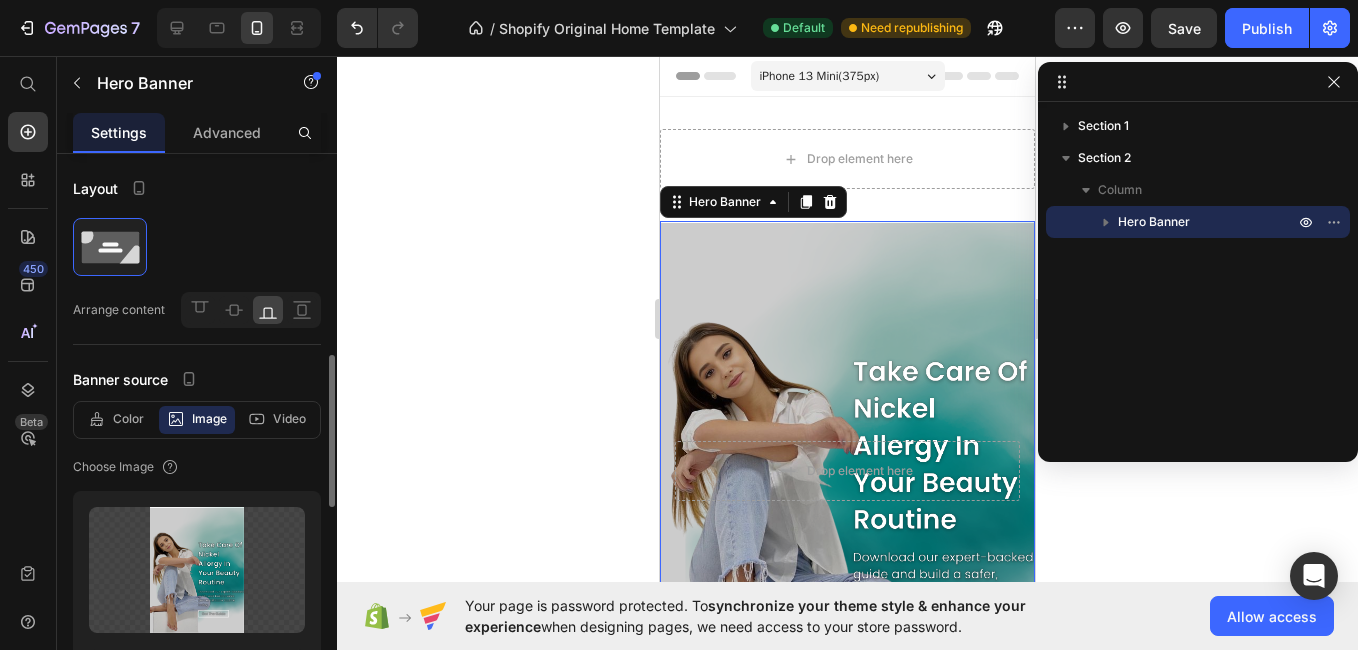 click on "Upload Image https://cdn.shopify.com/s/files/1/0927/9596/1687/files/gempages_574107620755899438-e603963e-2b51-46ce-90e7-029ebe5d3f89.svg  or   Browse gallery" at bounding box center [197, 609] 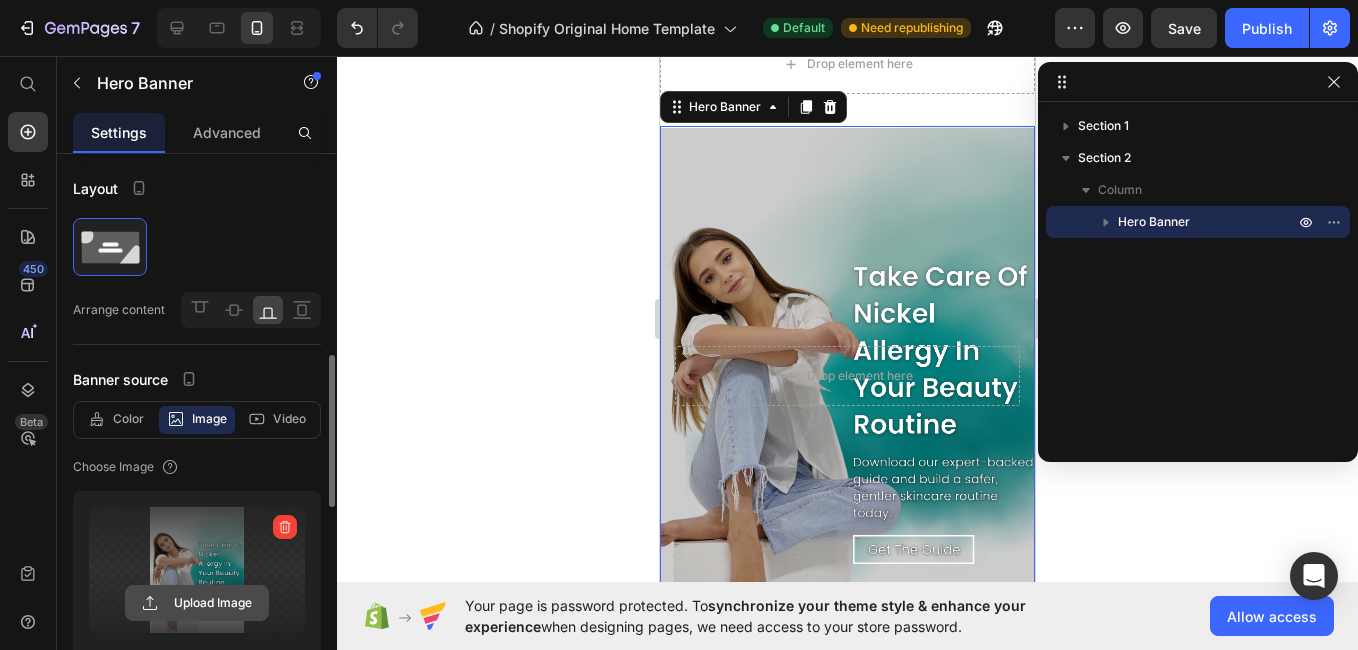 click 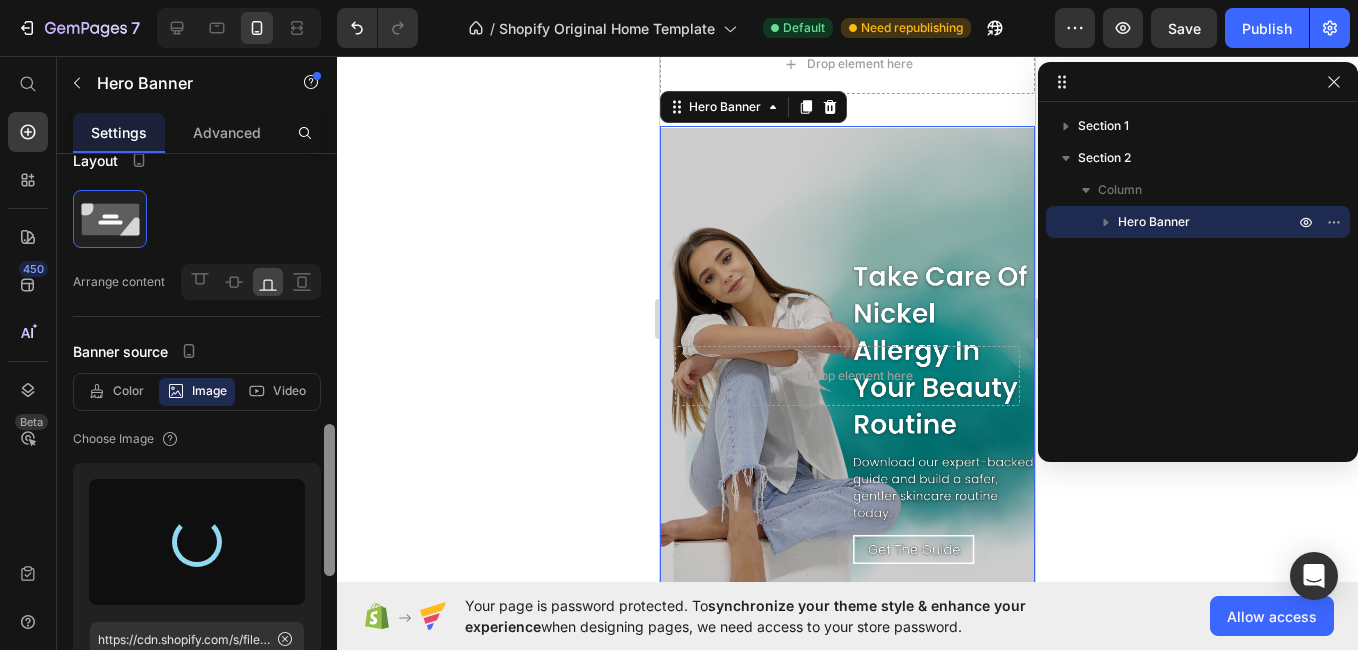 scroll, scrollTop: 0, scrollLeft: 0, axis: both 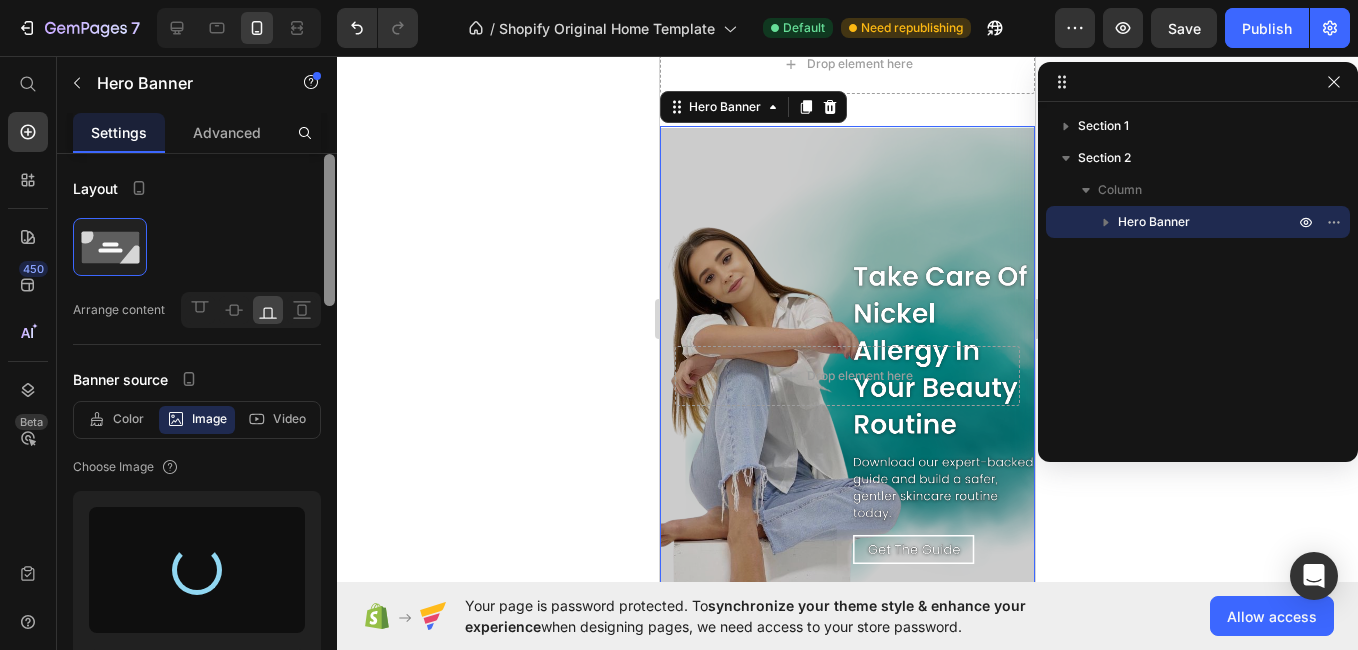 drag, startPoint x: 331, startPoint y: 221, endPoint x: 331, endPoint y: 138, distance: 83 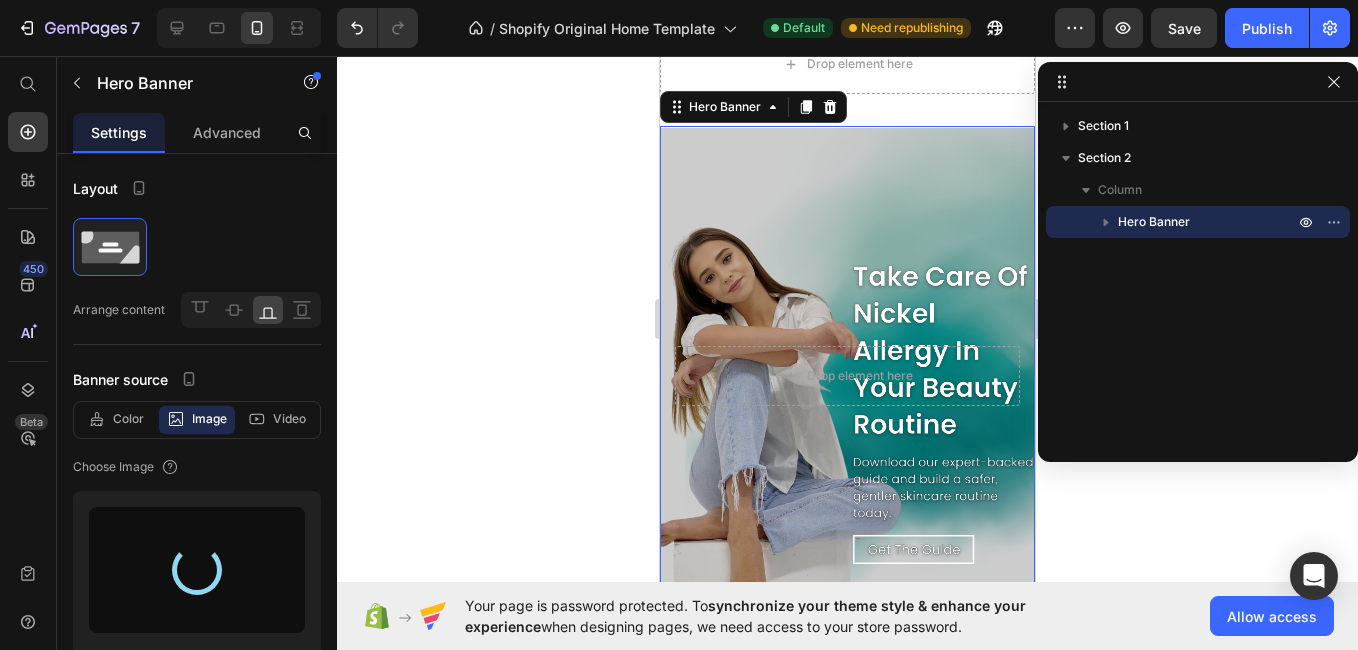 type on "https://cdn.shopify.com/s/files/1/0927/9596/1687/files/gempages_574107620755899438-11ad70be-3d91-4303-a5d1-fc54de9623a0.png" 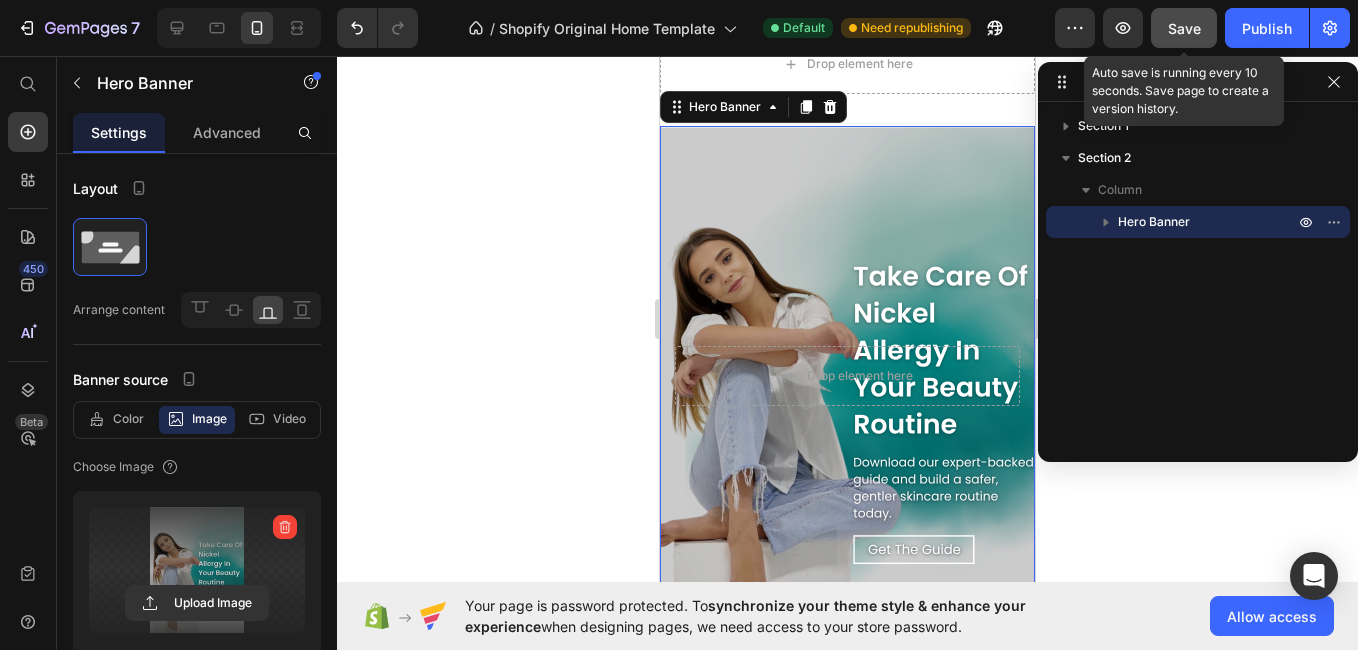 click on "Save" at bounding box center [1184, 28] 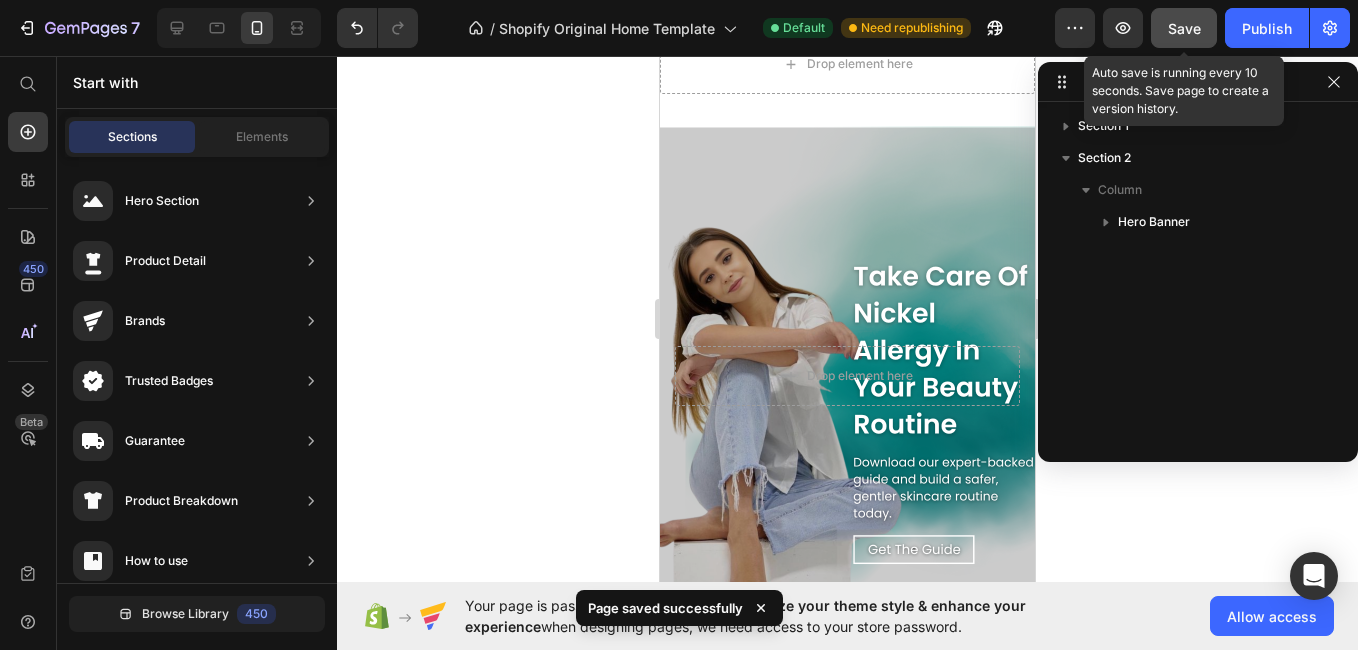 scroll, scrollTop: 0, scrollLeft: 0, axis: both 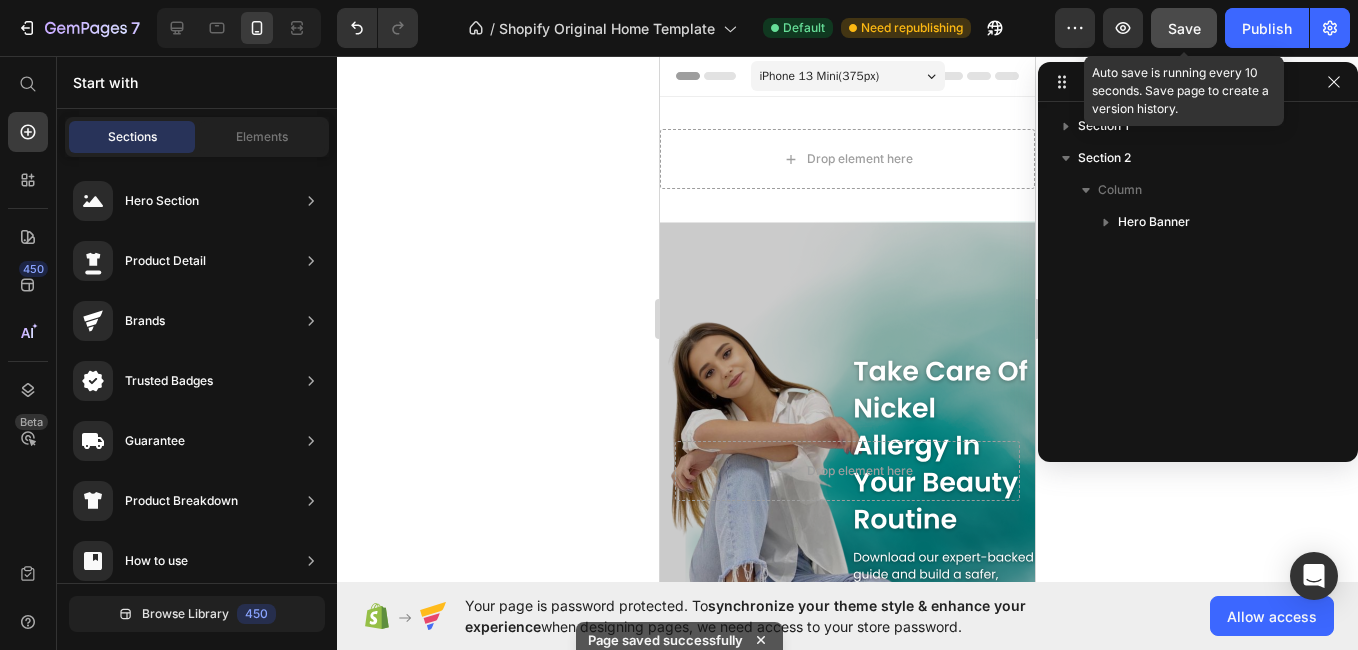 click 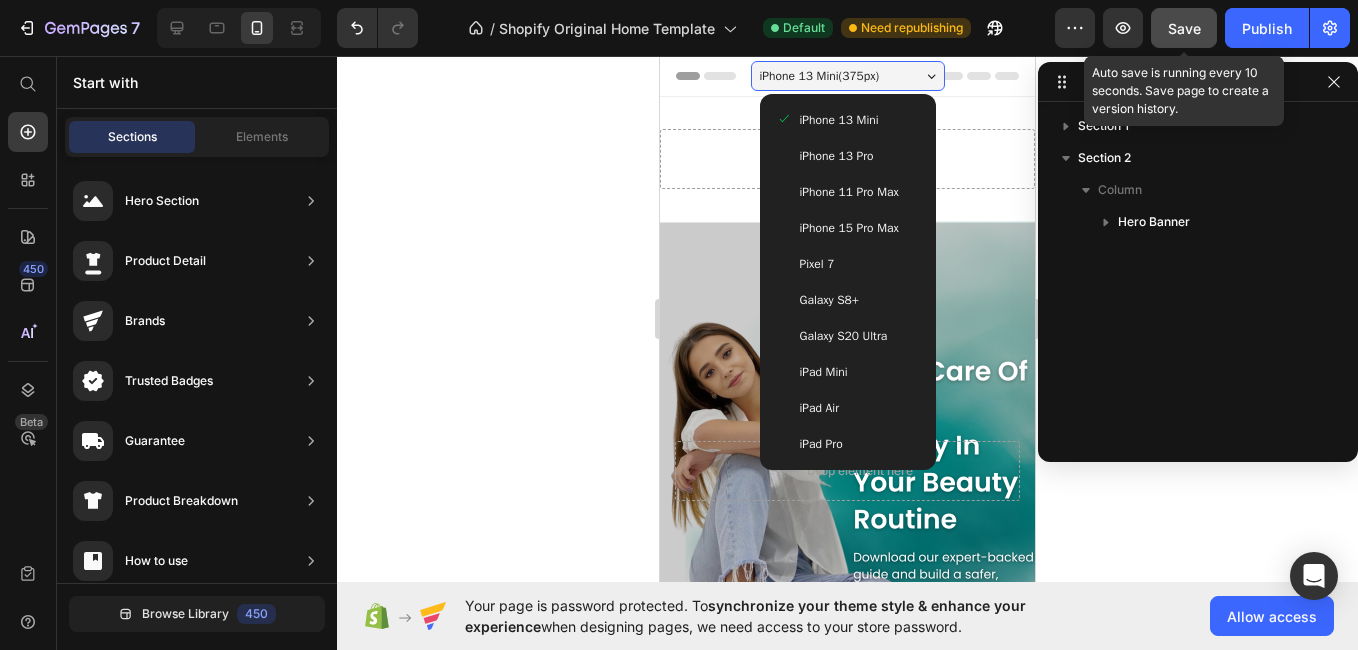 click on "iPhone 13 Pro" at bounding box center (848, 156) 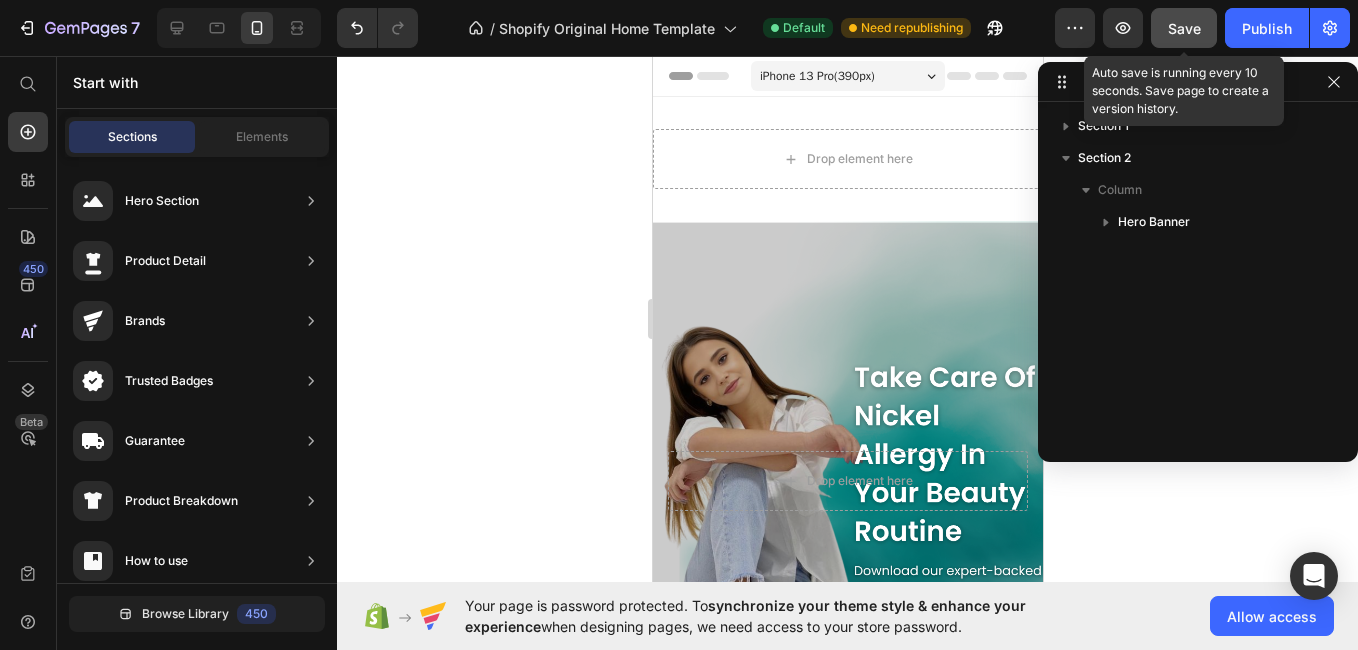 click on "iPhone 13 Pro  ( 390 px)" at bounding box center [816, 76] 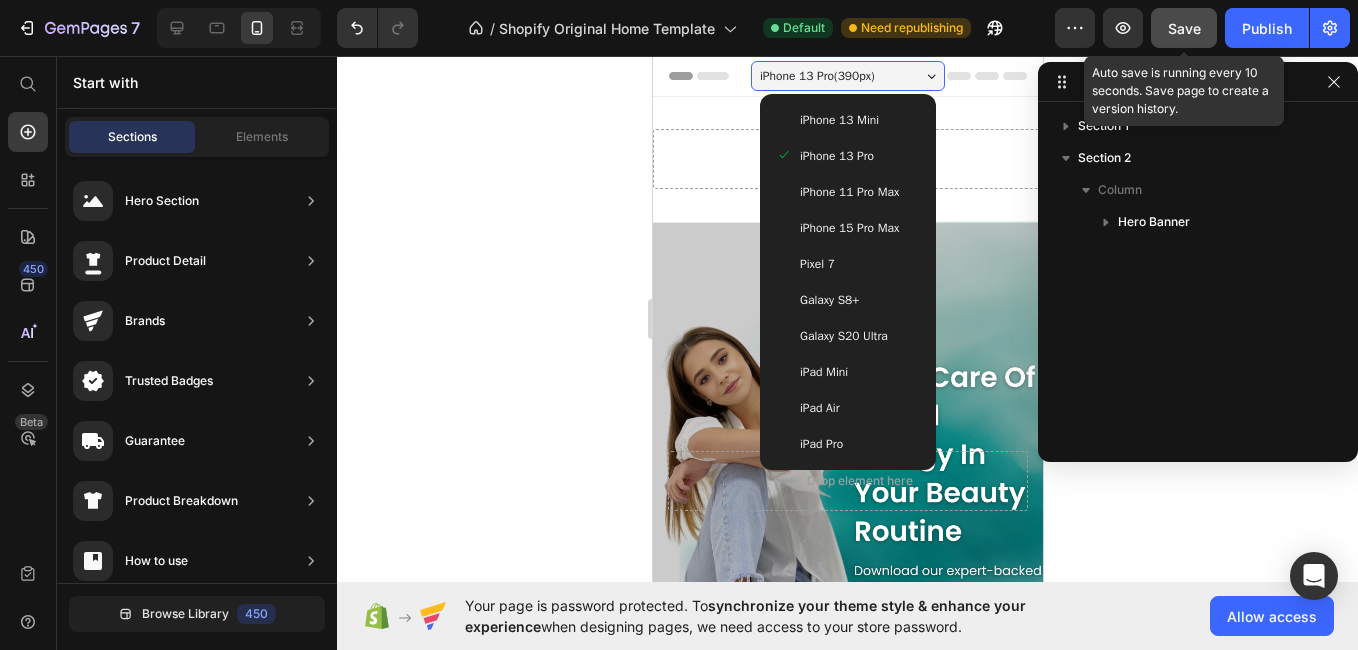 click on "Galaxy S20 Ultra" at bounding box center (843, 336) 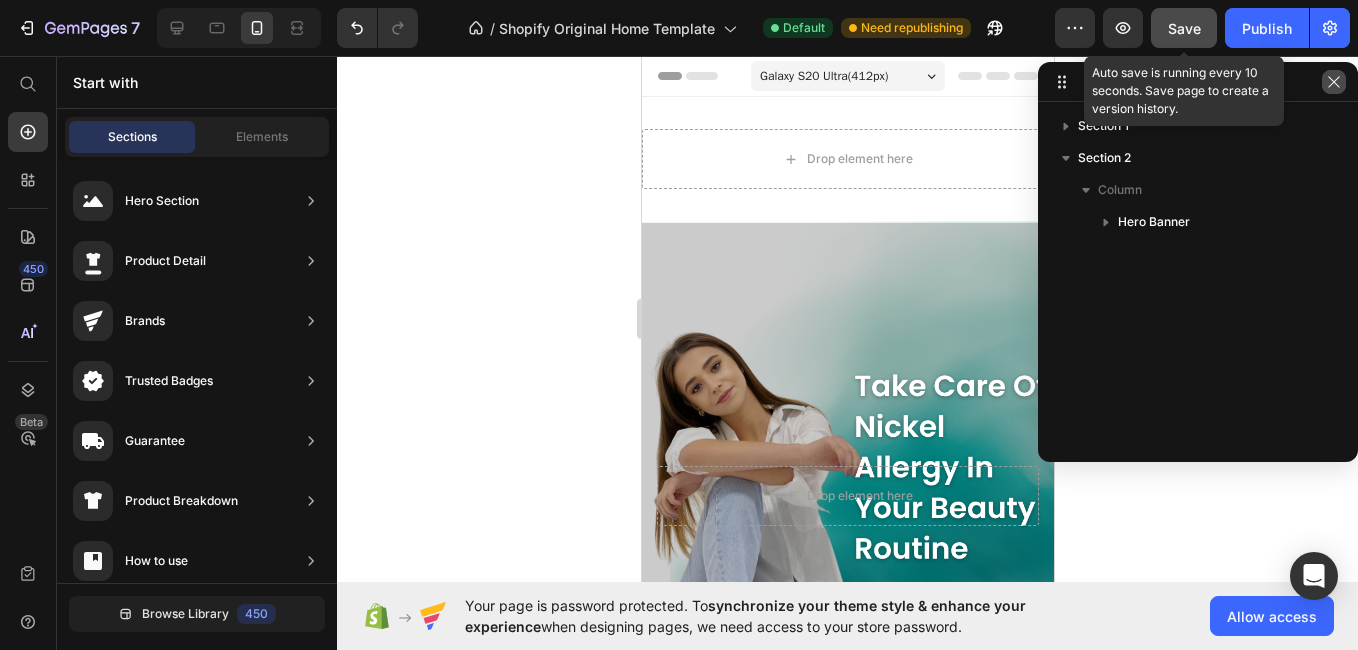 click 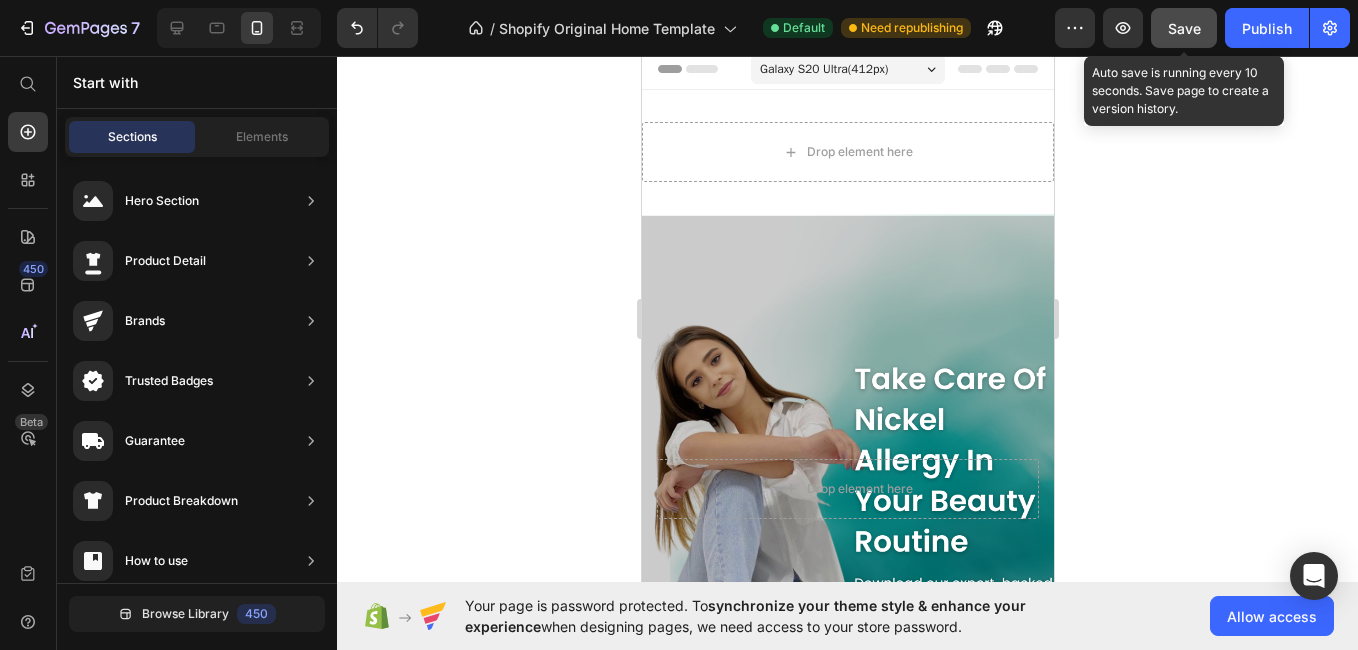 scroll, scrollTop: 0, scrollLeft: 0, axis: both 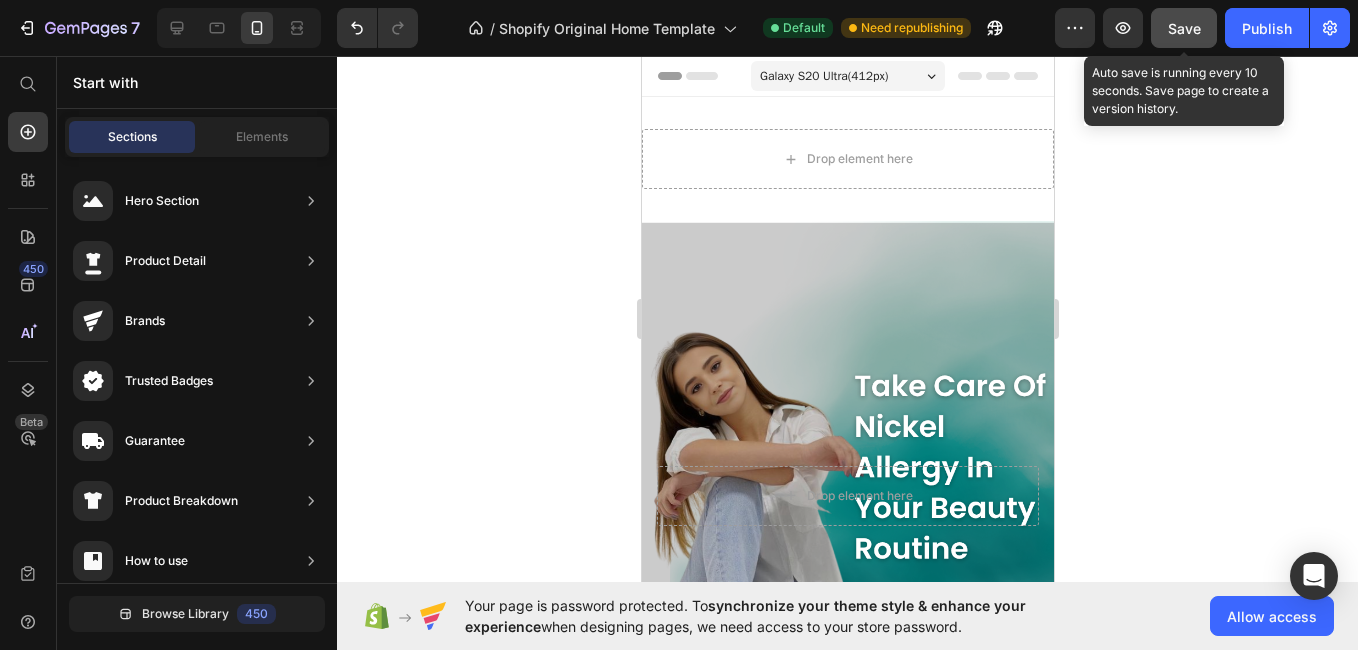 click on "Galaxy S20 Ultra  ( 412 px)" at bounding box center (847, 76) 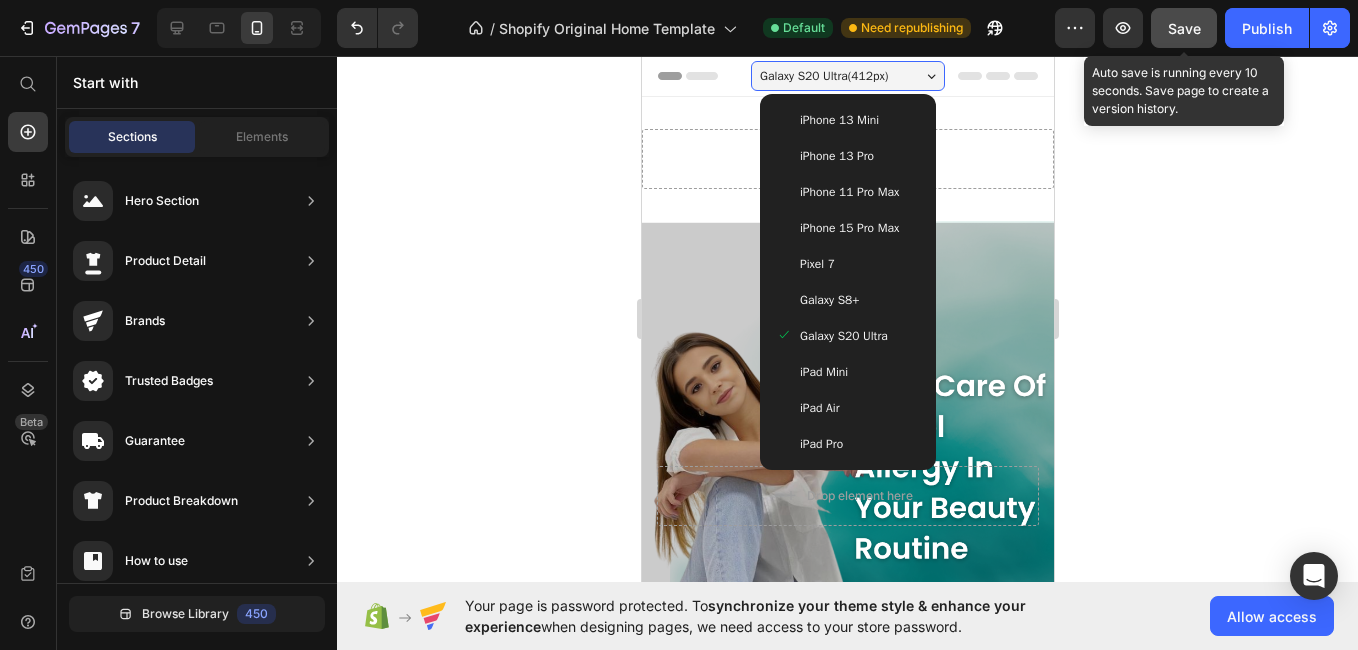 click 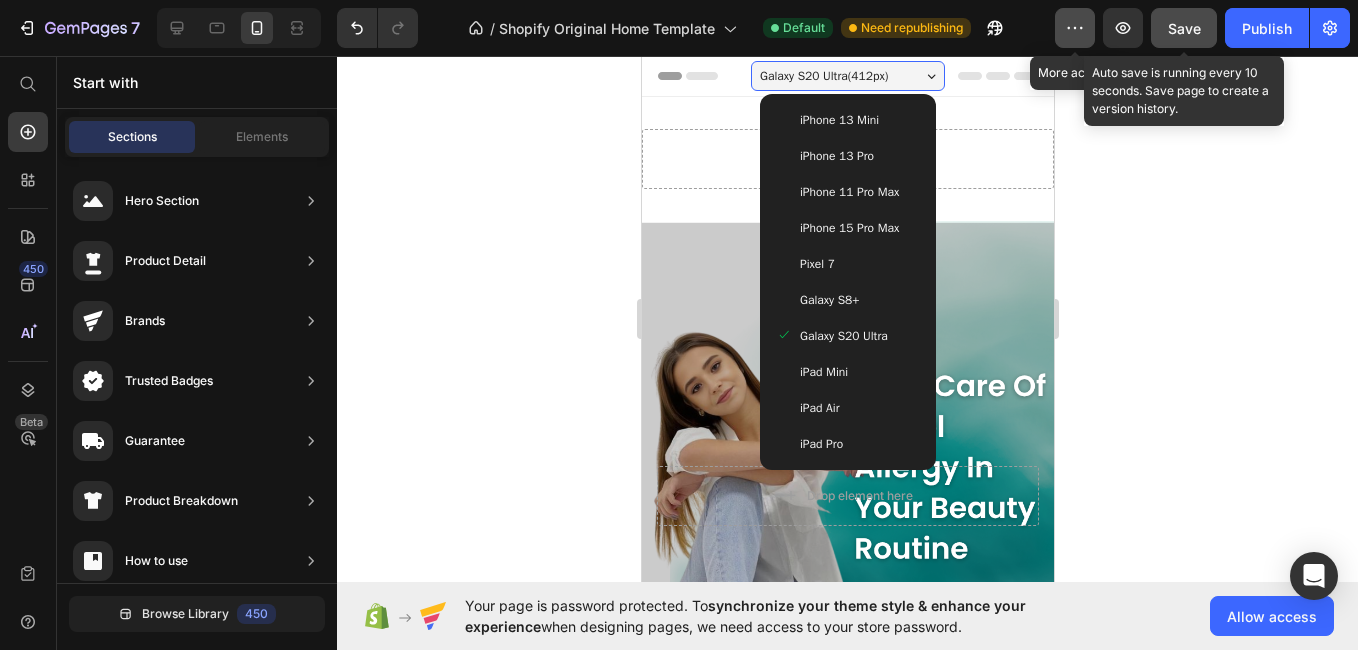 click 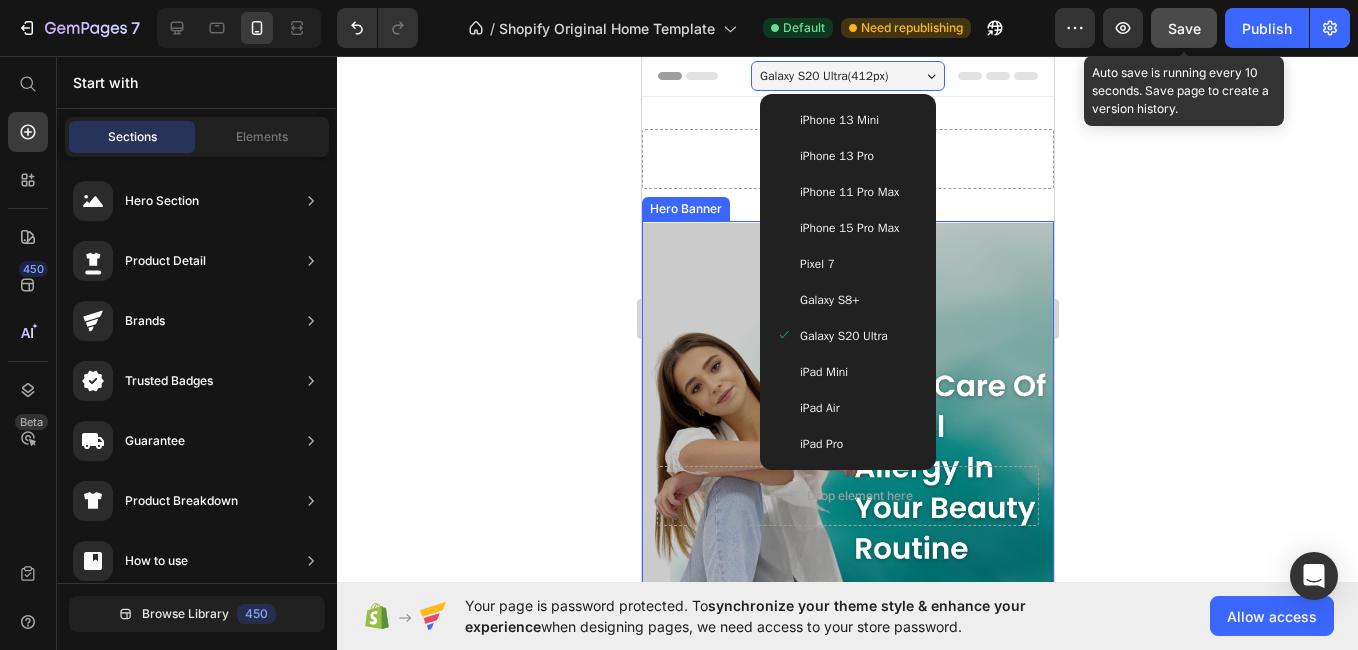 click 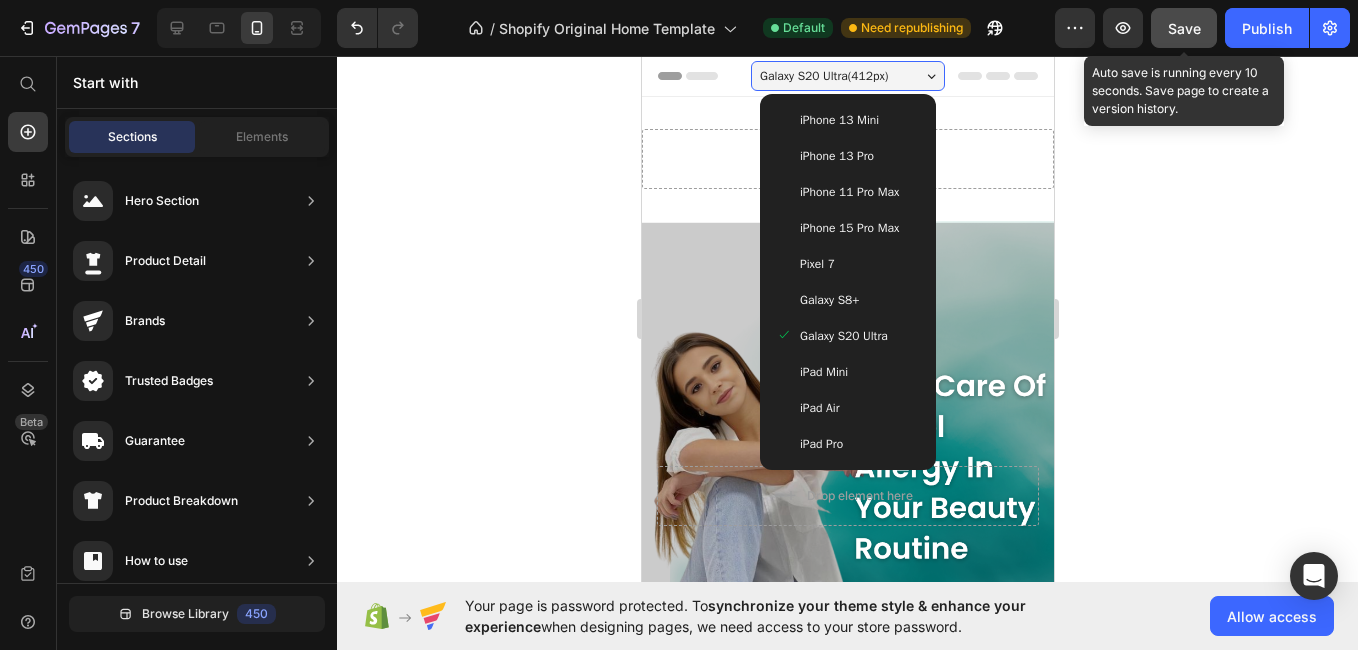 click on "iPhone 13 Mini" at bounding box center (847, 120) 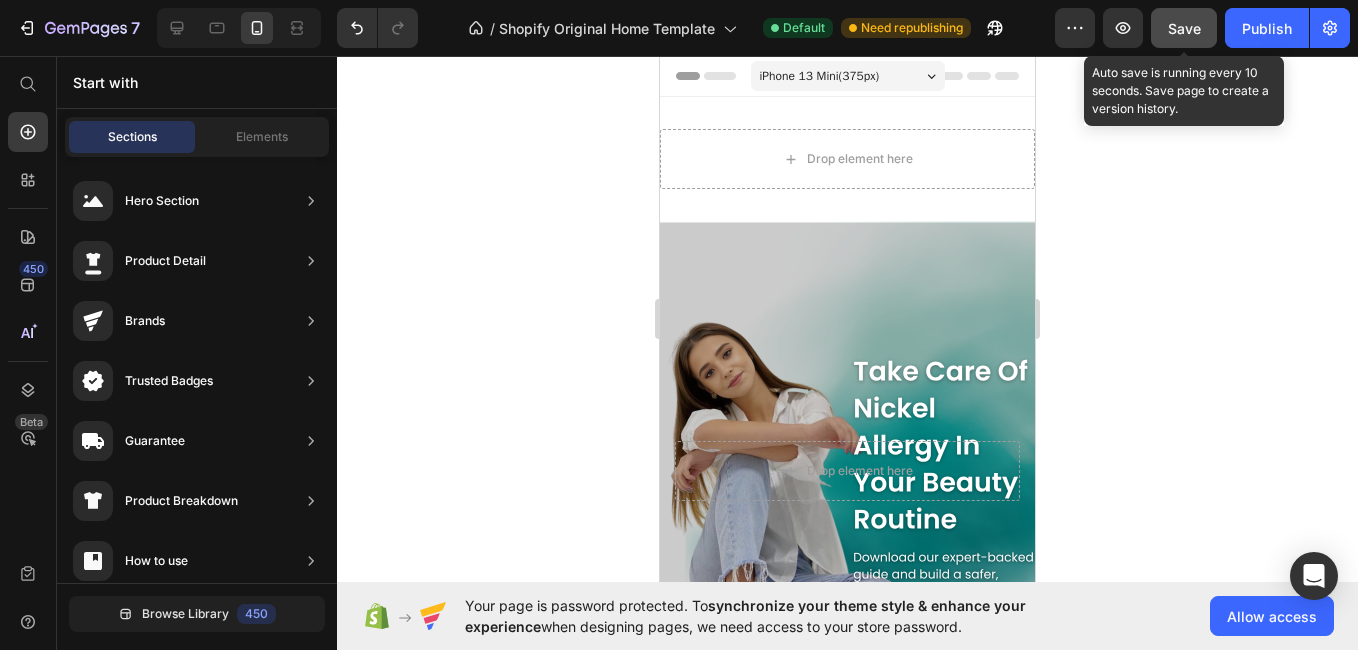click 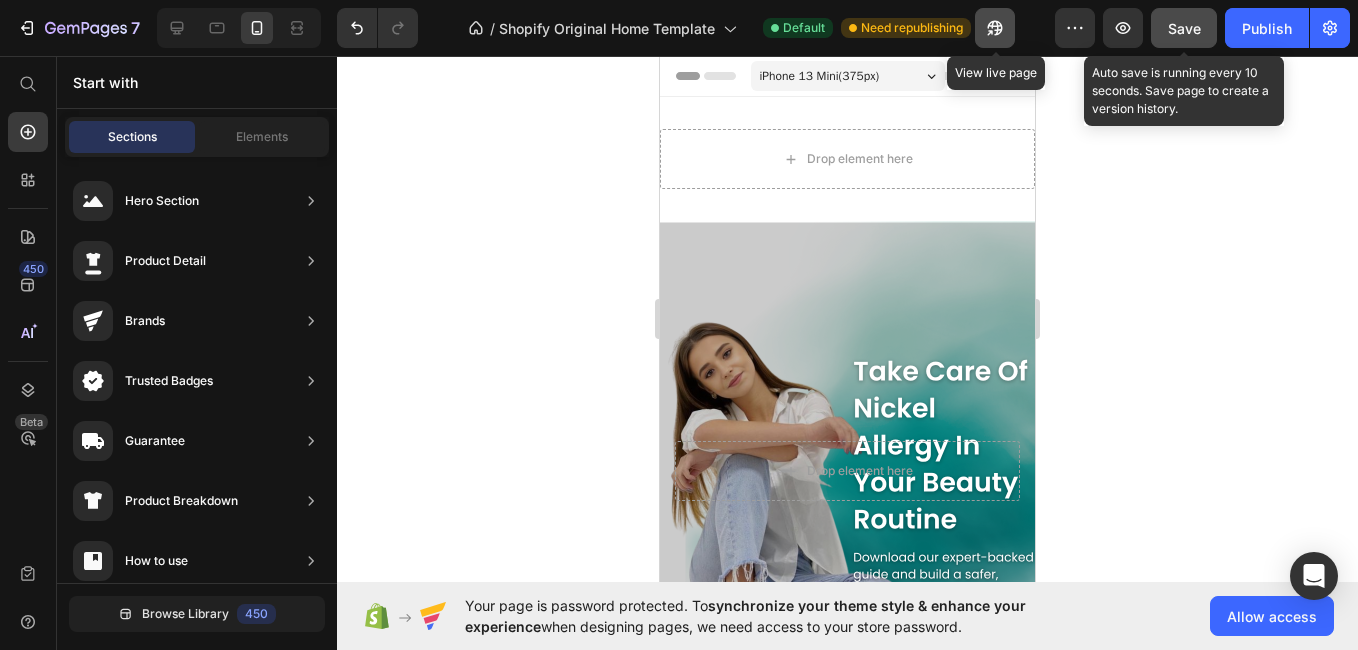 click 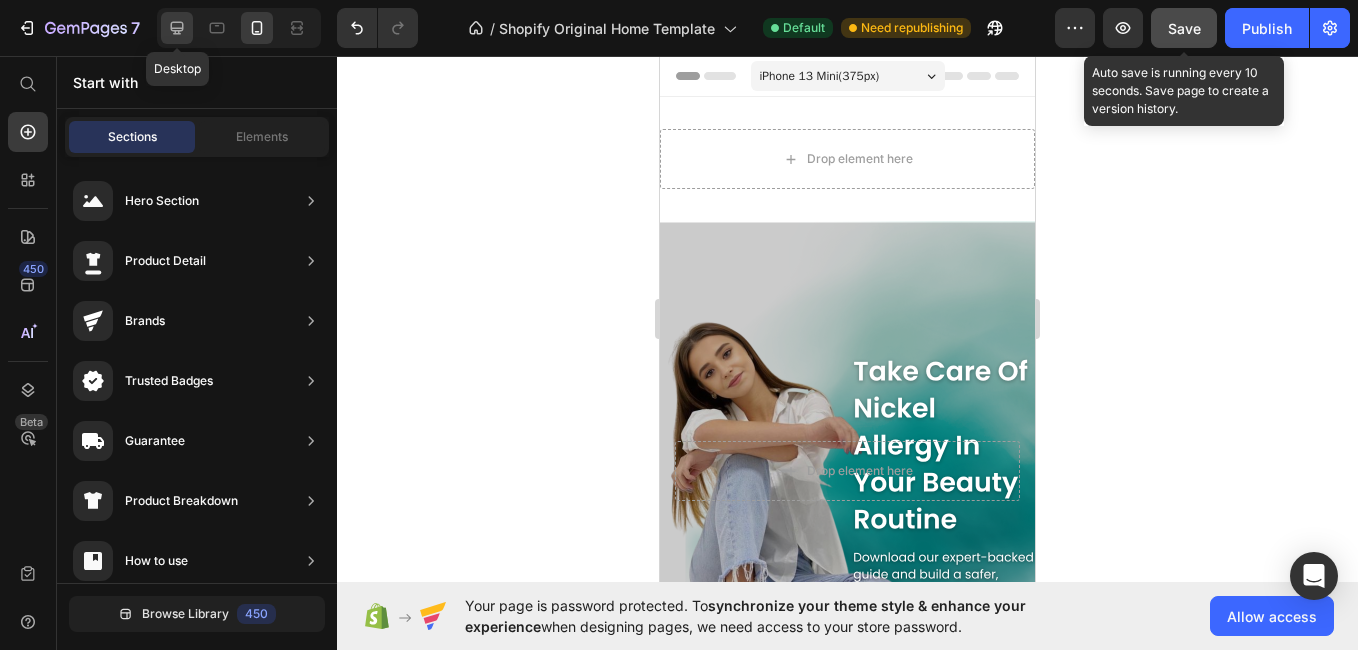 click 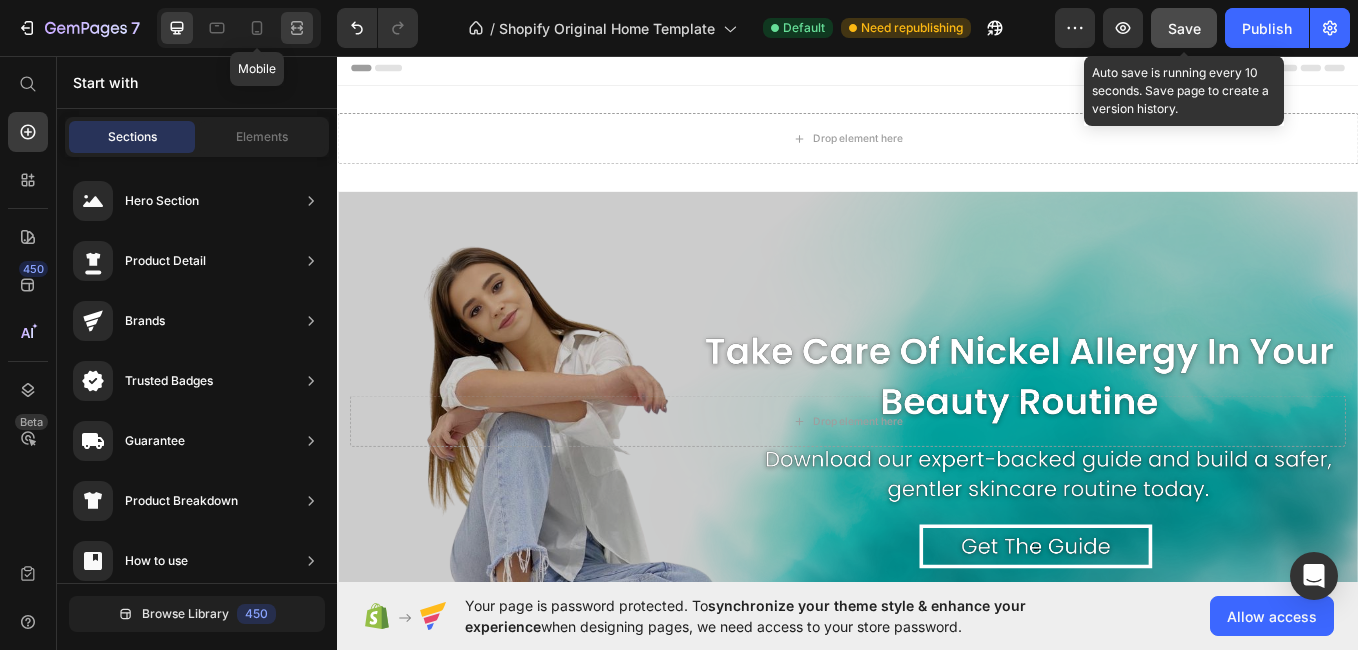 click 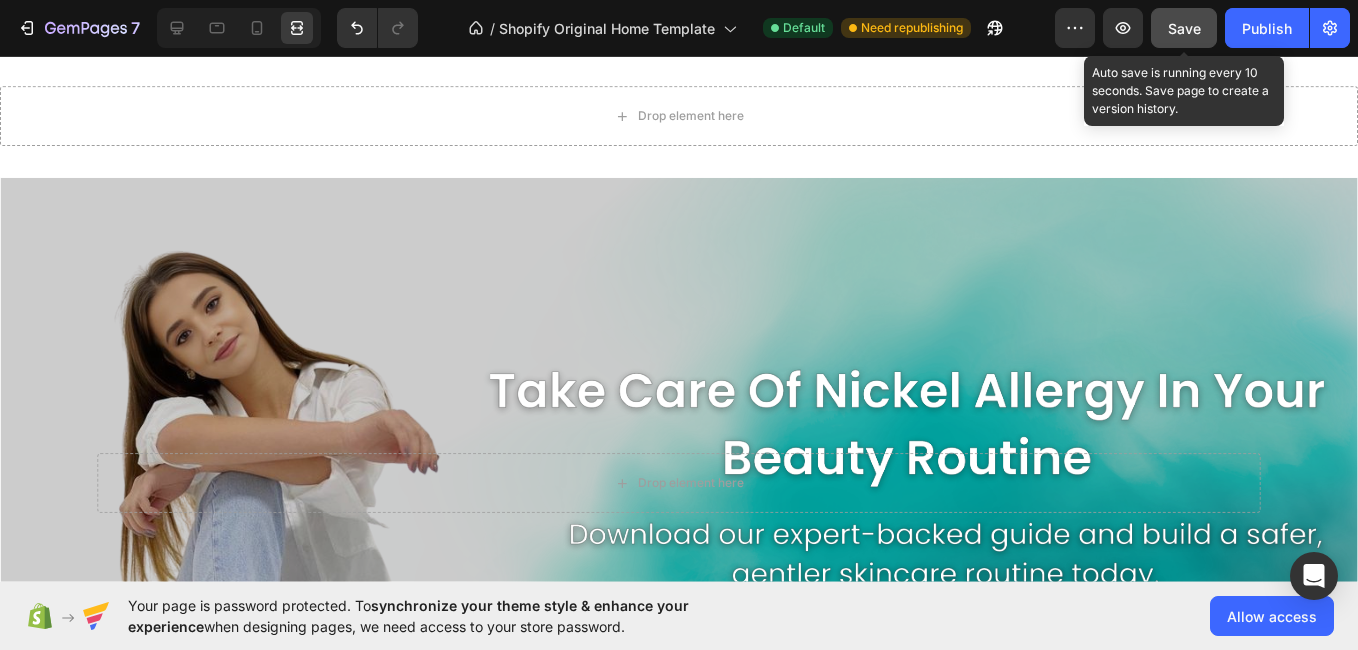 scroll, scrollTop: 0, scrollLeft: 0, axis: both 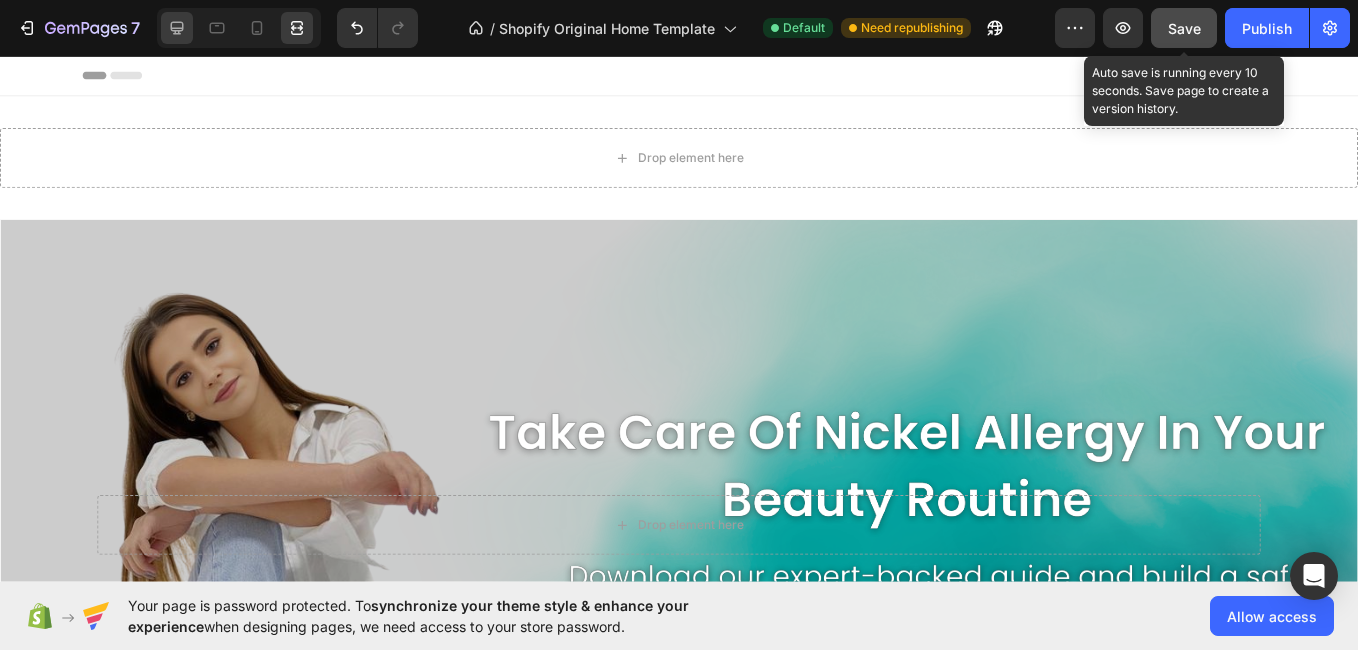 click 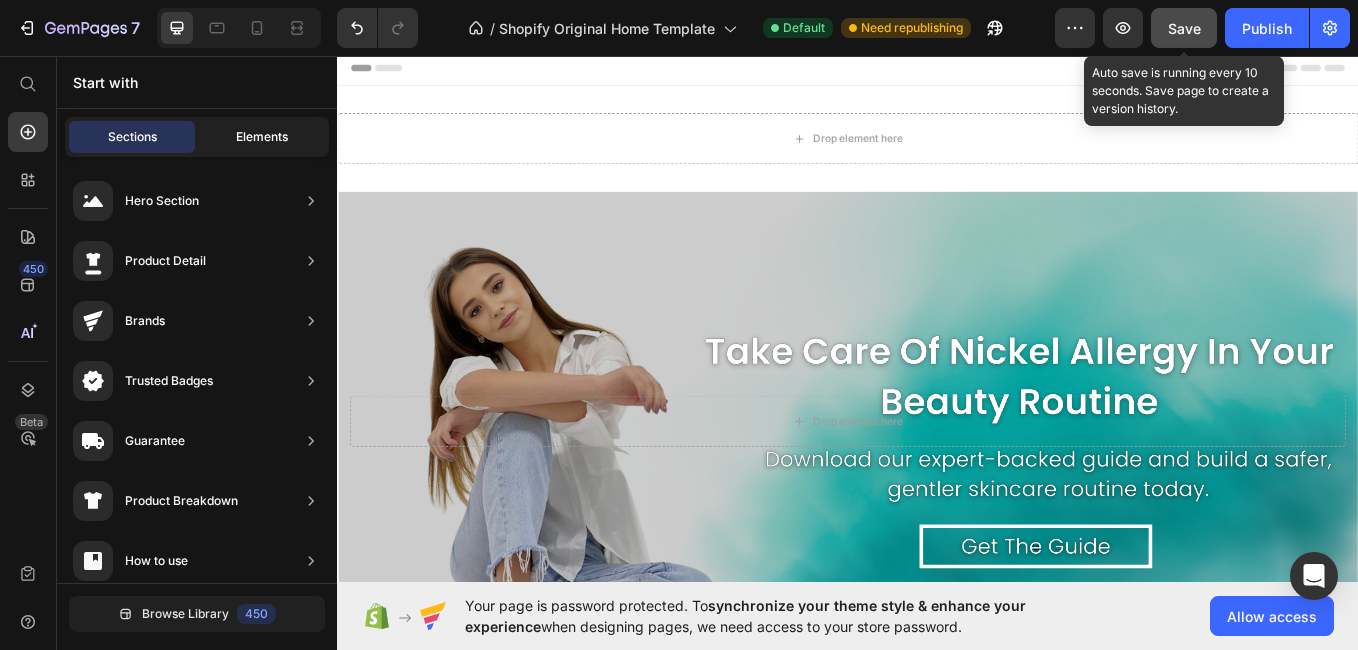 click on "Elements" 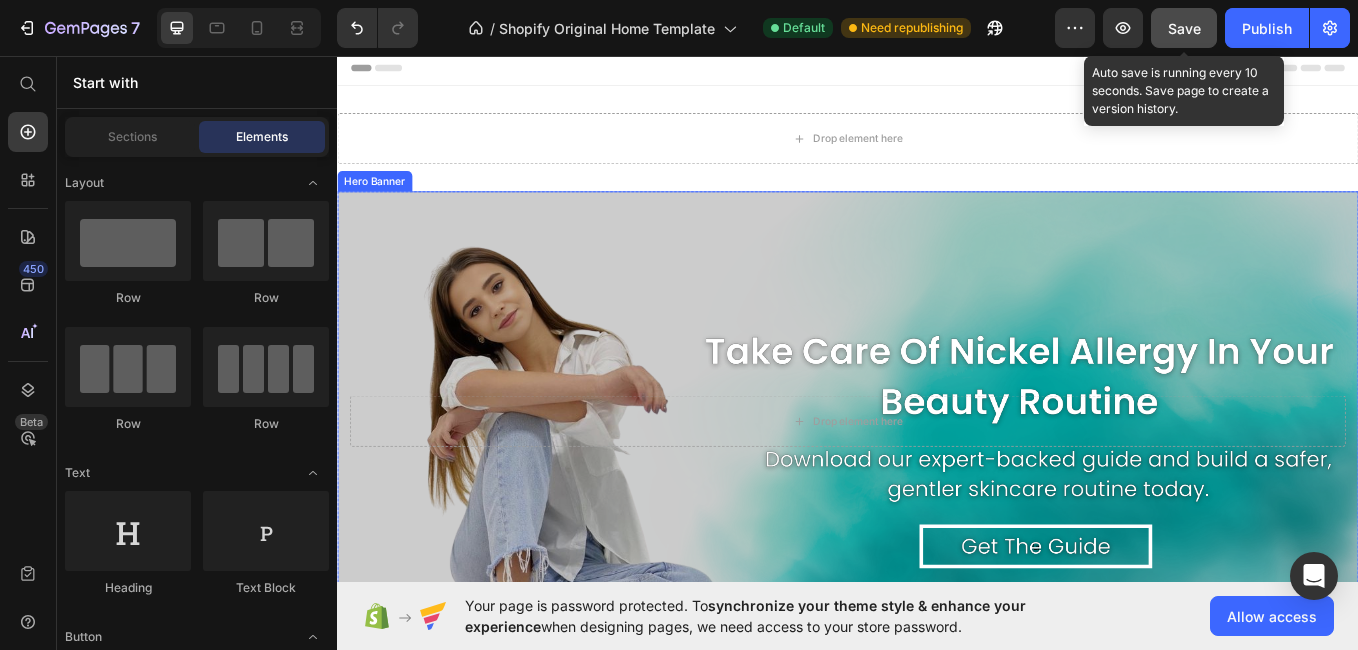 click at bounding box center [937, 485] 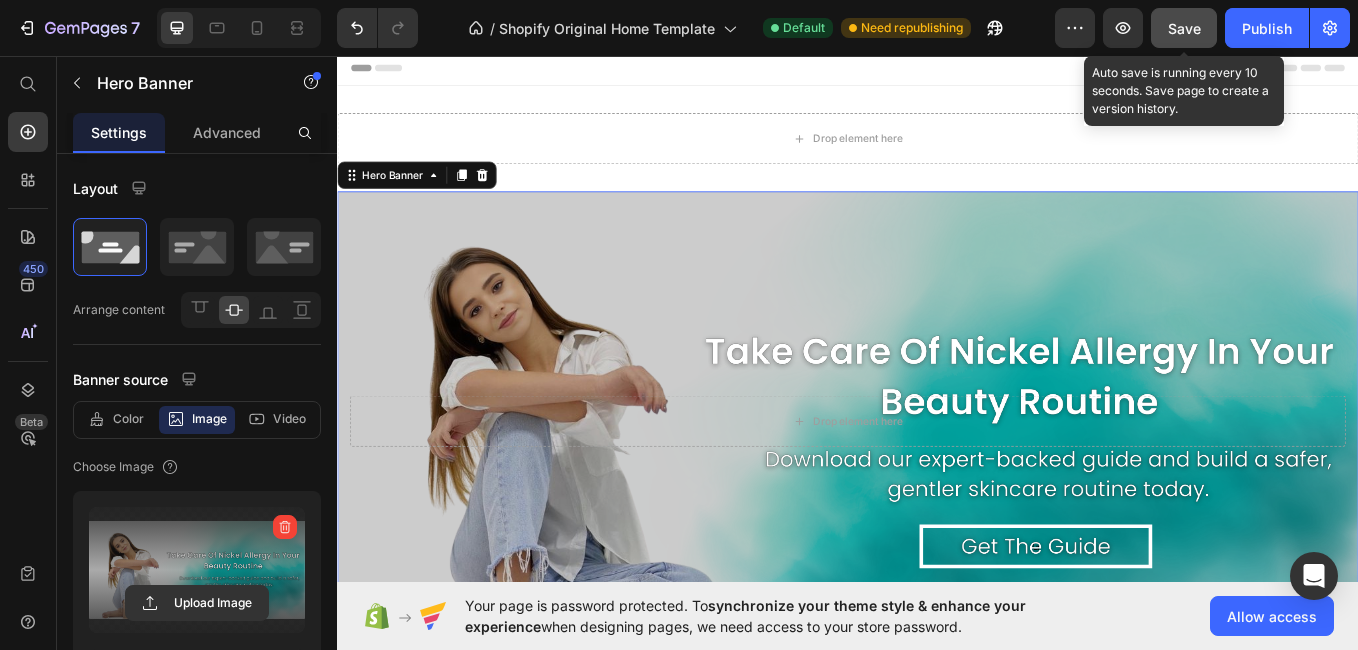 click at bounding box center (197, 570) 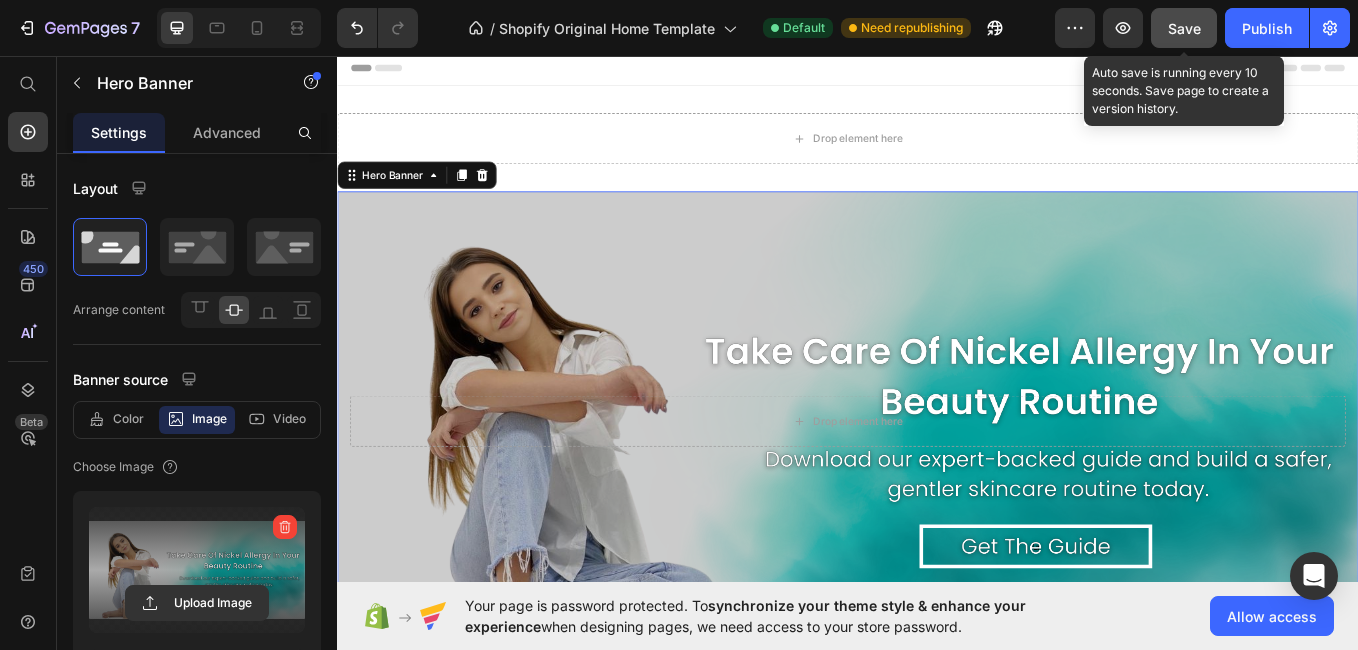 click 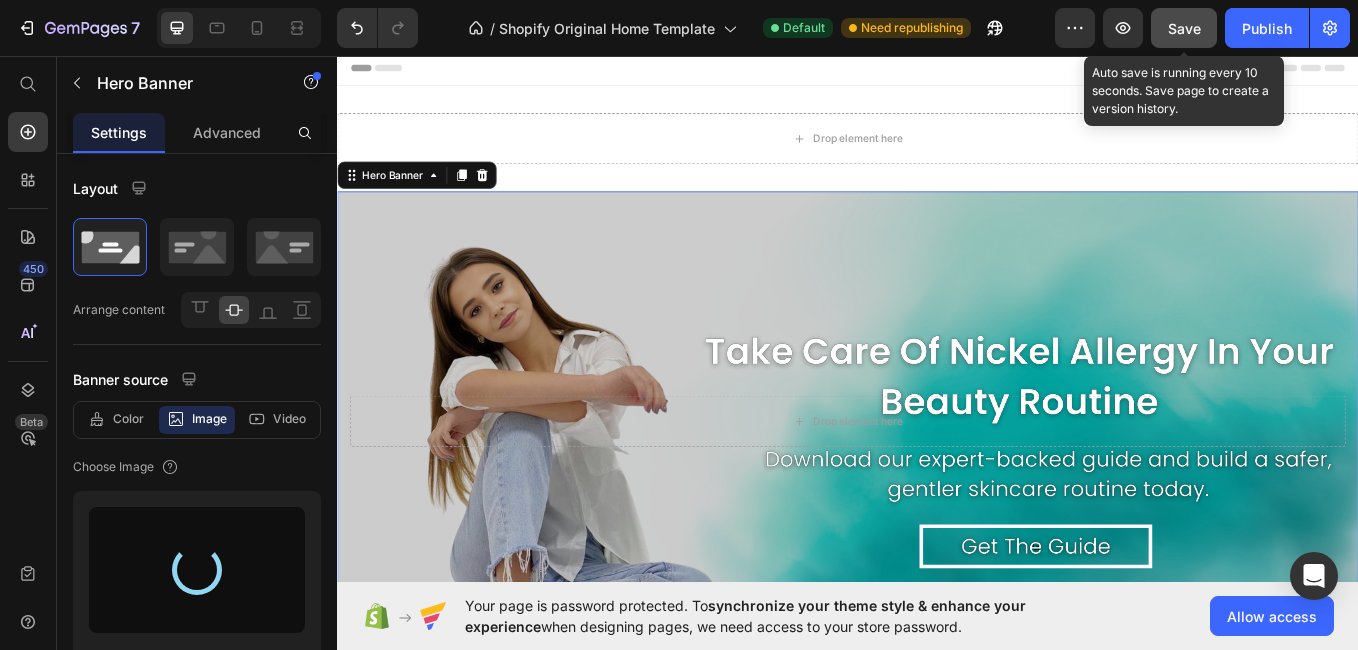 type on "https://cdn.shopify.com/s/files/1/0927/9596/1687/files/gempages_574107620755899438-6a9390b6-0847-487e-8fbe-0a6945b84f6c.svg" 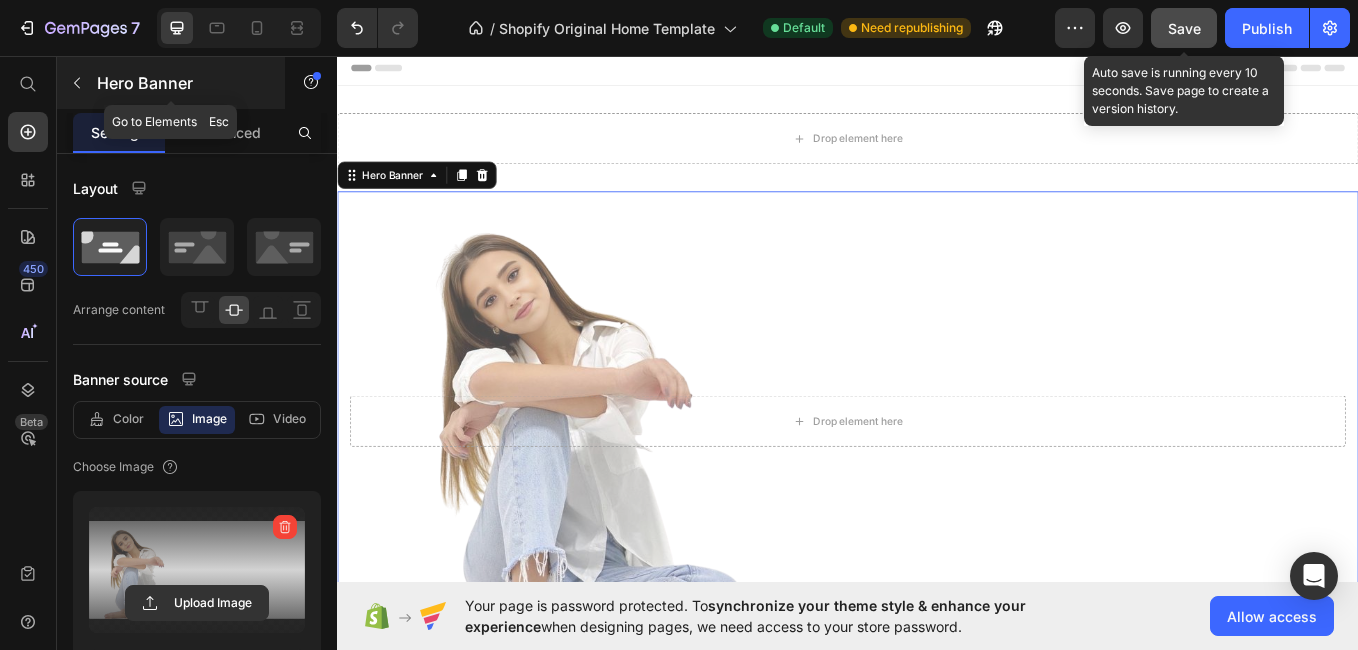 click at bounding box center [77, 83] 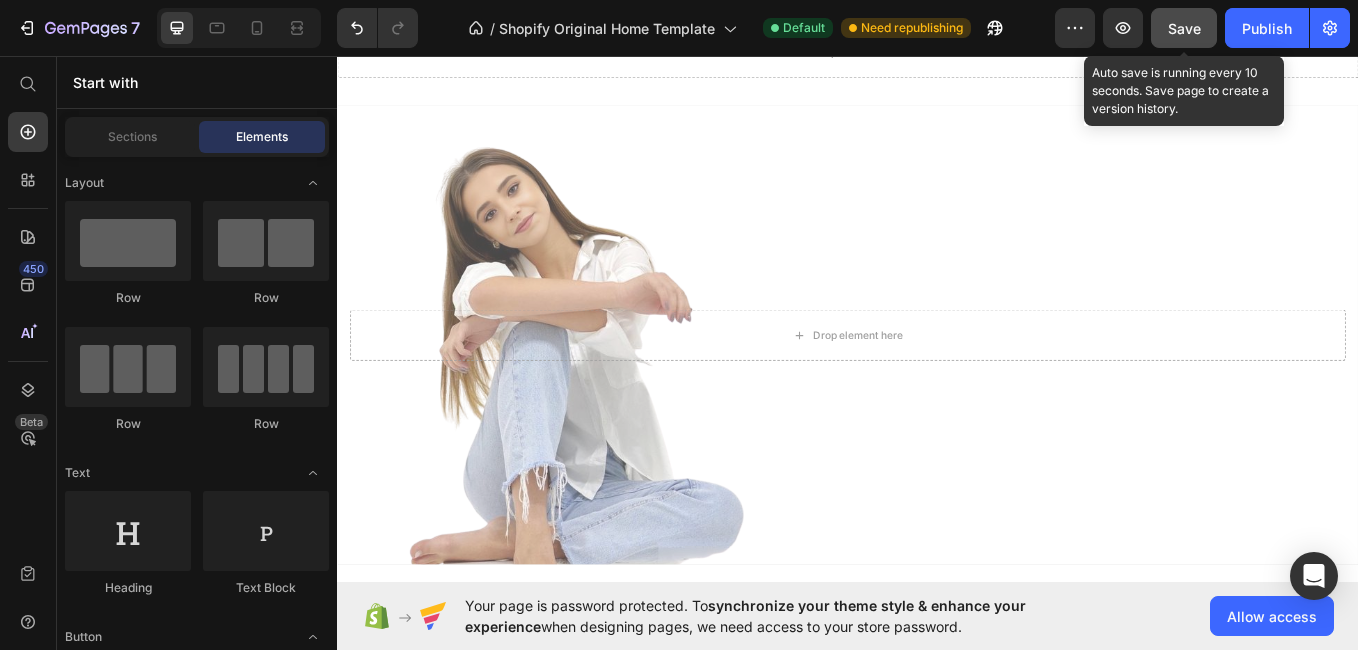 scroll, scrollTop: 89, scrollLeft: 0, axis: vertical 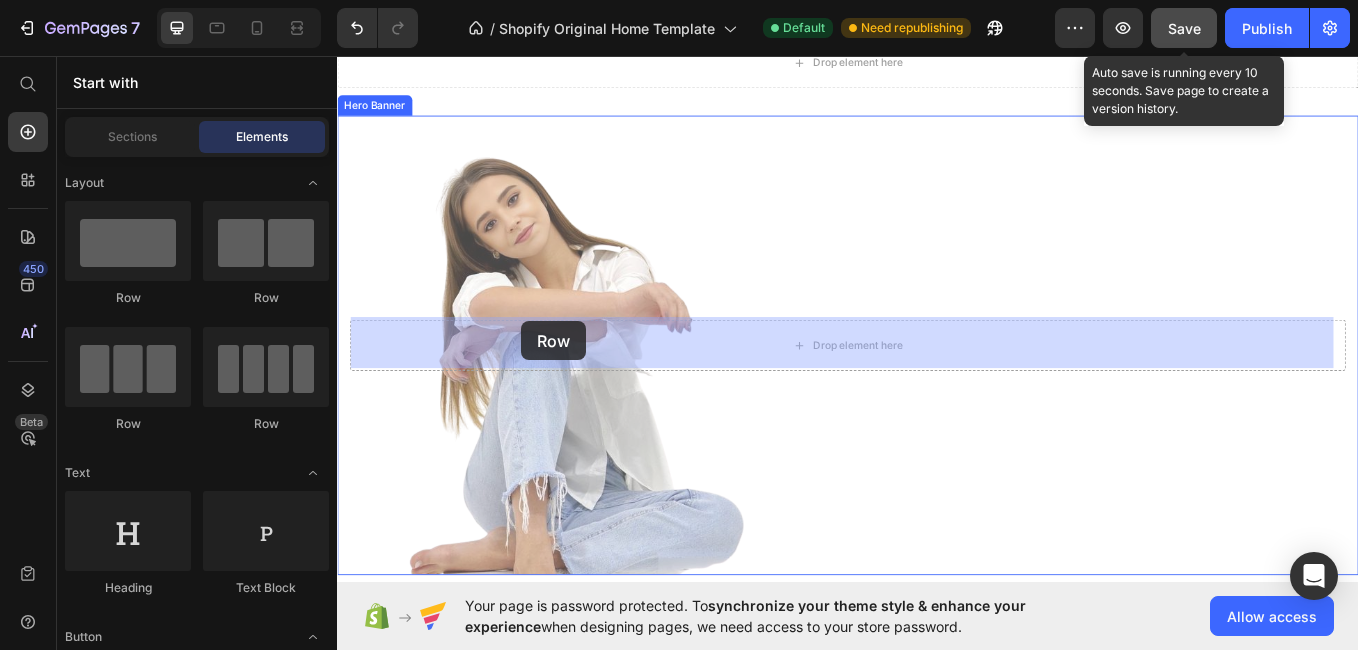drag, startPoint x: 571, startPoint y: 306, endPoint x: 553, endPoint y: 366, distance: 62.641838 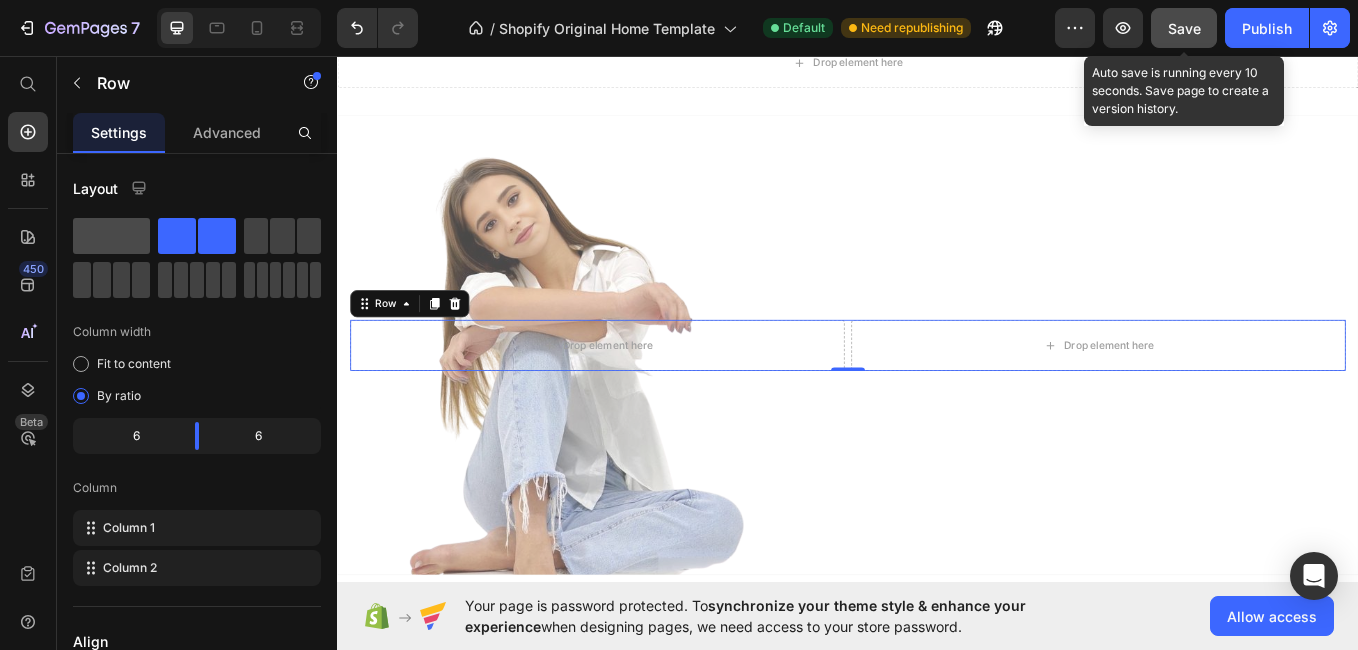 drag, startPoint x: 135, startPoint y: 225, endPoint x: 116, endPoint y: 237, distance: 22.472204 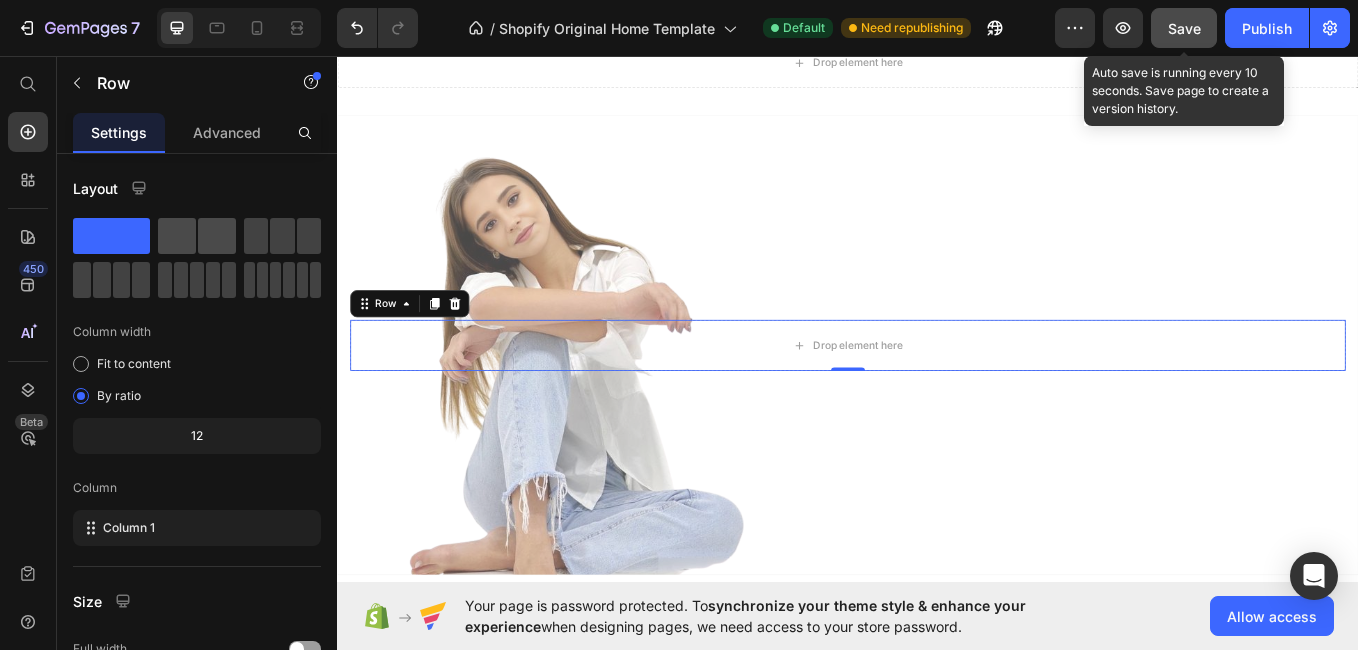 drag, startPoint x: 116, startPoint y: 237, endPoint x: 206, endPoint y: 230, distance: 90.27181 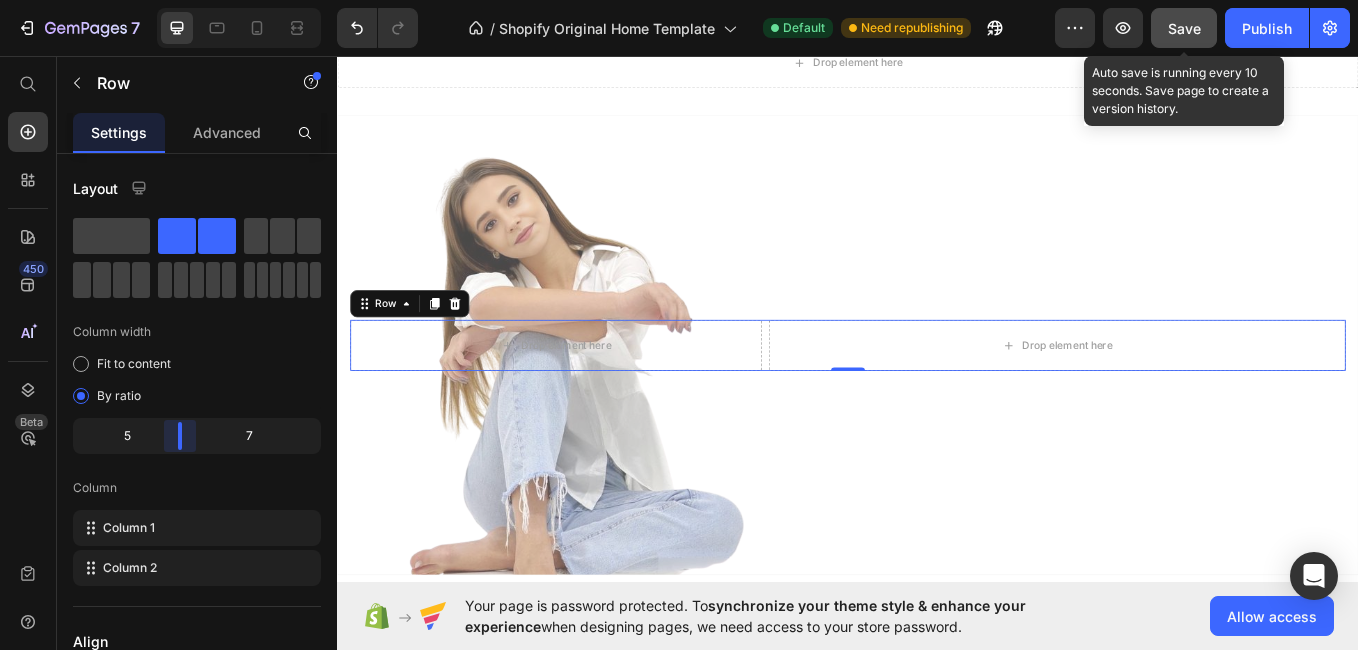 drag, startPoint x: 191, startPoint y: 436, endPoint x: 177, endPoint y: 424, distance: 18.439089 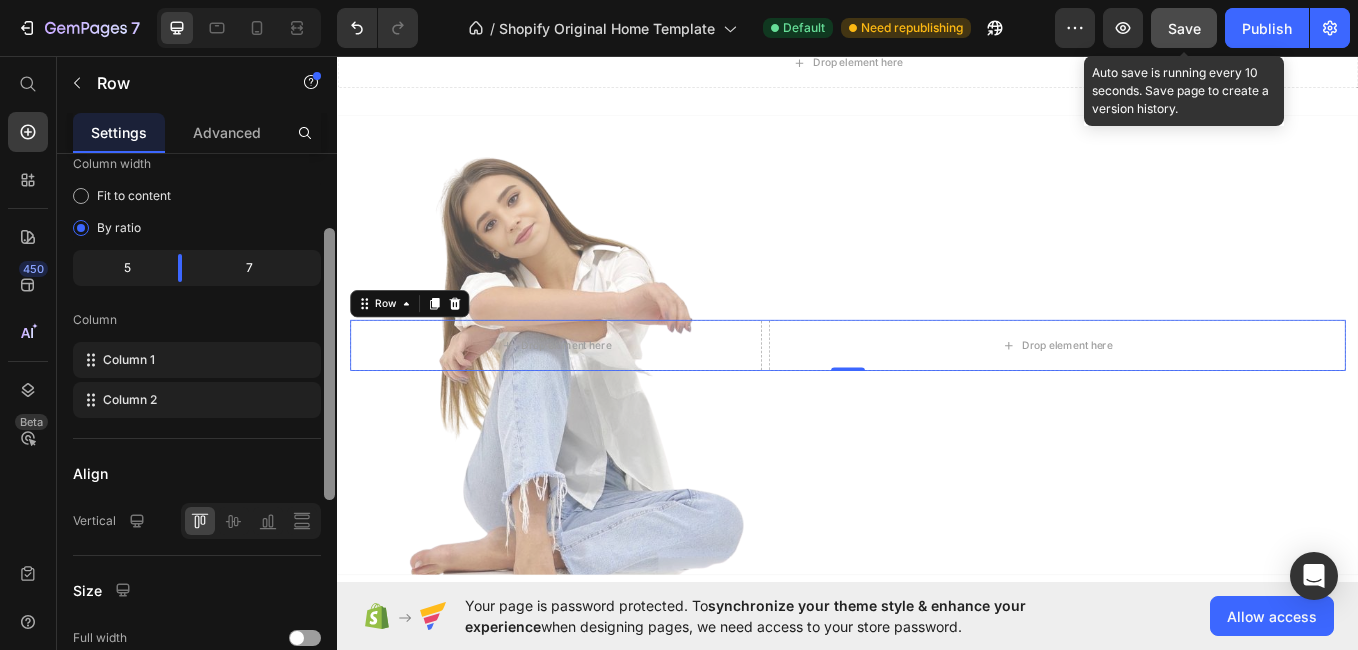 drag, startPoint x: 330, startPoint y: 399, endPoint x: 315, endPoint y: 483, distance: 85.32877 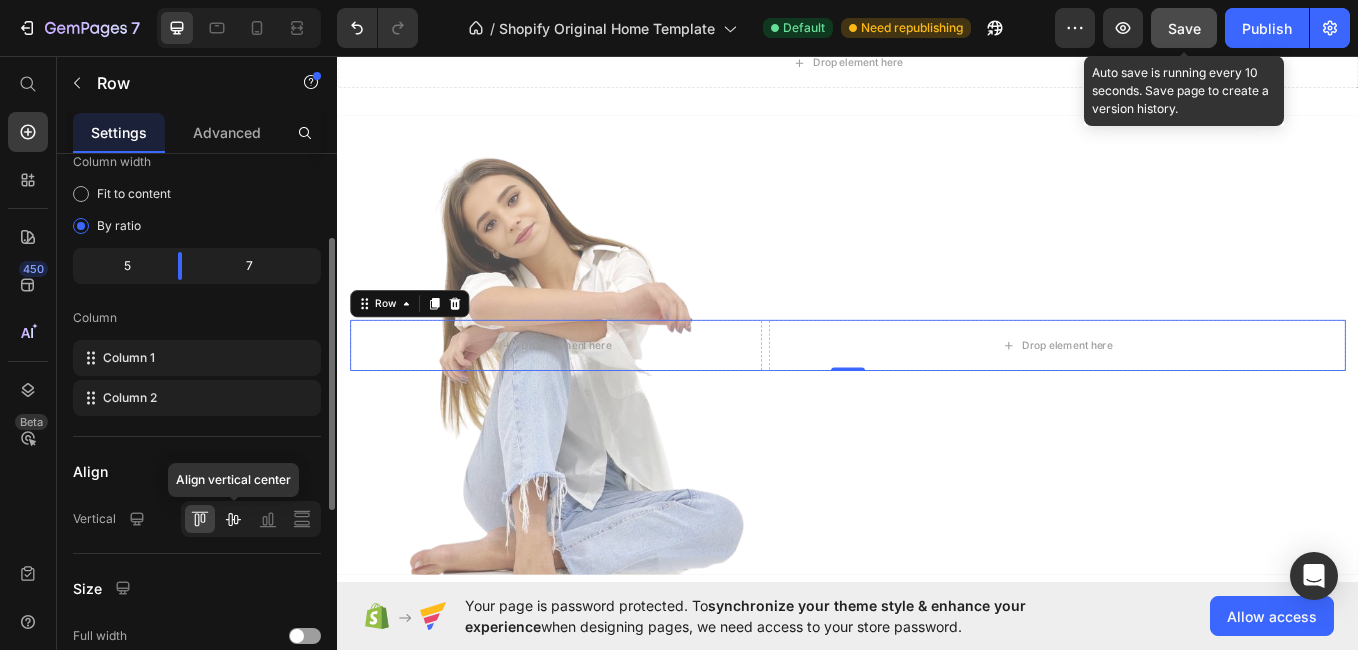 click 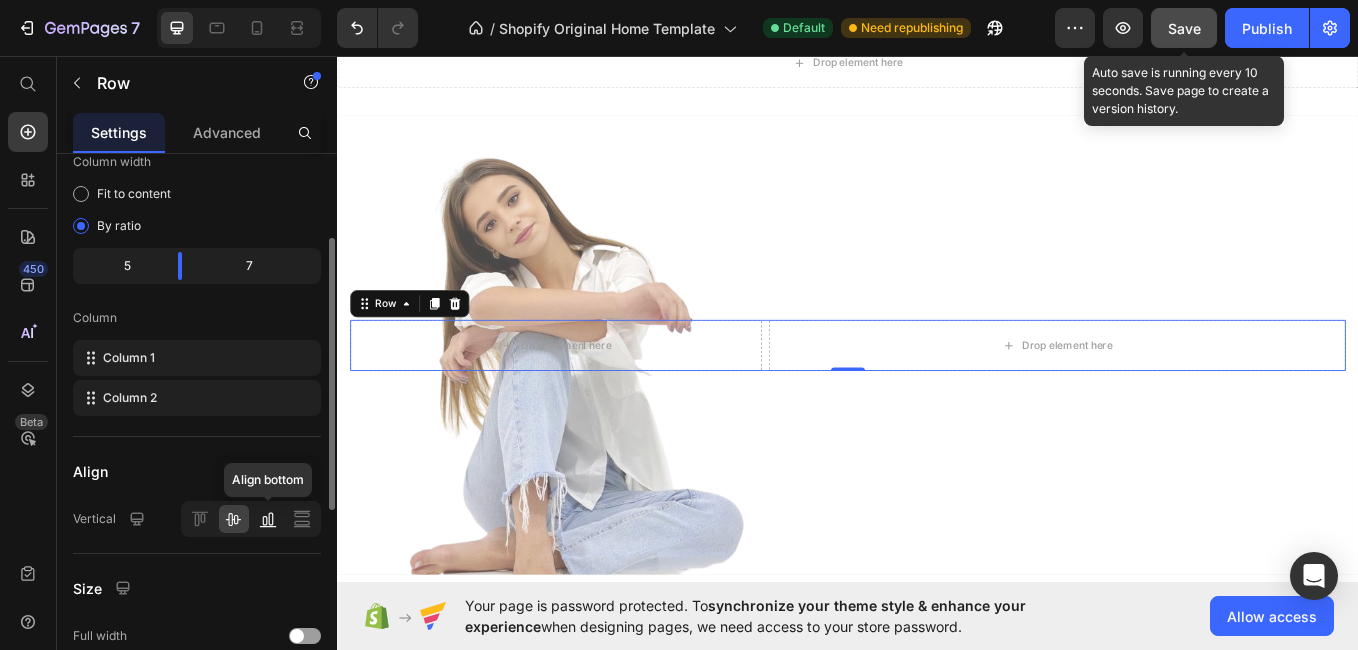 click 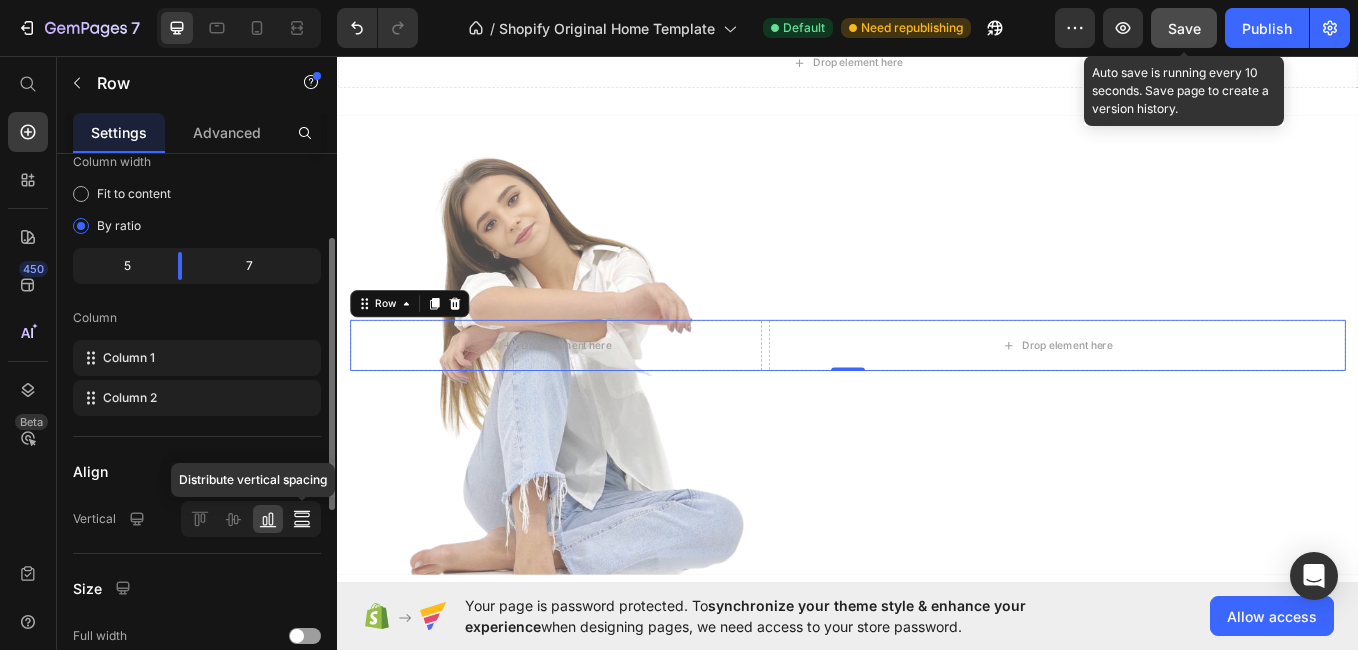 click 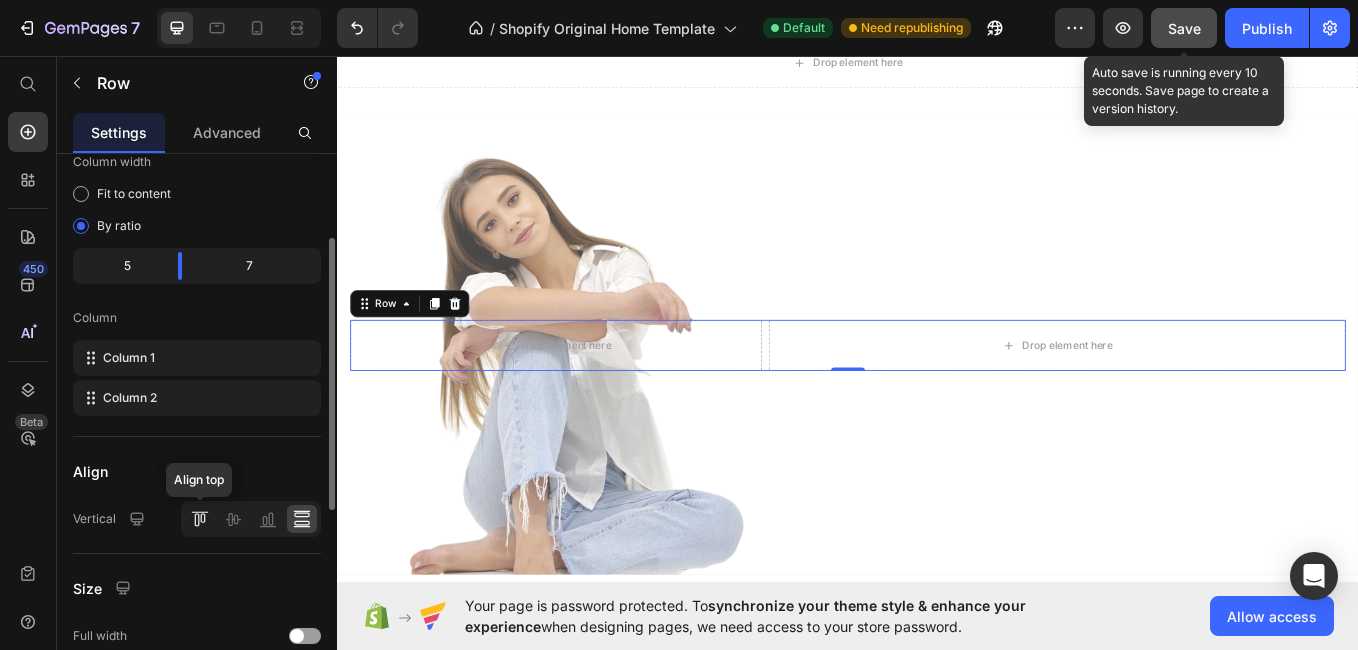 click 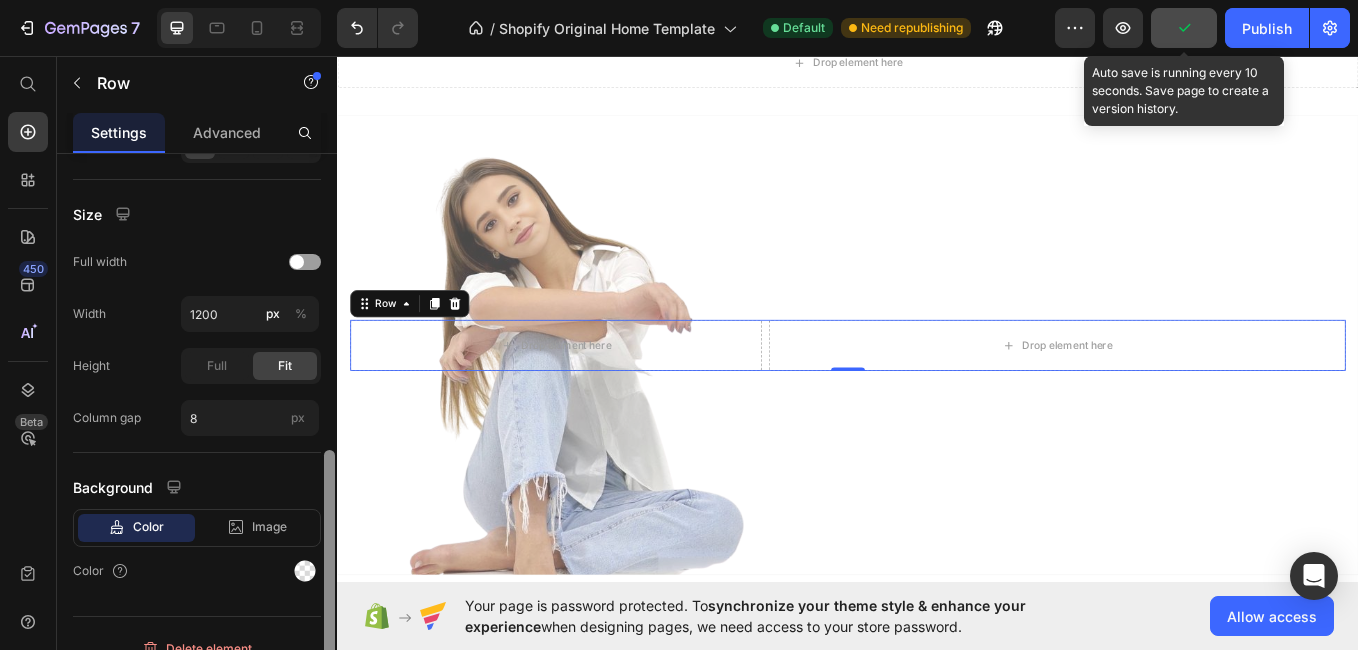 scroll, scrollTop: 568, scrollLeft: 0, axis: vertical 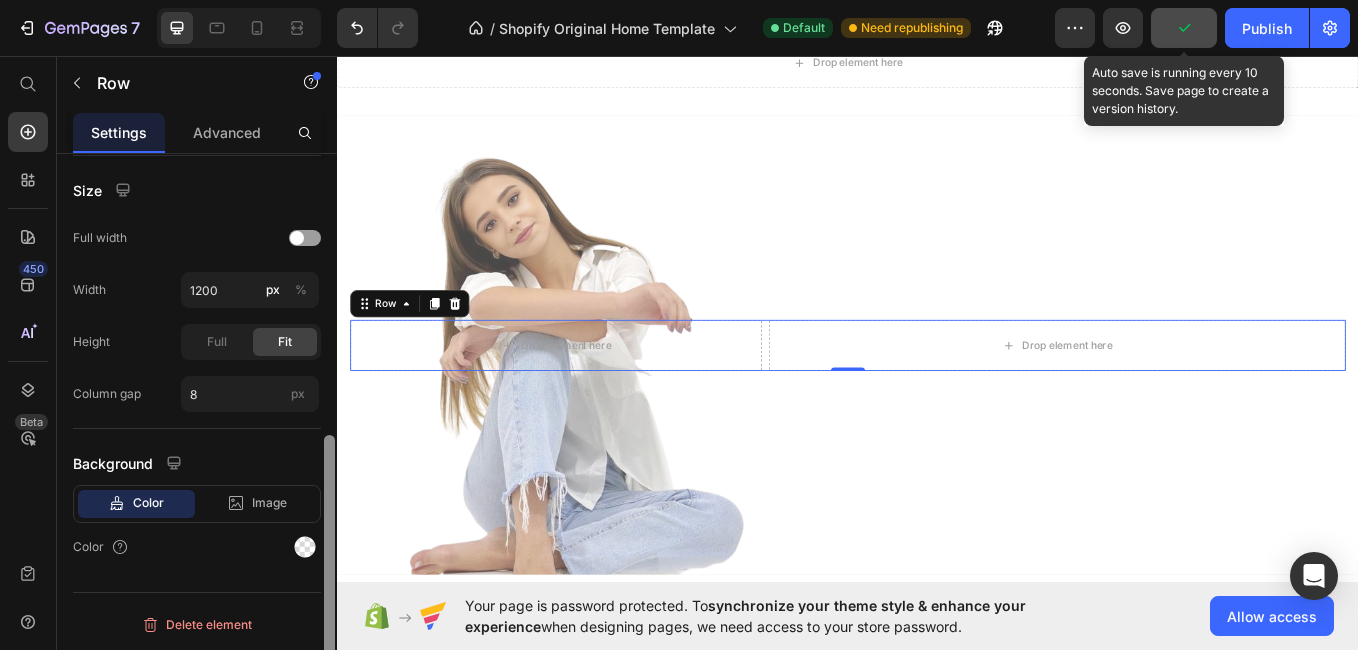 drag, startPoint x: 328, startPoint y: 463, endPoint x: 278, endPoint y: 666, distance: 209.06697 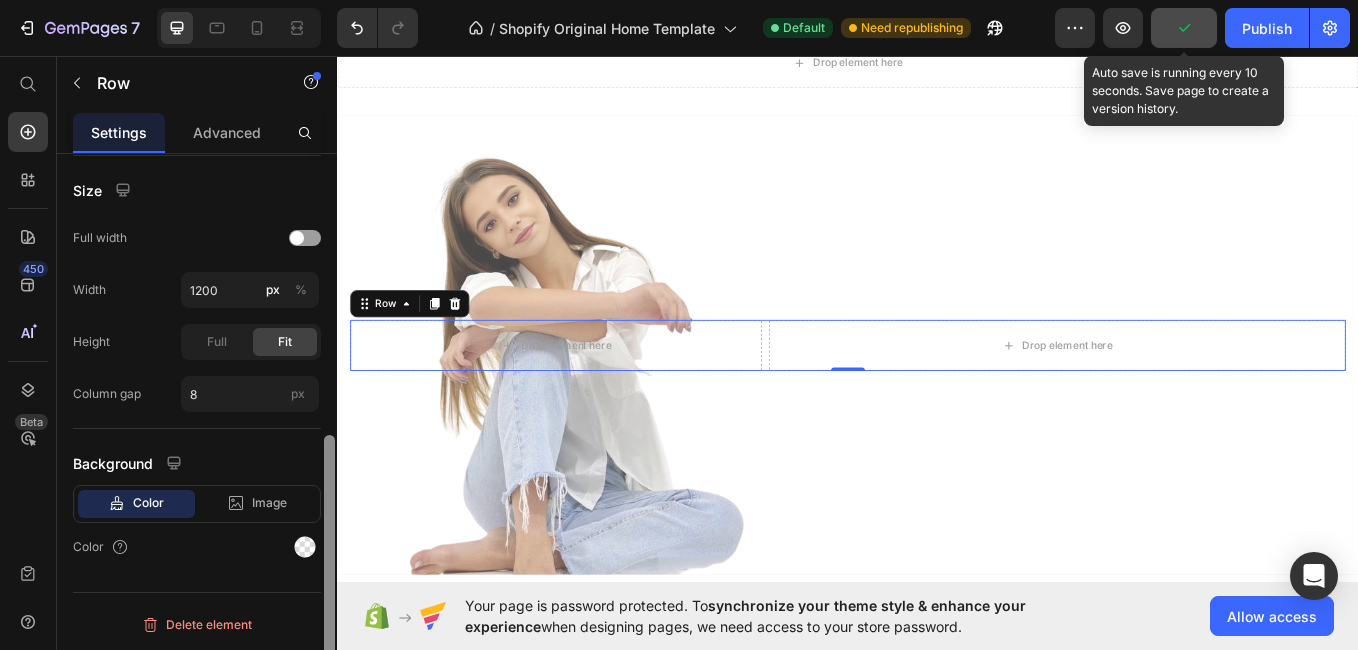 click on "7   /  Shopify Original Home Template Default Need republishing Preview Auto save is running every 10 seconds. Save page to create a version history.  Publish  450 Beta Start with Sections Elements Hero Section Product Detail Brands Trusted Badges Guarantee Product Breakdown How to use Testimonials Compare Bundle FAQs Social Proof Brand Story Product List Collection Blog List Contact Sticky Add to Cart Custom Footer Browse Library 450 Layout
Row
Row
Row
Row Text
Heading
Text Block Button
Button
Button
Sticky Back to top Media Image" at bounding box center (679, 0) 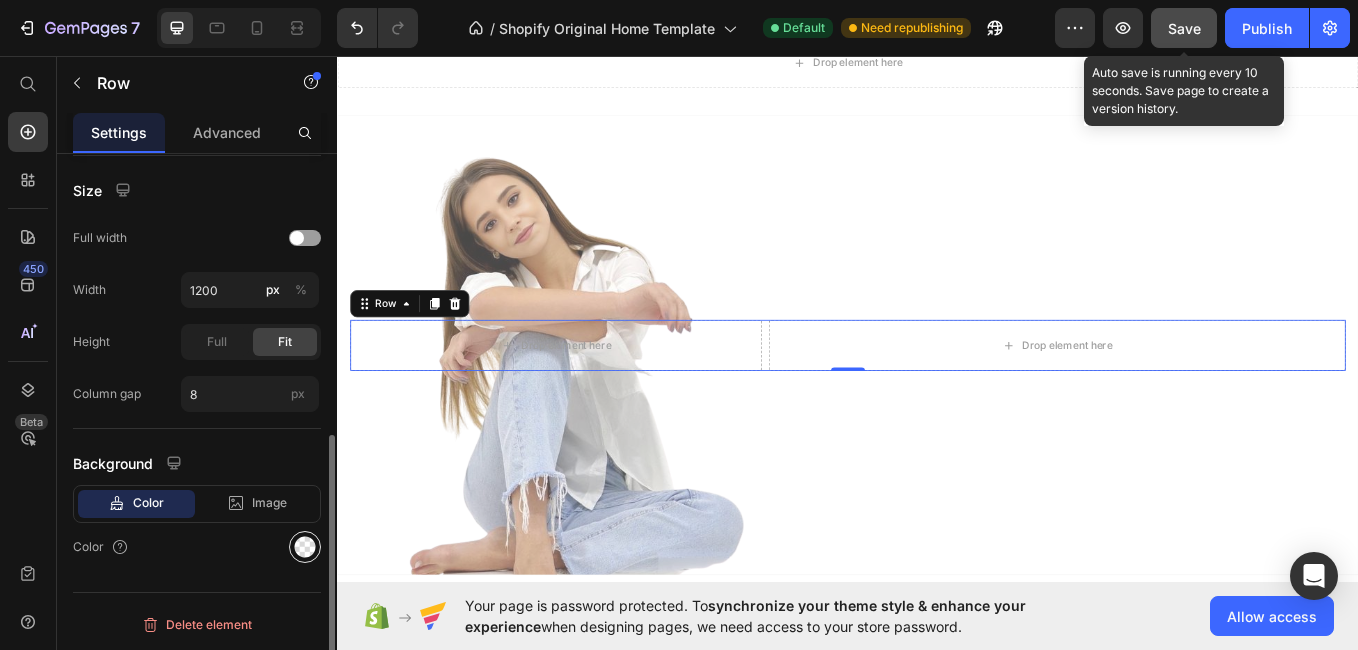click at bounding box center (305, 547) 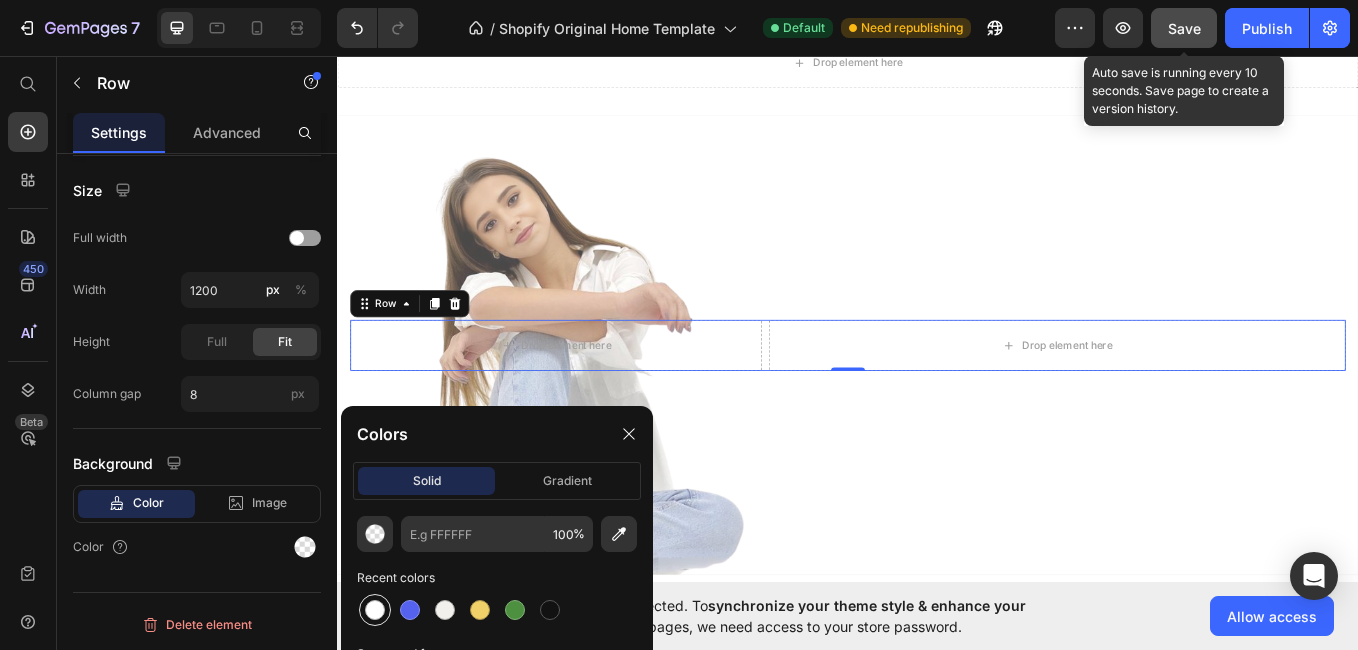 click at bounding box center [375, 610] 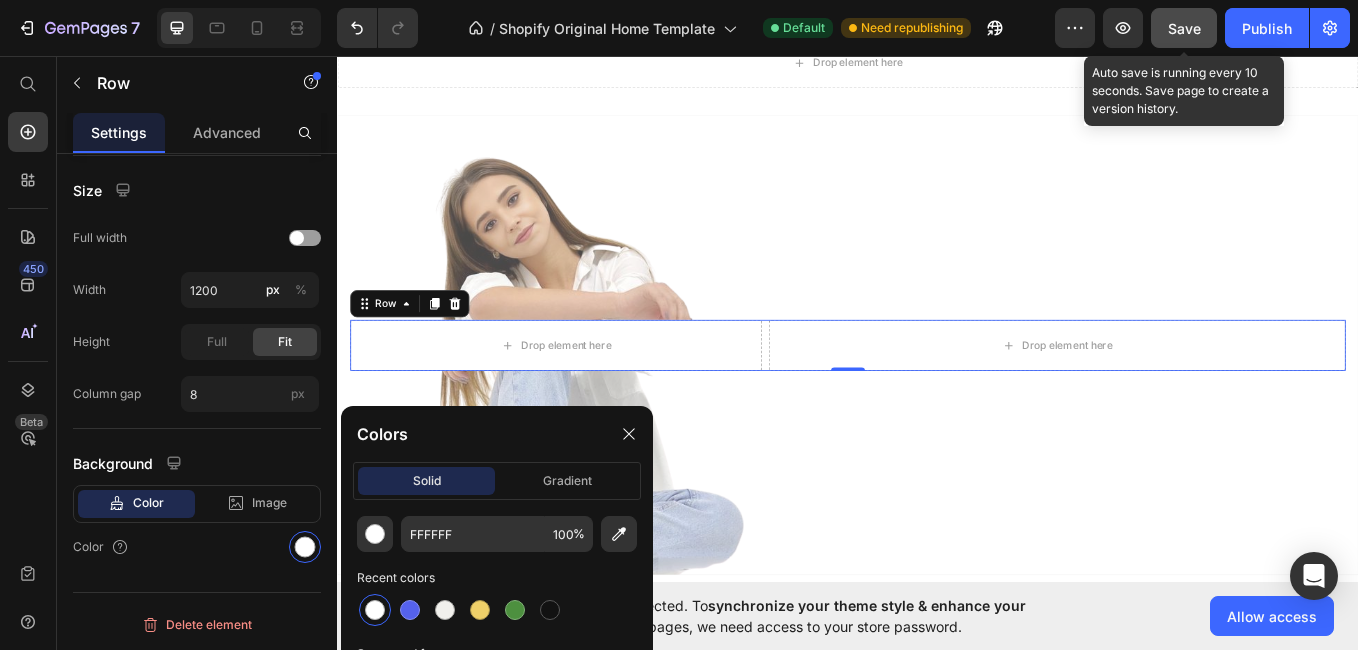 click at bounding box center (375, 610) 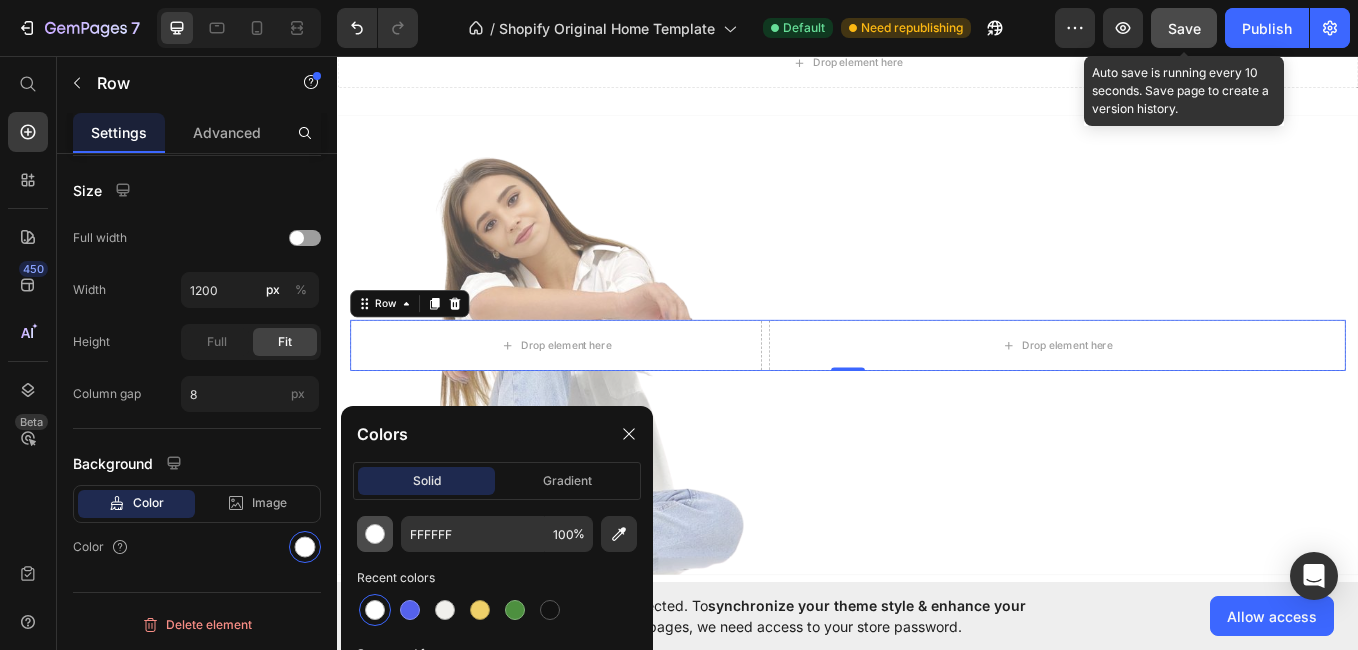 click at bounding box center [375, 534] 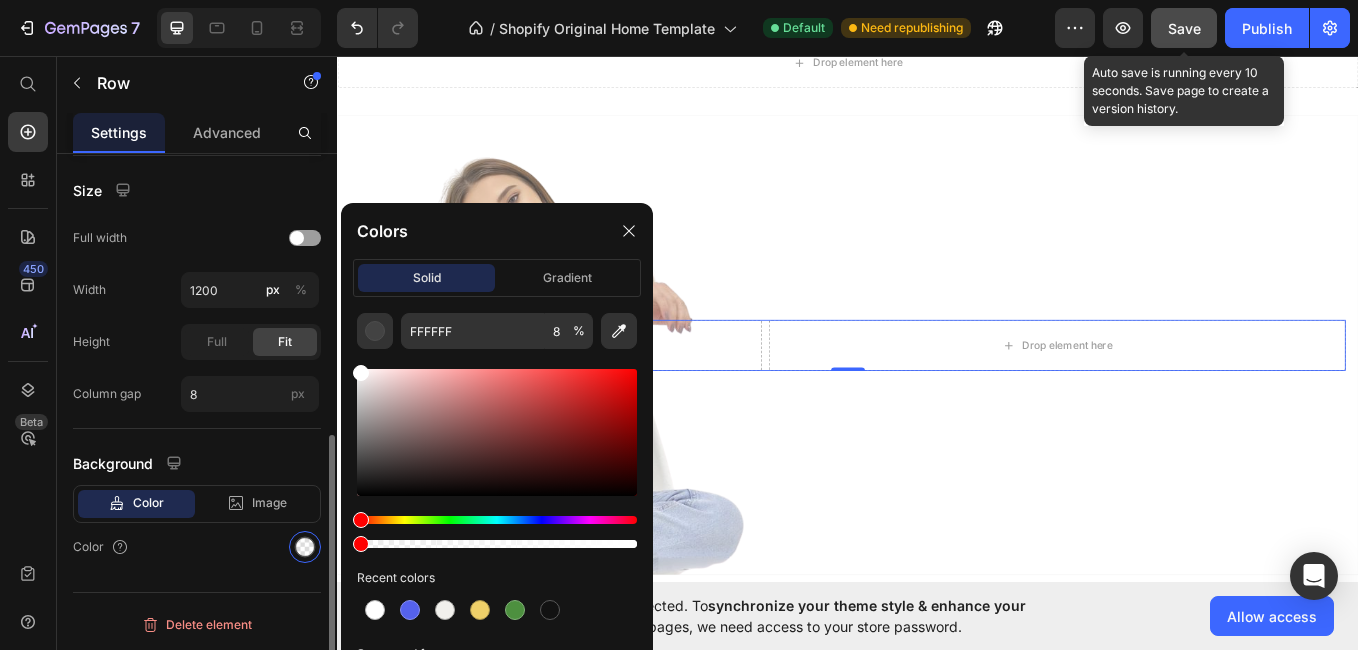 type on "0" 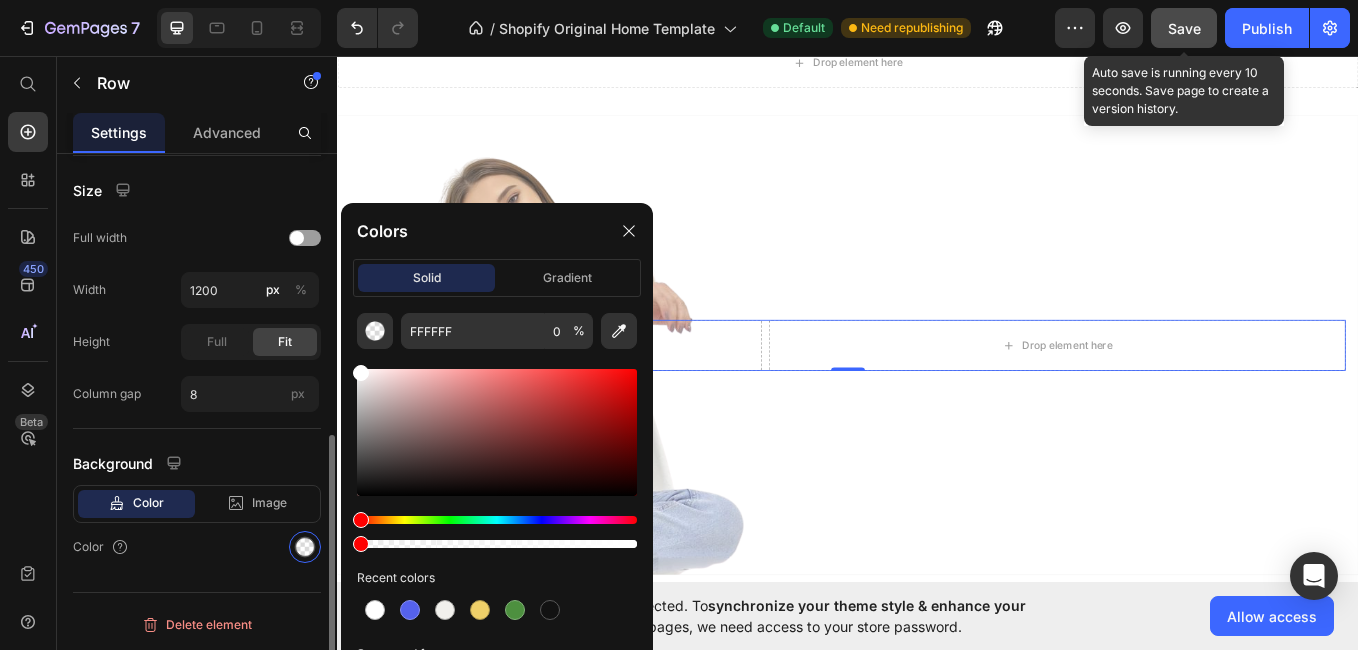 drag, startPoint x: 380, startPoint y: 547, endPoint x: 244, endPoint y: 562, distance: 136.8247 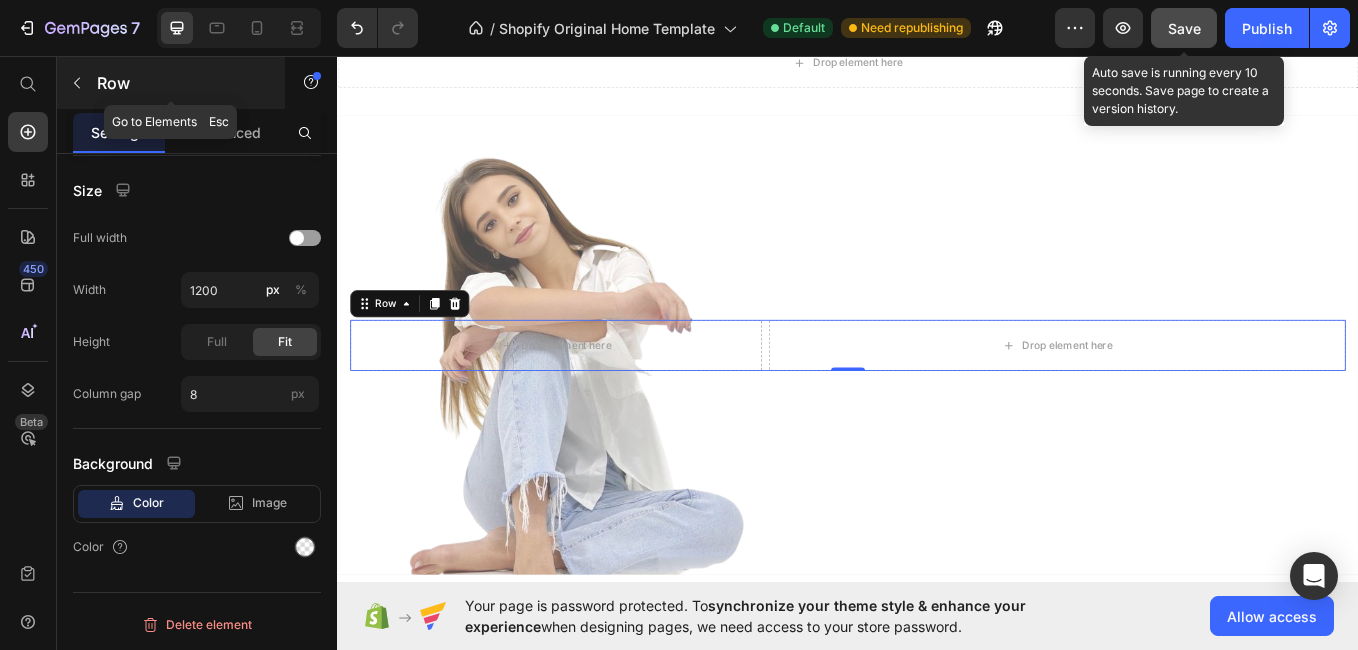 click 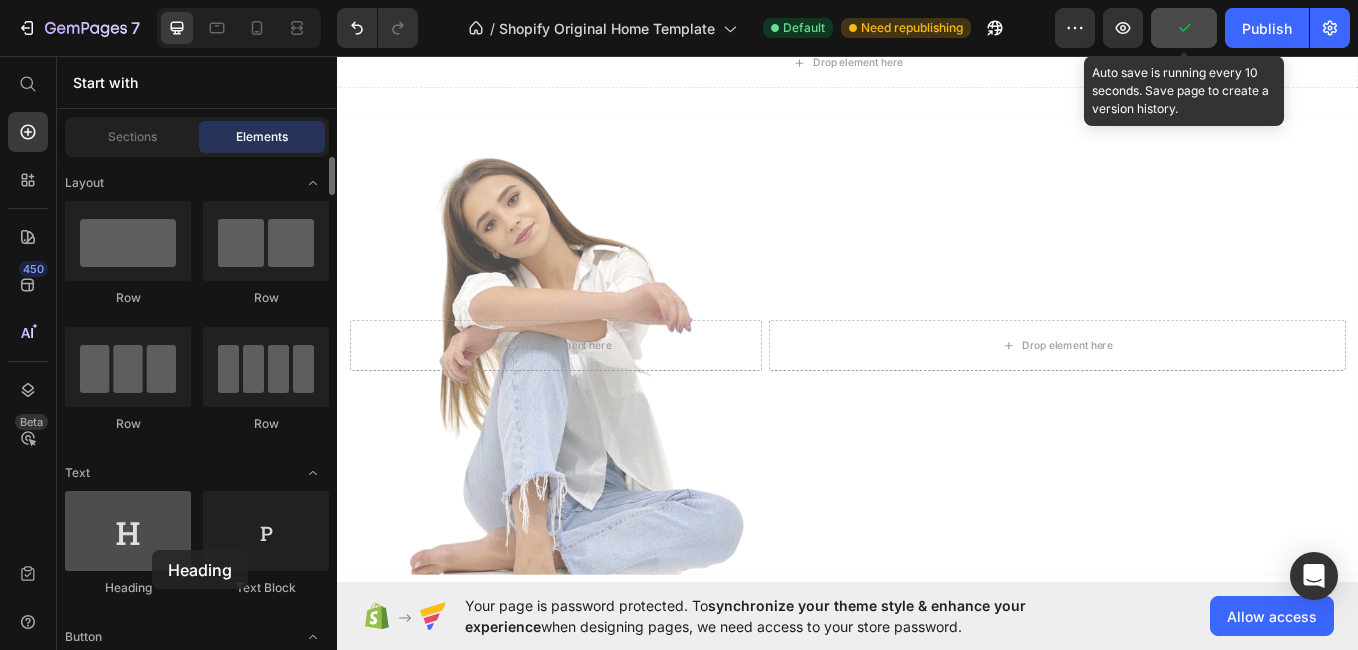 click at bounding box center (128, 531) 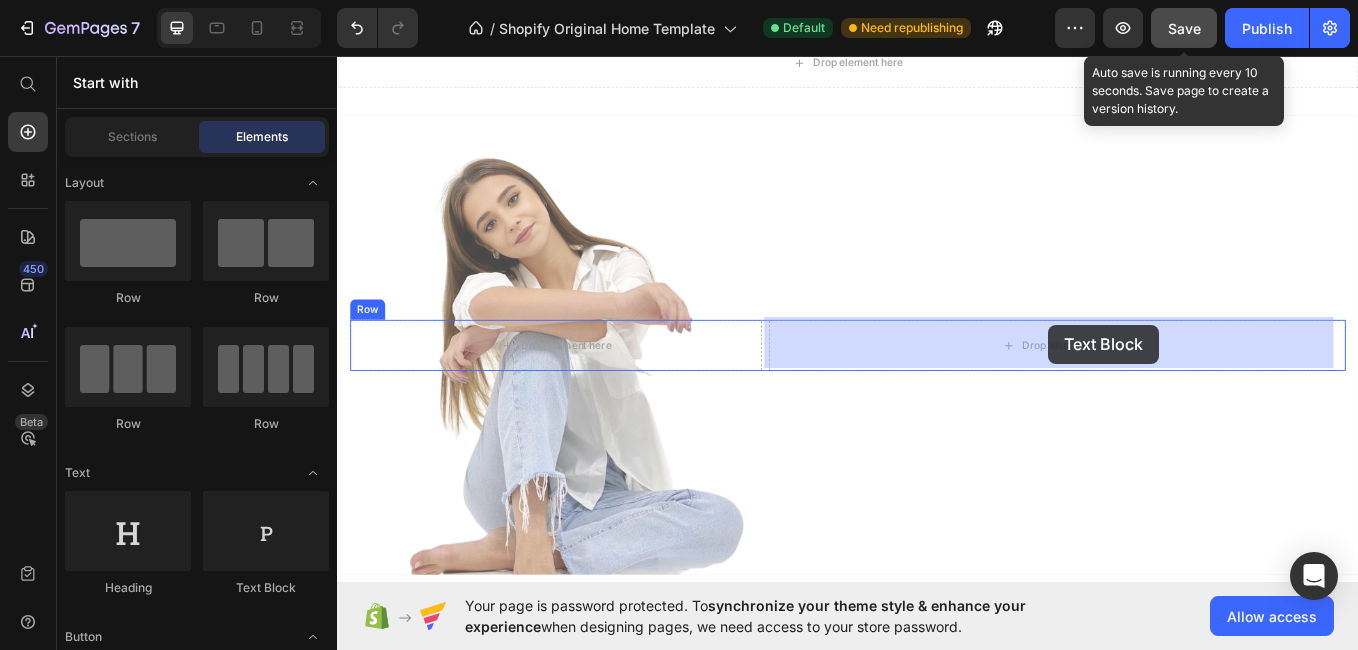 drag, startPoint x: 573, startPoint y: 619, endPoint x: 1172, endPoint y: 368, distance: 649.4628 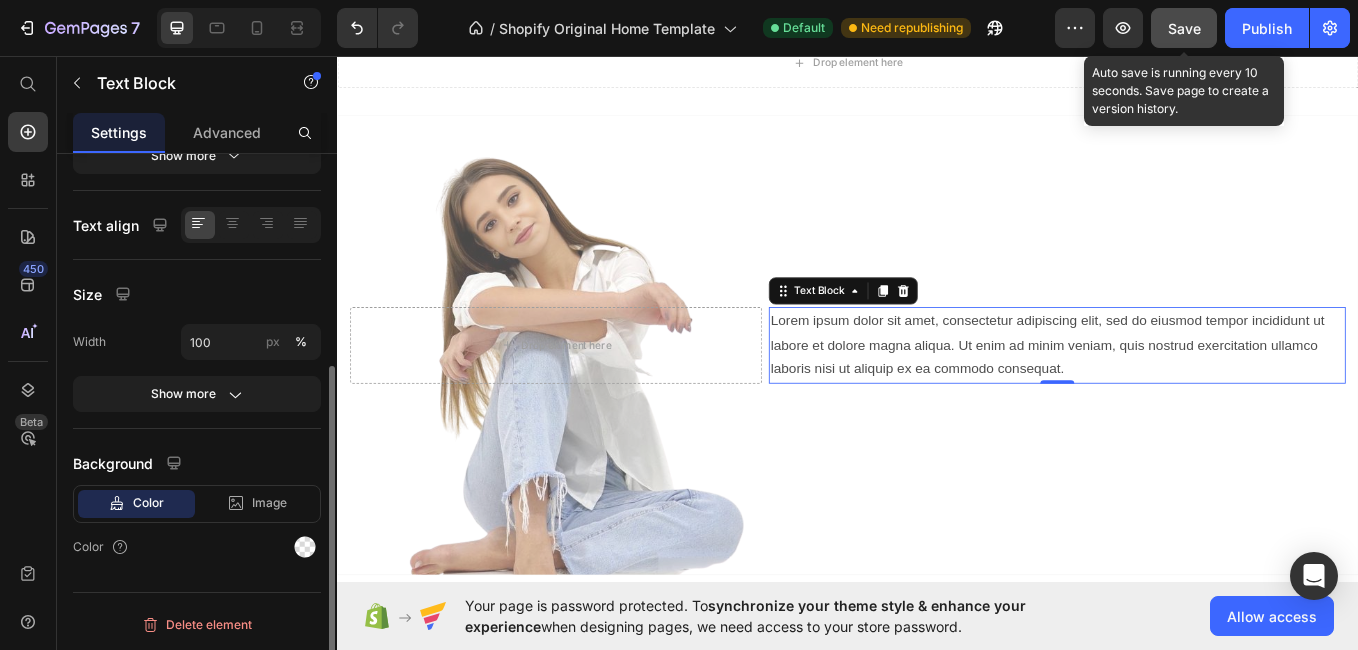 scroll, scrollTop: 0, scrollLeft: 0, axis: both 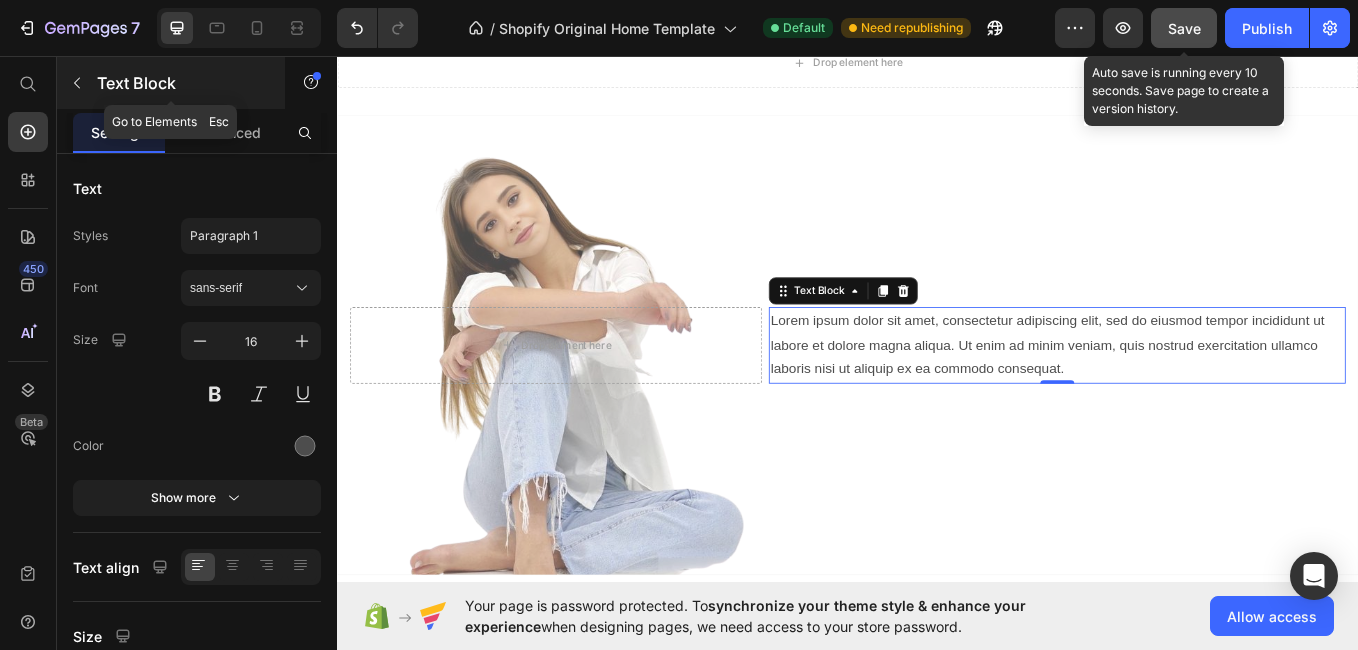 click 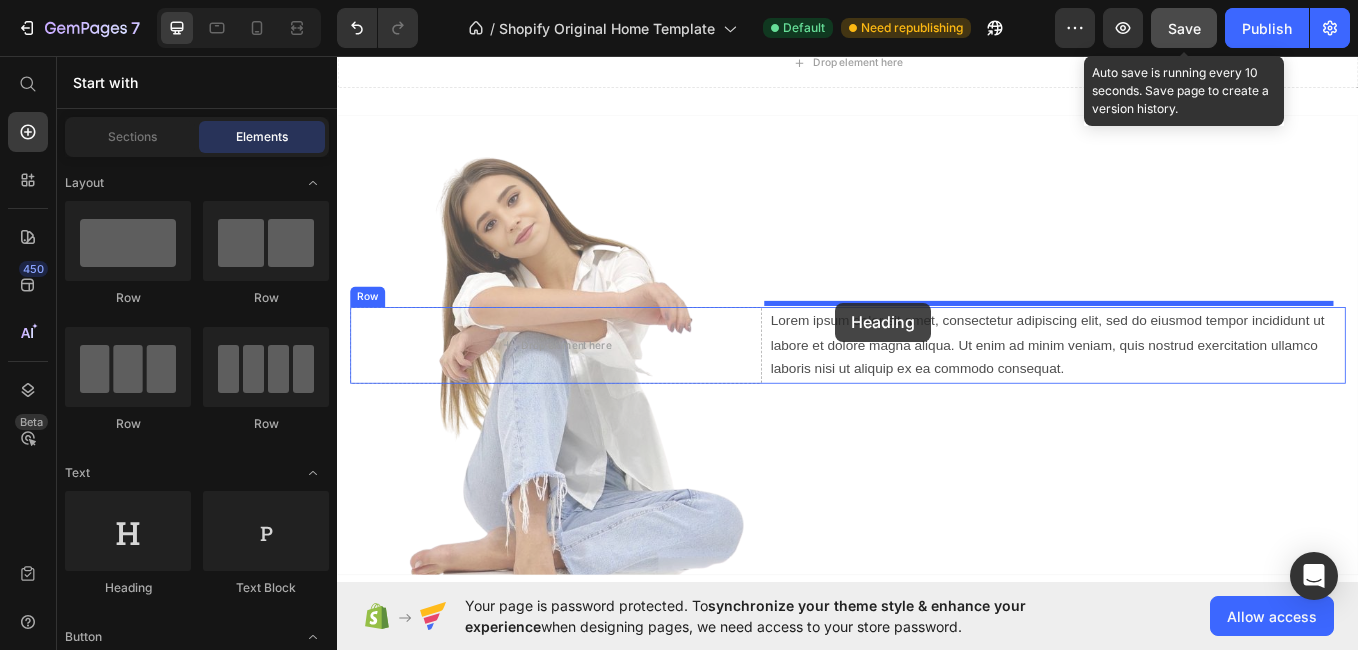 drag, startPoint x: 572, startPoint y: 513, endPoint x: 922, endPoint y: 346, distance: 387.8002 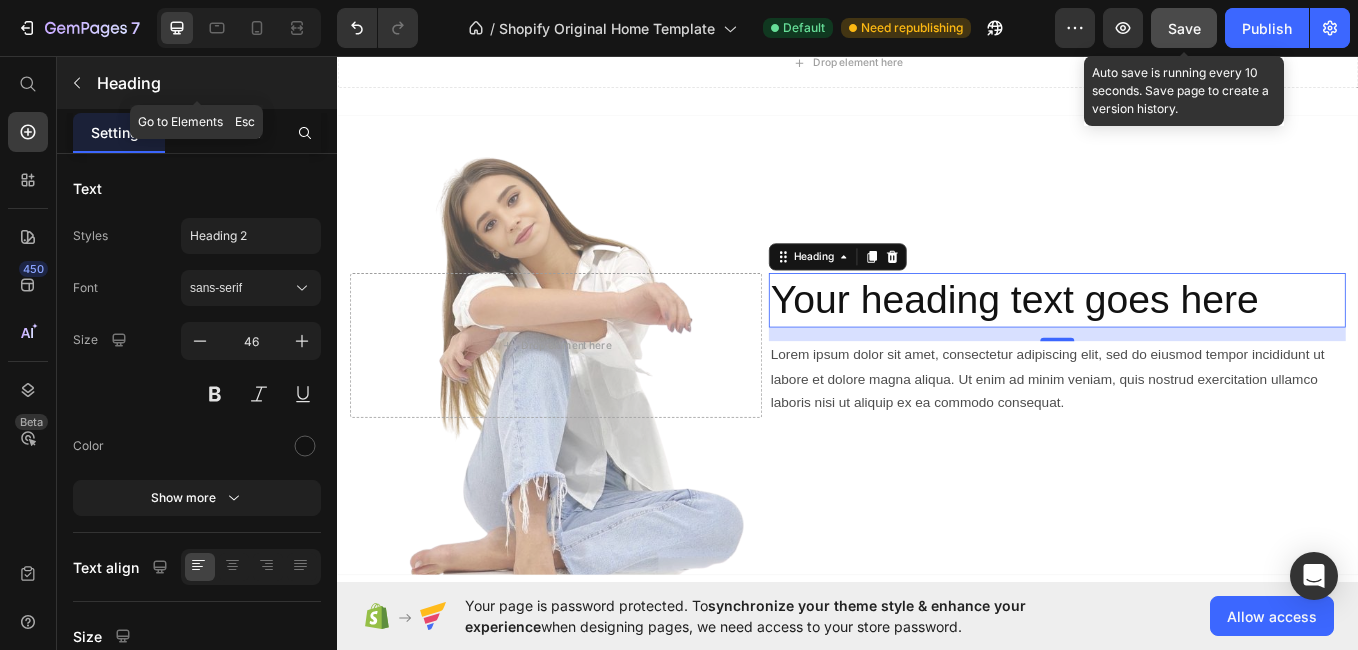 click 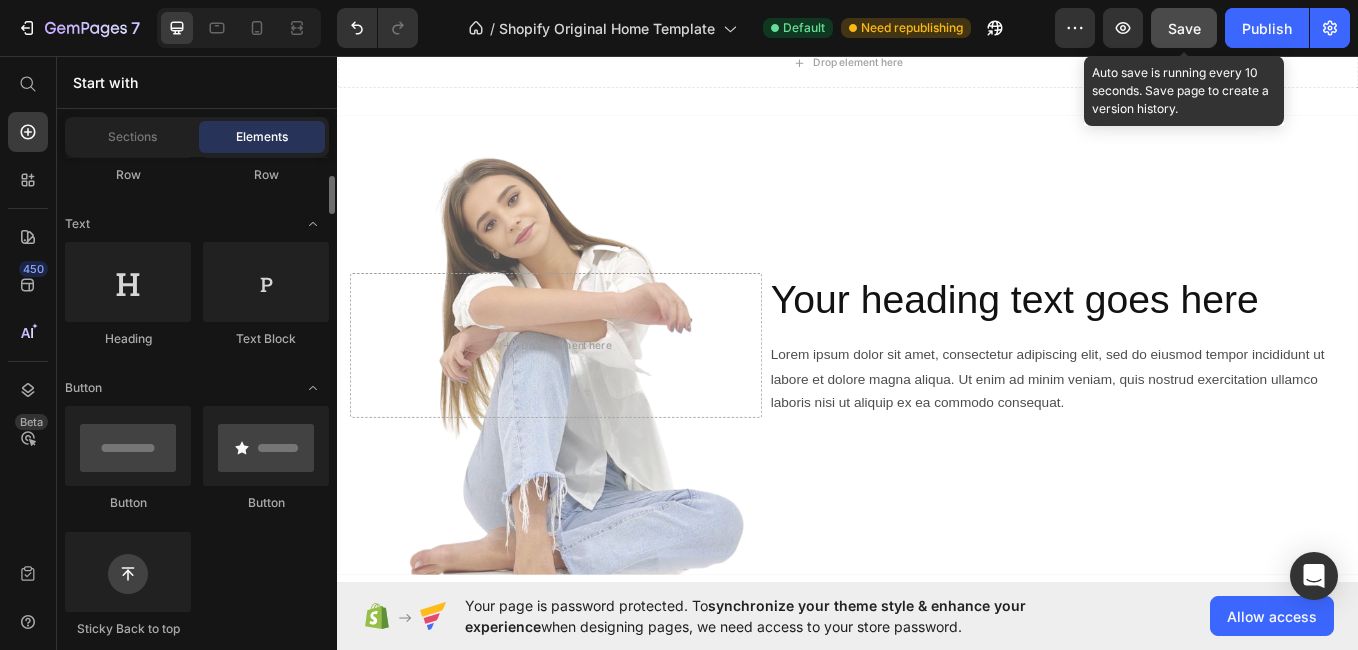scroll, scrollTop: 249, scrollLeft: 0, axis: vertical 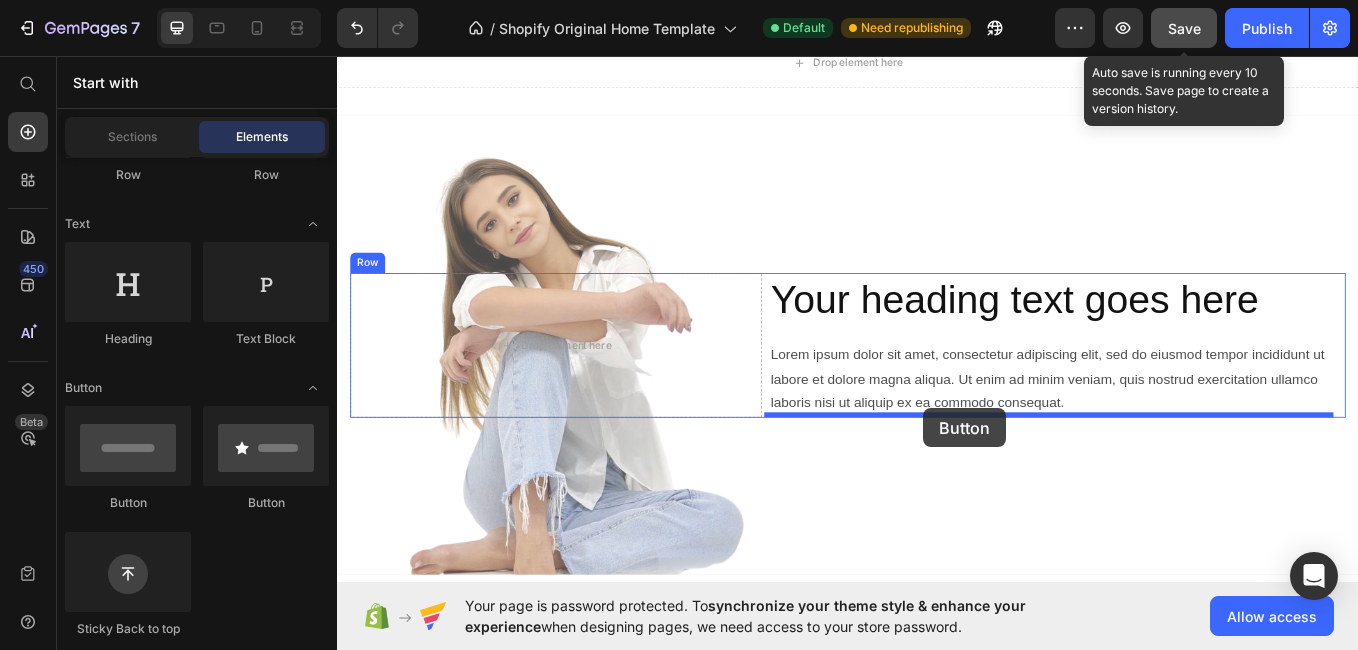 drag, startPoint x: 591, startPoint y: 513, endPoint x: 1024, endPoint y: 467, distance: 435.43655 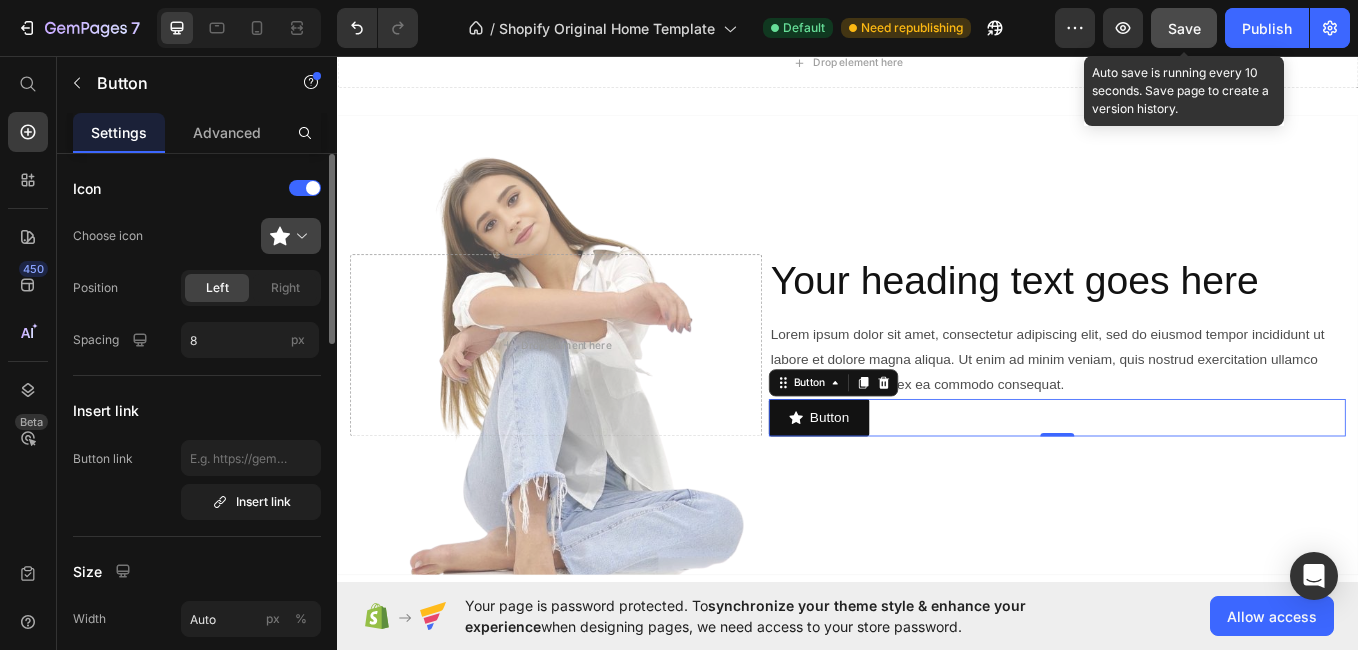 click at bounding box center [299, 236] 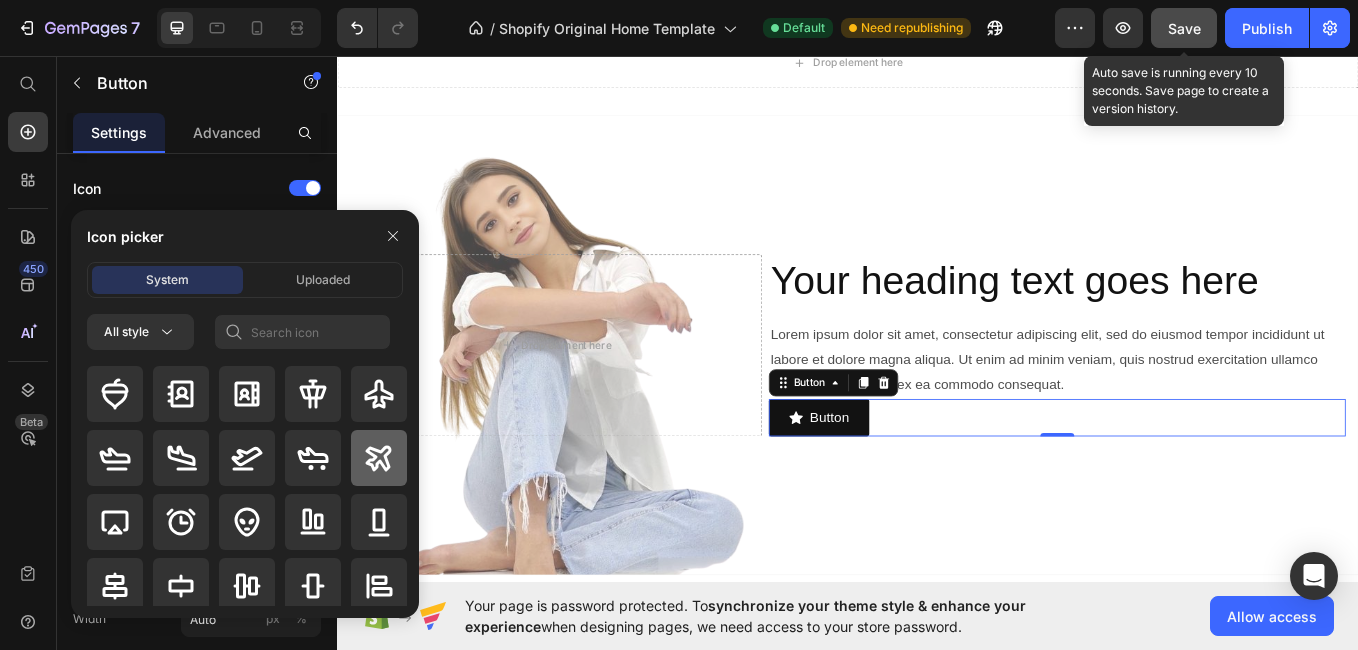 click 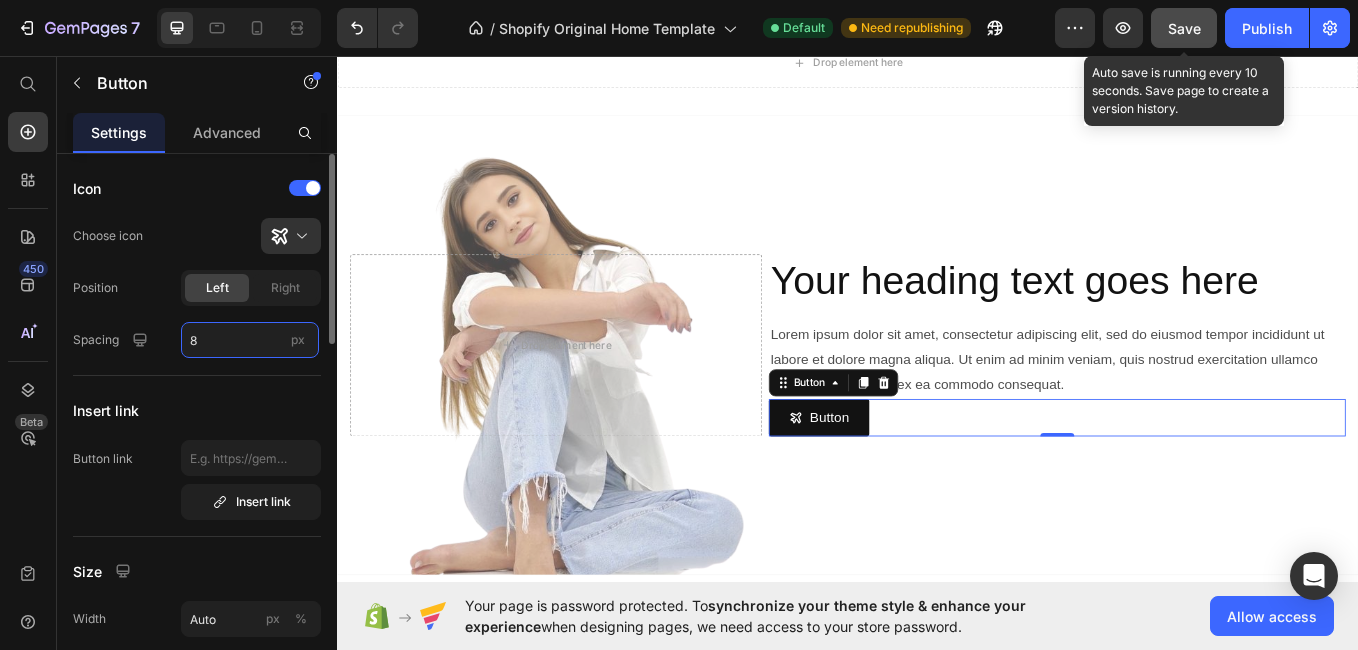 click on "8" at bounding box center [250, 340] 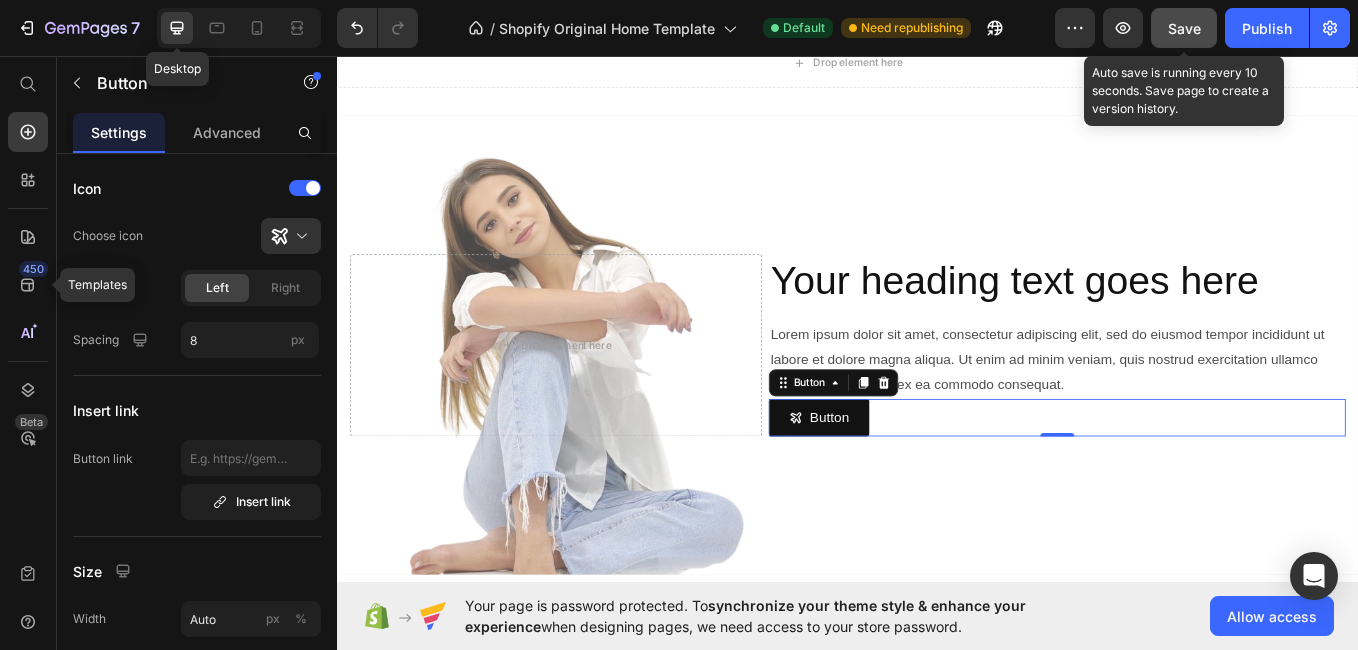 click 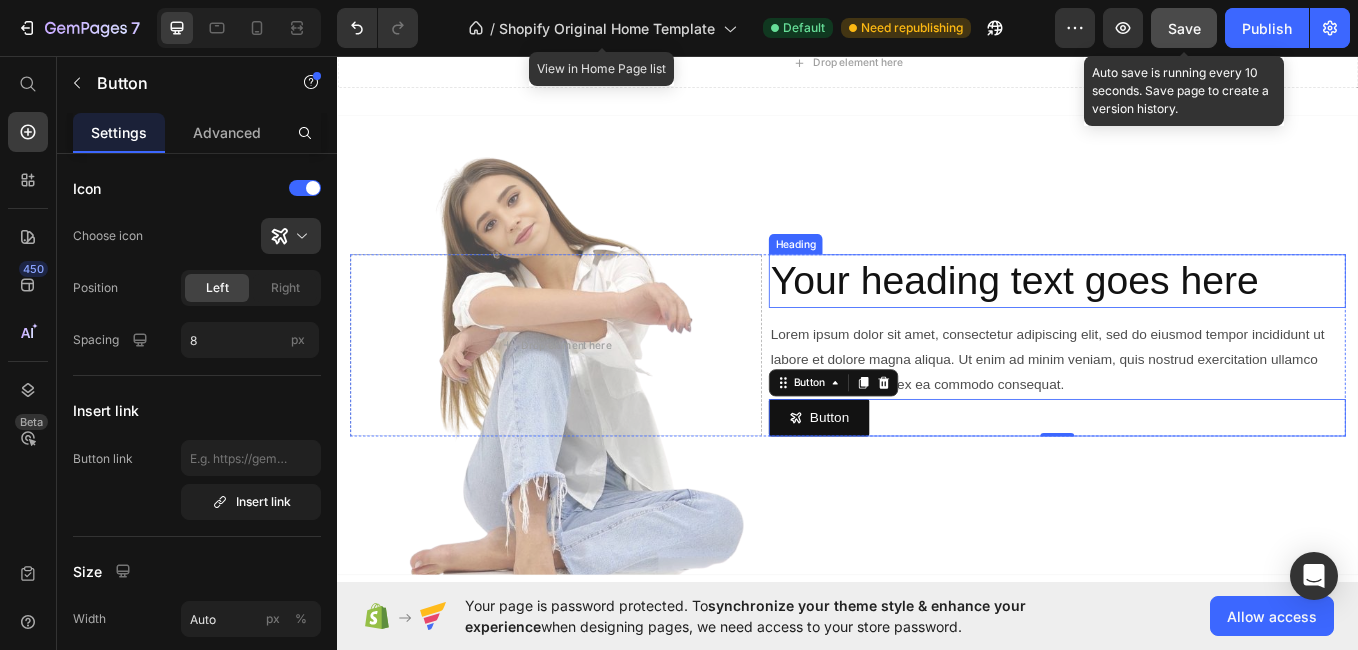click on "Your heading text goes here" at bounding box center (1183, 321) 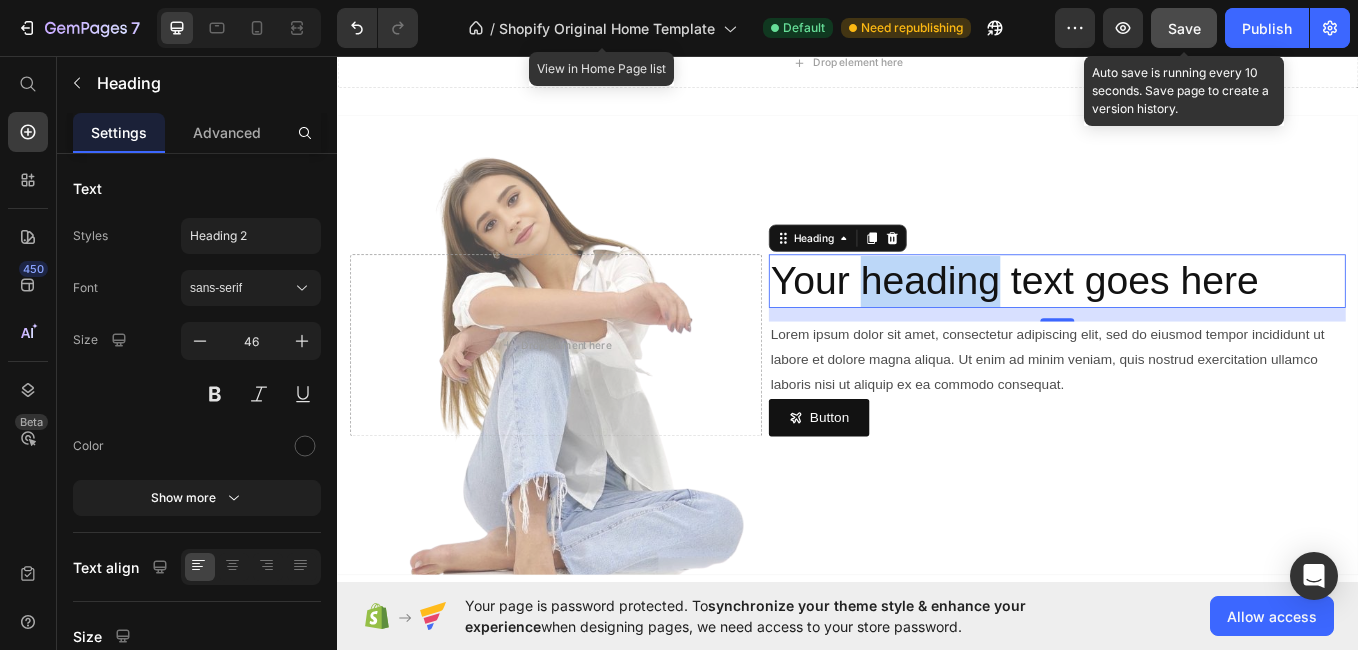 click on "Your heading text goes here" at bounding box center [1183, 321] 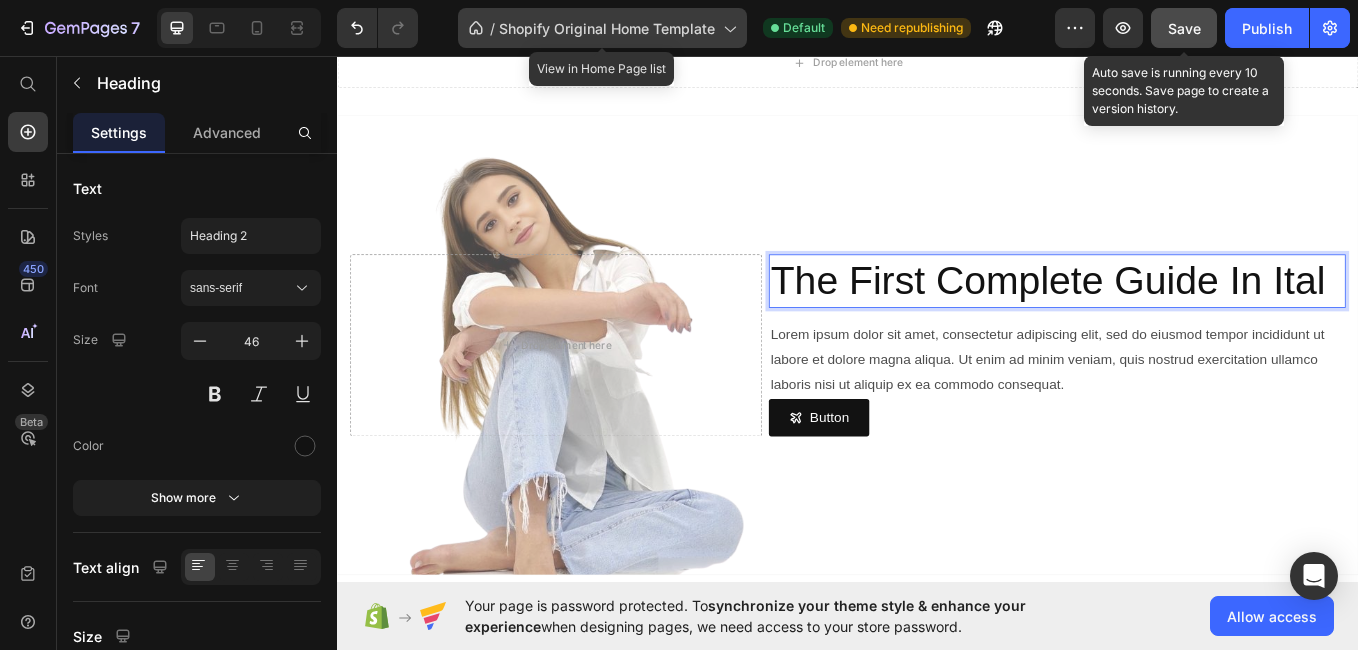 scroll, scrollTop: 59, scrollLeft: 0, axis: vertical 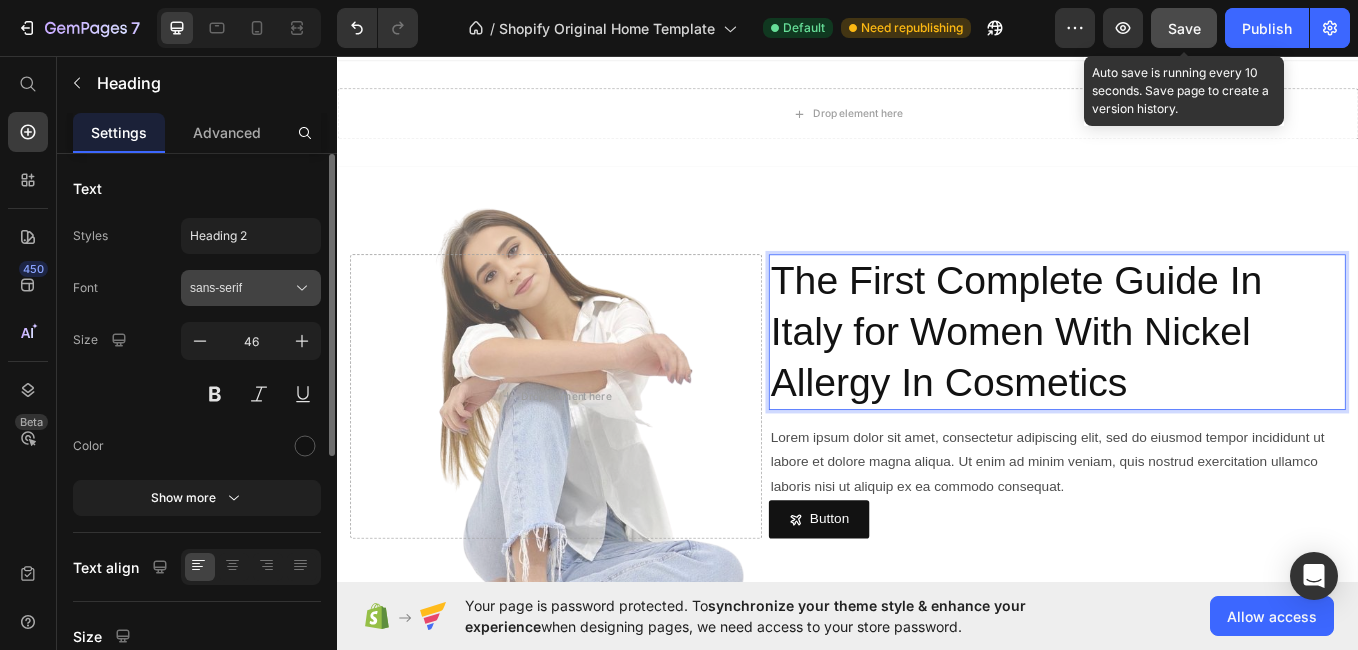 click on "sans-serif" at bounding box center (251, 288) 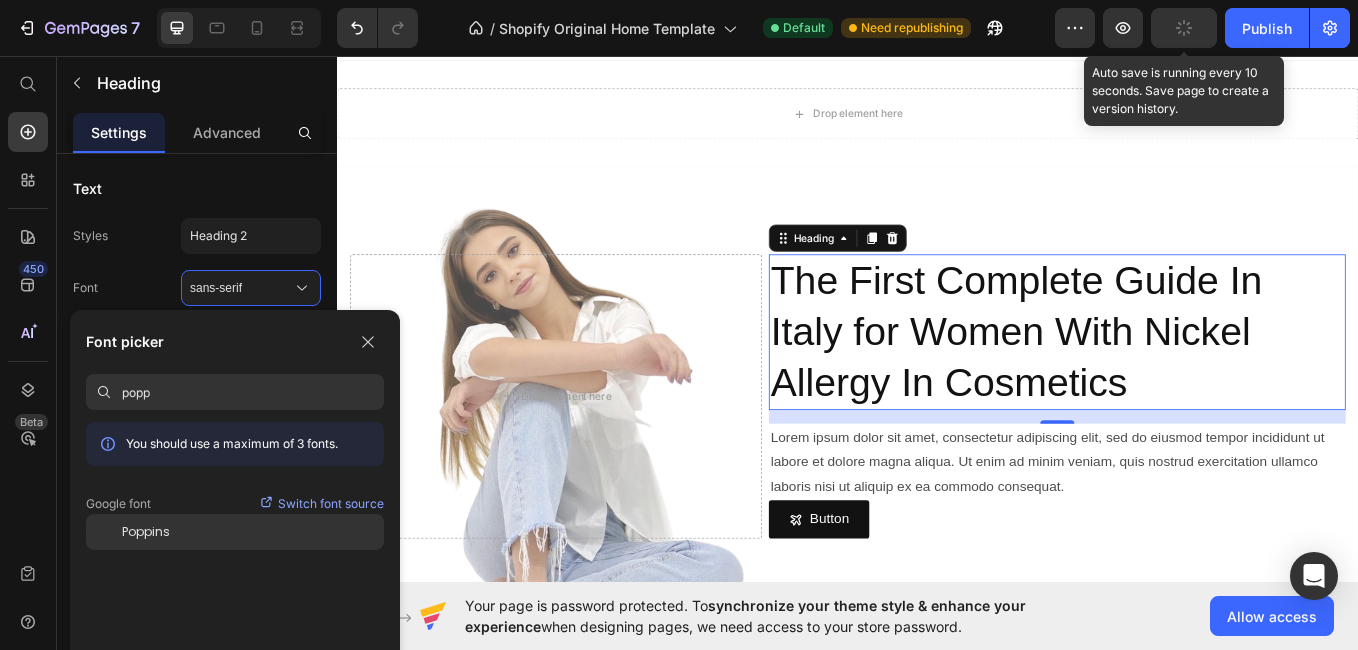 type on "popp" 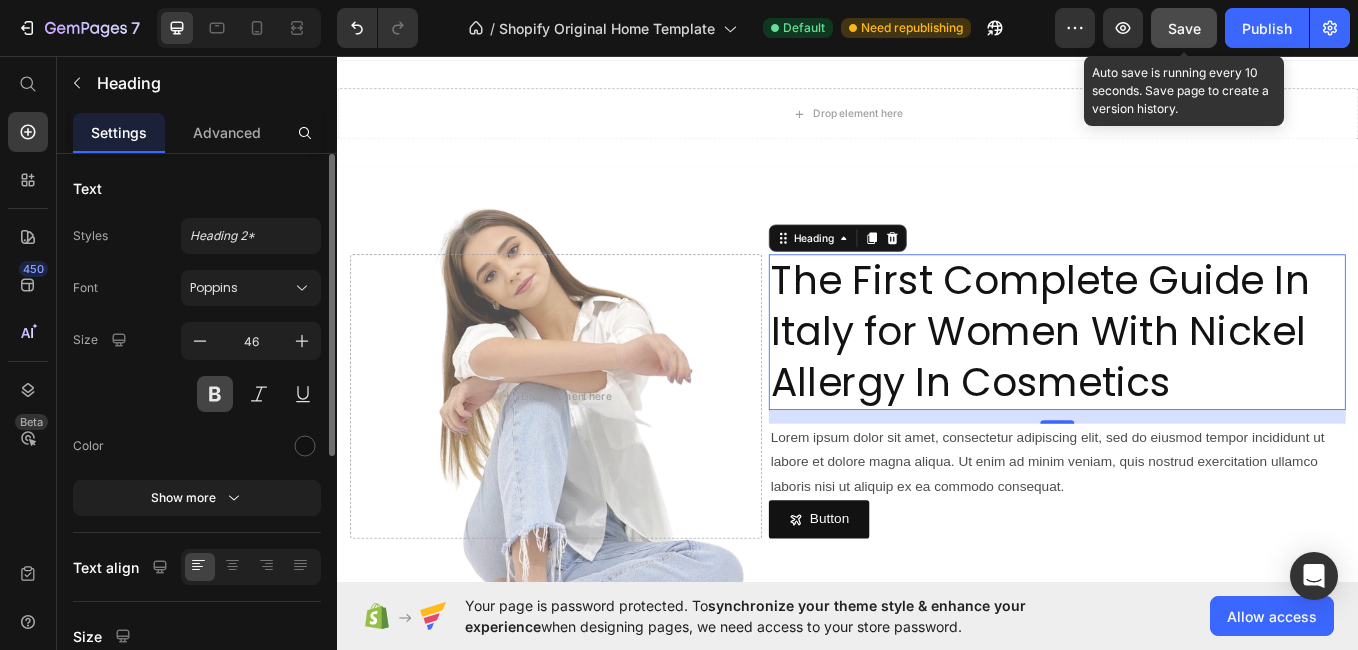 click at bounding box center (215, 394) 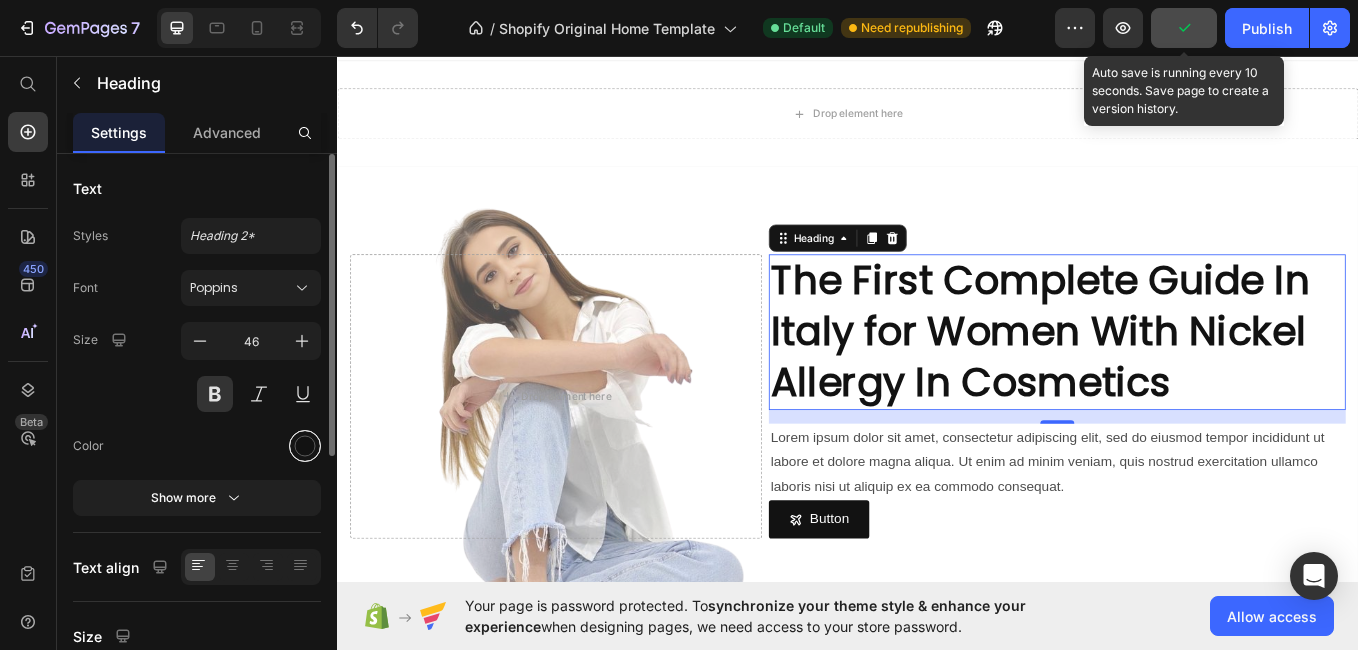click at bounding box center (305, 446) 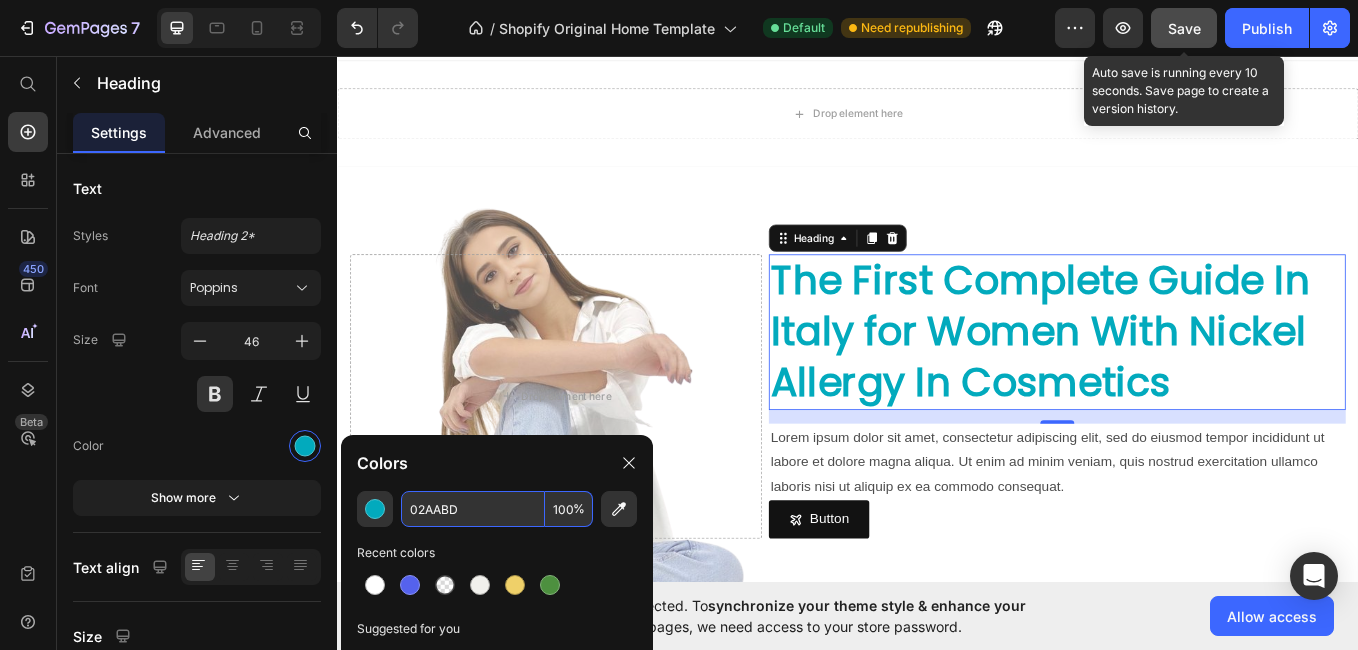 type on "02AABD" 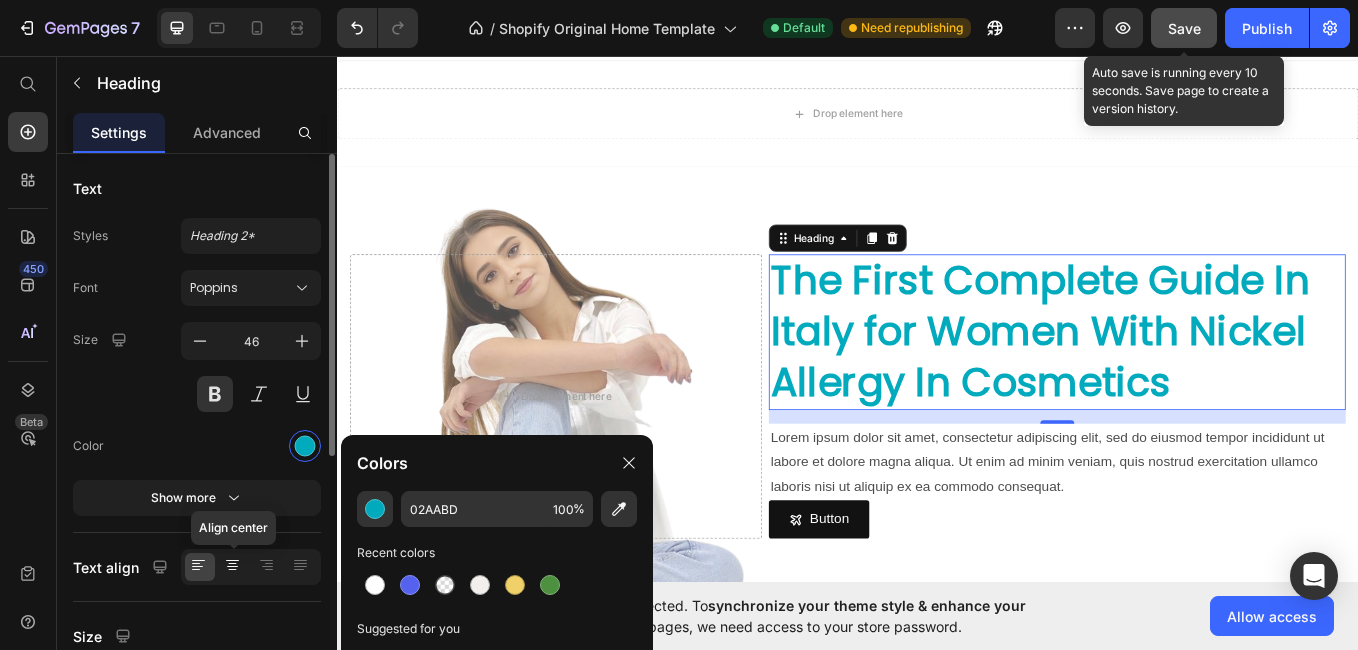 click 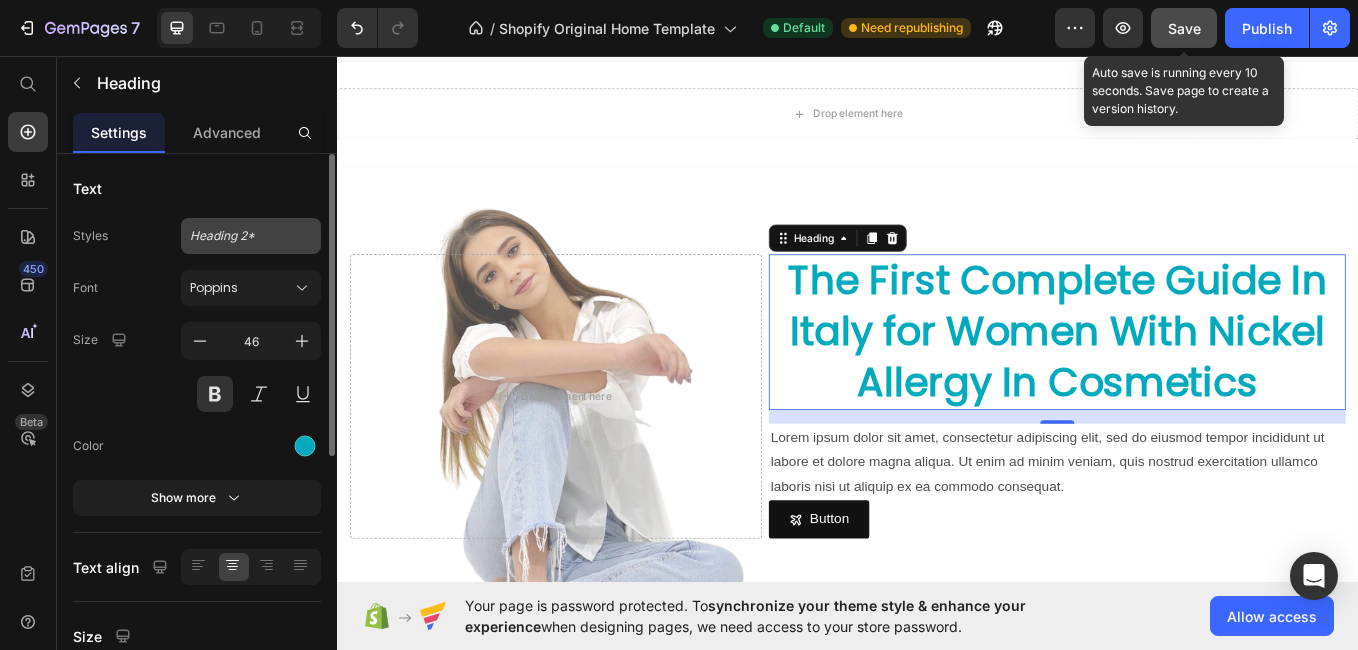click on "Heading 2*" 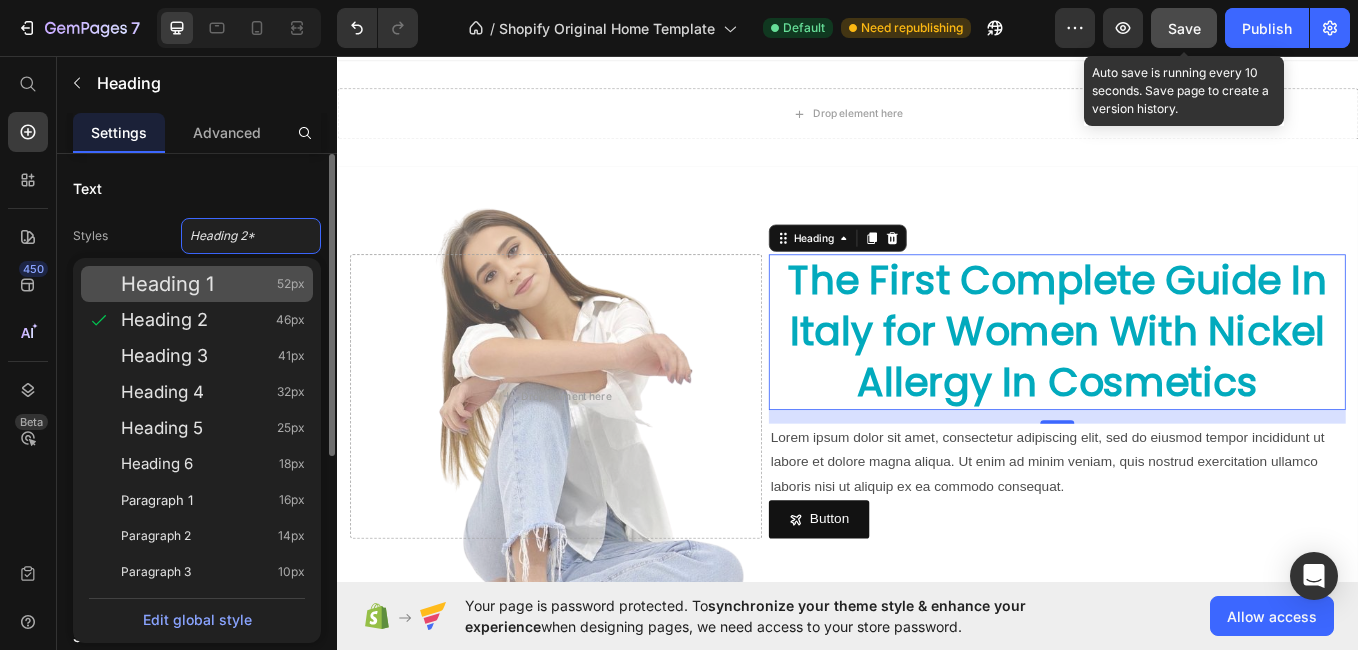 click on "Heading 1" at bounding box center (167, 284) 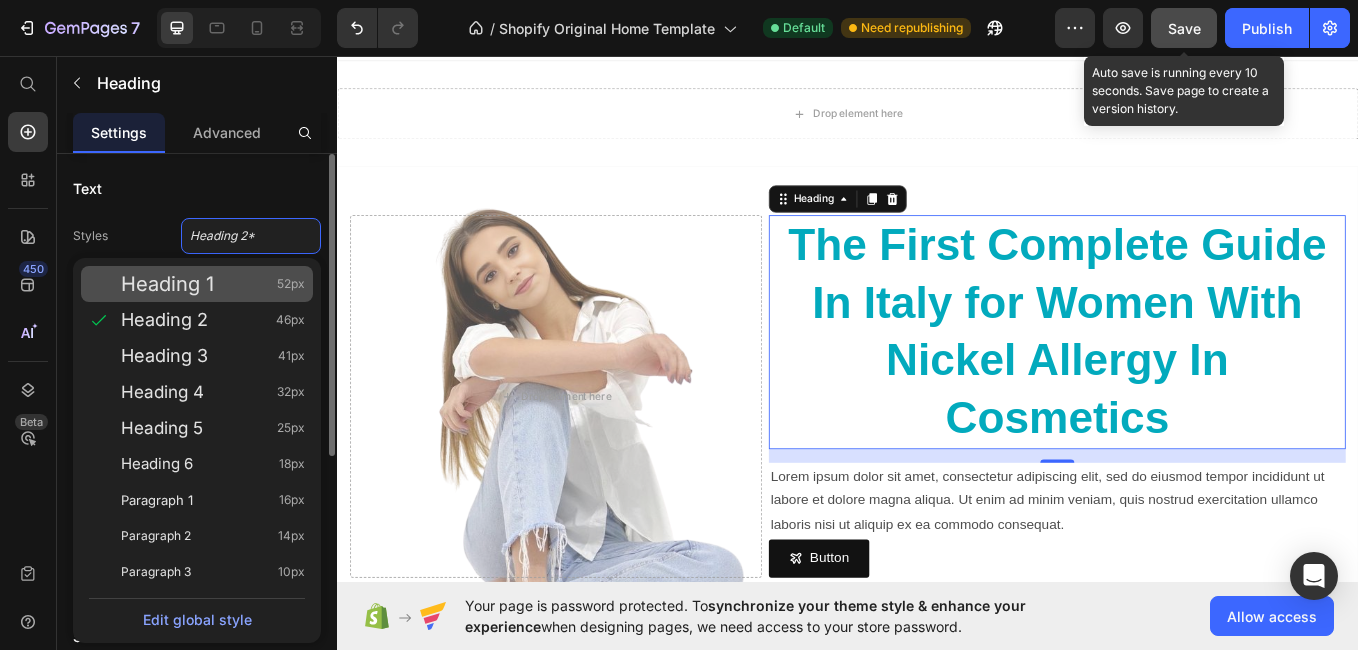 type on "52" 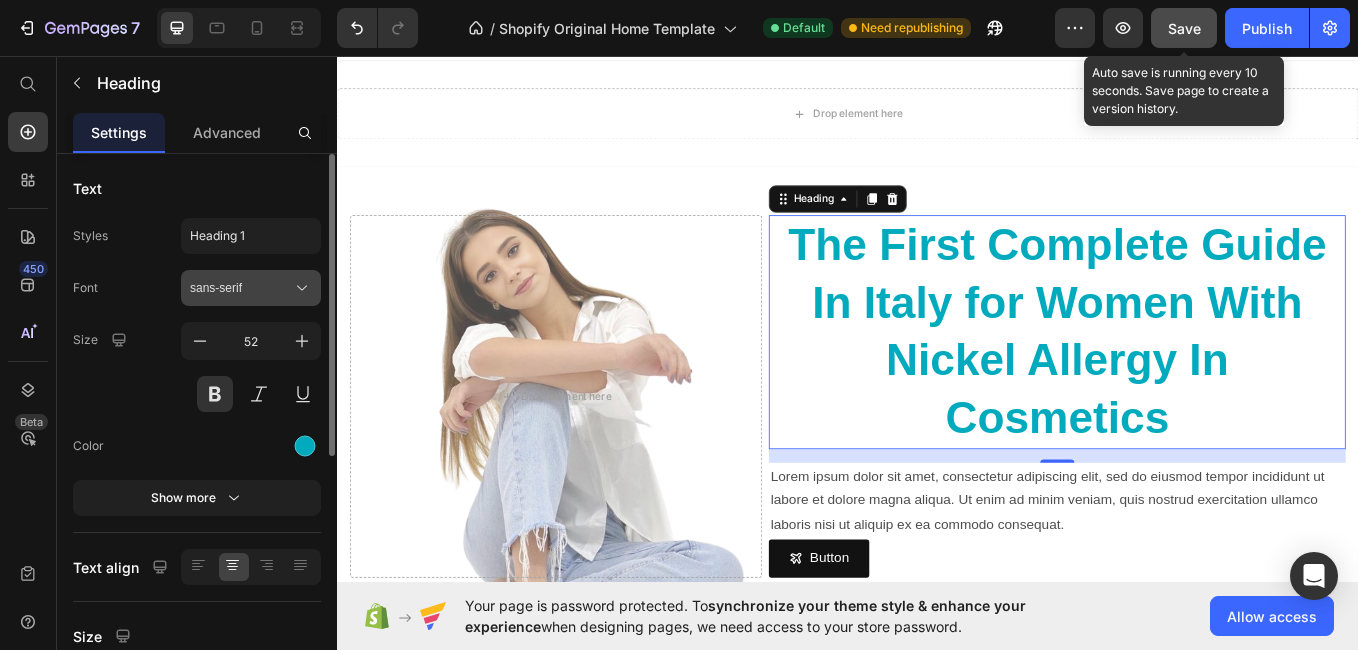 click on "sans-serif" at bounding box center [241, 288] 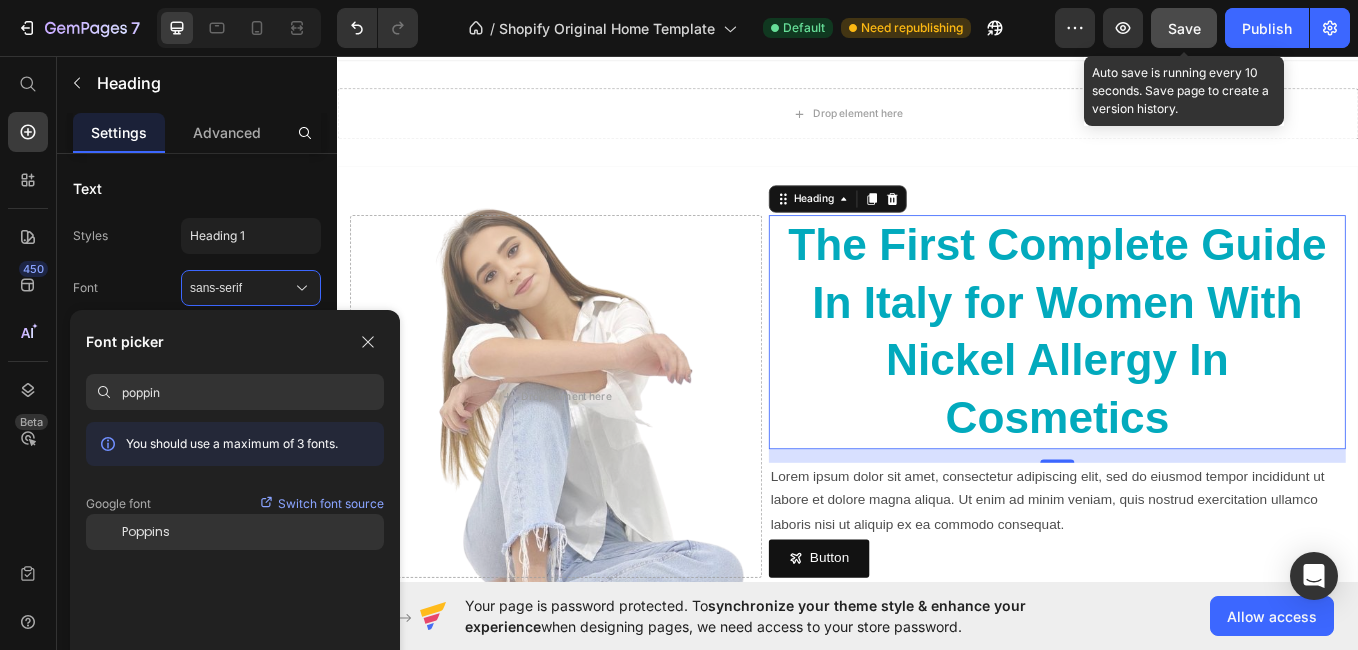 type on "poppin" 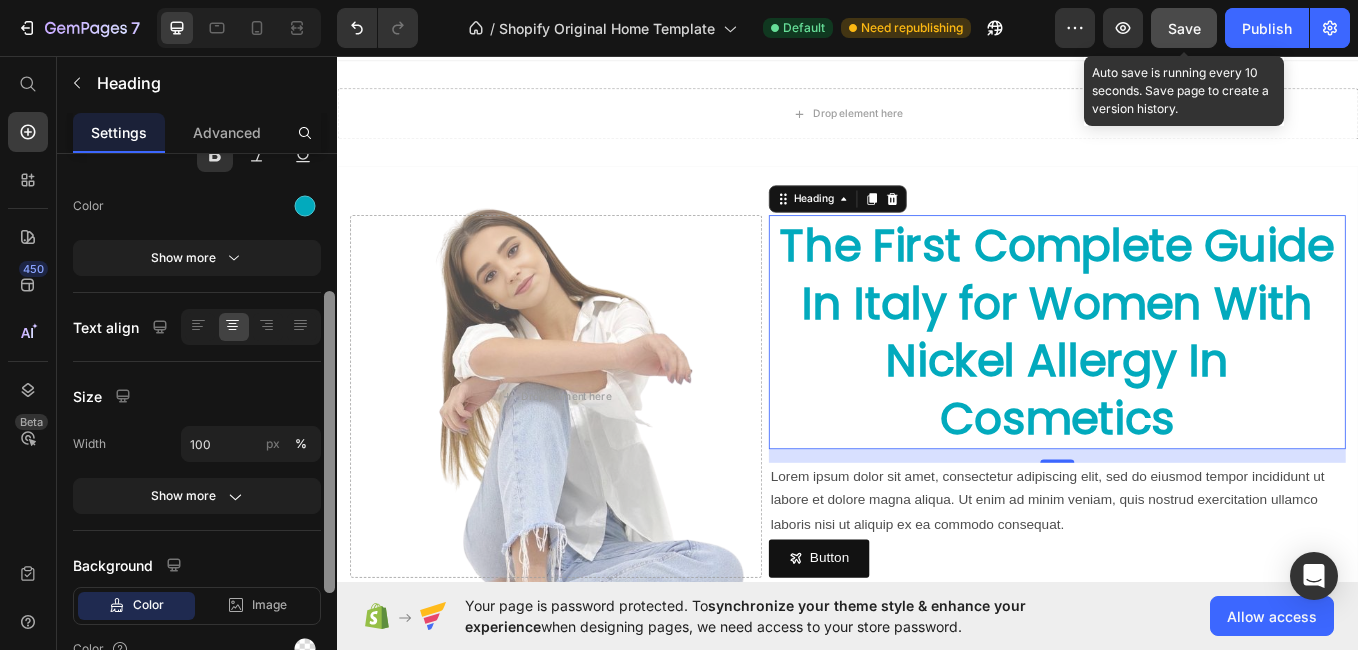 scroll, scrollTop: 244, scrollLeft: 0, axis: vertical 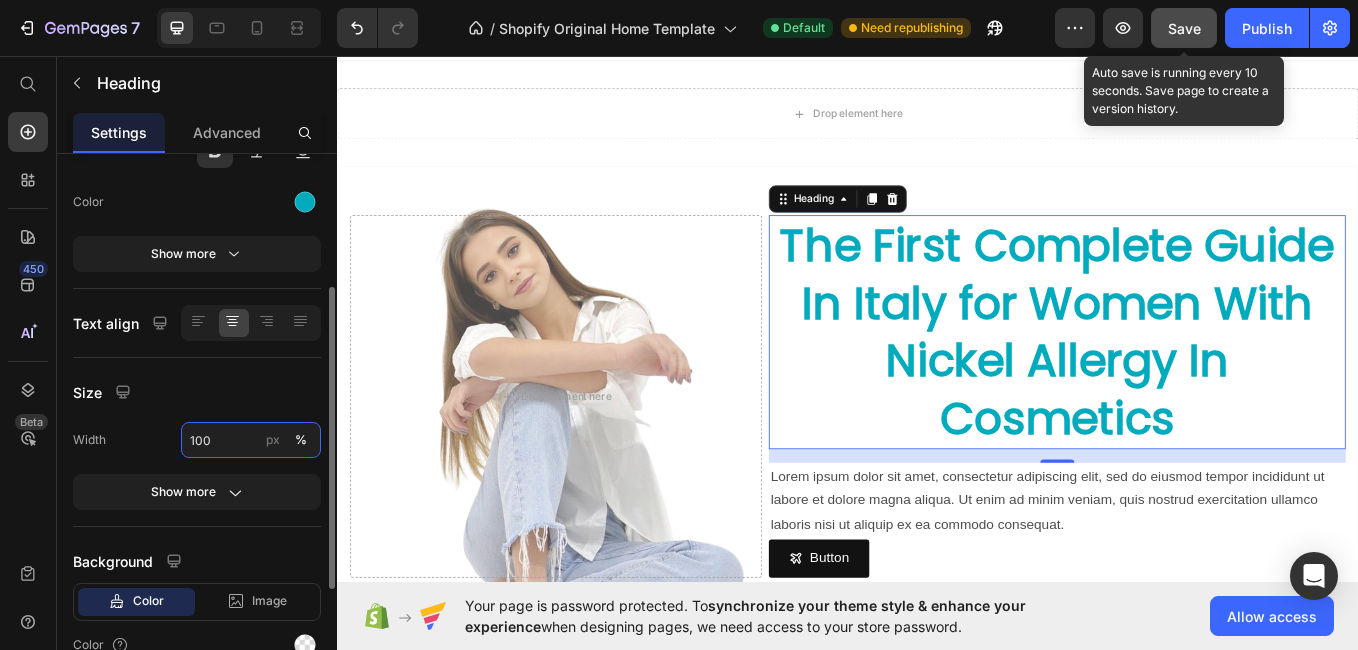 click on "100" at bounding box center [251, 440] 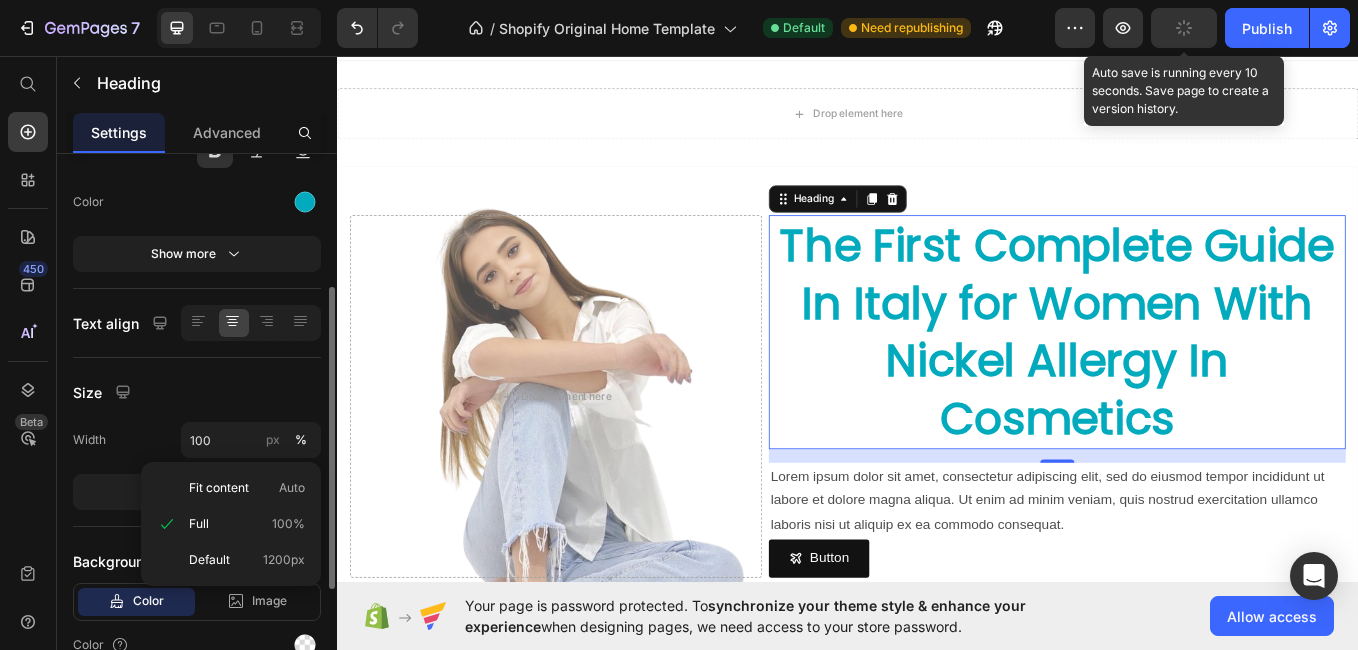 click on "Text Styles Heading 1* Font Poppins Size 52 Color Show more Text align Size Width 100 px % Show more Background Color Image Video  Color  SEO HTML tag H2" at bounding box center [197, 366] 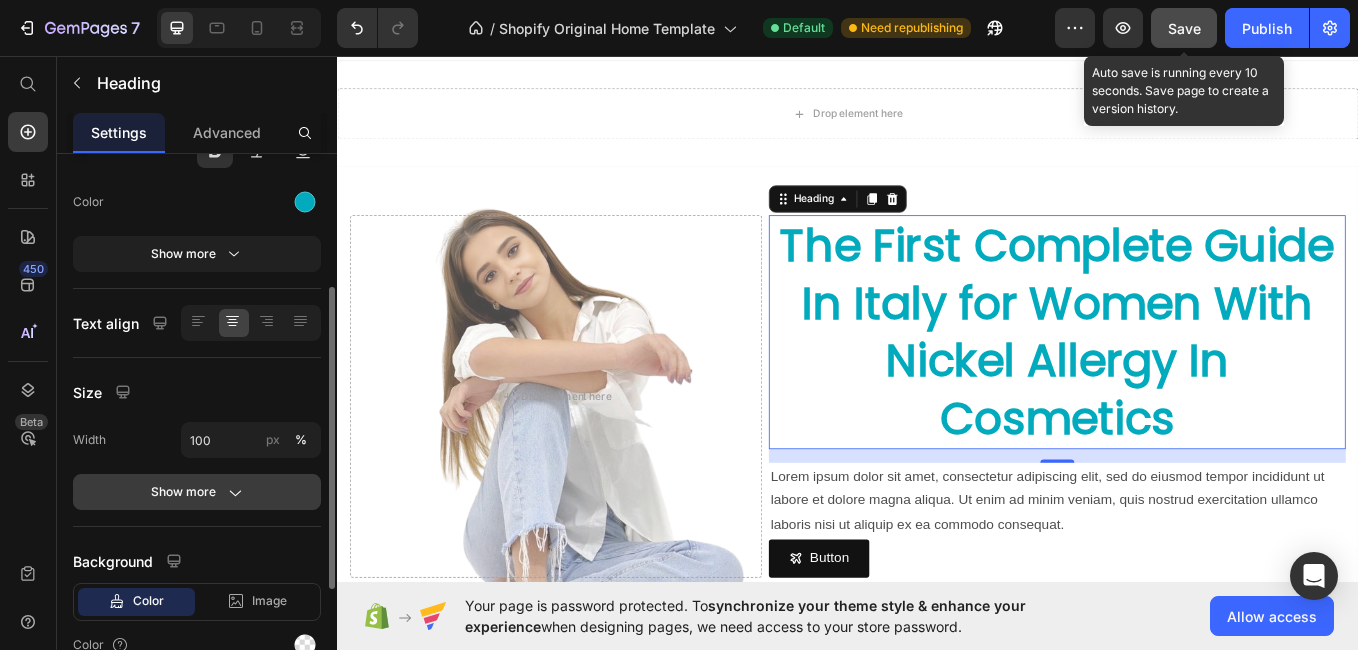 click on "Show more" at bounding box center (197, 492) 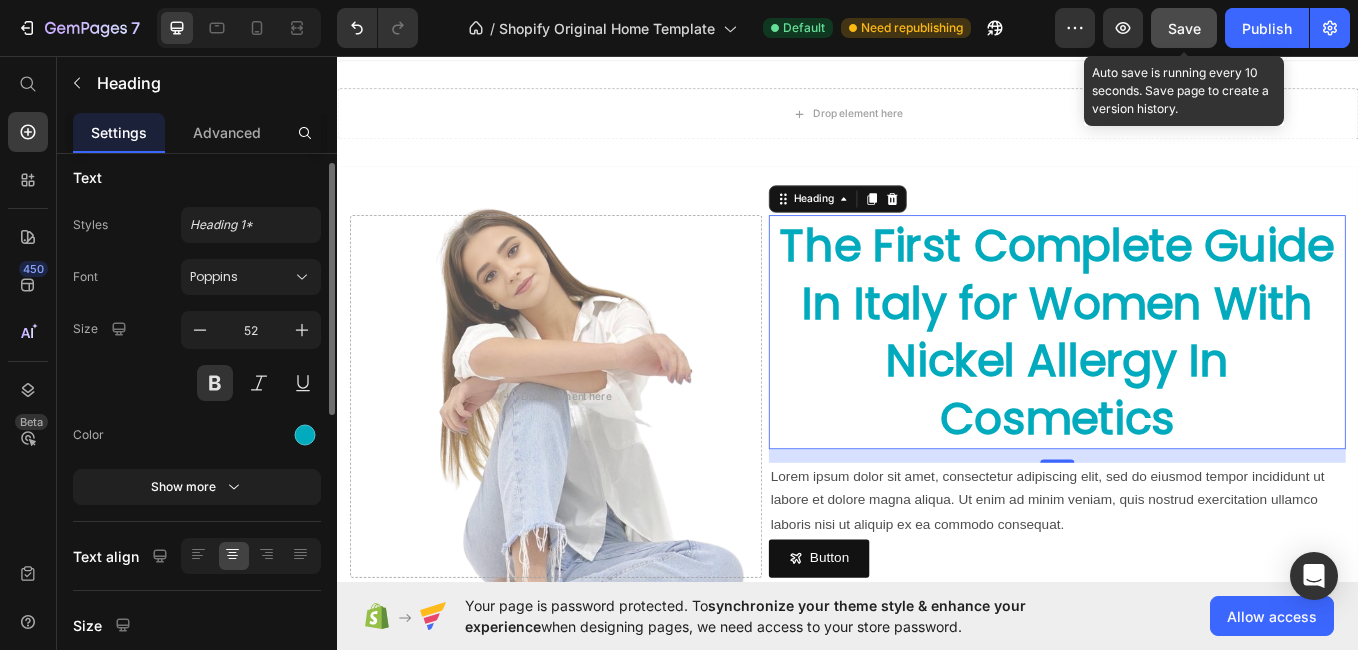 scroll, scrollTop: 15, scrollLeft: 0, axis: vertical 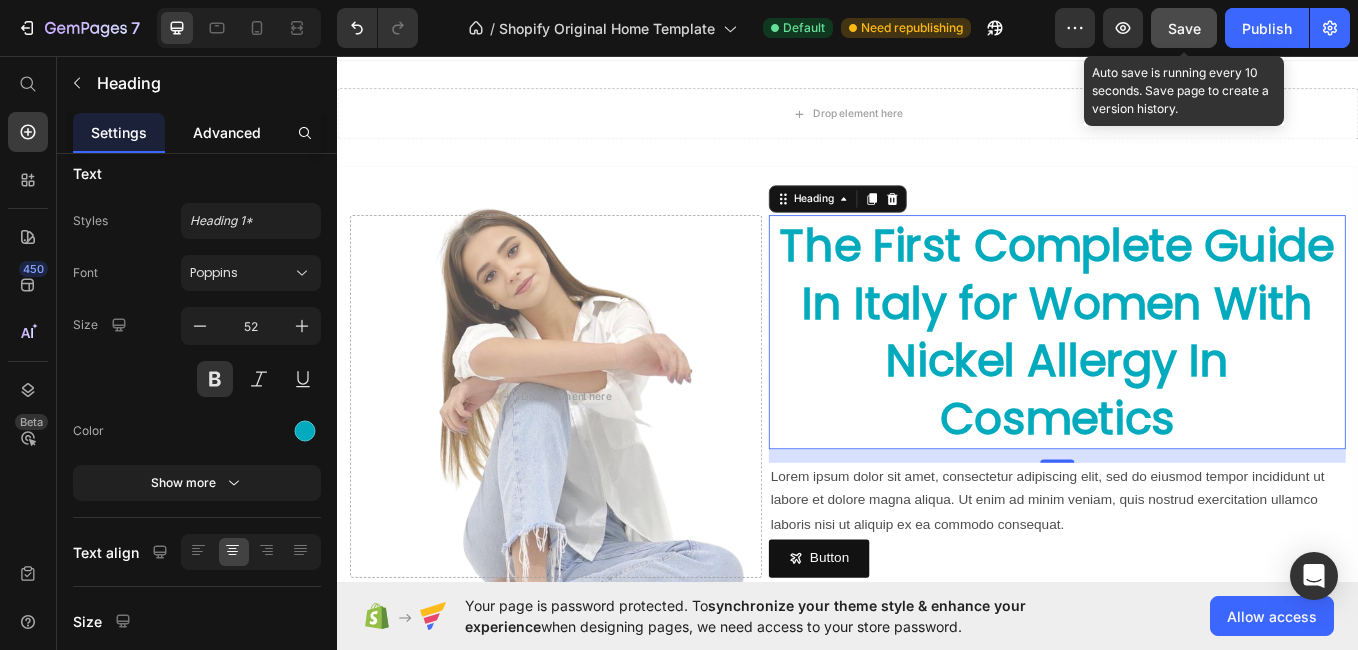 click on "Advanced" at bounding box center [227, 132] 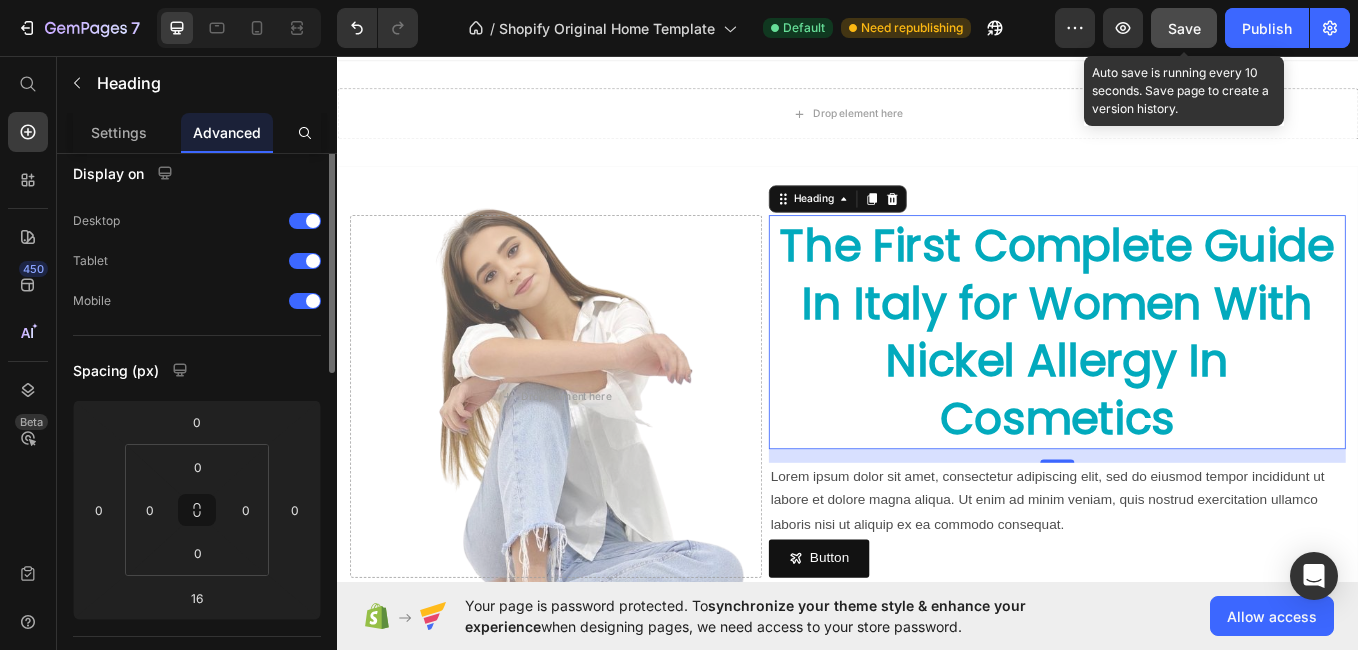 scroll, scrollTop: 0, scrollLeft: 0, axis: both 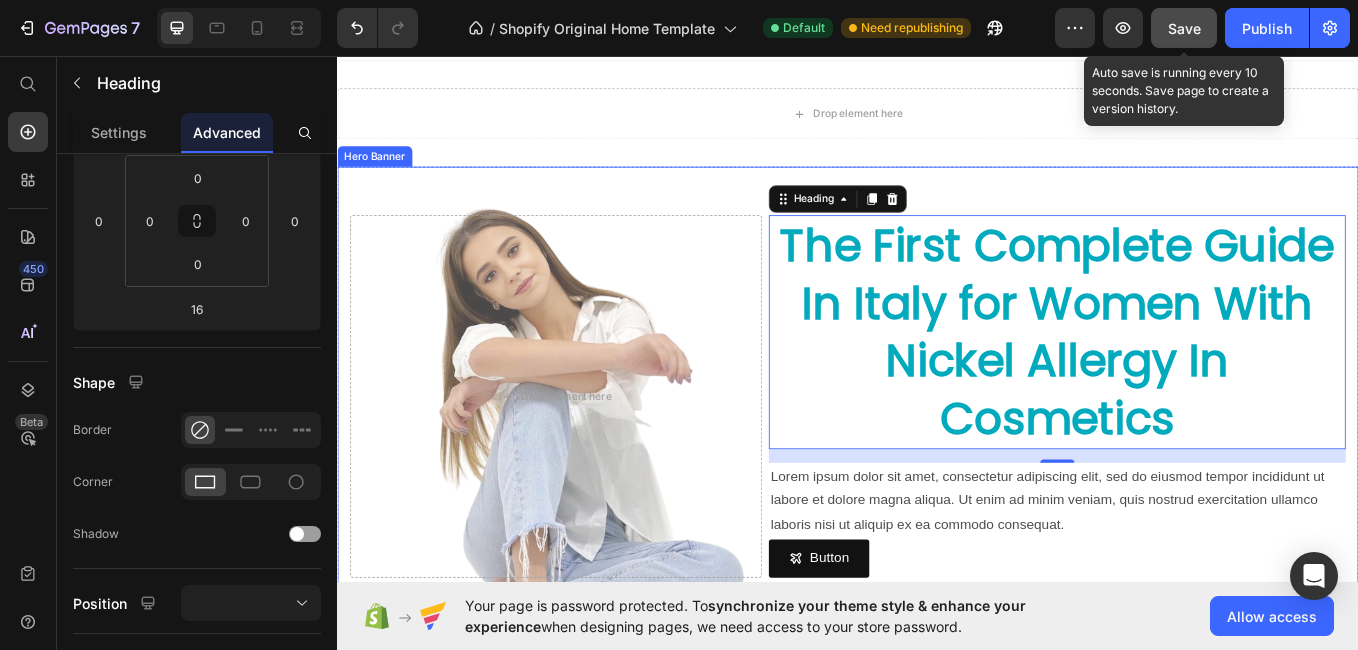 drag, startPoint x: 664, startPoint y: 413, endPoint x: 352, endPoint y: 242, distance: 355.78787 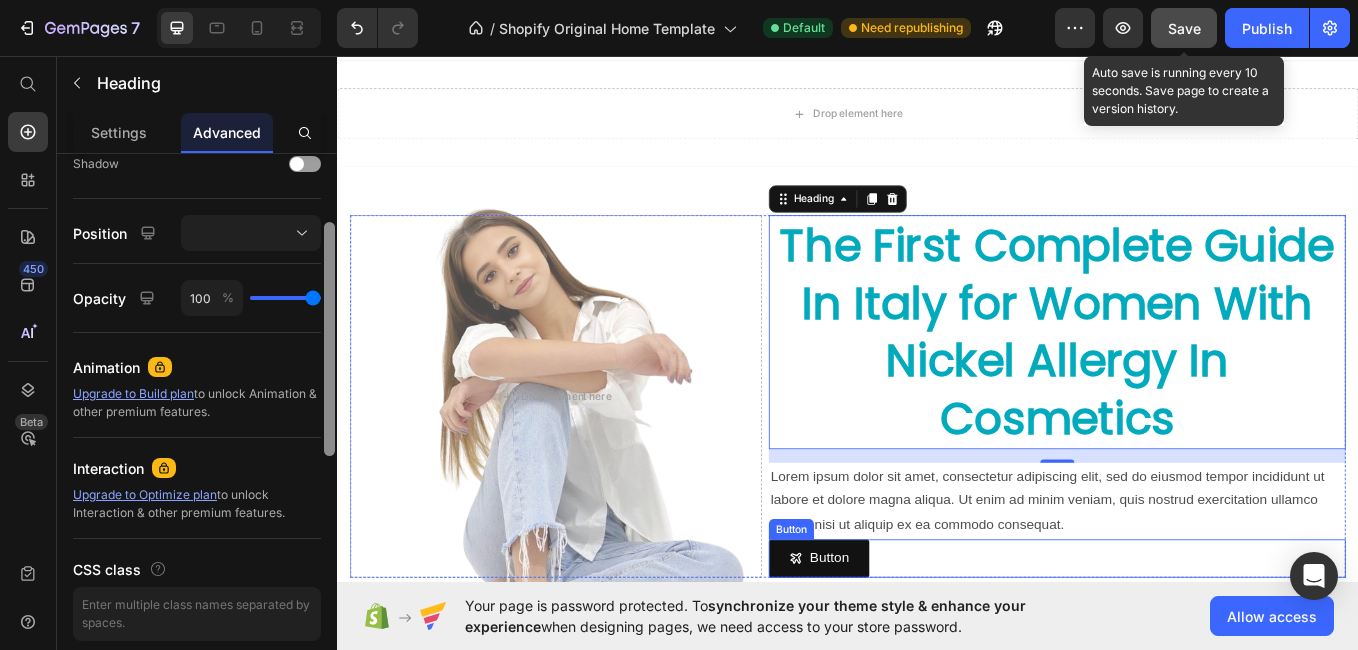 scroll, scrollTop: 521, scrollLeft: 0, axis: vertical 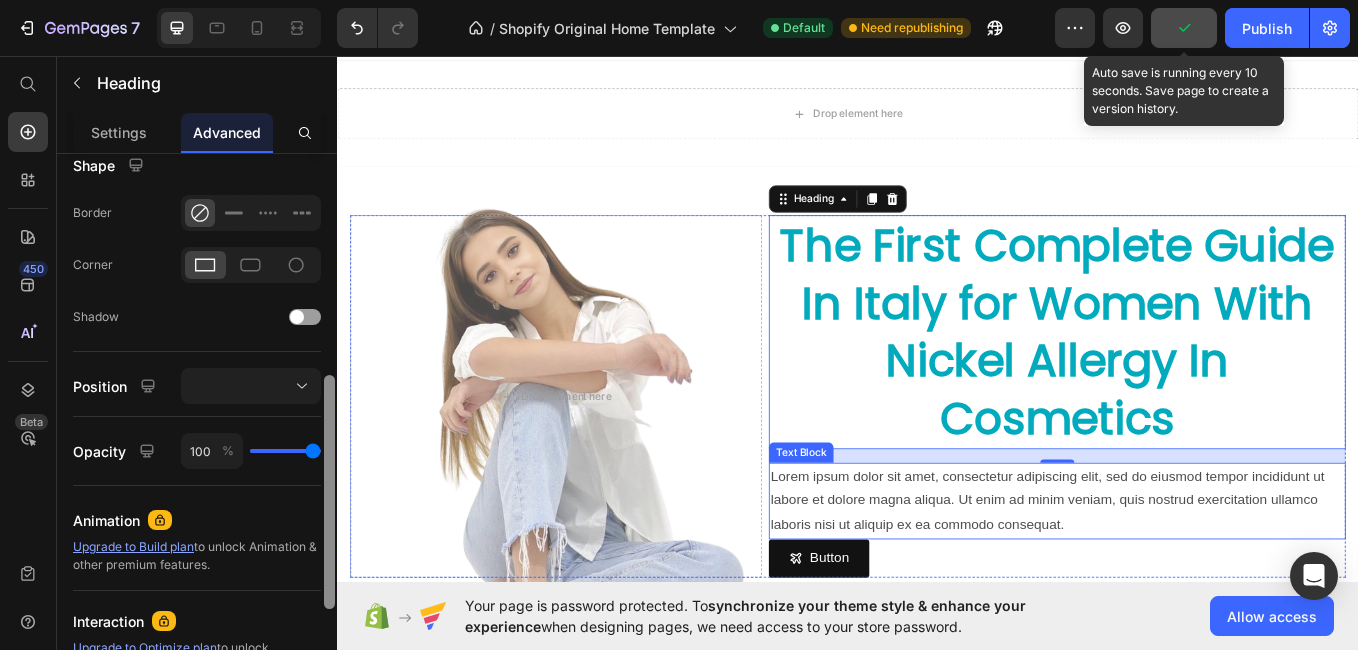 click on "Lorem ipsum dolor sit amet, consectetur adipiscing elit, sed do eiusmod tempor incididunt ut labore et dolore magna aliqua. Ut enim ad minim veniam, quis nostrud exercitation ullamco laboris nisi ut aliquip ex ea commodo consequat." at bounding box center [1183, 579] 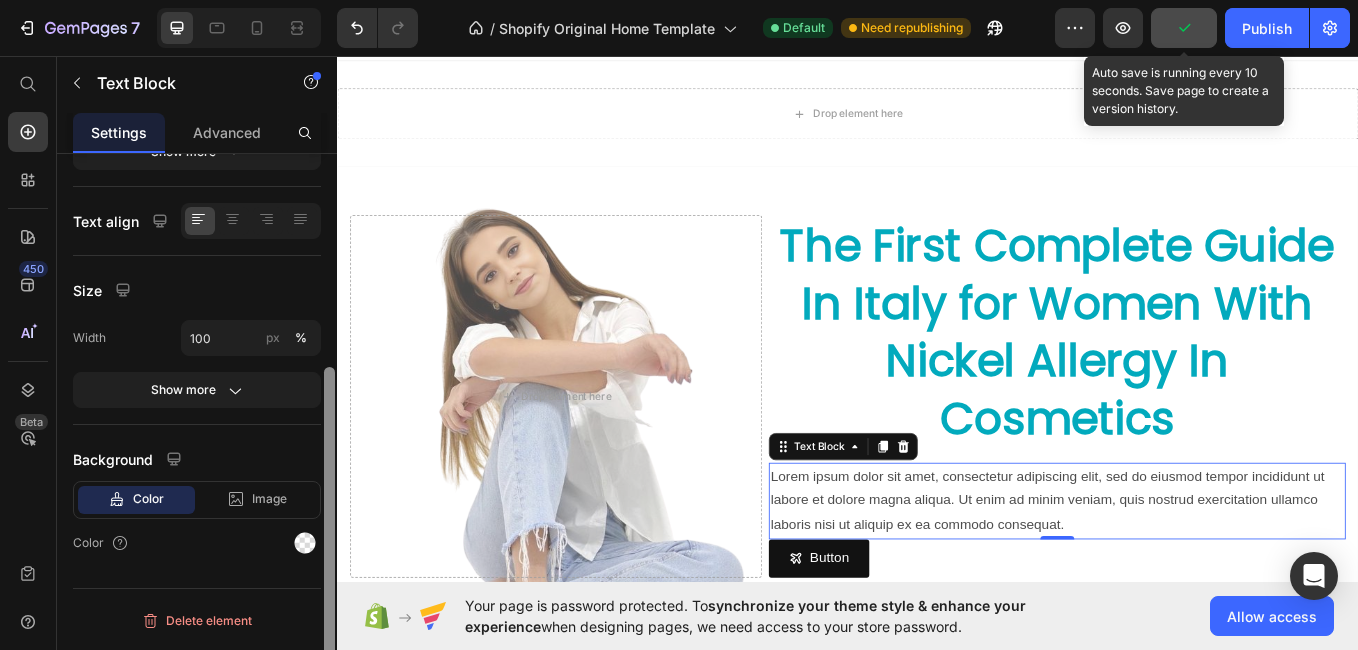 scroll, scrollTop: 0, scrollLeft: 0, axis: both 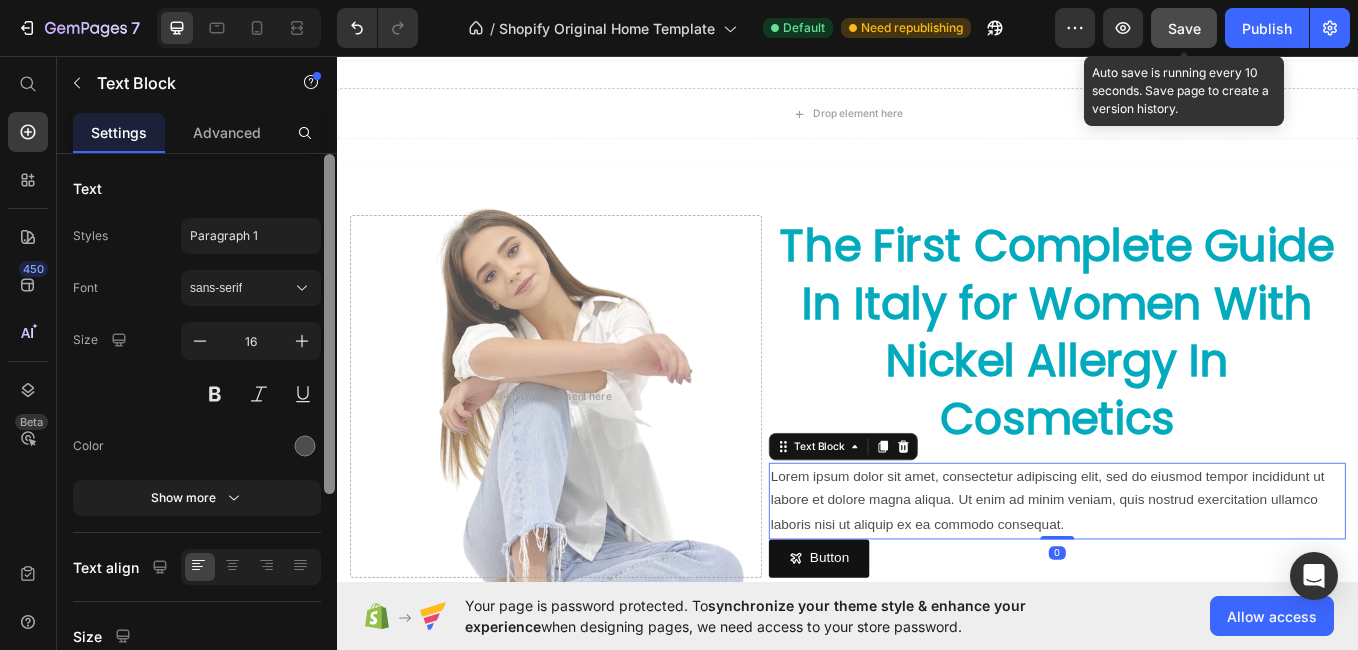 click on "Lorem ipsum dolor sit amet, consectetur adipiscing elit, sed do eiusmod tempor incididunt ut labore et dolore magna aliqua. Ut enim ad minim veniam, quis nostrud exercitation ullamco laboris nisi ut aliquip ex ea commodo consequat." at bounding box center (1183, 579) 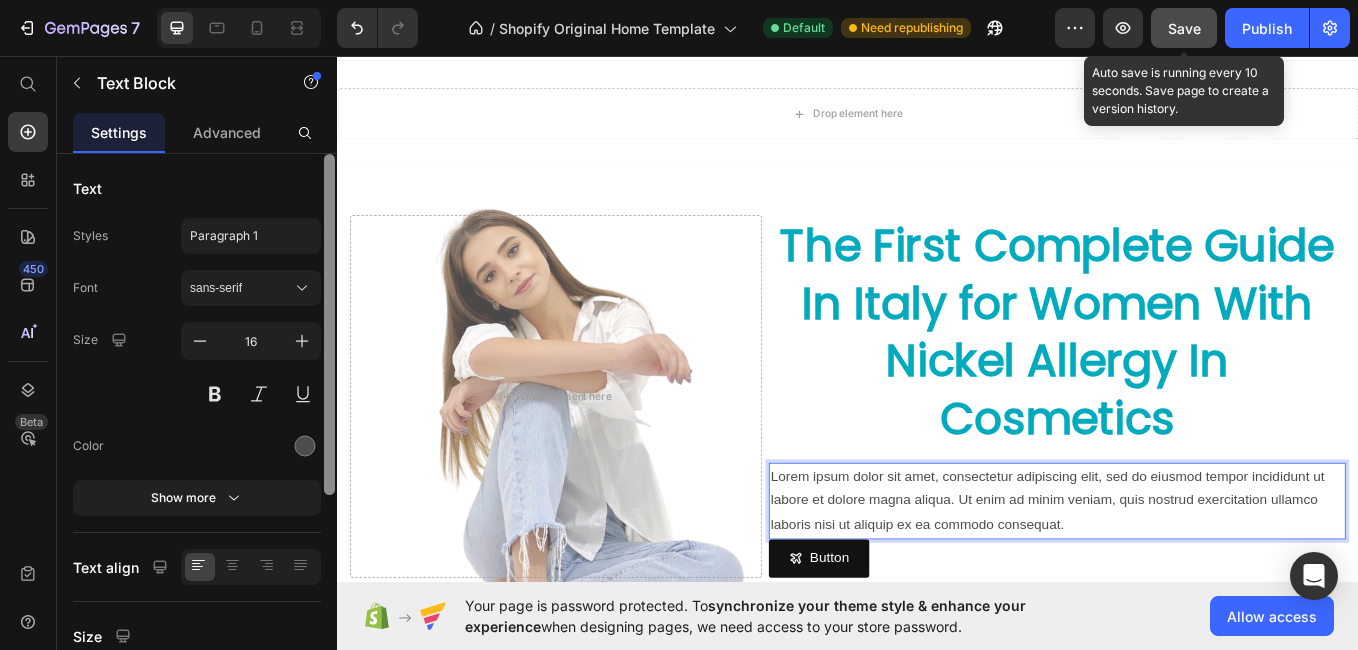 click on "Lorem ipsum dolor sit amet, consectetur adipiscing elit, sed do eiusmod tempor incididunt ut labore et dolore magna aliqua. Ut enim ad minim veniam, quis nostrud exercitation ullamco laboris nisi ut aliquip ex ea commodo consequat." at bounding box center [1183, 579] 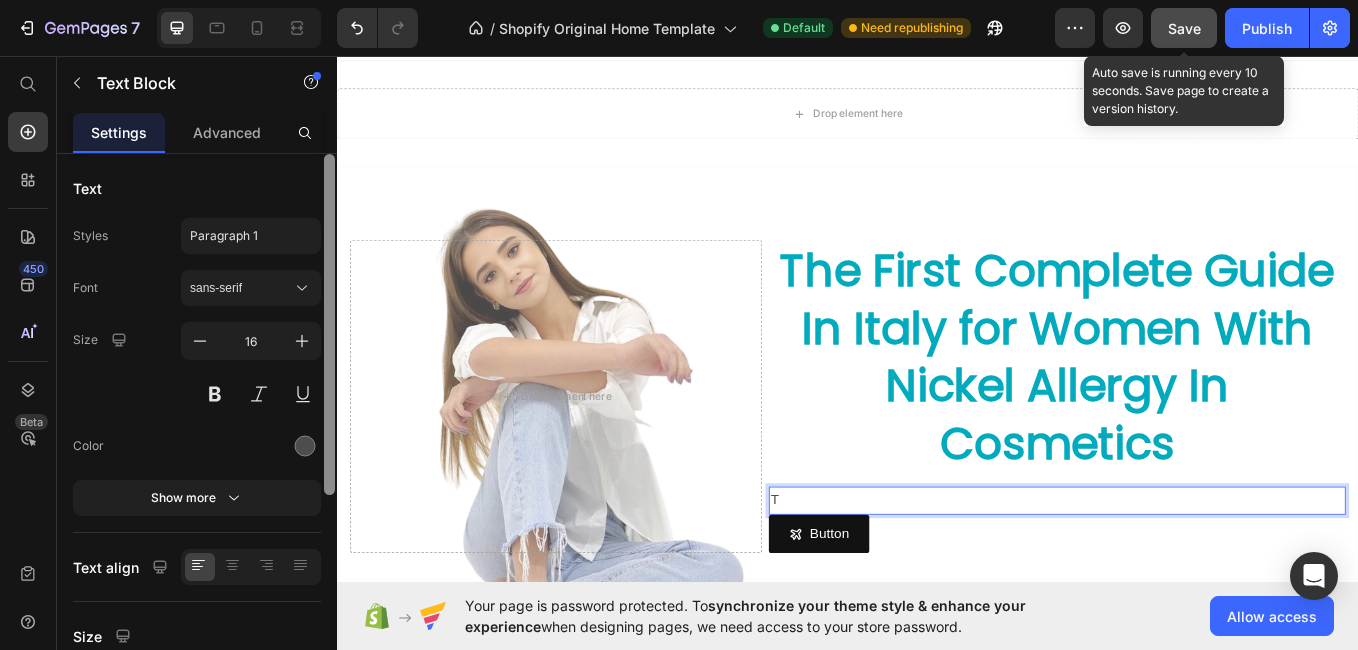 scroll, scrollTop: 58, scrollLeft: 0, axis: vertical 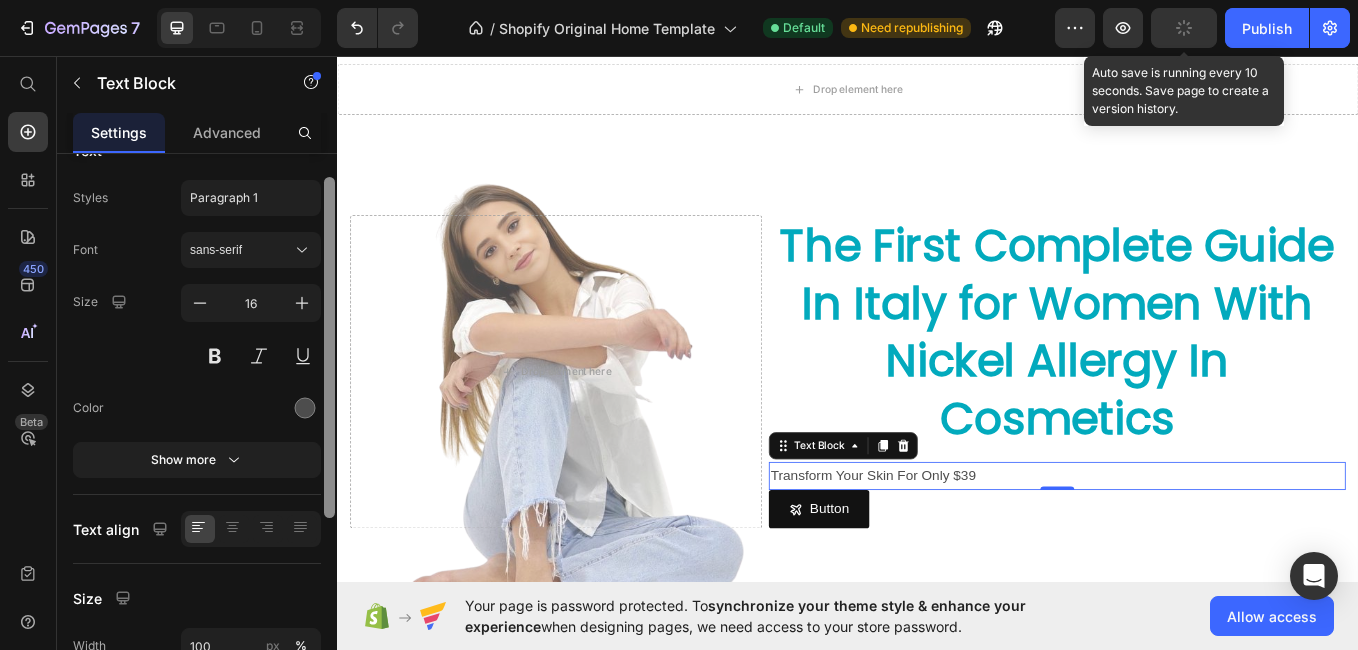 click on "Font sans-serif Size 16 Color Show more" at bounding box center [197, 355] 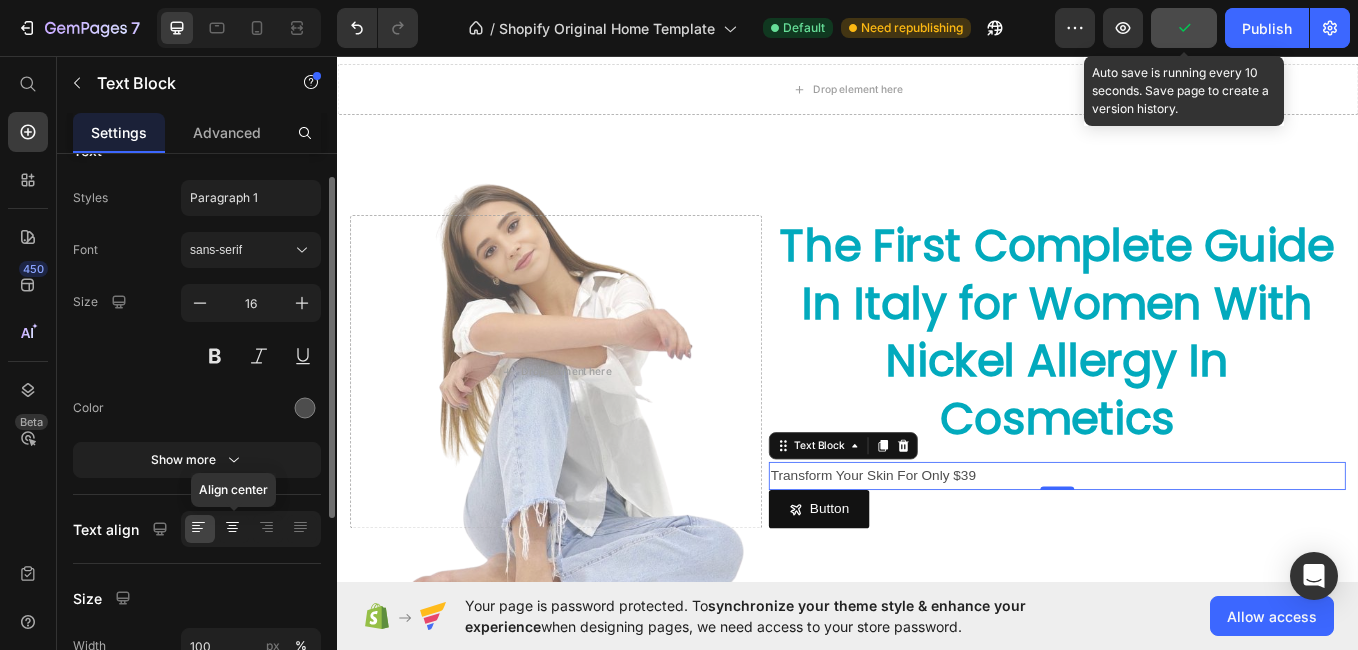 click 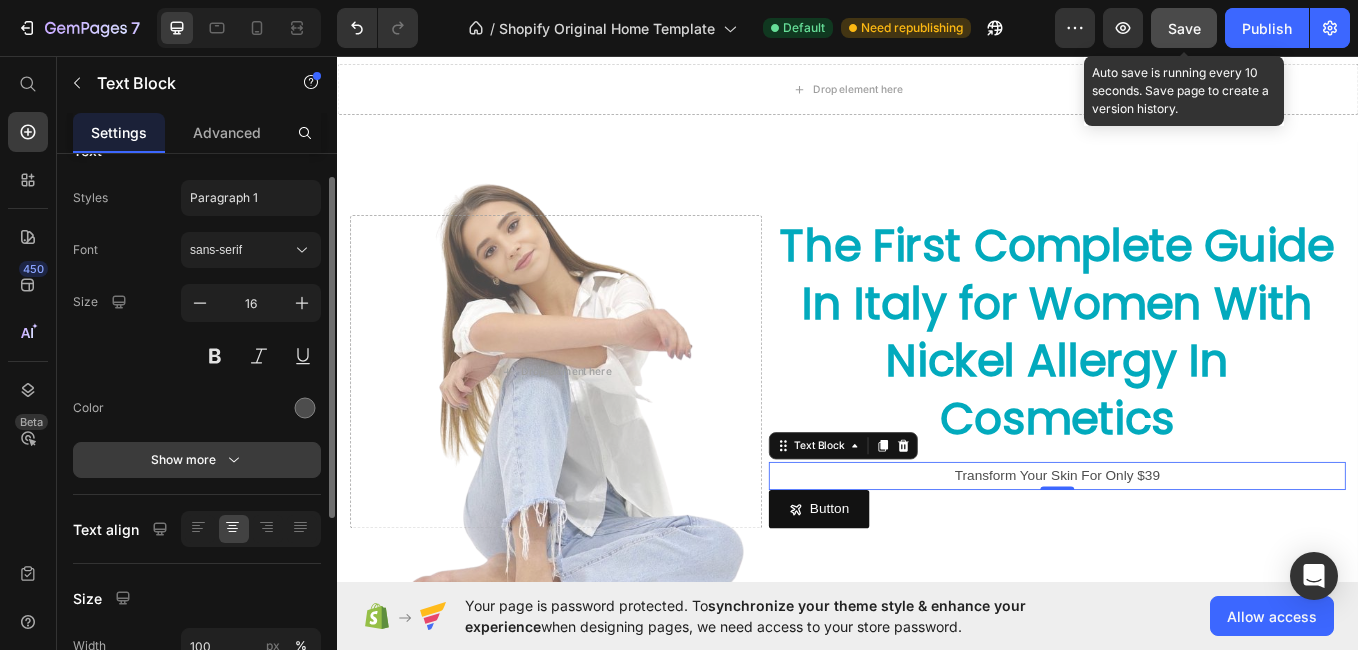 click on "Show more" at bounding box center [197, 460] 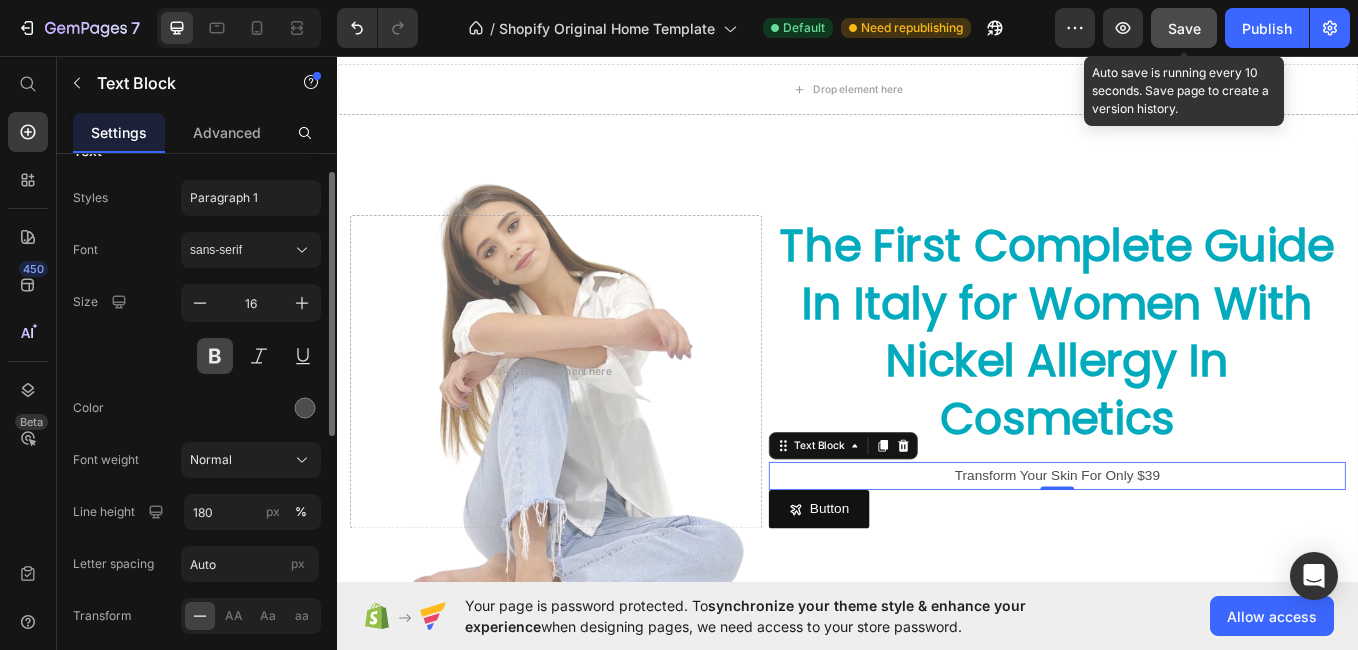 click at bounding box center [215, 356] 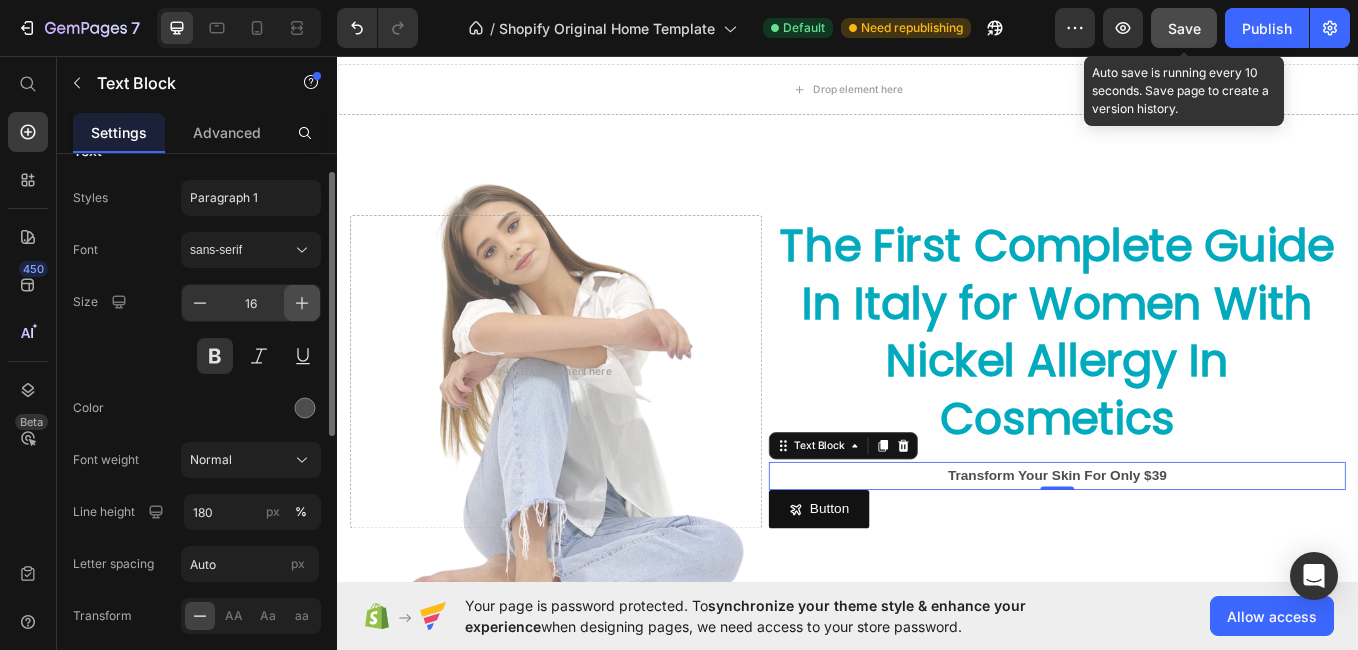 click 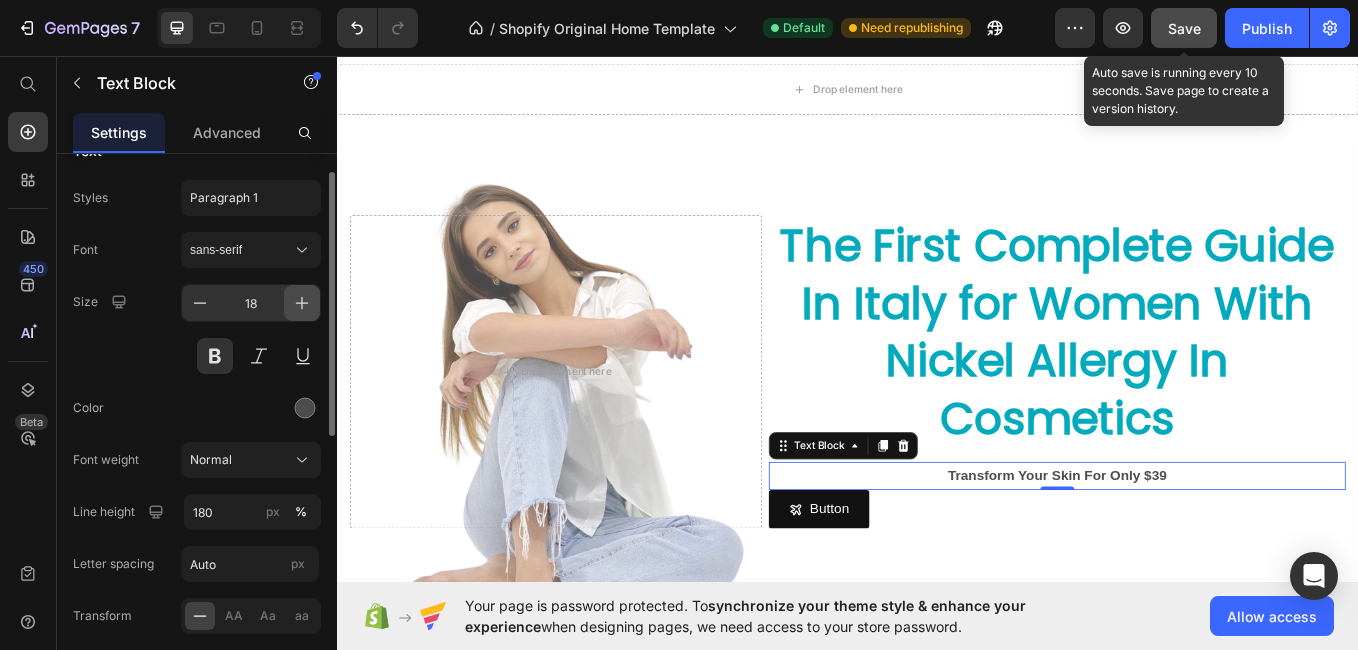 click 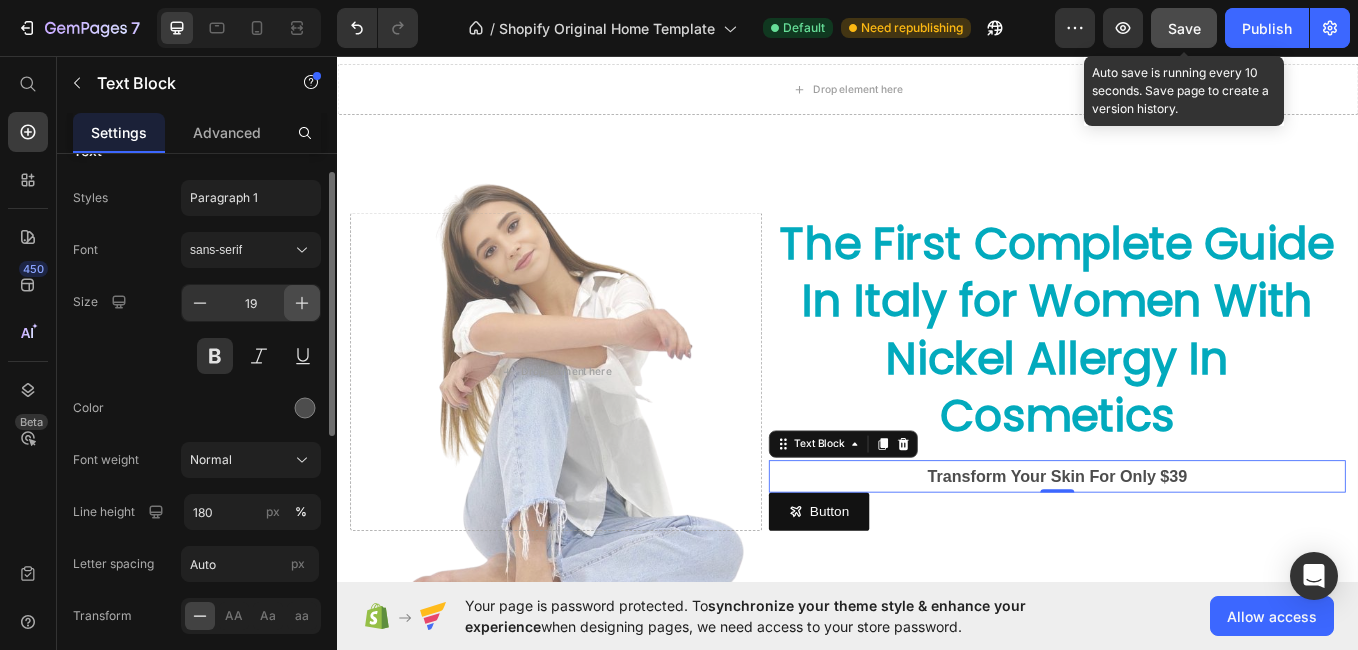 click 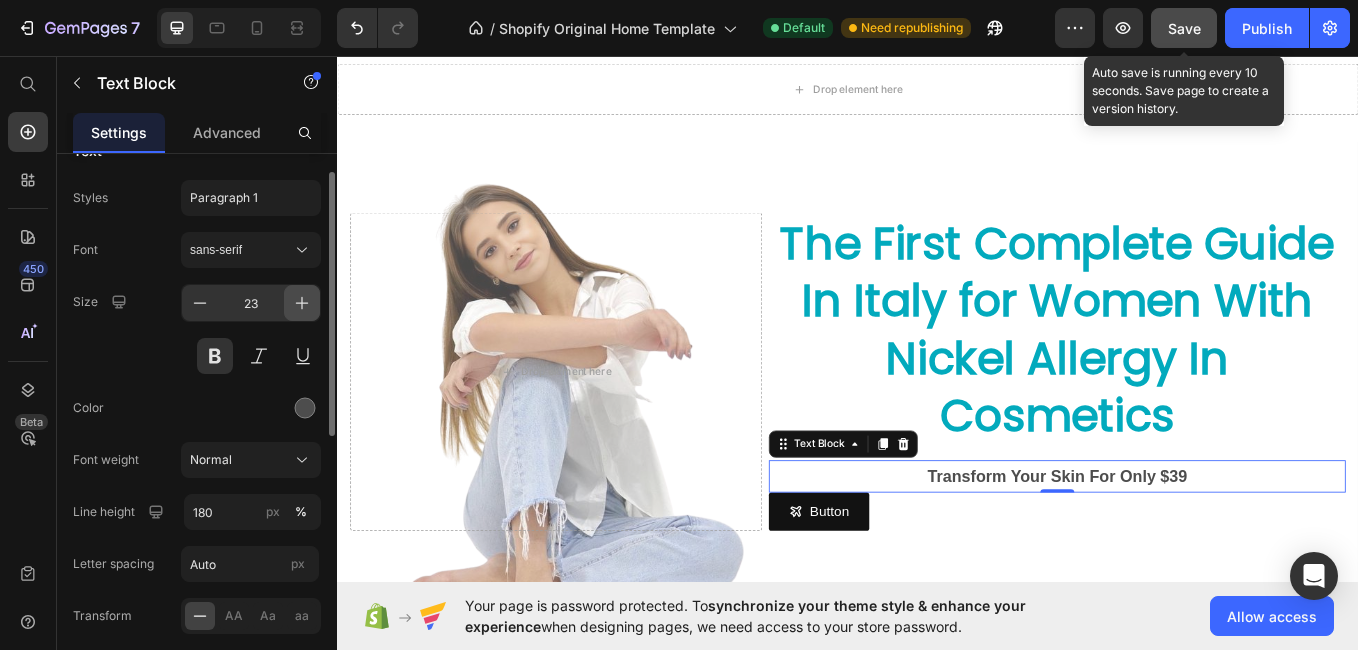 click 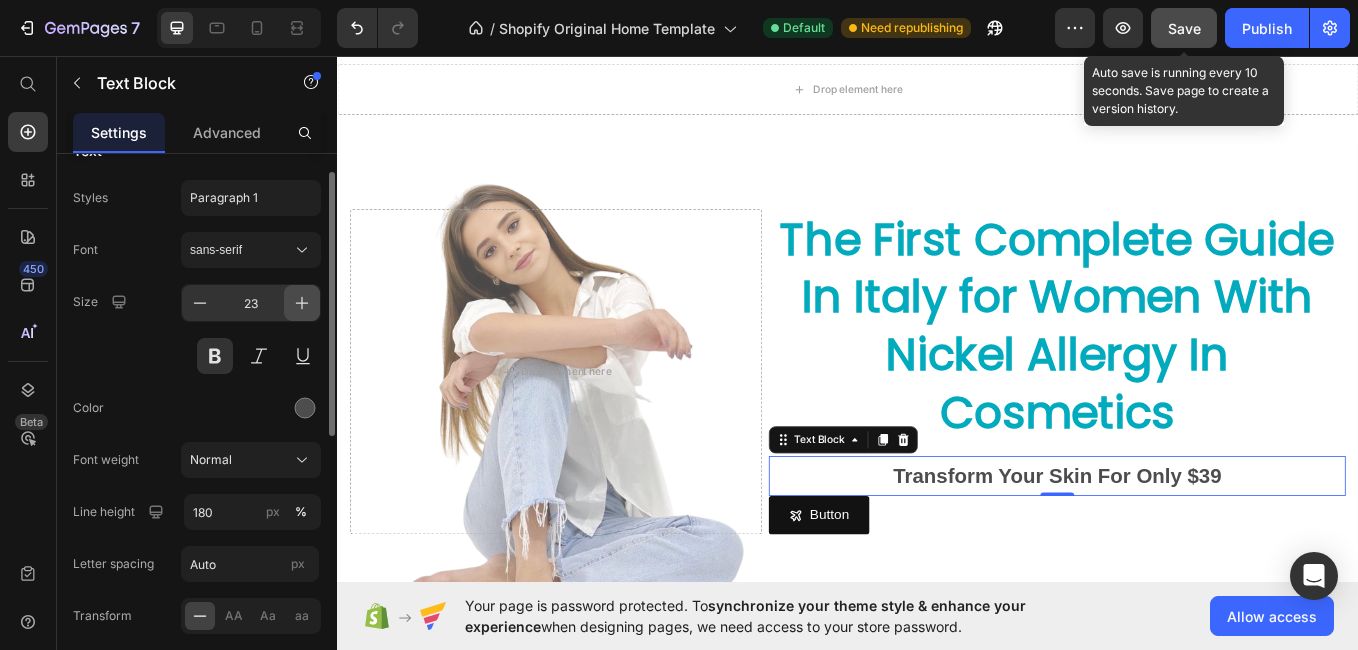 type on "24" 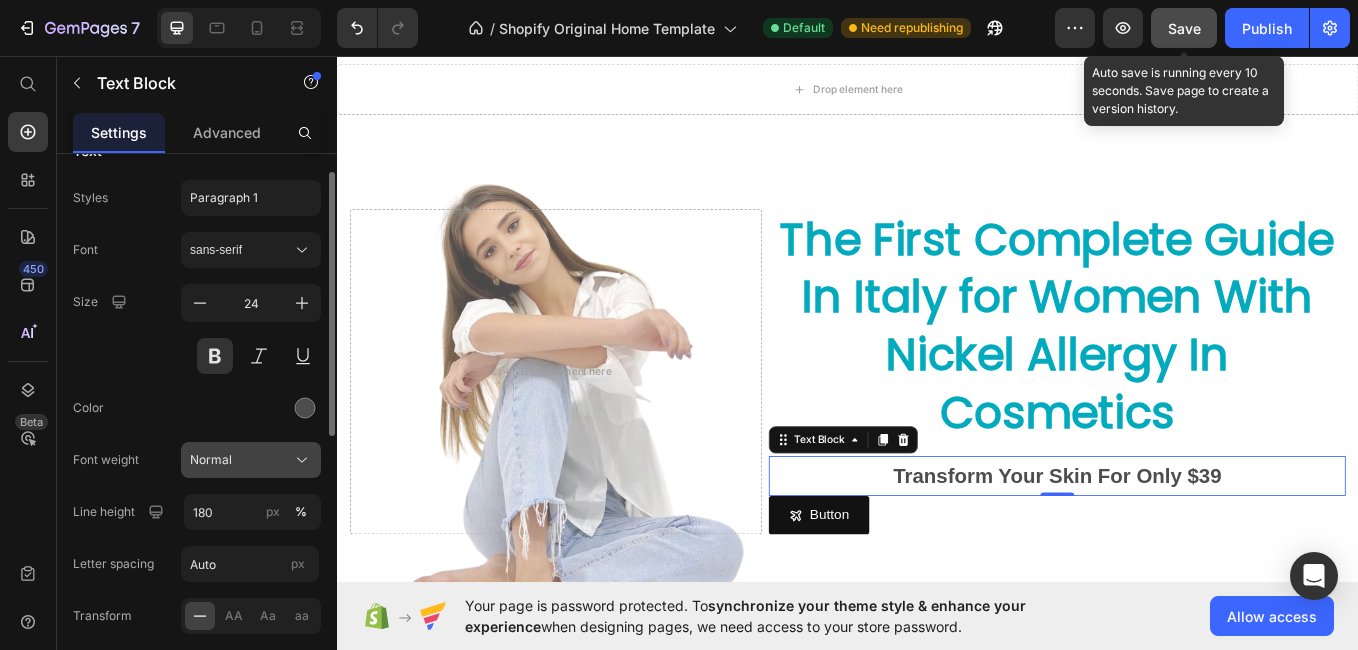 click on "Normal" at bounding box center [251, 460] 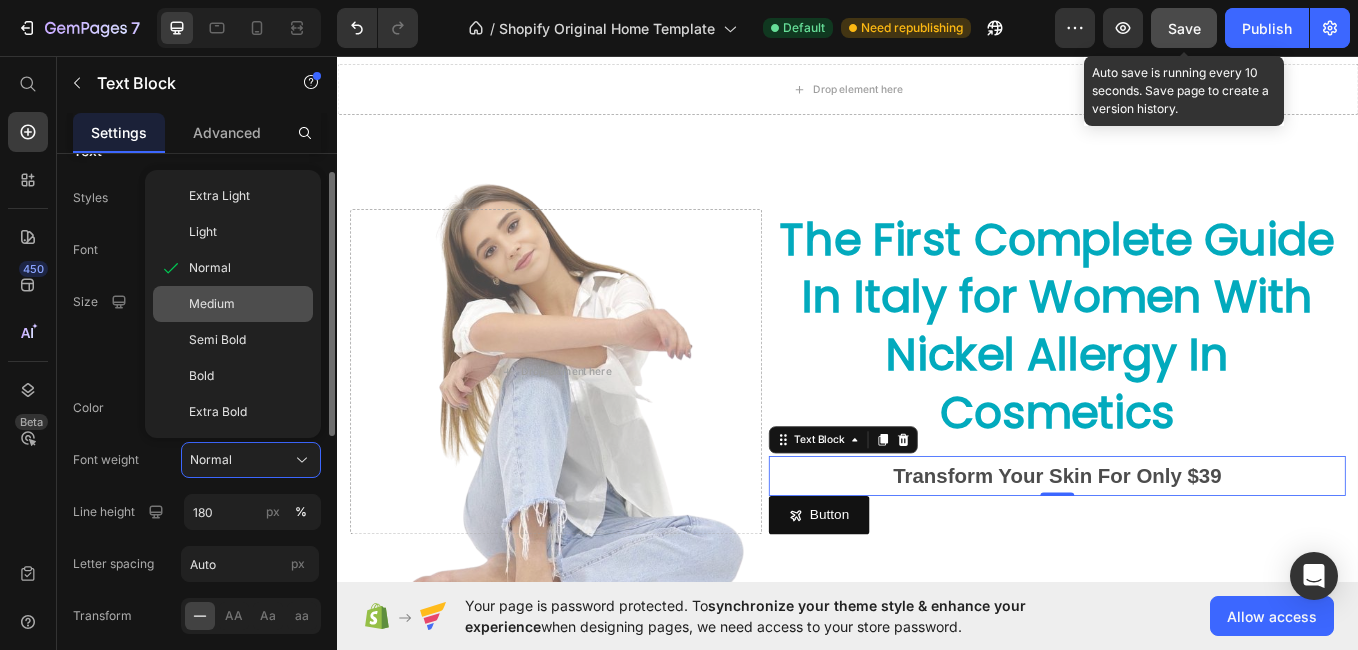 click on "Medium" at bounding box center (247, 304) 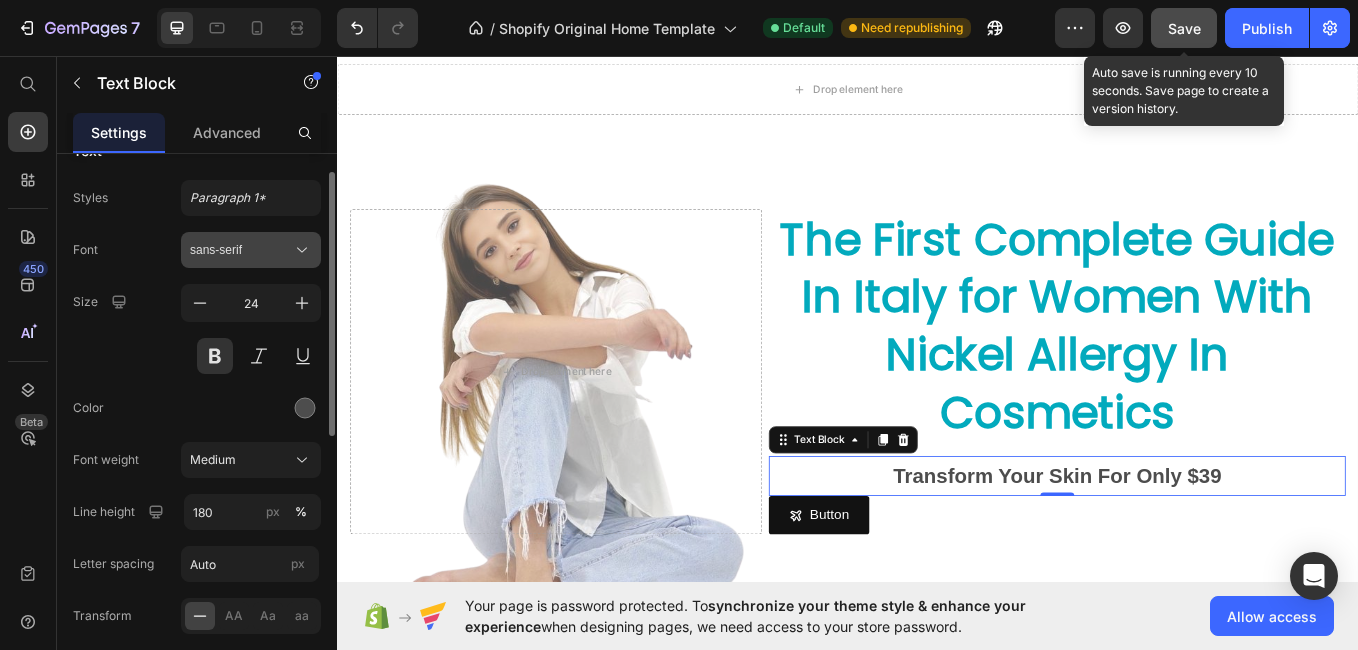 click on "sans-serif" at bounding box center [241, 250] 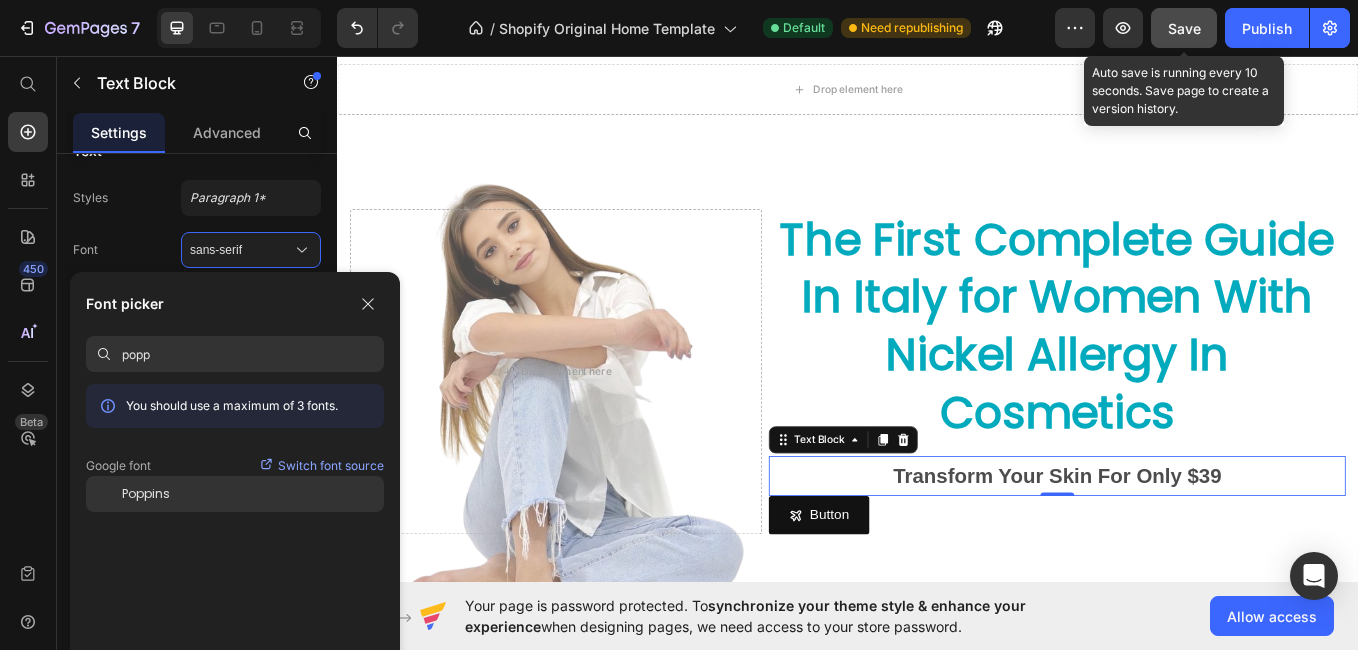 type on "popp" 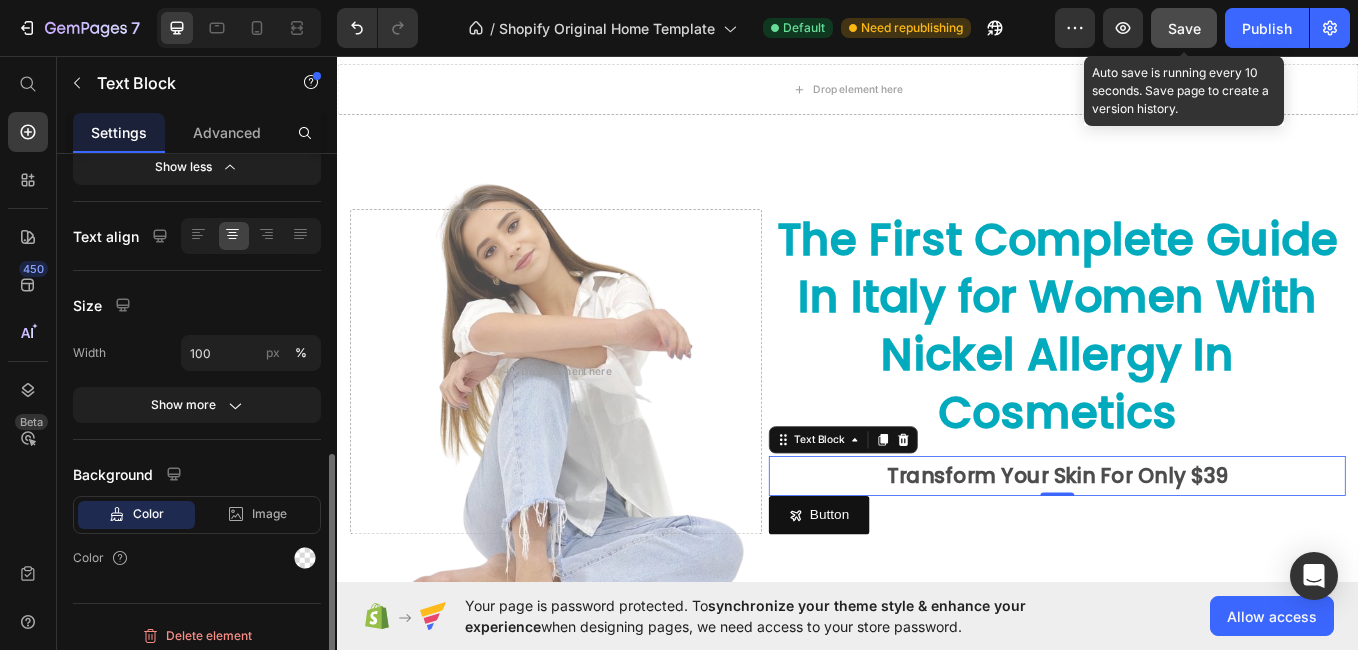 scroll, scrollTop: 602, scrollLeft: 0, axis: vertical 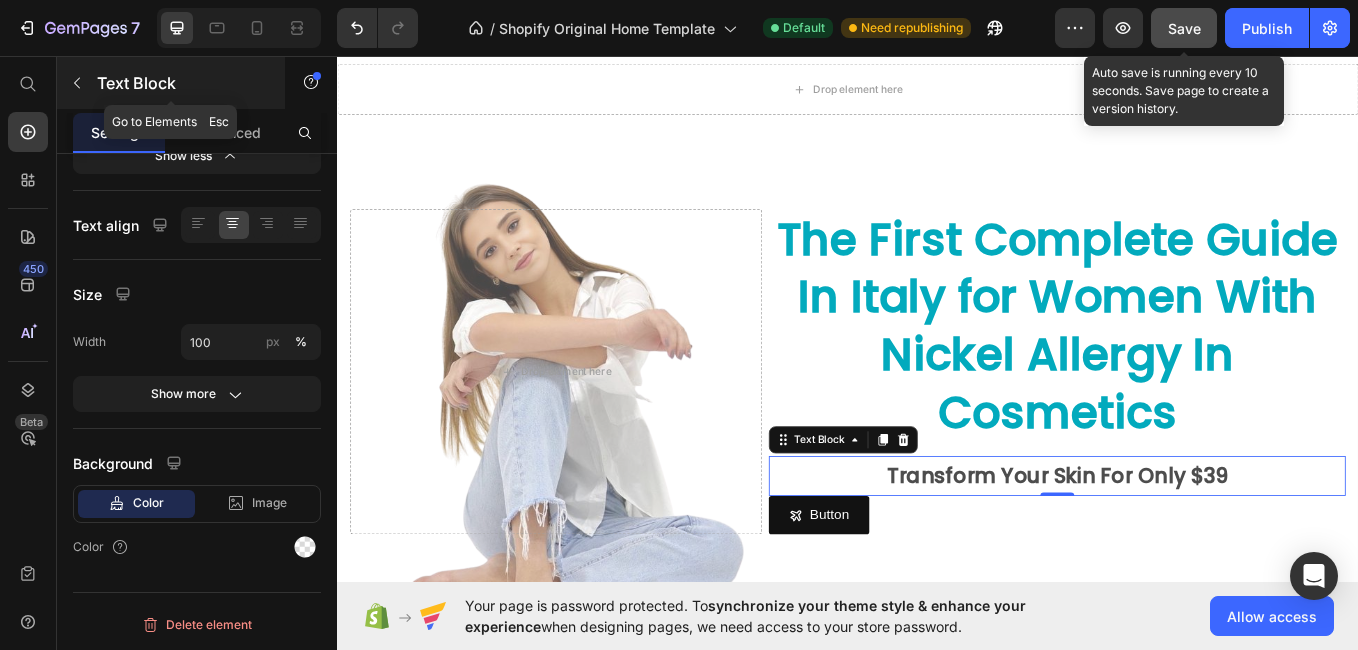 drag, startPoint x: 84, startPoint y: 74, endPoint x: 17, endPoint y: 382, distance: 315.2031 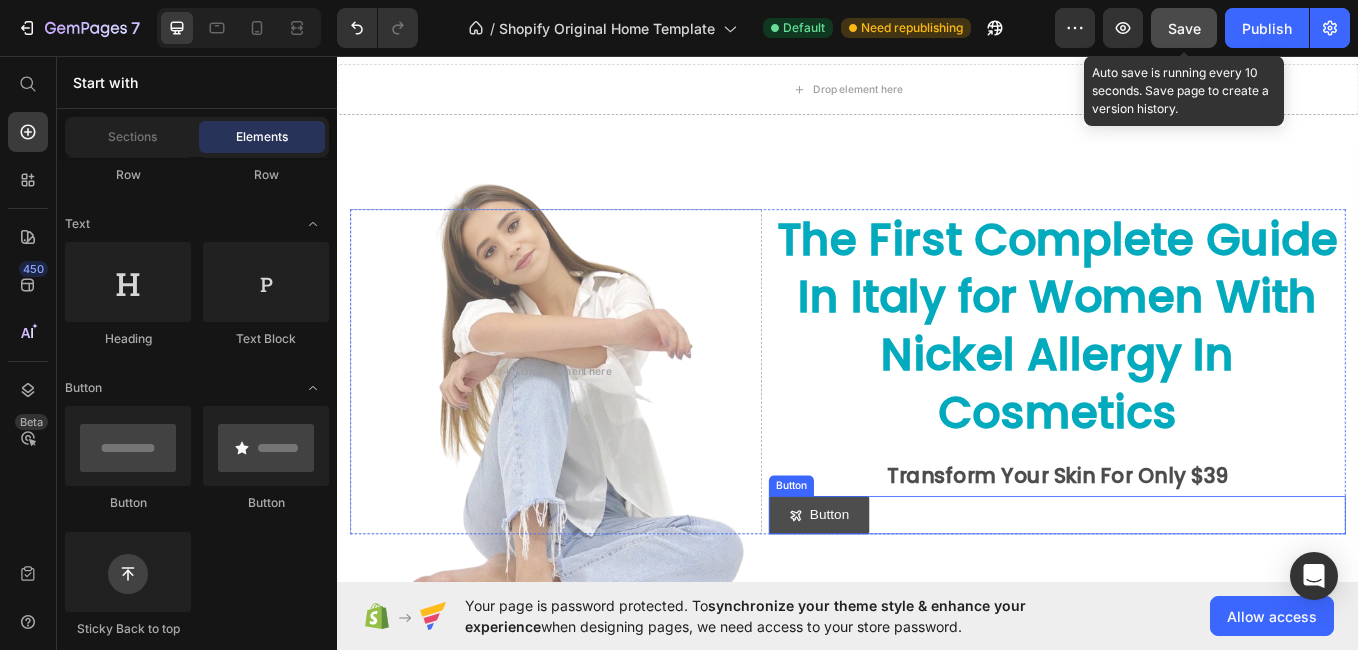 click on "Button" at bounding box center [903, 595] 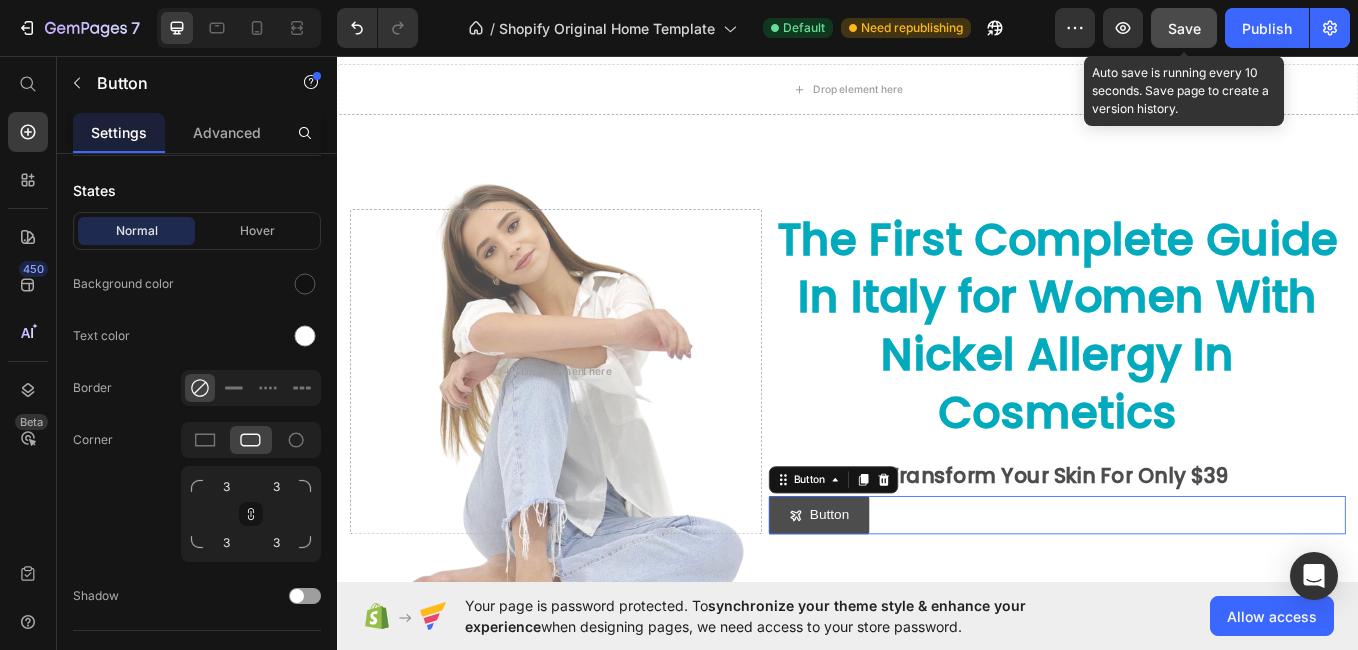 scroll, scrollTop: 0, scrollLeft: 0, axis: both 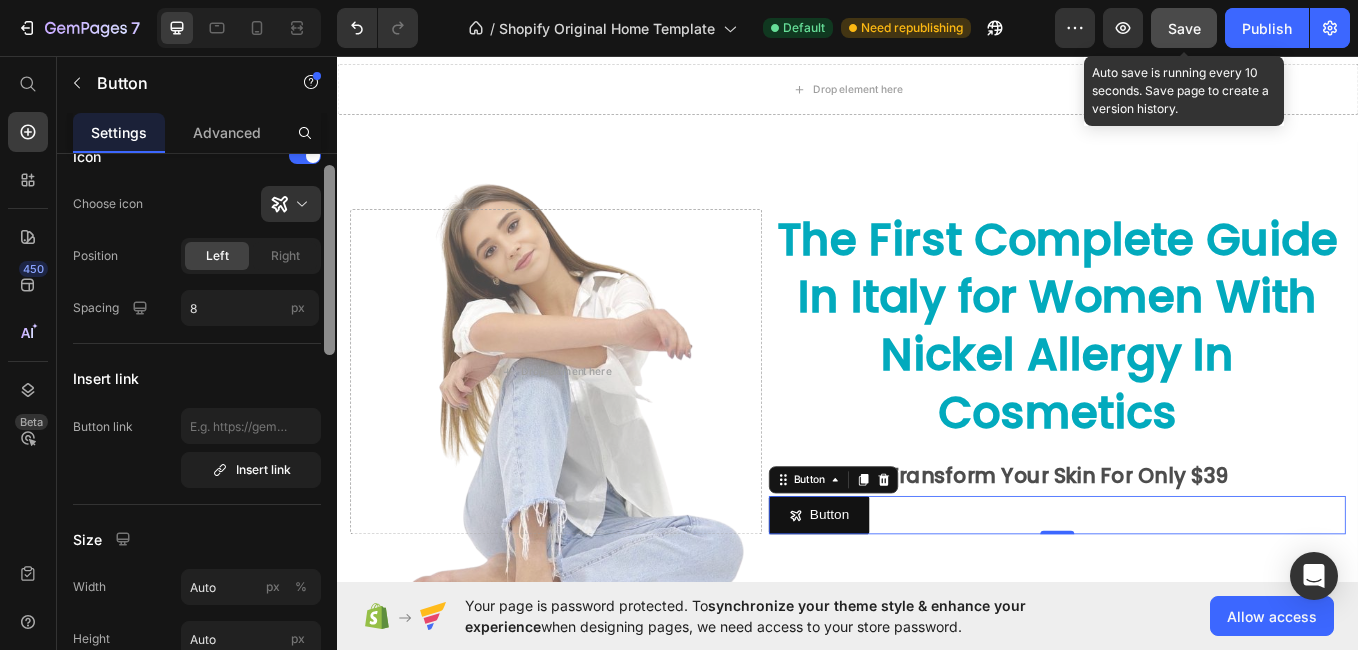 drag, startPoint x: 329, startPoint y: 321, endPoint x: 328, endPoint y: 332, distance: 11.045361 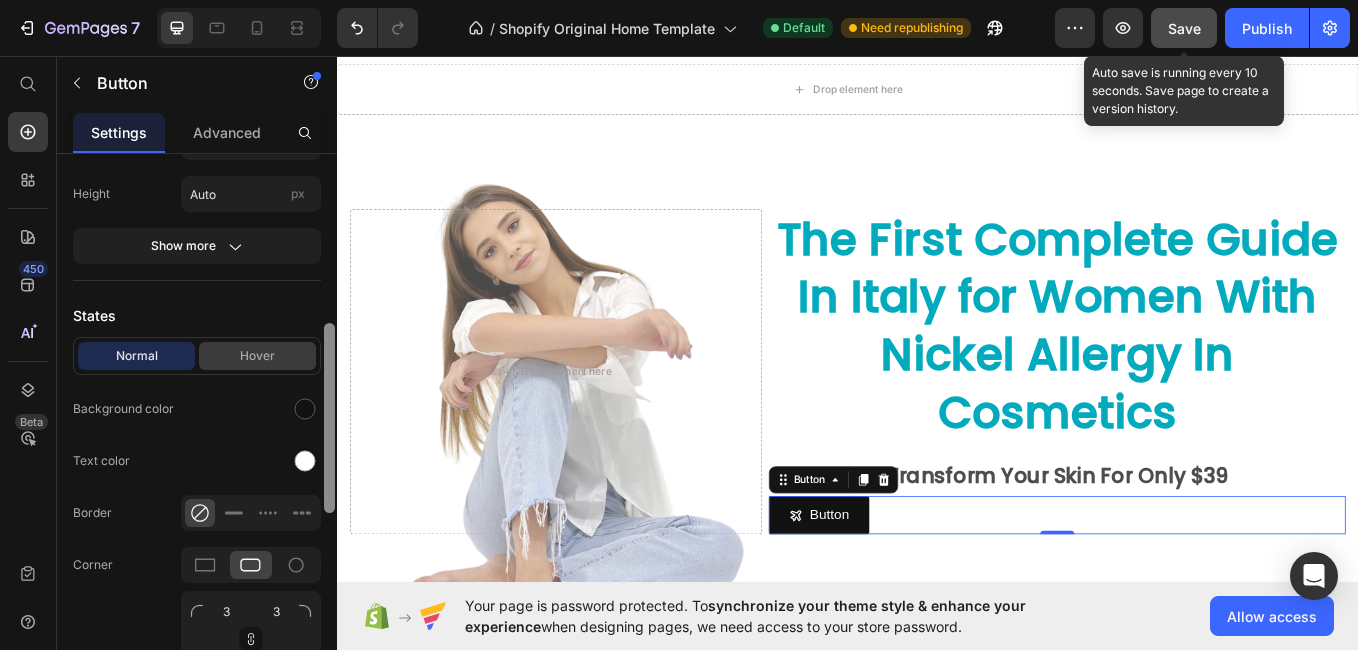 scroll, scrollTop: 480, scrollLeft: 0, axis: vertical 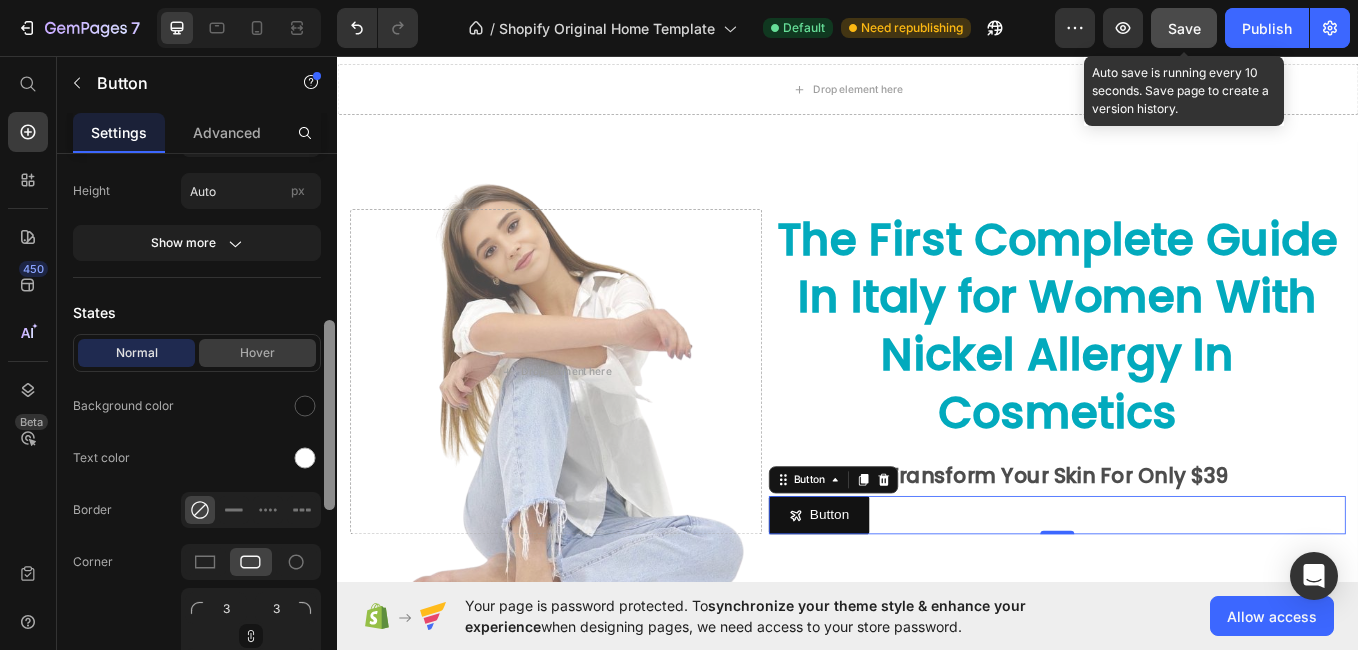 drag, startPoint x: 332, startPoint y: 205, endPoint x: 313, endPoint y: 360, distance: 156.16017 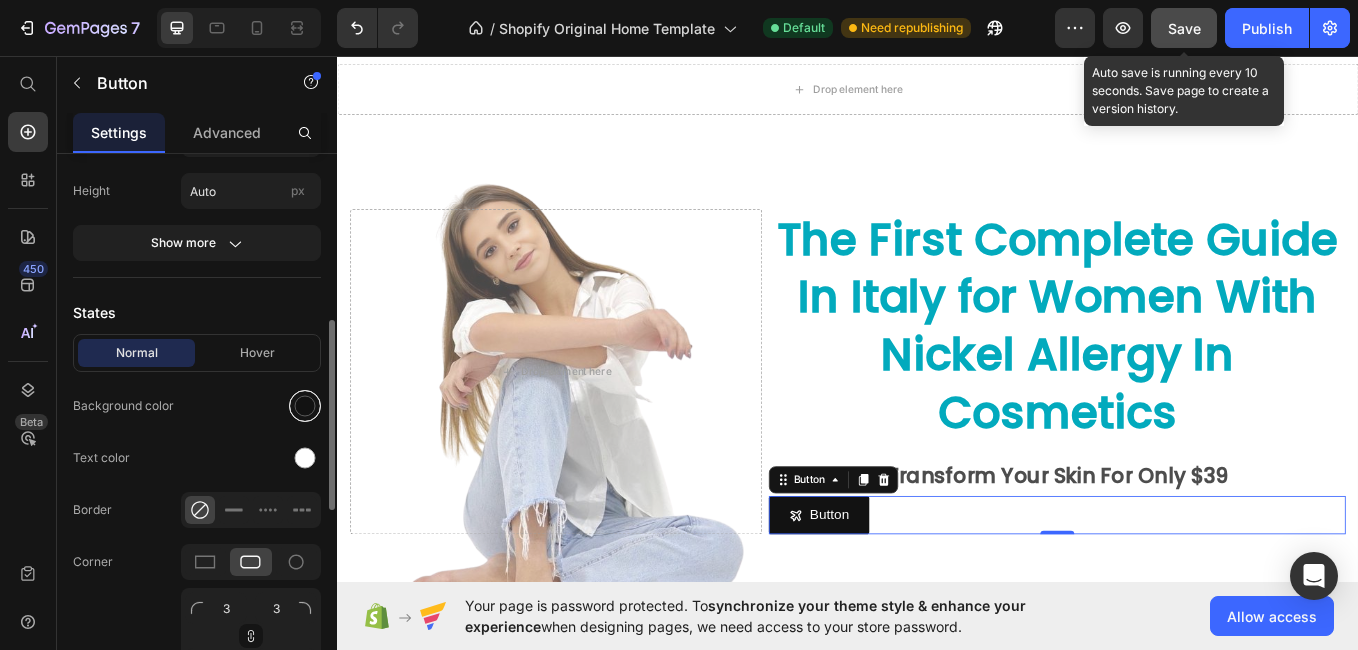click at bounding box center (305, 406) 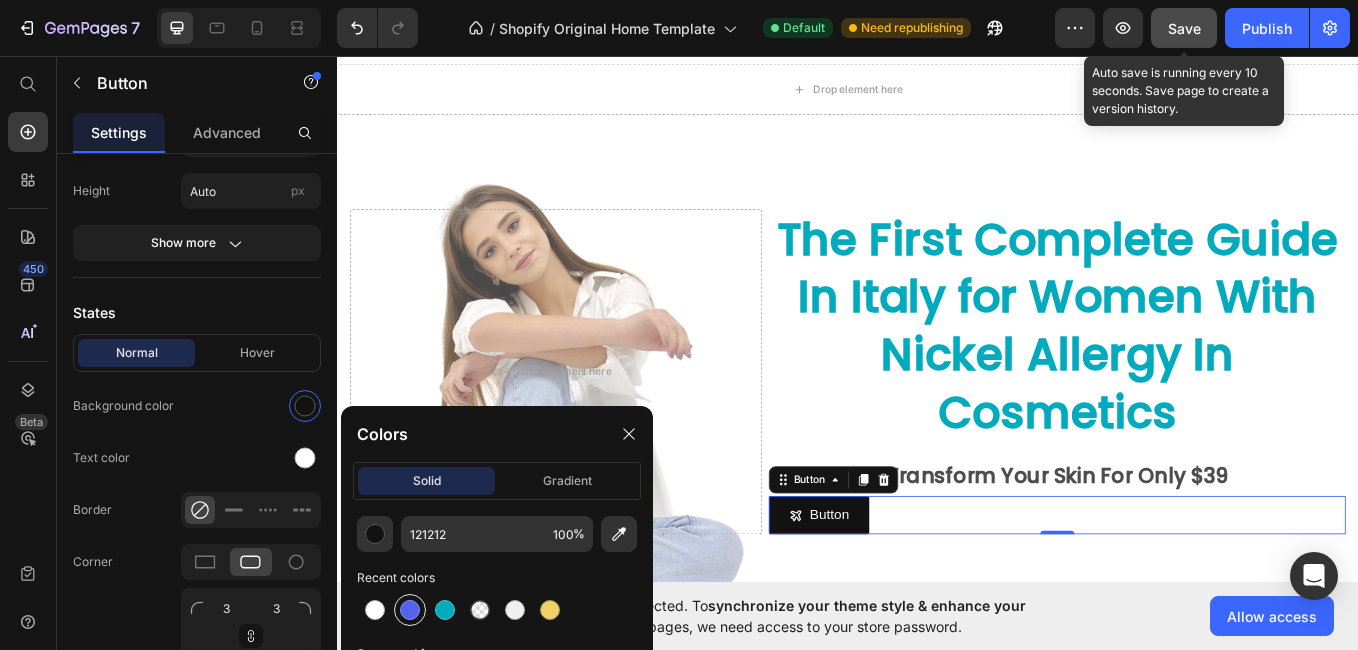 click at bounding box center (410, 610) 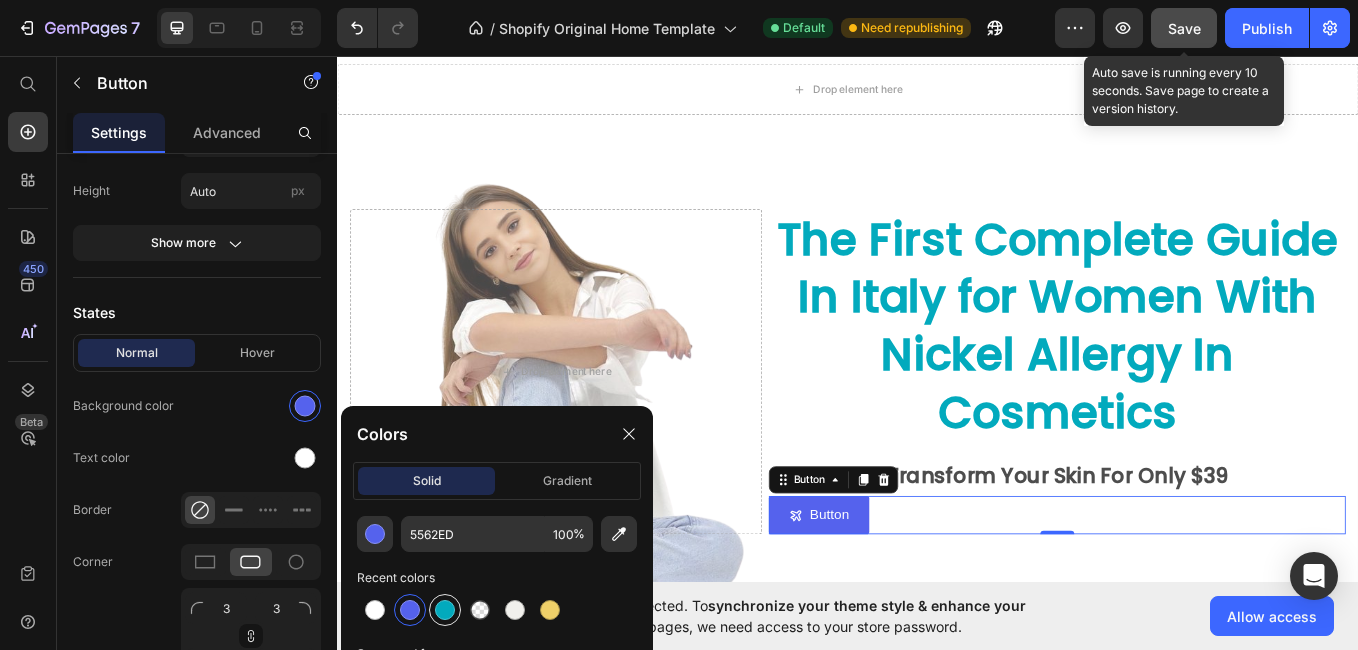 click at bounding box center [445, 610] 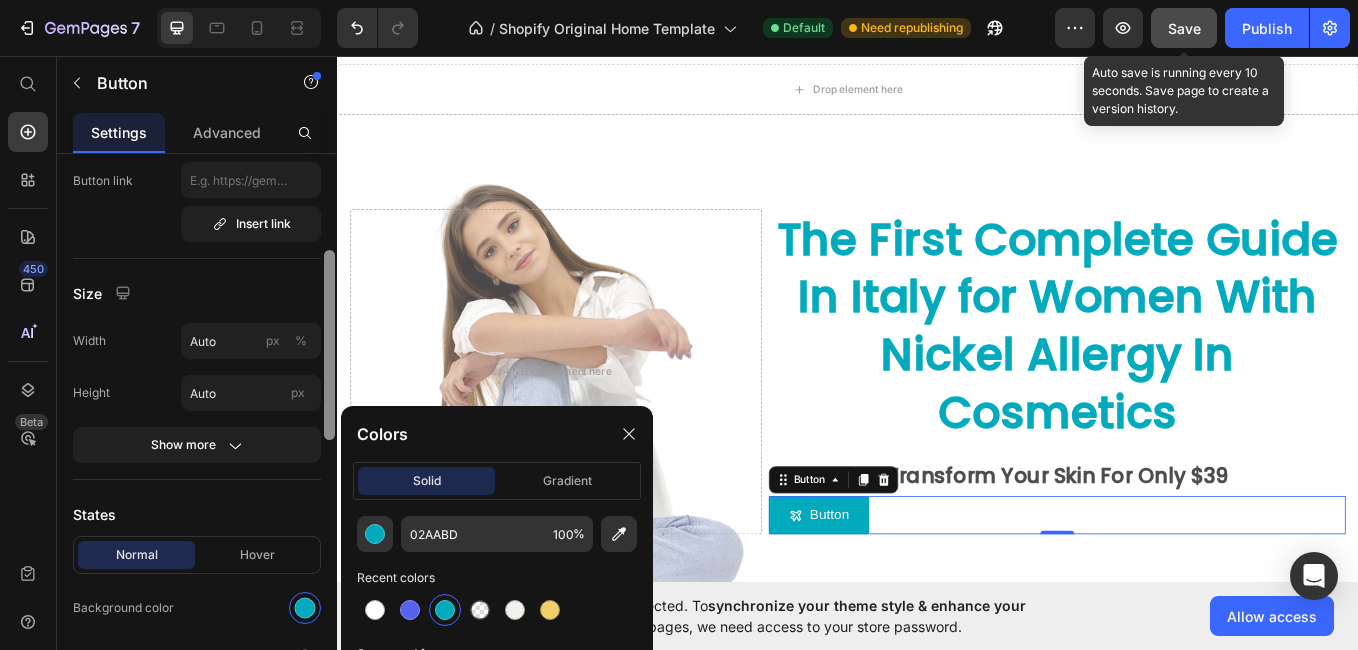 scroll, scrollTop: 269, scrollLeft: 0, axis: vertical 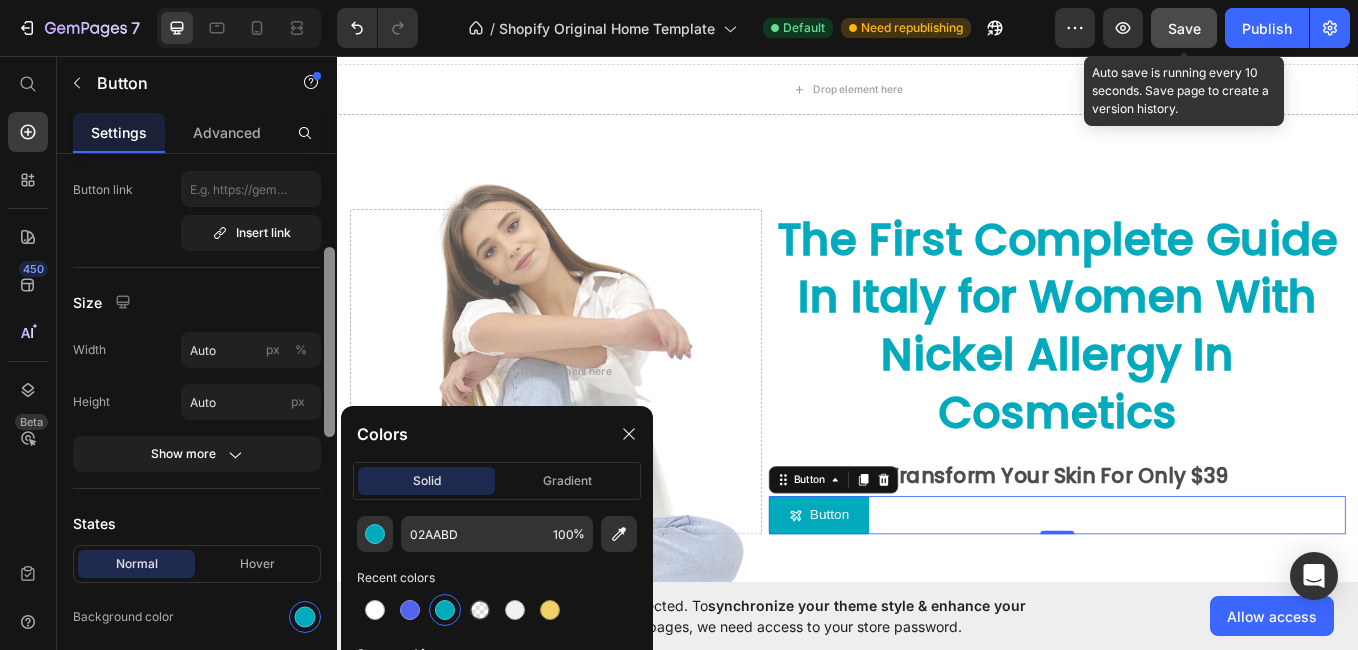 drag, startPoint x: 329, startPoint y: 323, endPoint x: 298, endPoint y: 250, distance: 79.30952 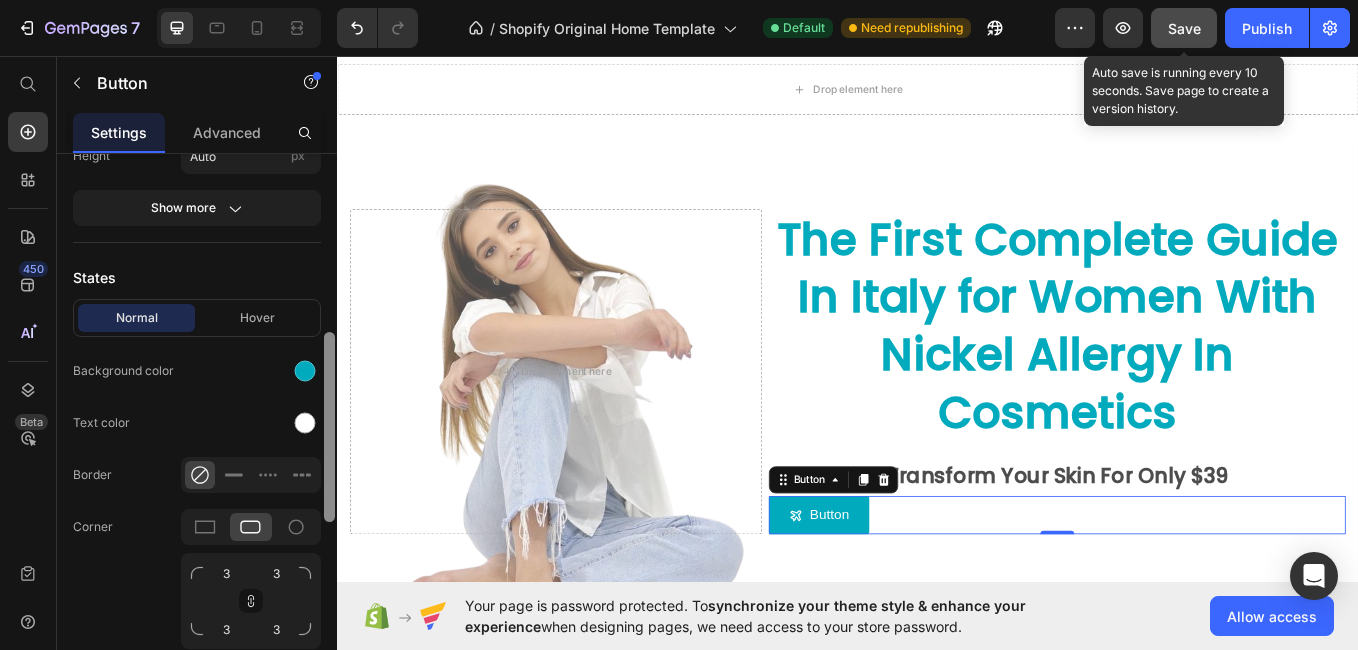 scroll, scrollTop: 518, scrollLeft: 0, axis: vertical 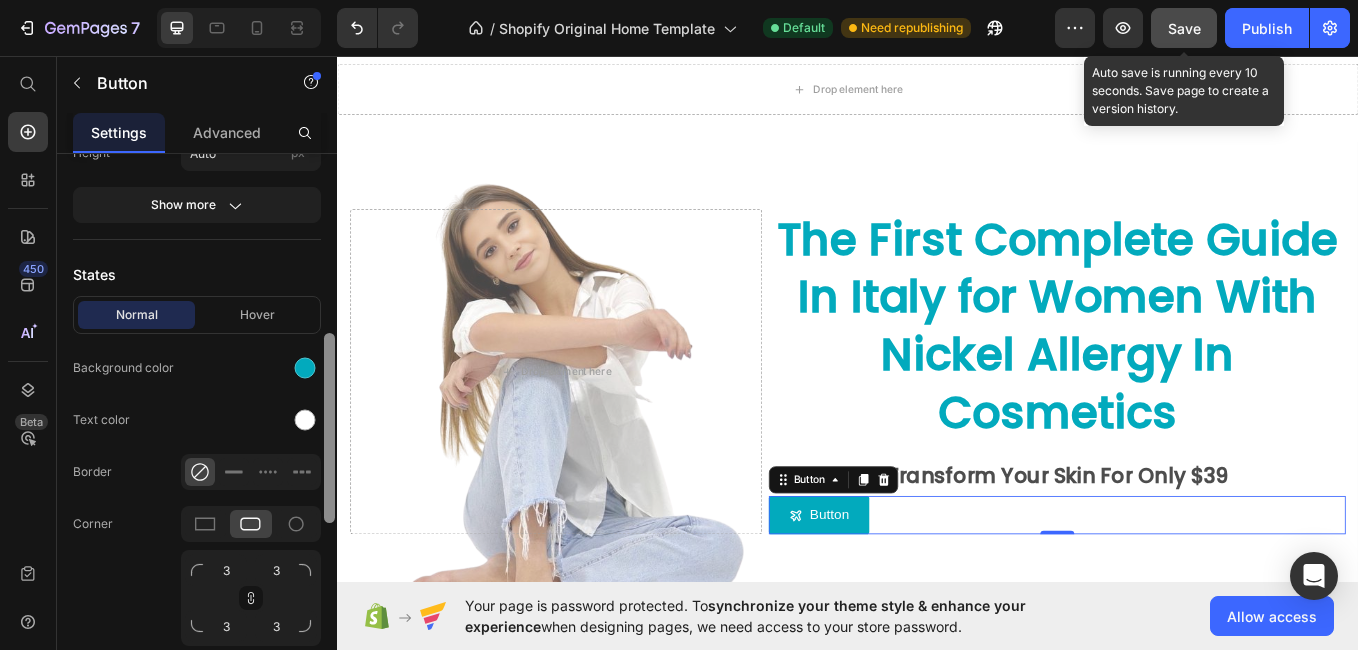 drag, startPoint x: 328, startPoint y: 290, endPoint x: 326, endPoint y: 376, distance: 86.023254 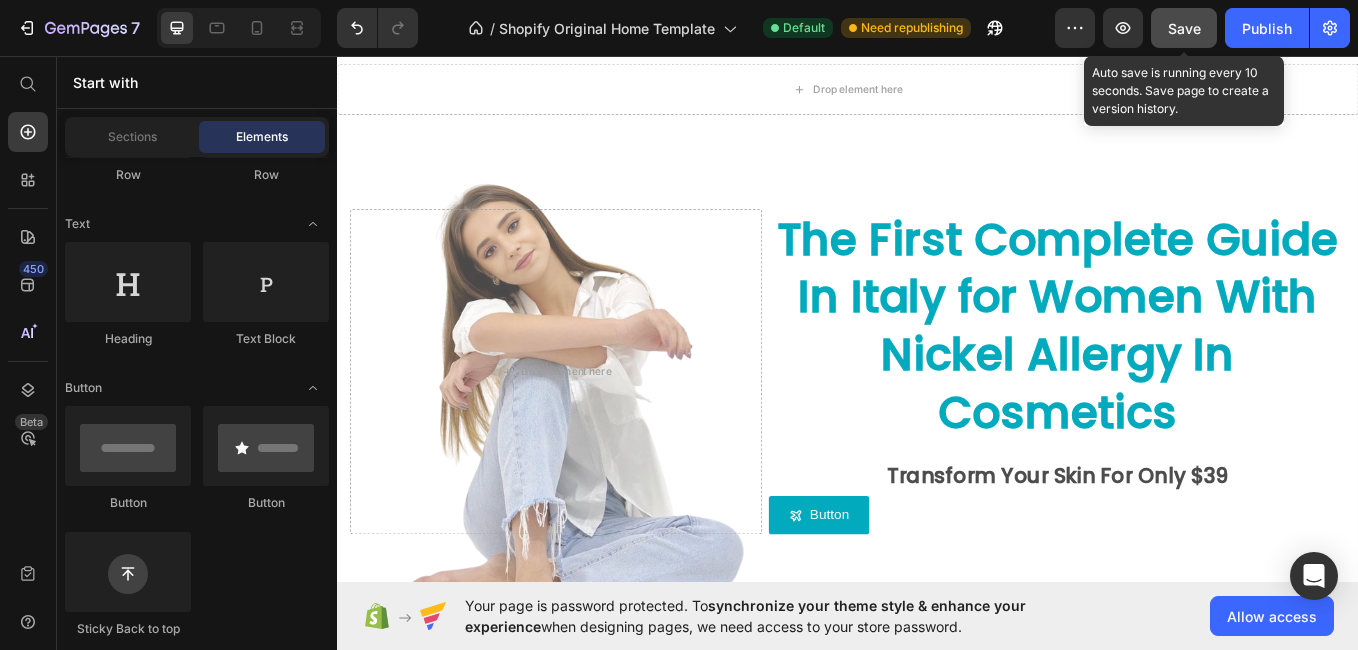 scroll, scrollTop: 0, scrollLeft: 0, axis: both 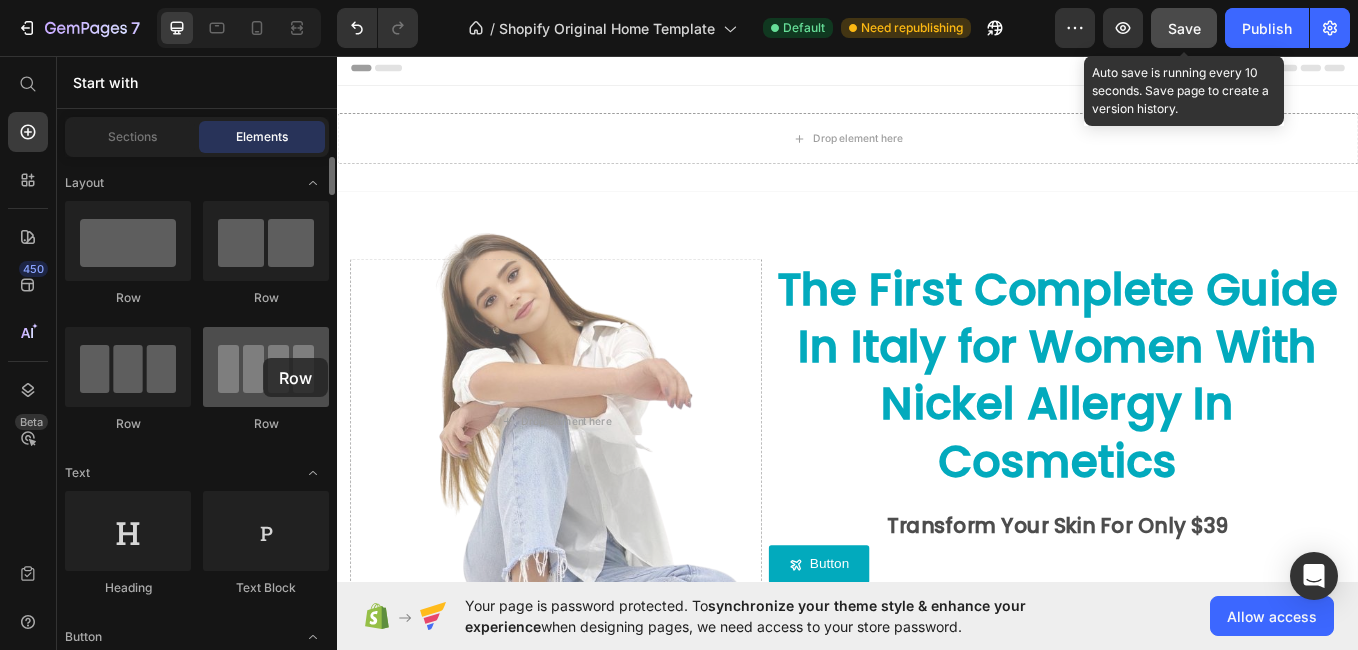 drag, startPoint x: 251, startPoint y: 75, endPoint x: 263, endPoint y: 358, distance: 283.2543 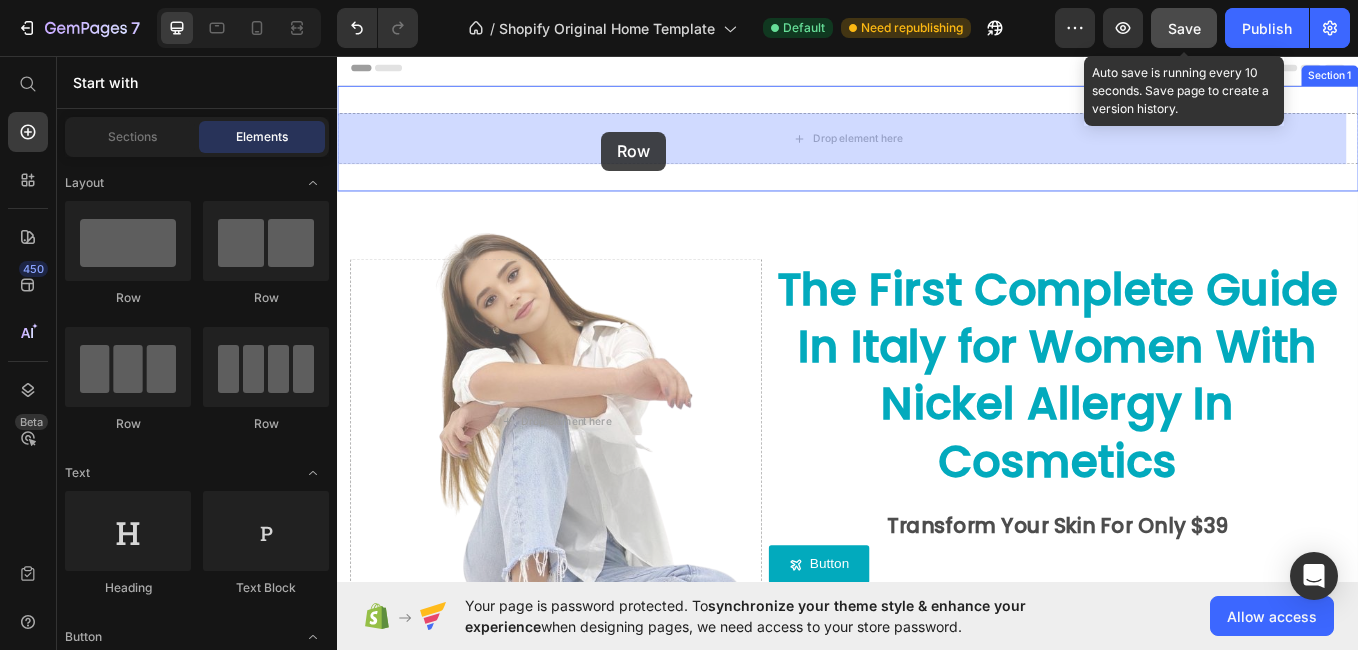 drag, startPoint x: 444, startPoint y: 412, endPoint x: 647, endPoint y: 145, distance: 335.40723 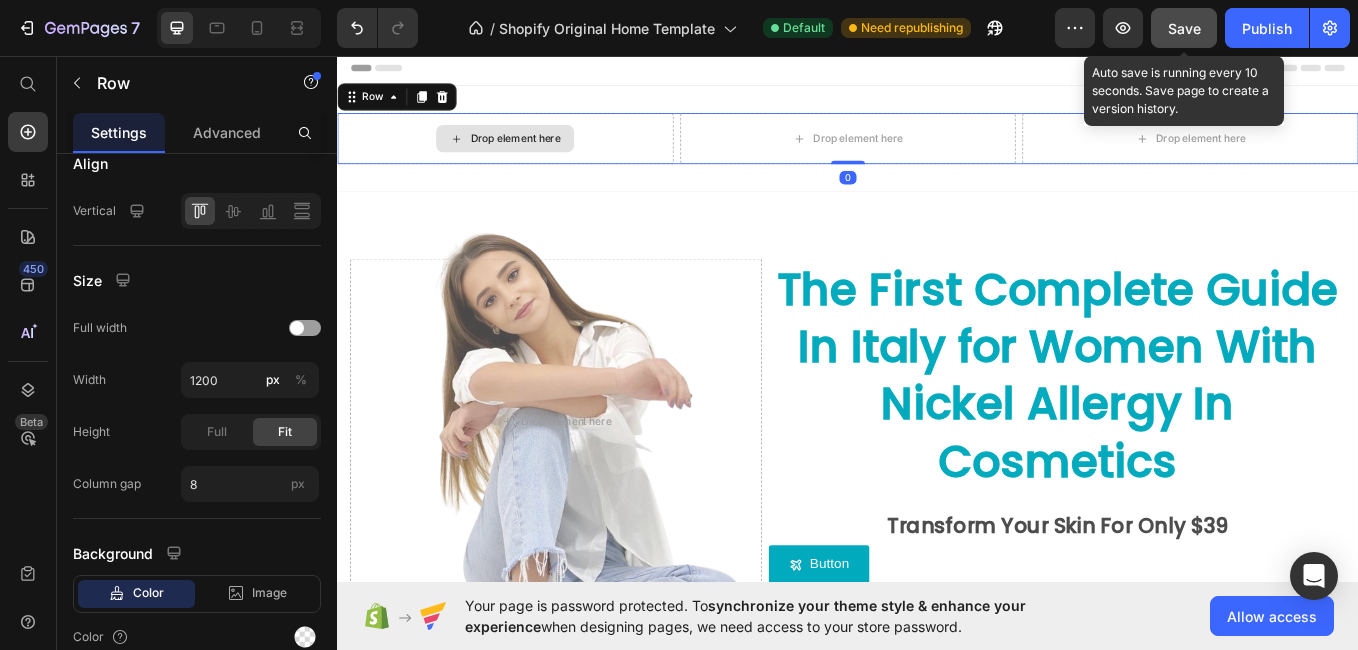 scroll, scrollTop: 0, scrollLeft: 0, axis: both 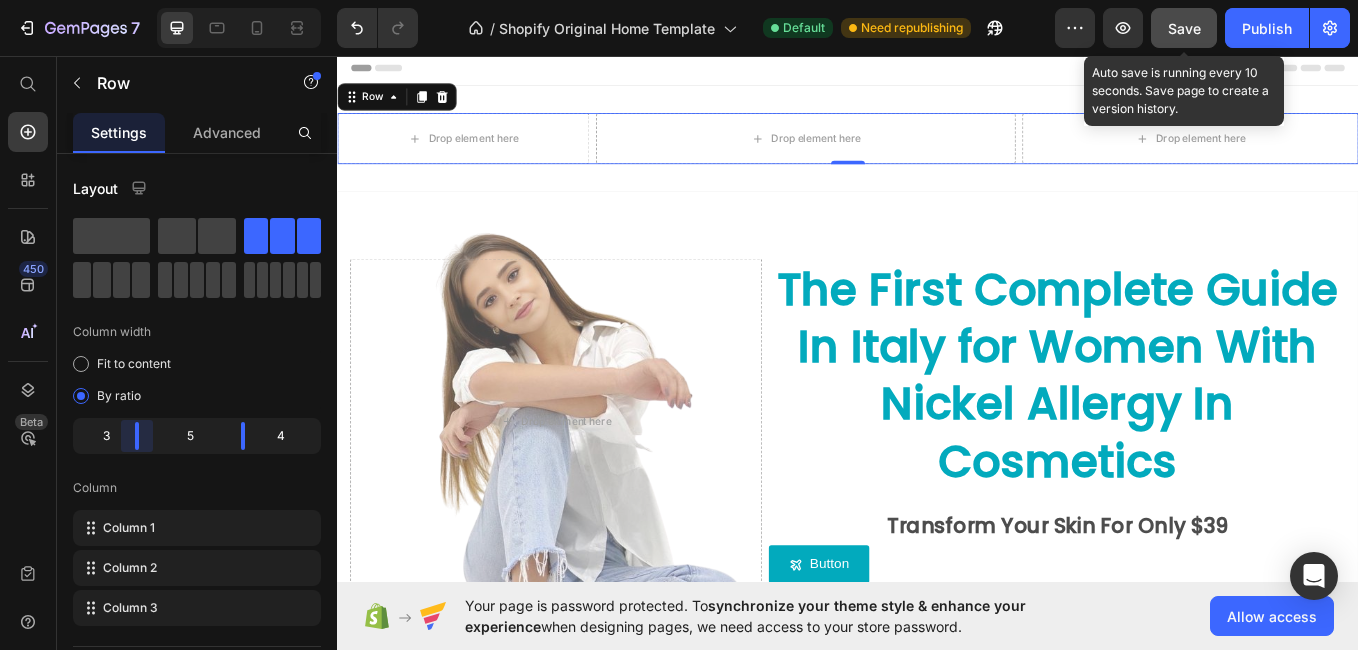 drag, startPoint x: 155, startPoint y: 446, endPoint x: 137, endPoint y: 441, distance: 18.681541 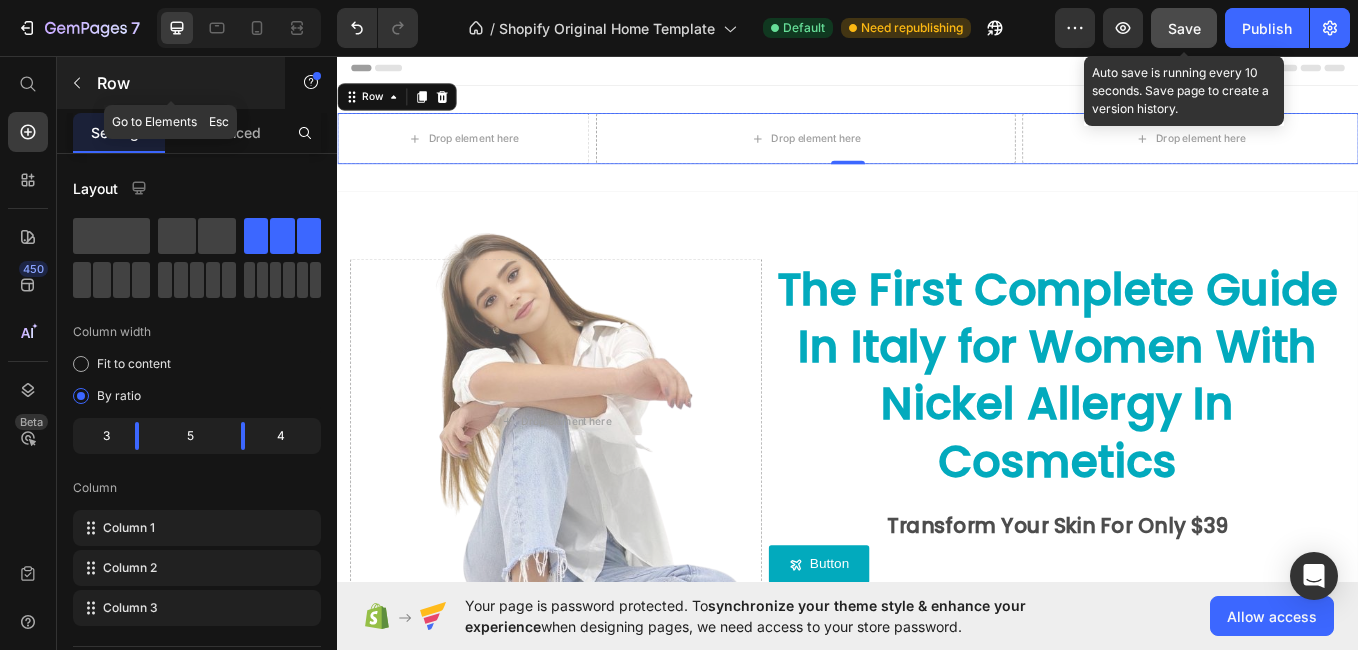 click 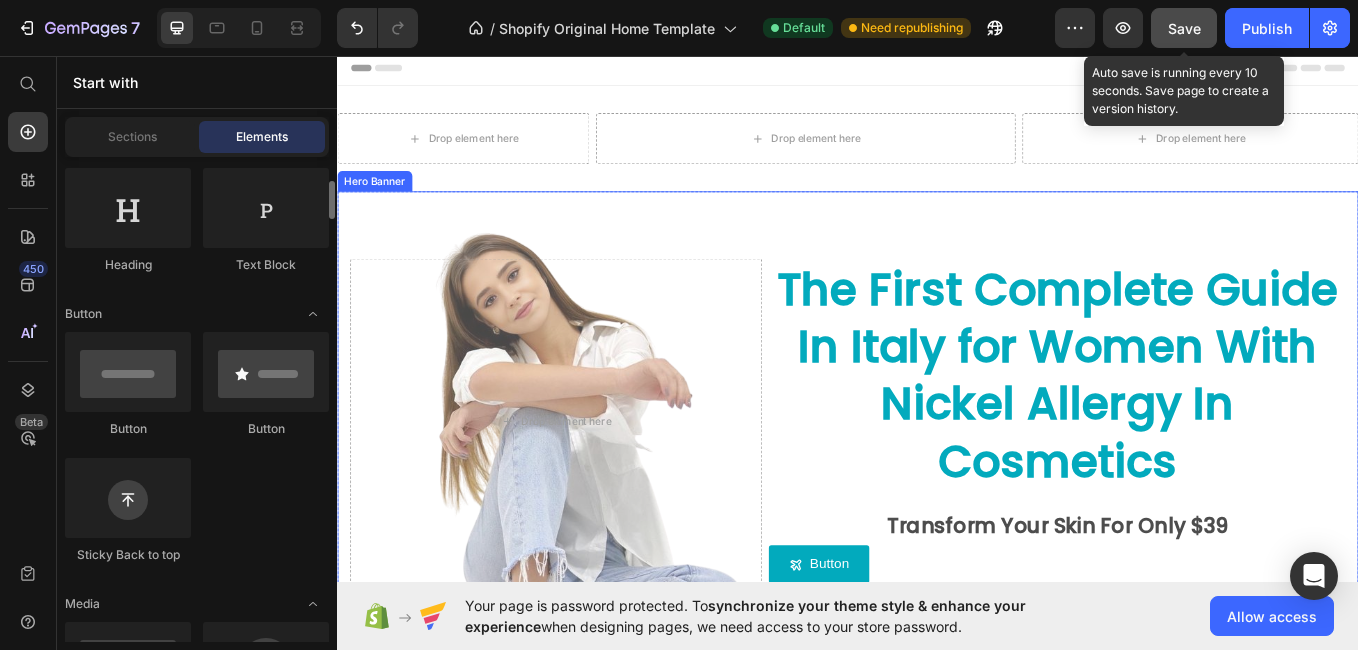 scroll, scrollTop: 326, scrollLeft: 0, axis: vertical 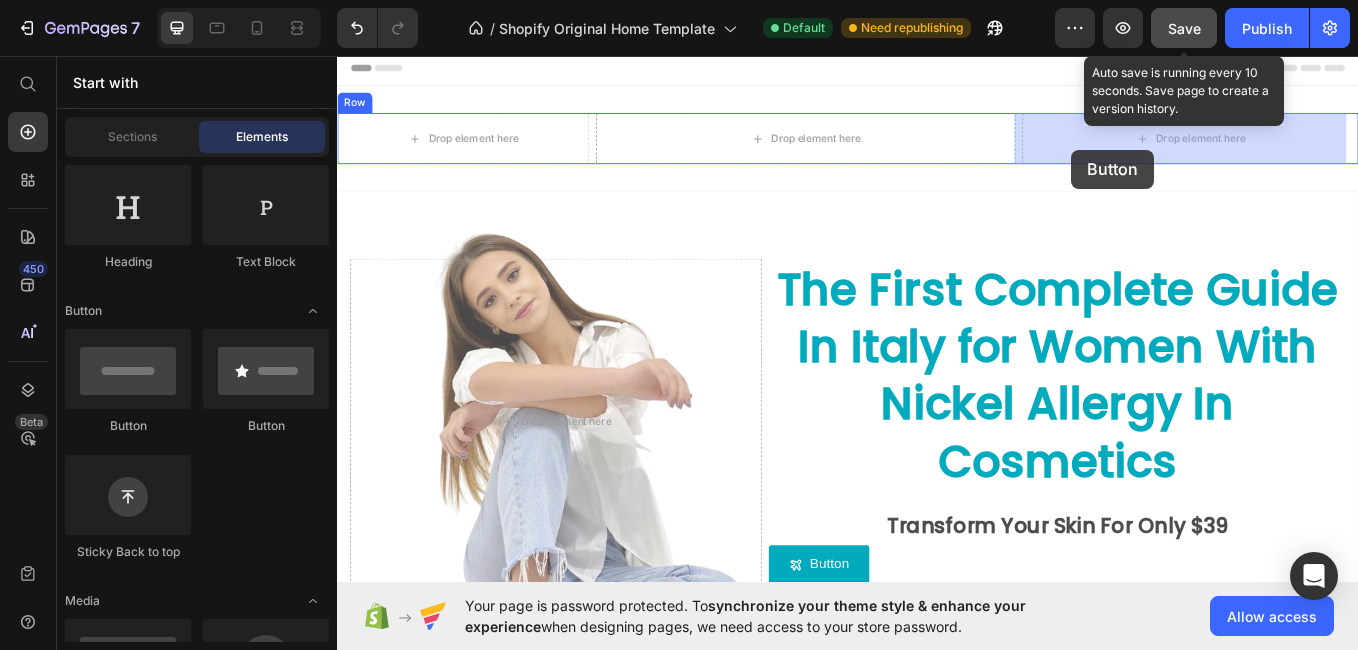 drag, startPoint x: 595, startPoint y: 433, endPoint x: 1200, endPoint y: 166, distance: 661.2972 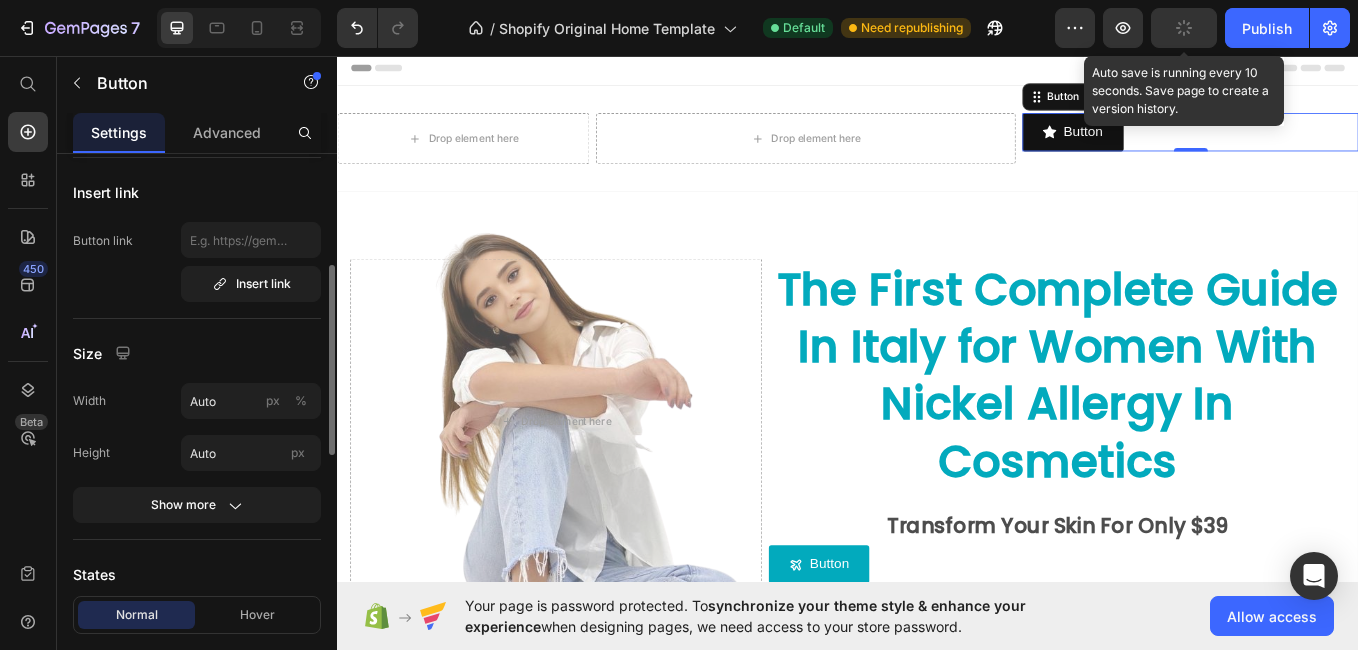 scroll, scrollTop: 249, scrollLeft: 0, axis: vertical 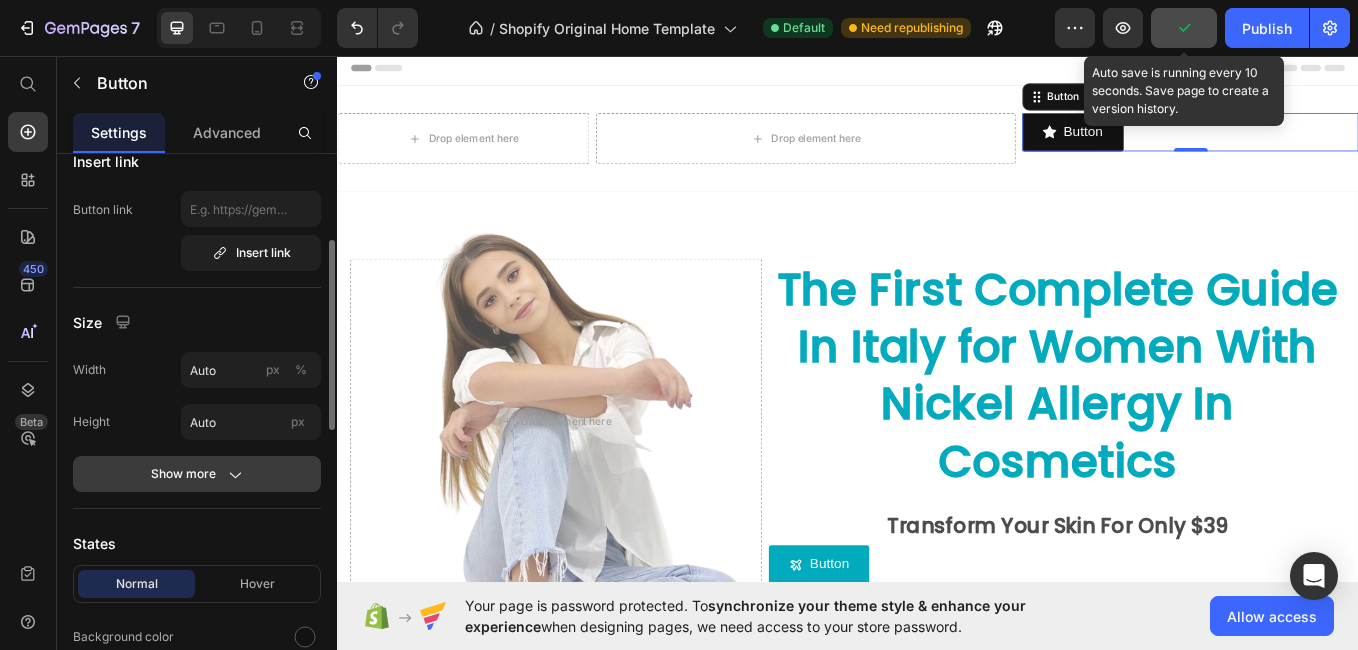 click on "Show more" 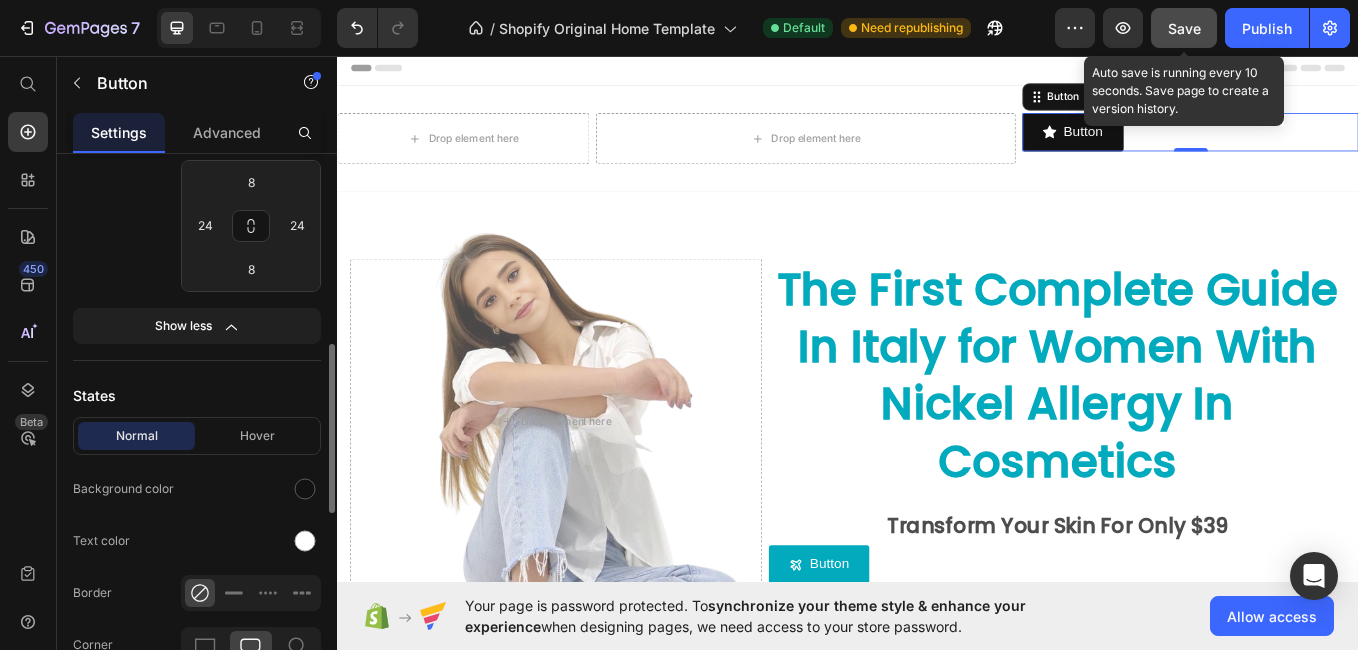 scroll, scrollTop: 606, scrollLeft: 0, axis: vertical 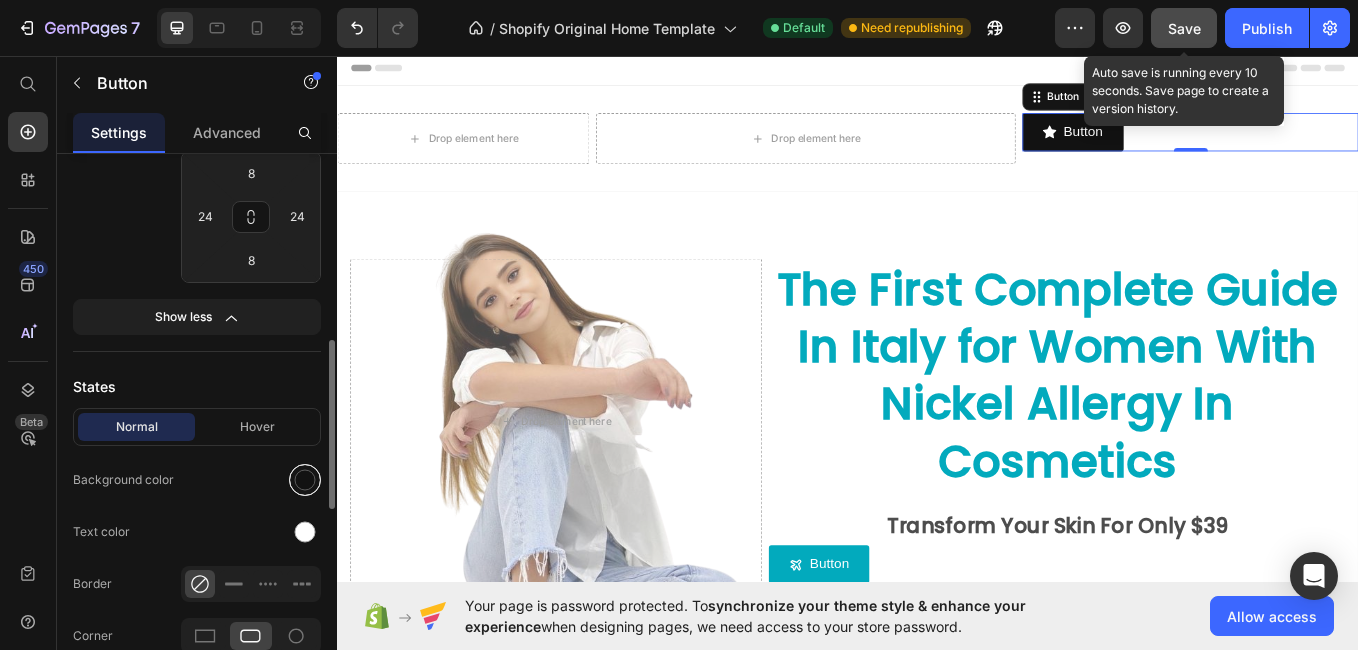 click at bounding box center (305, 480) 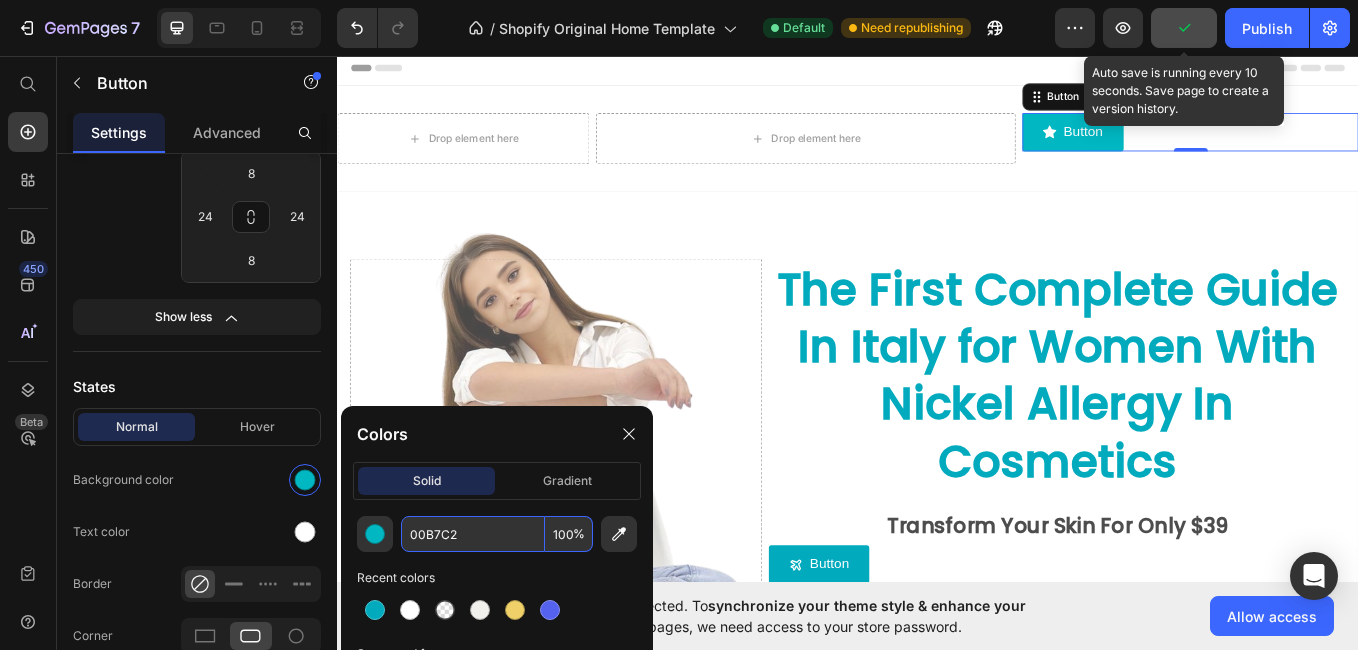drag, startPoint x: 468, startPoint y: 540, endPoint x: 416, endPoint y: 540, distance: 52 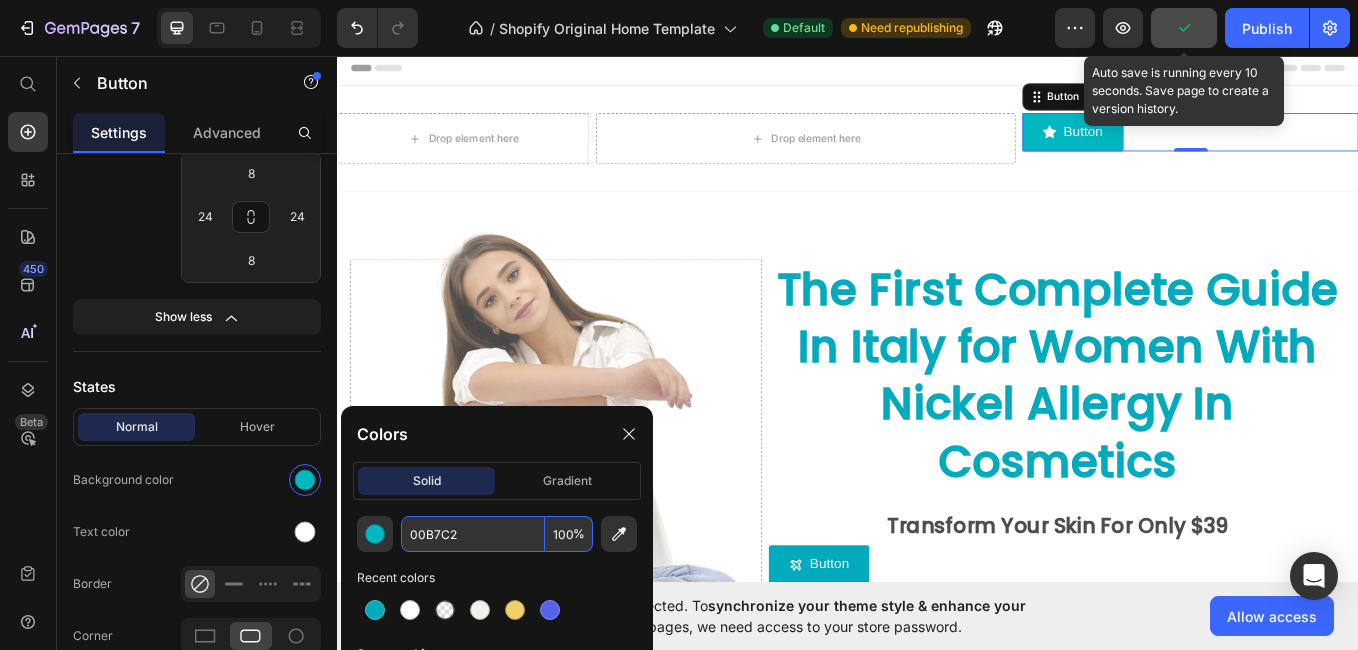 click on "00B7C2" at bounding box center [473, 534] 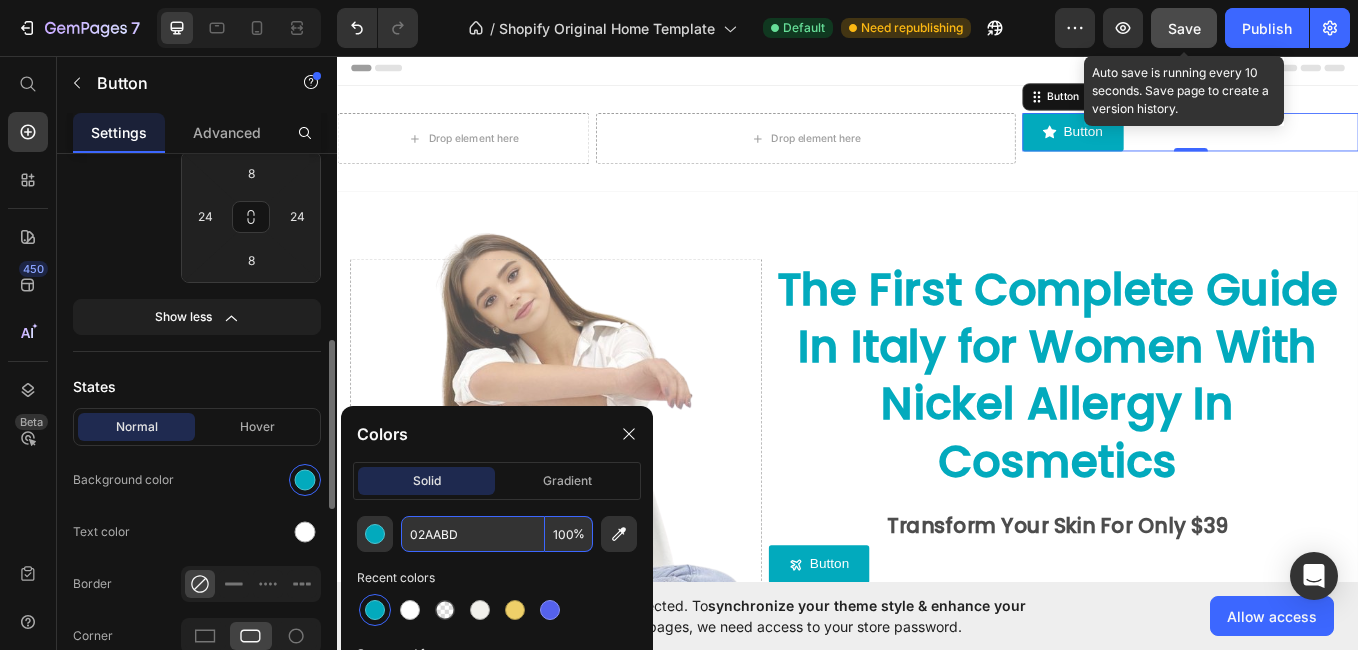 type on "02AABD" 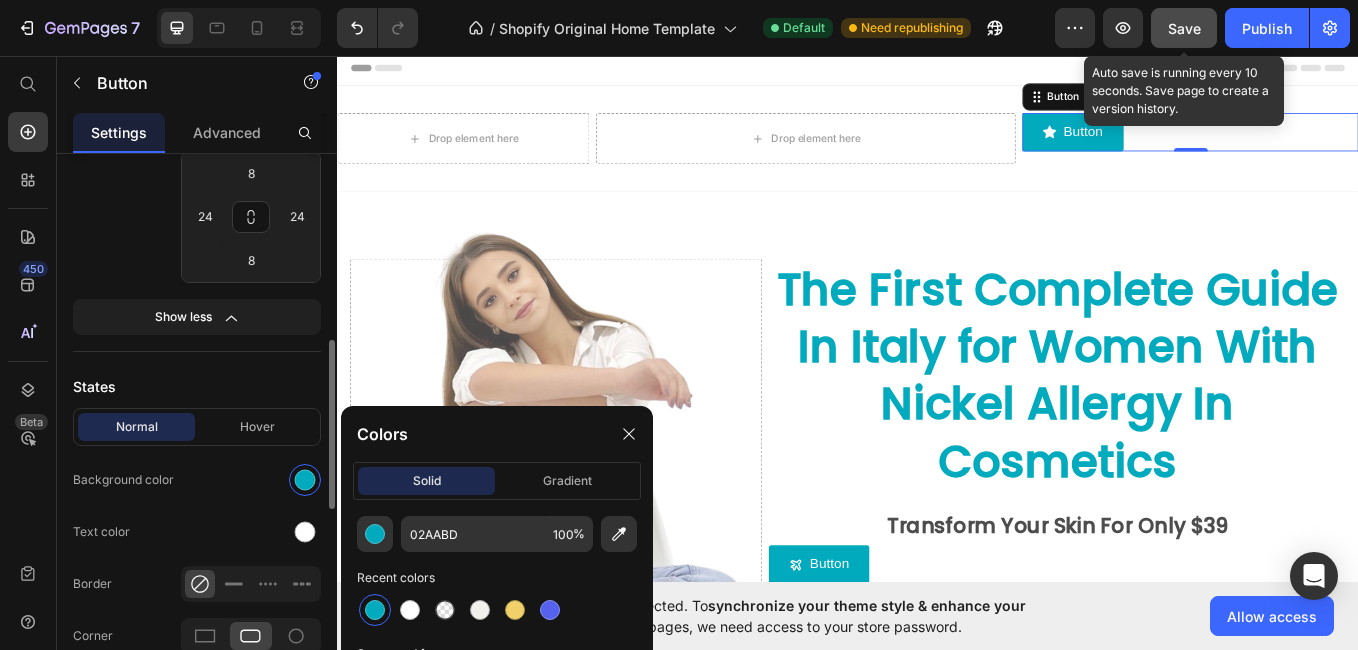 click on "Icon Choose icon   Position Left Right Spacing 8 px Insert link Button link  Insert link  Size Width Auto px % Height Auto px Padding S M L 8 24 8 24 Show less States Normal Hover Background color Text color Border Corner 3 3 3 3 Shadow Text Styles Paragraph 1 Font sans-serif Size 16 Show more Align" at bounding box center (197, 399) 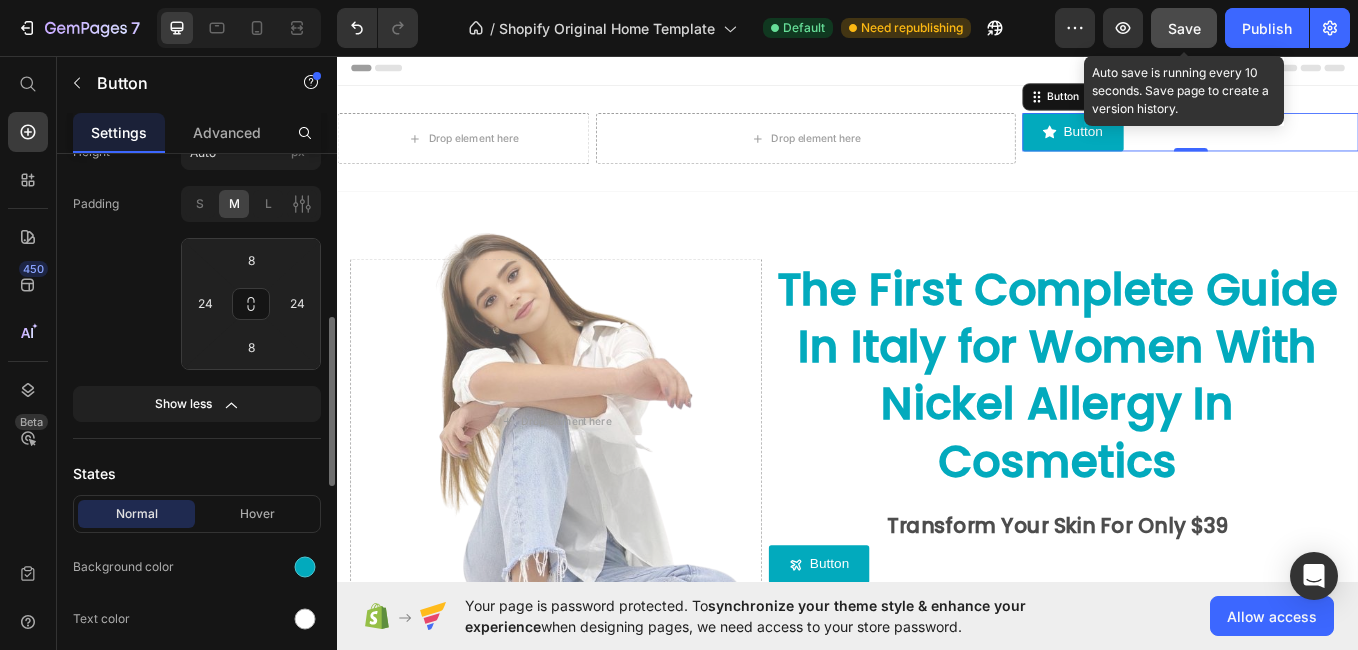 scroll, scrollTop: 515, scrollLeft: 0, axis: vertical 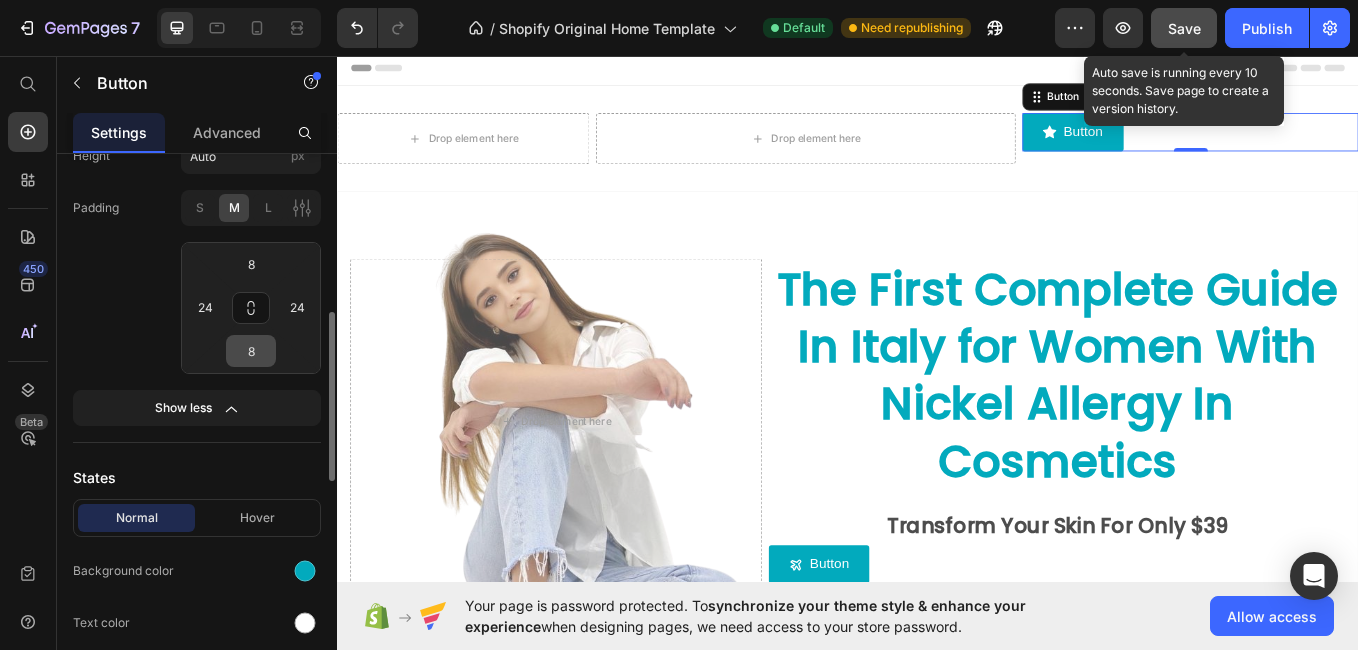 click on "8" at bounding box center [251, 351] 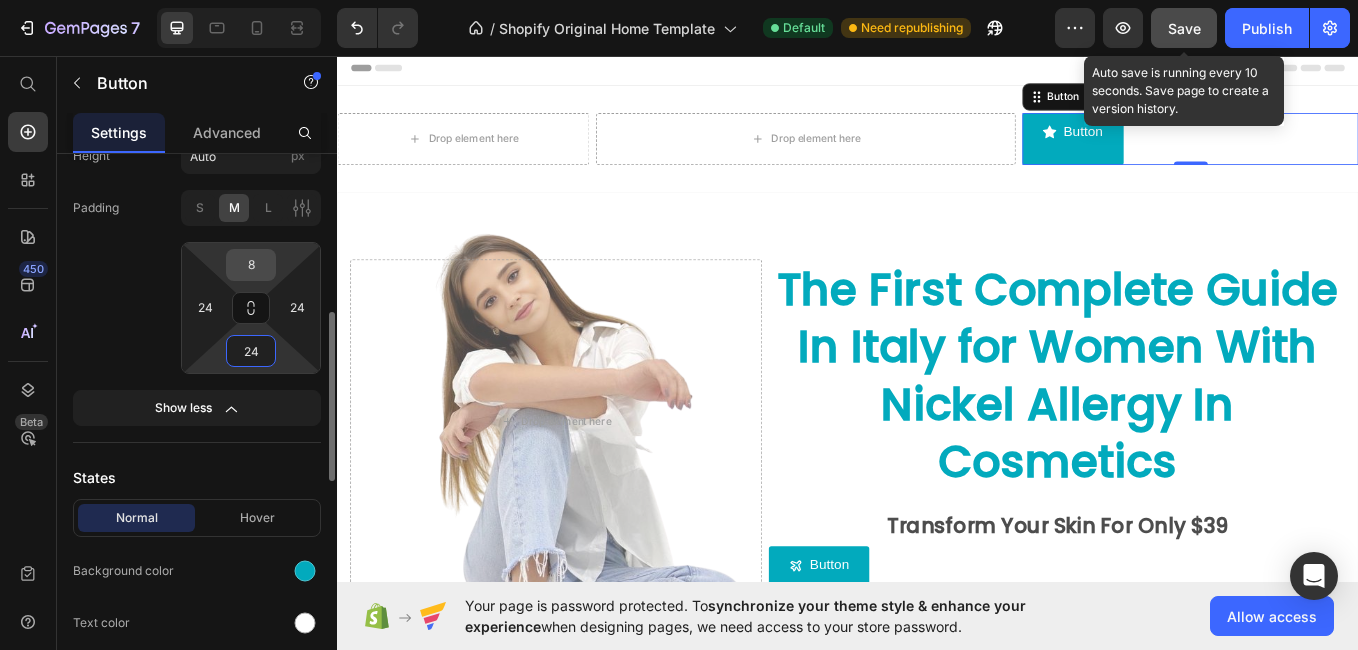 type on "24" 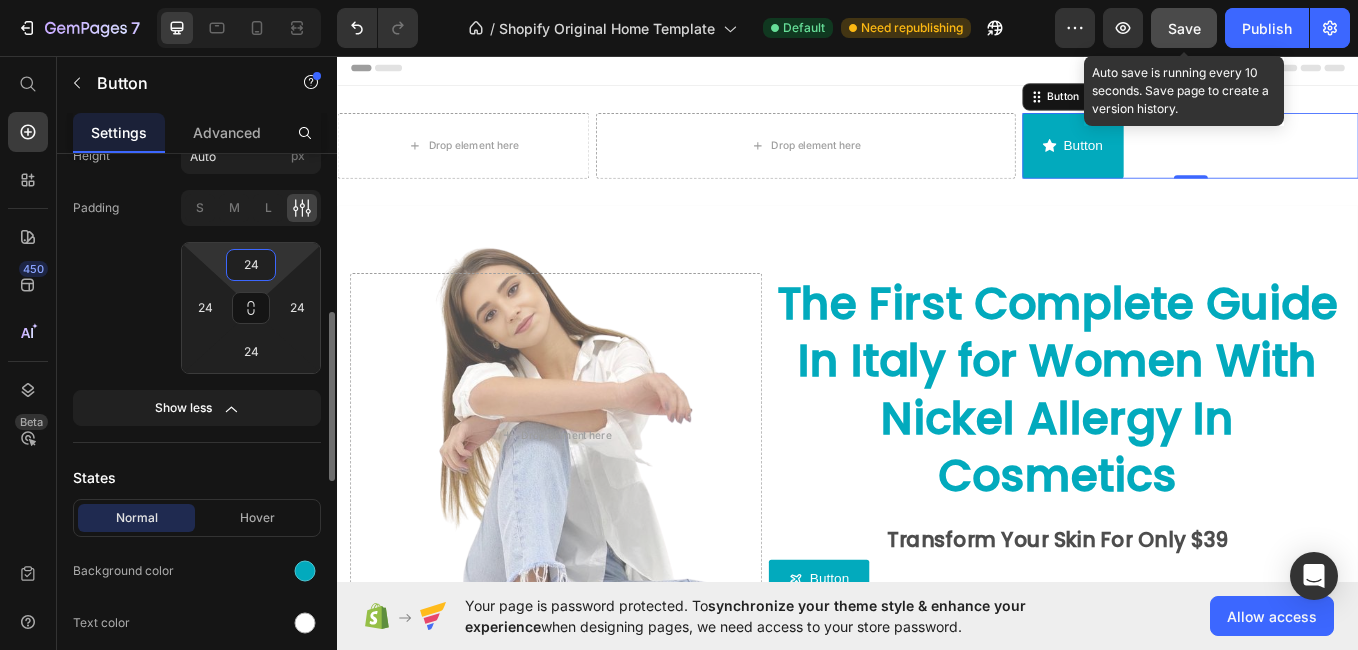 type on "2" 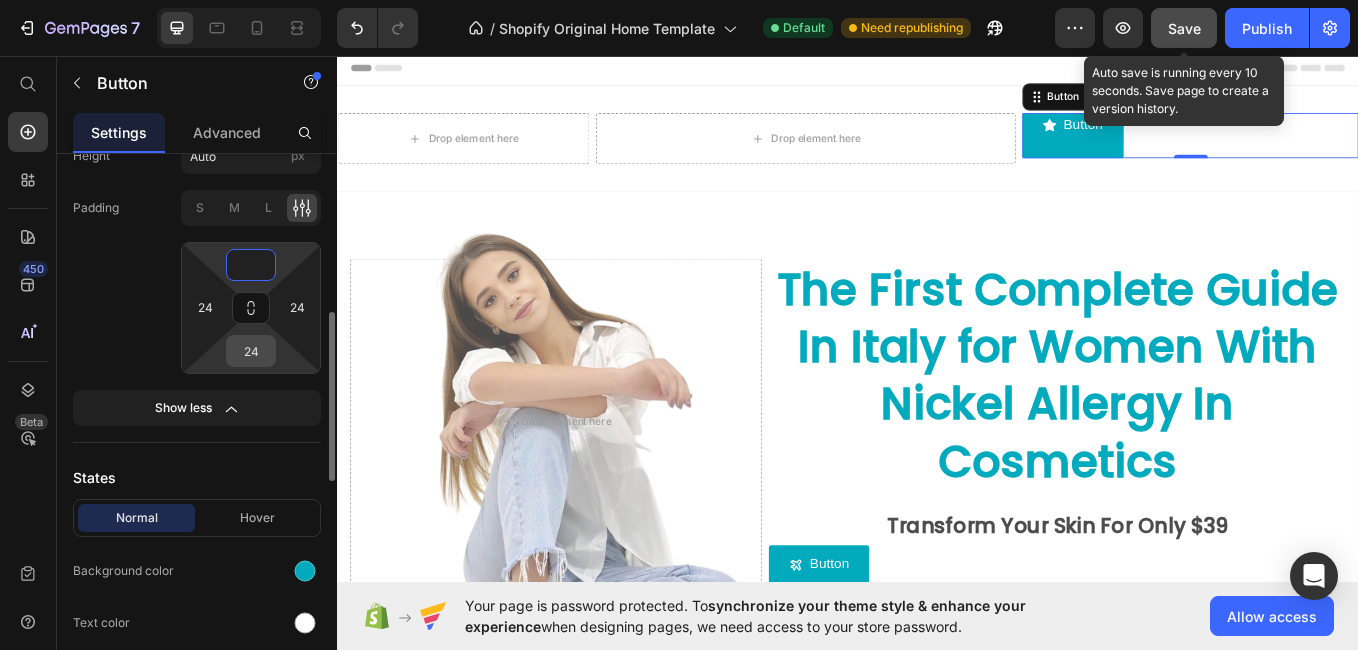 type on "0" 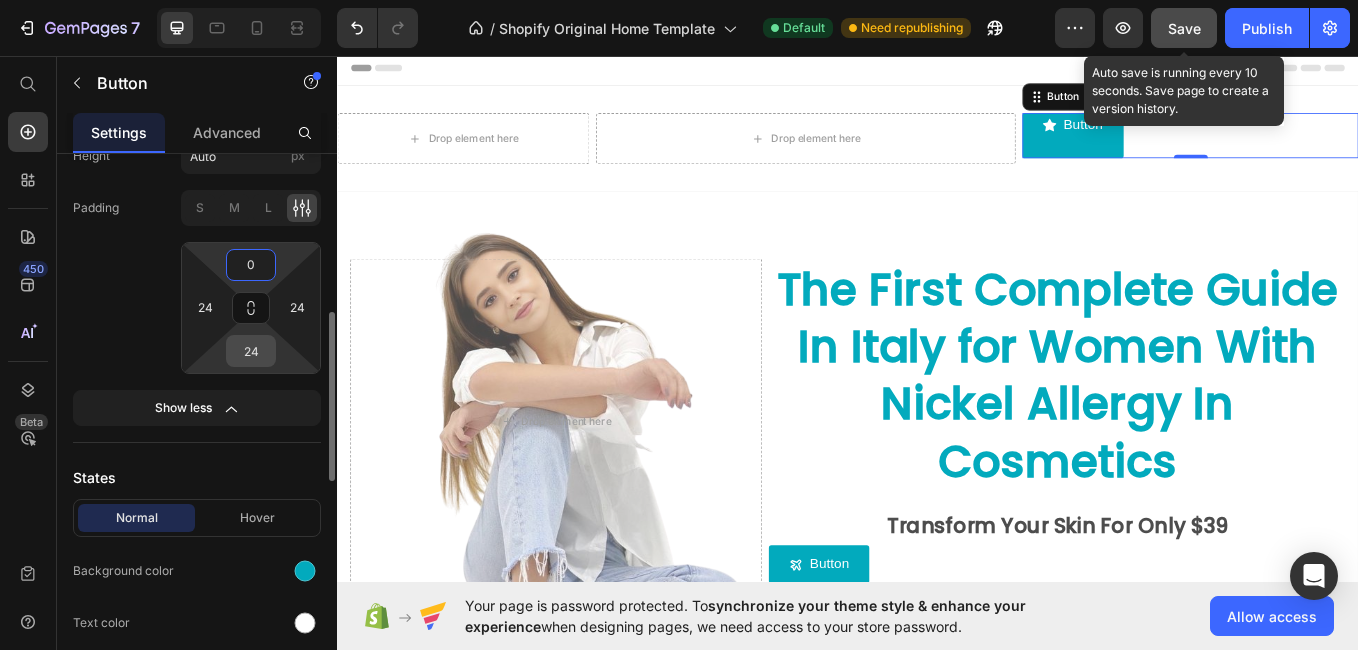 click on "24" at bounding box center [251, 351] 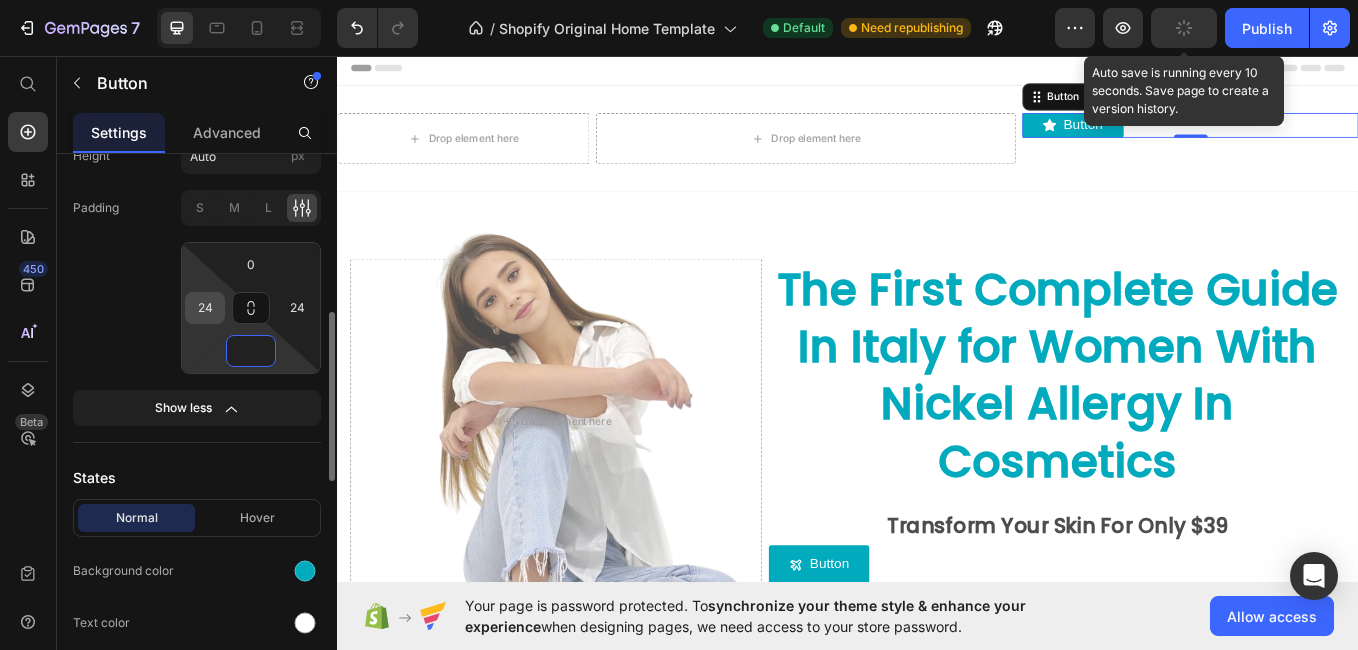 type on "0" 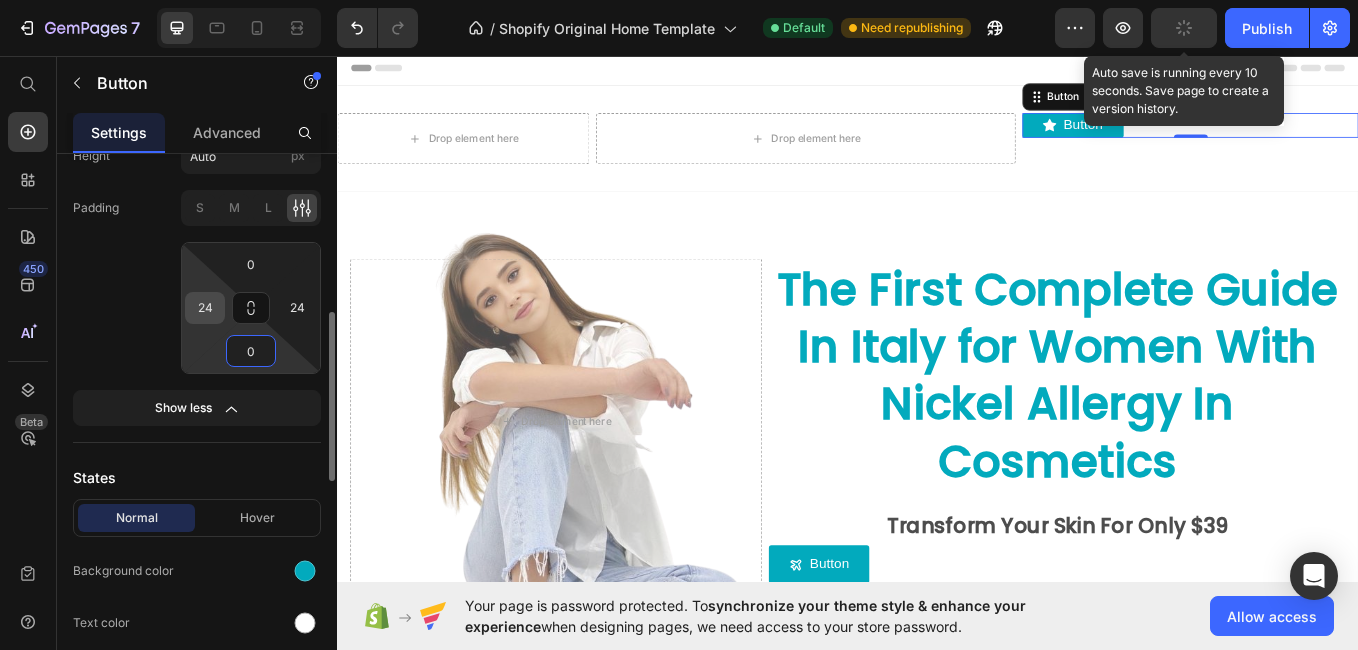 click on "24" at bounding box center [205, 308] 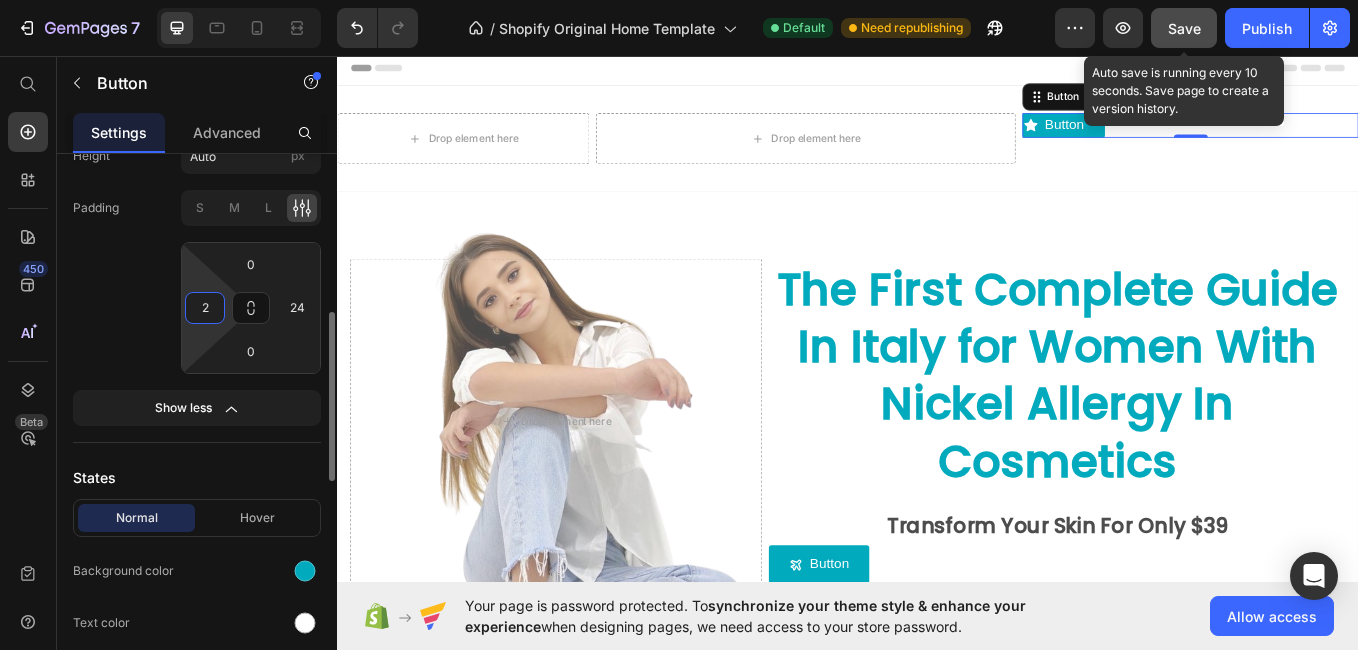 type on "24" 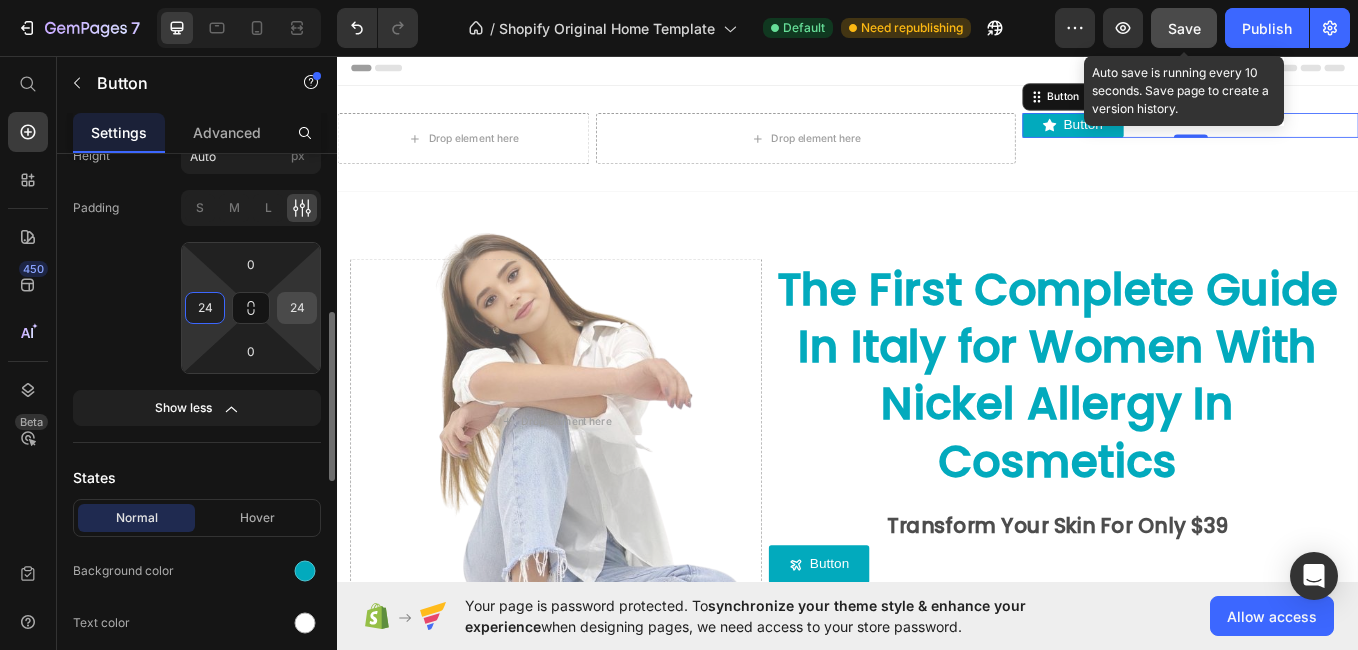 click on "24" at bounding box center (297, 308) 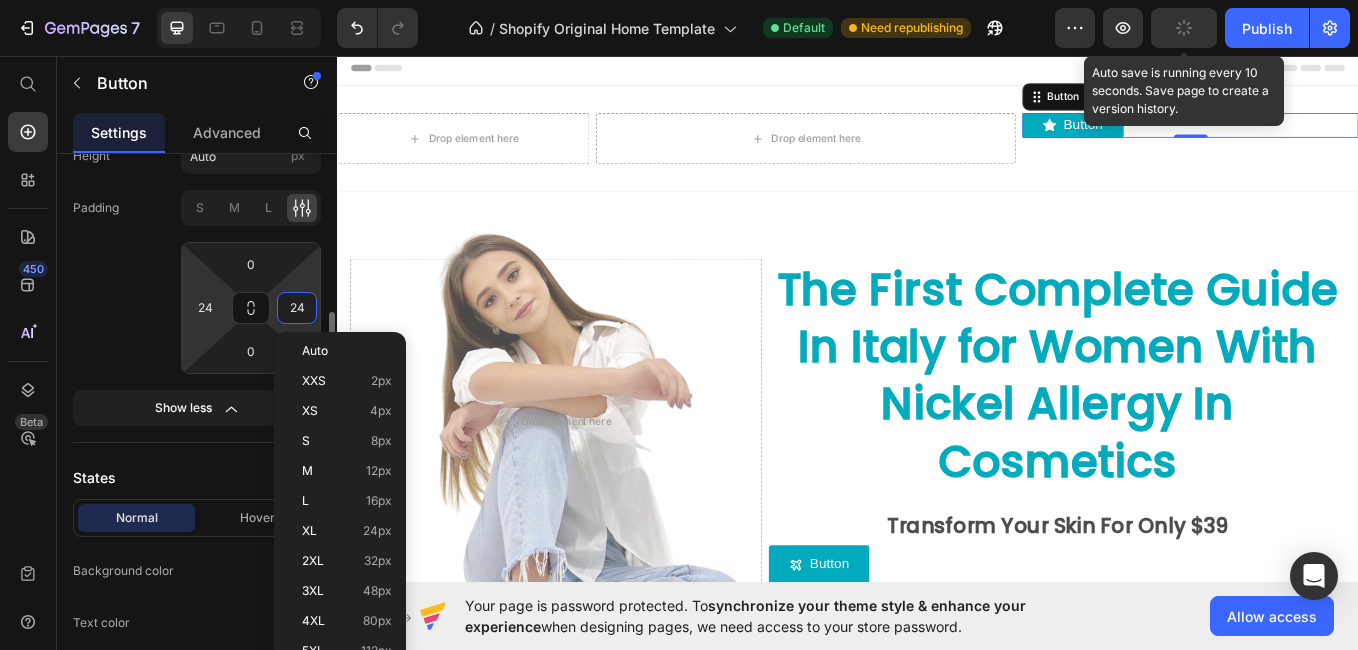 click on "7   /  Shopify Original Home Template Default Need republishing Preview Auto save is running every 10 seconds. Save page to create a version history.  Publish  450 Beta Start with Sections Elements Hero Section Product Detail Brands Trusted Badges Guarantee Product Breakdown How to use Testimonials Compare Bundle FAQs Social Proof Brand Story Product List Collection Blog List Contact Sticky Add to Cart Custom Footer Browse Library 450 Layout
Row
Row
Row
Row Text
Heading
Text Block Button
Button
Button
Sticky Back to top Media Image" at bounding box center (679, 0) 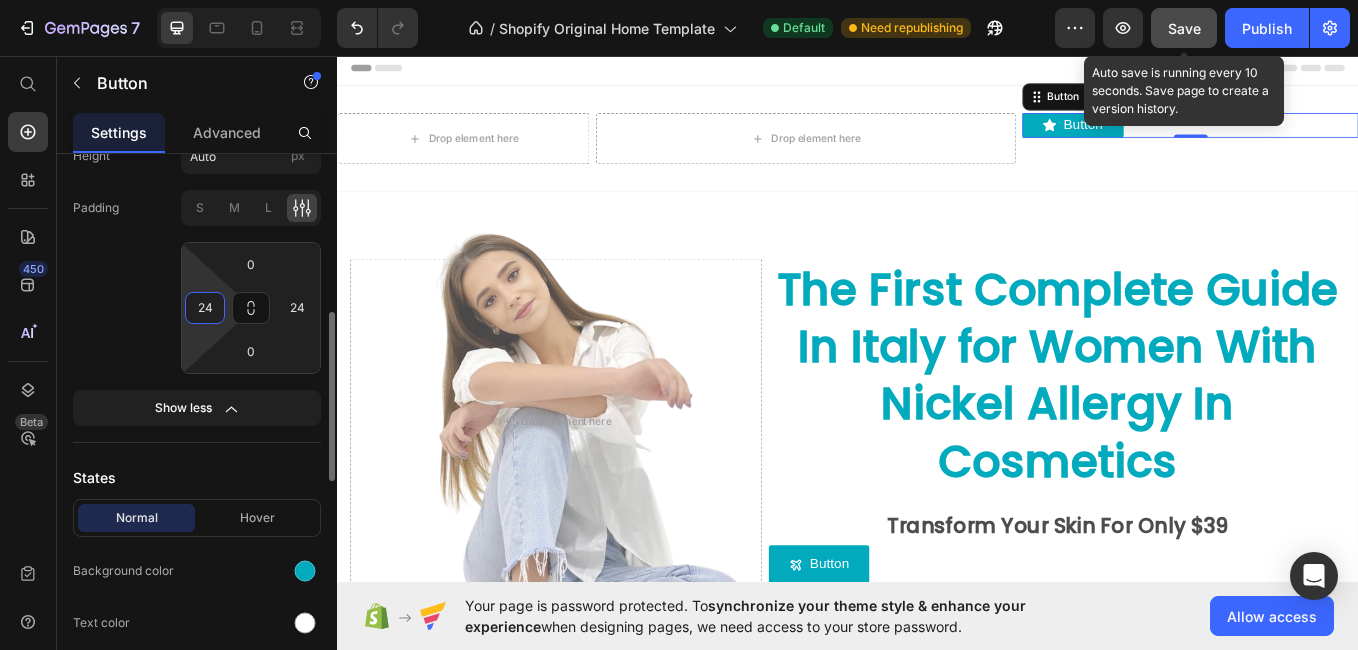 click on "24" at bounding box center [205, 308] 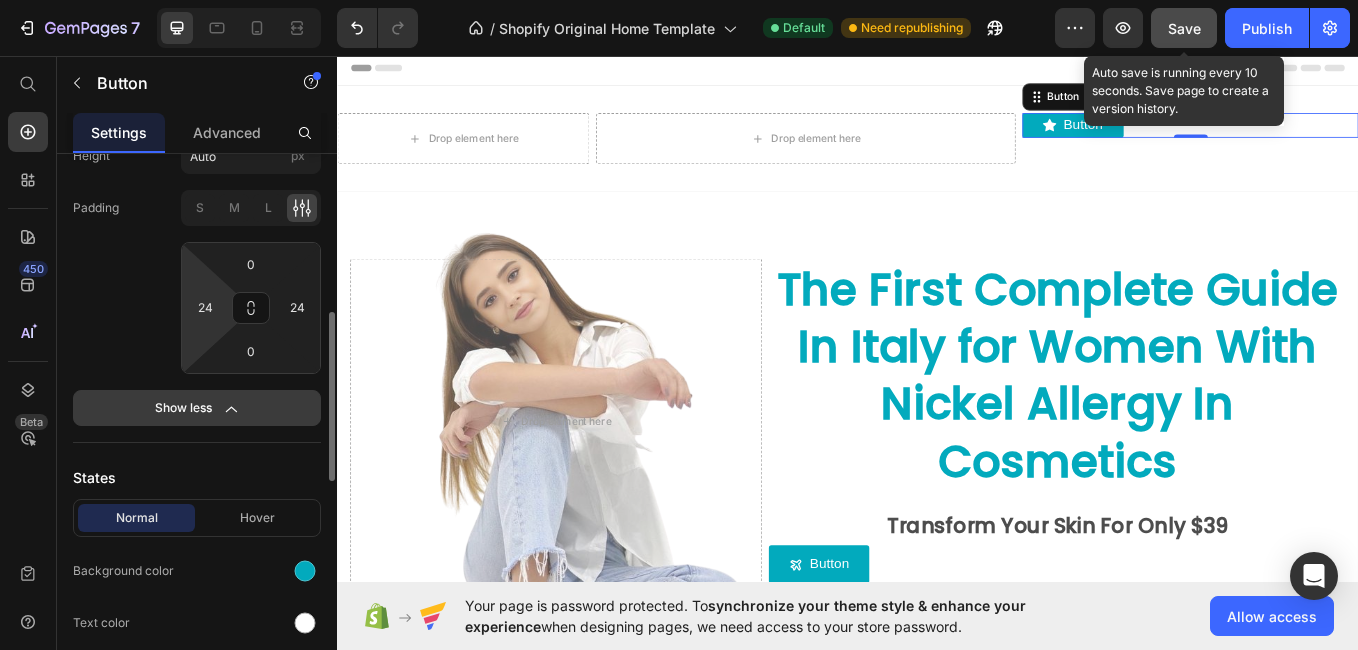 click on "Show less" 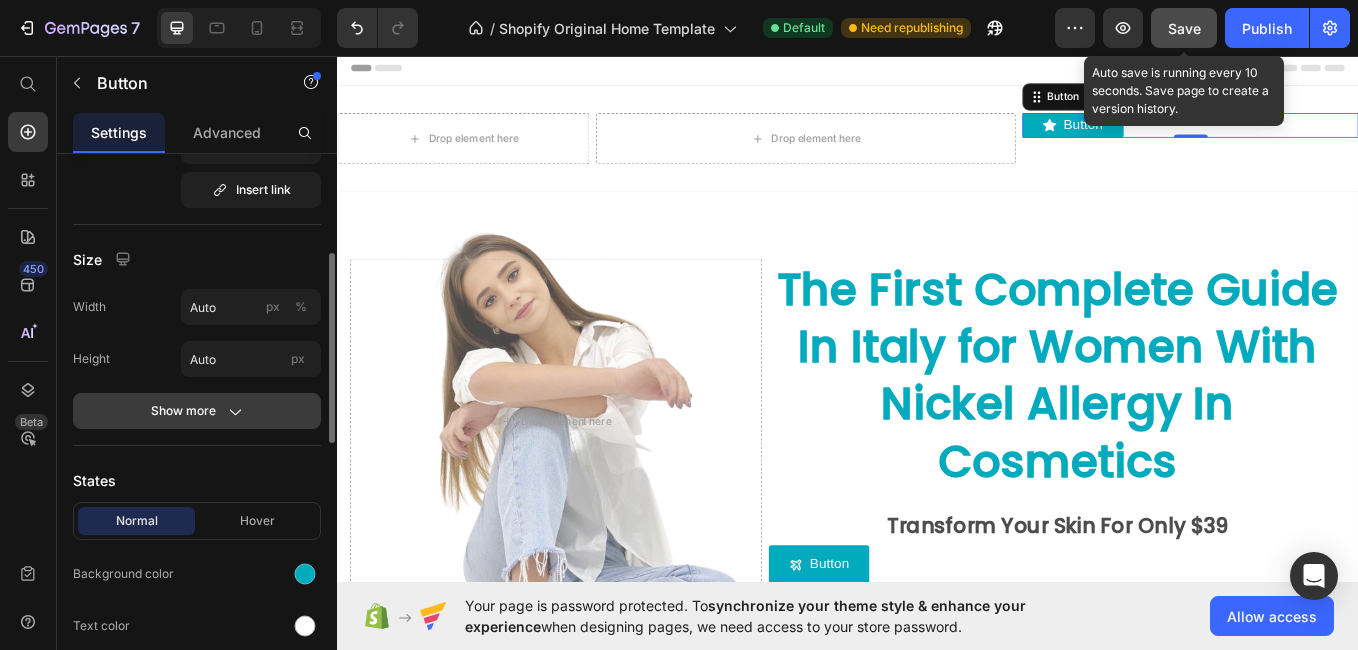 scroll, scrollTop: 283, scrollLeft: 0, axis: vertical 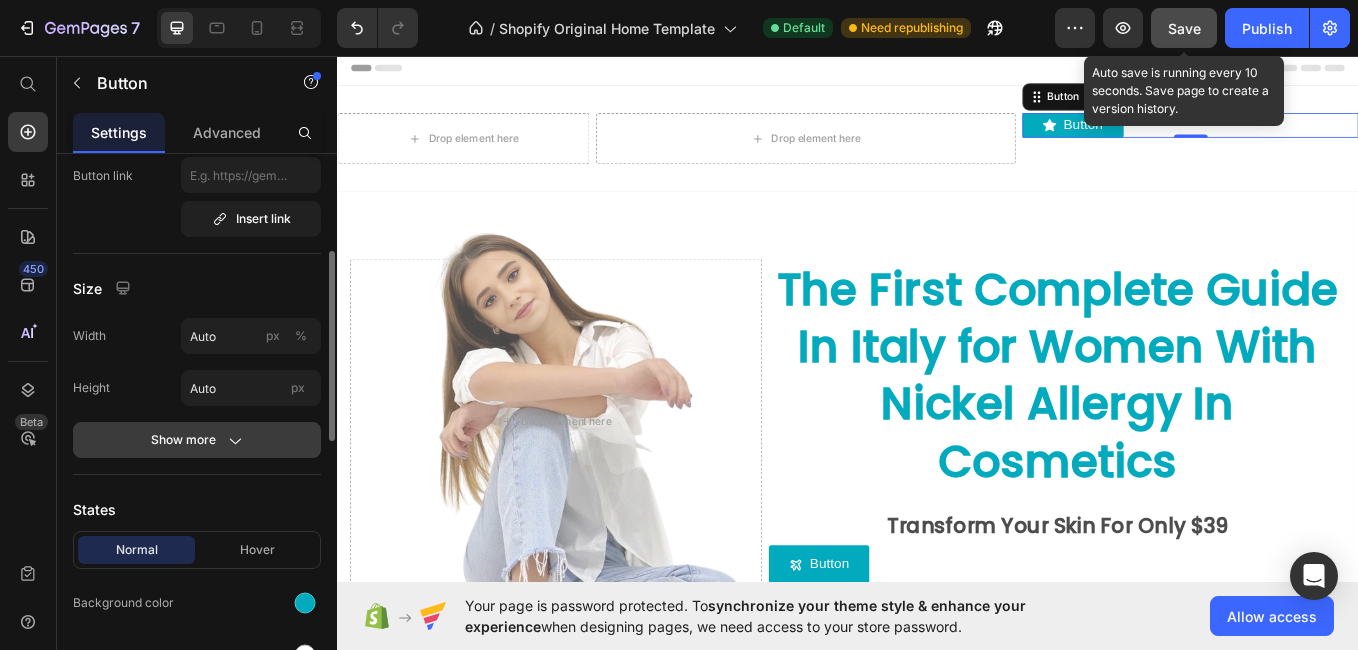 click on "Show more" 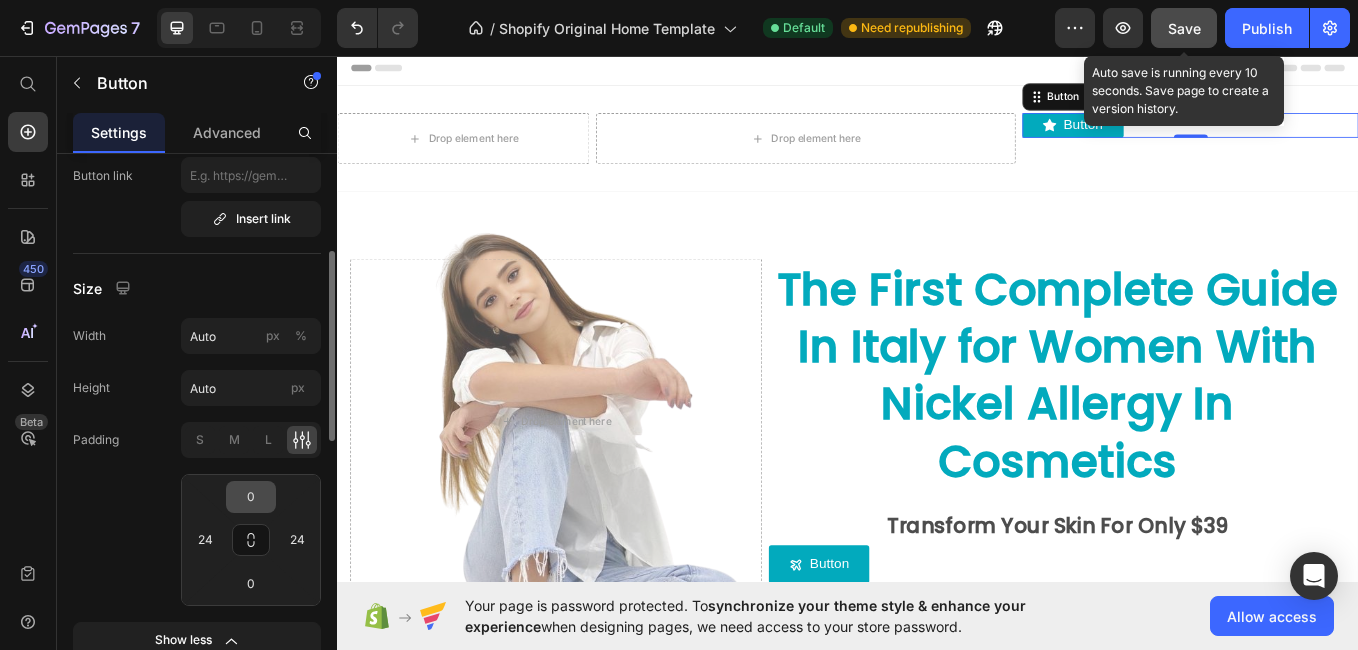 click on "0" at bounding box center [251, 497] 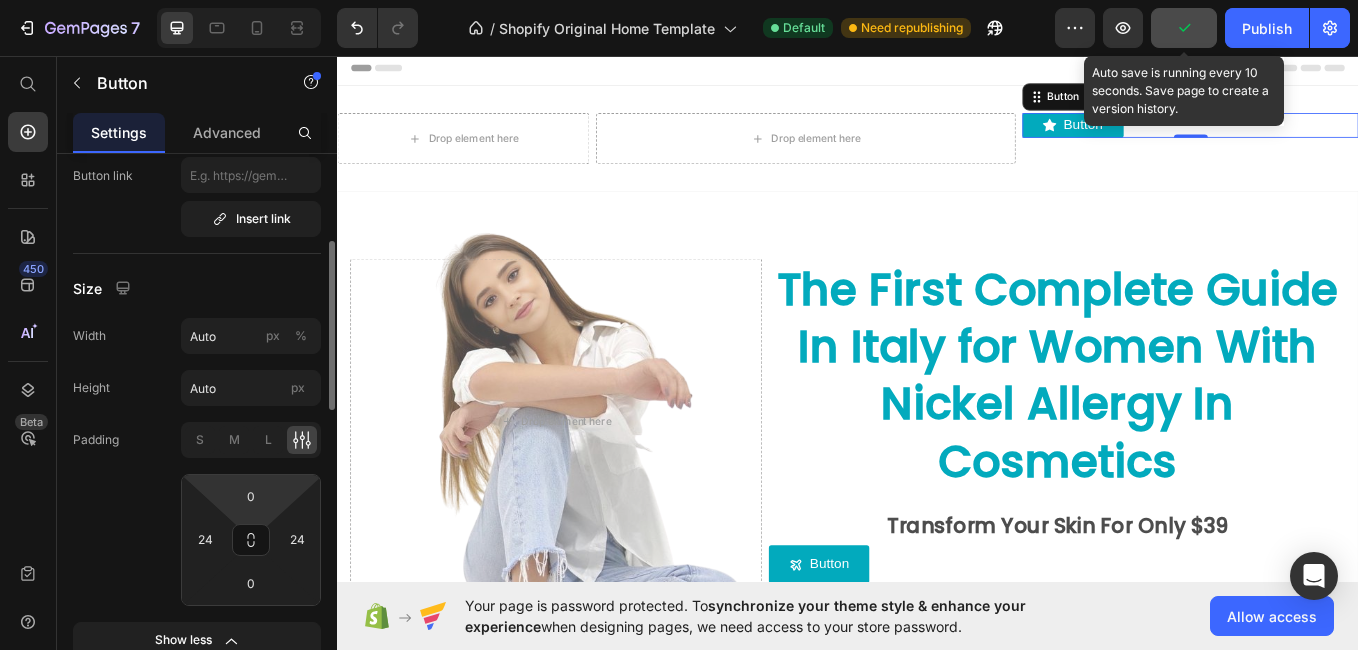 click on "Padding S M L 0 24 0 24" 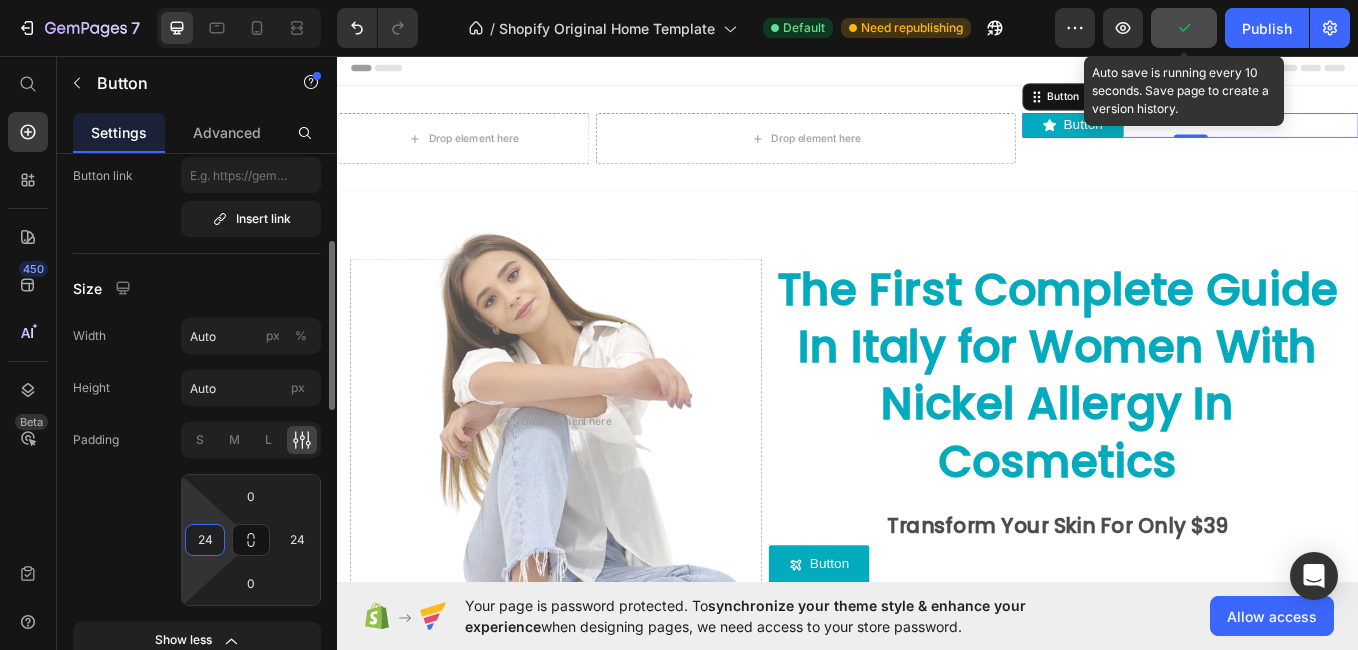 click on "24" at bounding box center [205, 540] 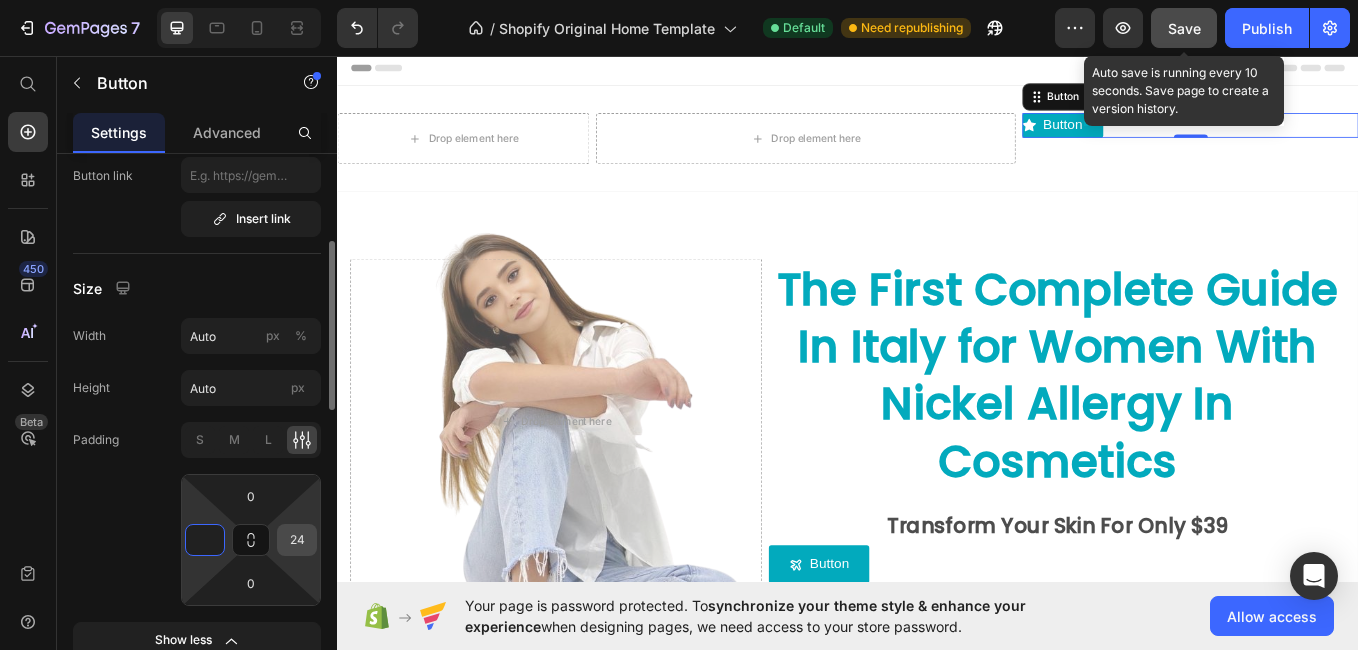 type on "0" 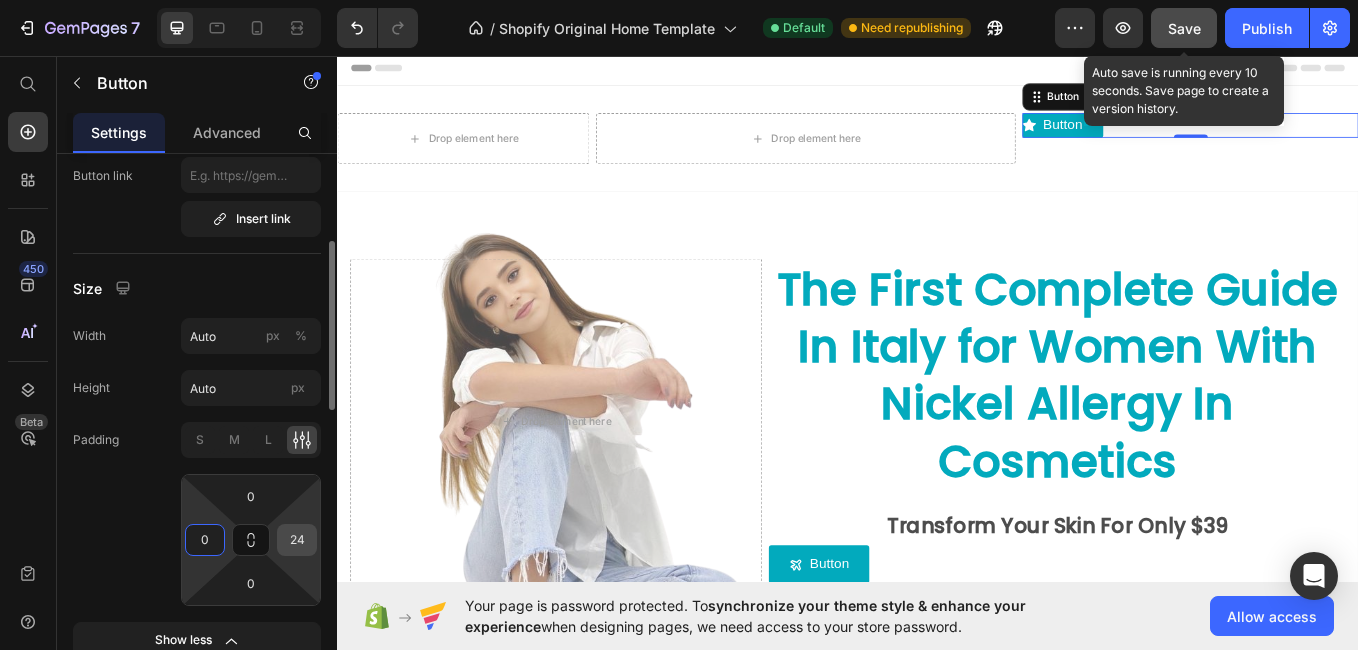 click on "24" at bounding box center [297, 540] 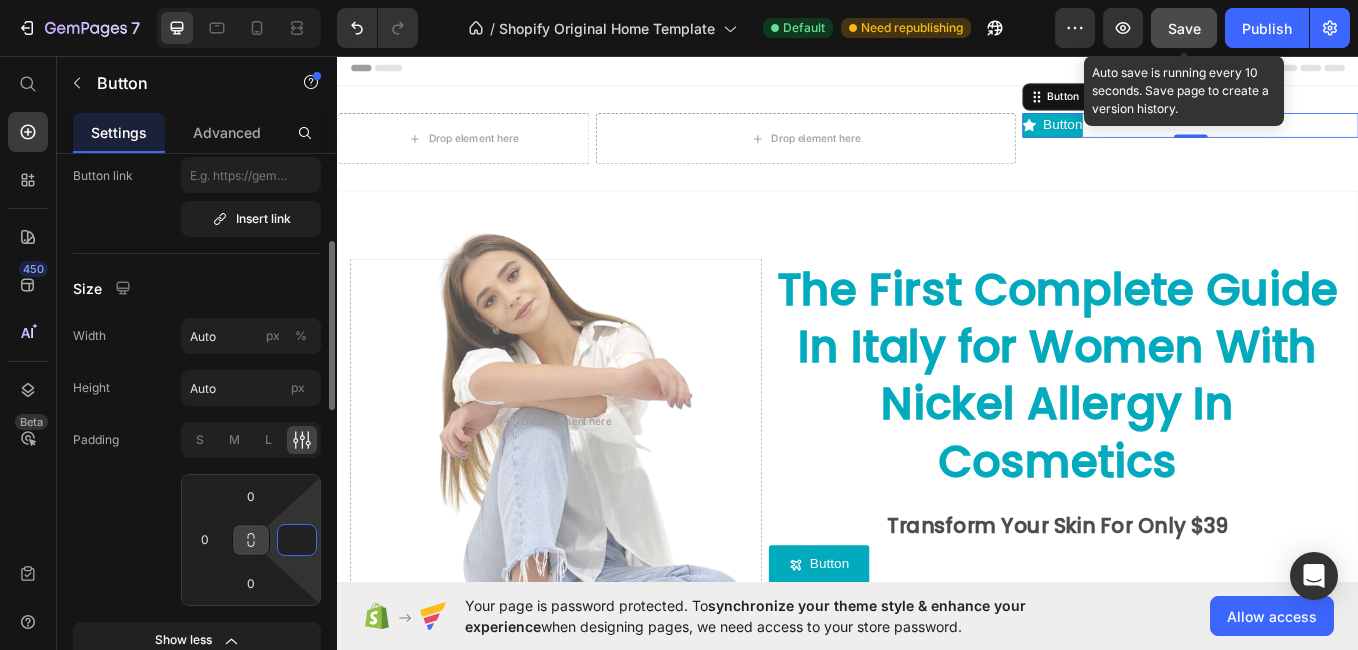 type on "0" 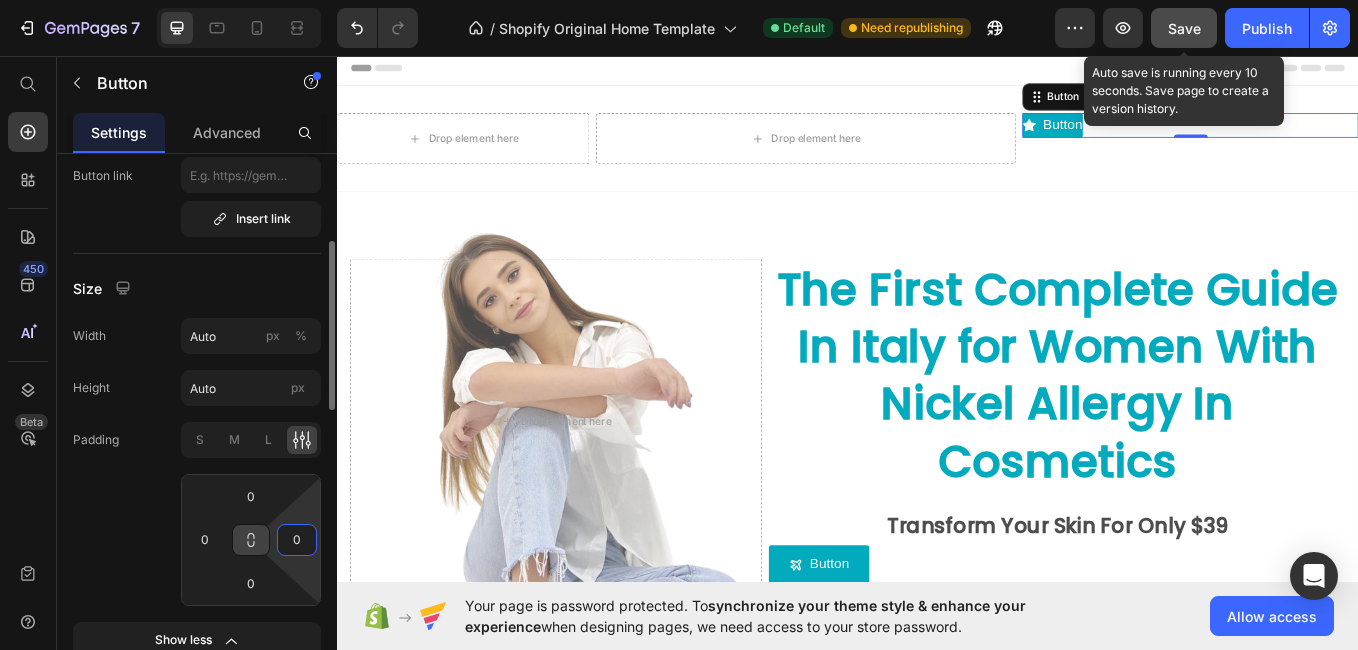 click at bounding box center (251, 540) 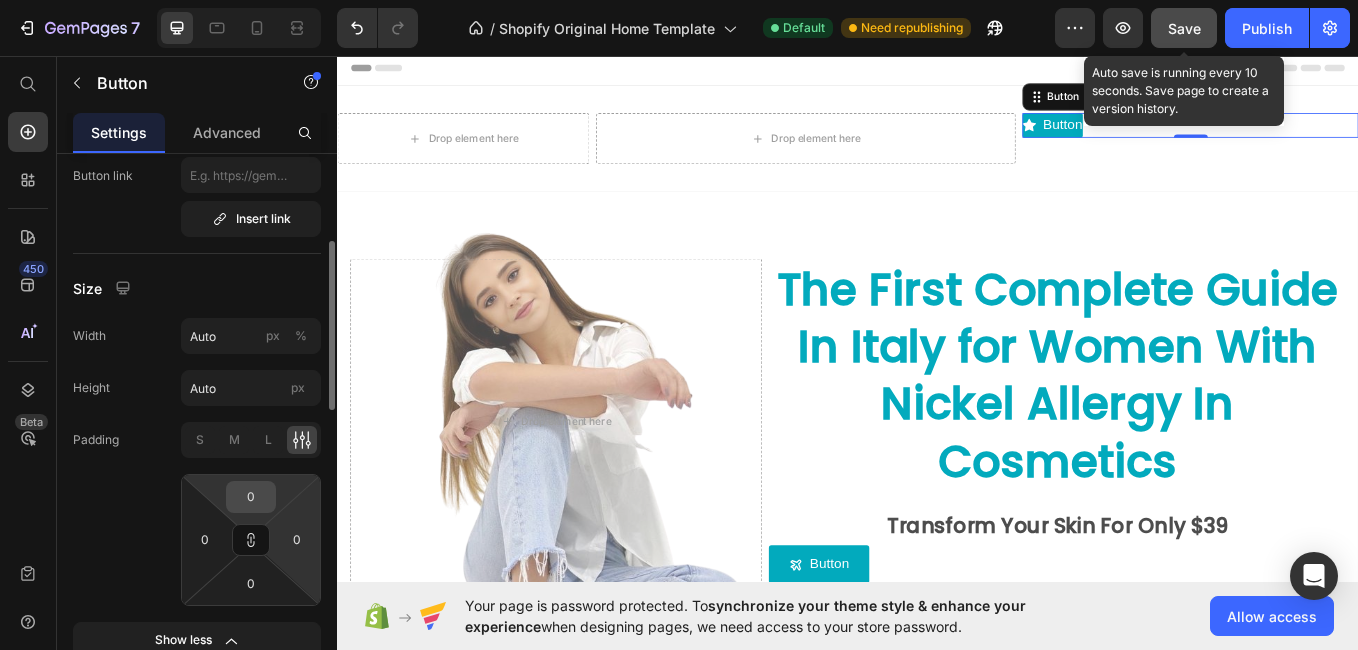 click on "0" at bounding box center [251, 497] 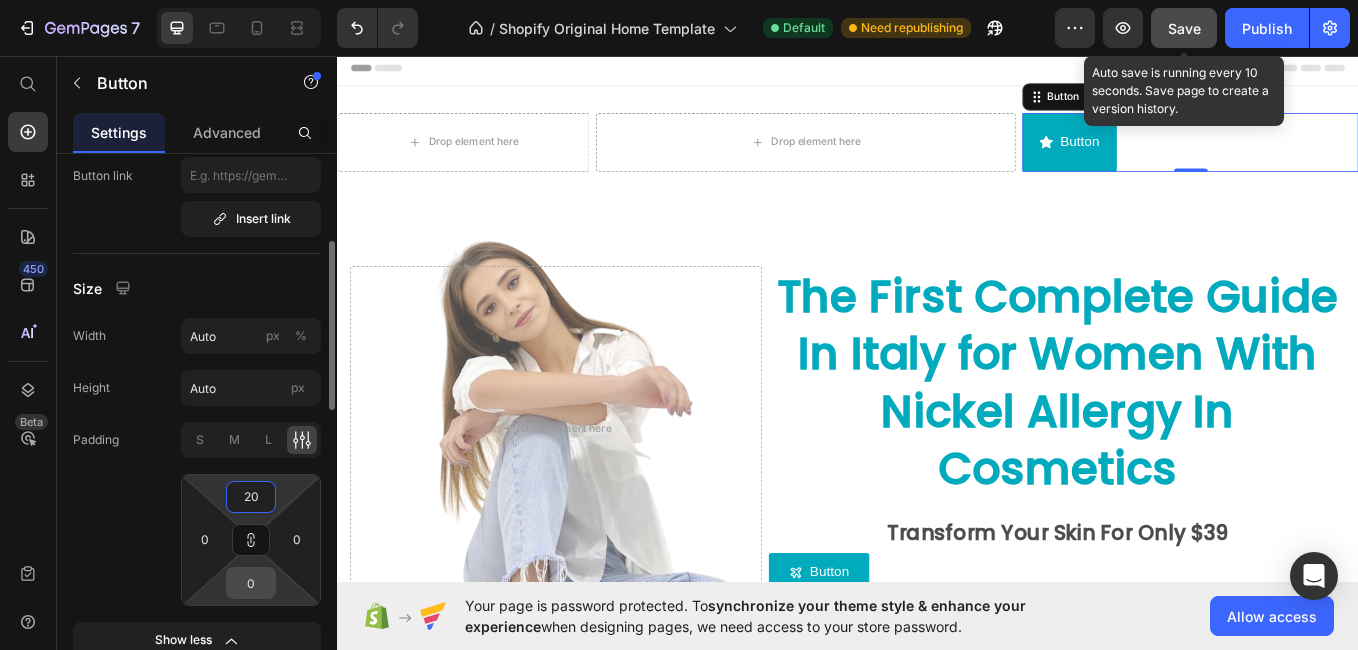type on "20" 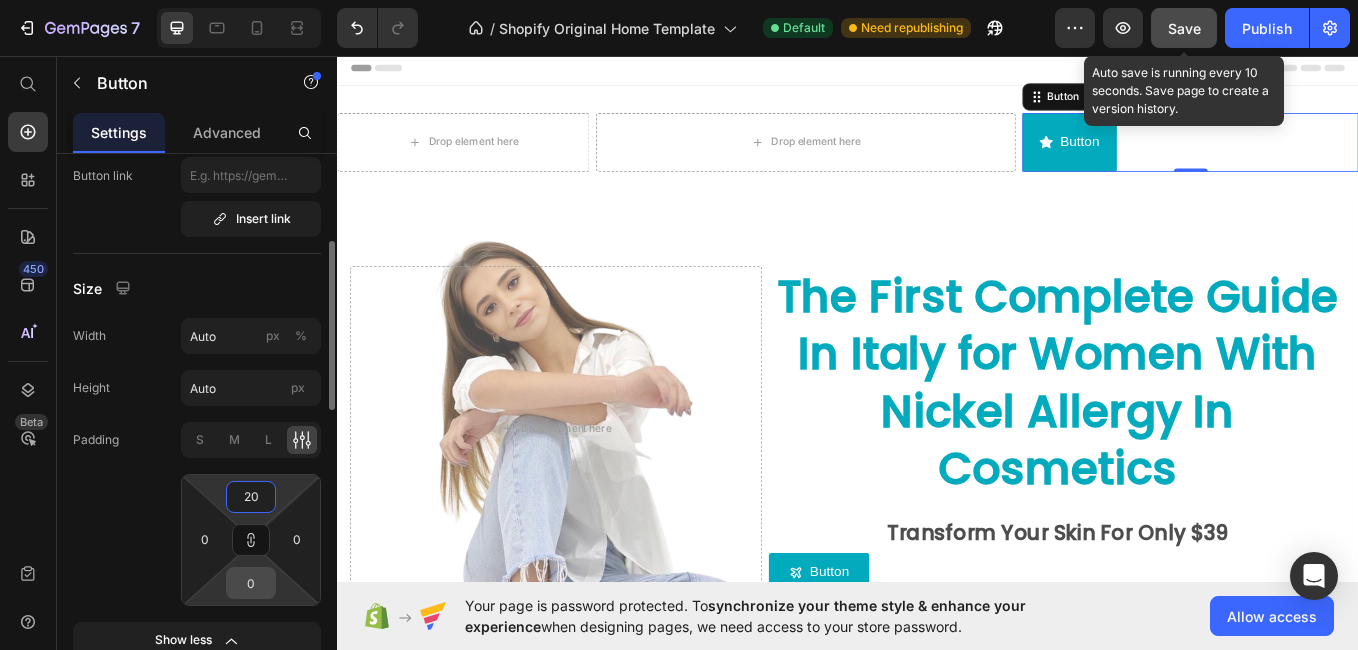 click on "0" at bounding box center (251, 583) 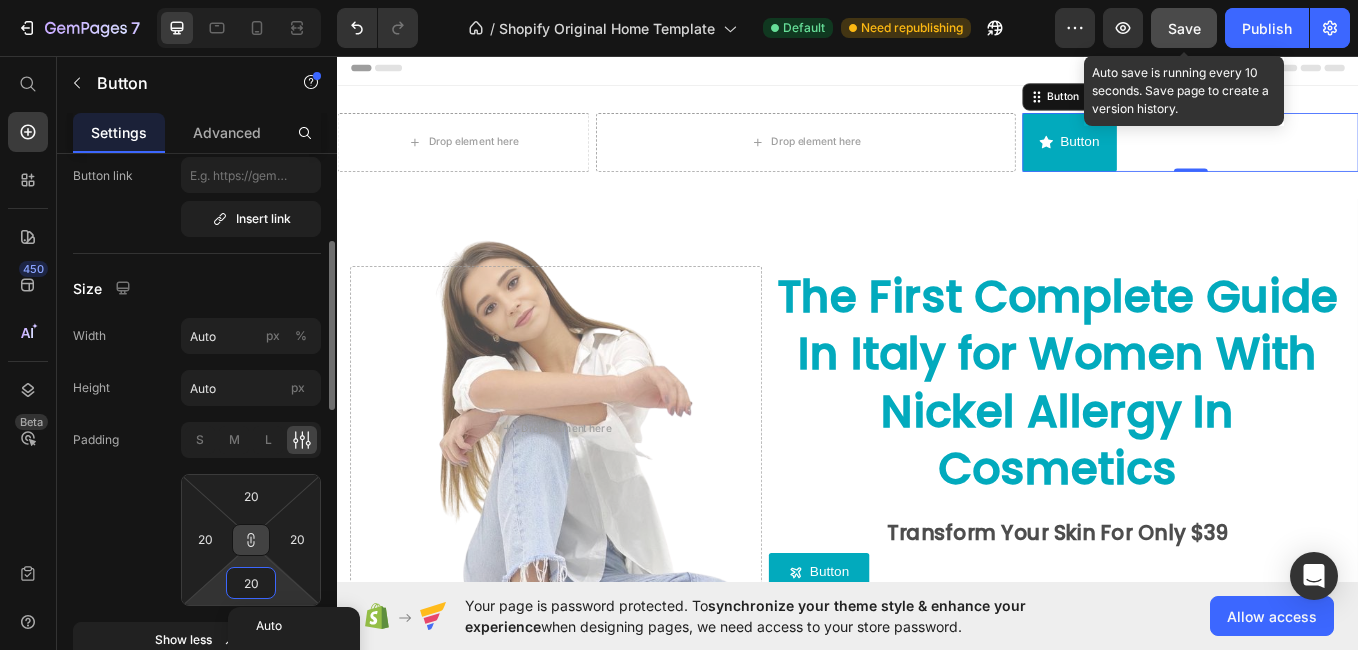 click at bounding box center (251, 540) 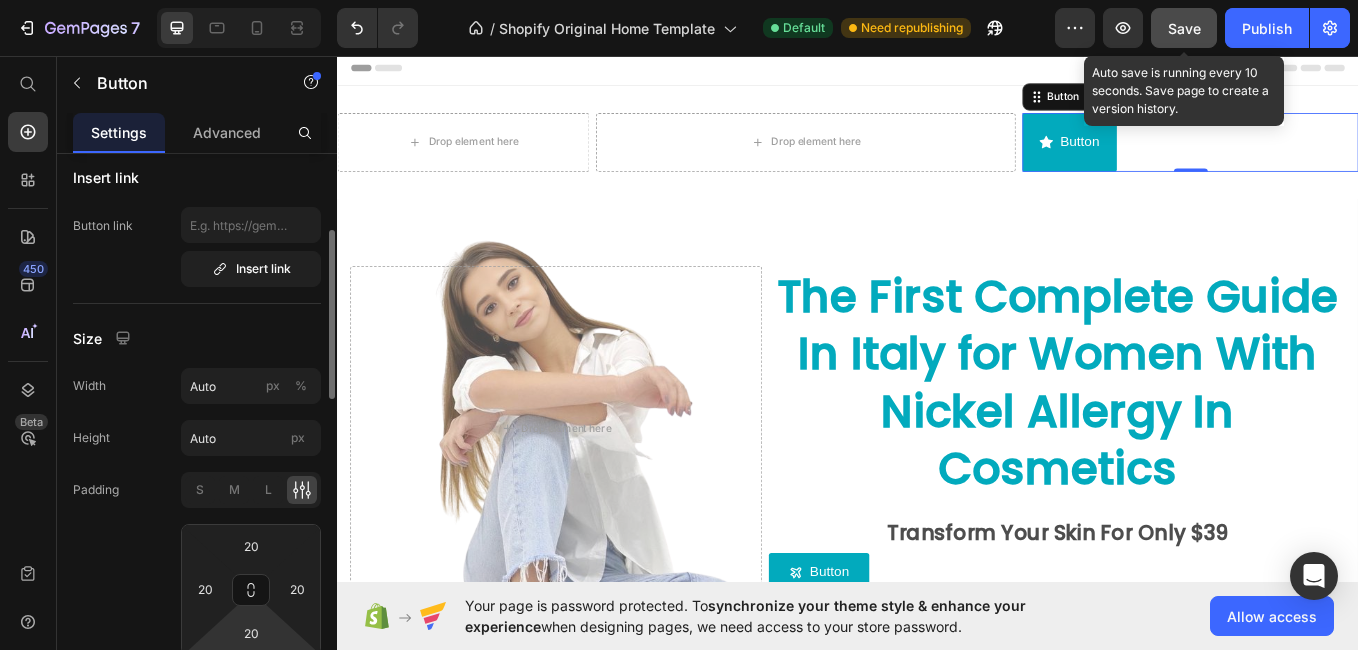 scroll, scrollTop: 228, scrollLeft: 0, axis: vertical 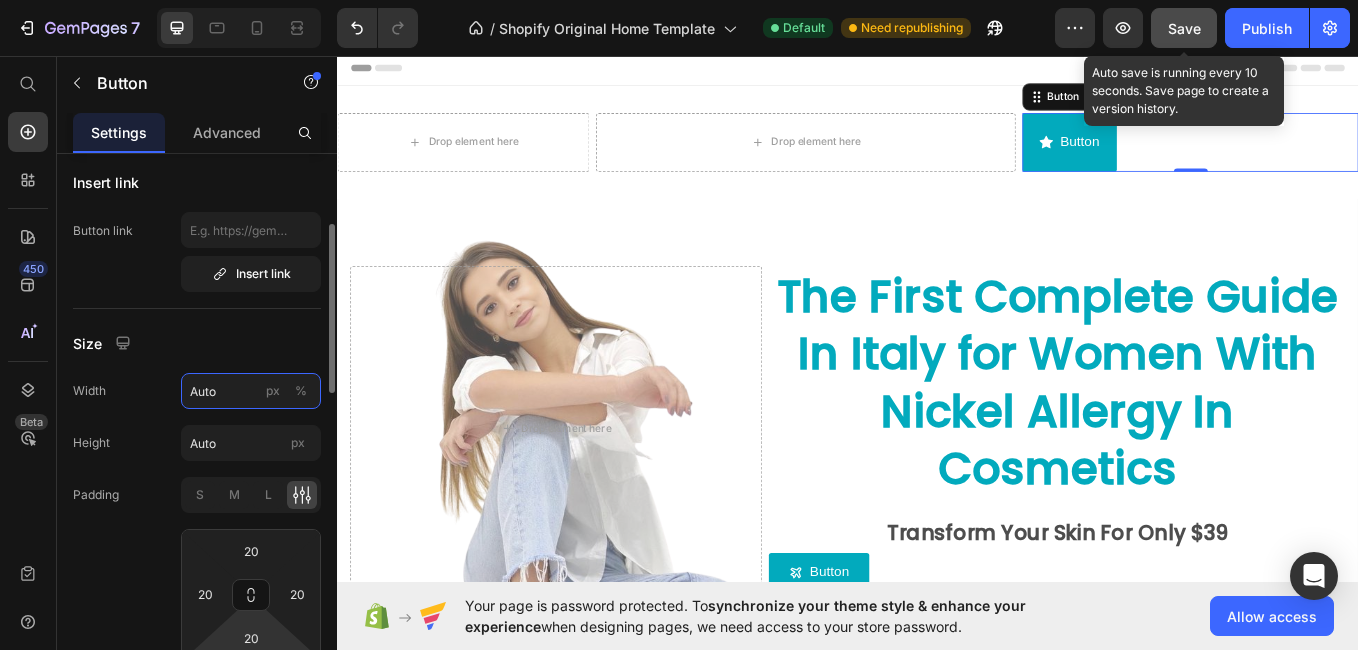 click on "Auto" at bounding box center [251, 391] 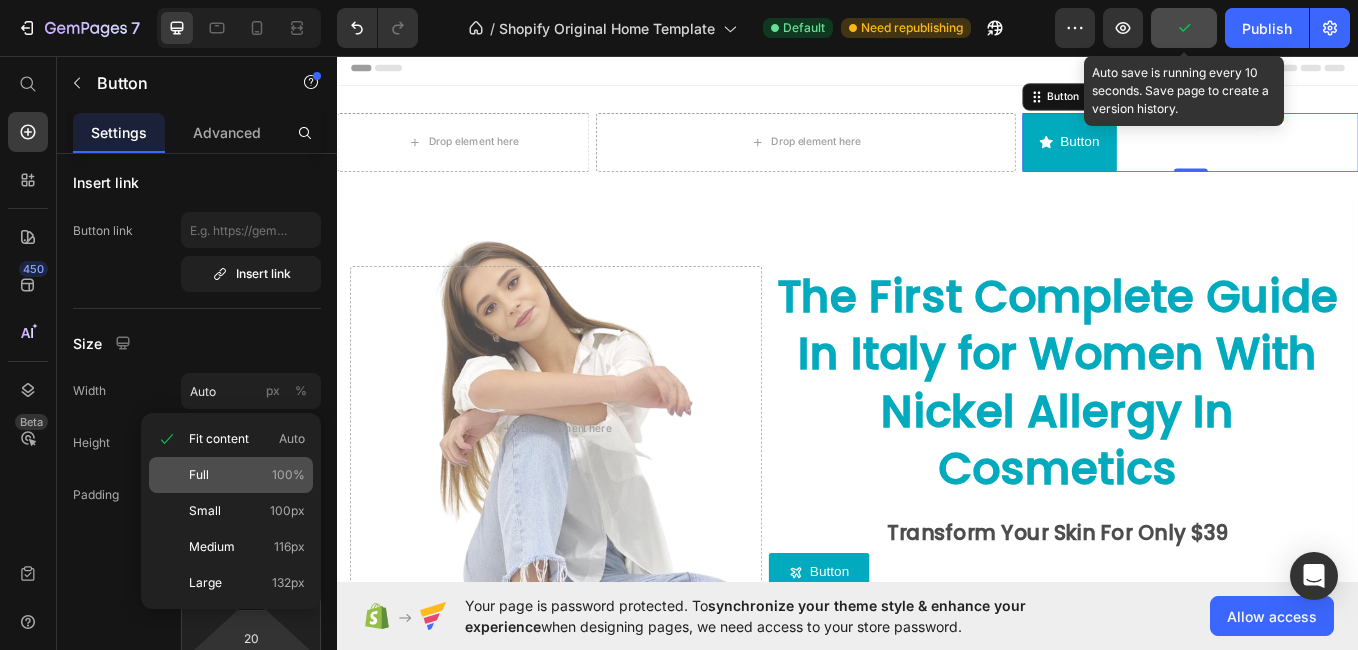 click on "Full 100%" at bounding box center [247, 475] 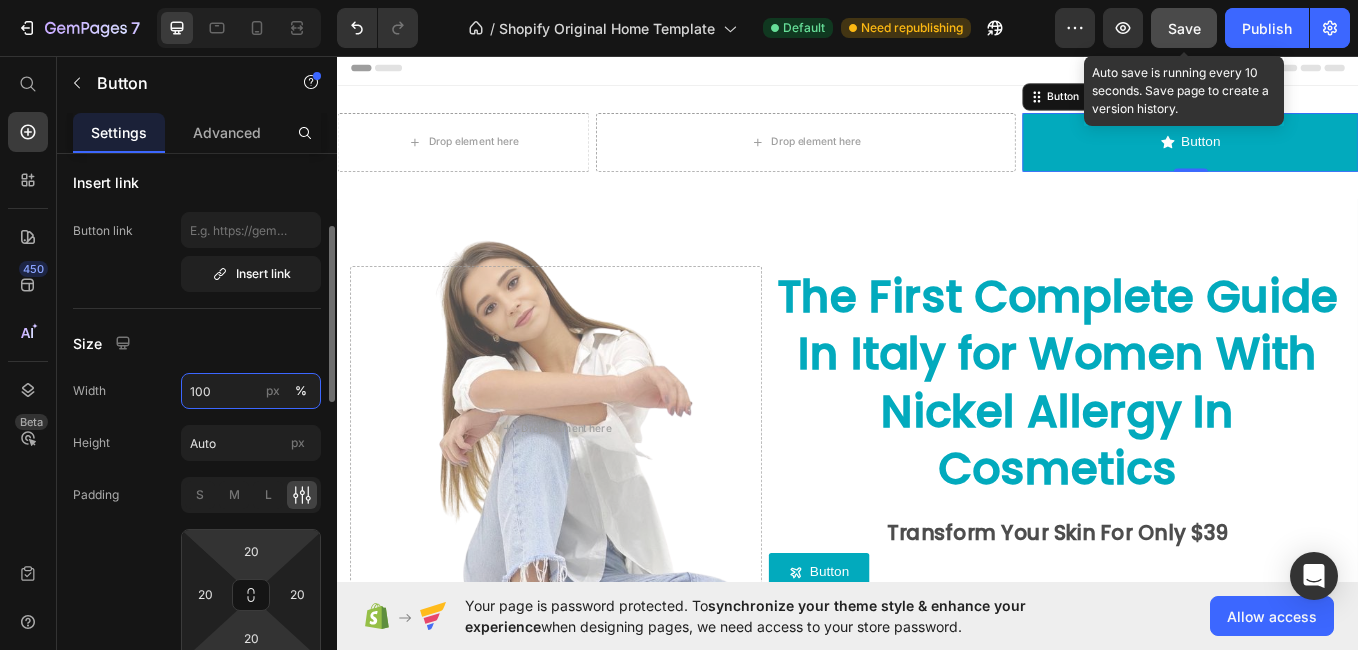 click on "100" at bounding box center [251, 391] 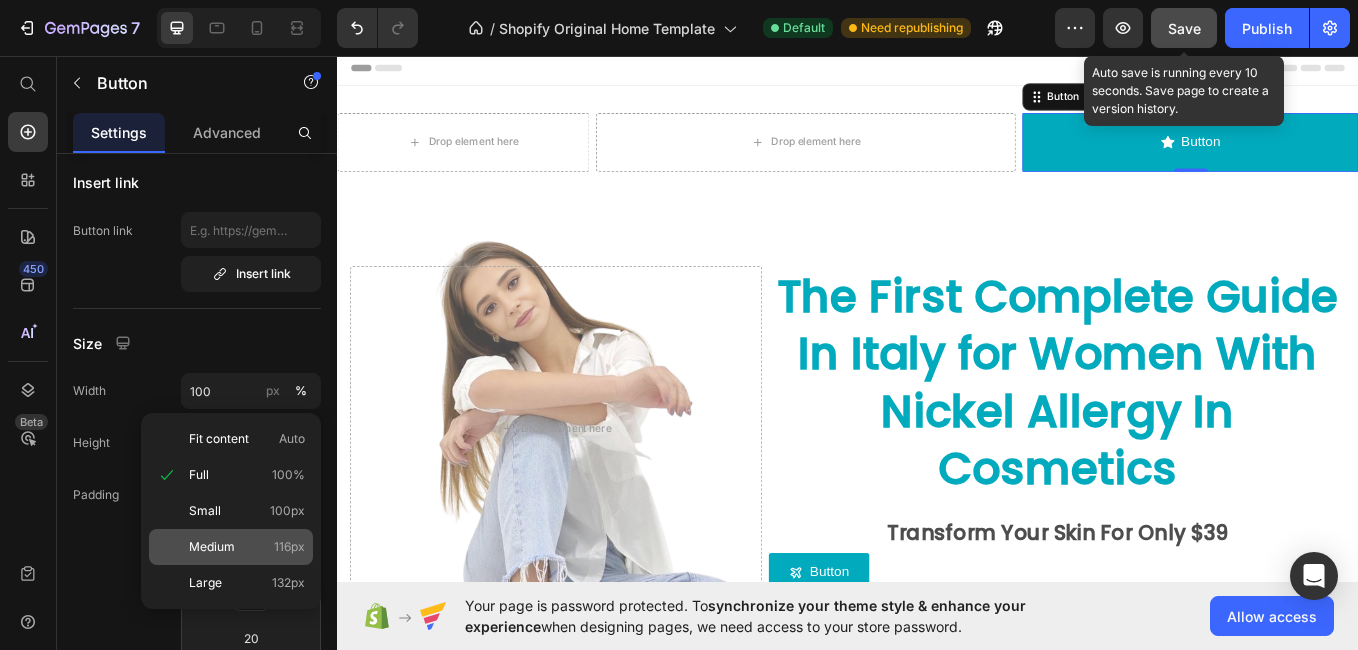click on "Medium" at bounding box center (212, 547) 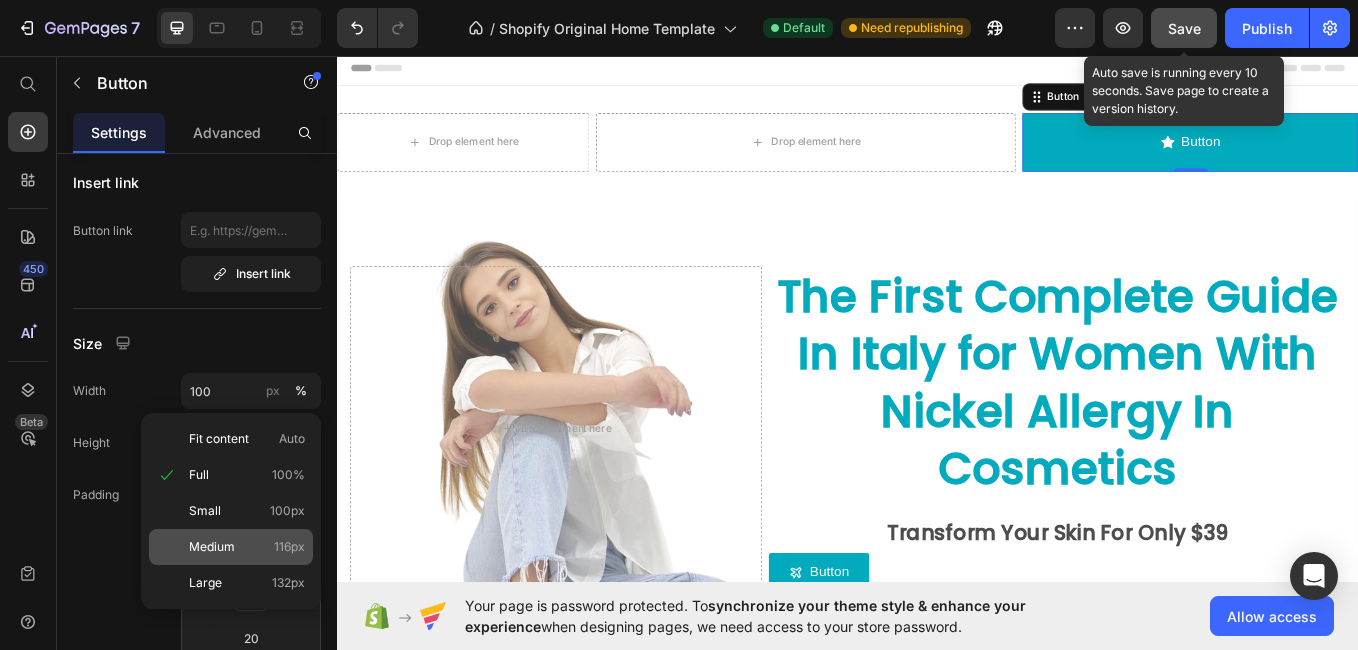type on "116" 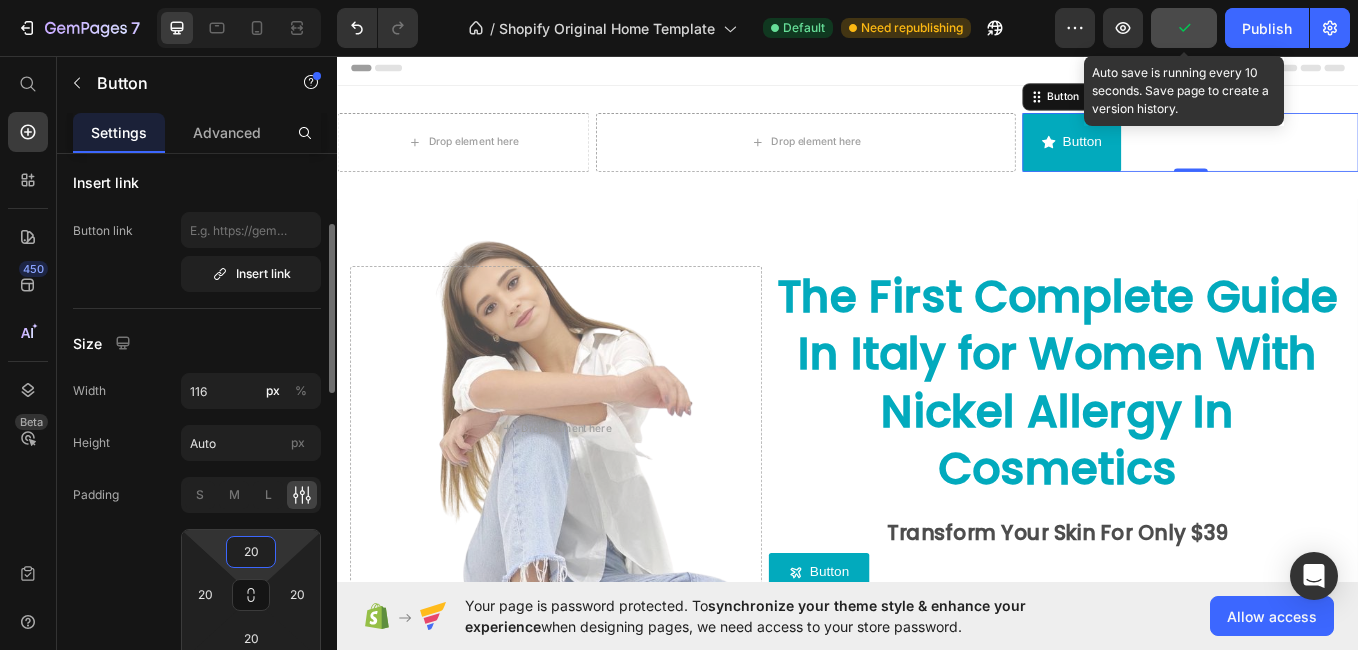 click on "20" at bounding box center [251, 552] 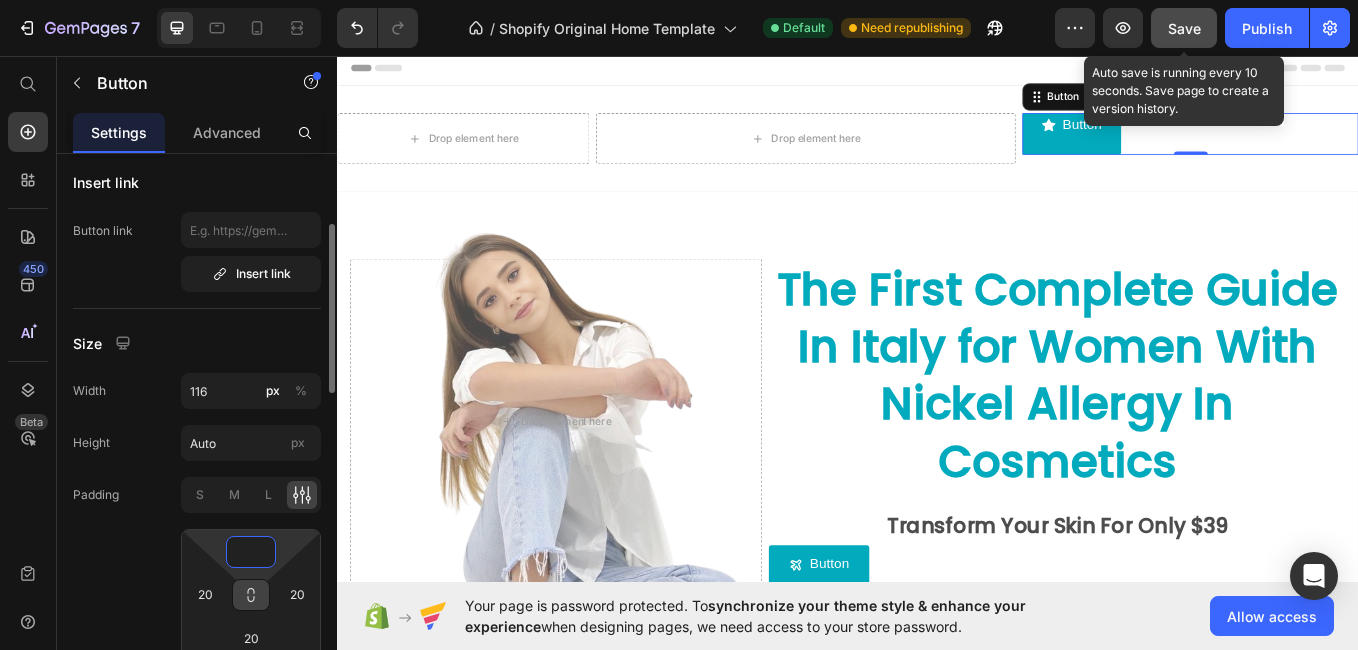 type on "0" 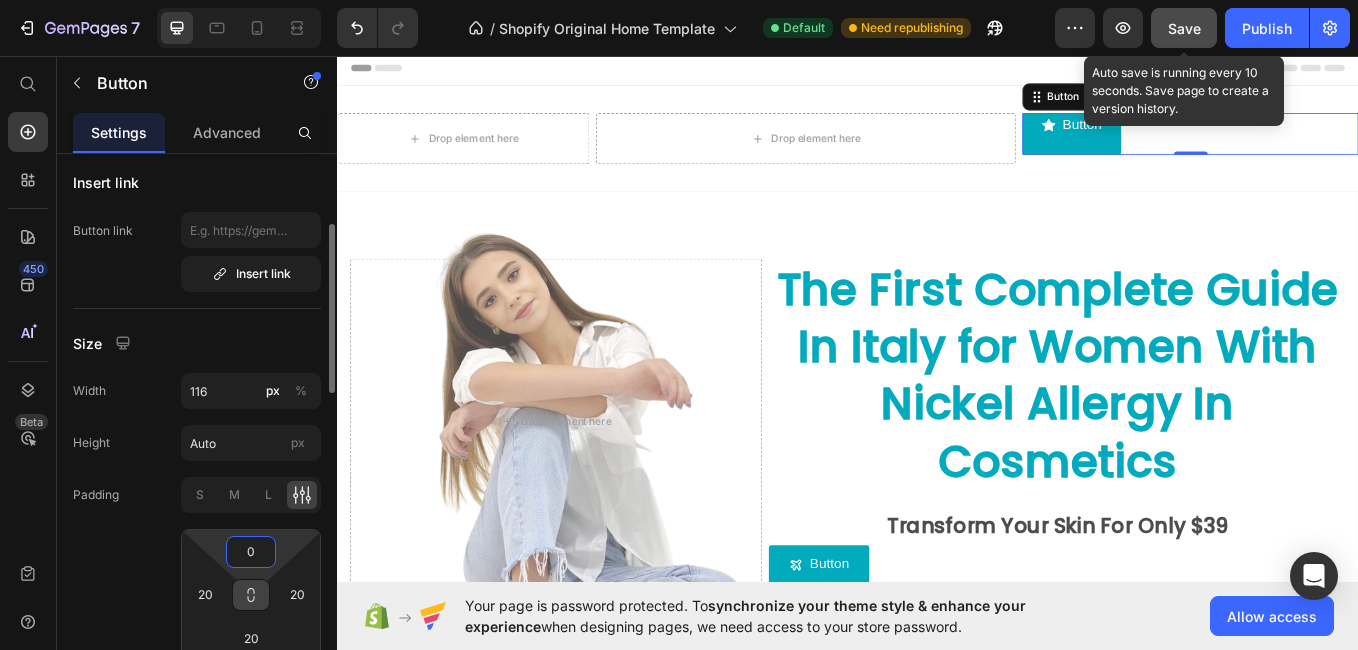 click 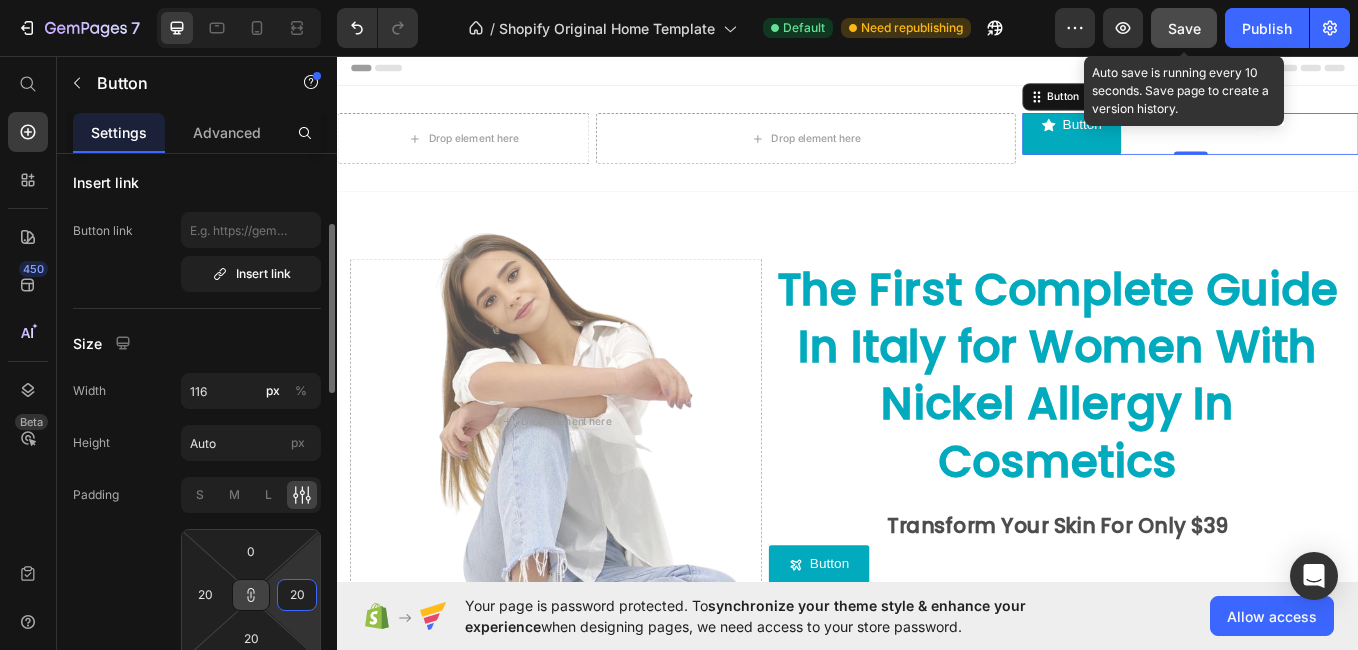 click on "20" at bounding box center (297, 595) 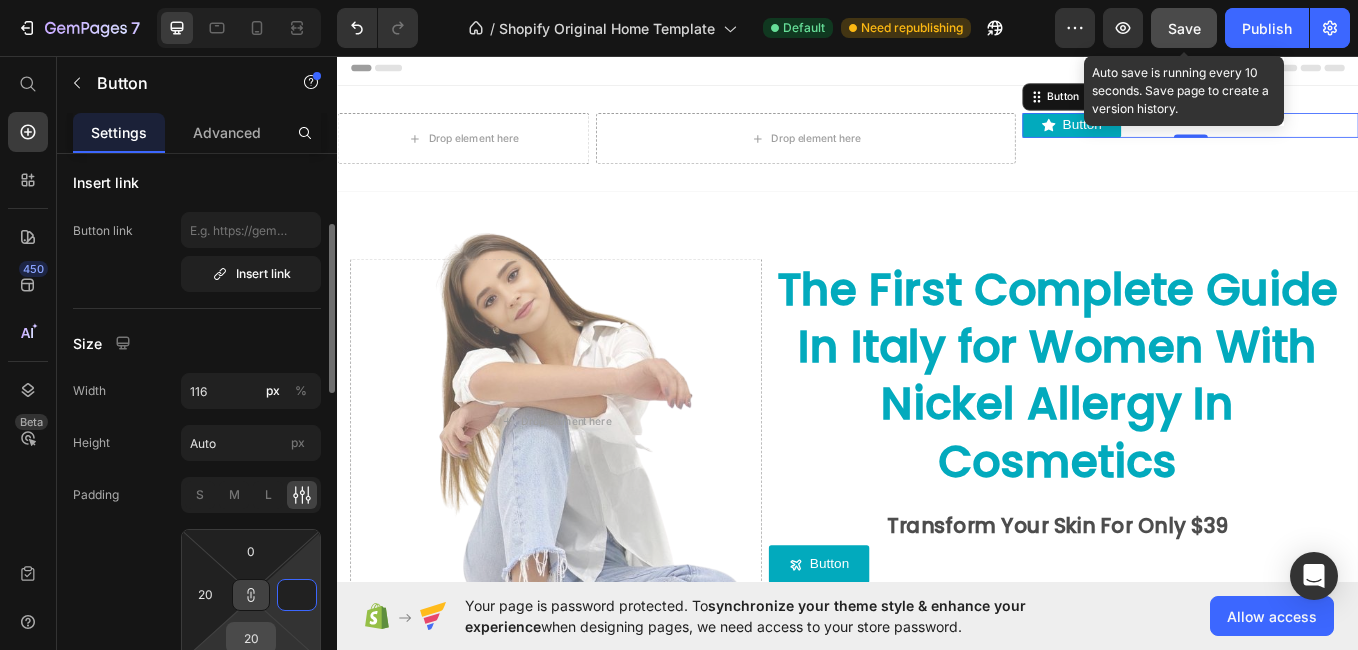type on "0" 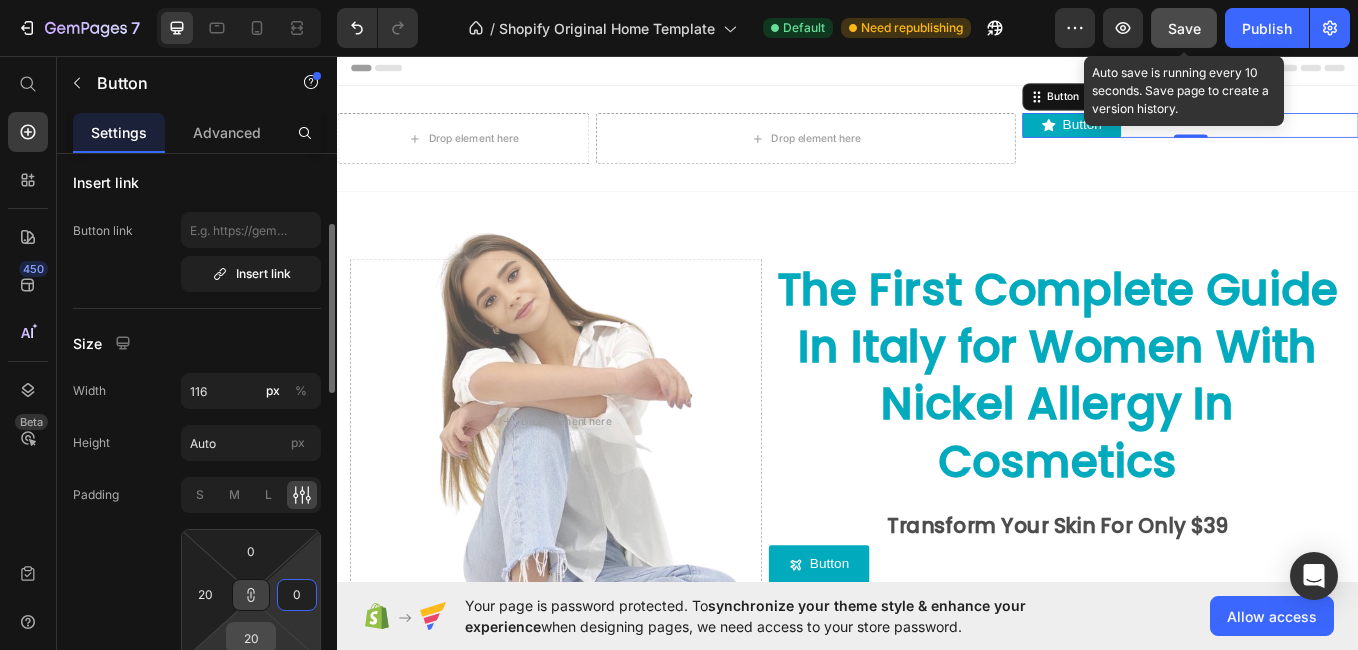 click on "20" at bounding box center [251, 638] 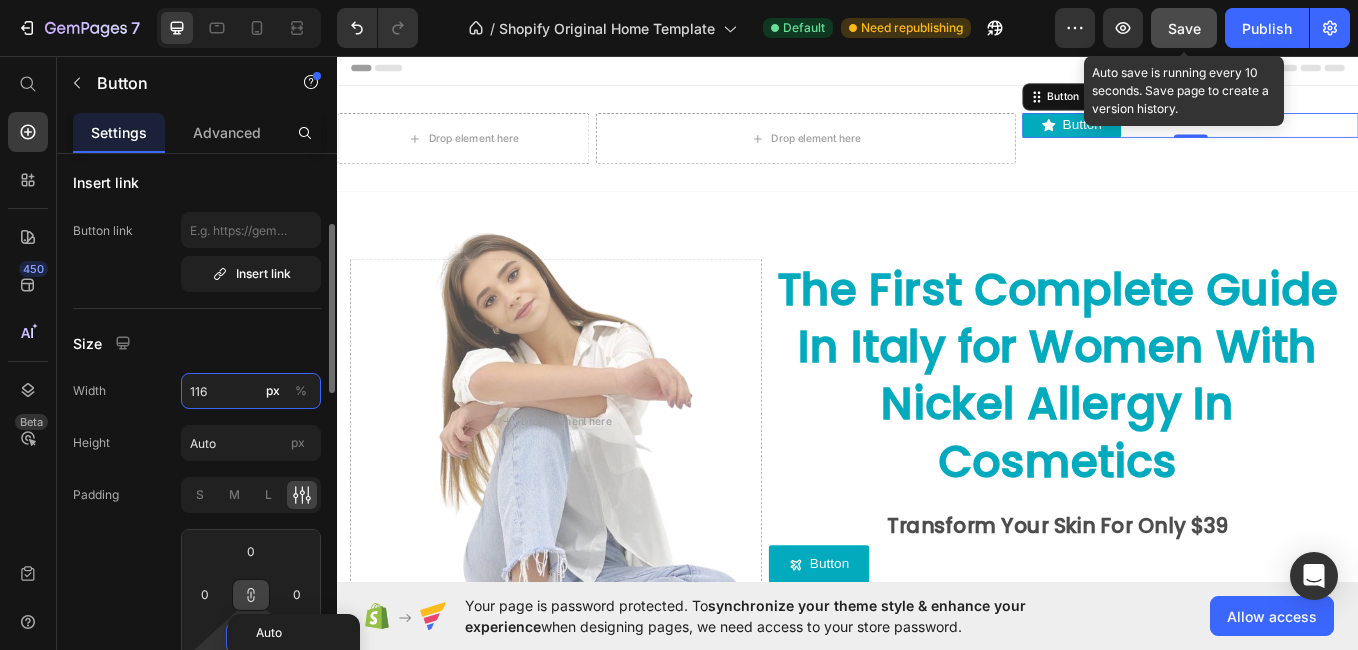 click on "116" at bounding box center [251, 391] 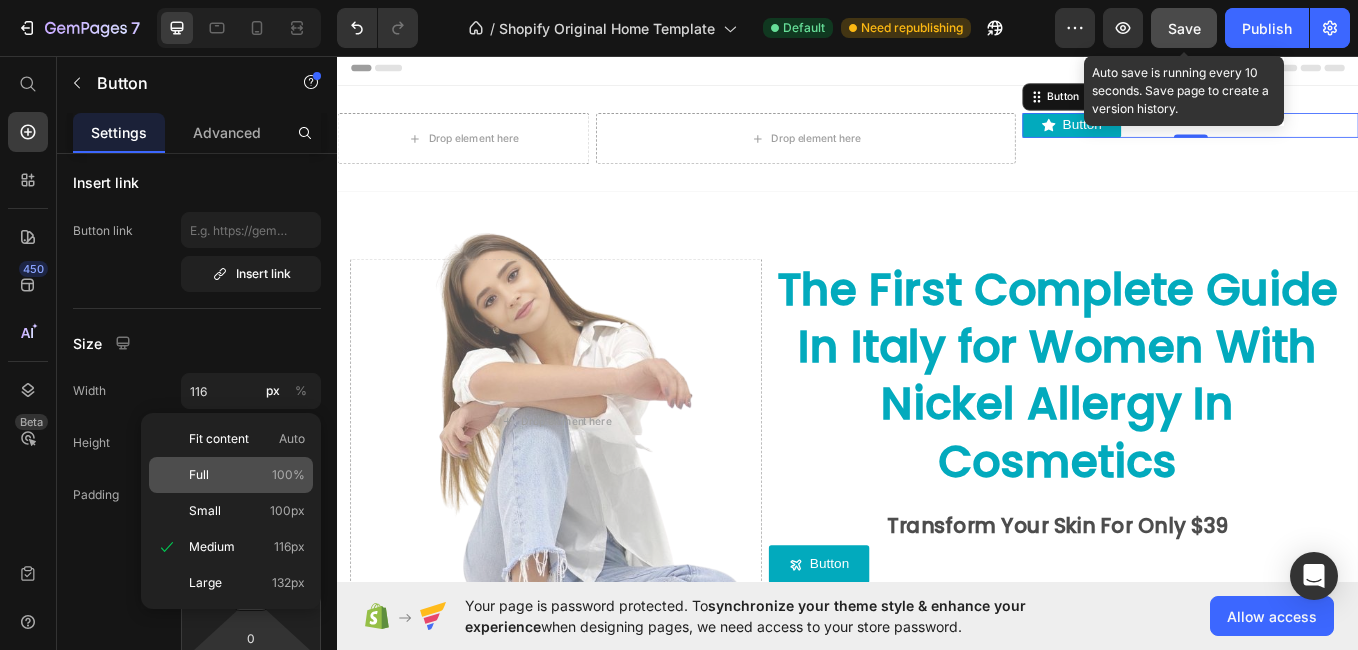 click on "Full 100%" at bounding box center [247, 475] 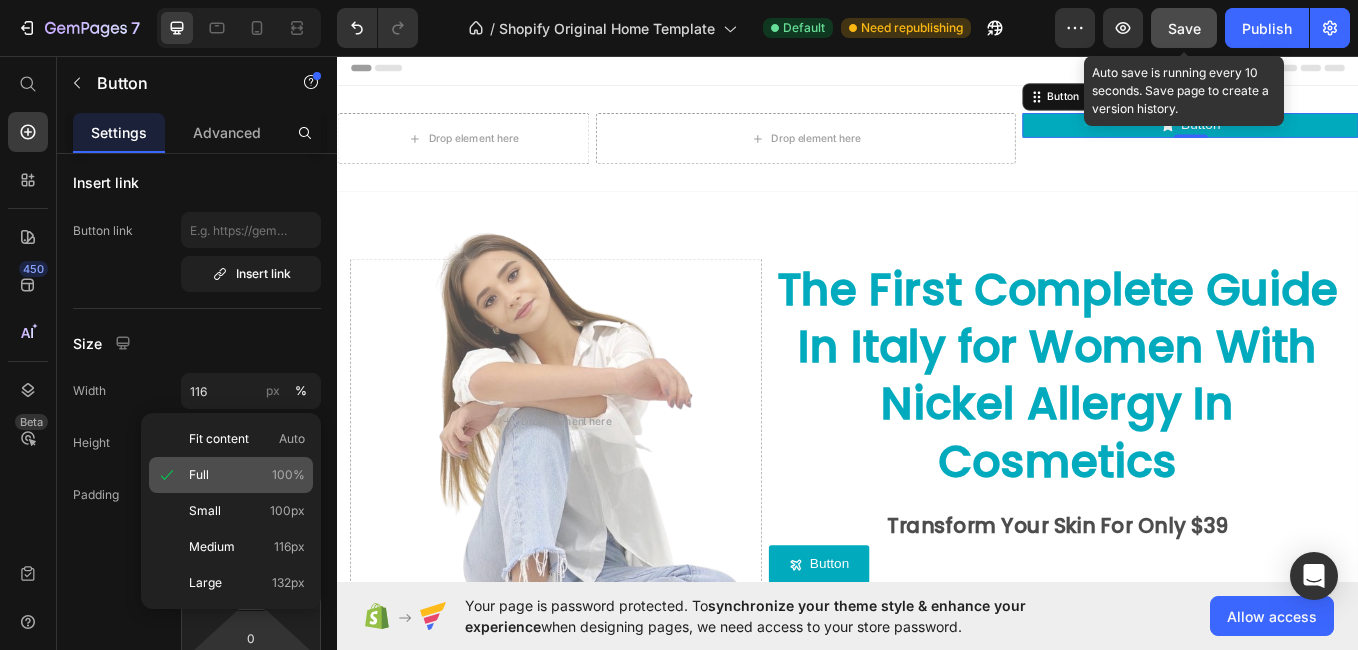 type on "100" 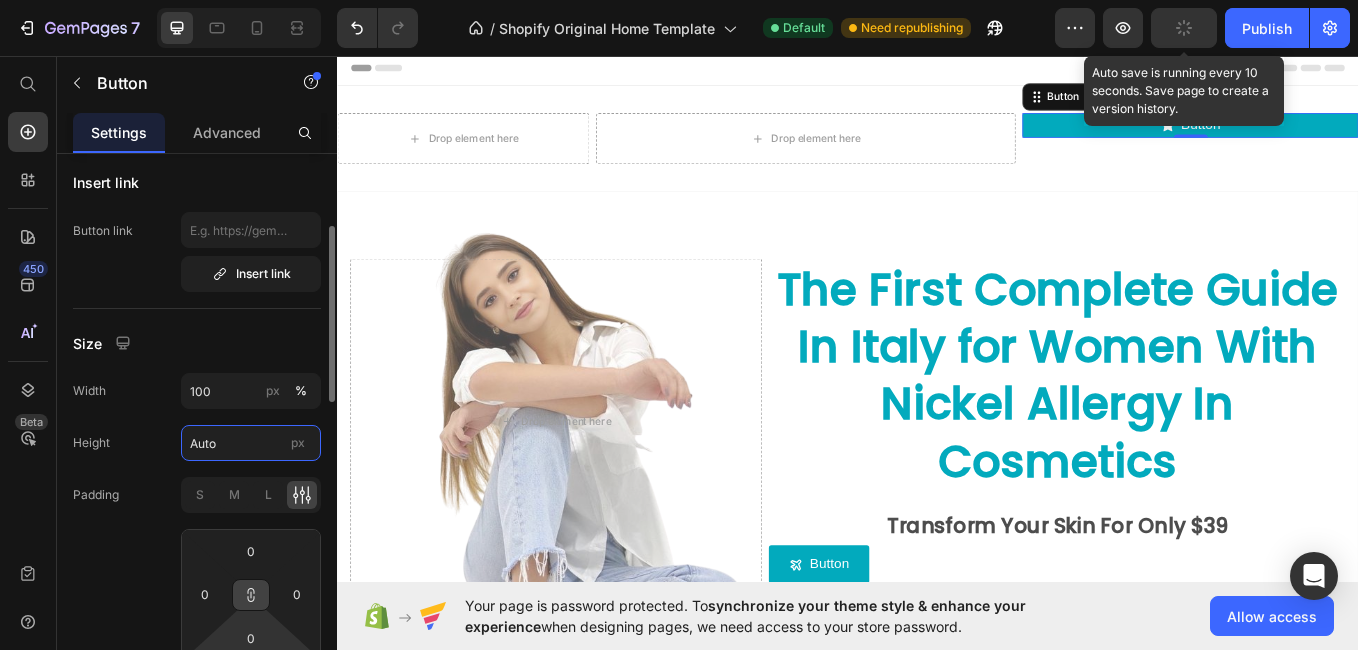 click on "Auto" at bounding box center [251, 443] 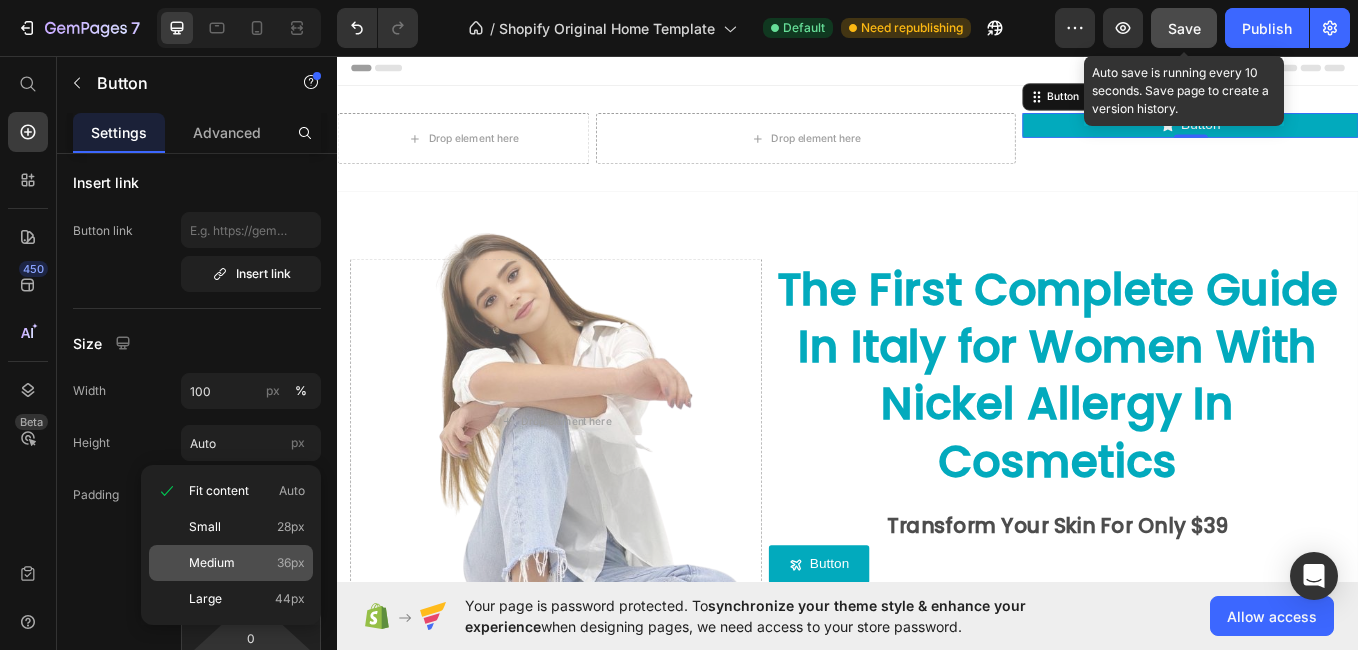 click on "Medium 36px" 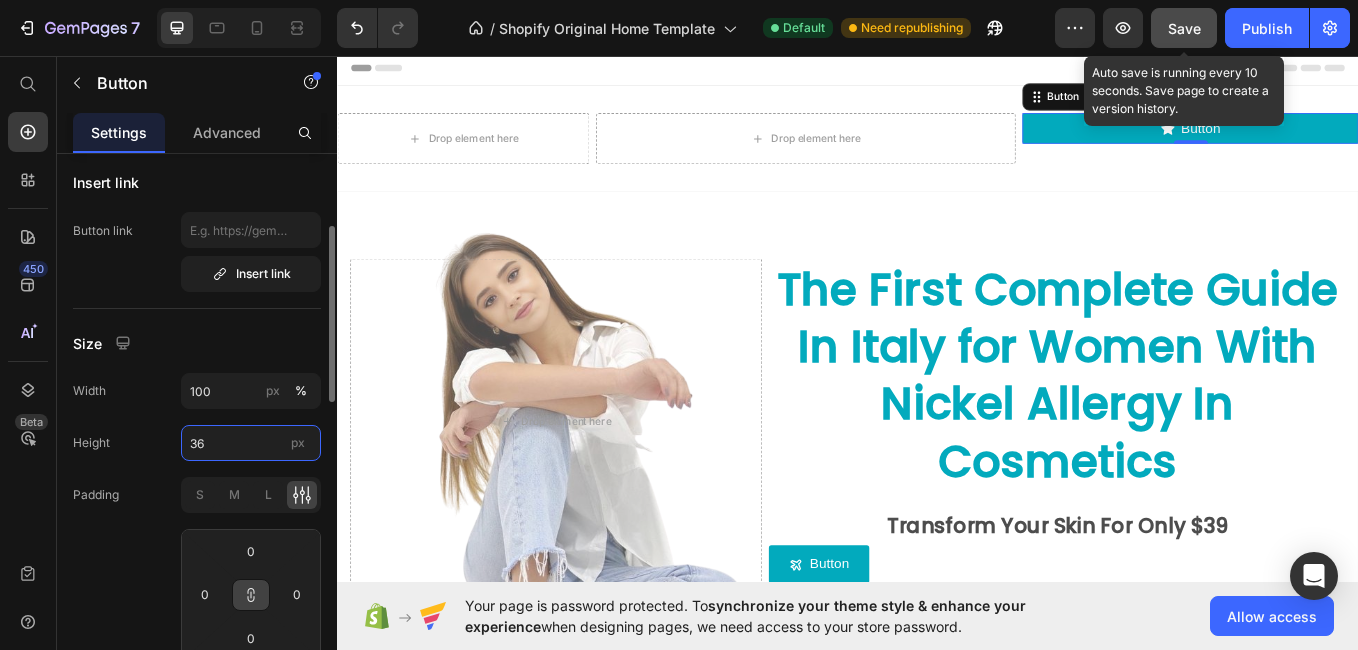 click on "36" at bounding box center [251, 443] 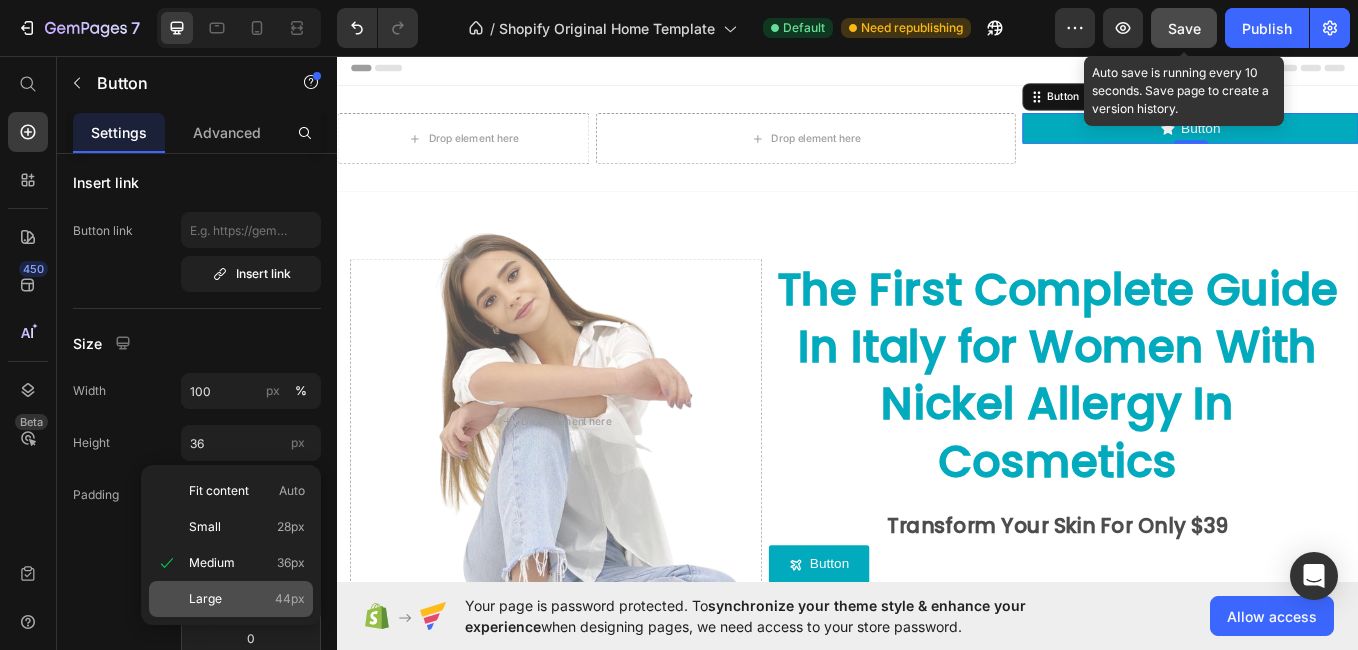 click on "Large" at bounding box center (205, 599) 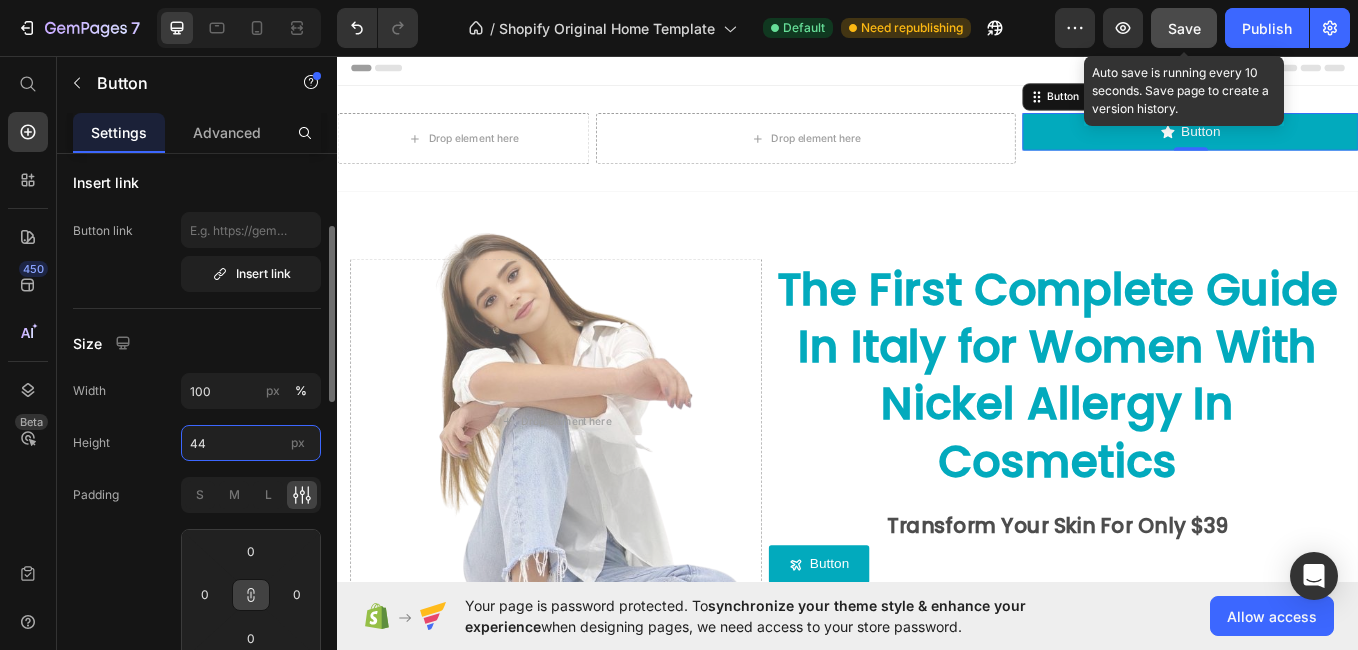 click on "44" at bounding box center (251, 443) 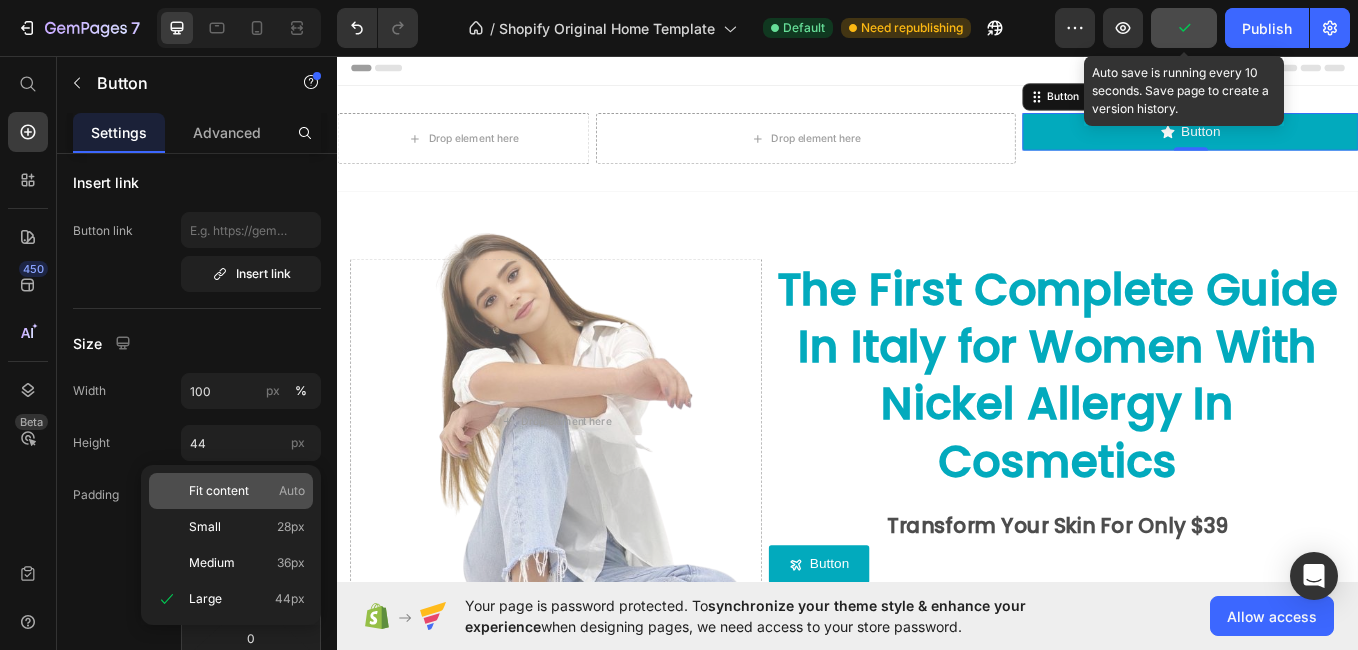 click on "Fit content" at bounding box center [219, 491] 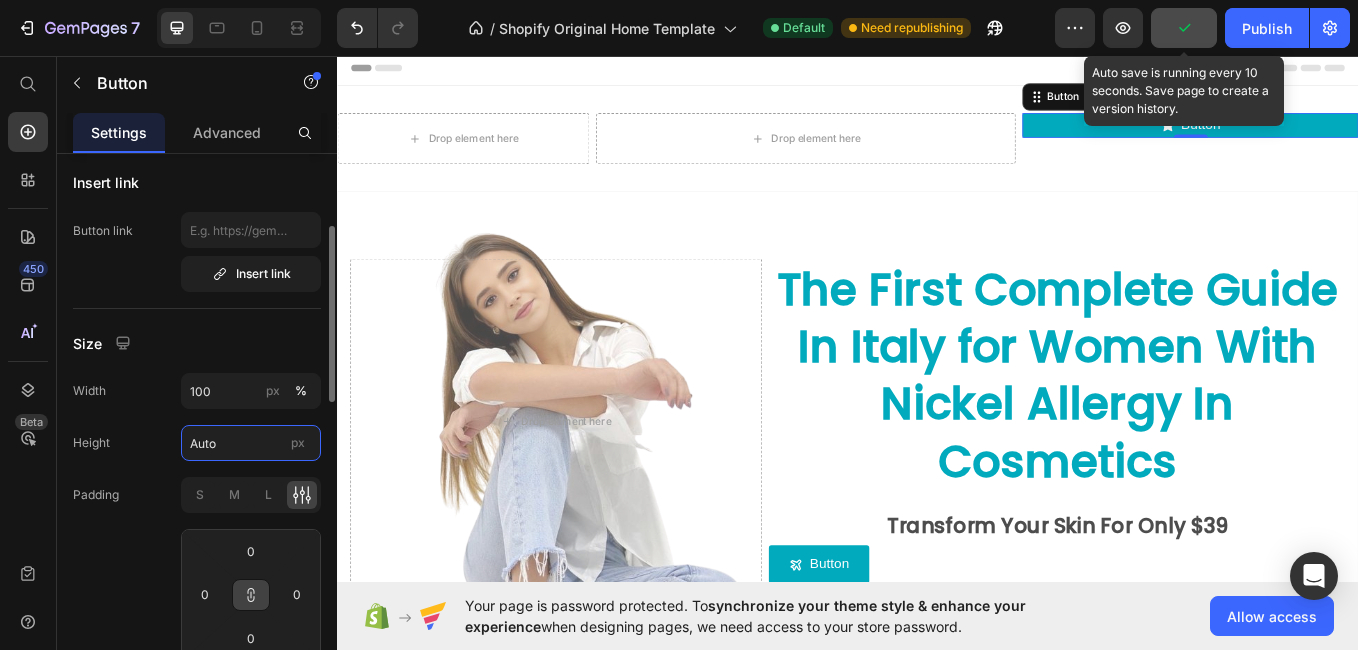 click on "Auto" at bounding box center (251, 443) 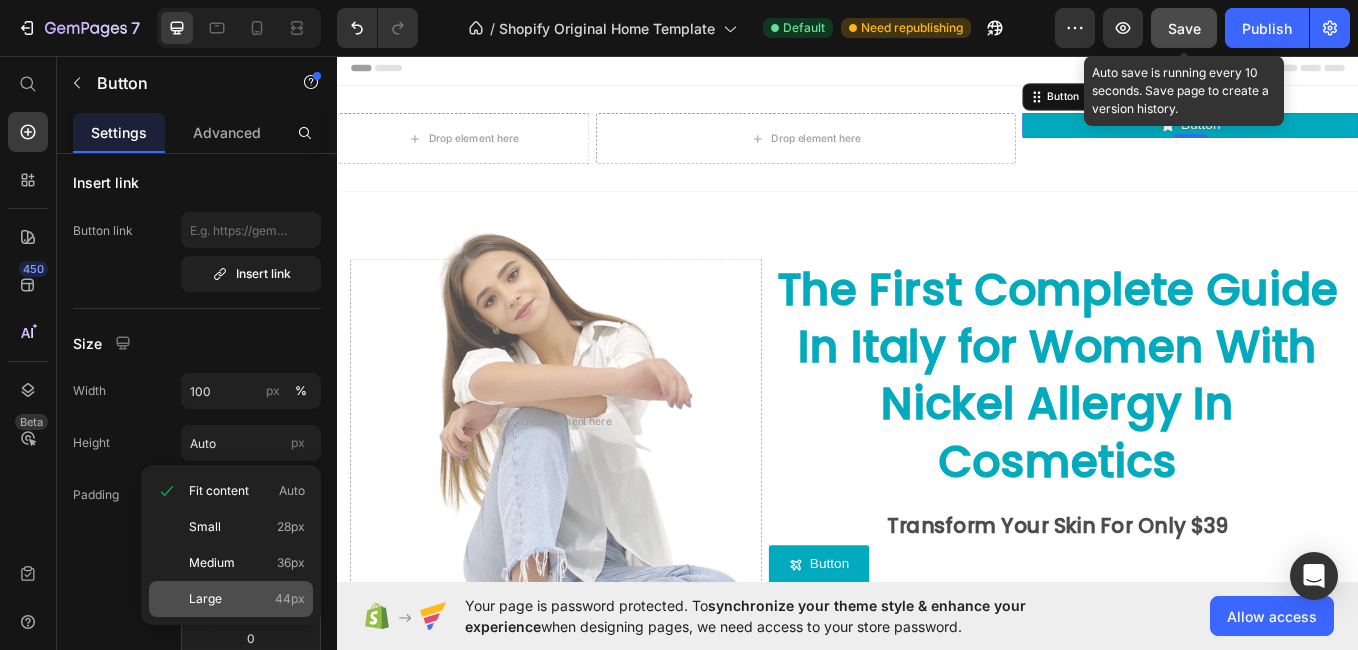 click on "Large 44px" 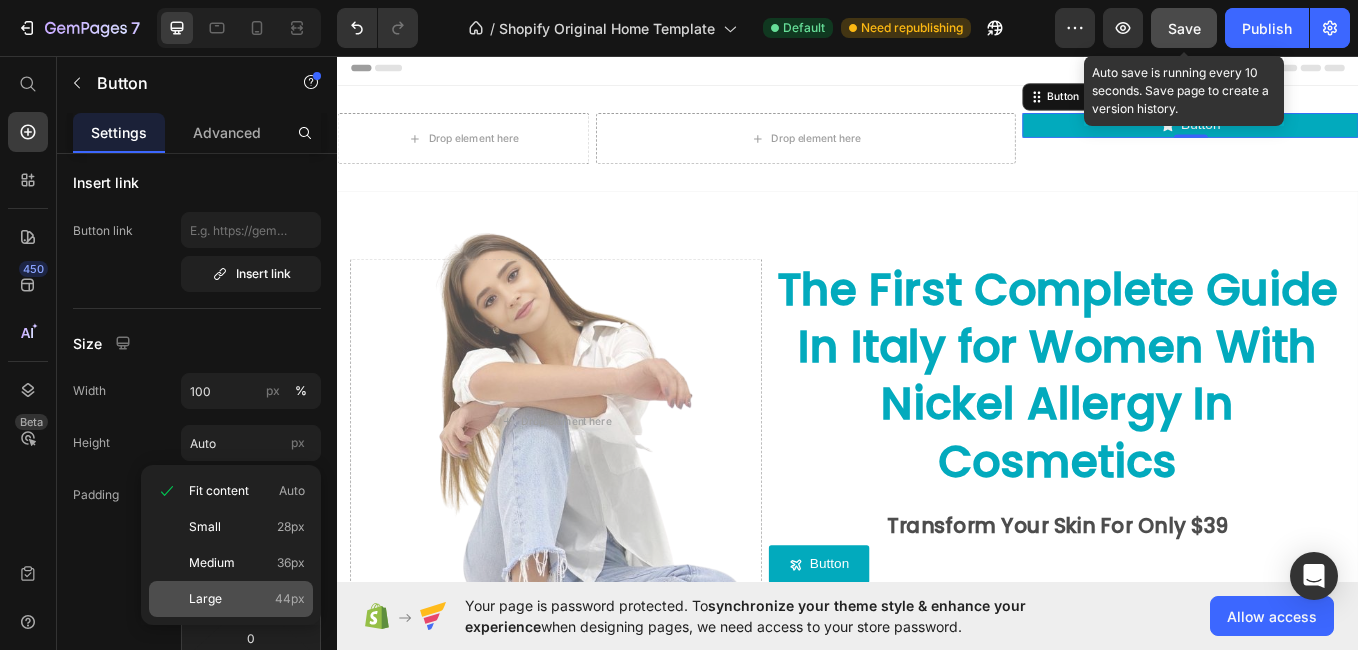 type on "44" 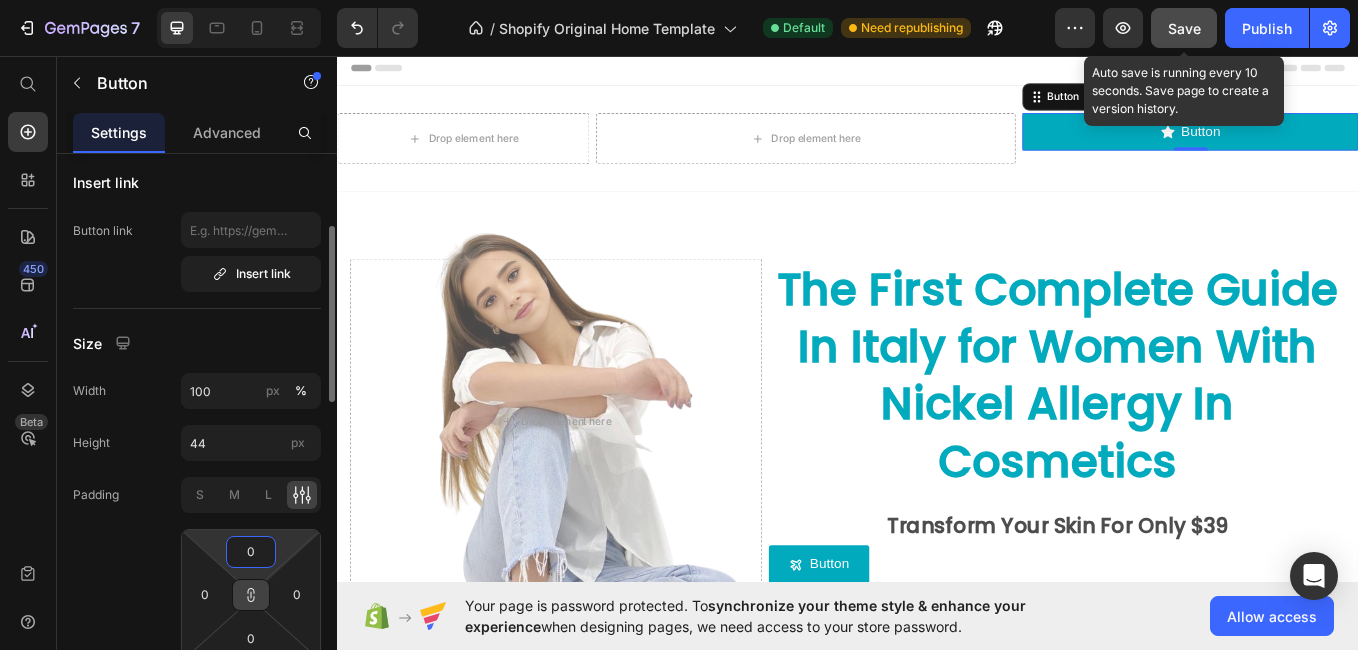click on "0" at bounding box center (251, 552) 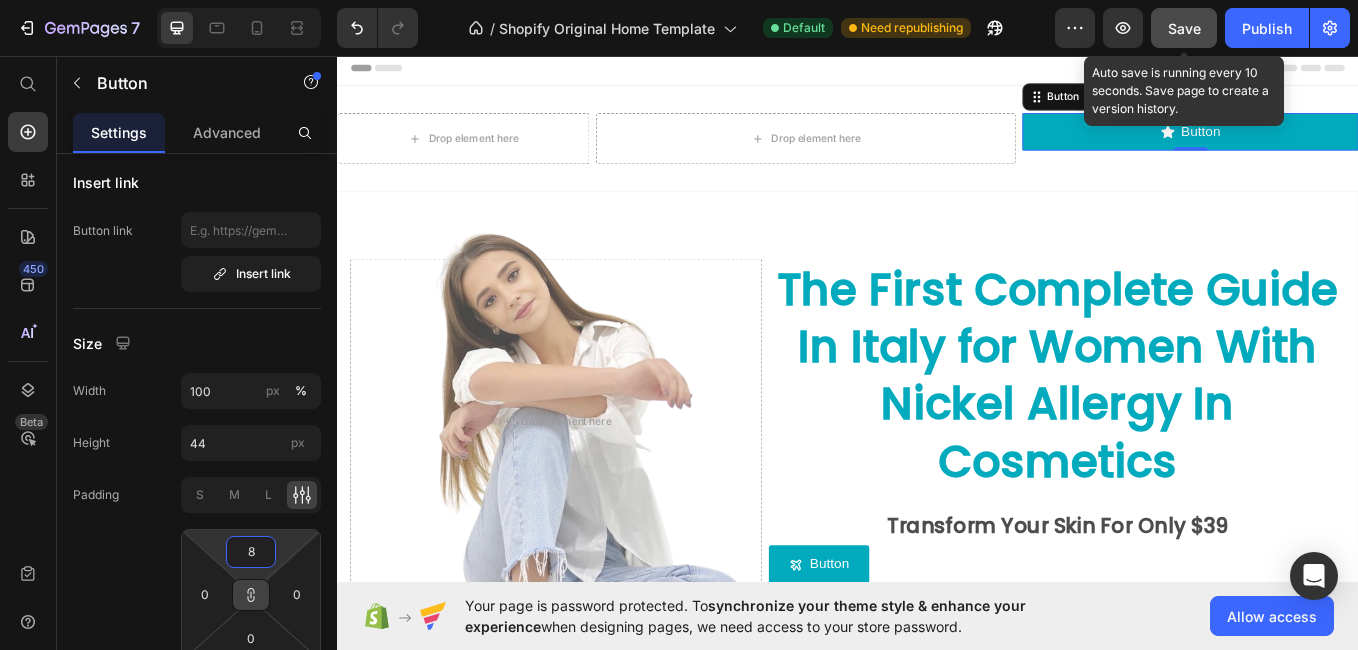 type on "8" 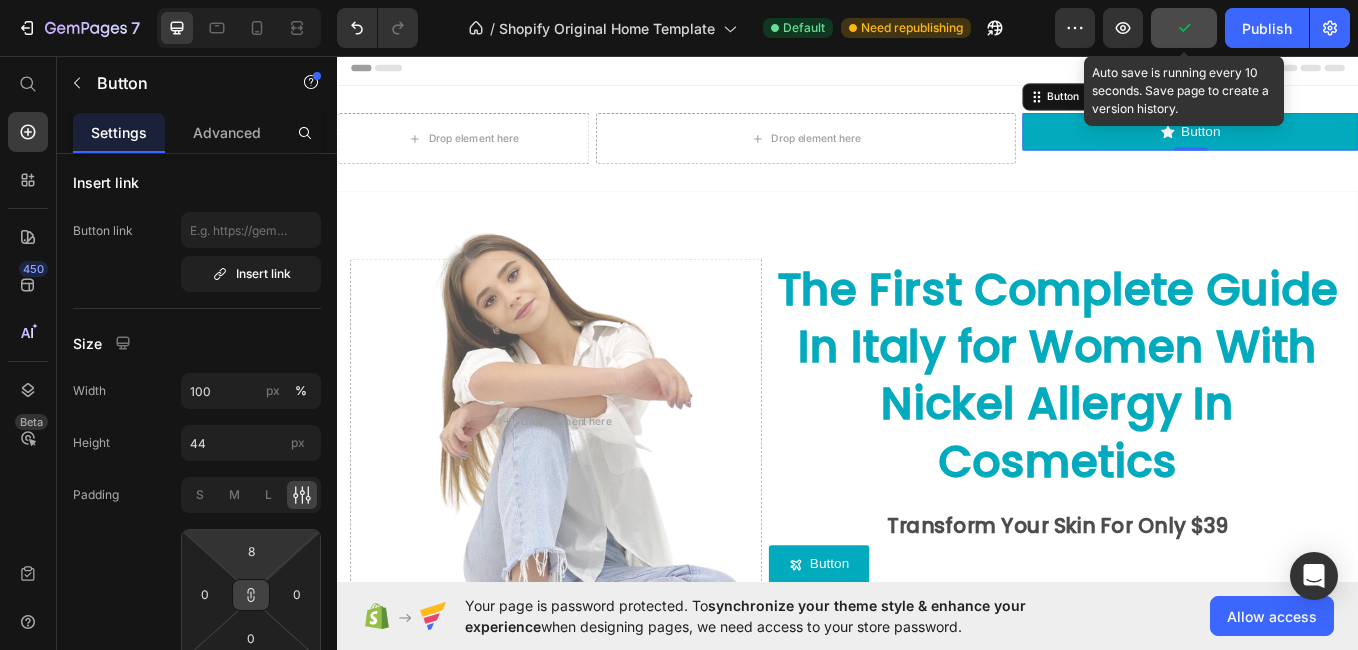 click 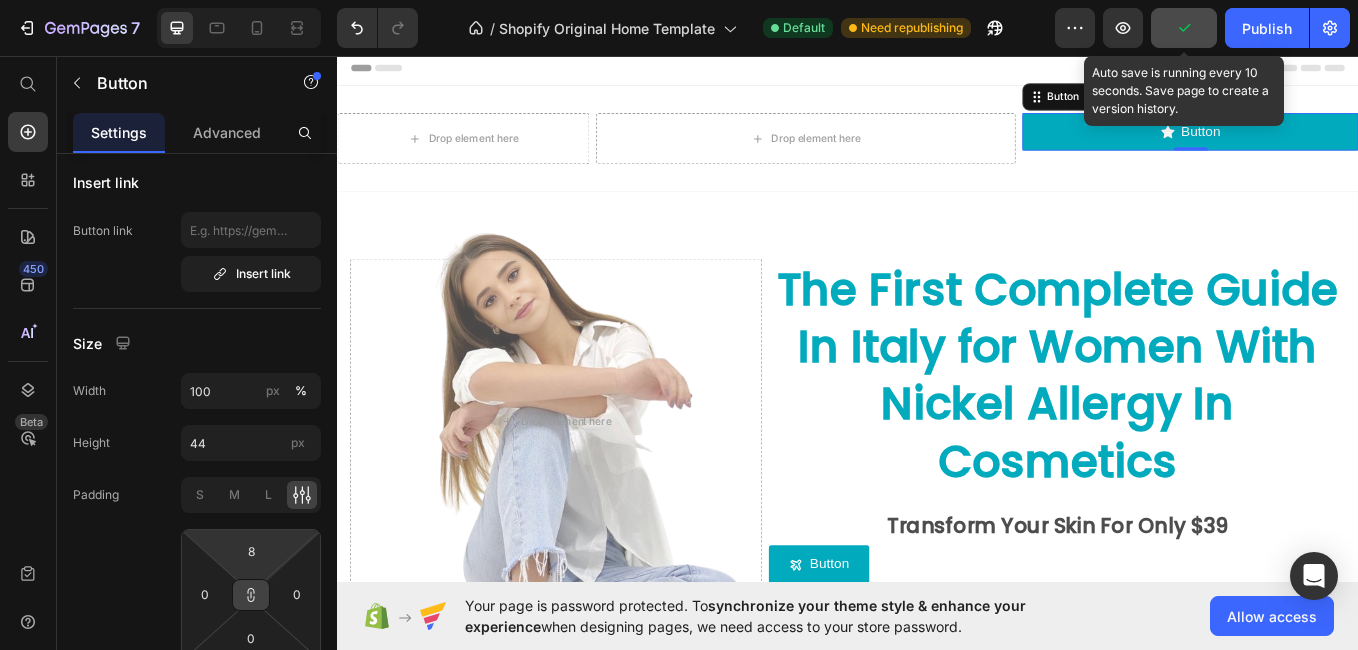 type on "8" 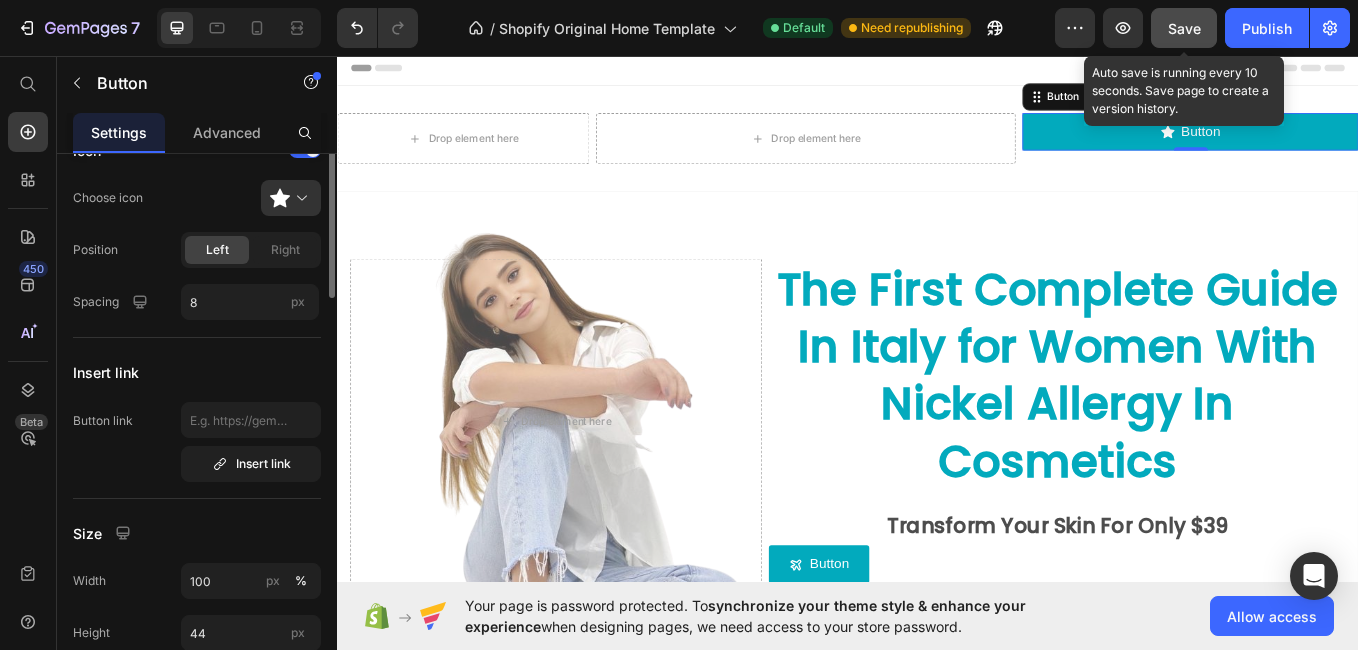 scroll, scrollTop: 0, scrollLeft: 0, axis: both 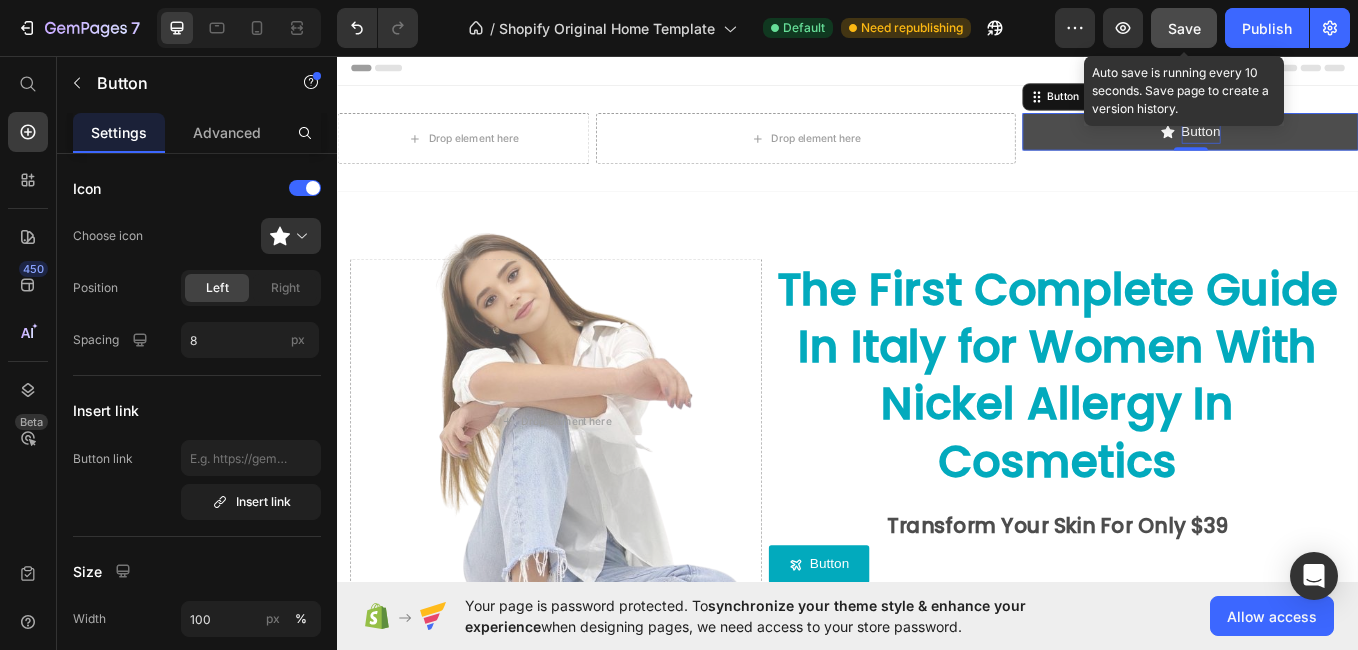 click on "Button" at bounding box center (1352, 145) 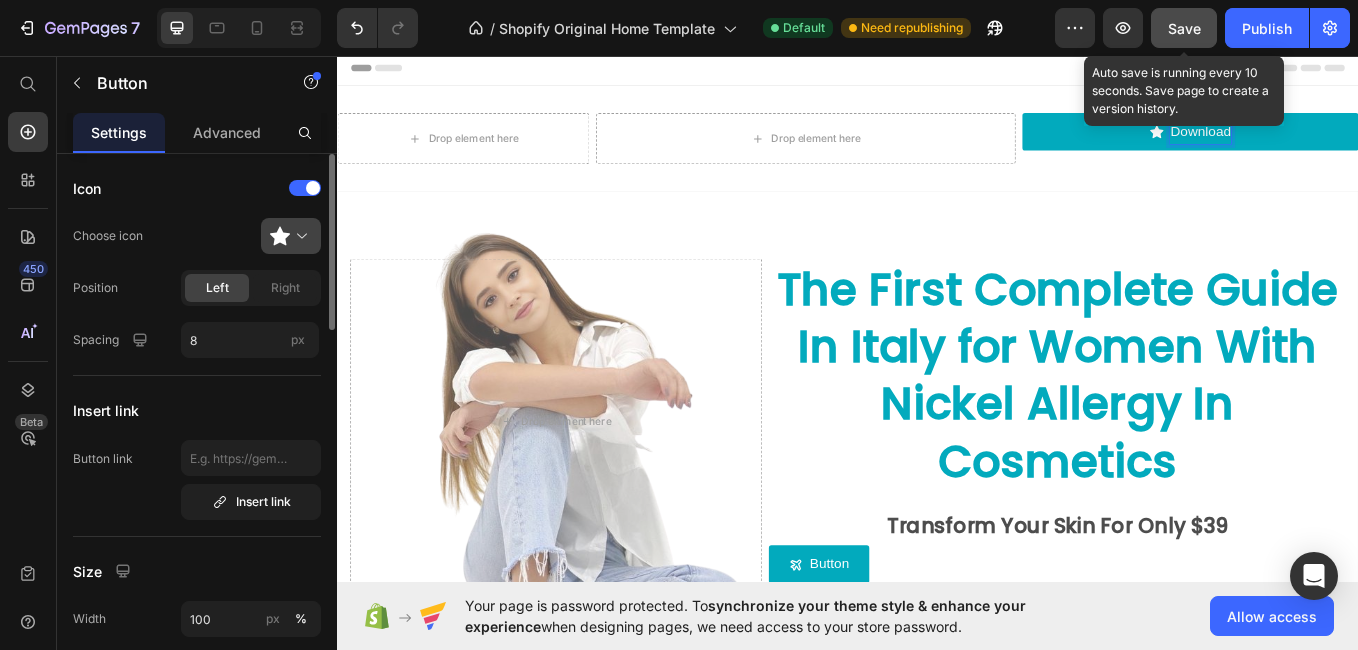 click at bounding box center [299, 236] 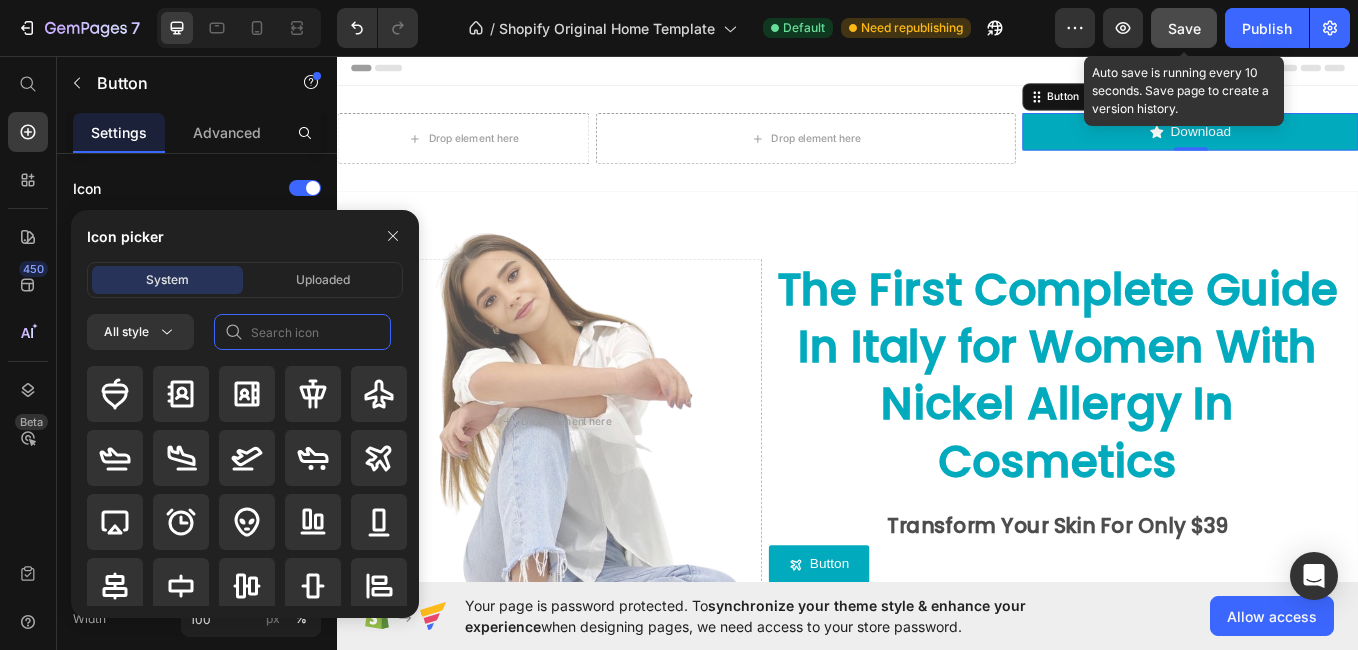 click 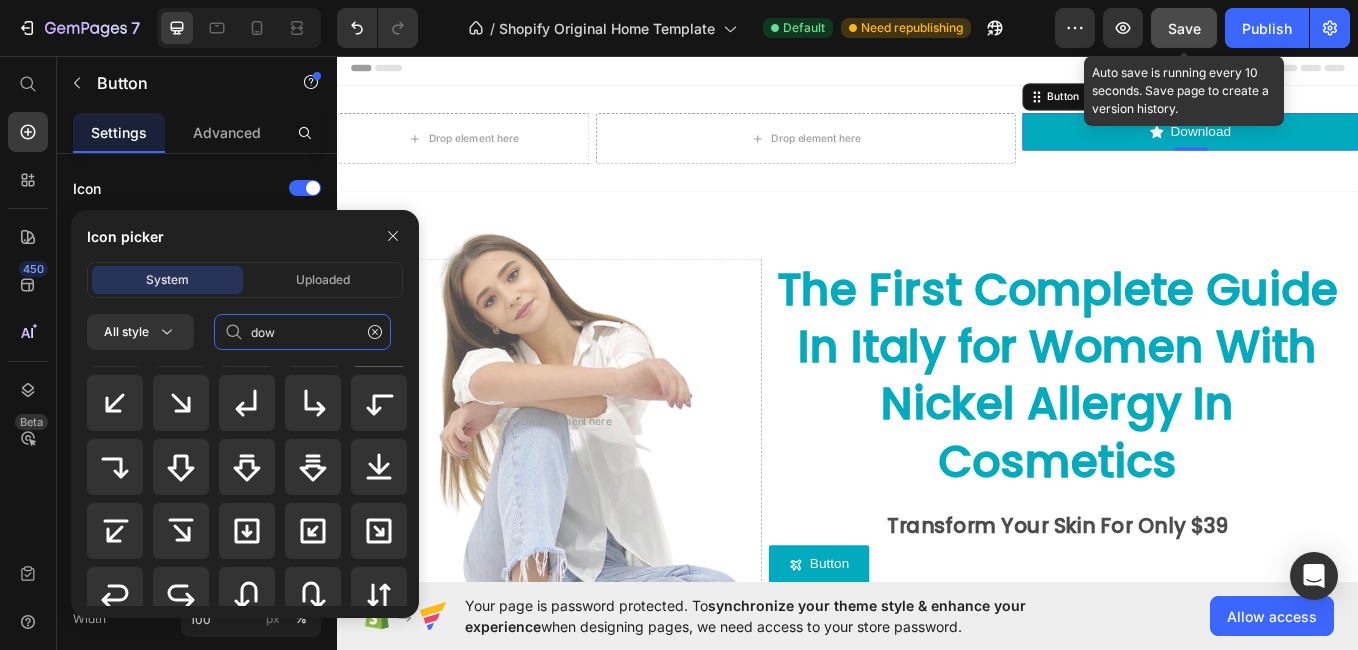 scroll, scrollTop: 125, scrollLeft: 0, axis: vertical 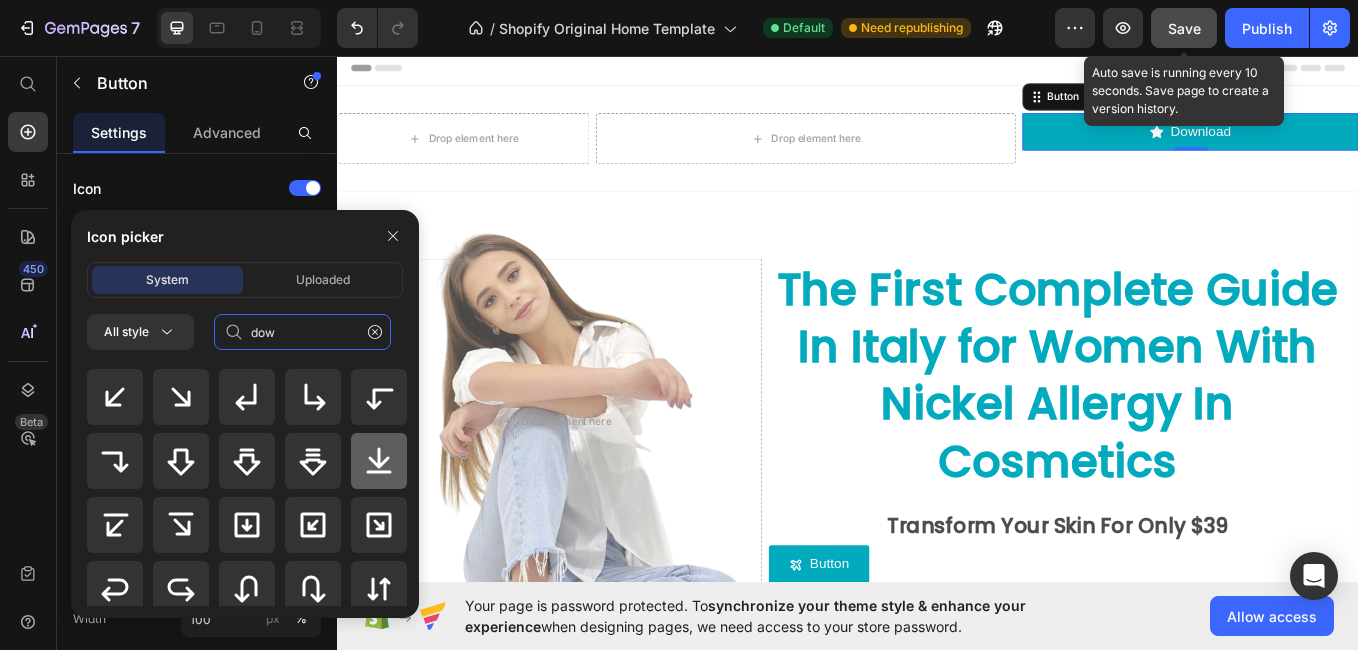 type on "dow" 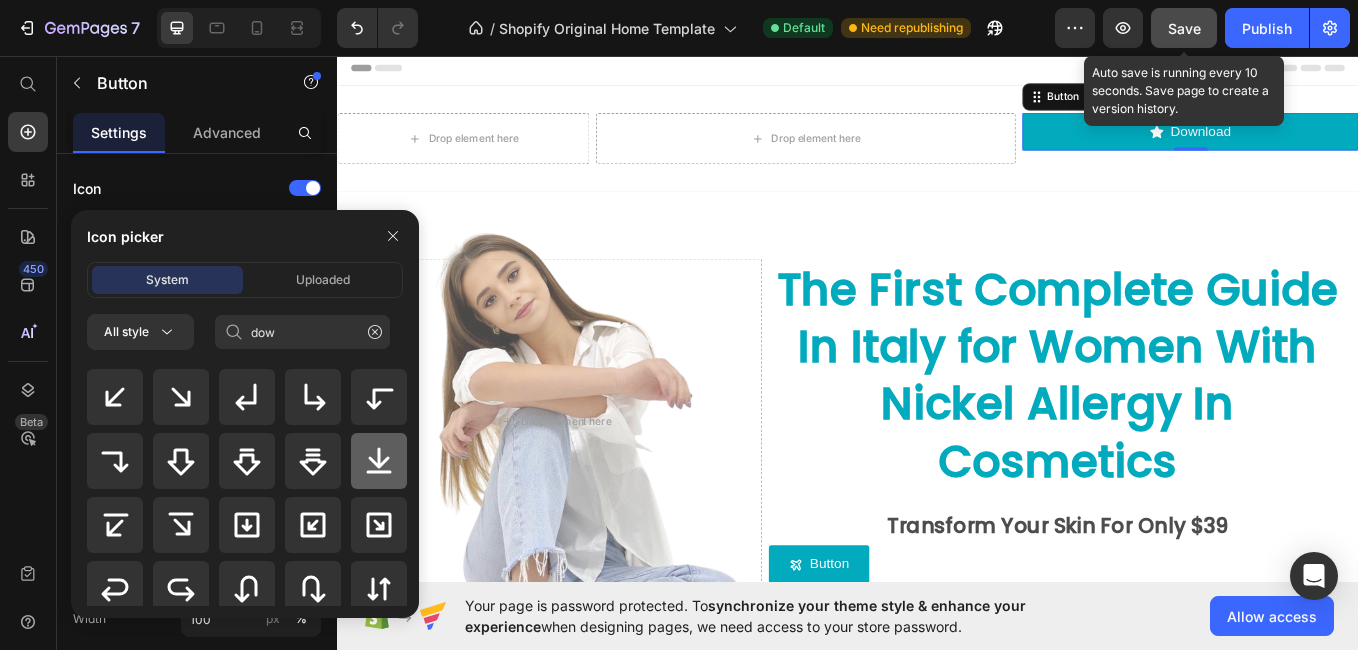click 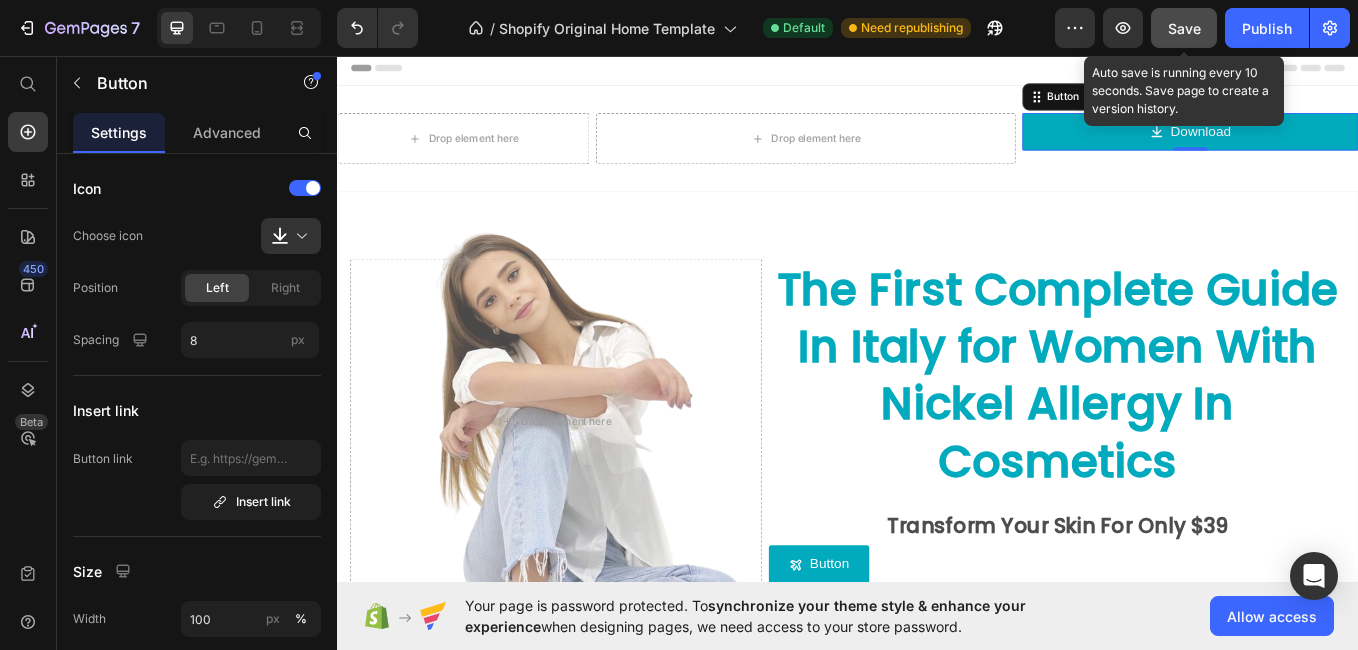 scroll, scrollTop: 0, scrollLeft: 0, axis: both 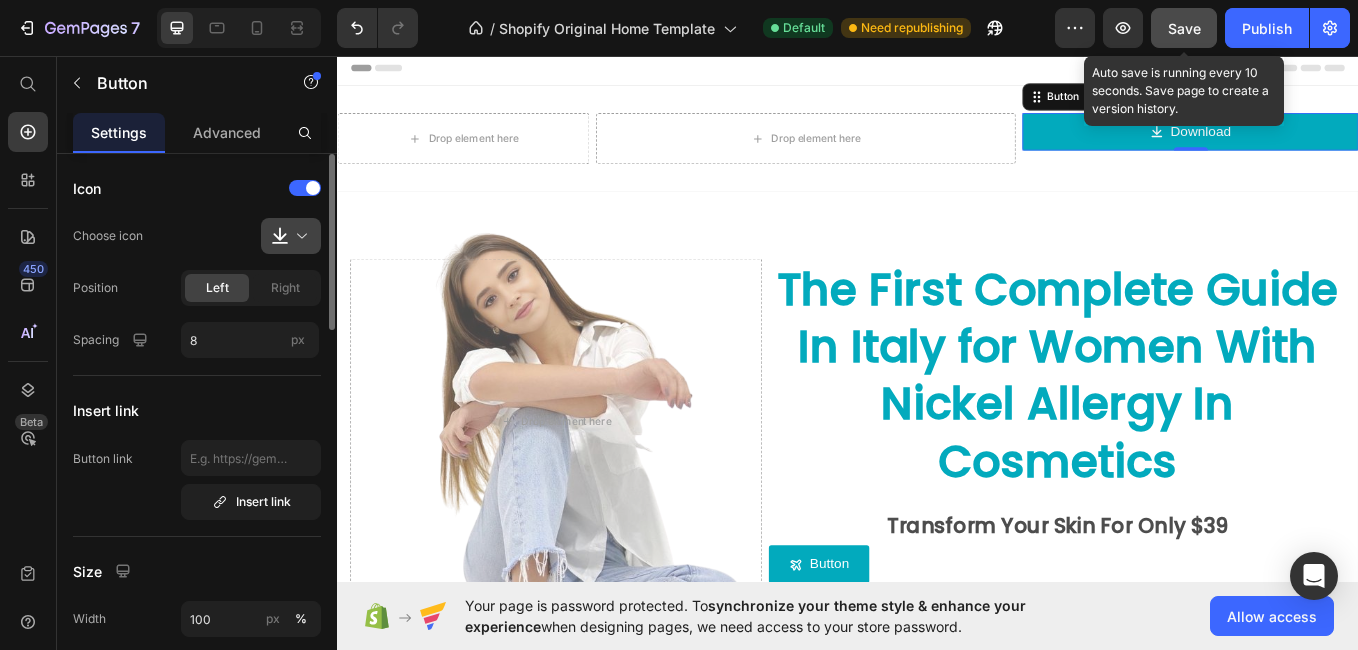 click at bounding box center (299, 236) 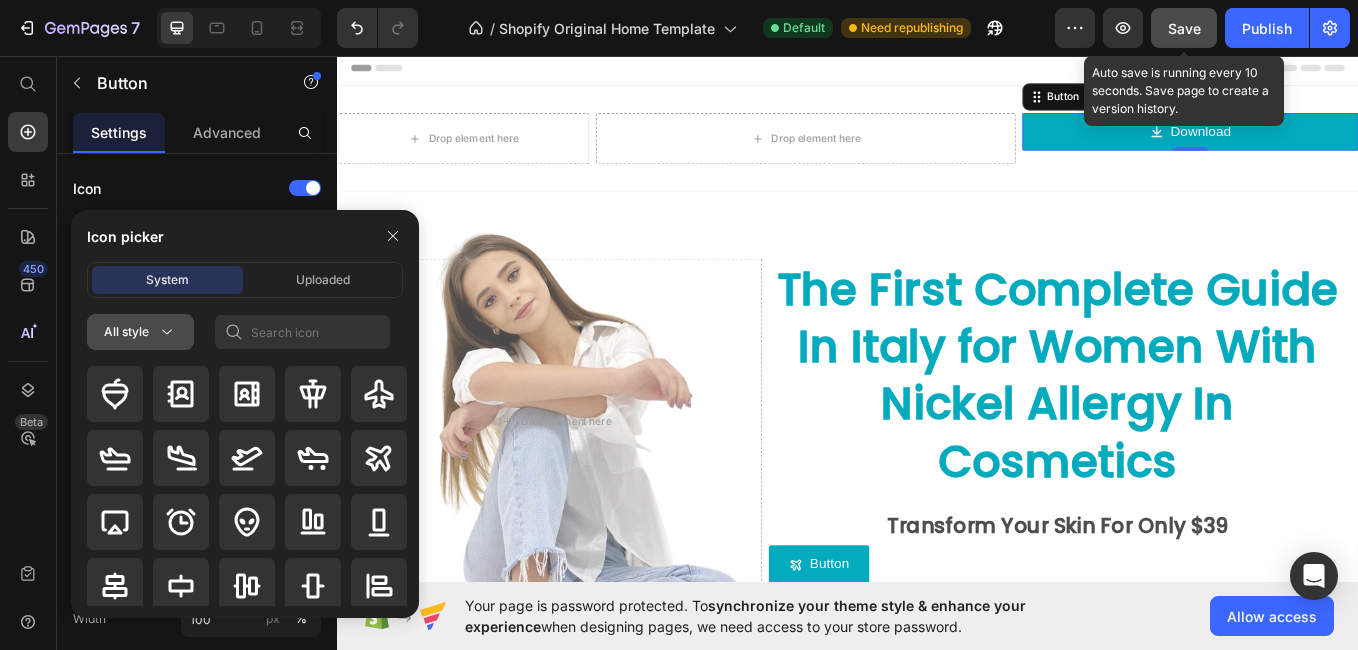 click on "All style" at bounding box center (140, 332) 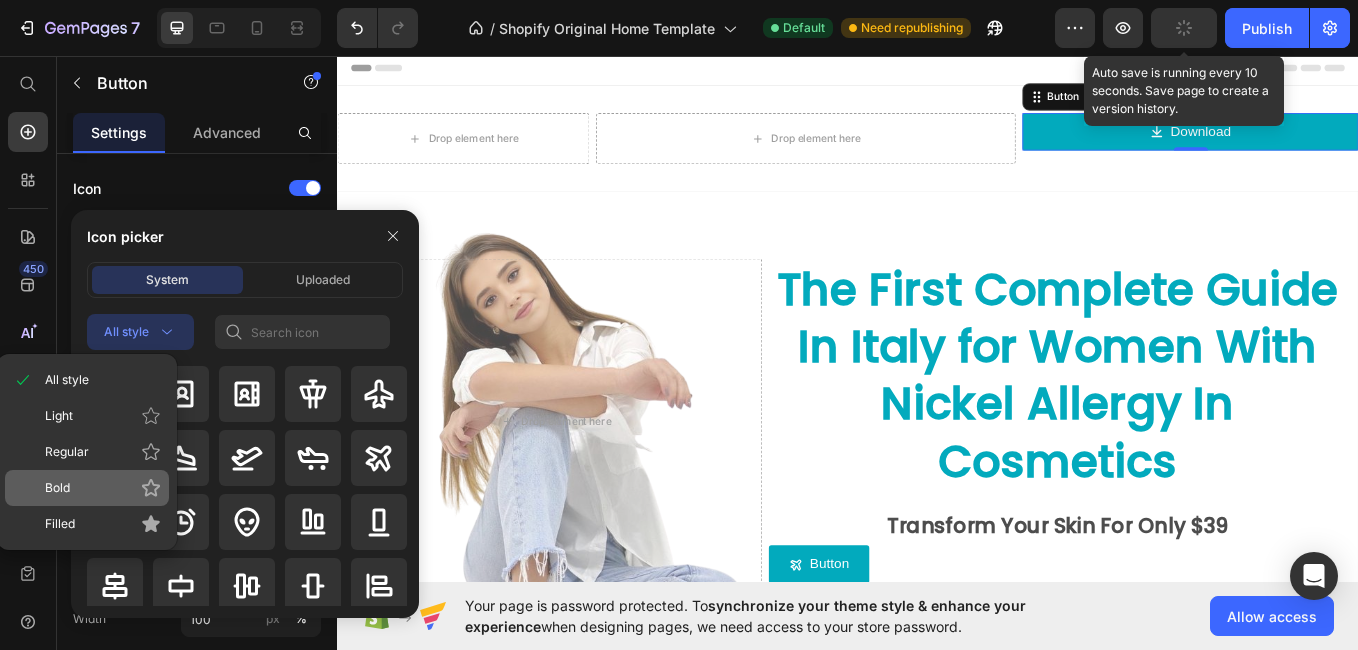 click on "Bold" at bounding box center [103, 488] 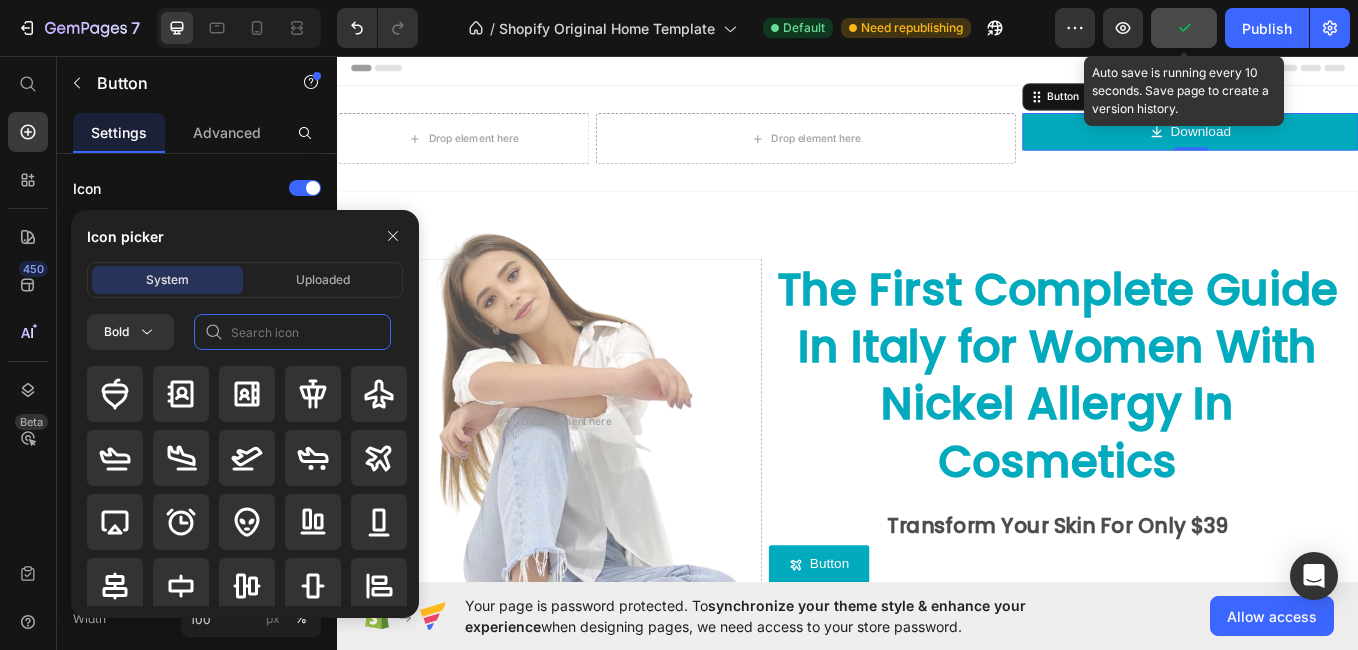 click 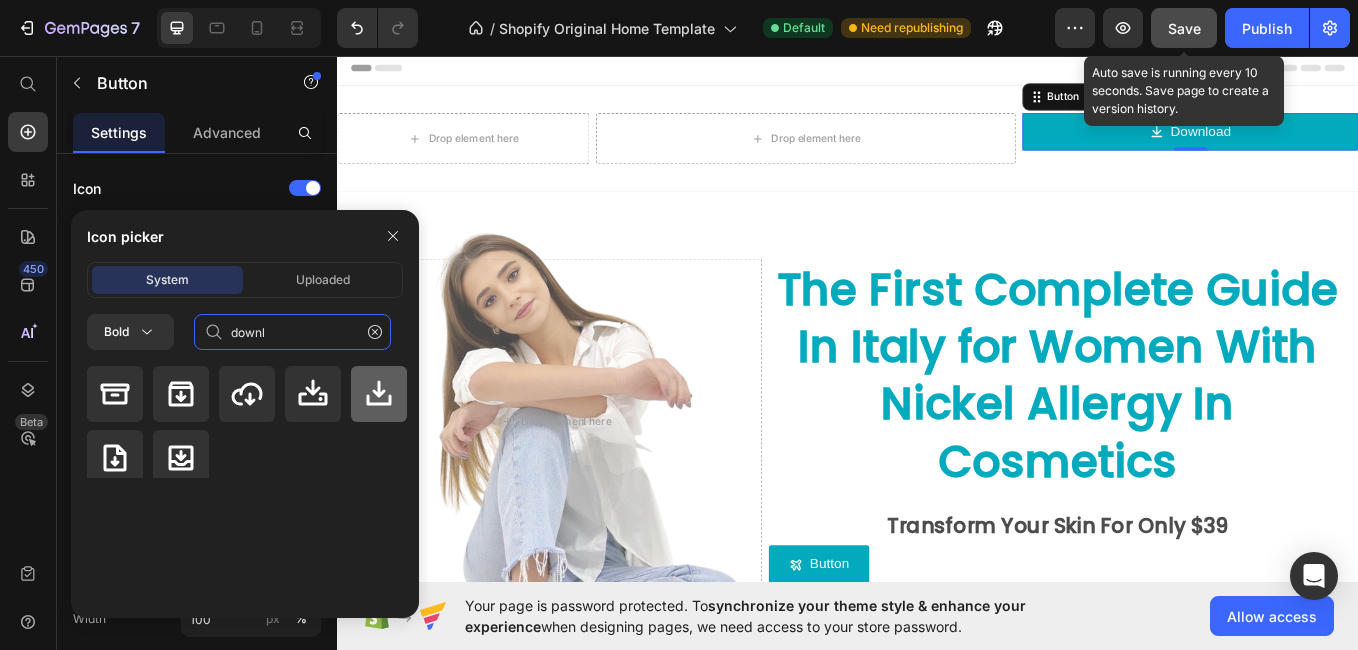 type on "downl" 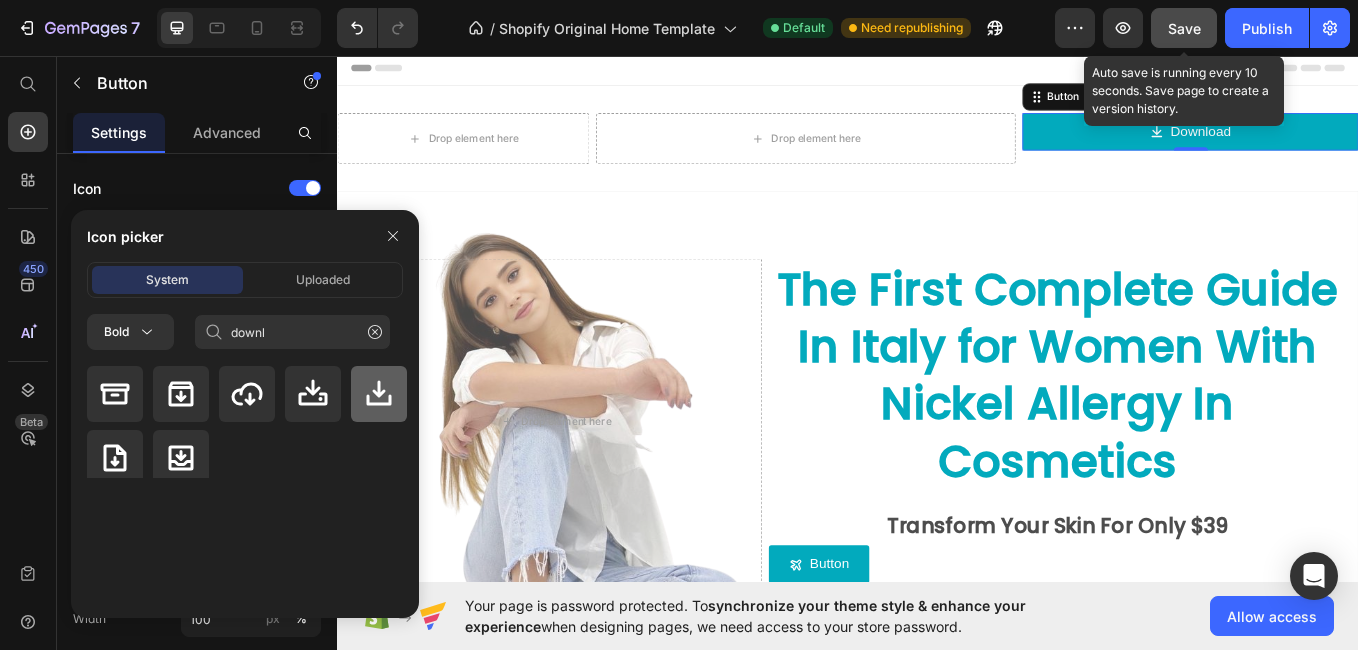 click 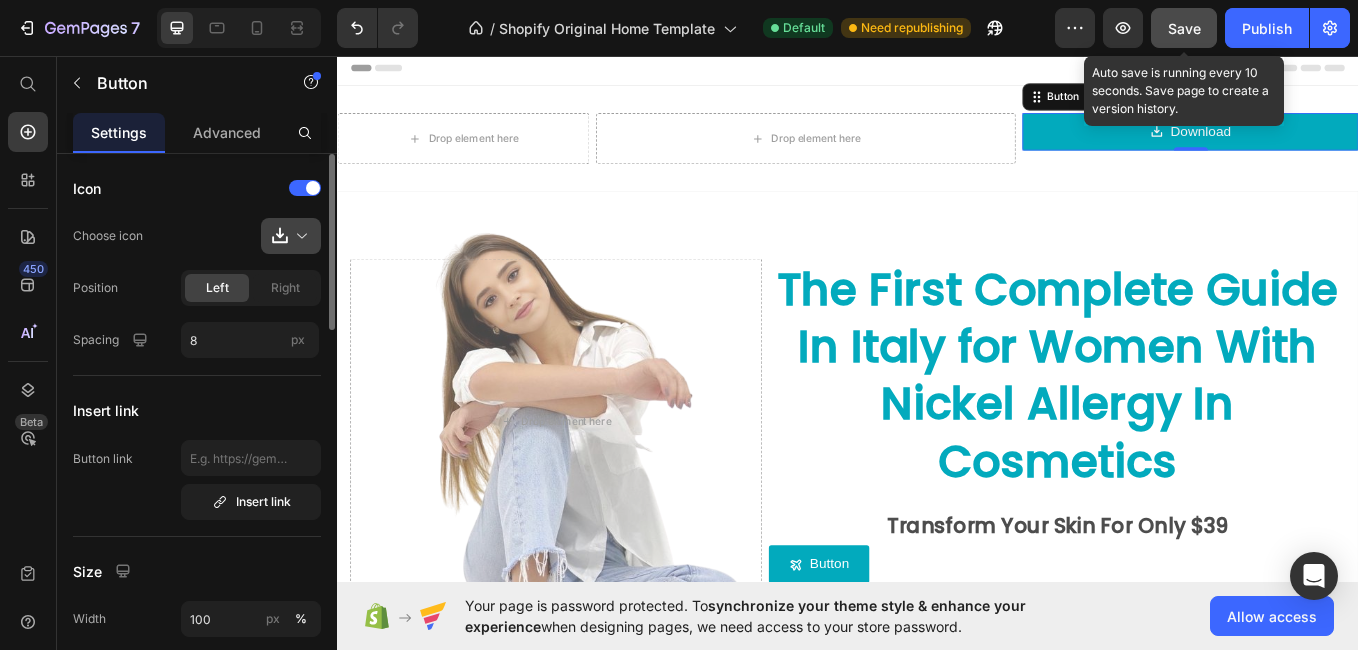 click at bounding box center [299, 236] 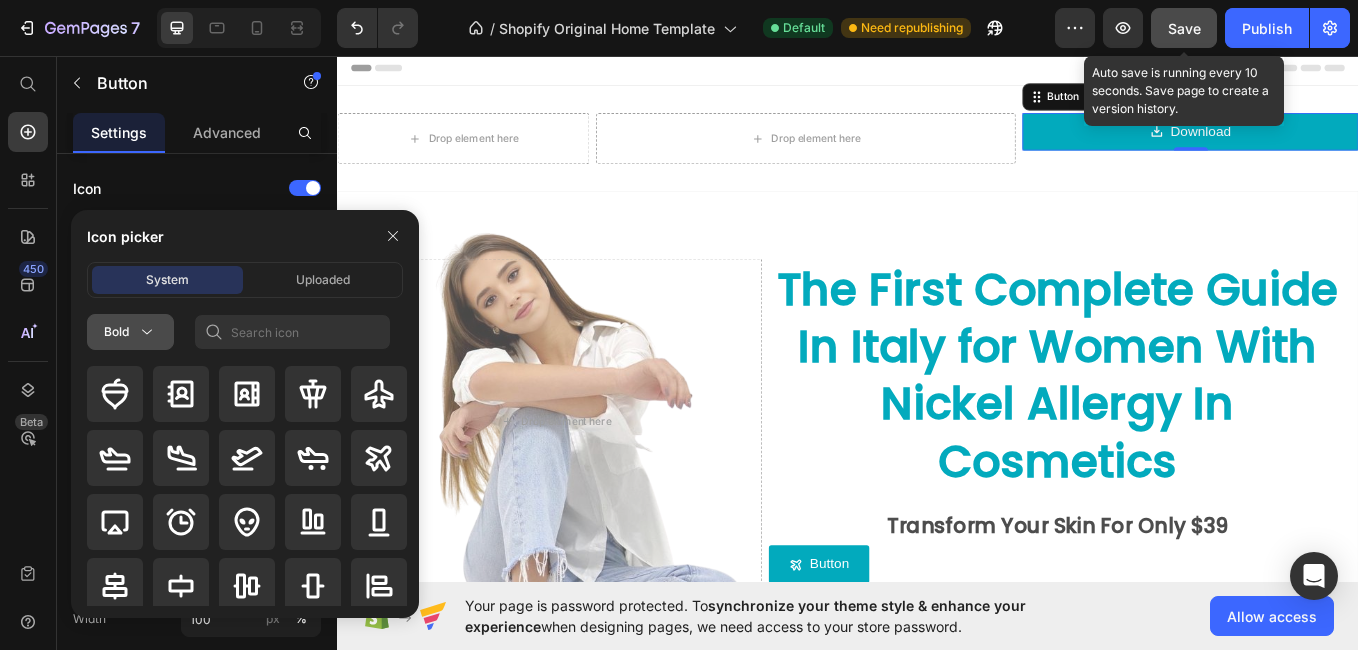 click 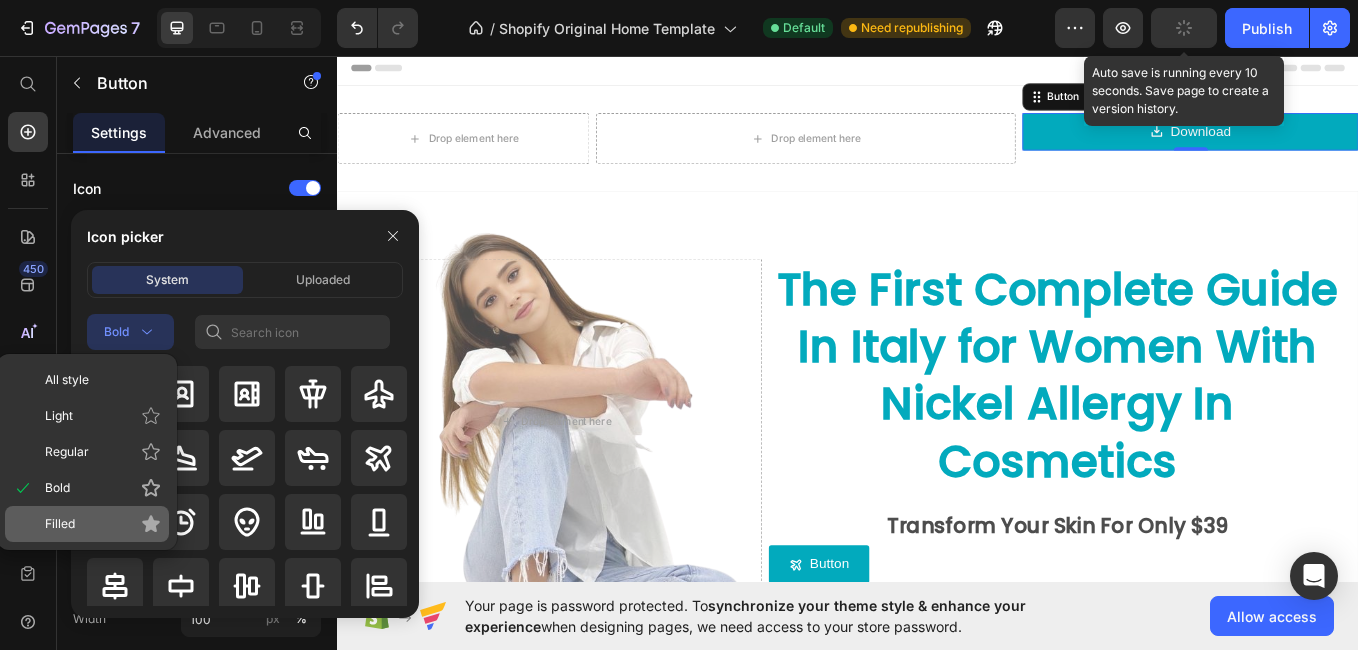 click on "Filled" at bounding box center (103, 524) 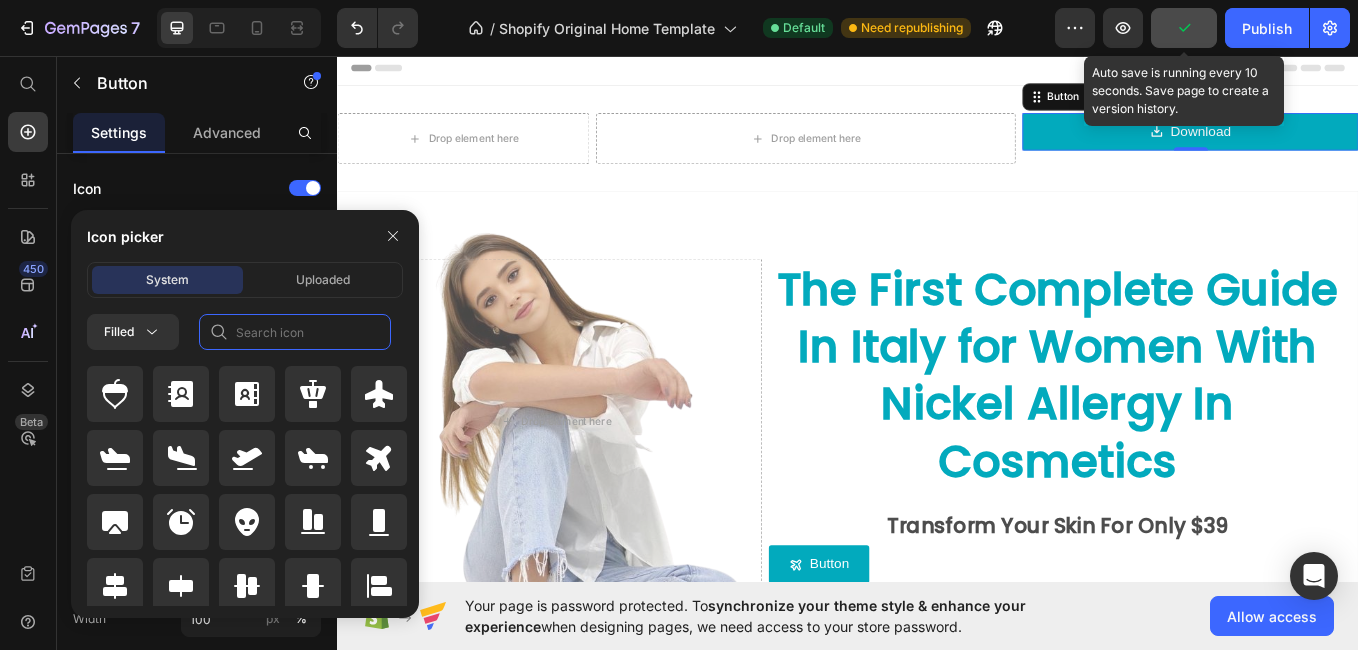click 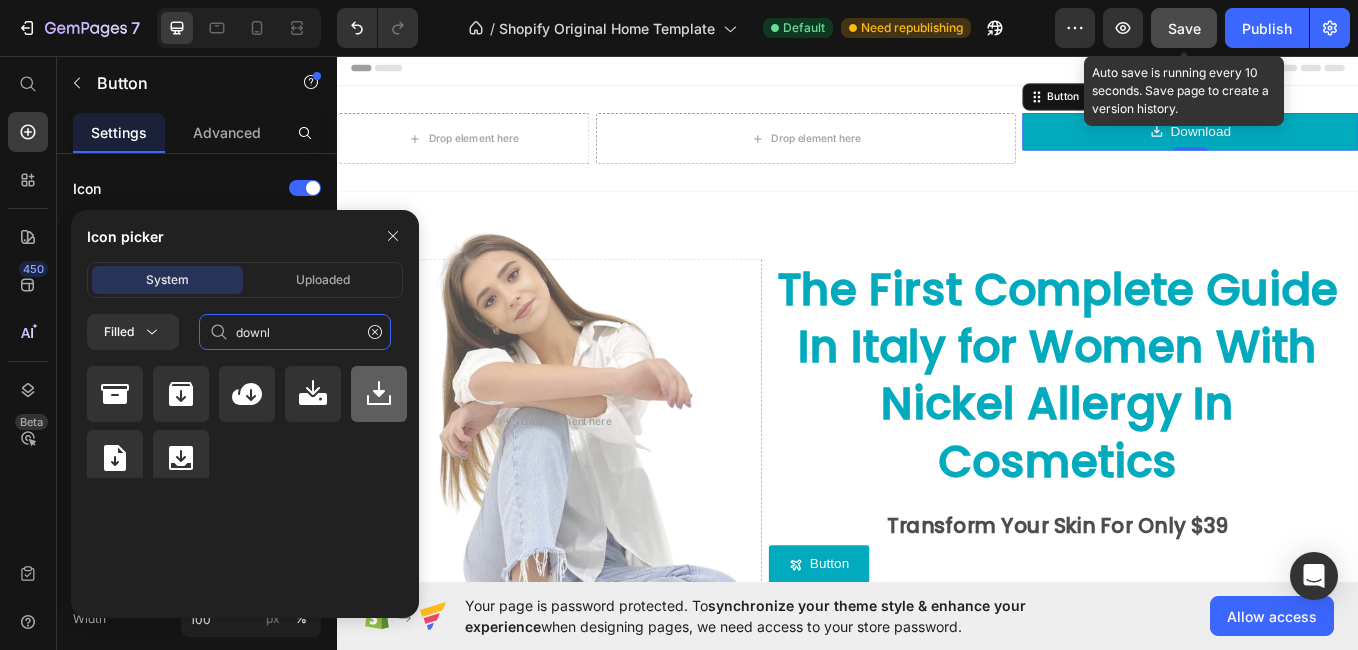 type on "downl" 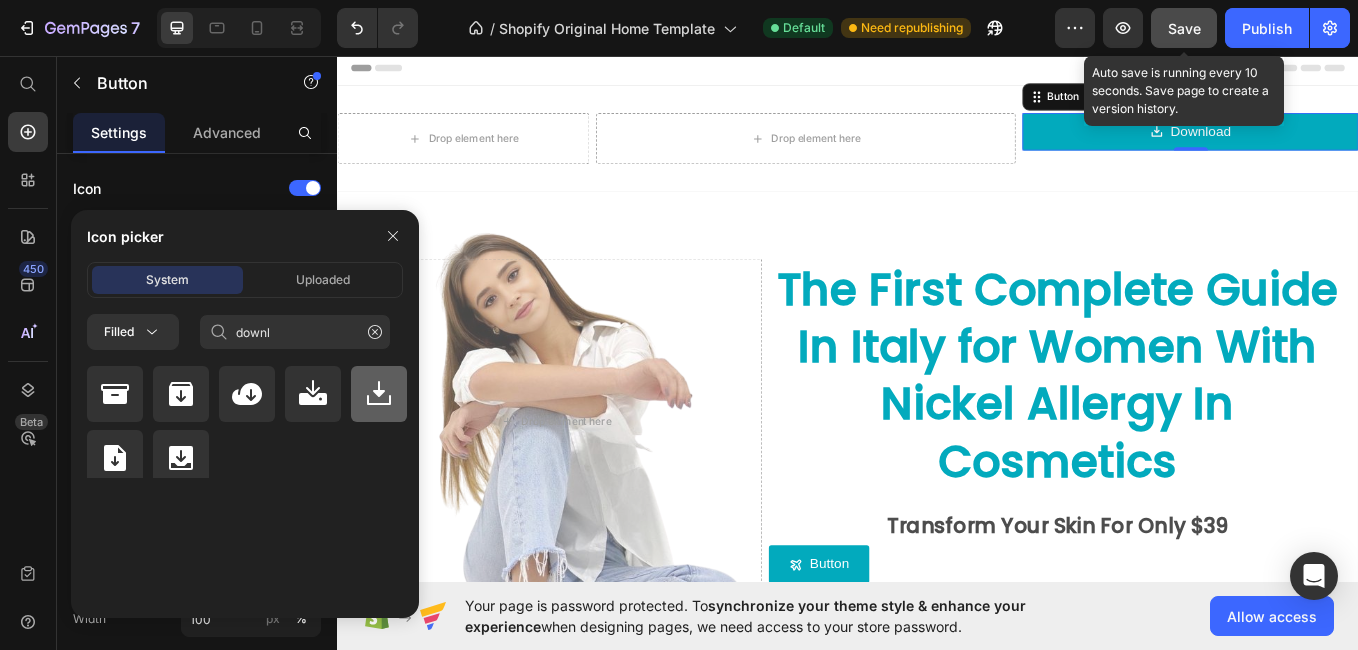 click 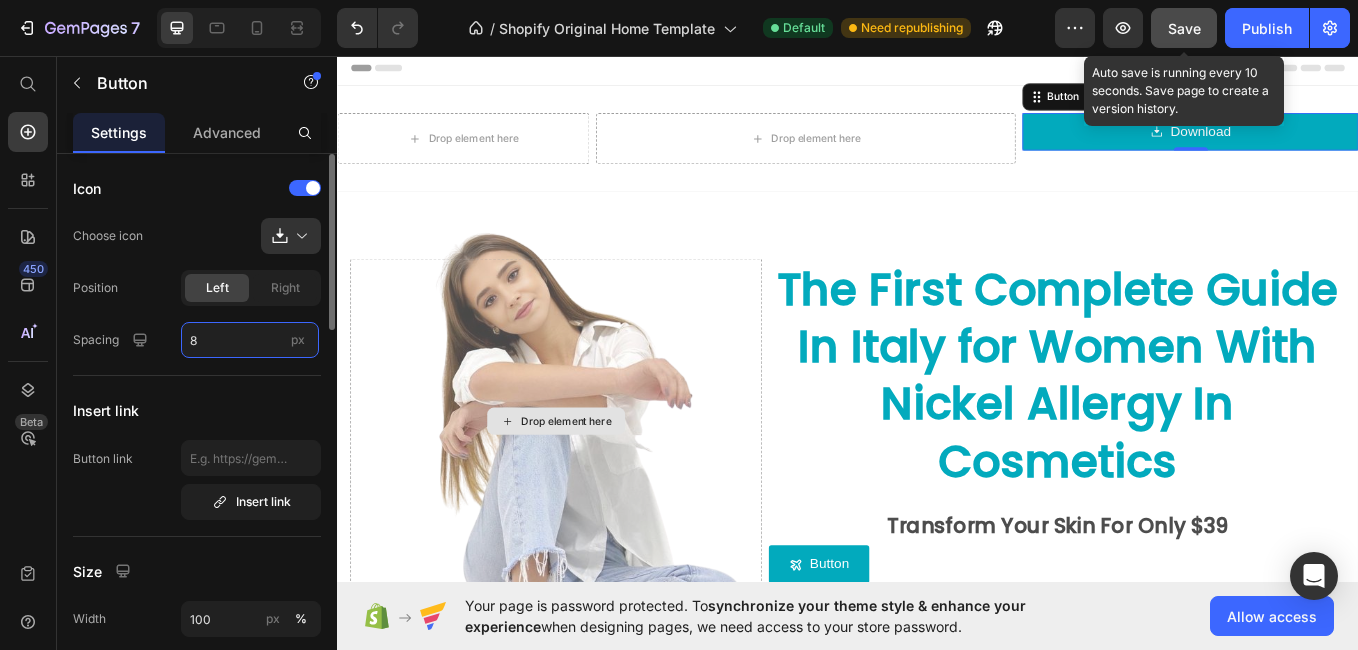 click on "8" at bounding box center [250, 340] 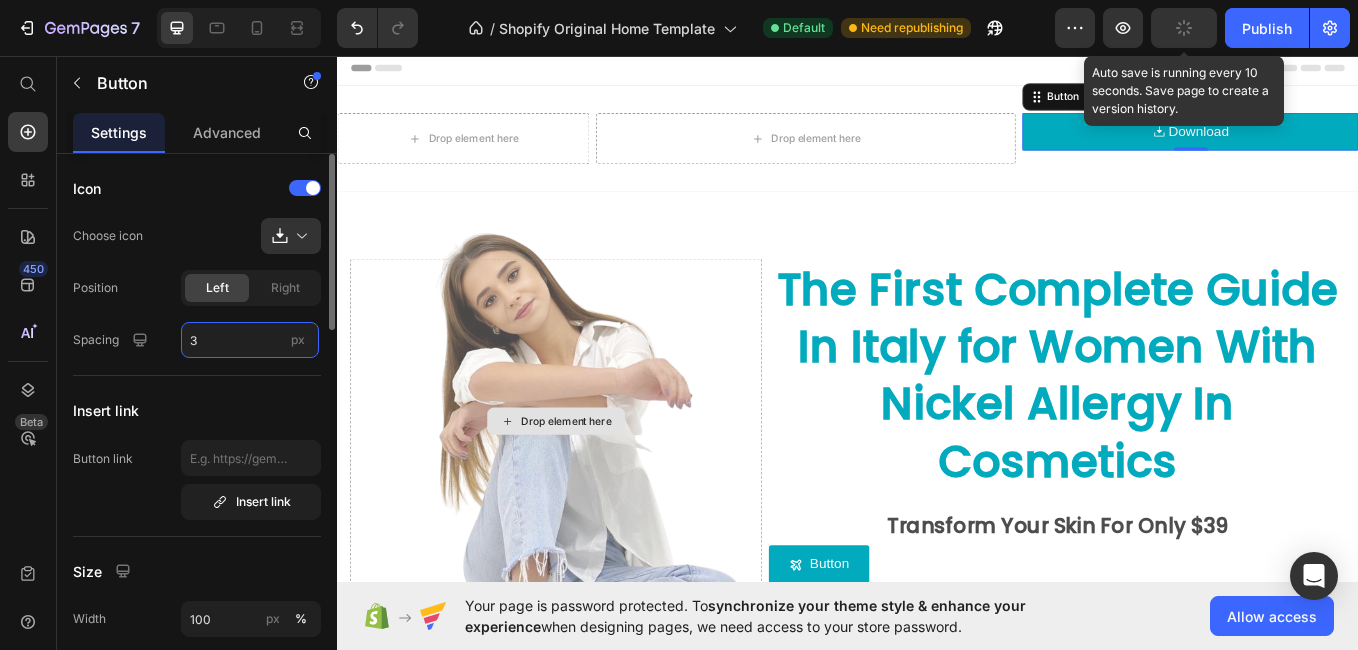 type on "8" 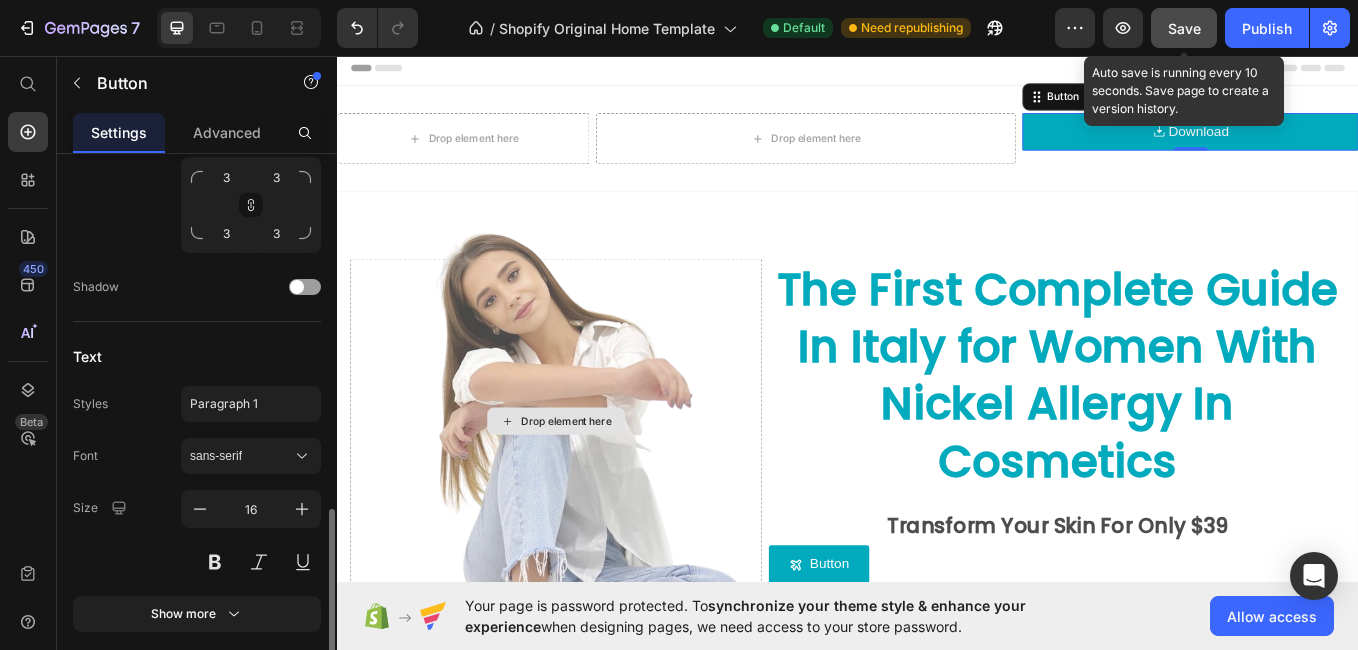 scroll, scrollTop: 1116, scrollLeft: 0, axis: vertical 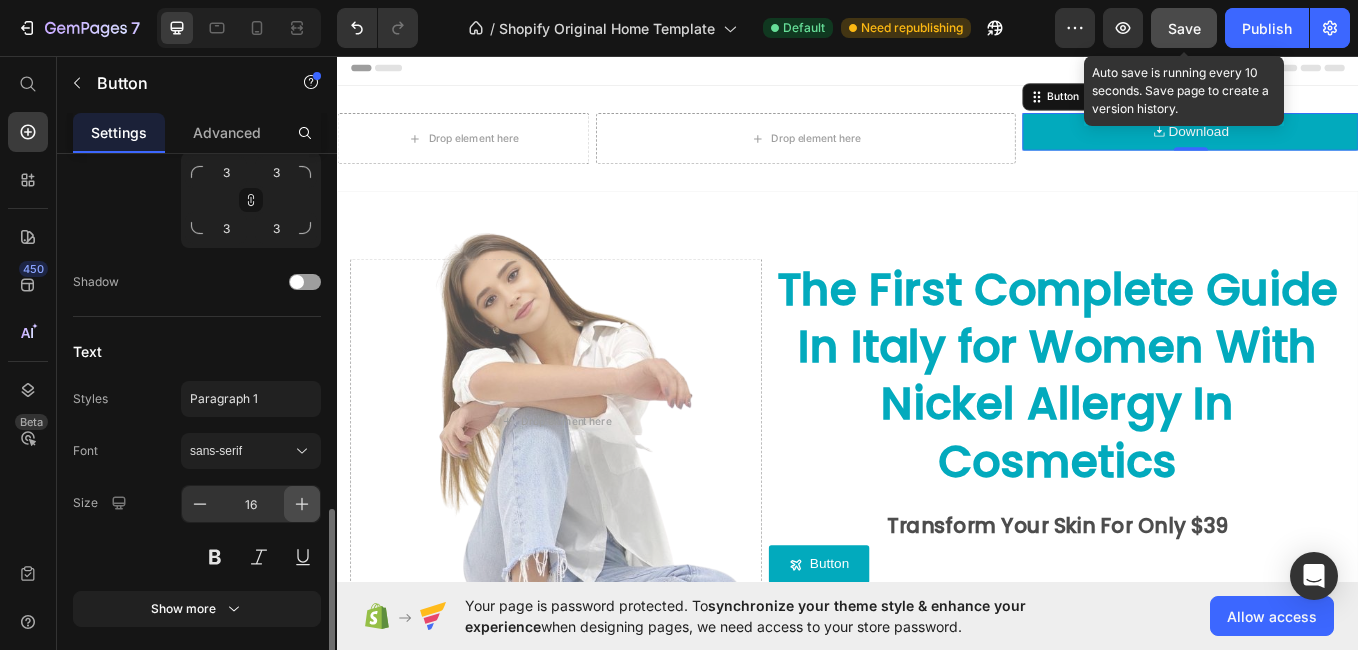 click 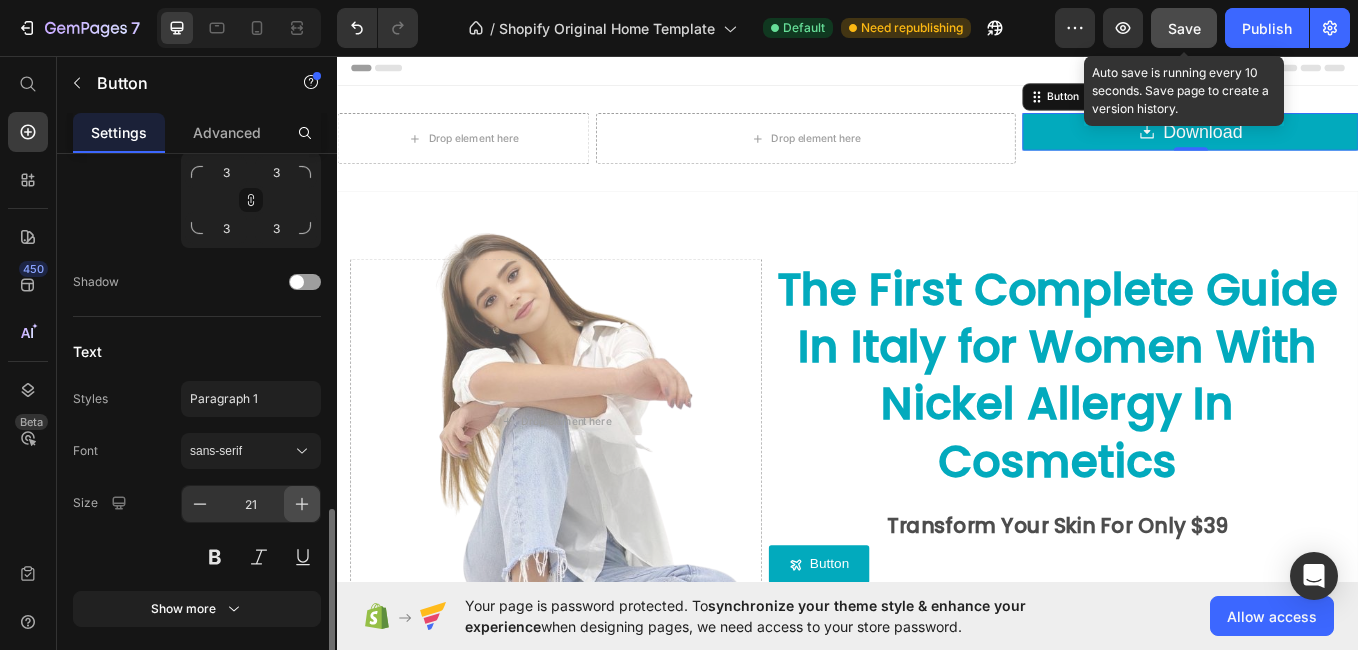 click 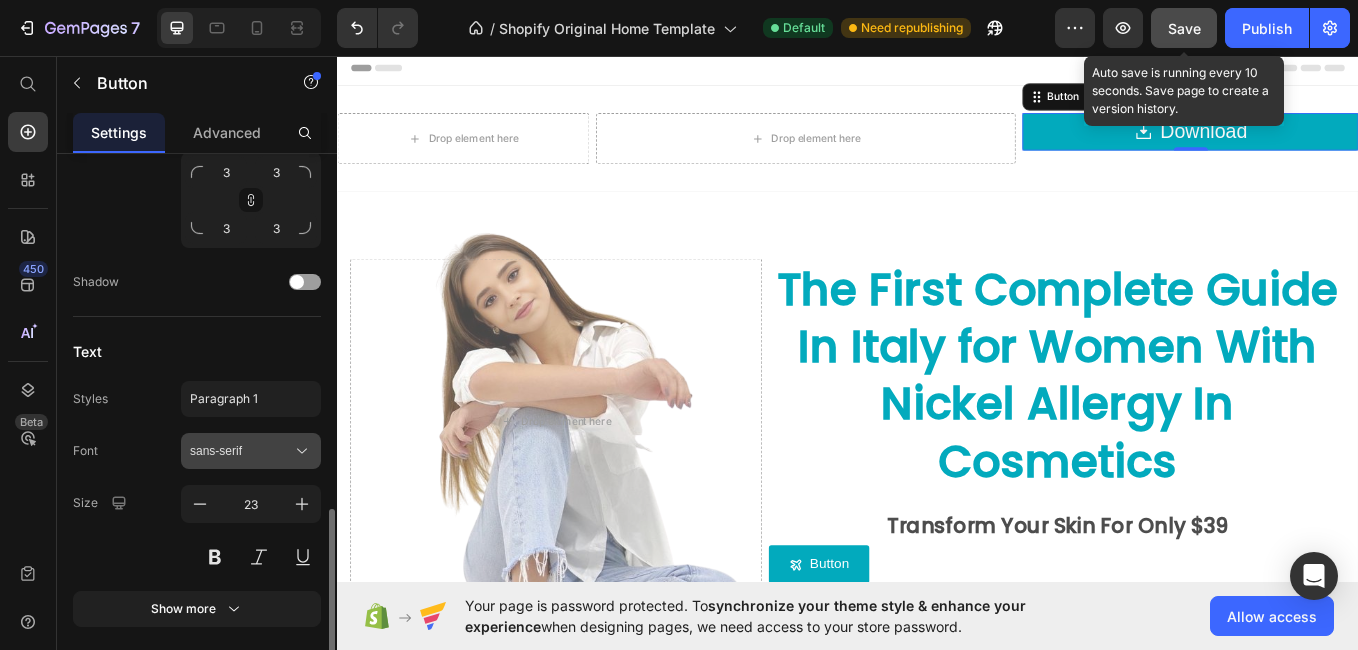 click on "sans-serif" at bounding box center (241, 451) 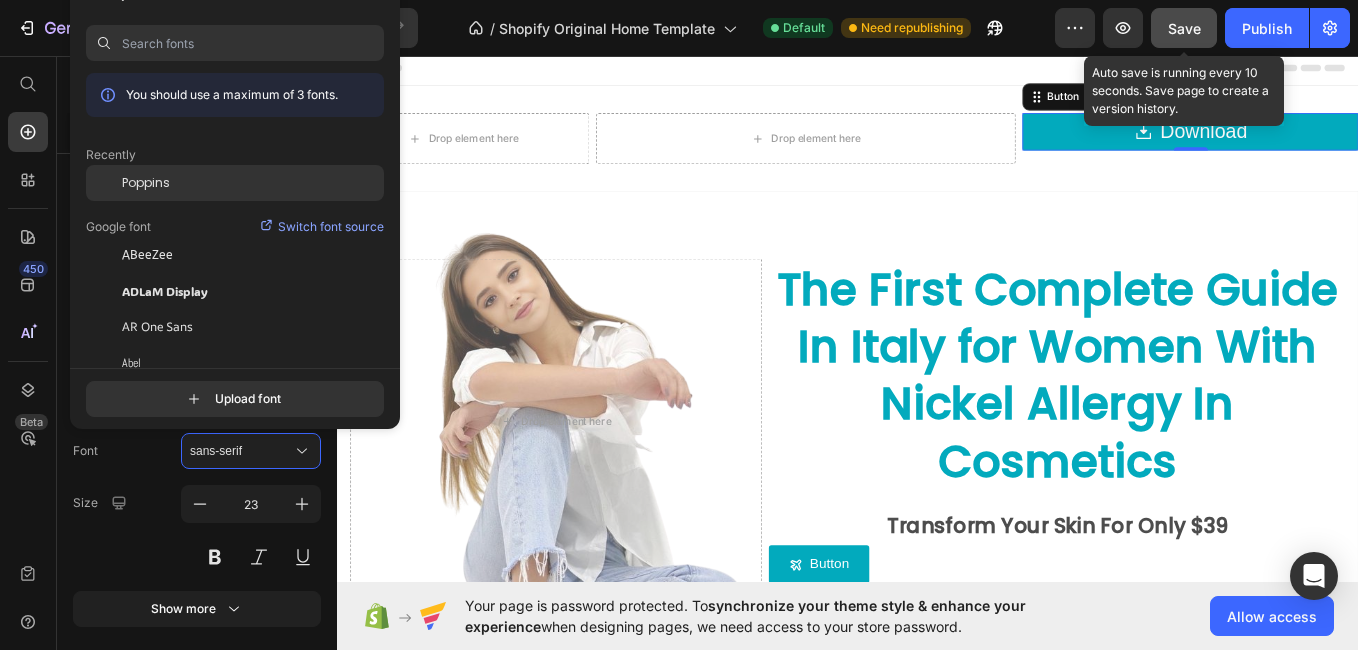 click on "Poppins" 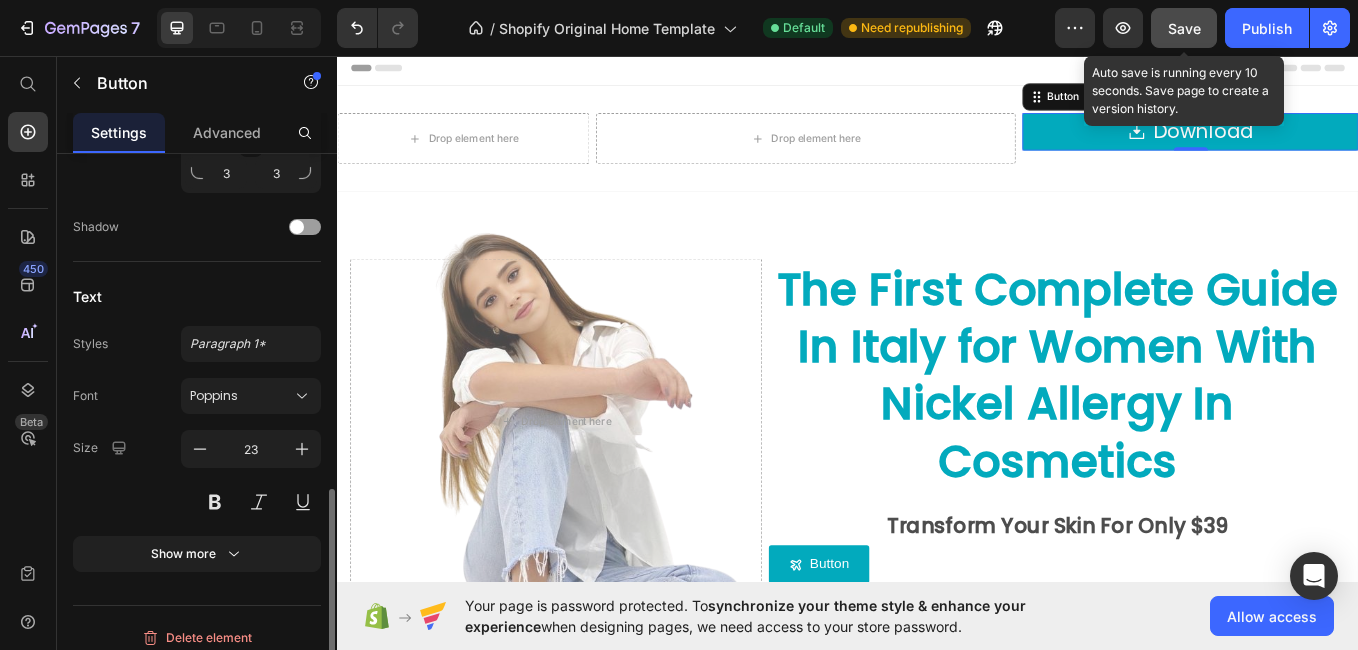 scroll, scrollTop: 1184, scrollLeft: 0, axis: vertical 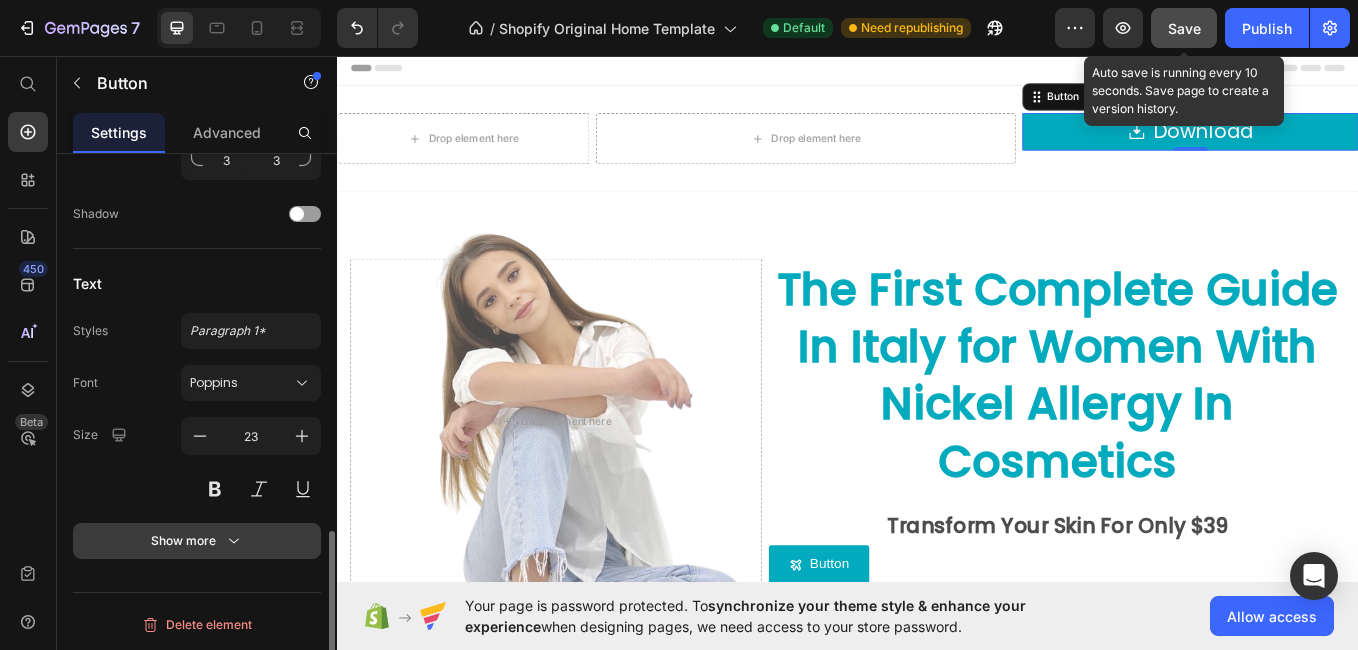 click on "Show more" at bounding box center [197, 541] 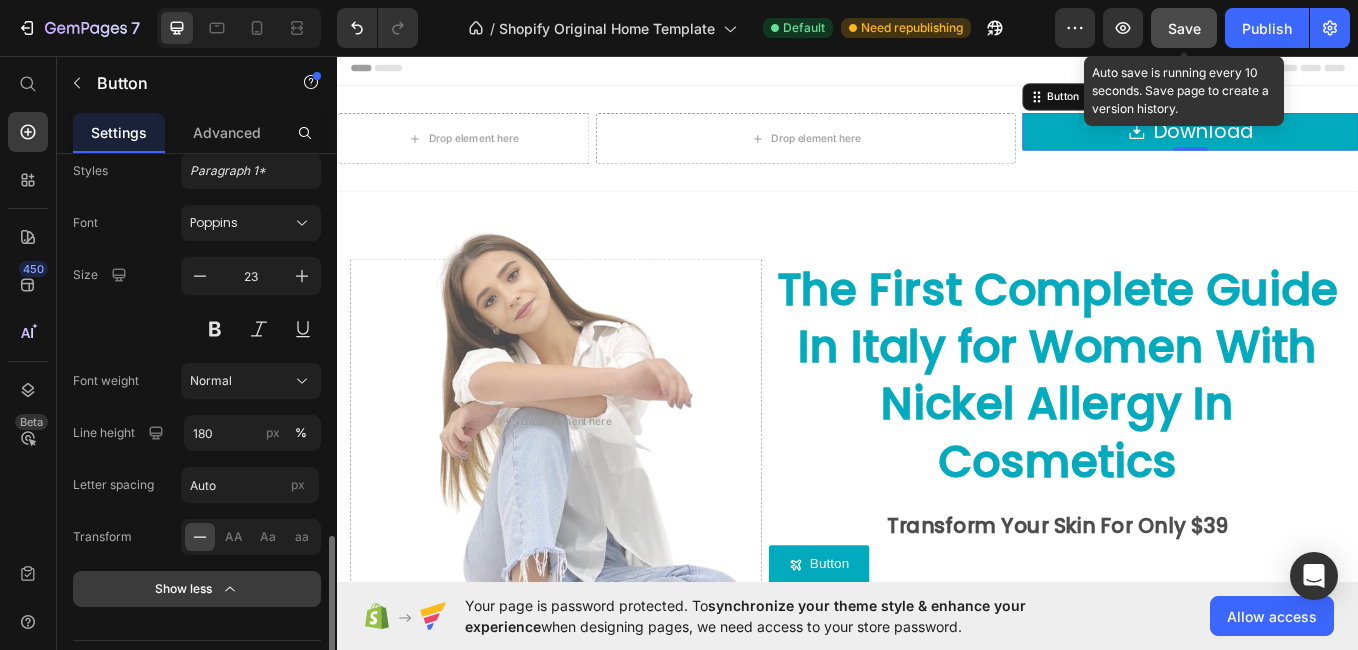 scroll, scrollTop: 1392, scrollLeft: 0, axis: vertical 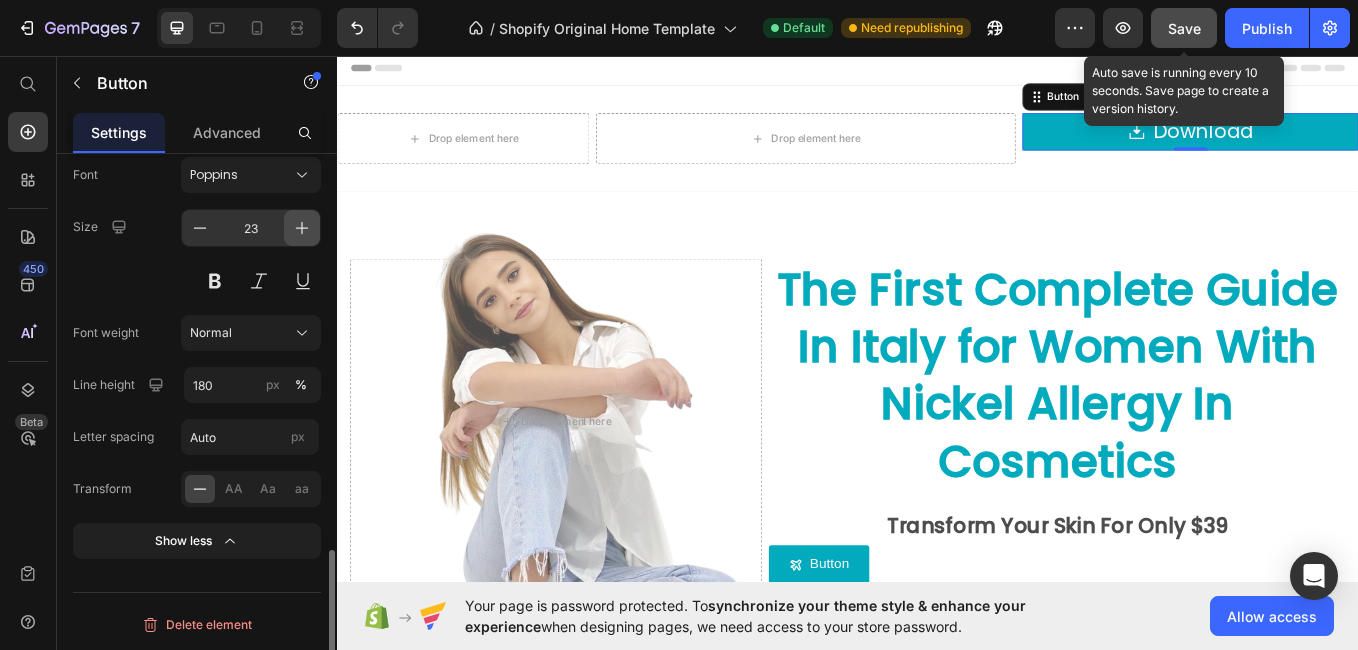 click at bounding box center (302, 228) 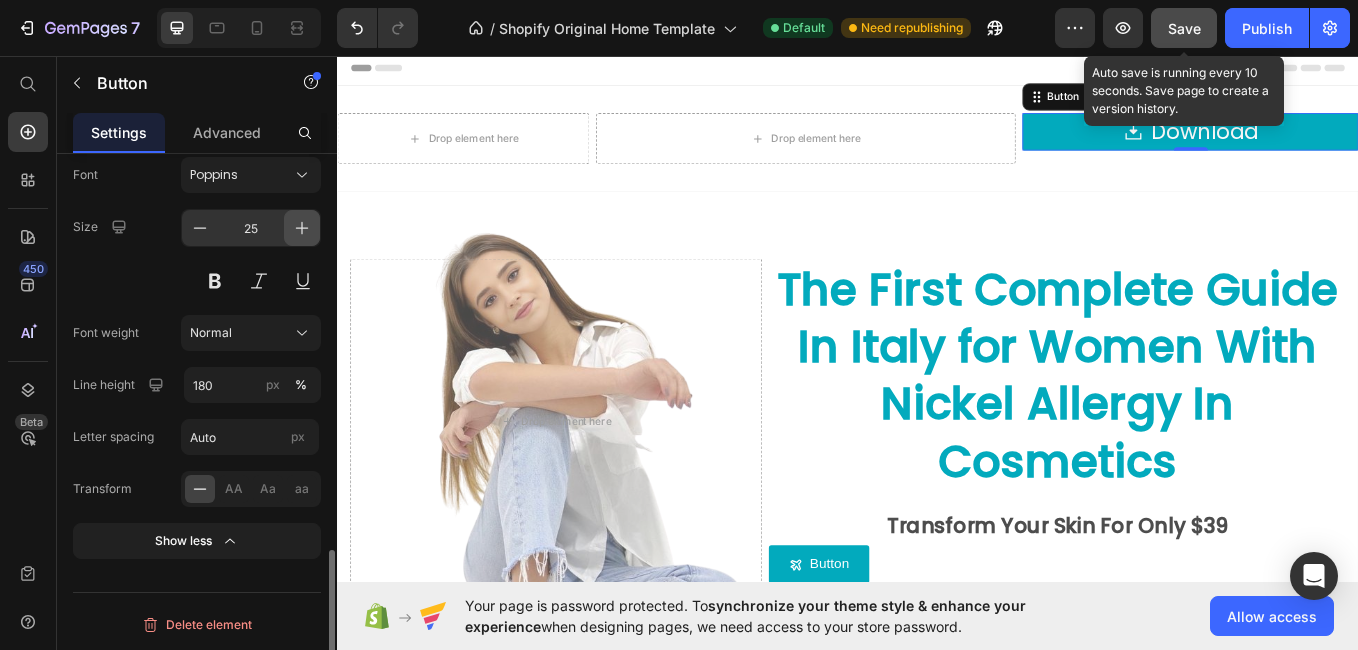 click at bounding box center [302, 228] 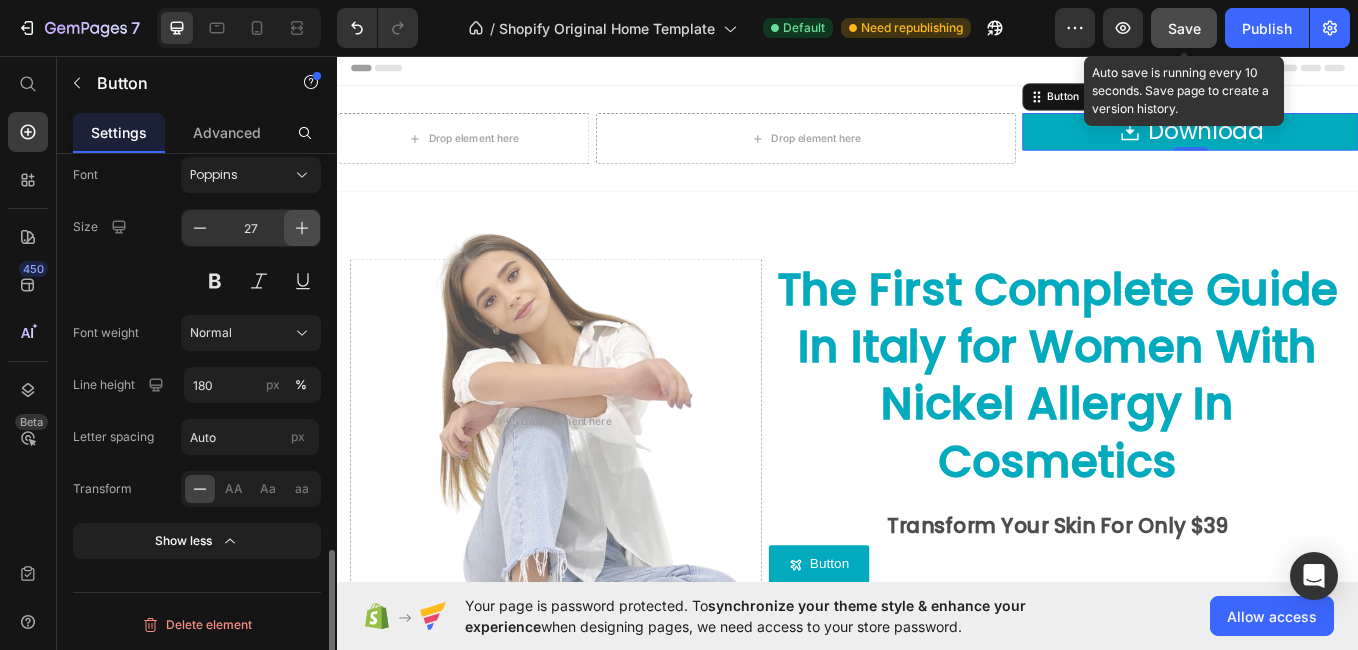 click at bounding box center (302, 228) 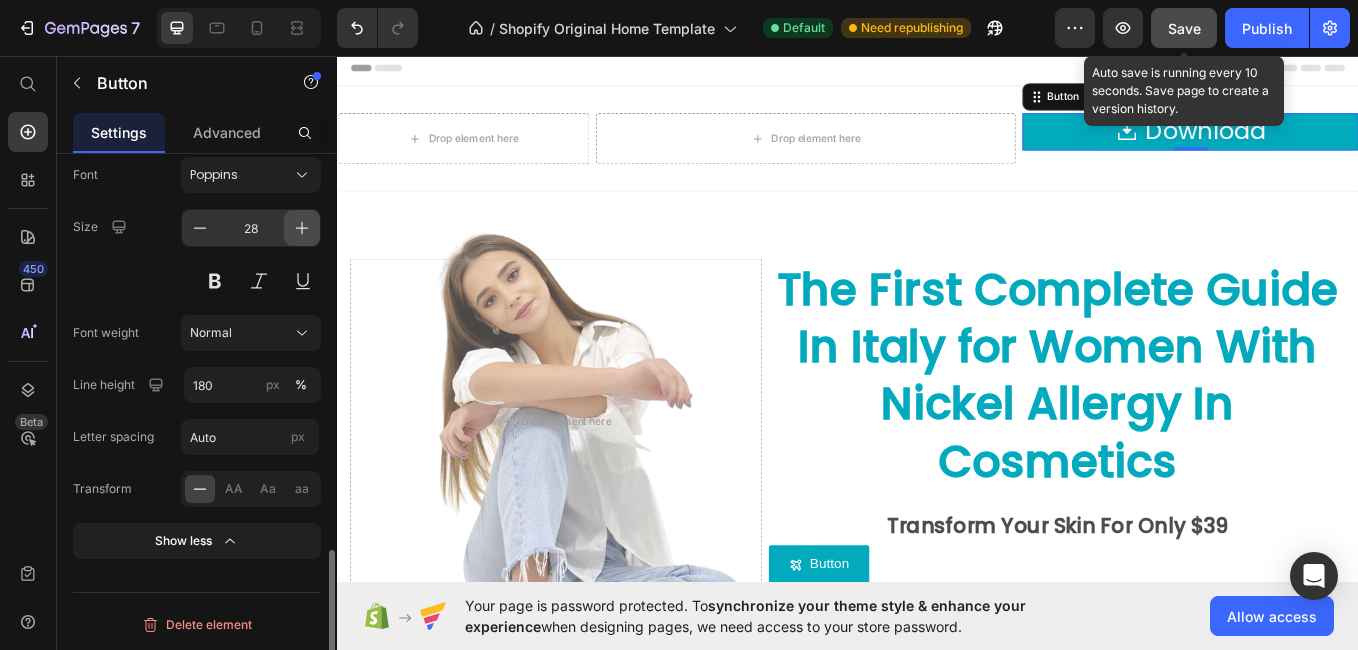 click at bounding box center (302, 228) 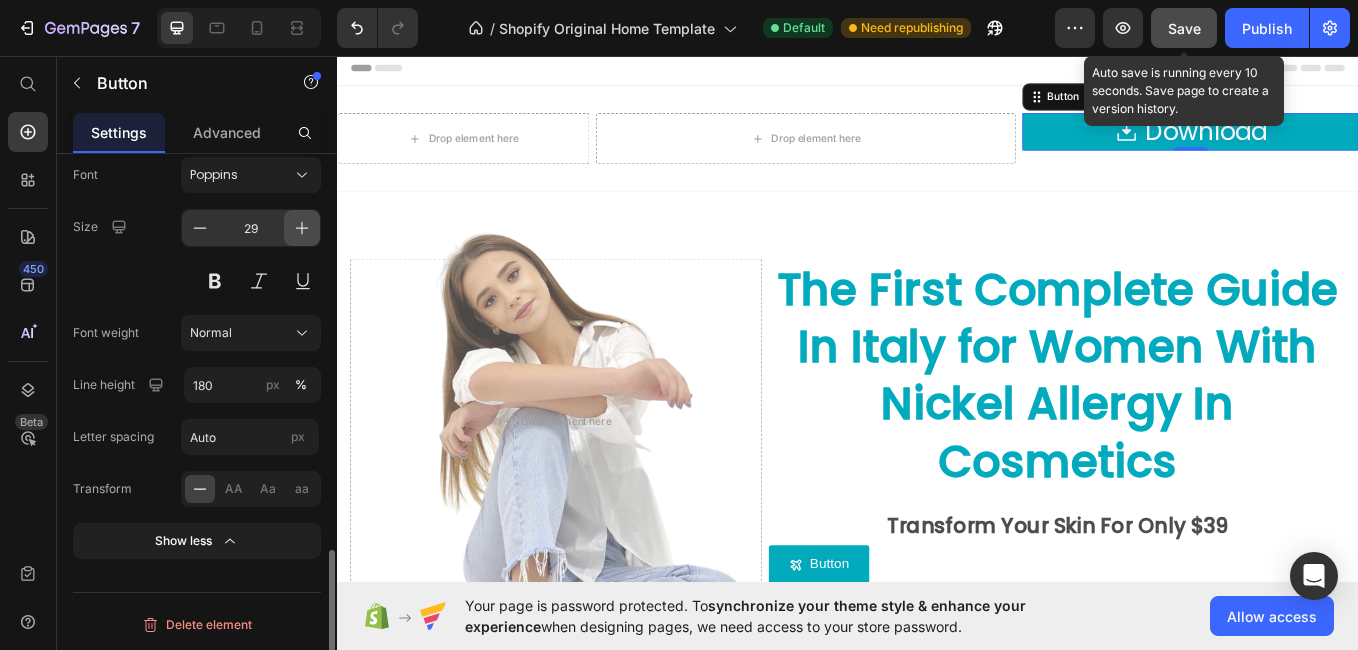 click at bounding box center (302, 228) 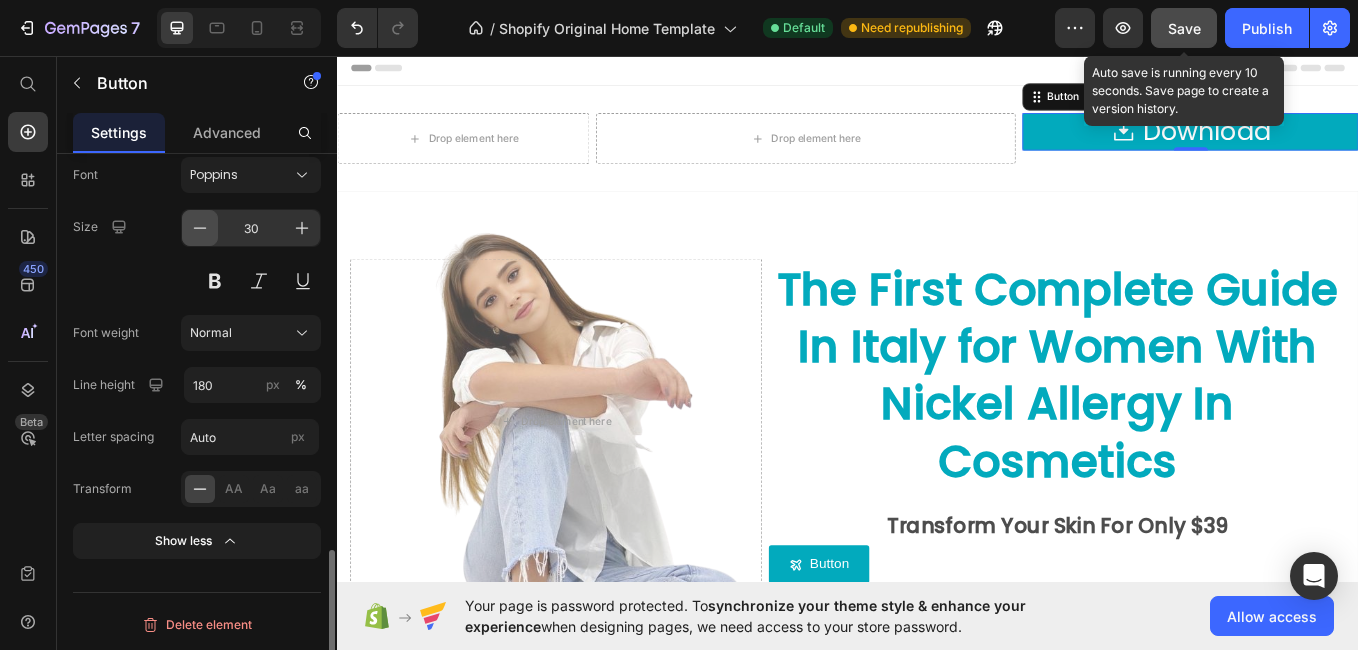 click 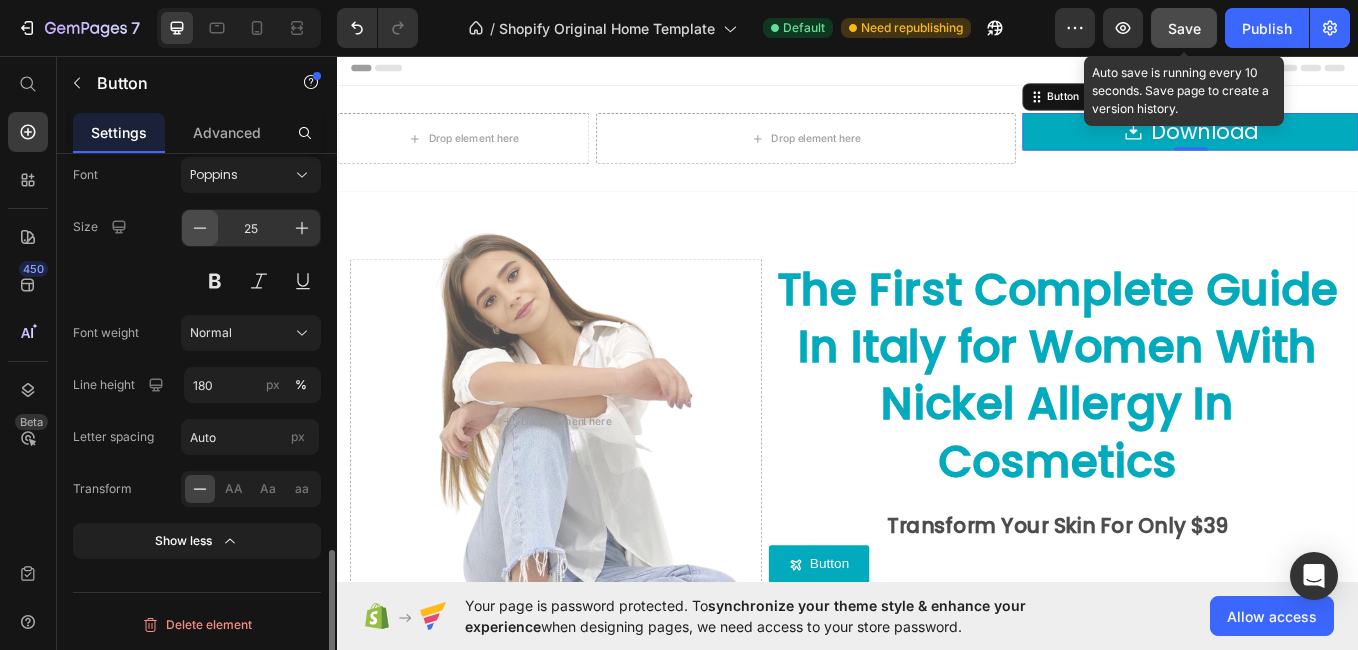 click 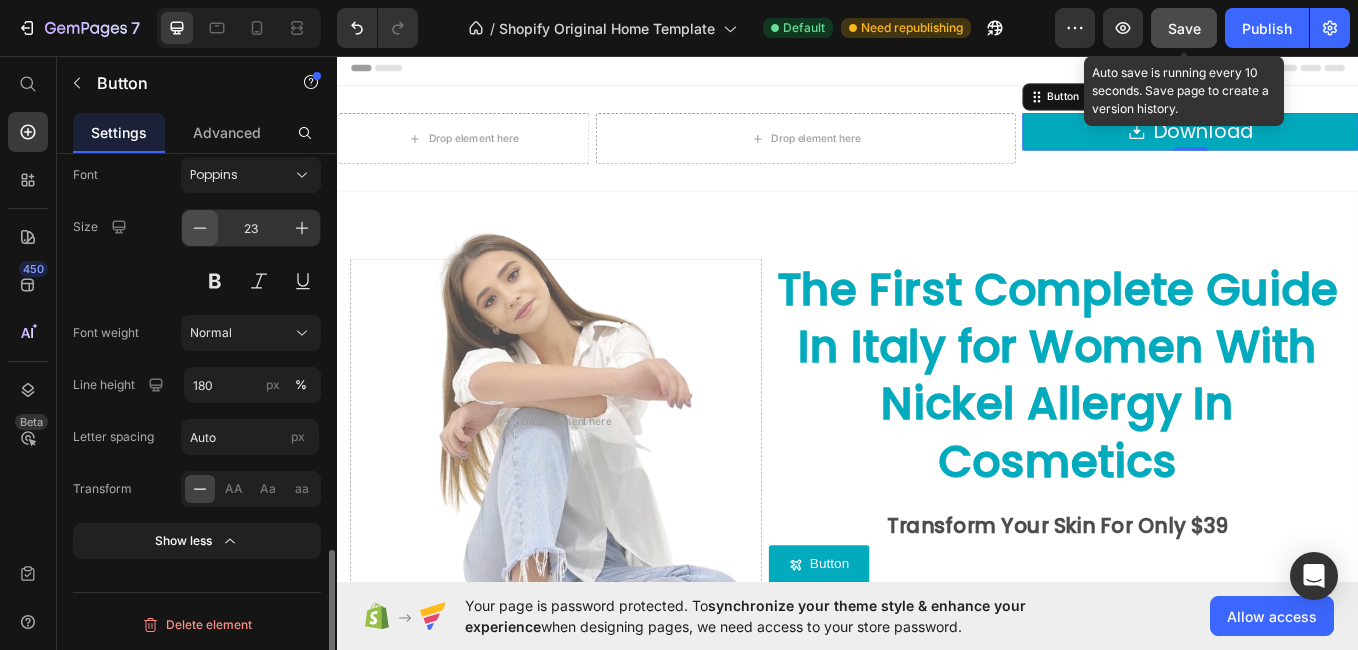 click 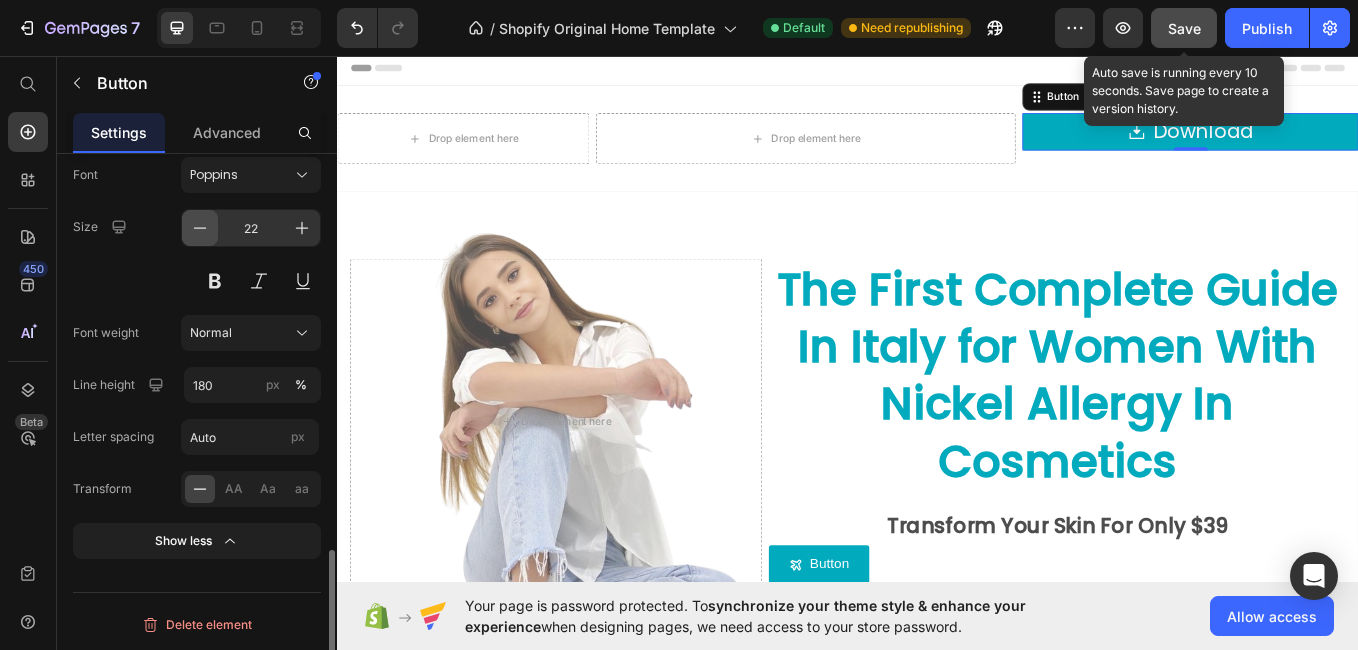 click 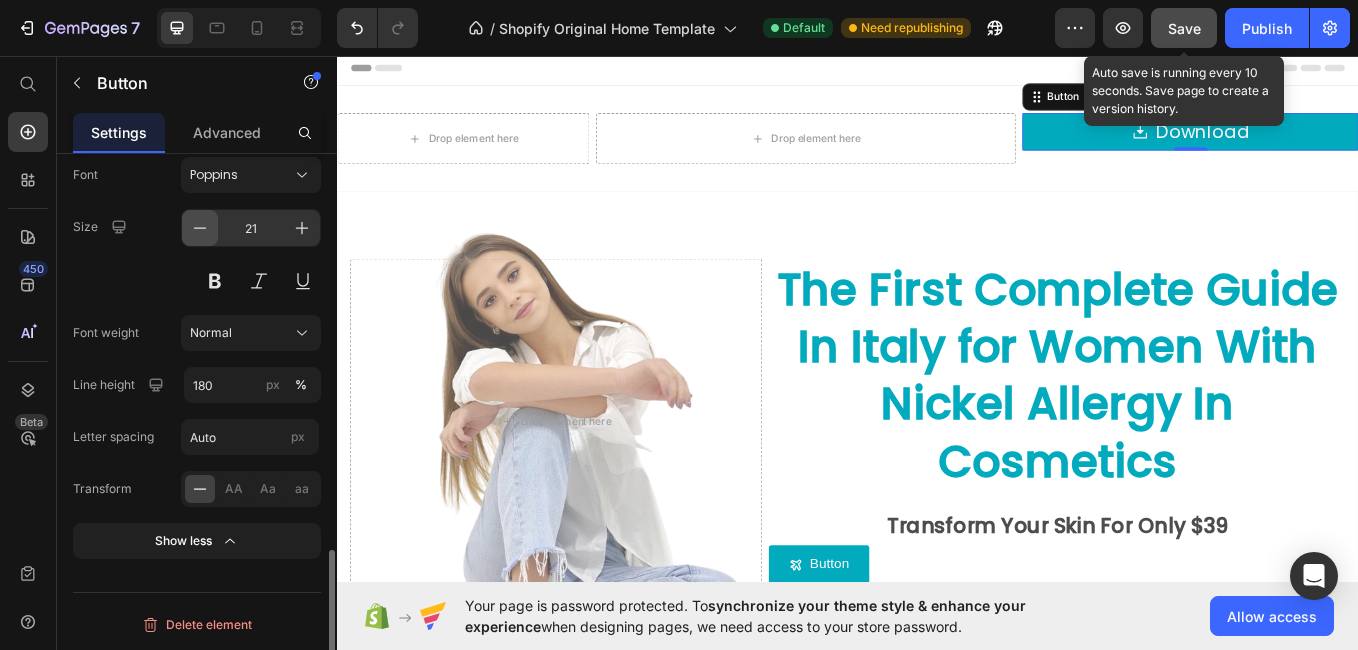 click 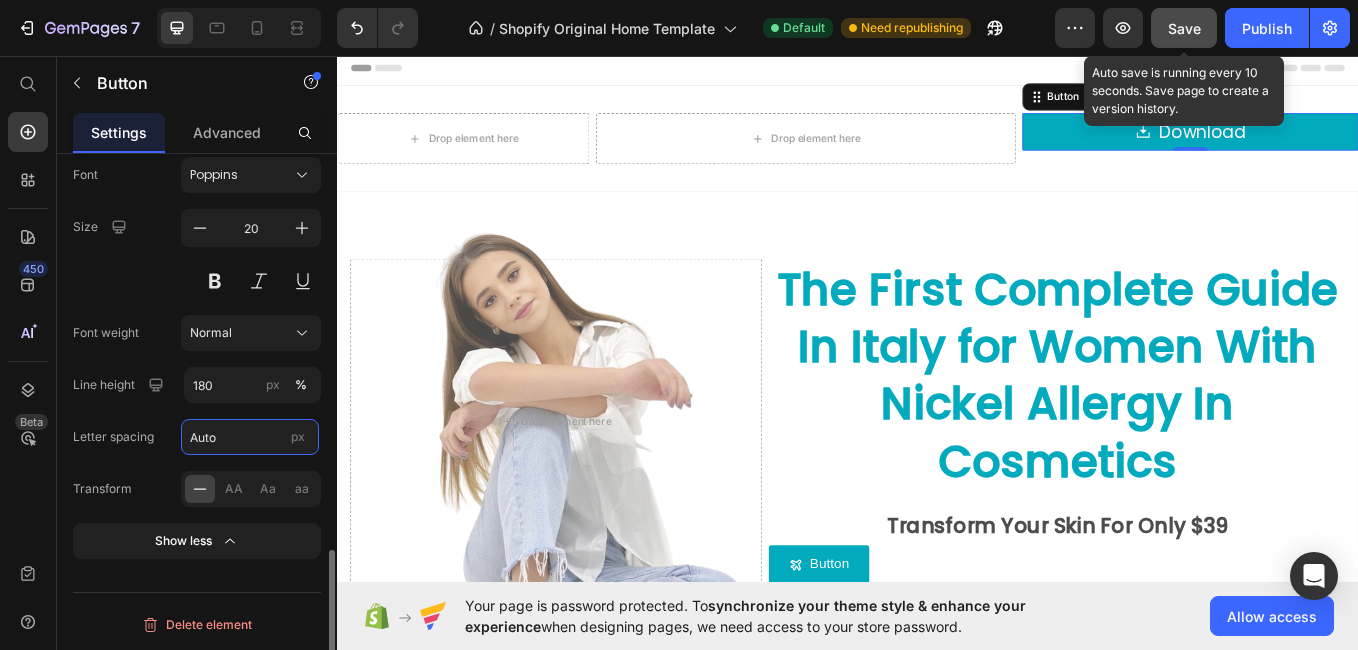 click on "Auto" at bounding box center [250, 437] 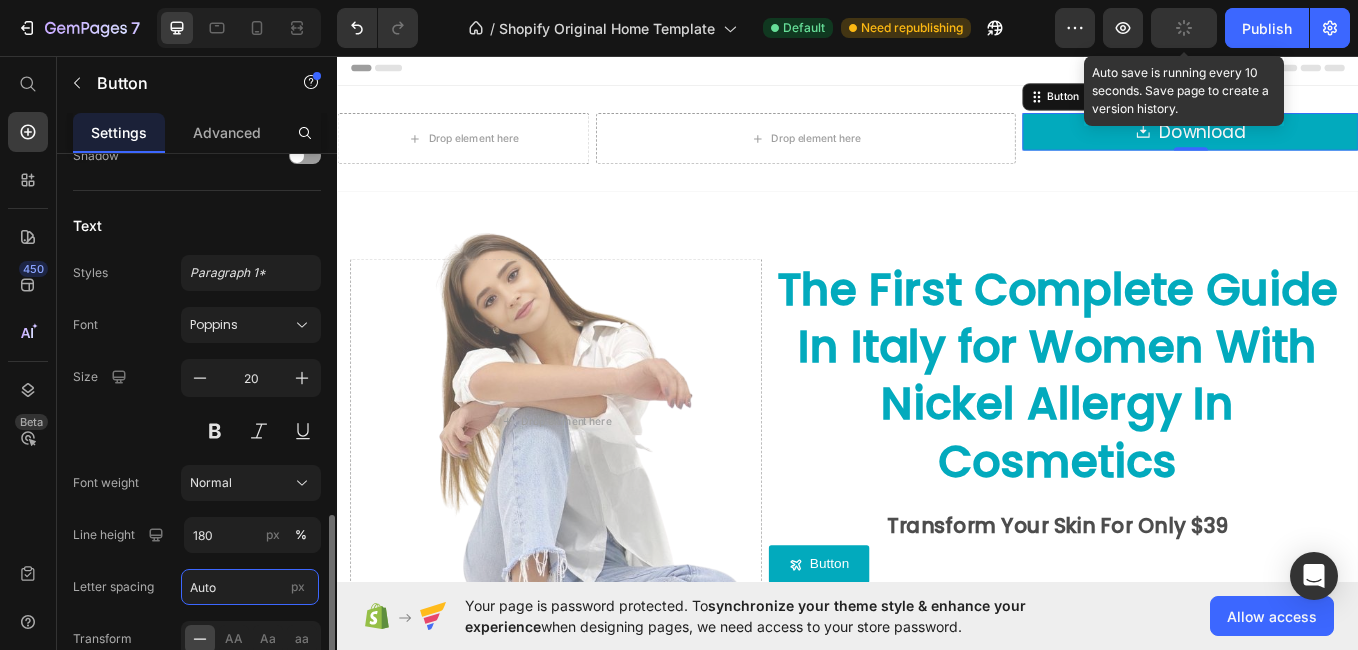 scroll, scrollTop: 1235, scrollLeft: 0, axis: vertical 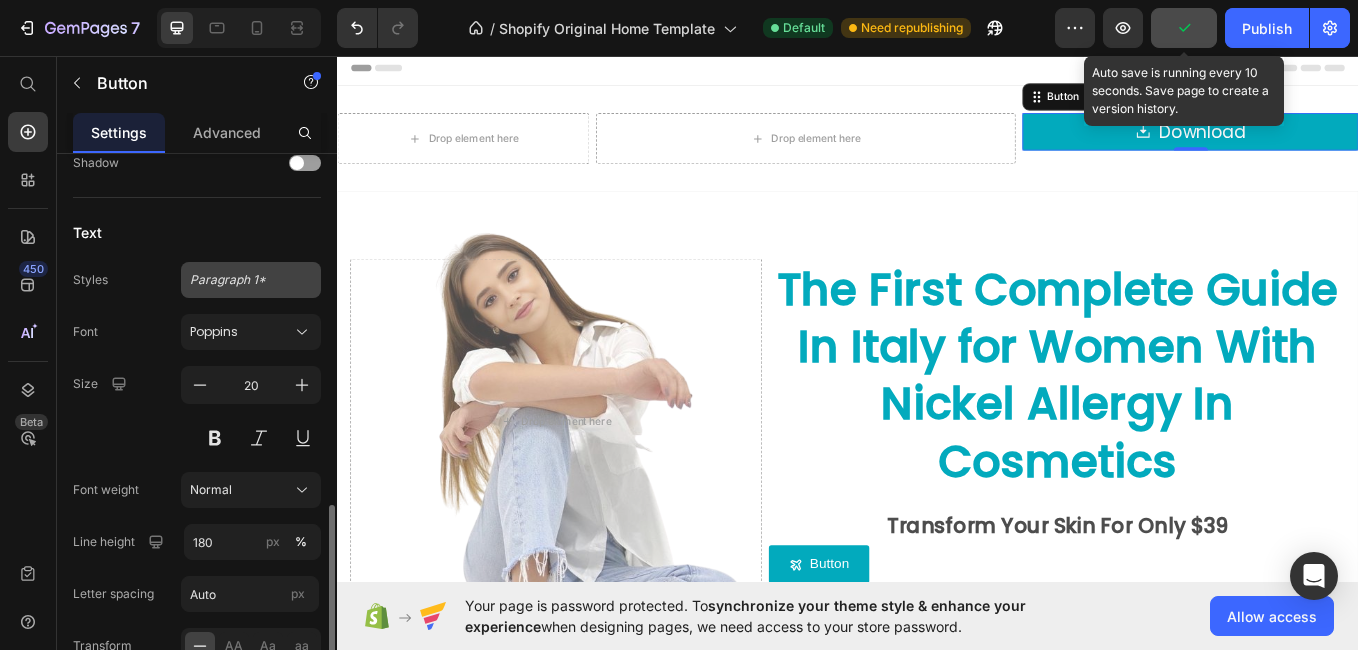 click on "Paragraph 1*" 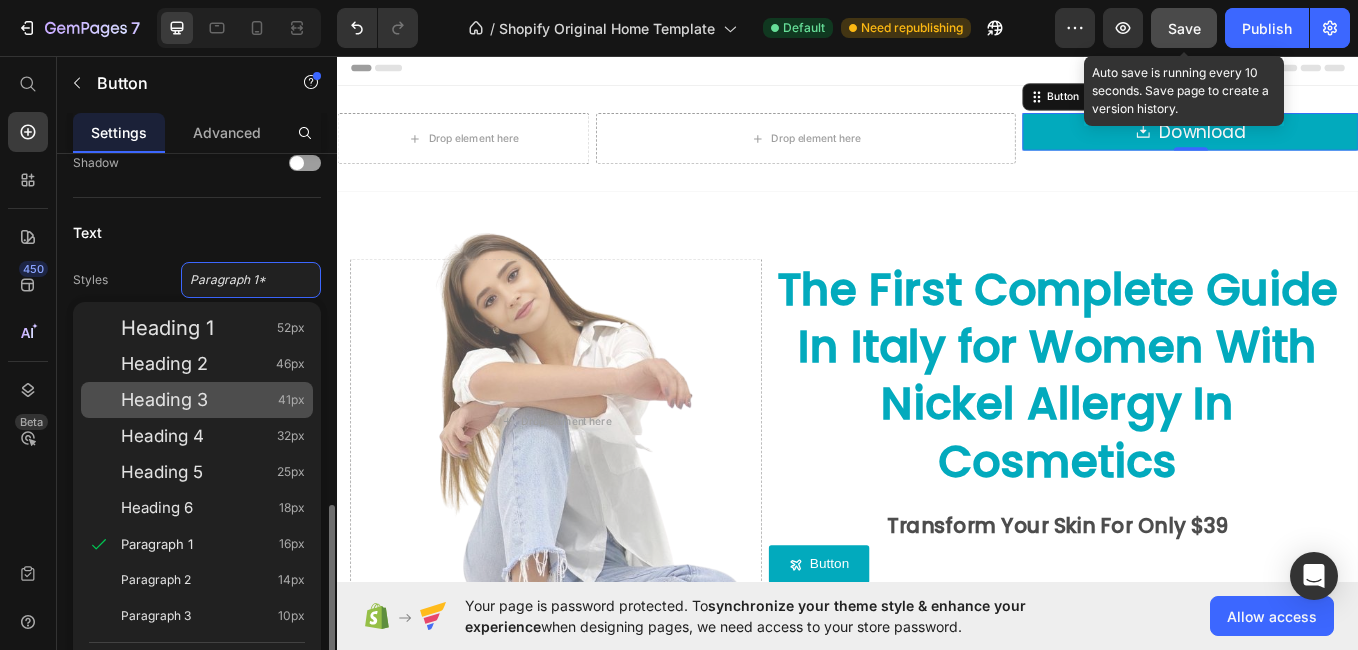 click on "Heading 3" at bounding box center (164, 400) 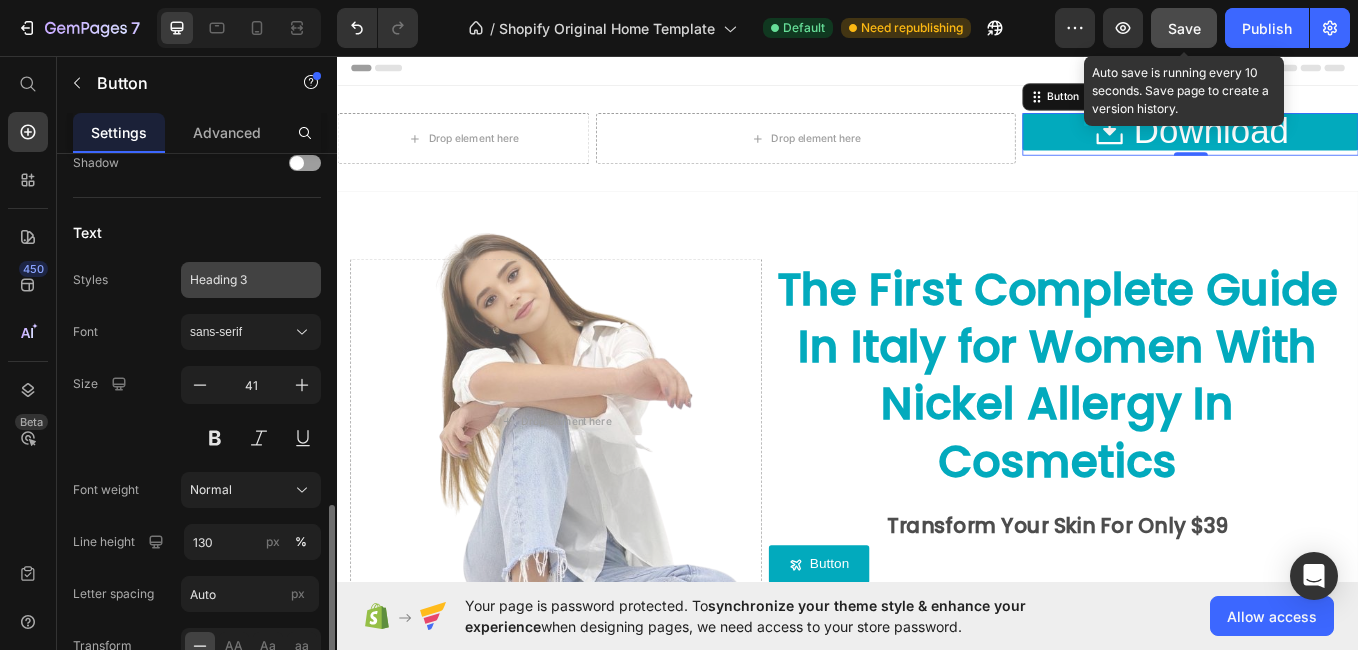 click on "Heading 3" 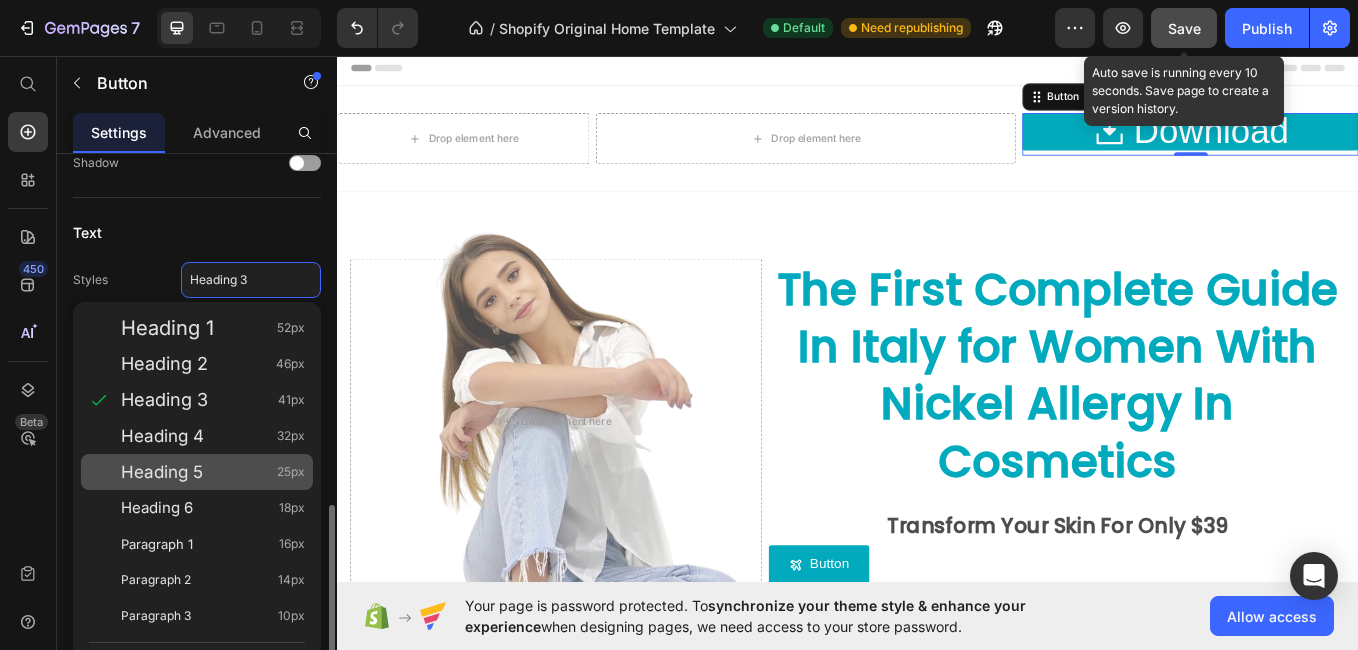 click on "Heading 5" at bounding box center (162, 472) 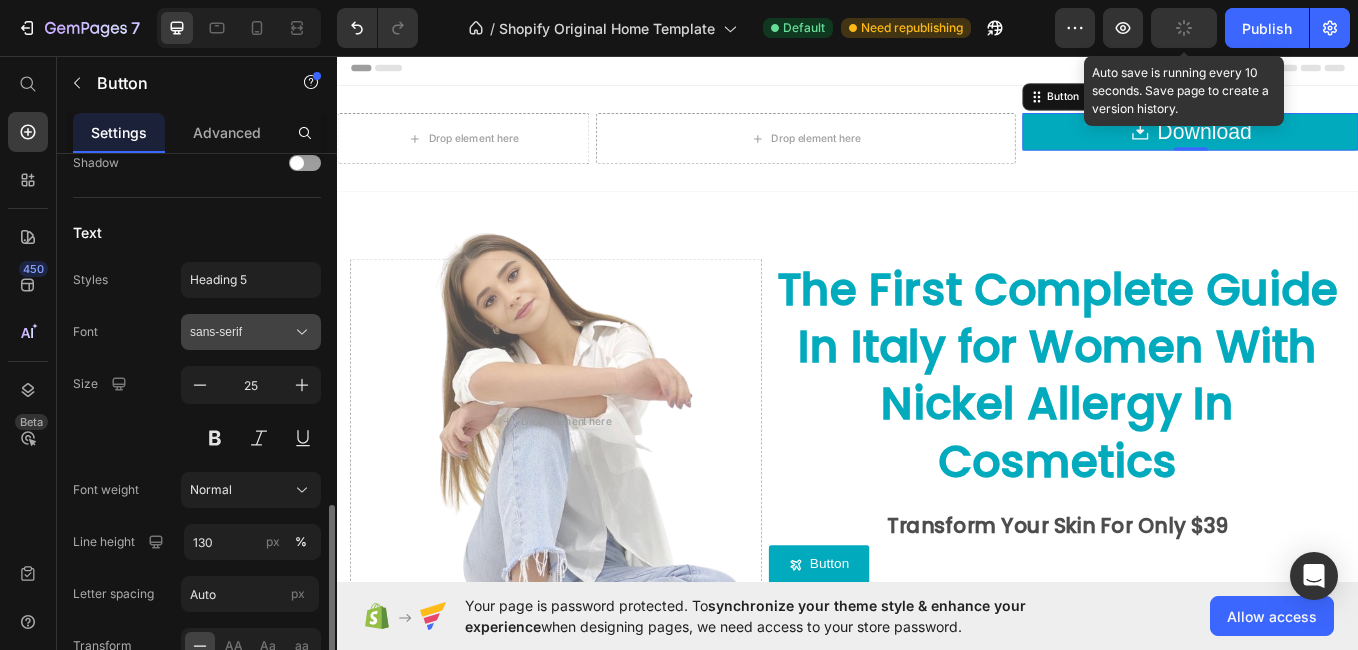 click on "sans-serif" at bounding box center (251, 332) 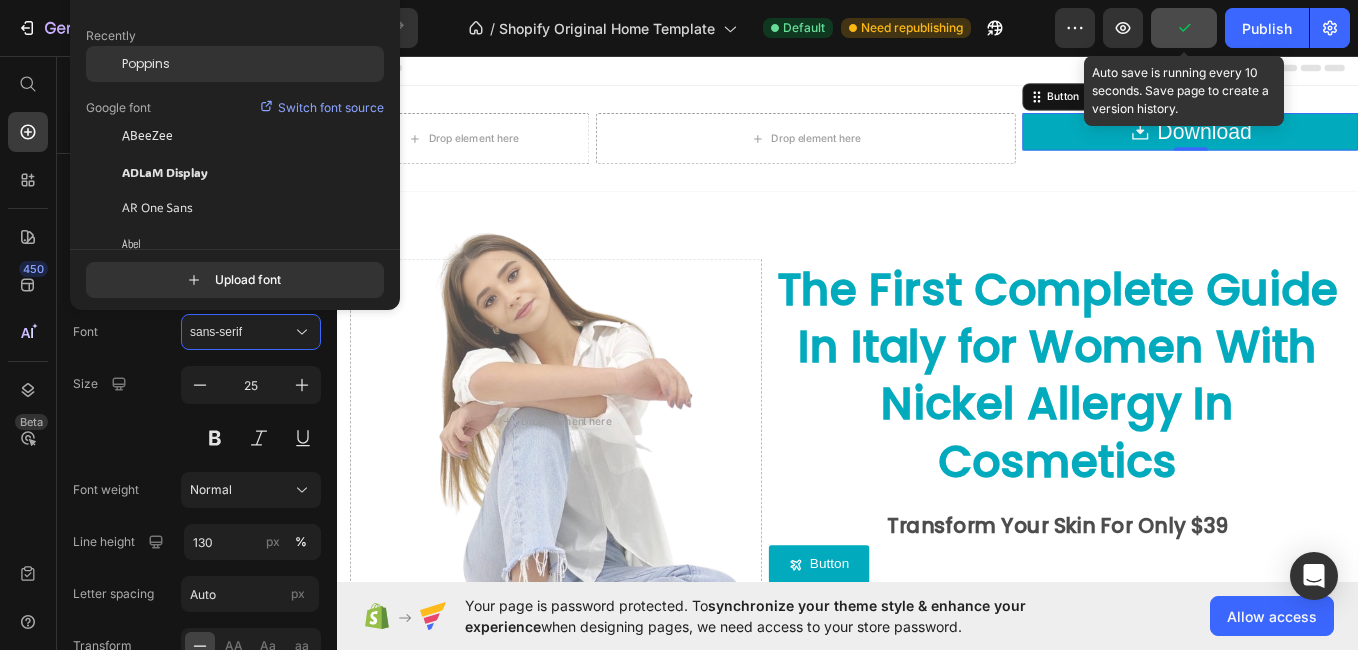 click on "Poppins" at bounding box center [146, 64] 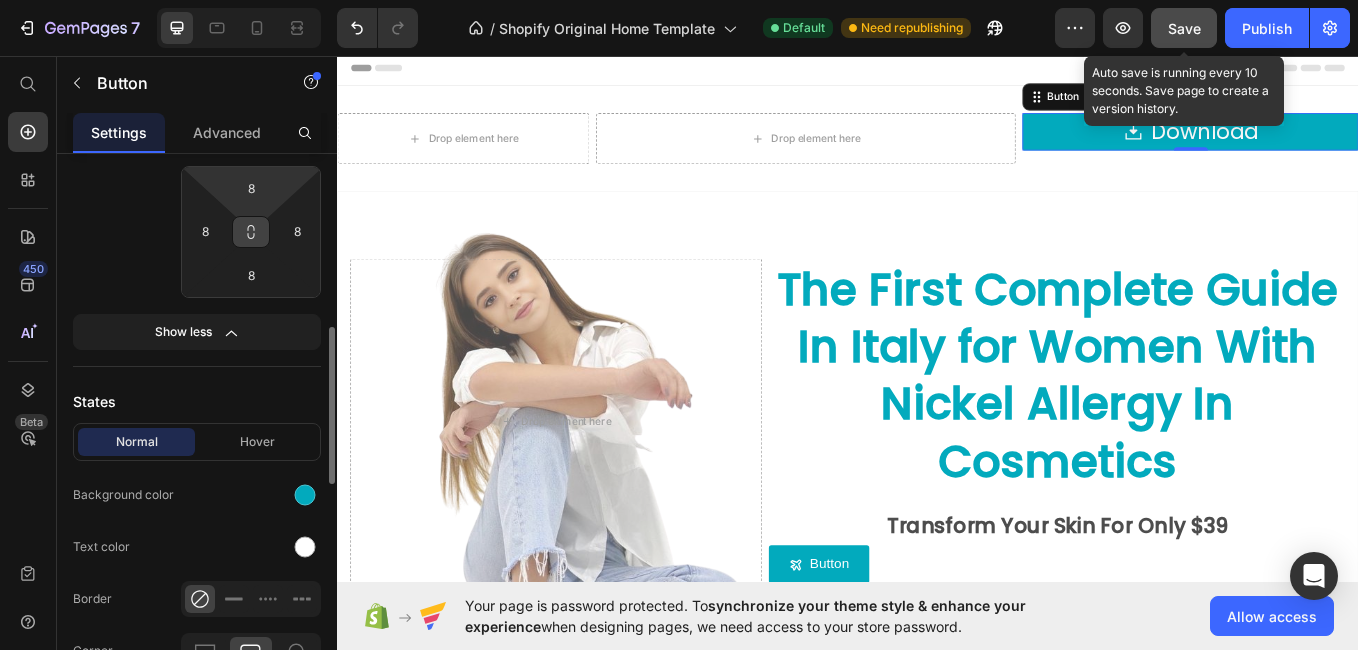 scroll, scrollTop: 598, scrollLeft: 0, axis: vertical 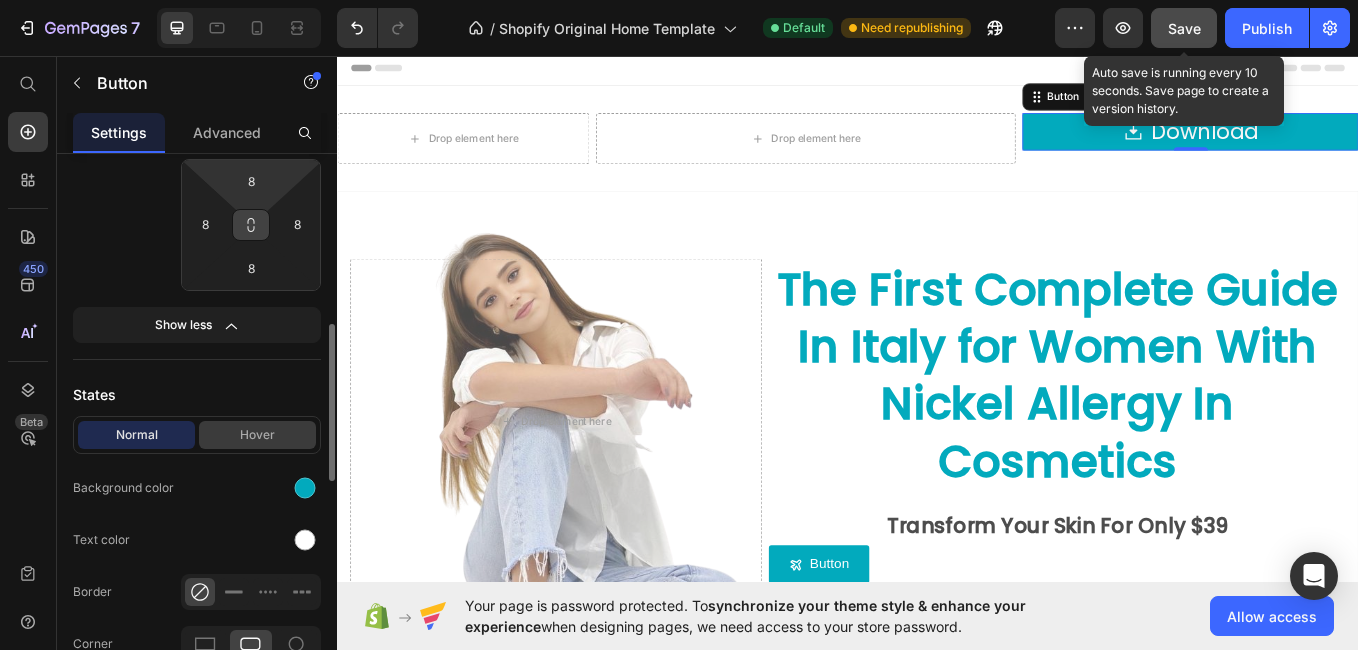 click on "Hover" at bounding box center (257, 435) 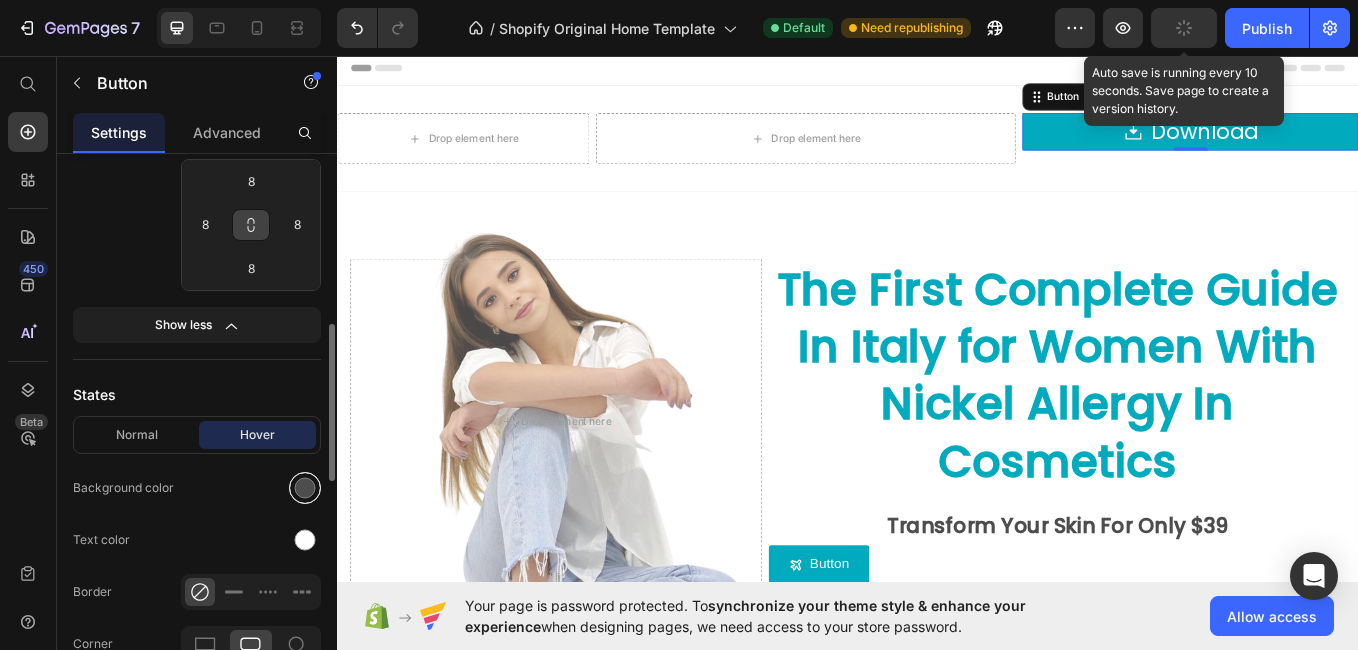click at bounding box center (305, 488) 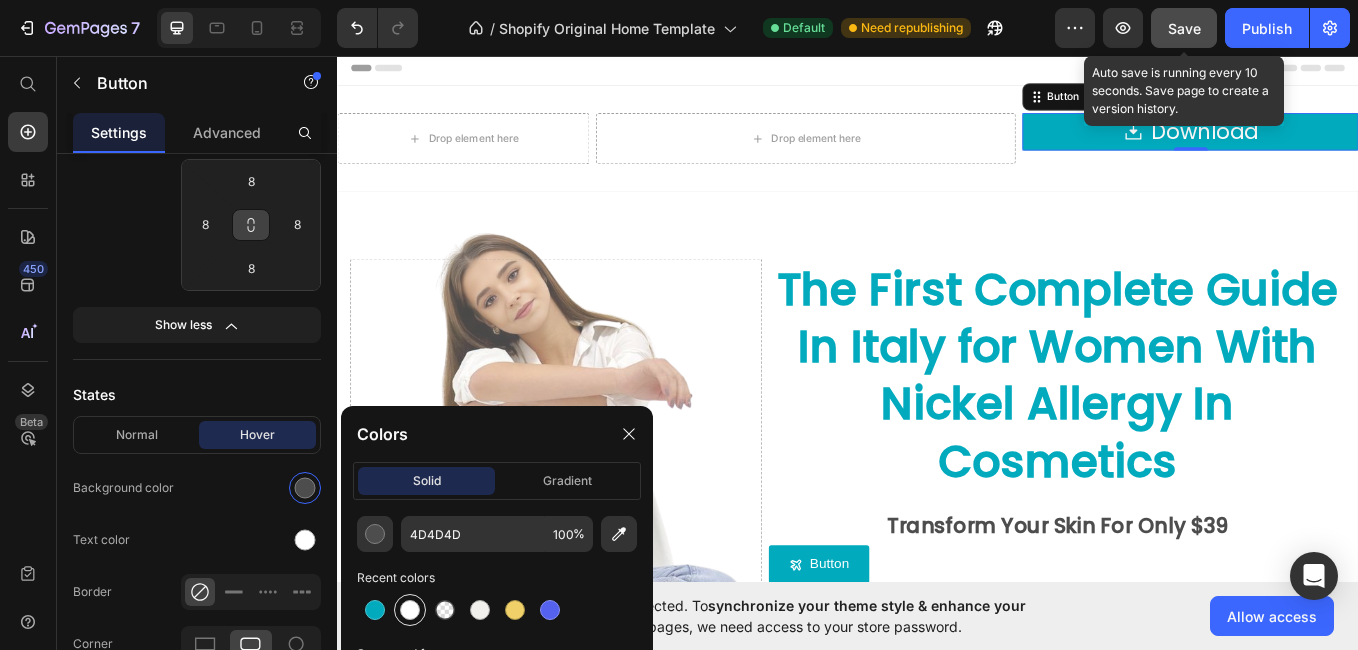 click at bounding box center (410, 610) 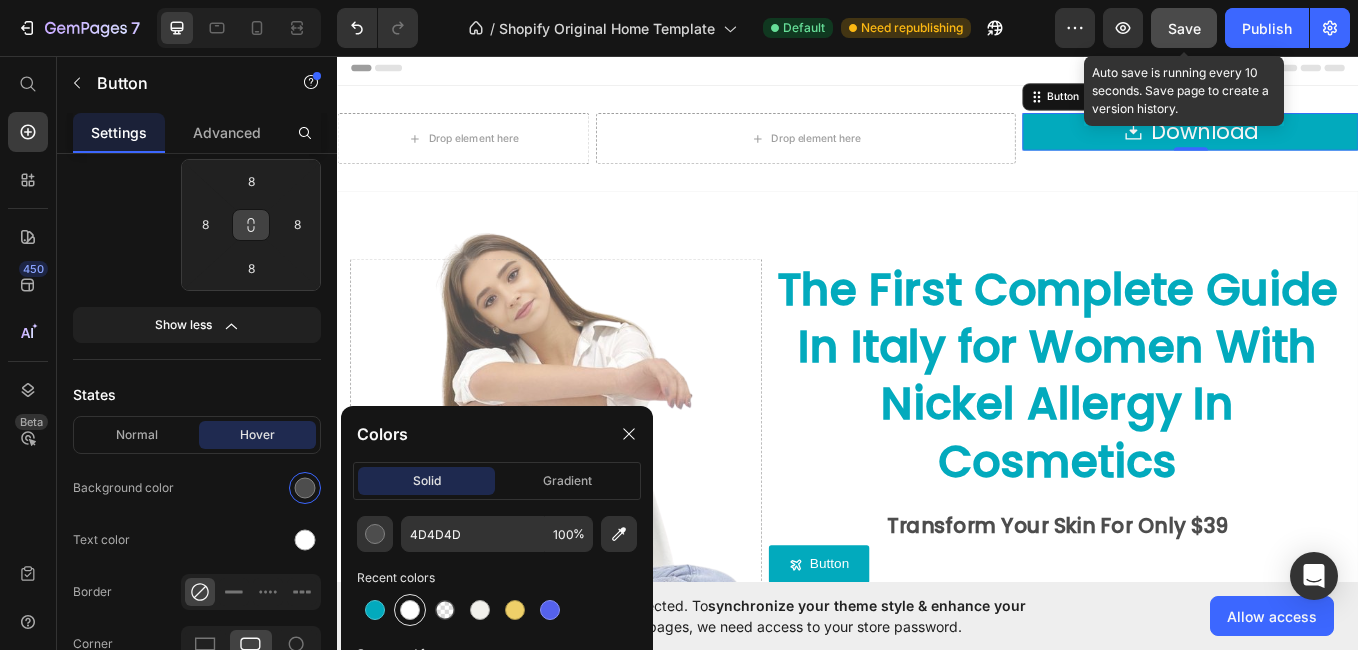 type on "FFFFFF" 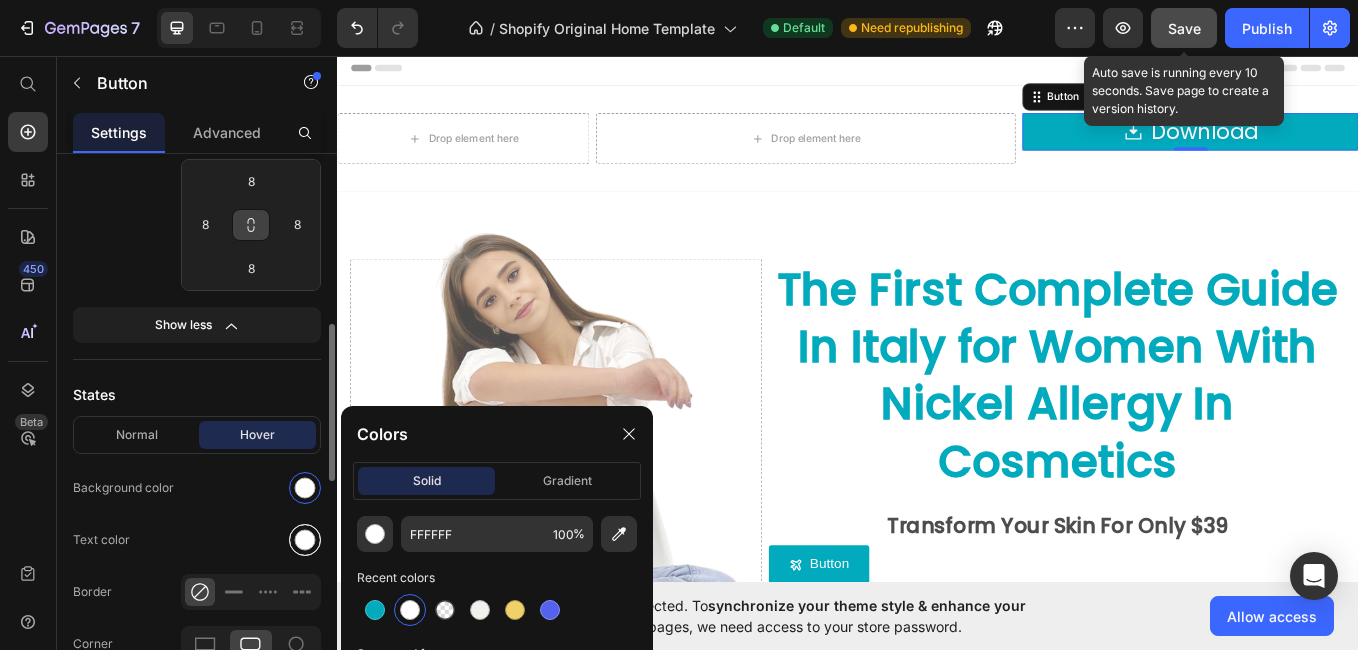 click at bounding box center [305, 540] 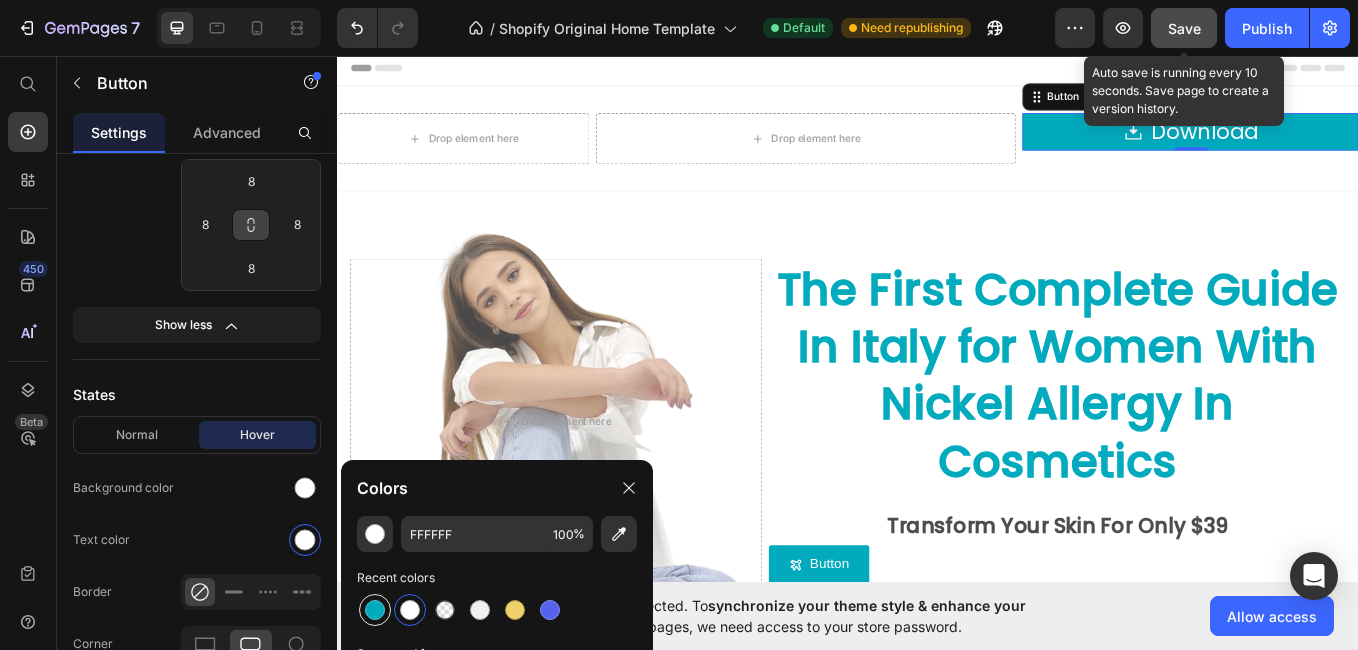 click at bounding box center [375, 610] 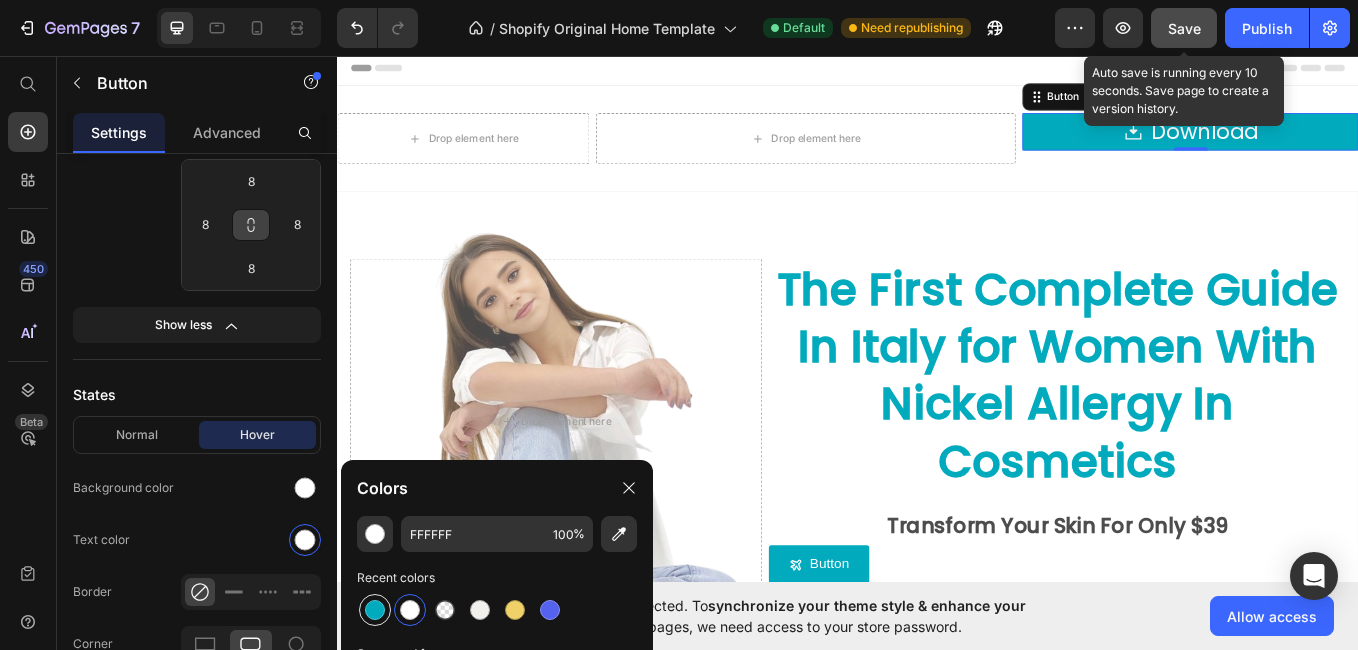 type on "02AABD" 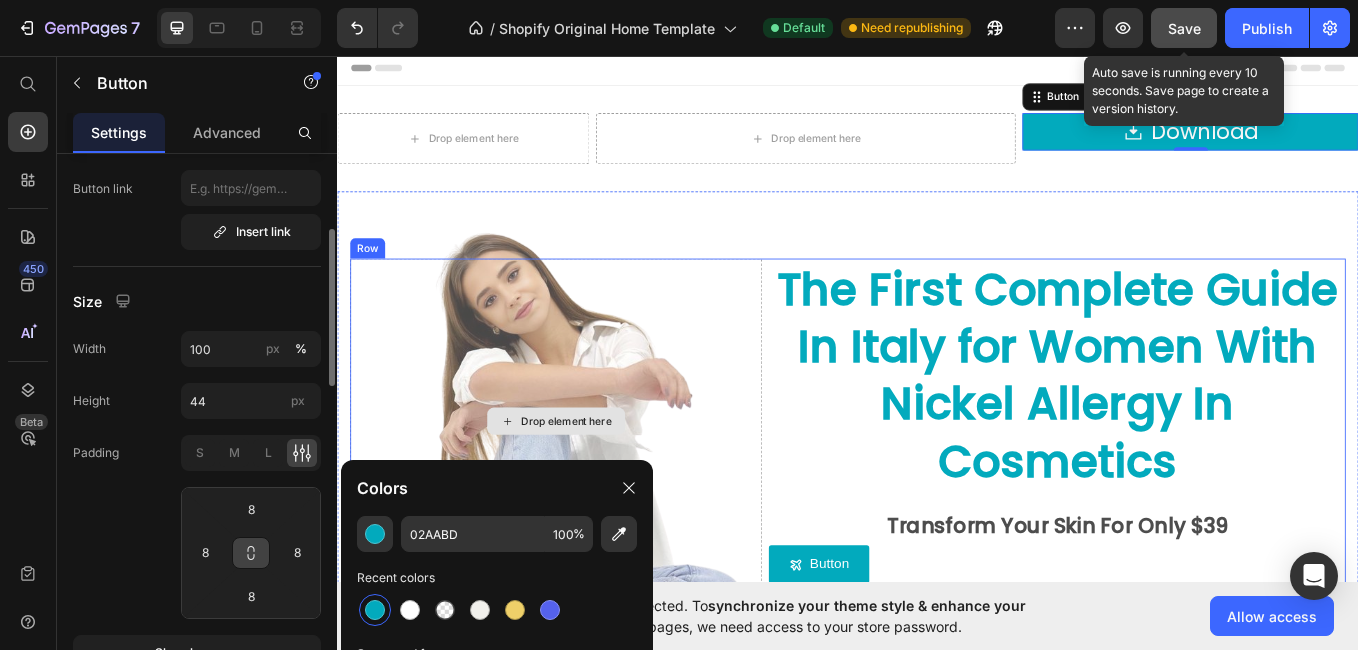 scroll, scrollTop: 267, scrollLeft: 0, axis: vertical 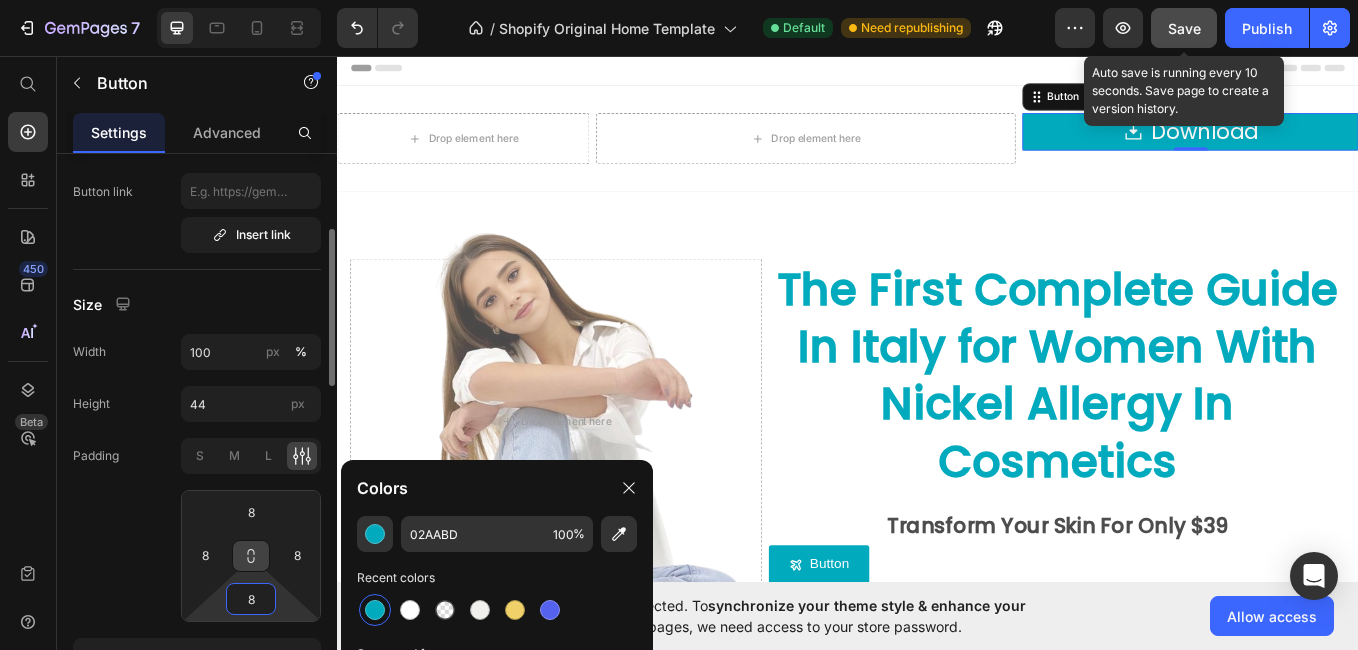 click on "8" at bounding box center [251, 599] 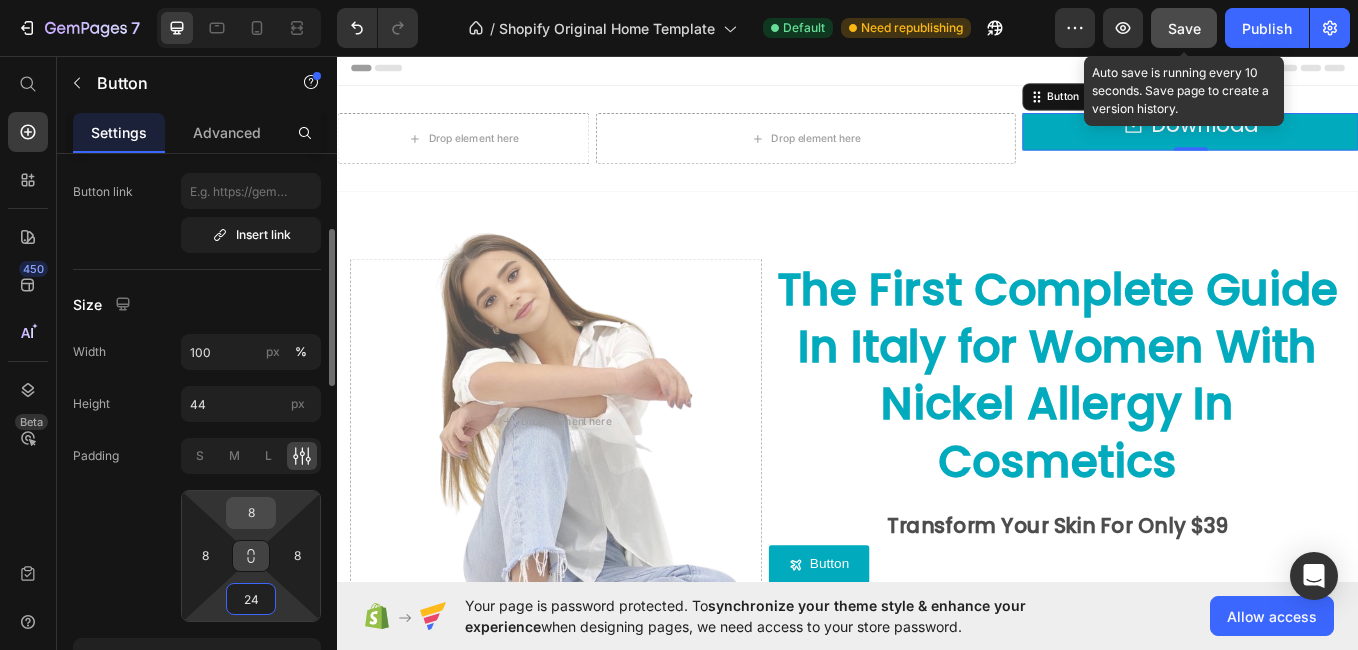 type on "24" 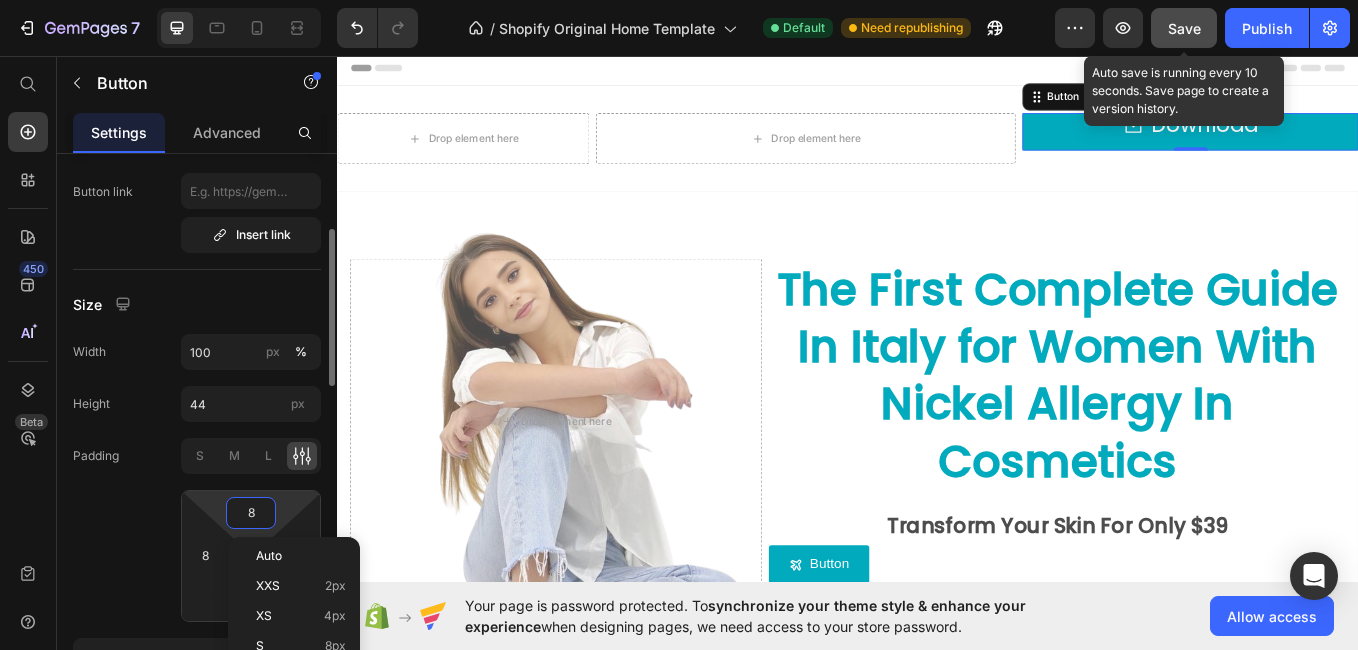 click on "8" at bounding box center (251, 513) 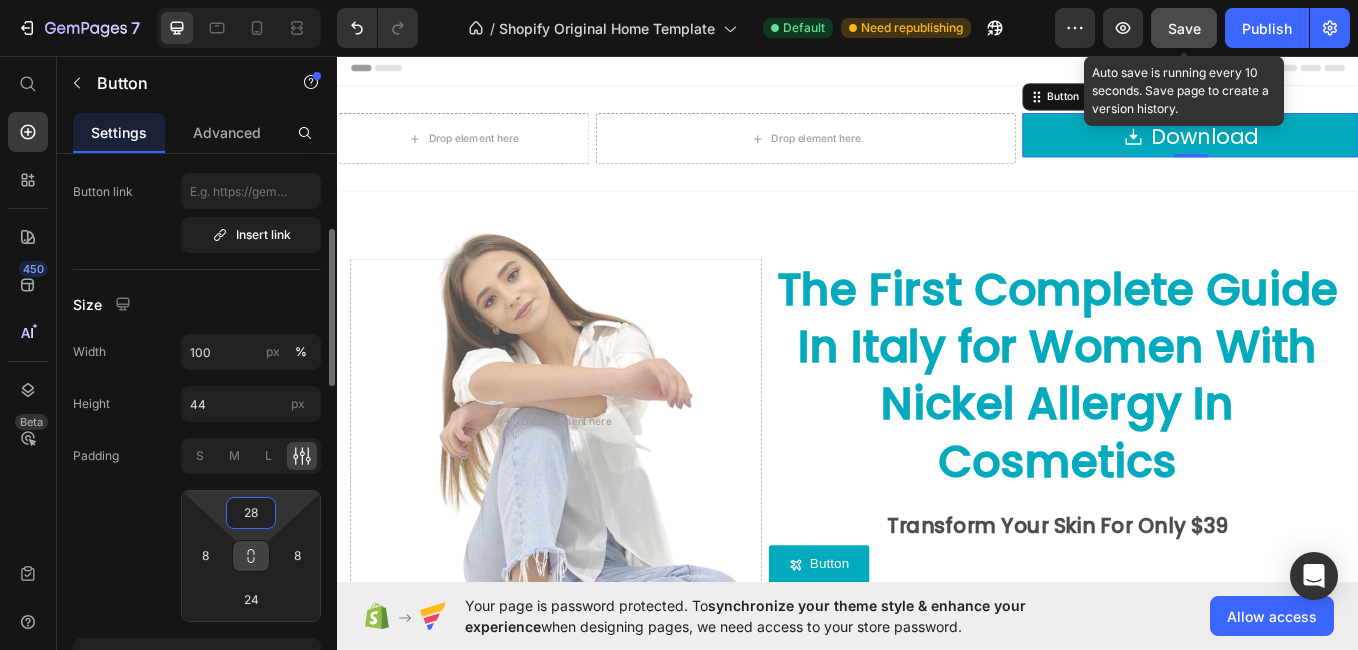 click on "28" at bounding box center [251, 513] 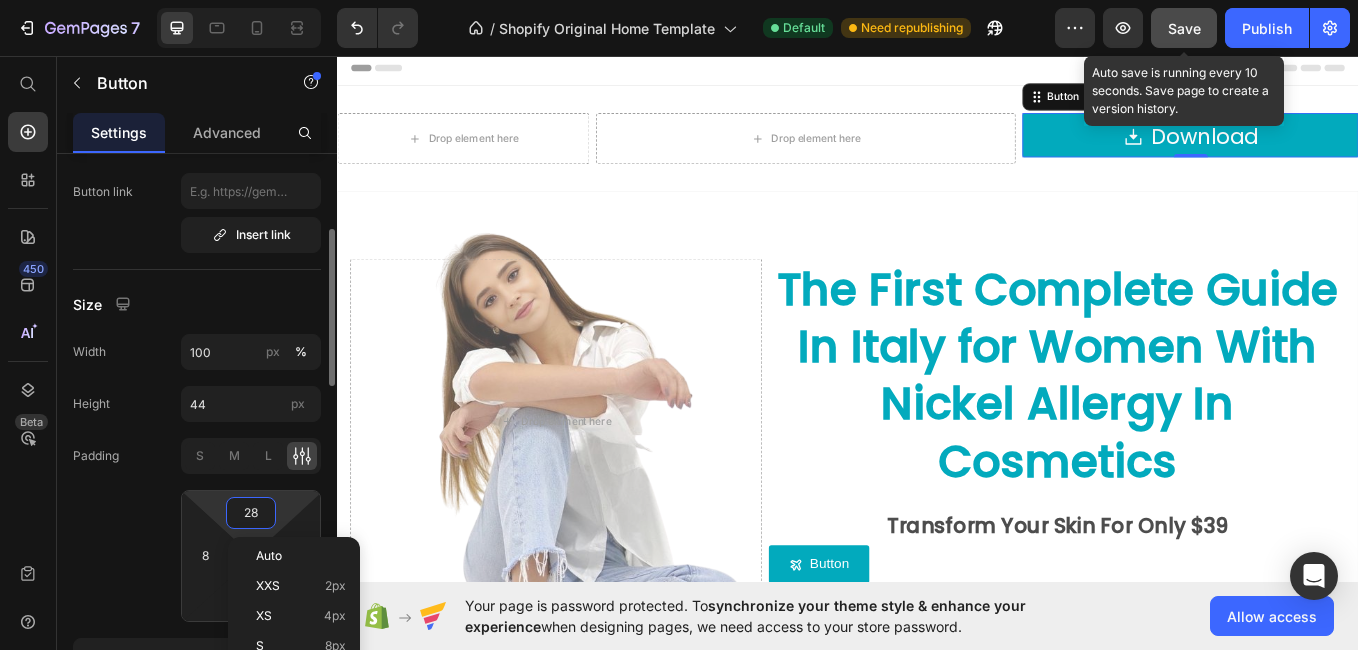 type on "2" 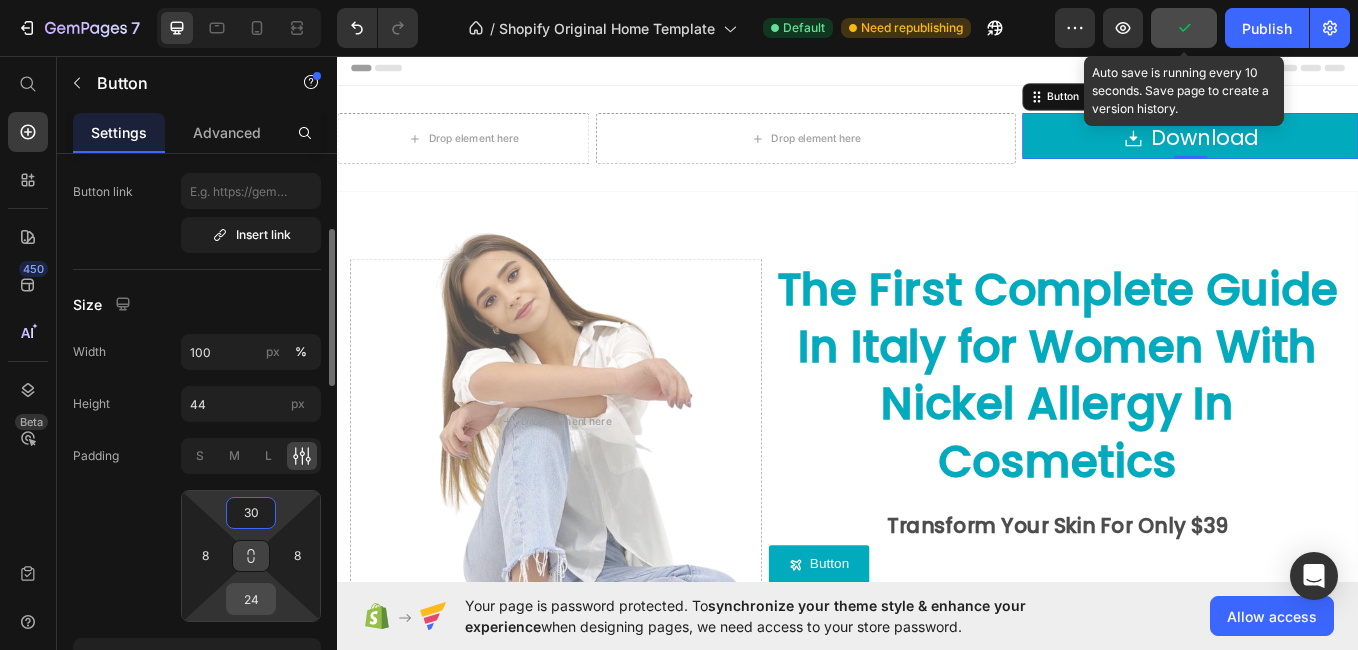 type on "30" 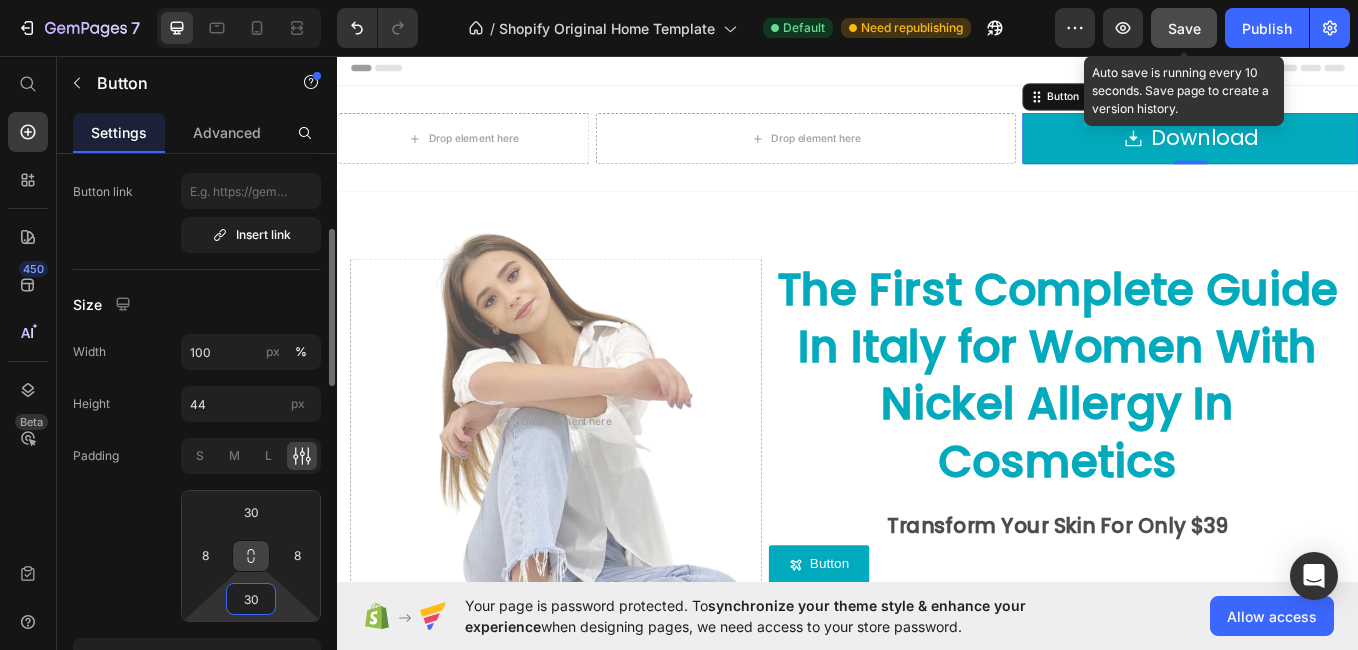 type on "30" 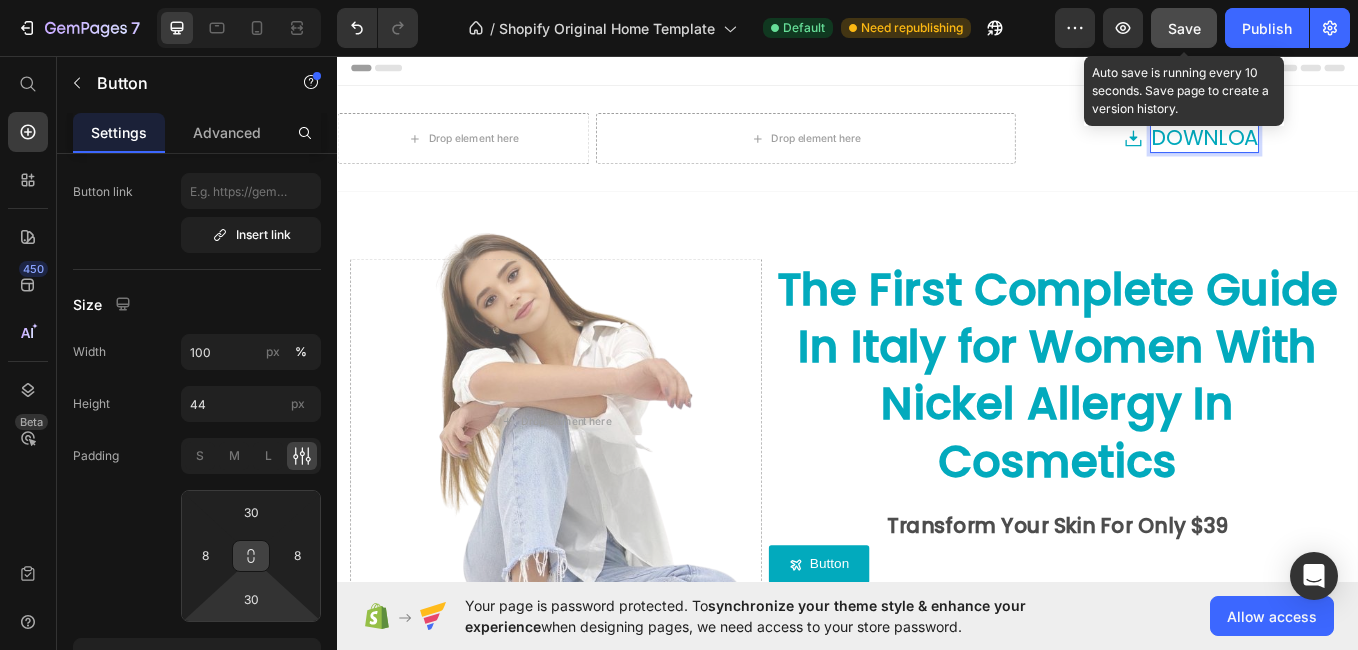 click on "DOWNLOA" at bounding box center (1339, 153) 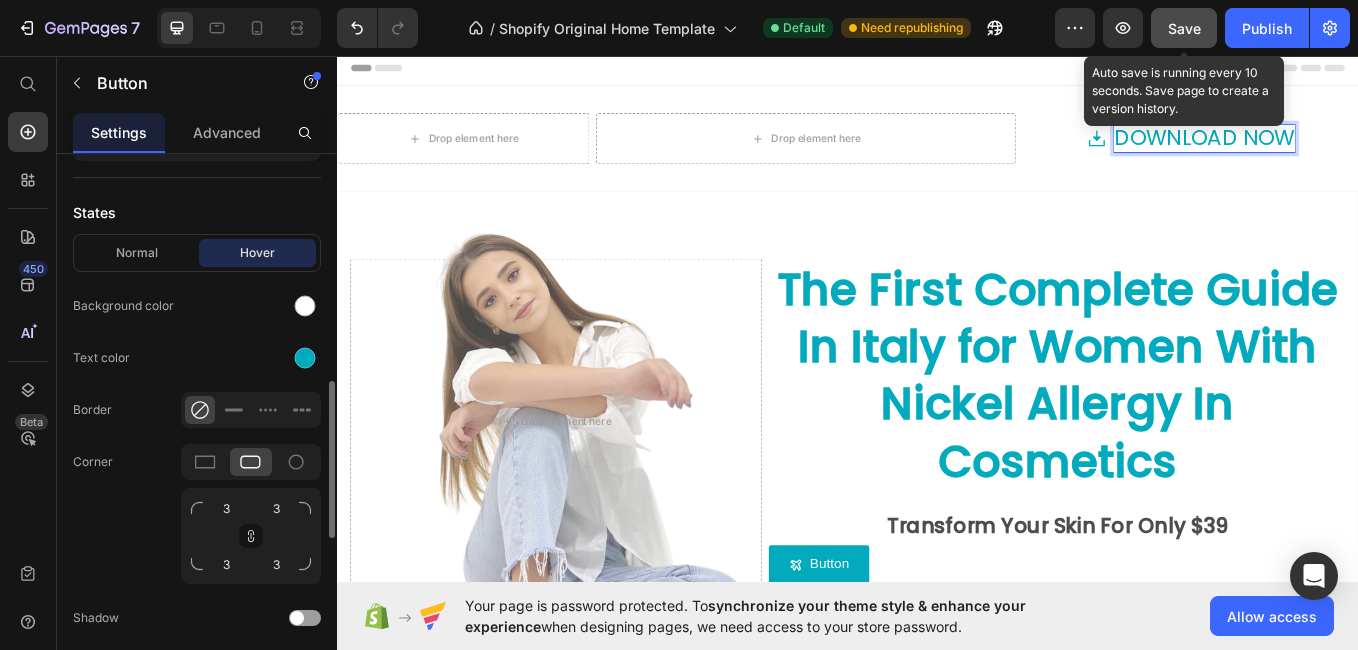 scroll, scrollTop: 784, scrollLeft: 0, axis: vertical 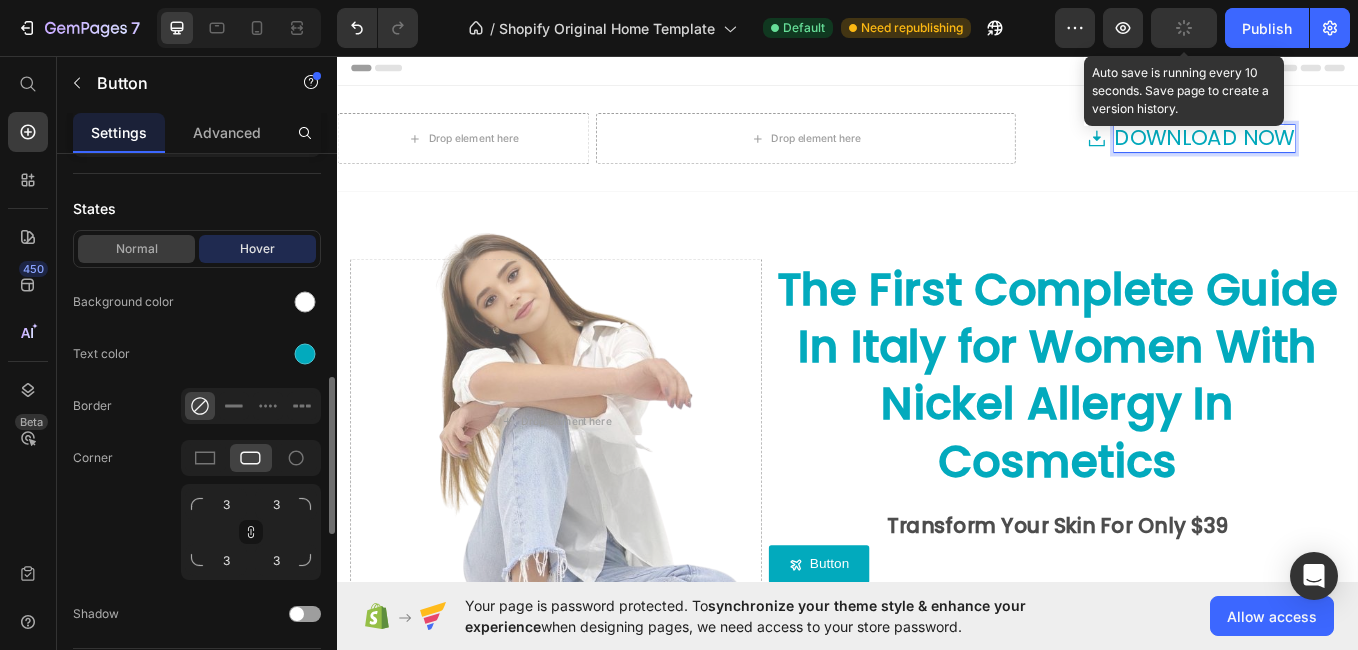 click on "Normal" at bounding box center (136, 249) 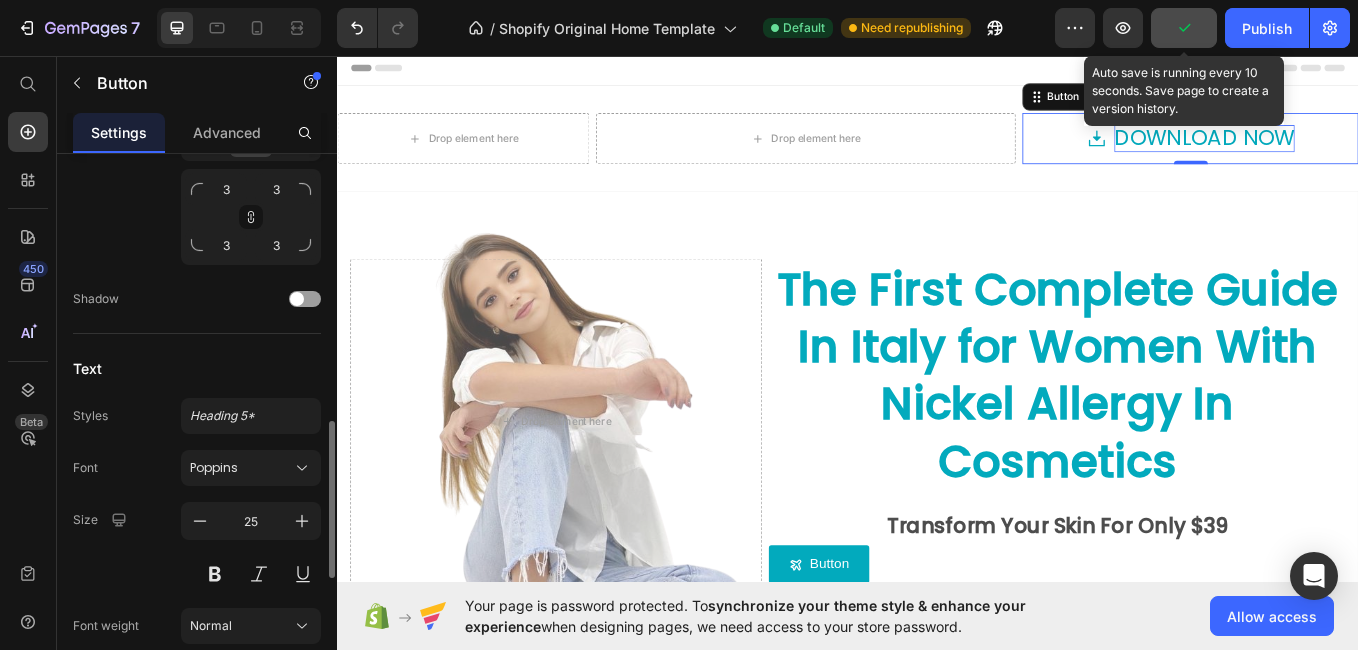 scroll, scrollTop: 1109, scrollLeft: 0, axis: vertical 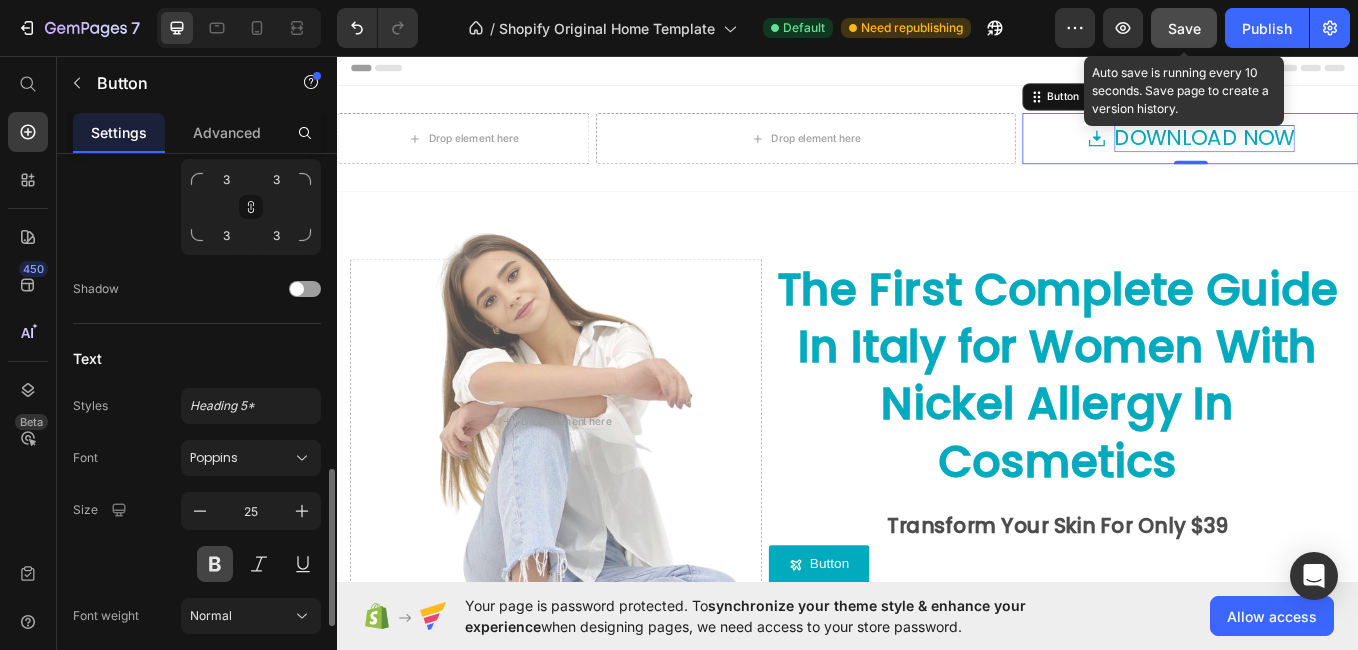 click at bounding box center [215, 564] 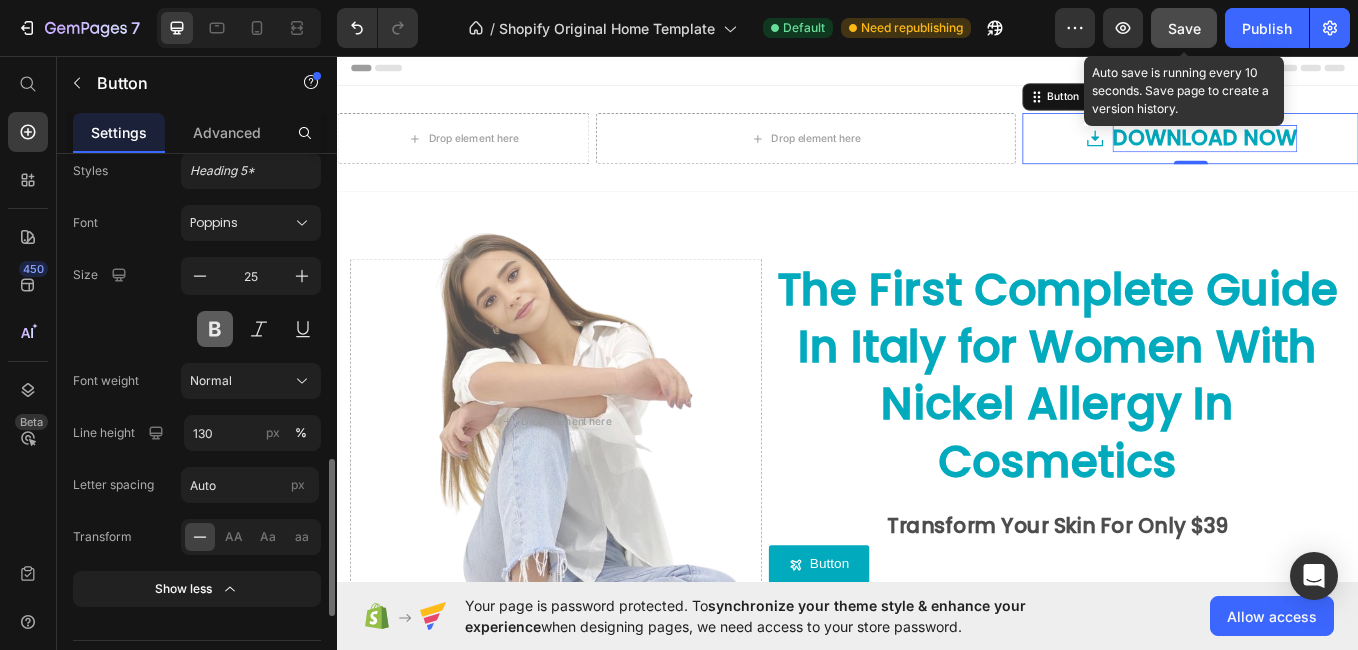 scroll, scrollTop: 1348, scrollLeft: 0, axis: vertical 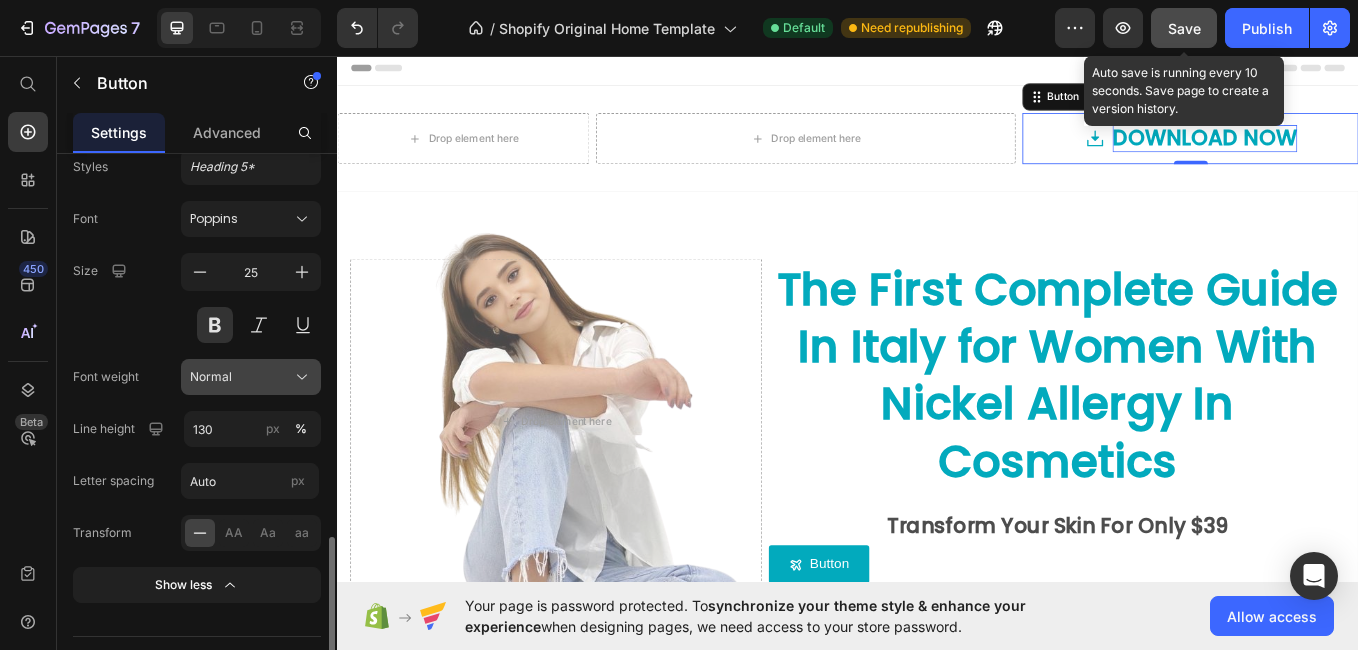 click on "Normal" at bounding box center [211, 377] 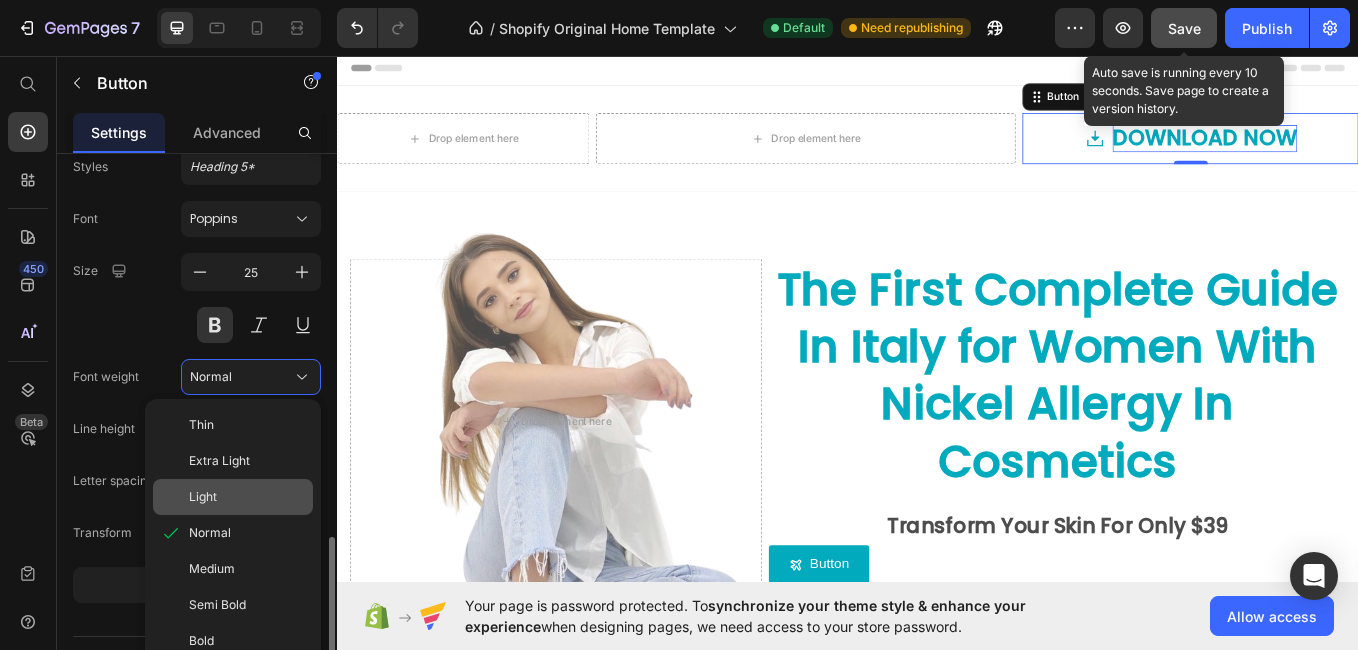 click on "Light" 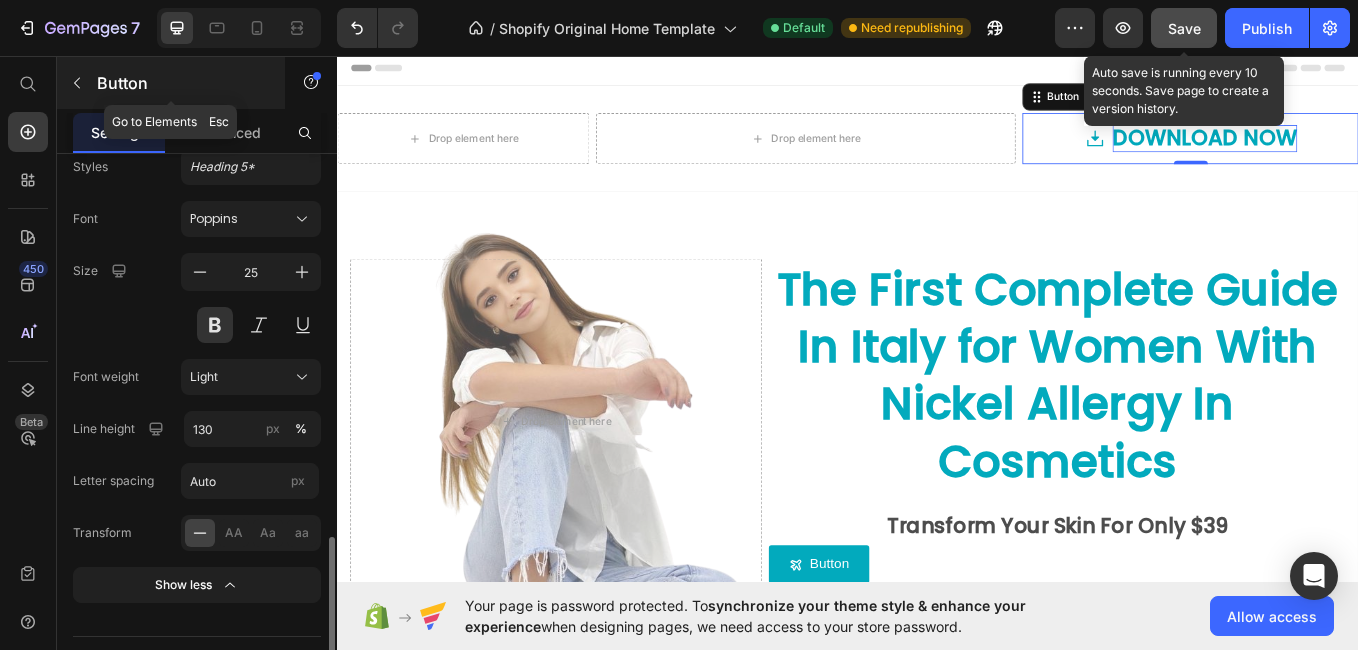 click 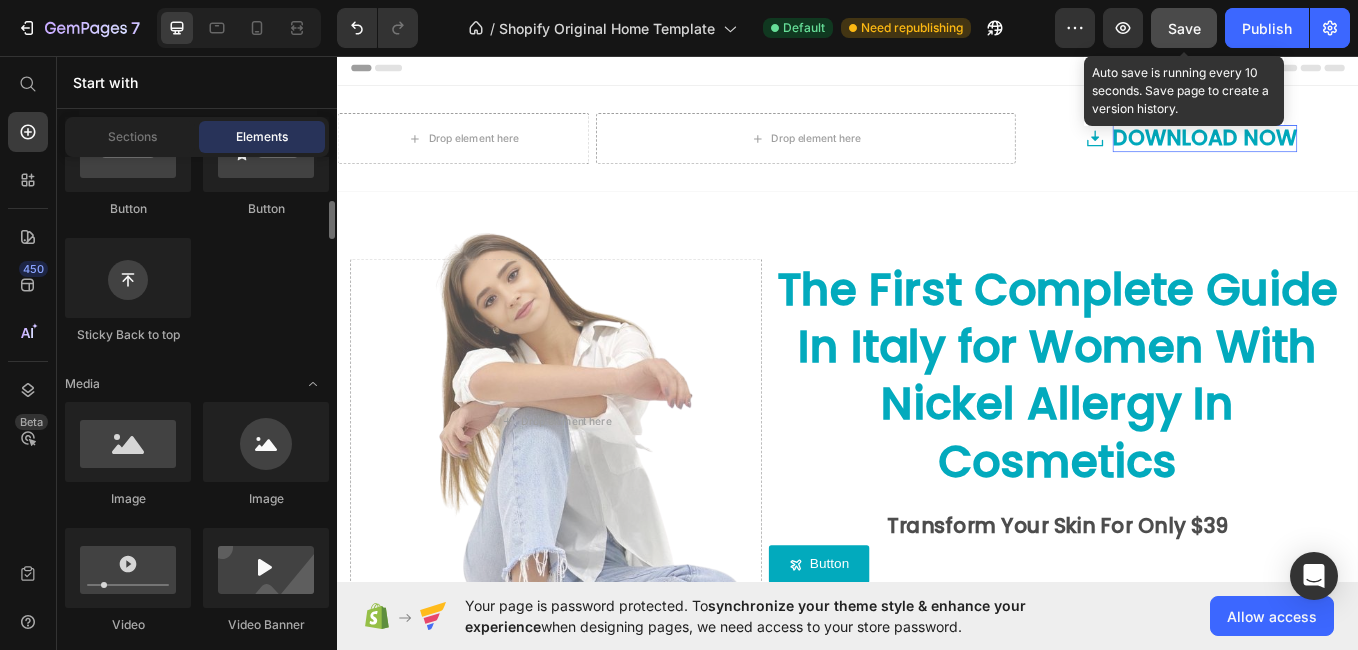 scroll, scrollTop: 545, scrollLeft: 0, axis: vertical 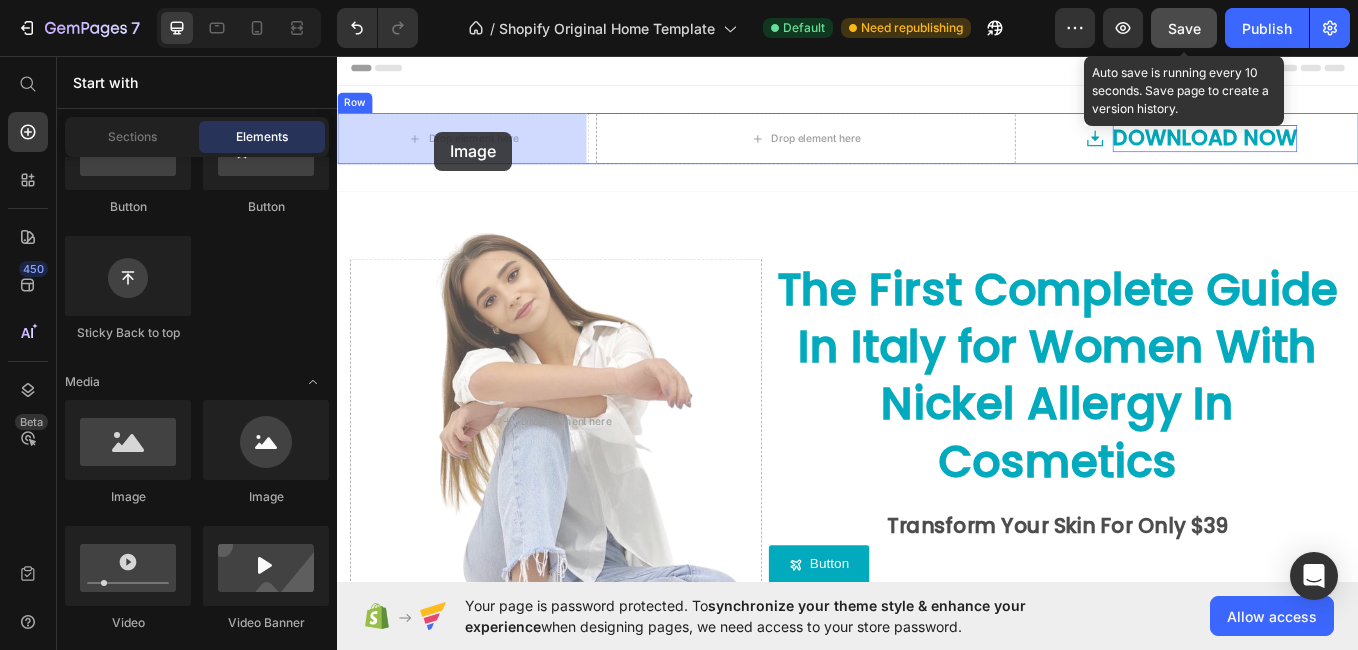 drag, startPoint x: 633, startPoint y: 506, endPoint x: 451, endPoint y: 145, distance: 404.28333 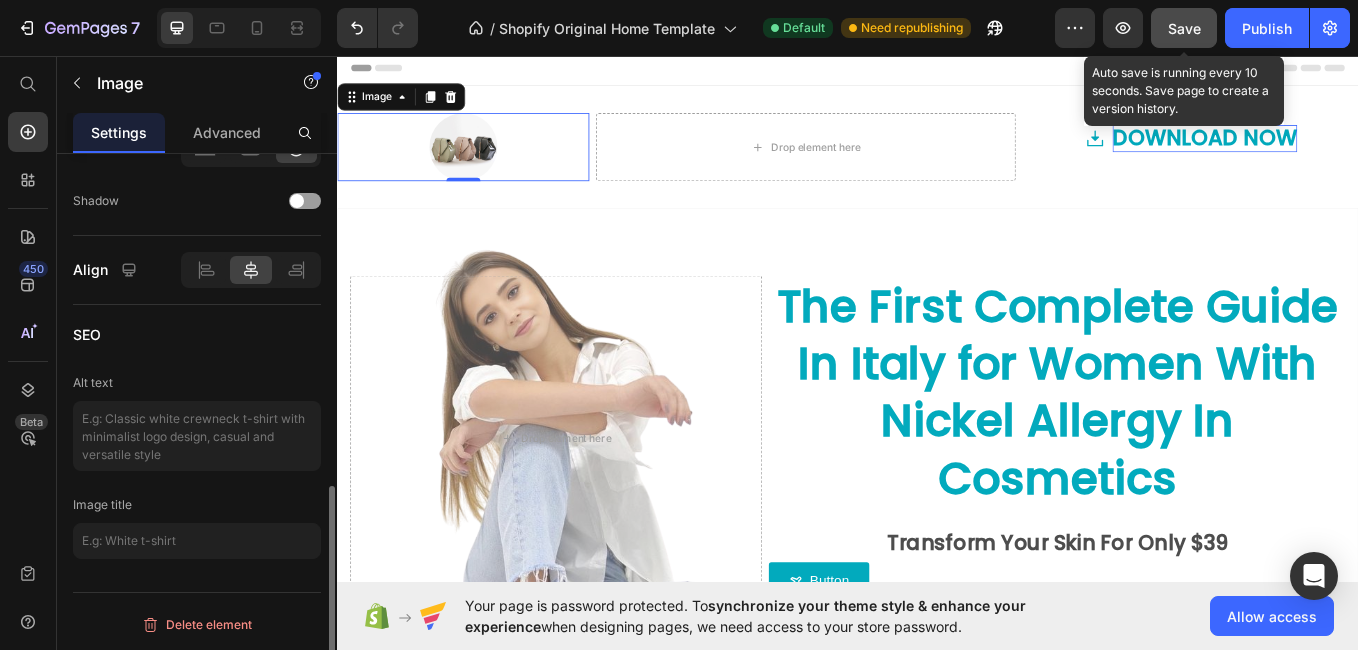 scroll, scrollTop: 0, scrollLeft: 0, axis: both 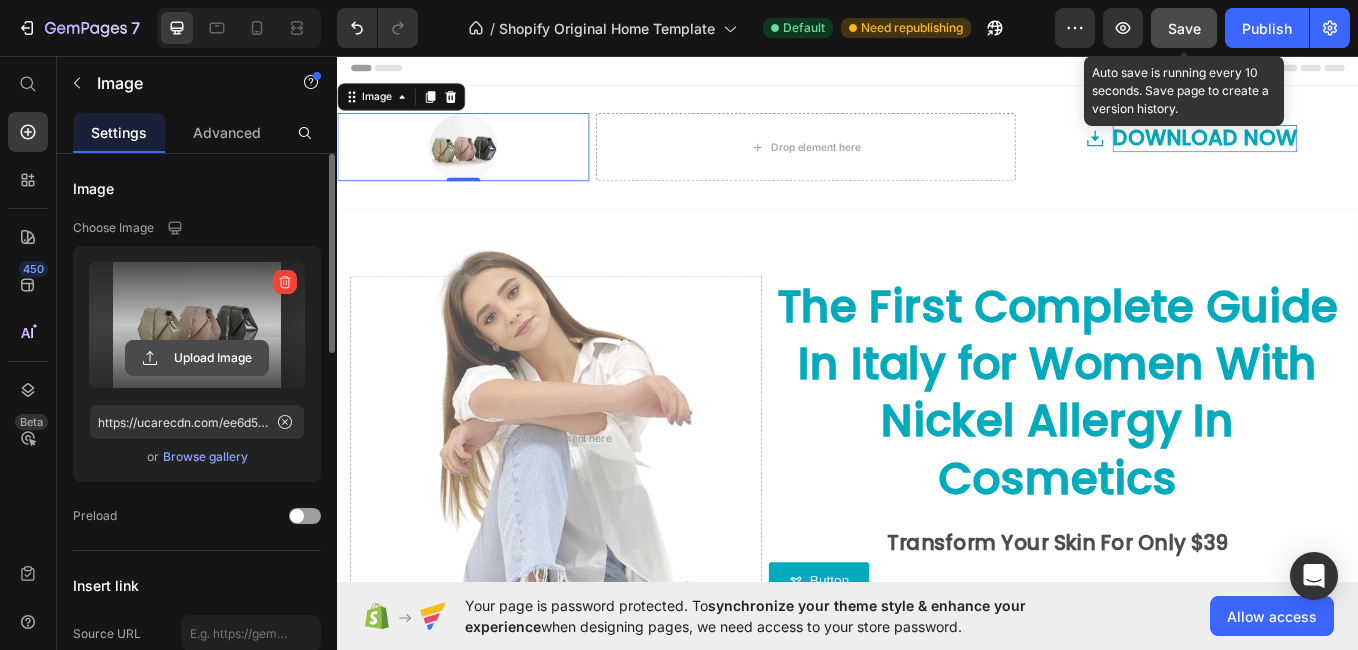 click 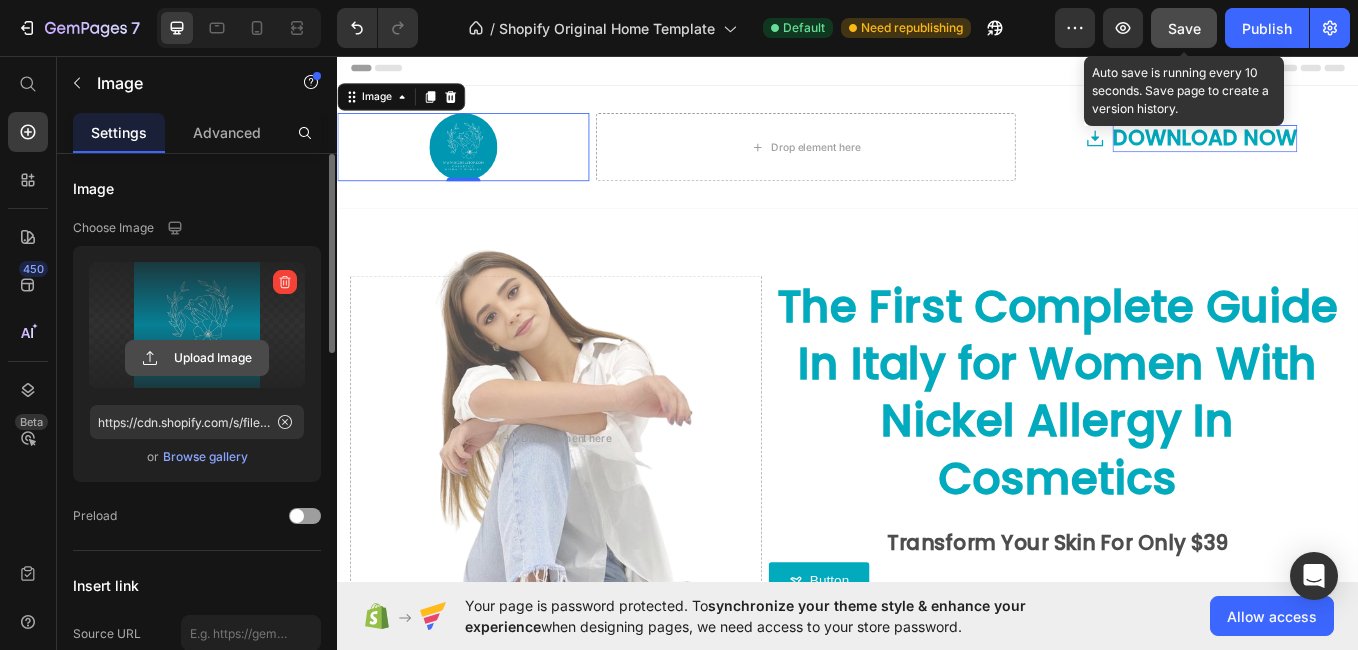 click 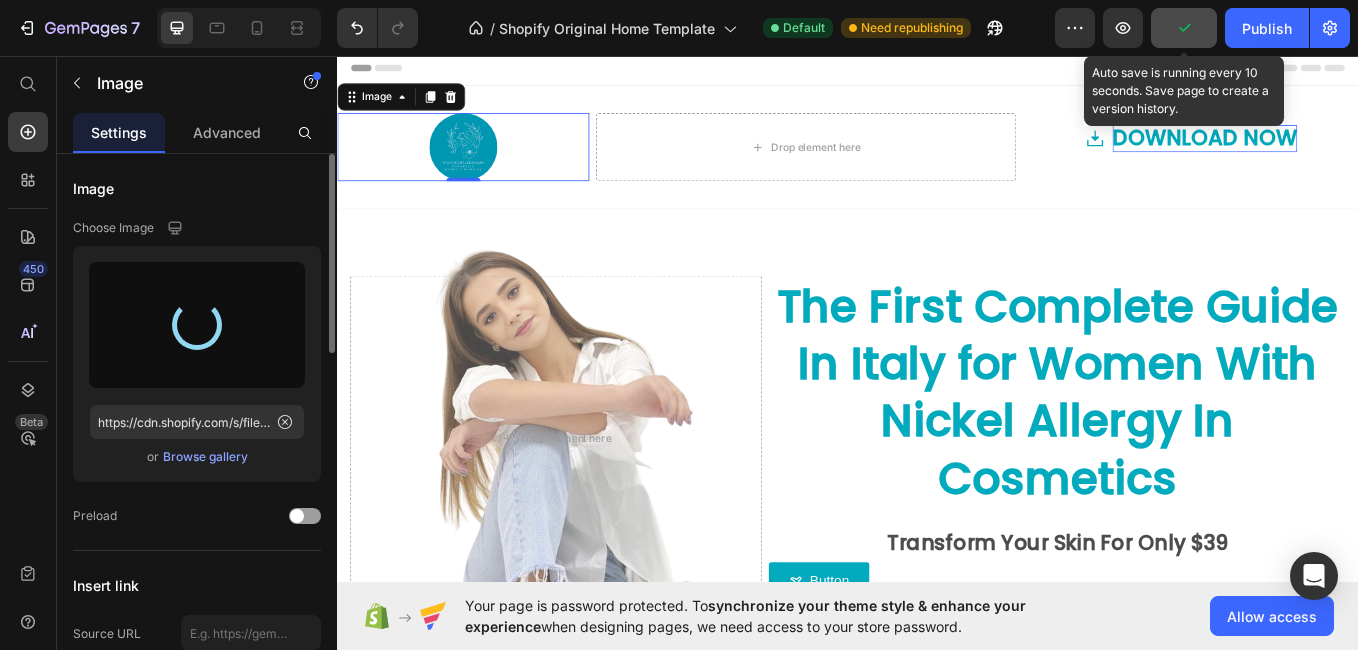 type on "https://cdn.shopify.com/s/files/1/0927/9596/1687/files/gempages_574107620755899438-d22f91b6-1708-4a29-a2a3-17fd0c30902a.png" 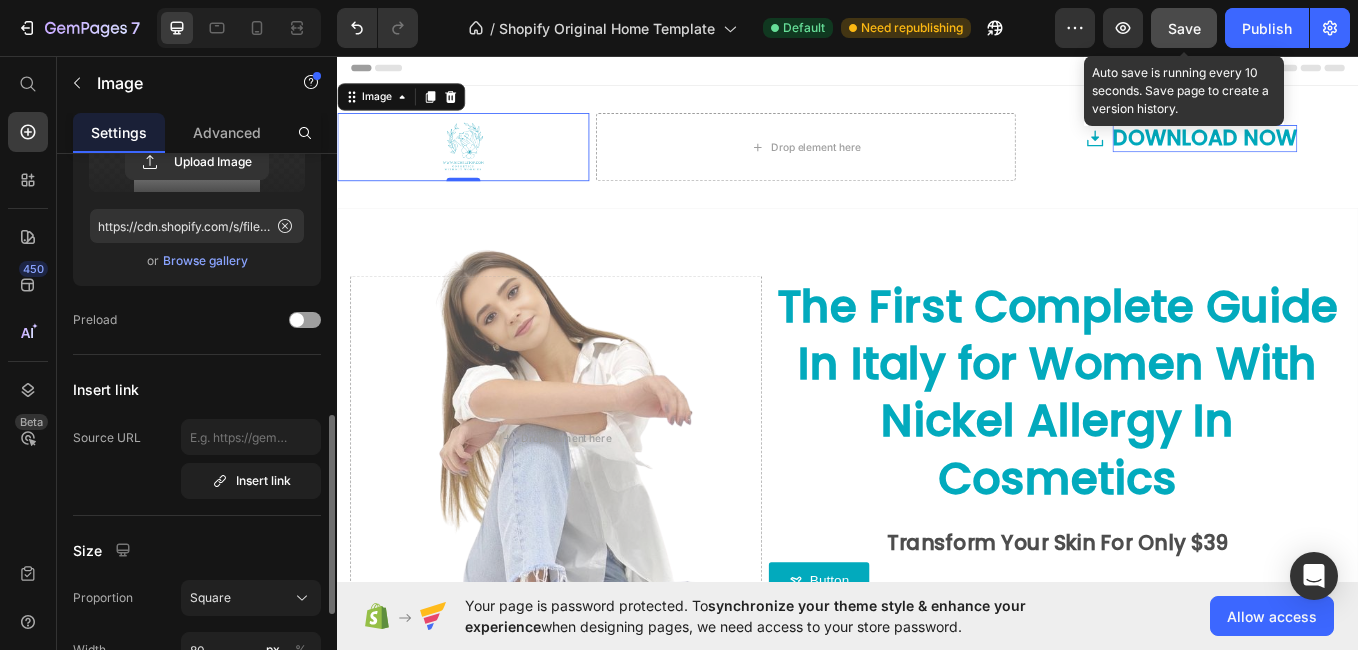 scroll, scrollTop: 336, scrollLeft: 0, axis: vertical 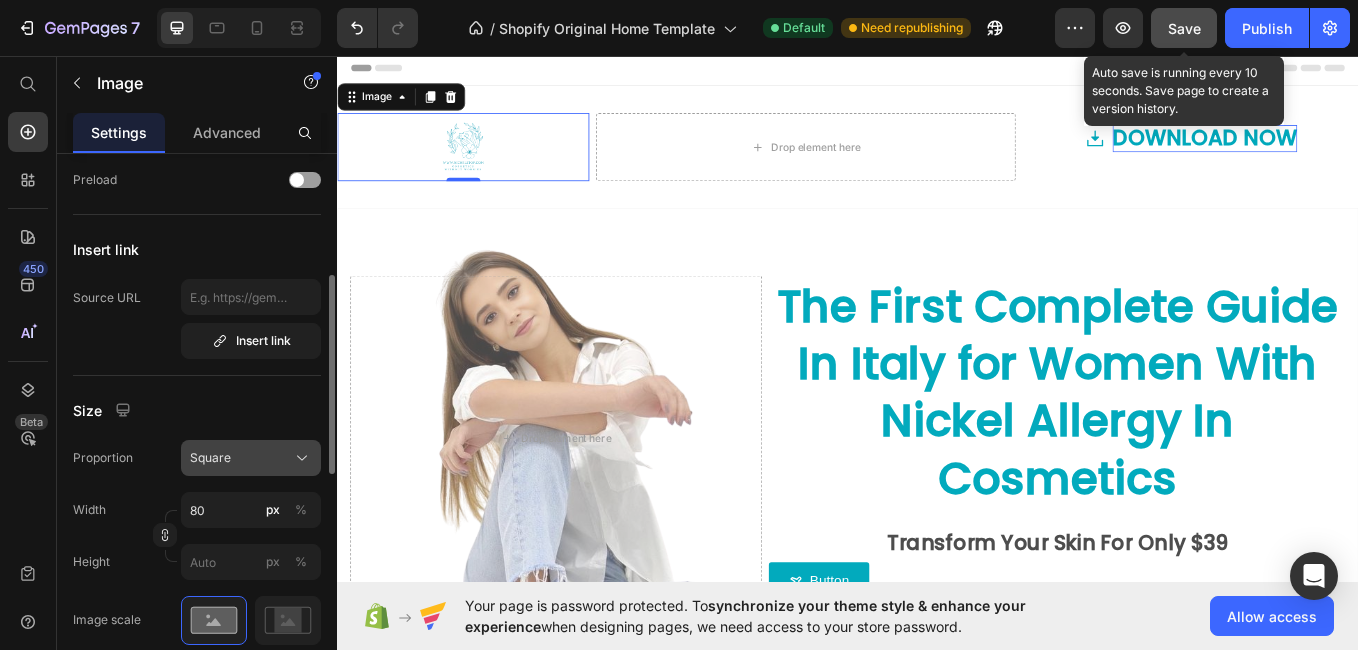 click on "Square" at bounding box center (210, 458) 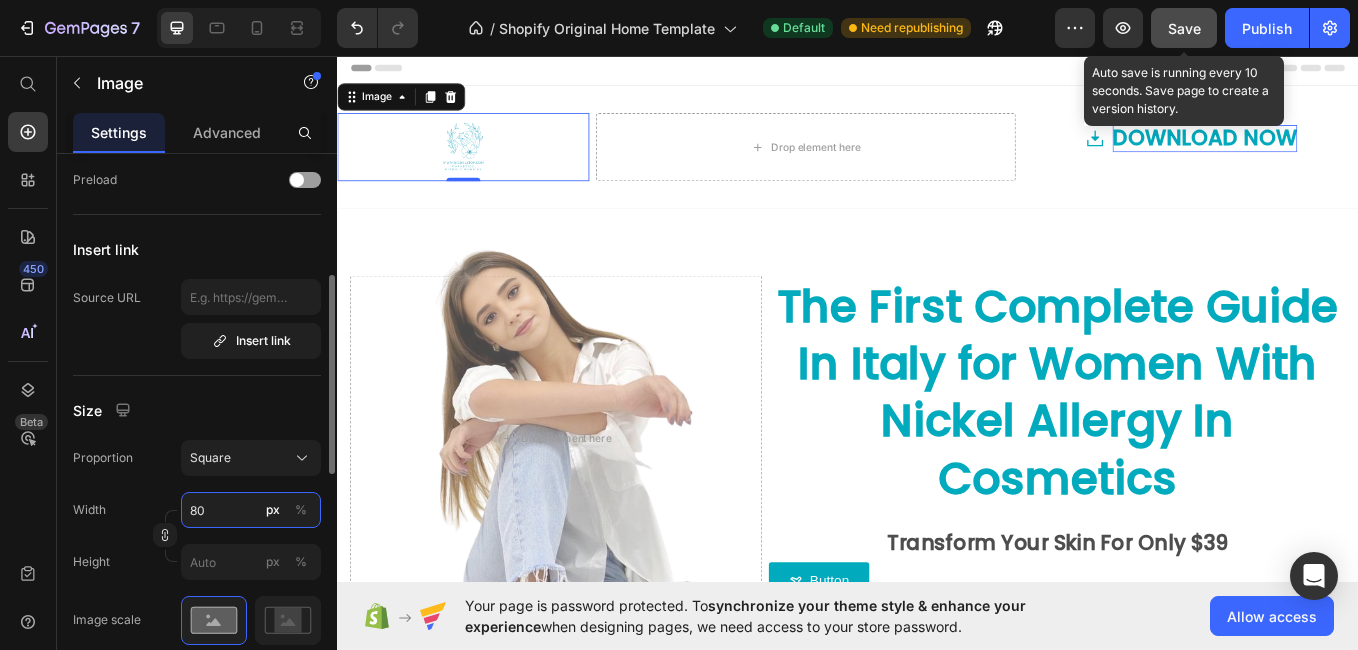 click on "80" at bounding box center [251, 510] 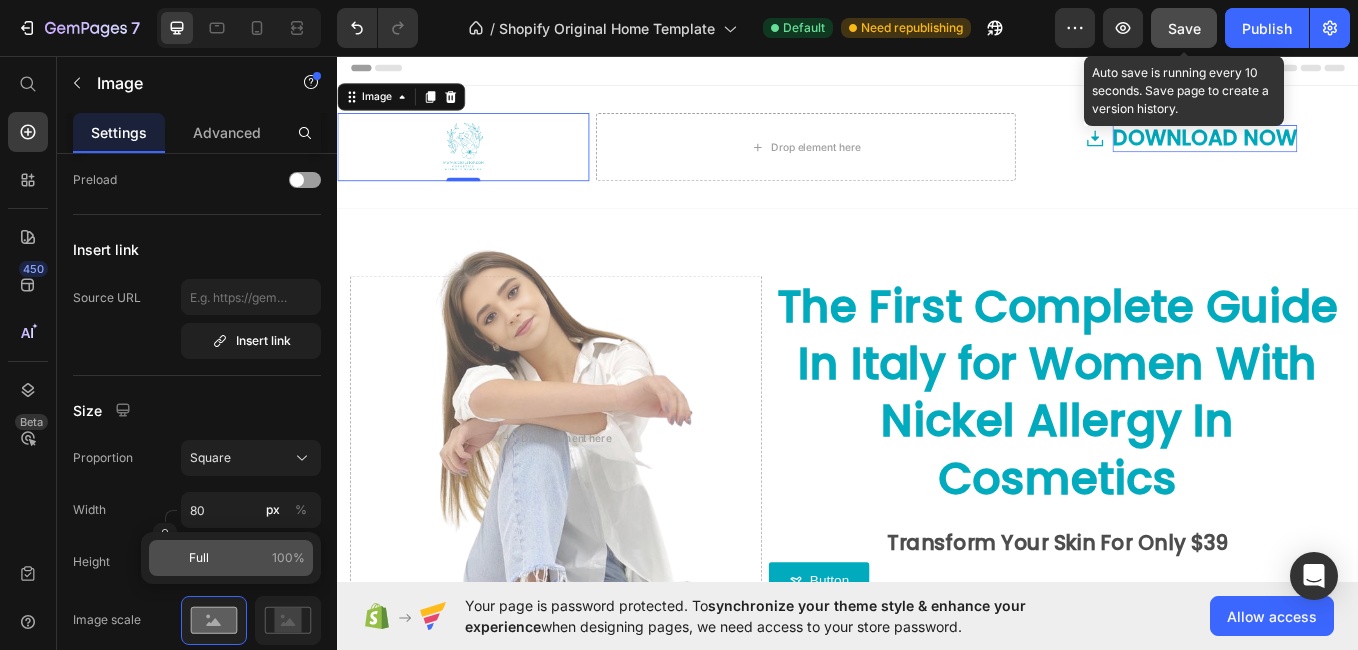 click on "100%" at bounding box center (288, 558) 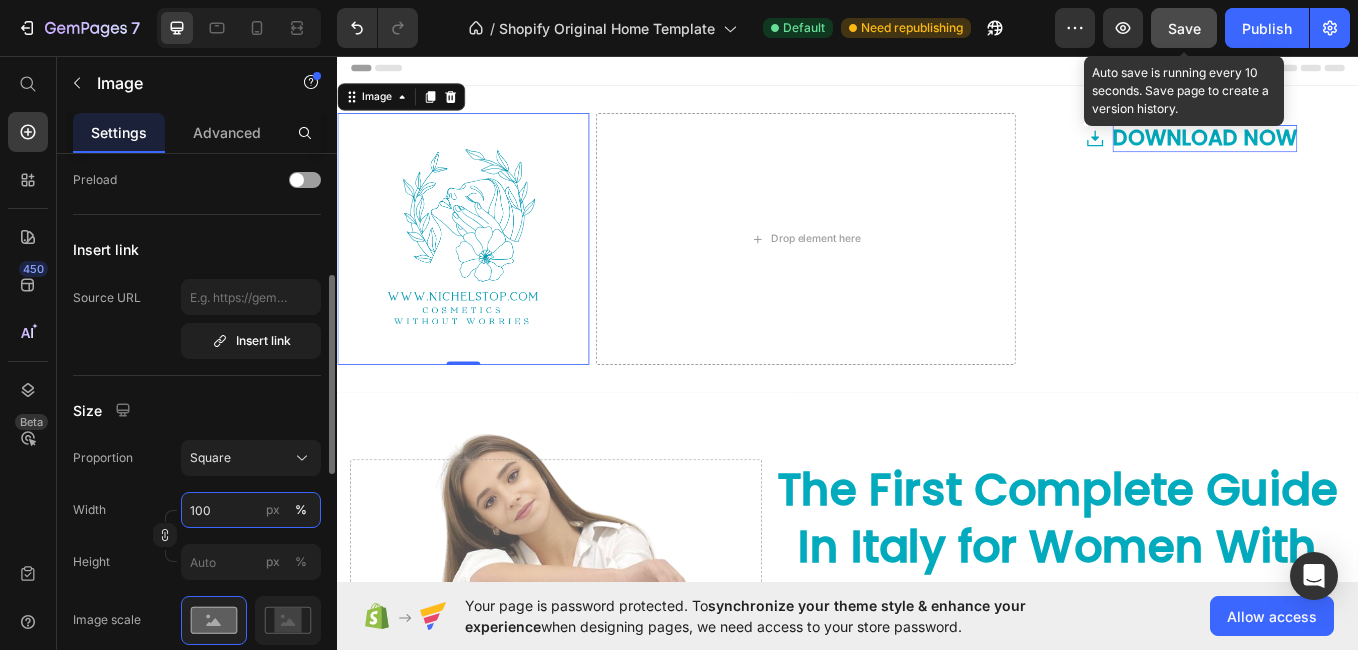 click on "100" at bounding box center [251, 510] 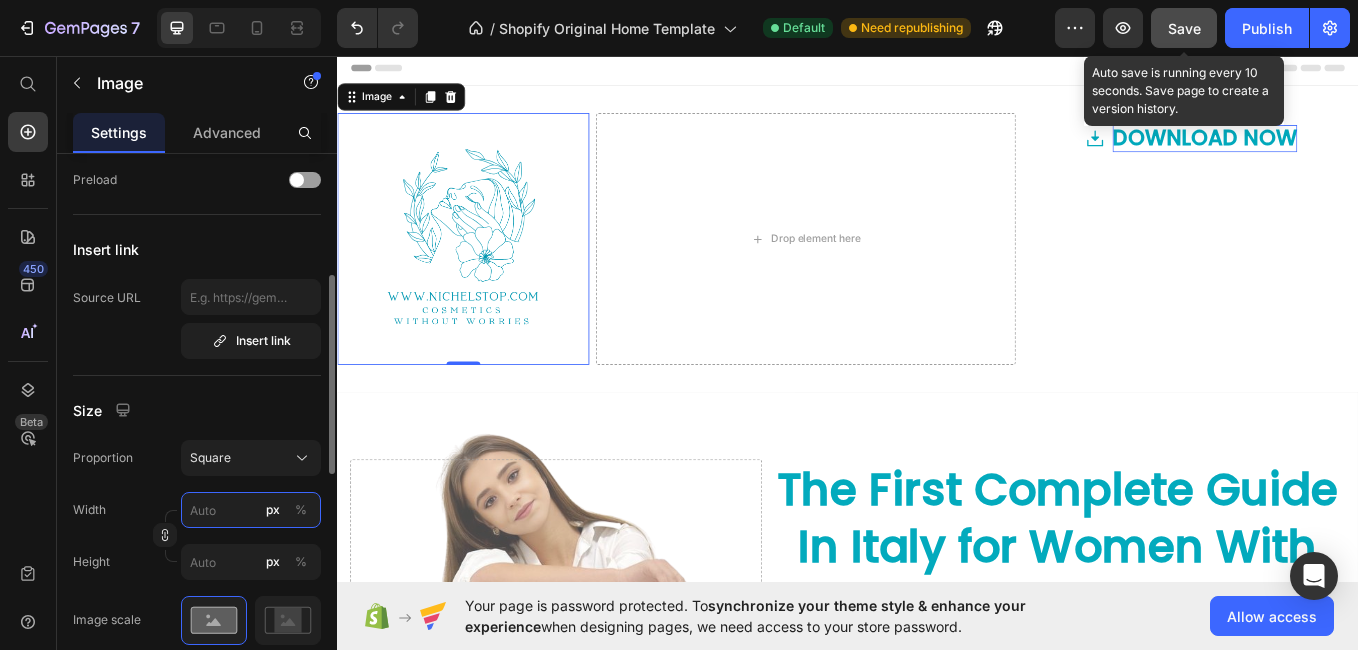 type on "8" 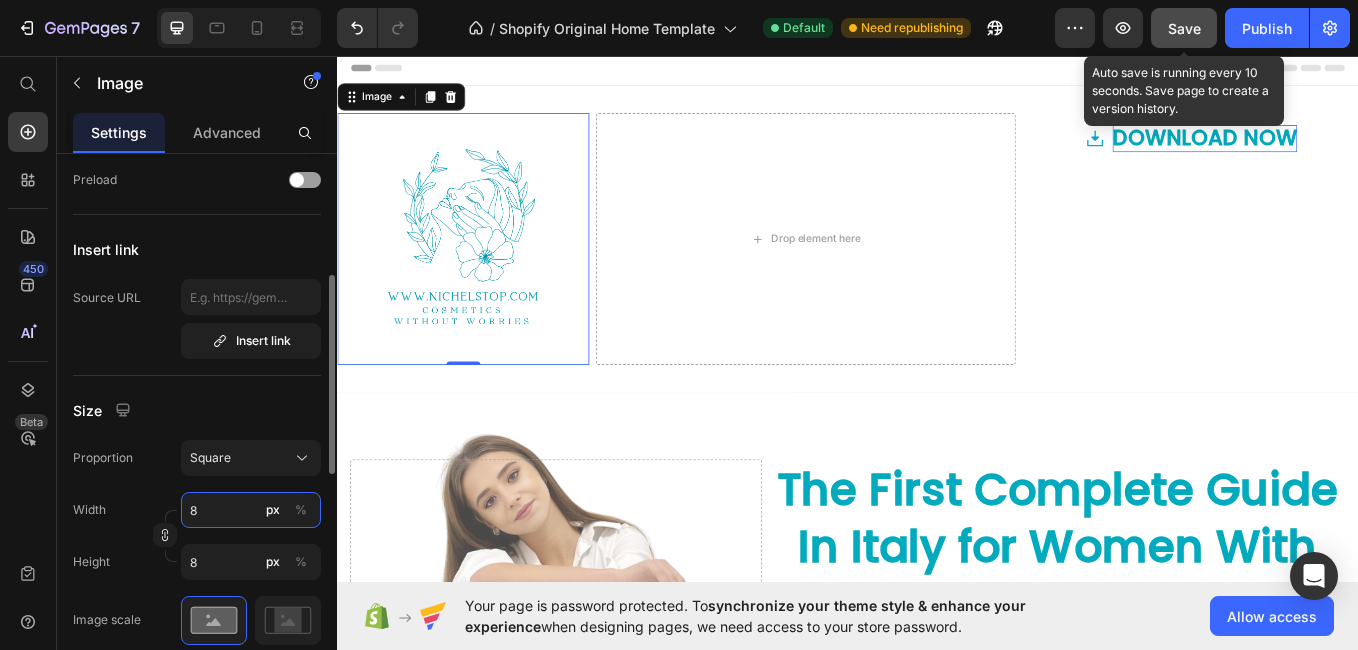 type on "80" 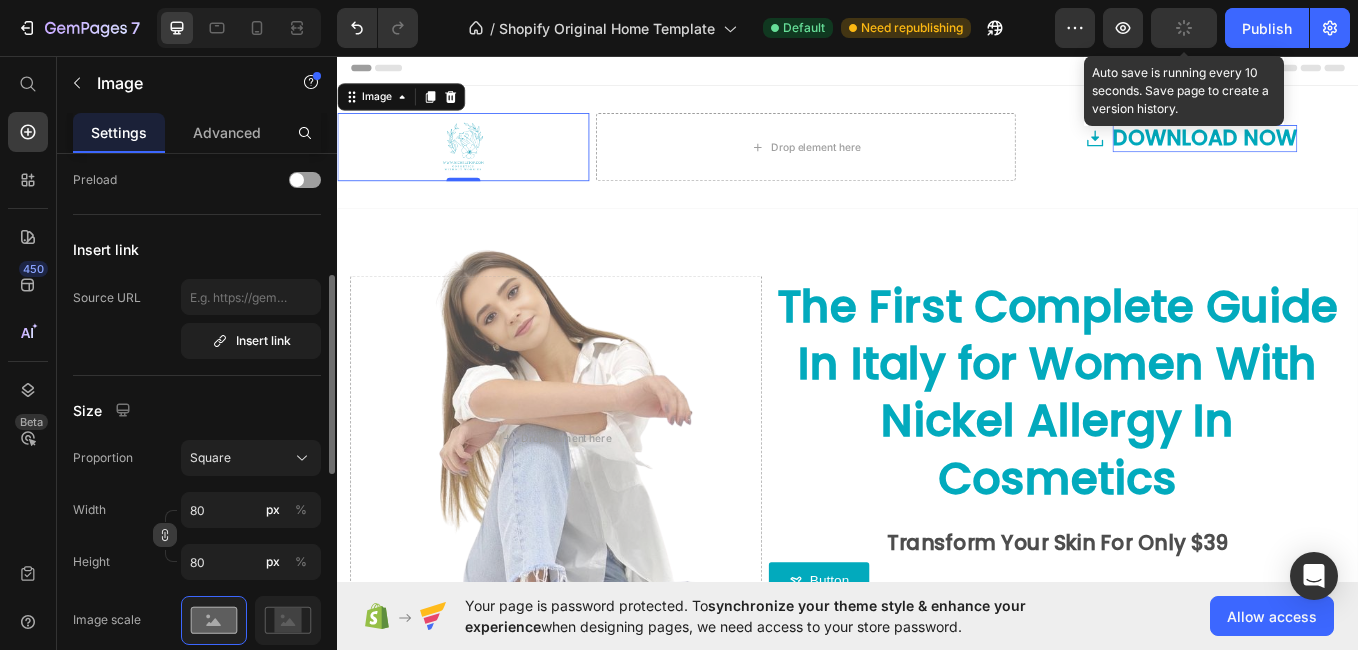 click 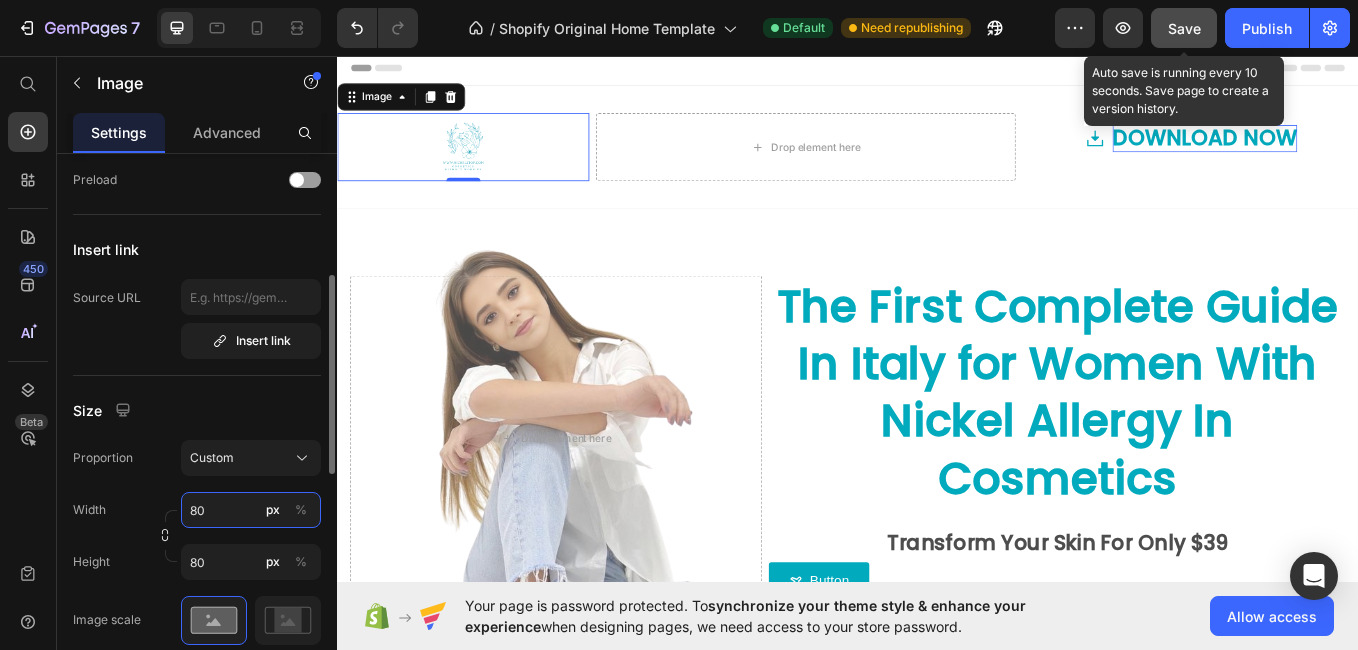 click on "80" at bounding box center (251, 510) 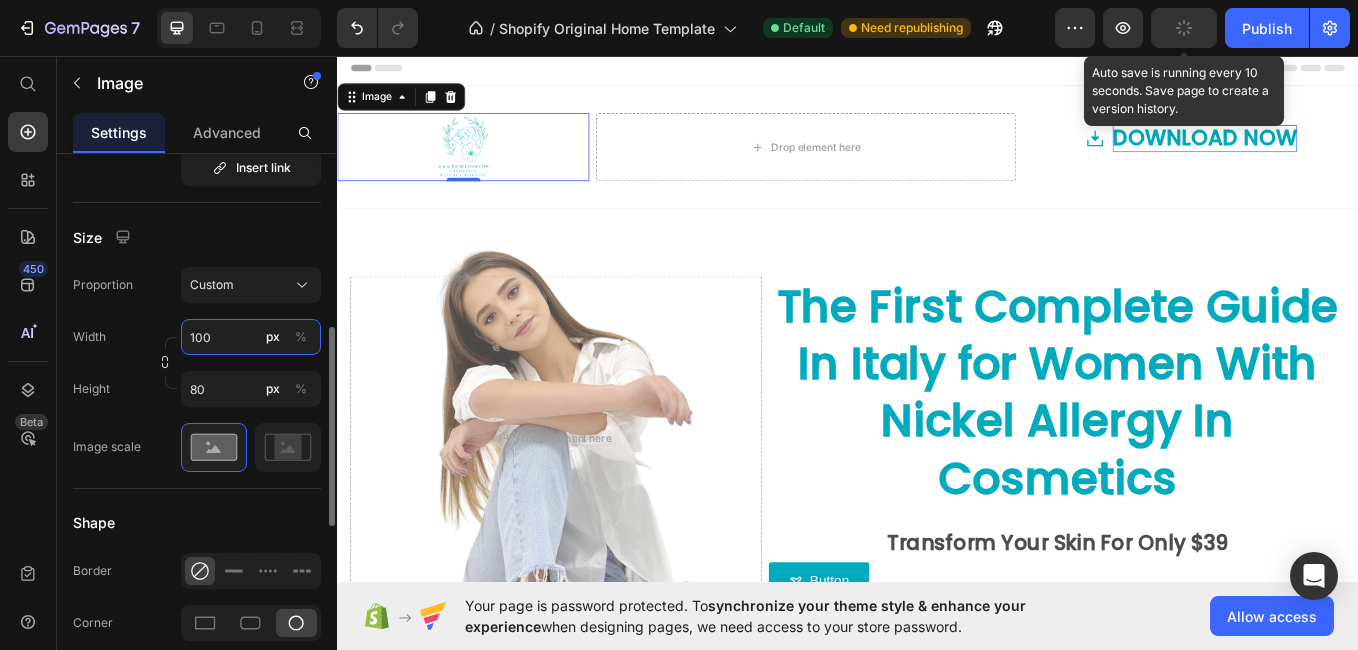 scroll, scrollTop: 502, scrollLeft: 0, axis: vertical 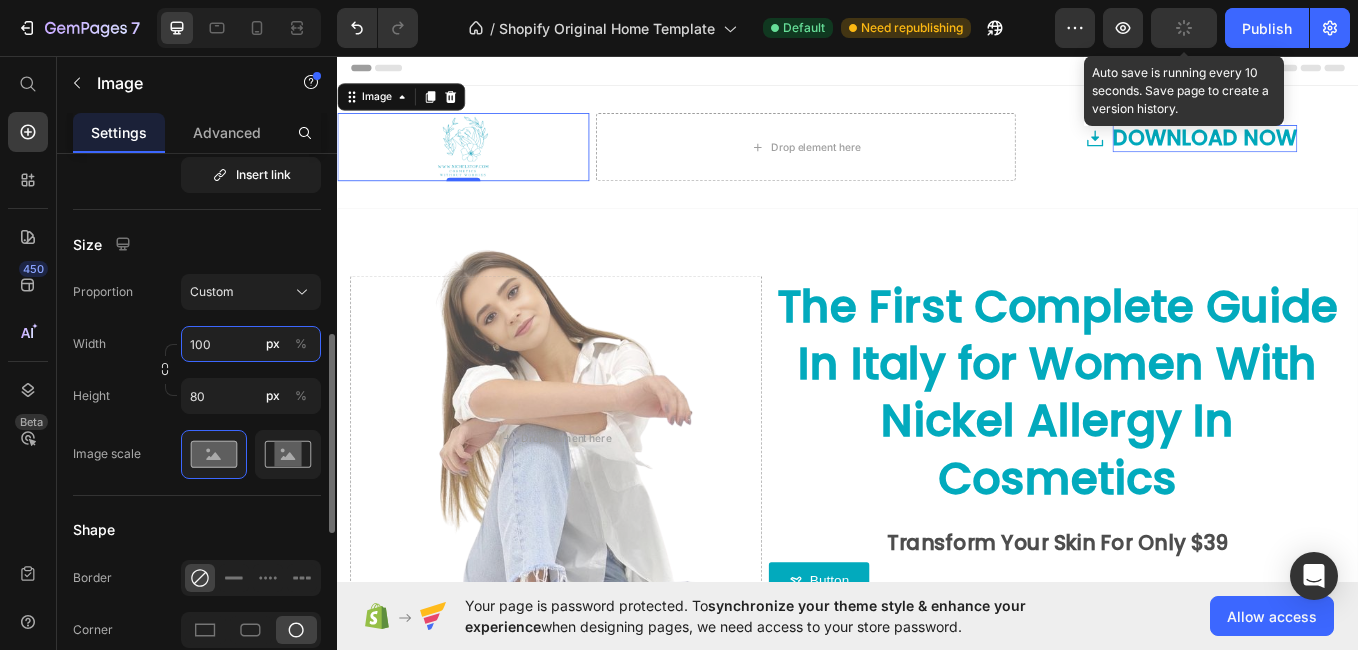 type on "100" 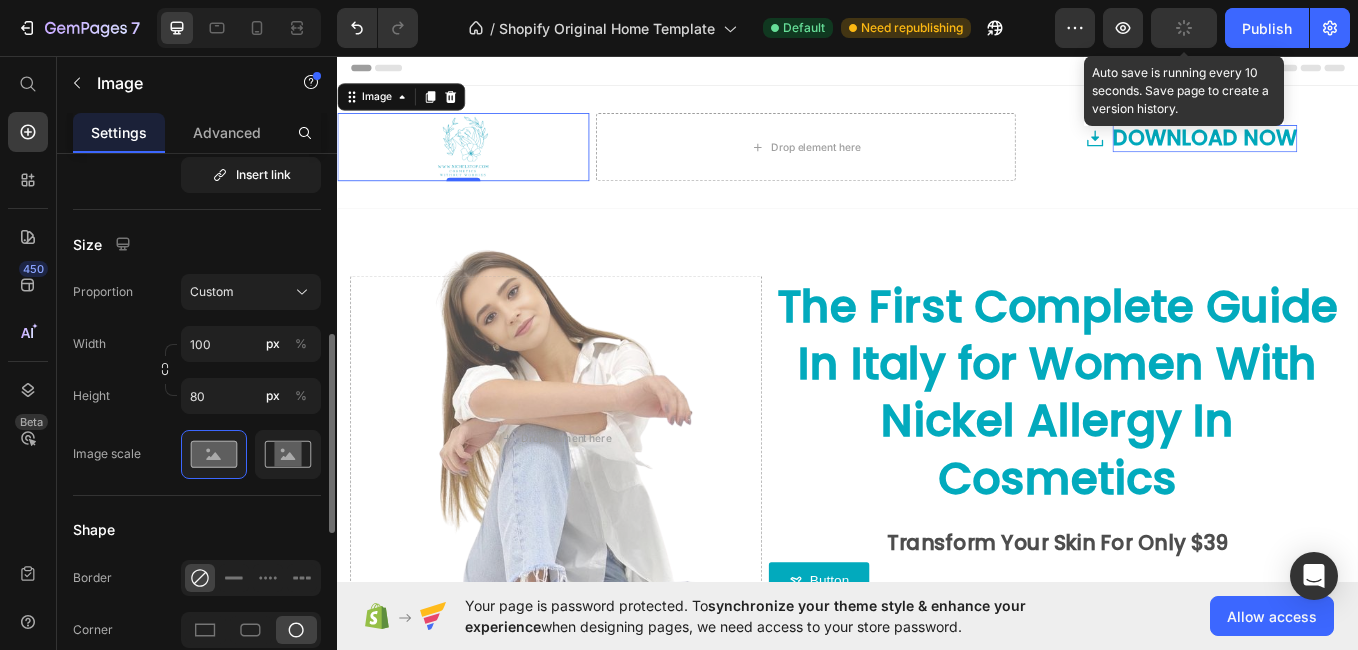 click 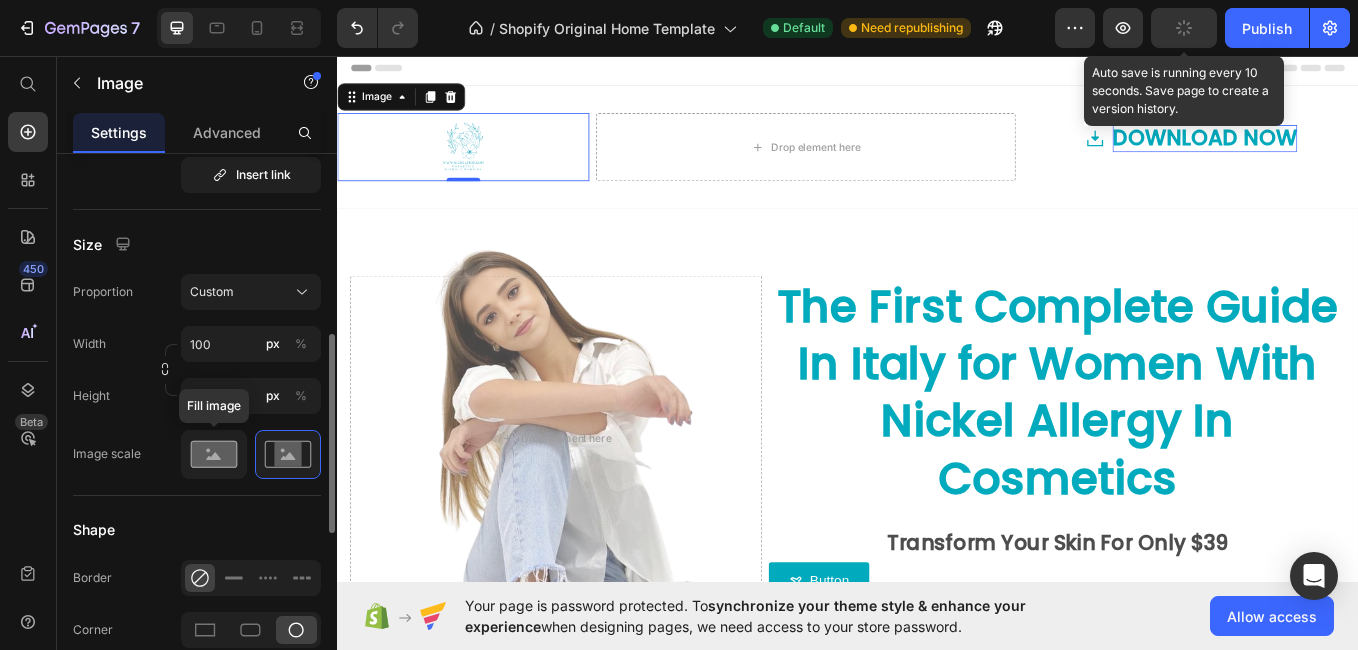 click 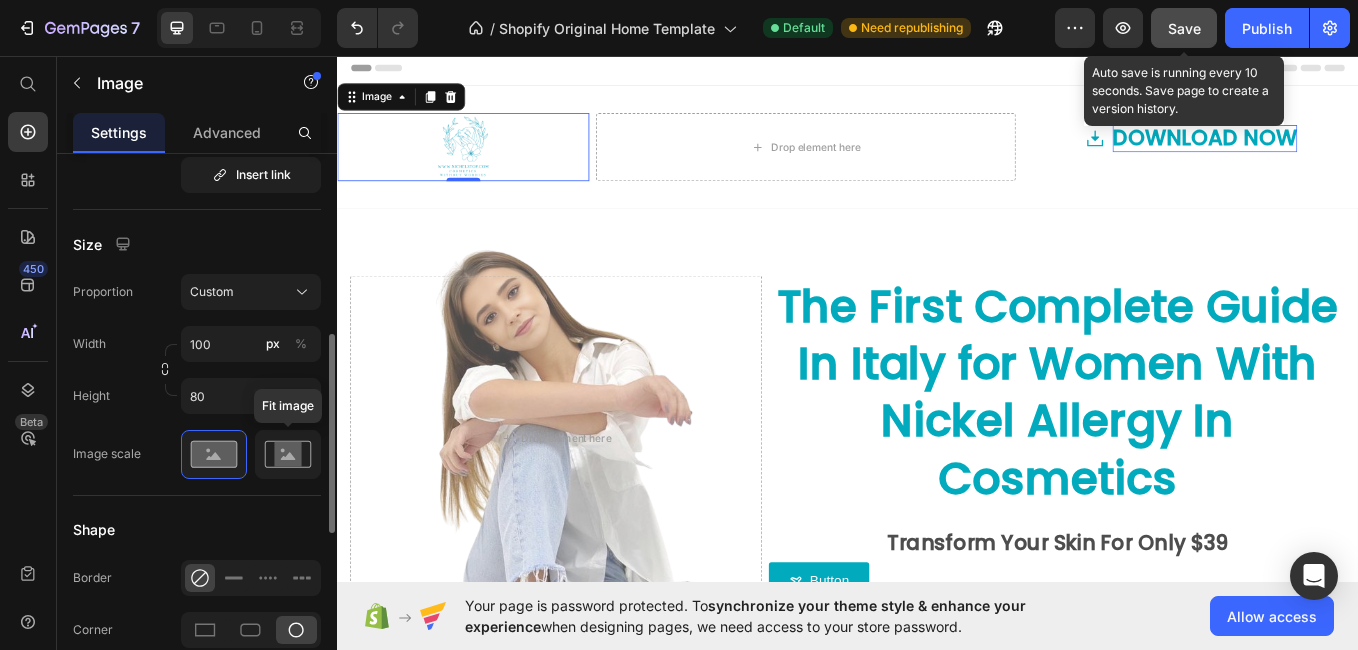 click 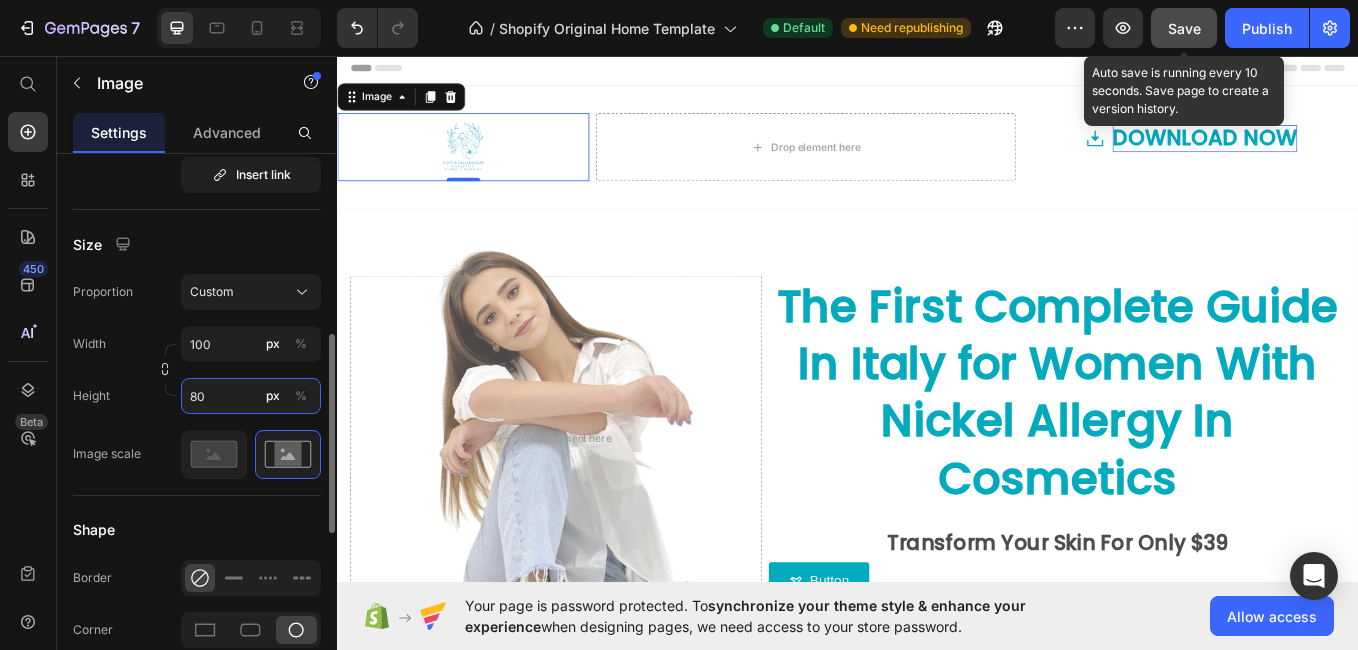 click on "80" at bounding box center (251, 396) 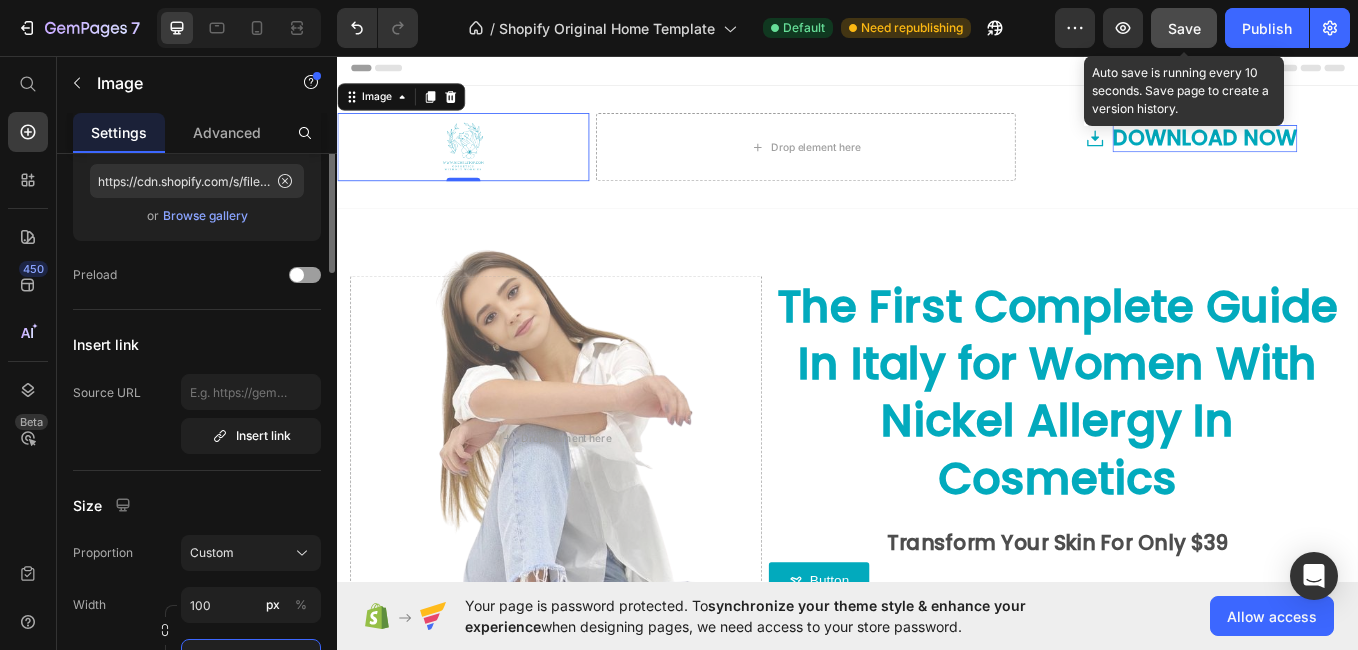 scroll, scrollTop: 117, scrollLeft: 0, axis: vertical 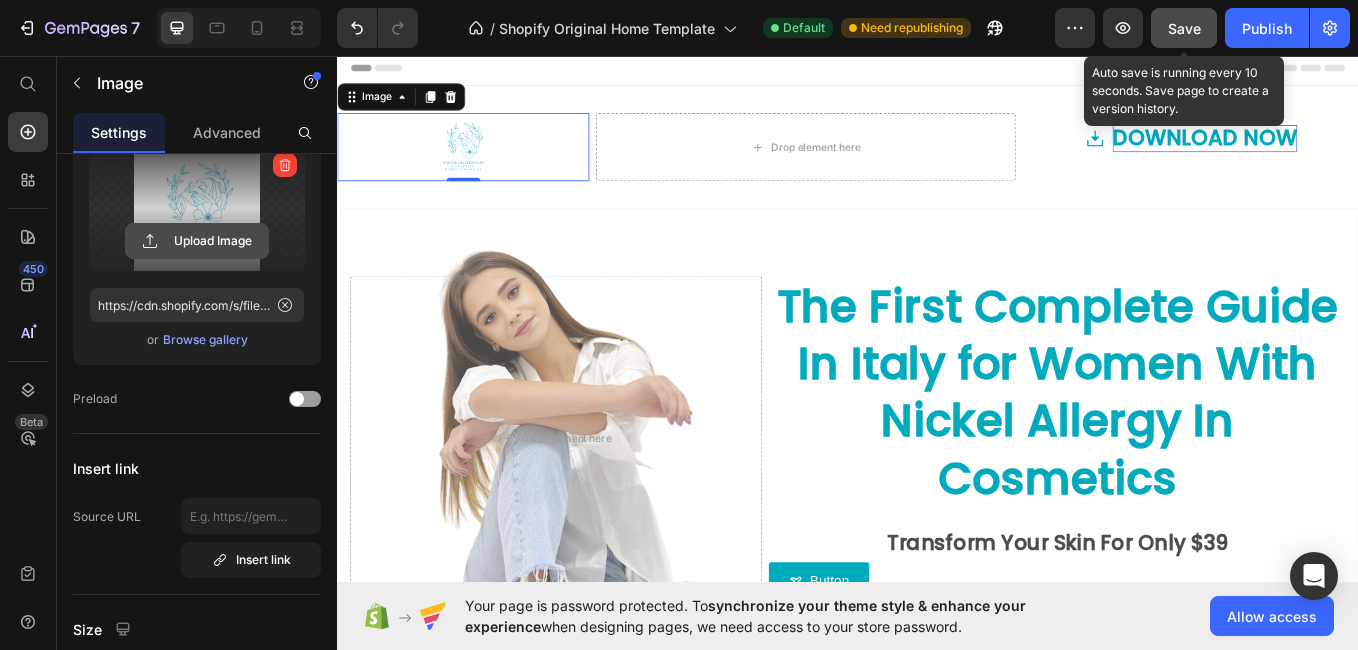 click 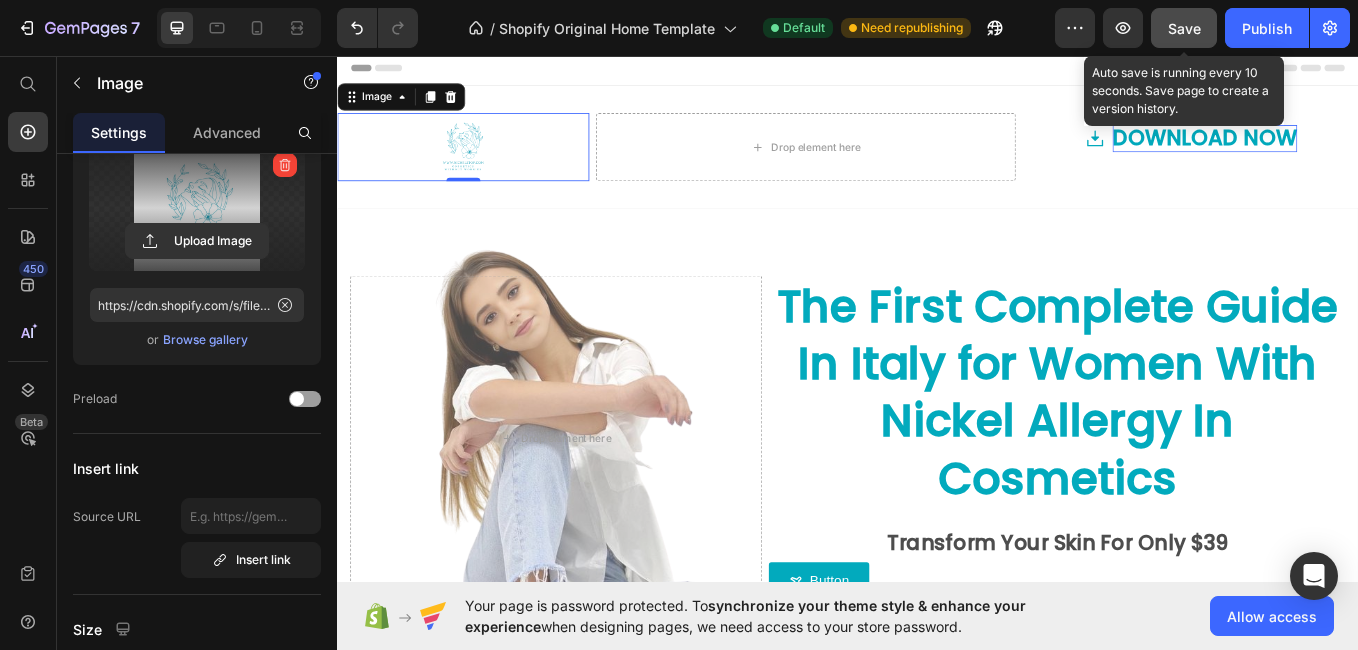 click at bounding box center [197, 208] 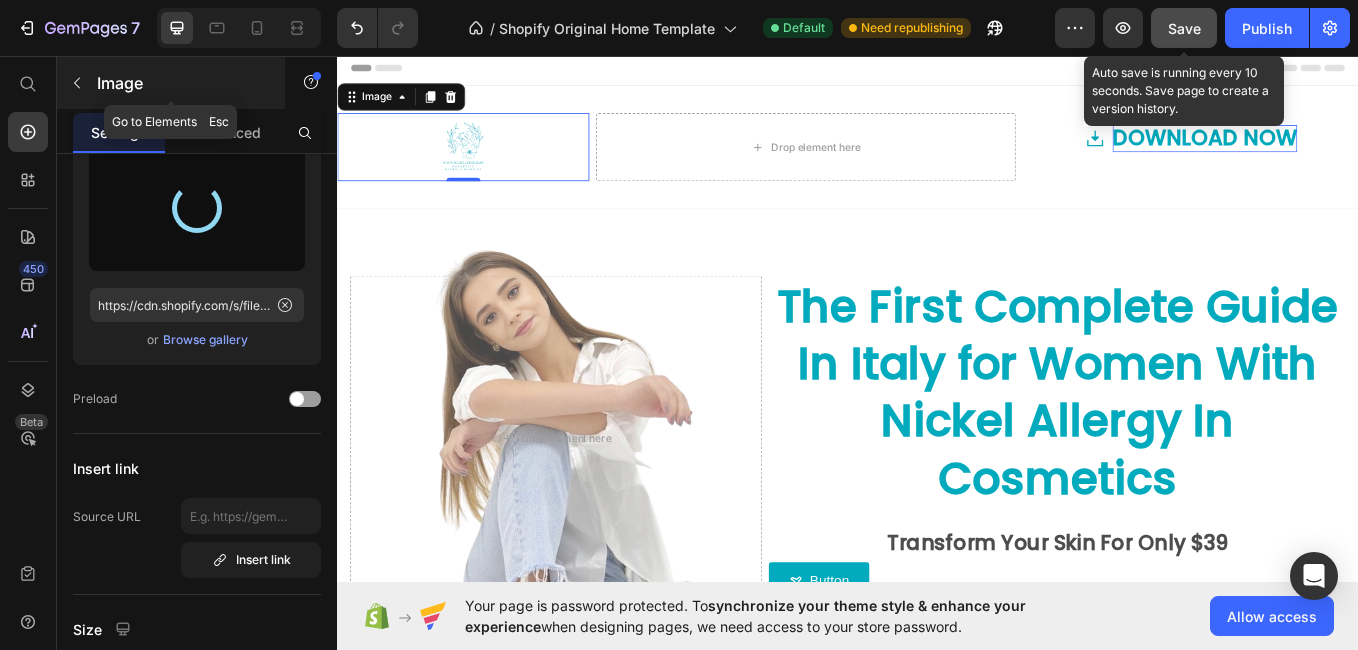 type on "https://cdn.shopify.com/s/files/1/0927/9596/1687/files/gempages_574107620755899438-44531977-4468-43e7-995f-137aa6ccddf5.png" 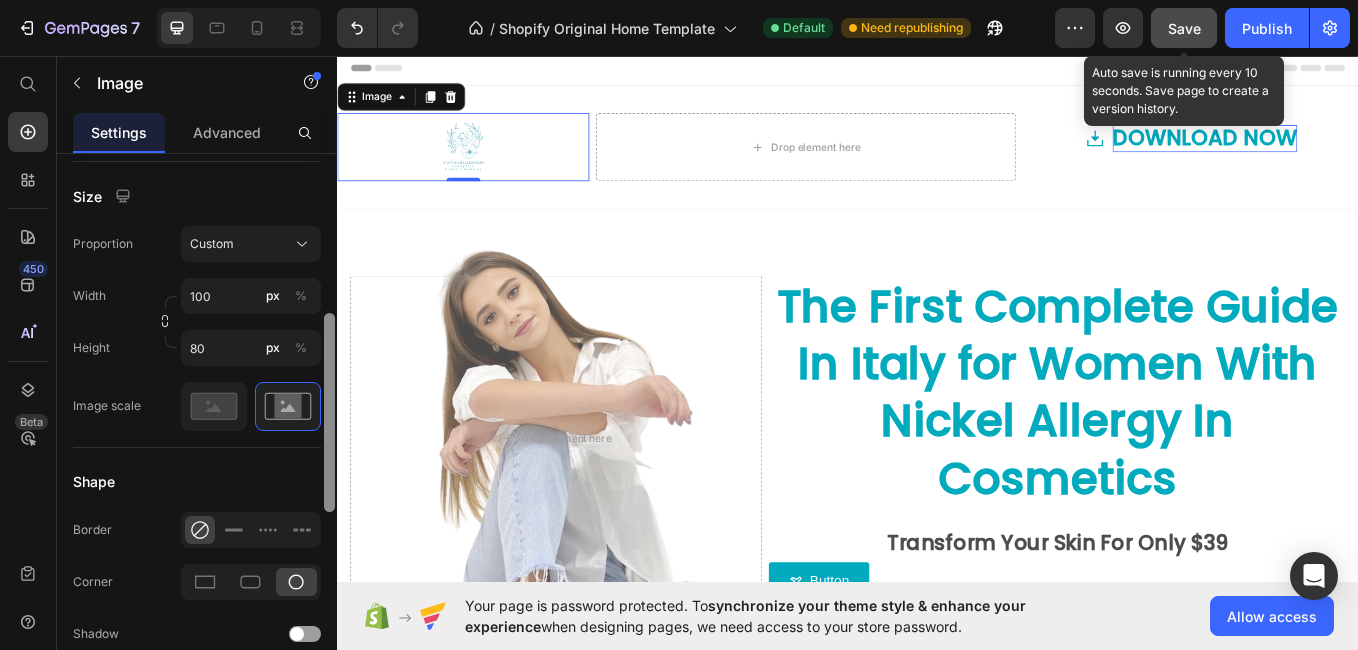 scroll, scrollTop: 556, scrollLeft: 0, axis: vertical 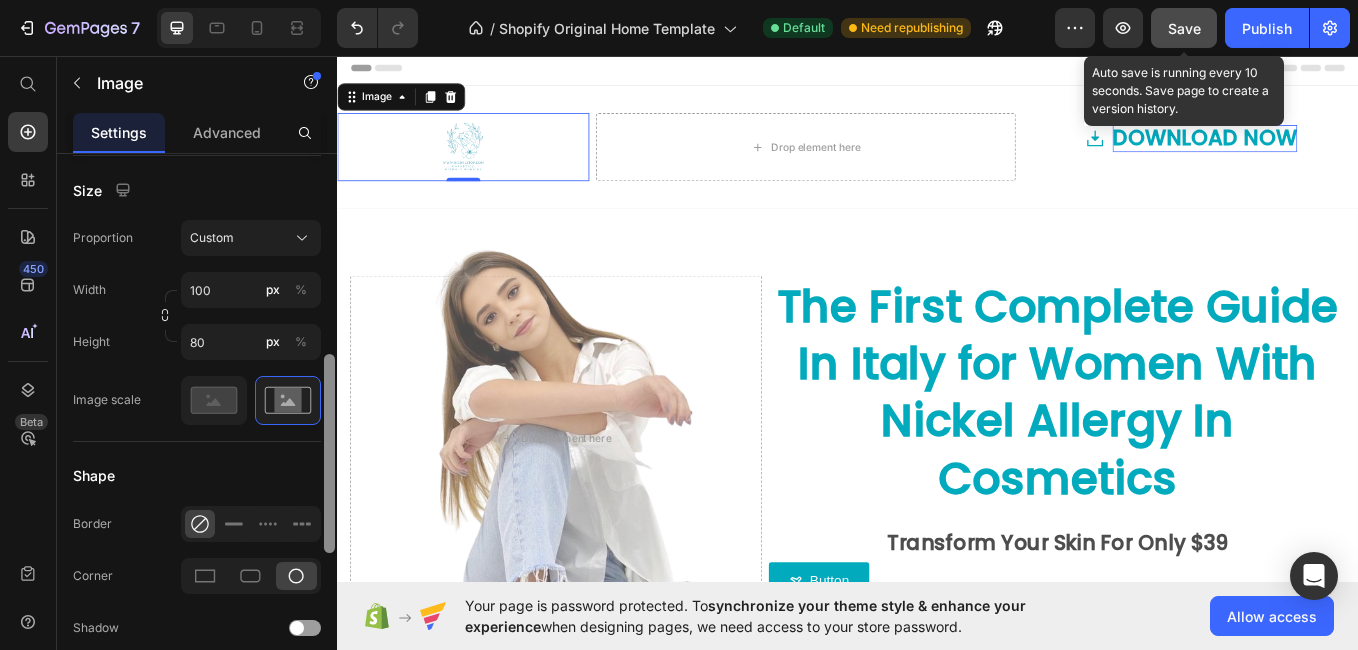 drag, startPoint x: 328, startPoint y: 339, endPoint x: 298, endPoint y: 497, distance: 160.82289 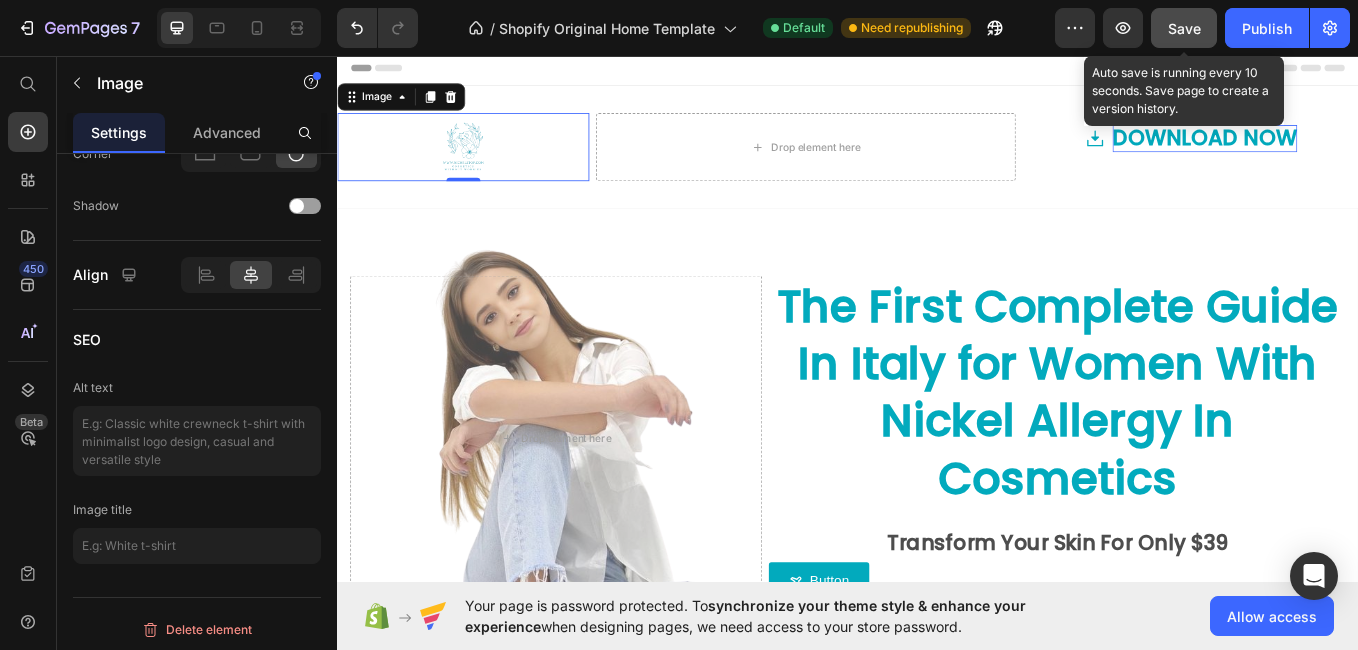 scroll, scrollTop: 0, scrollLeft: 0, axis: both 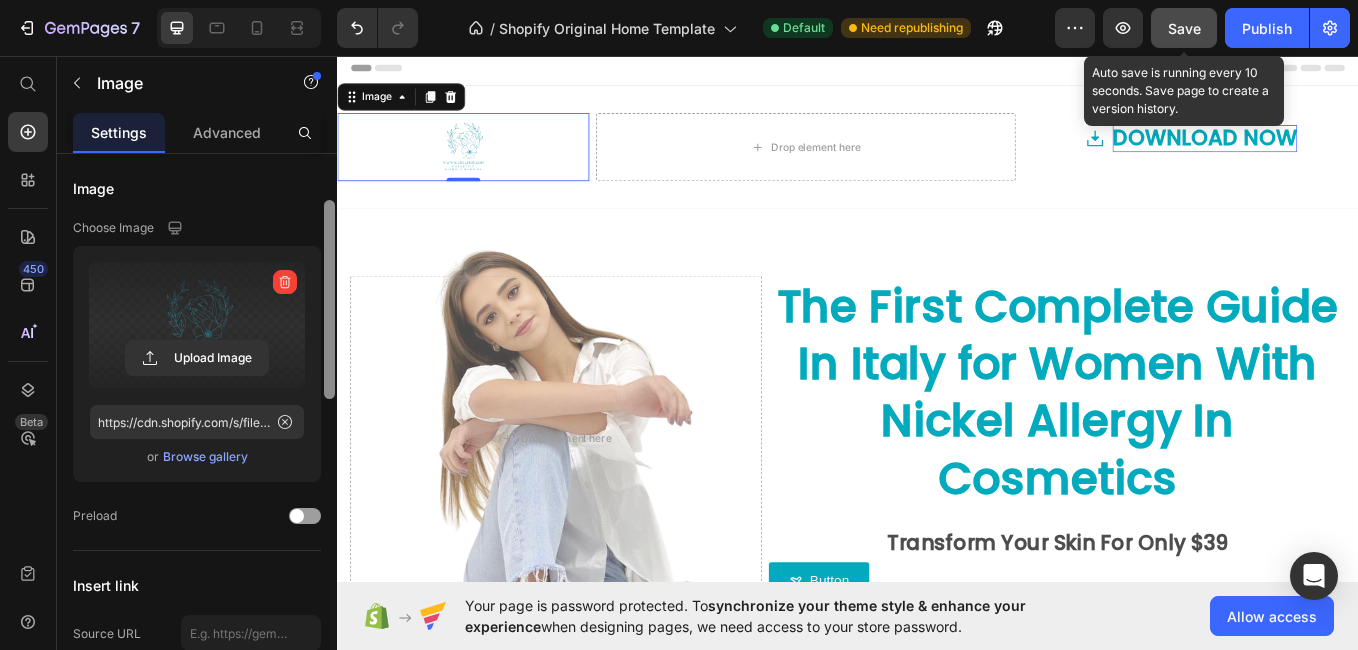 drag, startPoint x: 326, startPoint y: 516, endPoint x: 299, endPoint y: 285, distance: 232.57257 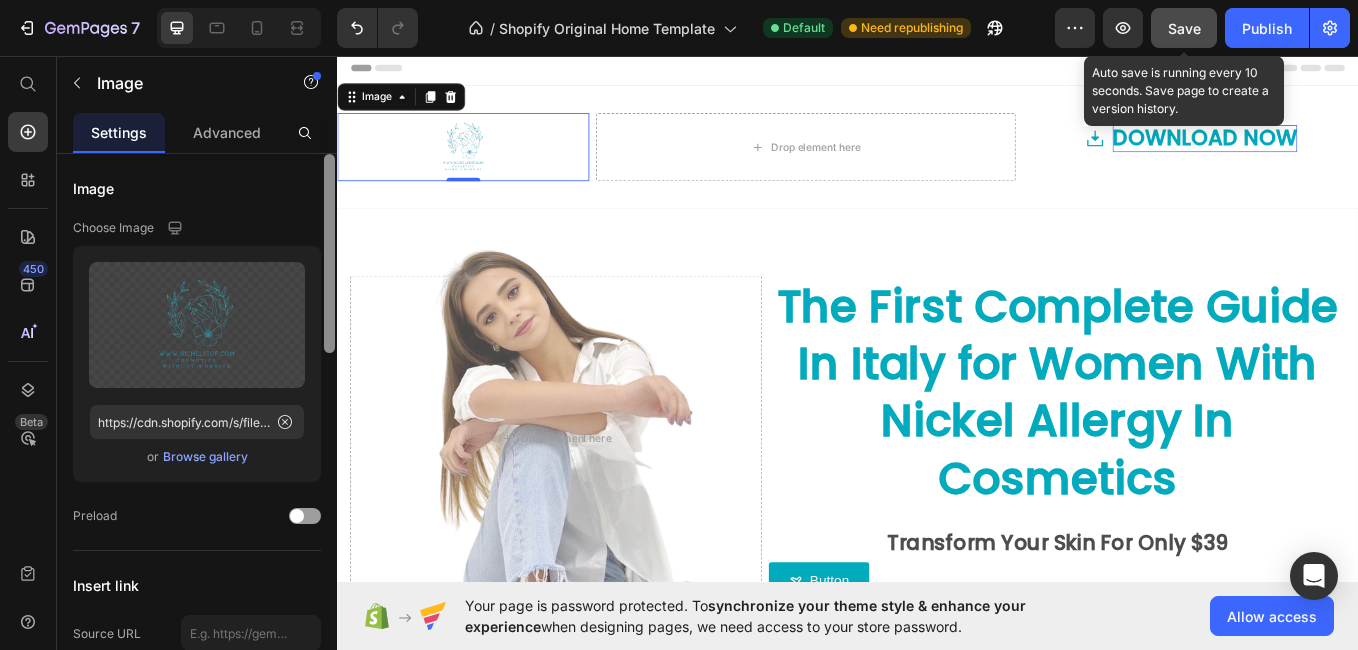 drag, startPoint x: 334, startPoint y: 272, endPoint x: 334, endPoint y: 89, distance: 183 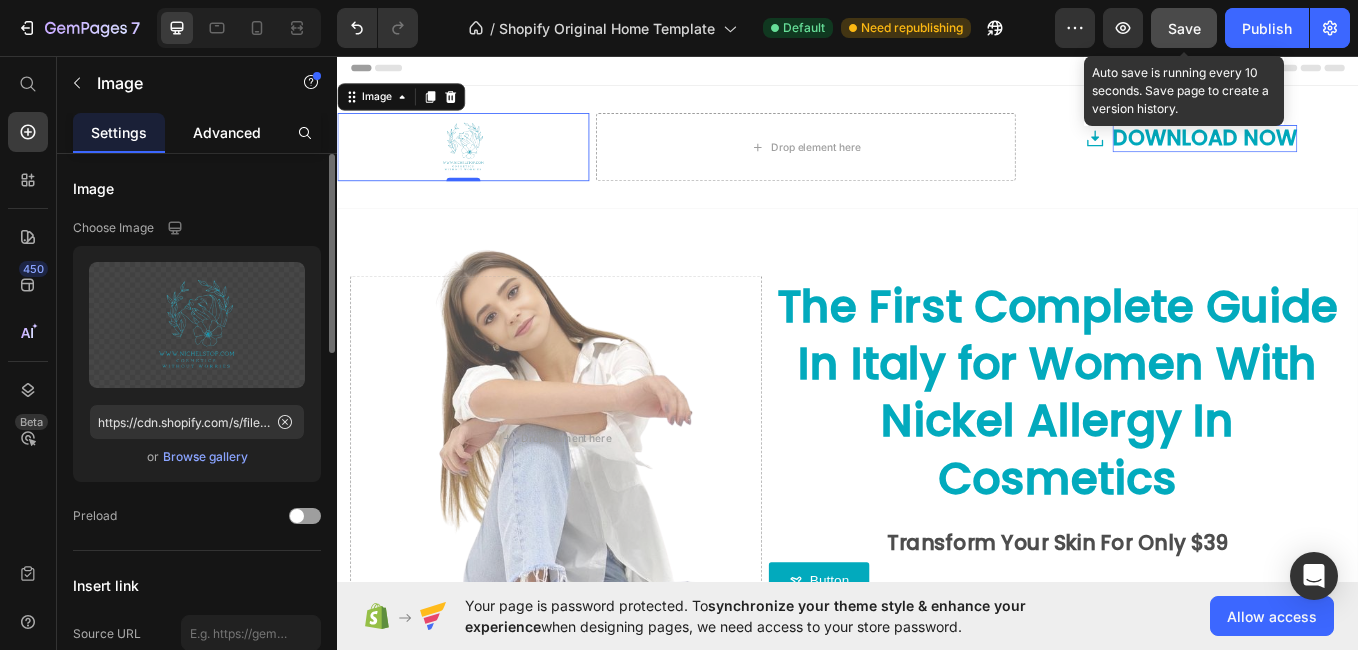 click on "Advanced" at bounding box center (227, 132) 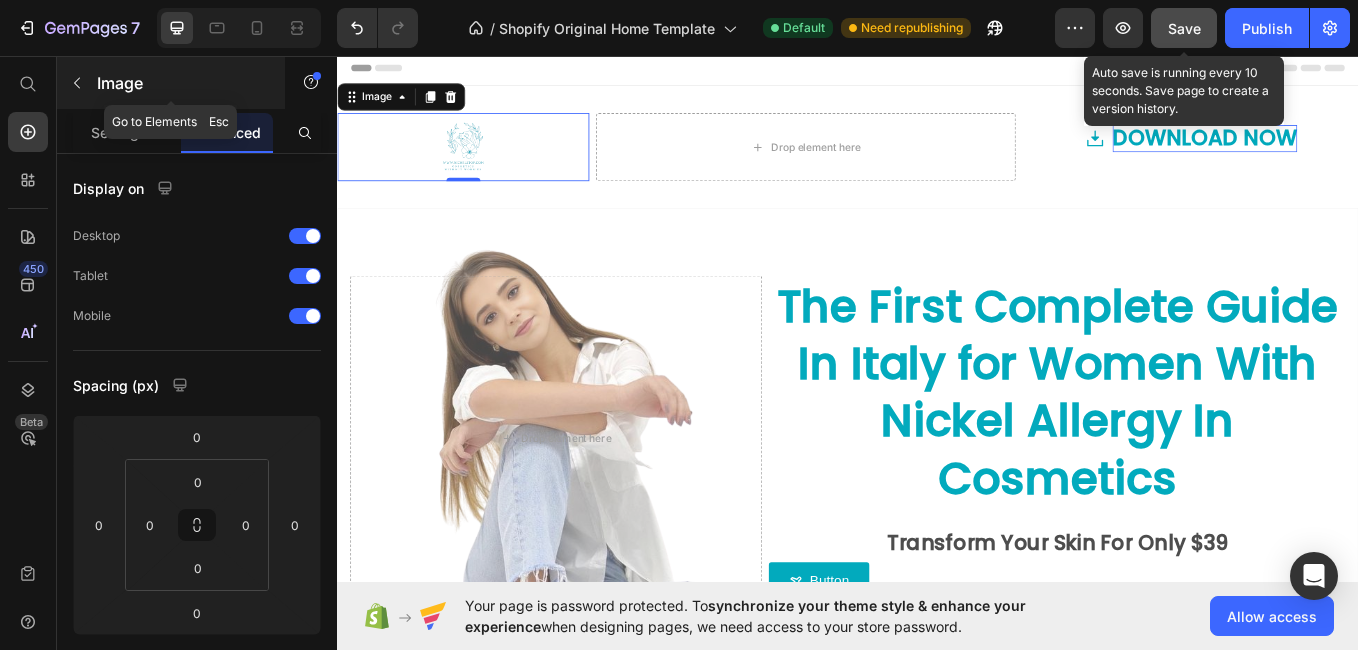 click at bounding box center [77, 83] 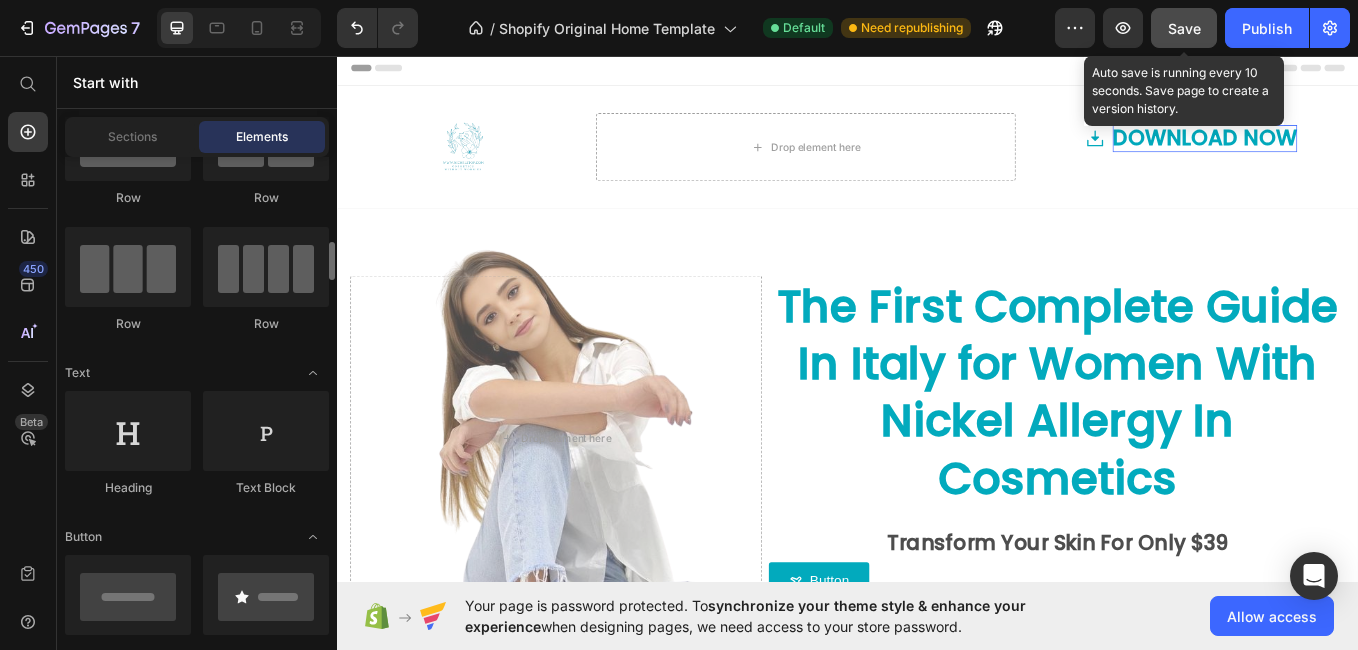 scroll, scrollTop: 0, scrollLeft: 0, axis: both 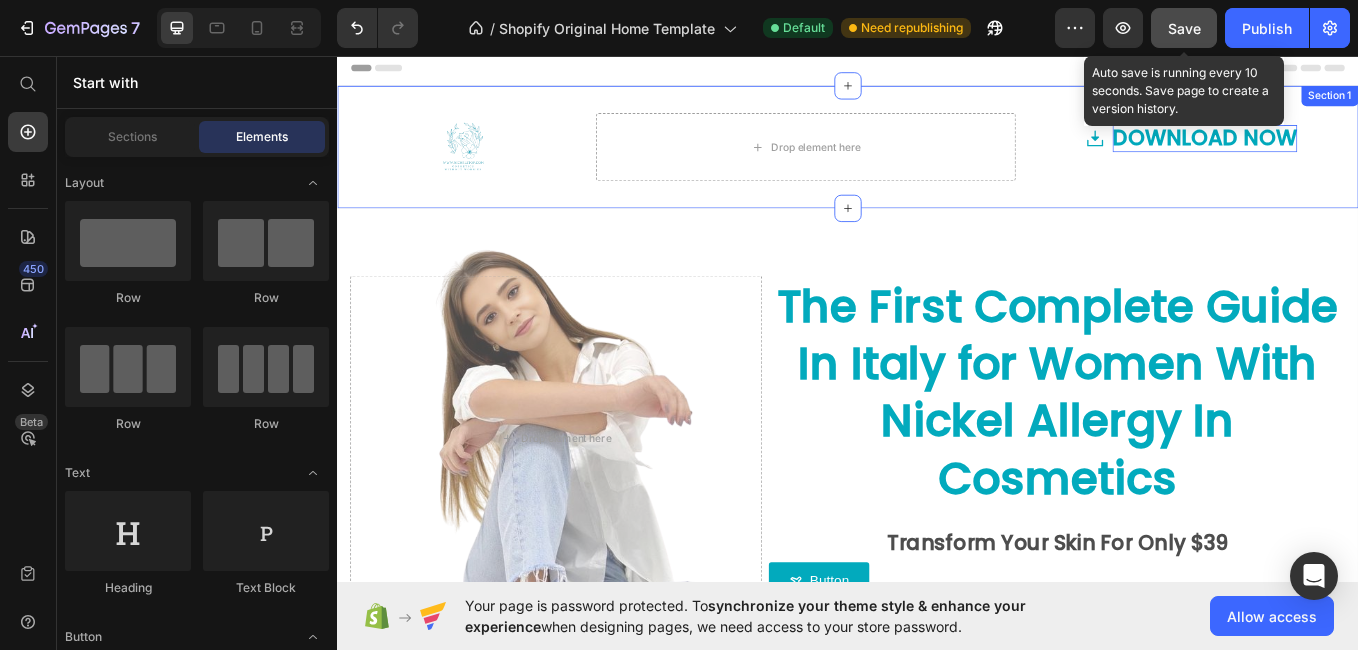 click on "Image
Drop element here
DOWNLOAD NOW Button Row Section 1" at bounding box center [937, 163] 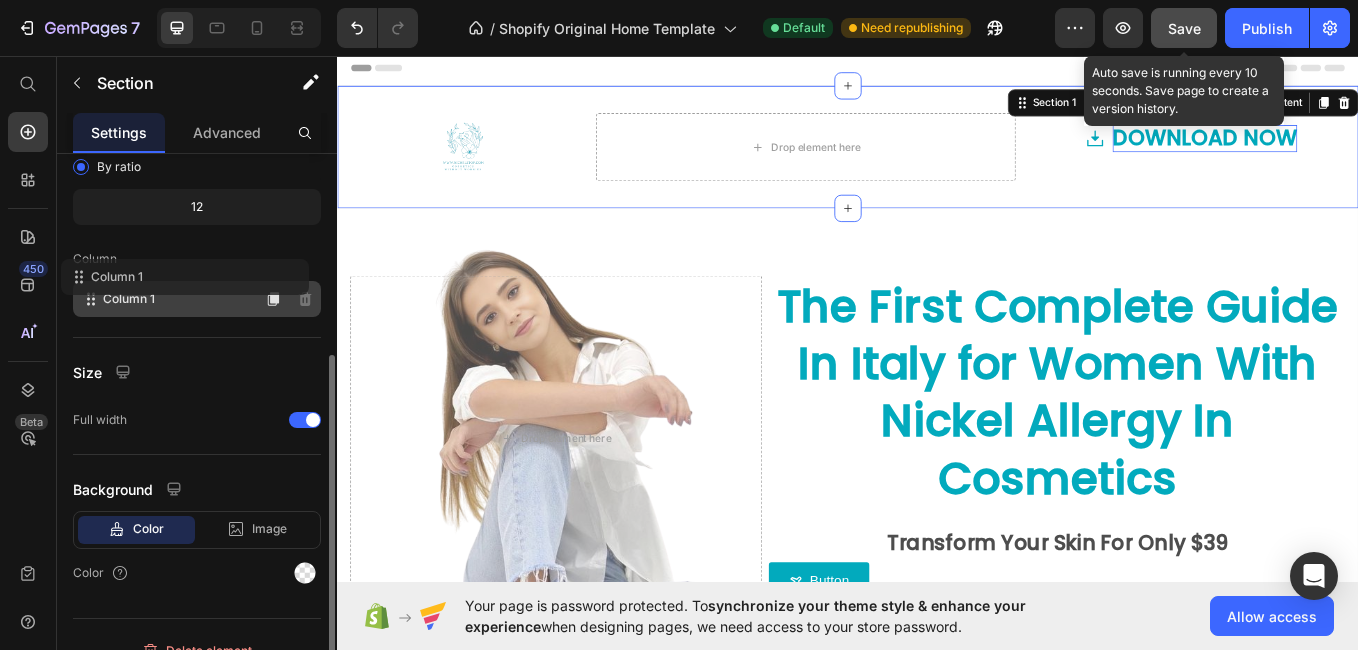 scroll, scrollTop: 255, scrollLeft: 0, axis: vertical 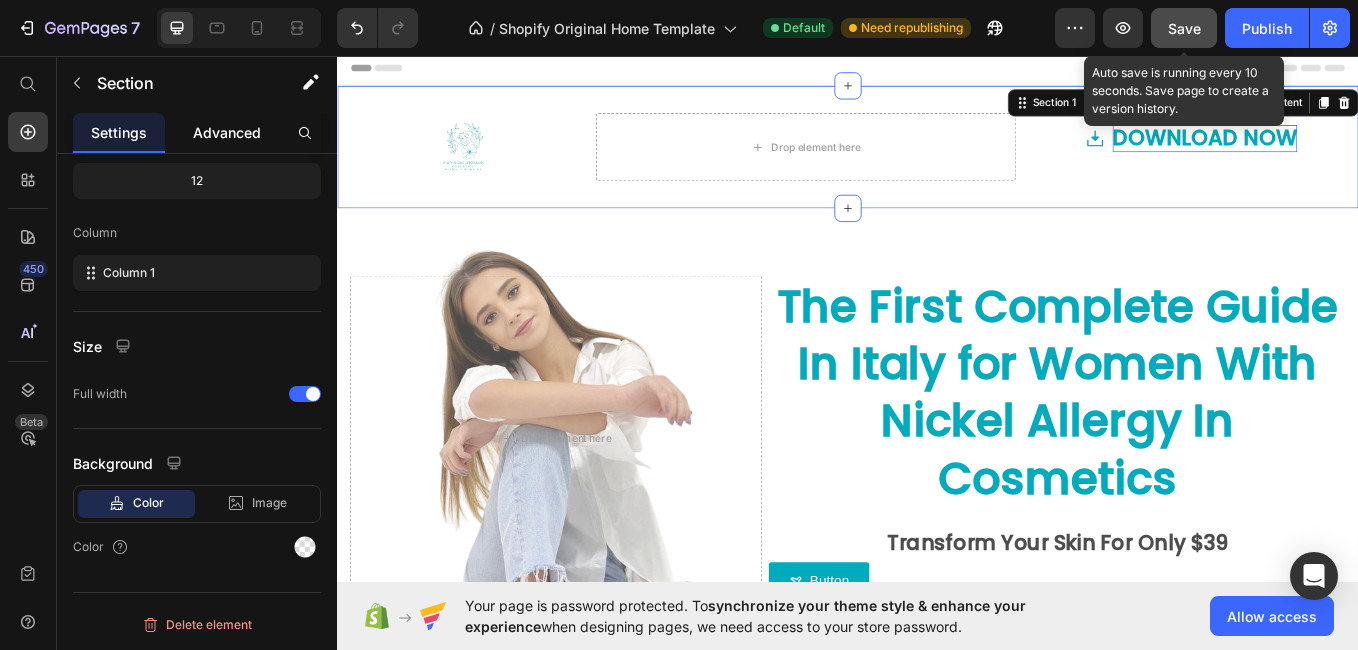 click on "Advanced" at bounding box center (227, 132) 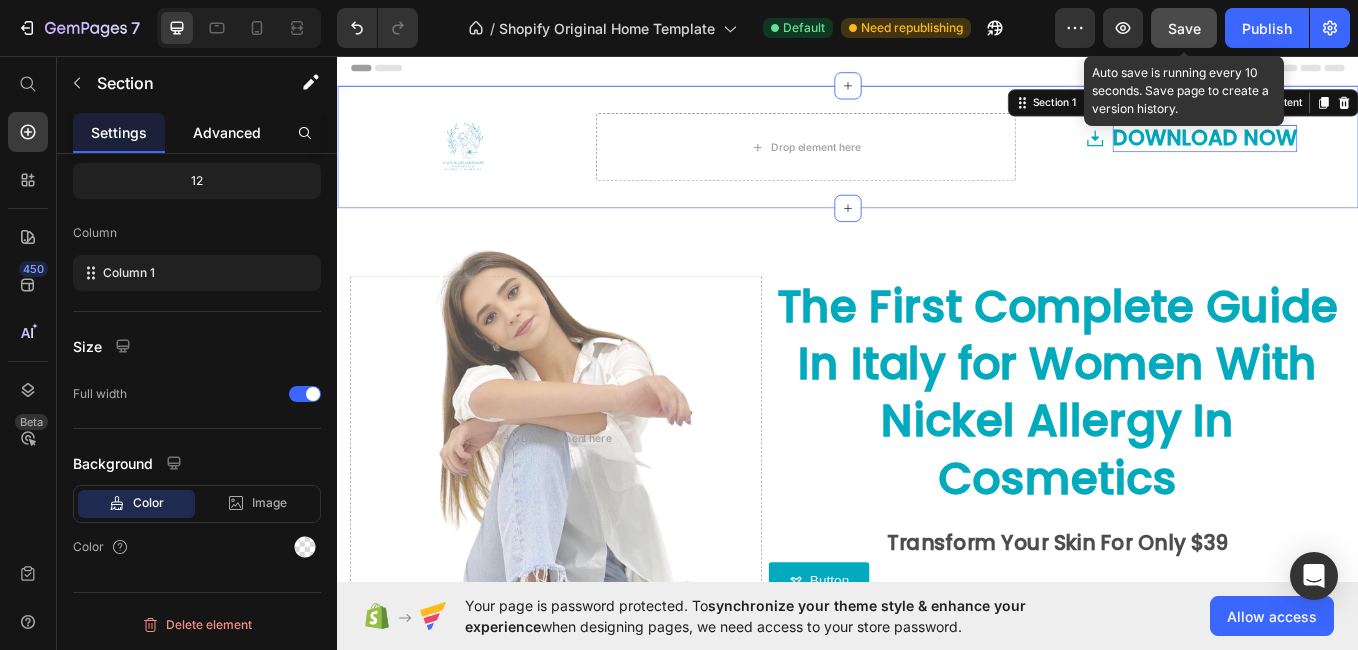 click on "Advanced" at bounding box center (227, 132) 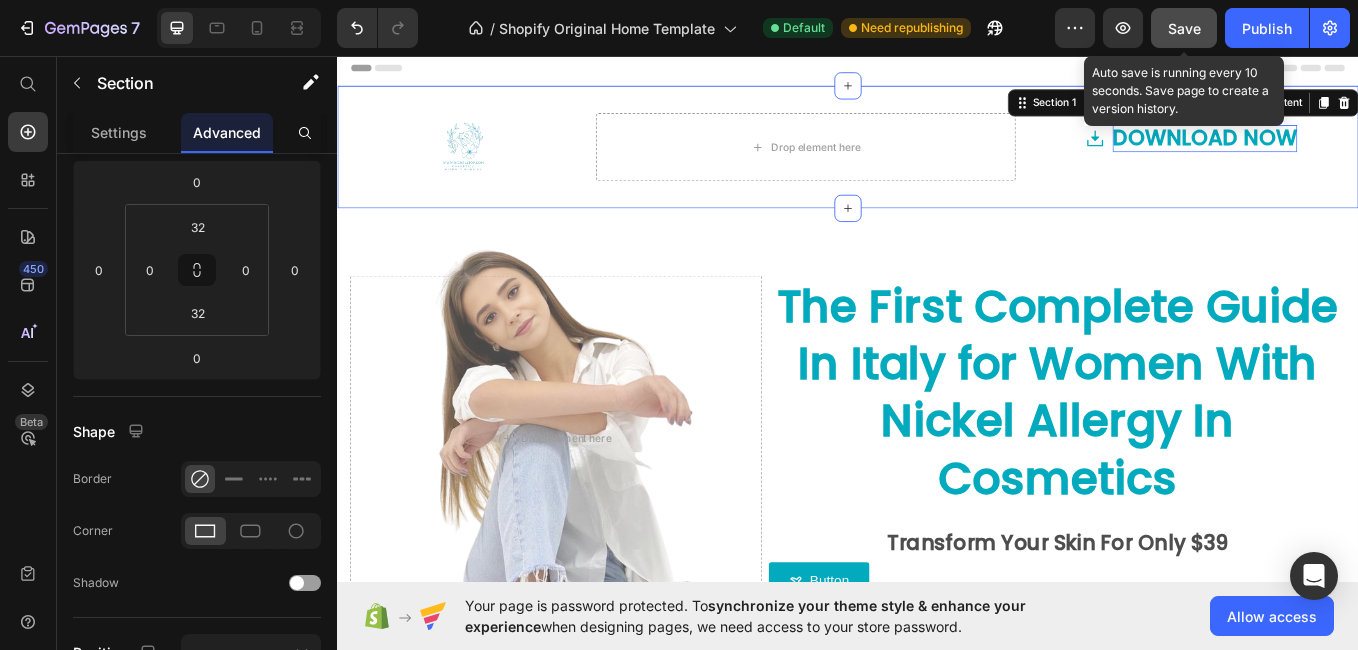 scroll, scrollTop: 0, scrollLeft: 0, axis: both 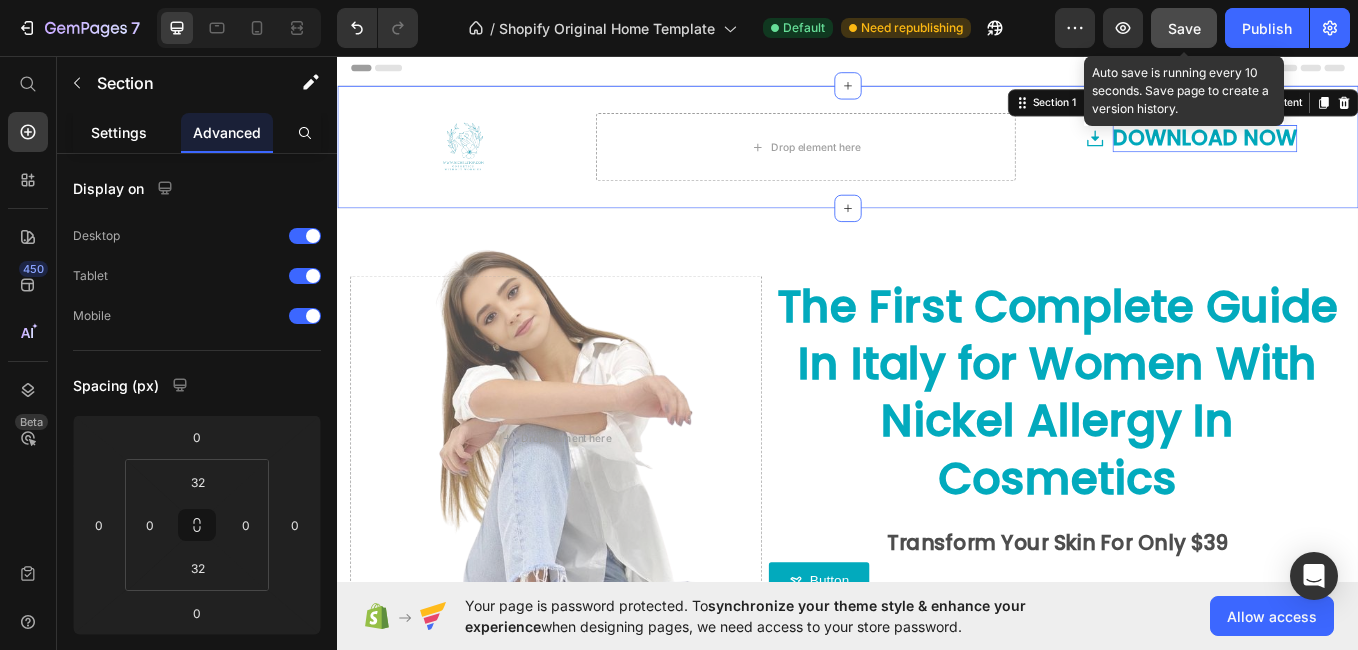 click on "Settings" at bounding box center [119, 132] 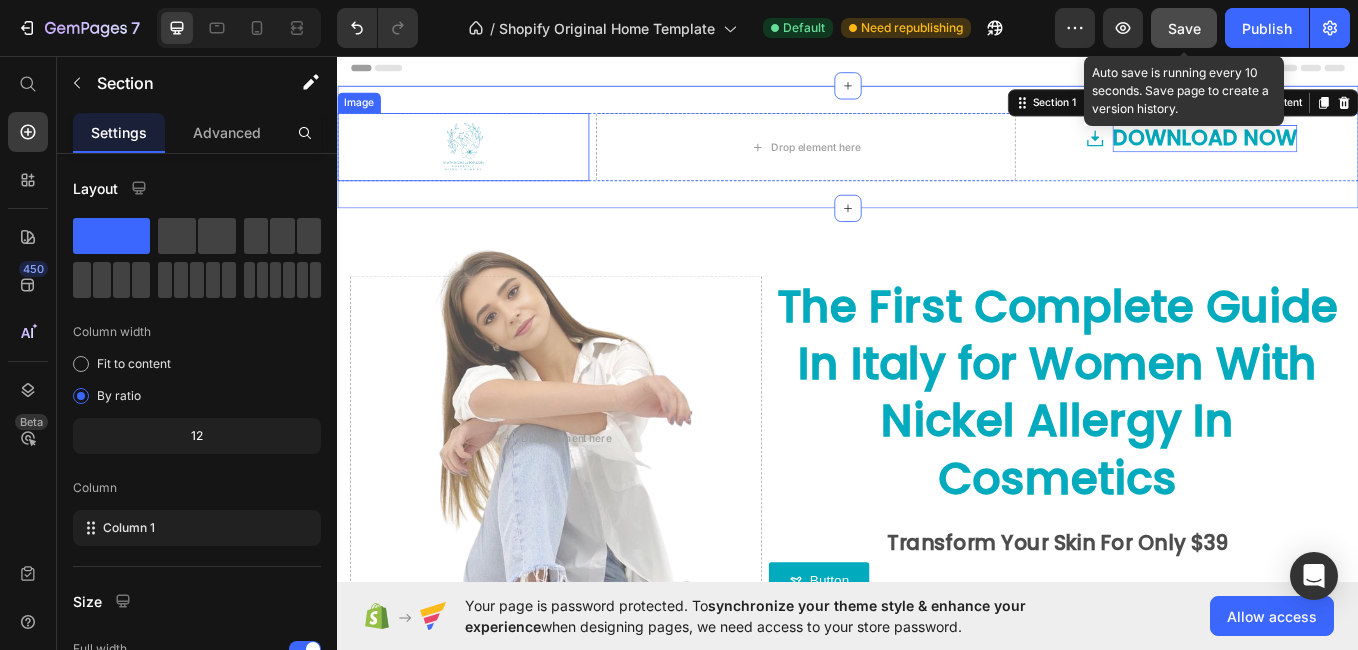 click at bounding box center (485, 163) 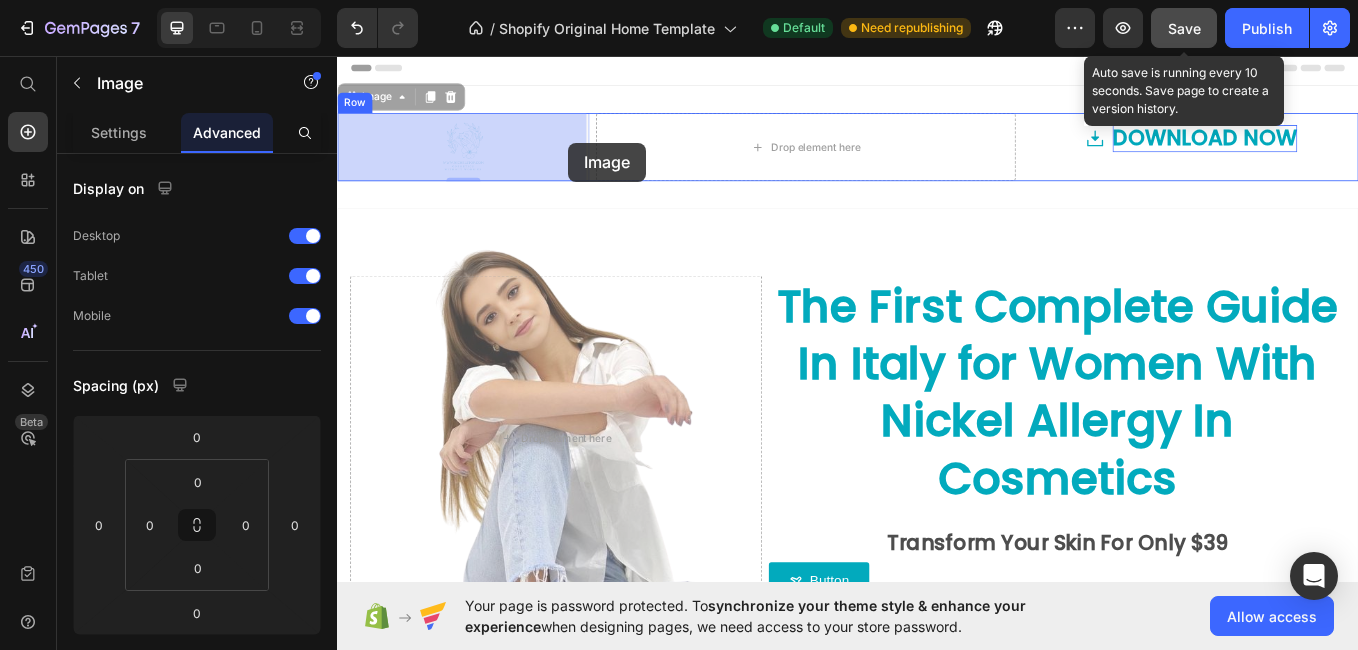 drag, startPoint x: 624, startPoint y: 157, endPoint x: 609, endPoint y: 158, distance: 15.033297 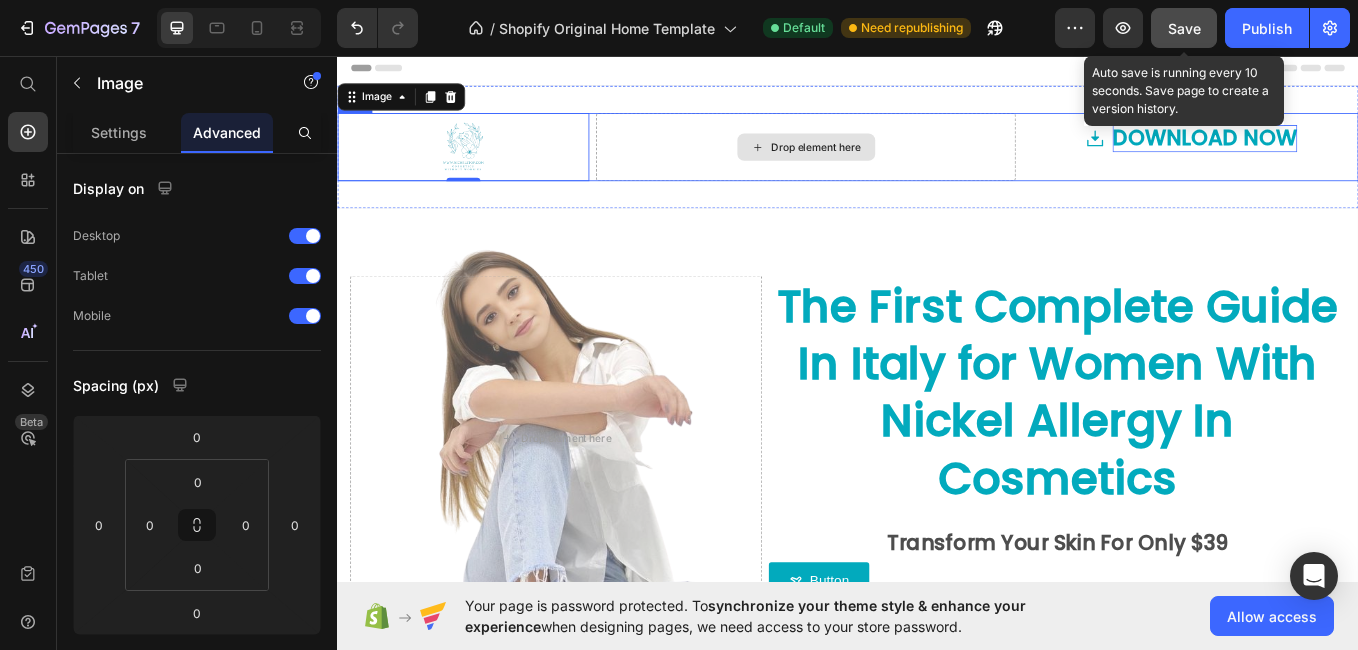 click on "Drop element here" at bounding box center [887, 163] 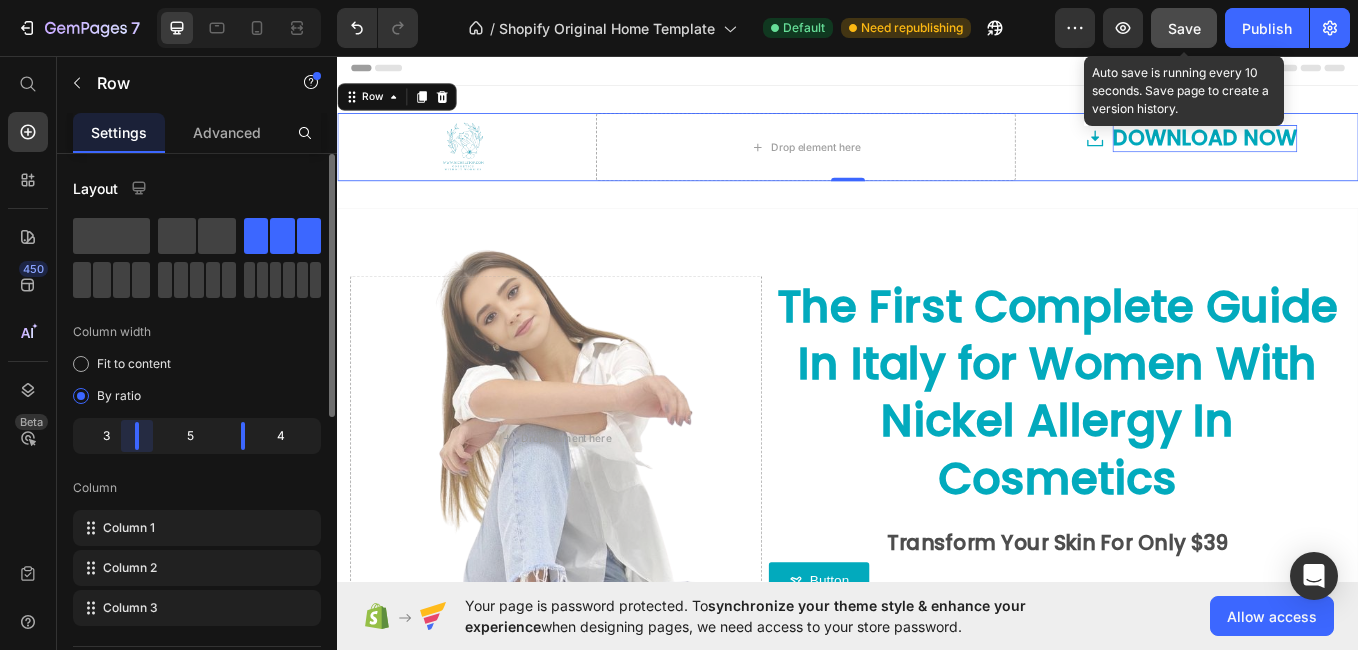 drag, startPoint x: 138, startPoint y: 437, endPoint x: 197, endPoint y: 431, distance: 59.3043 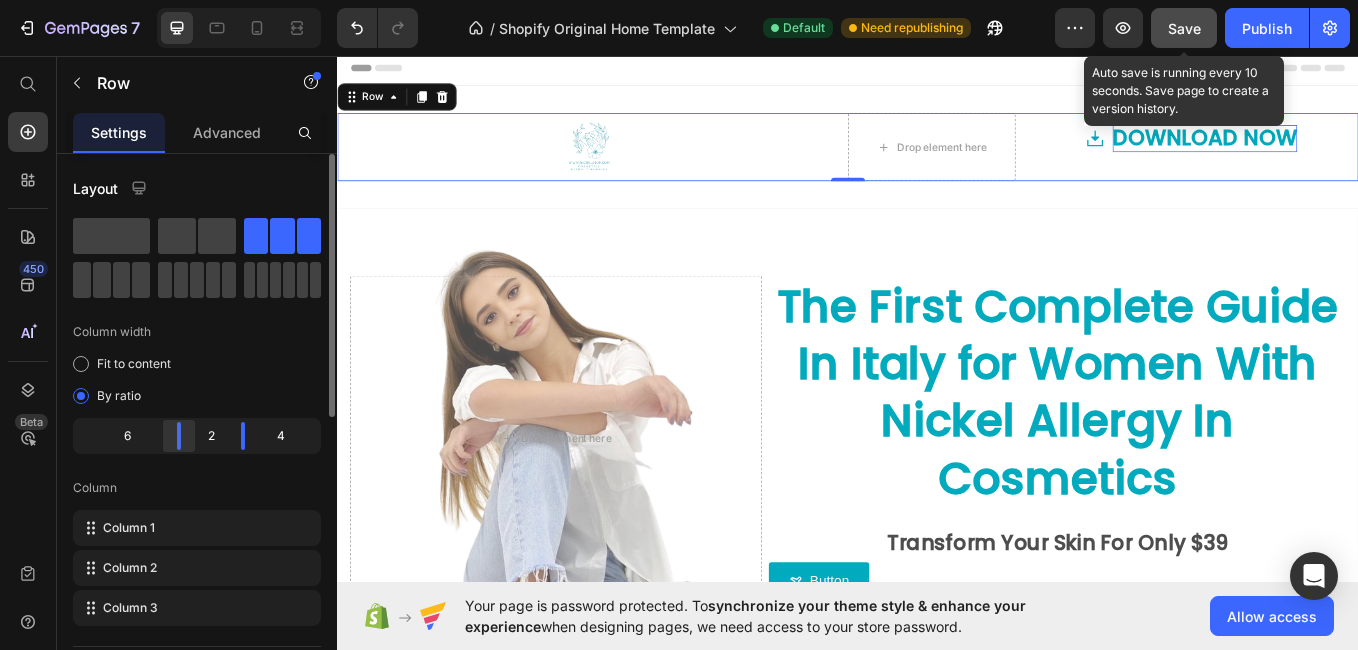 drag, startPoint x: 175, startPoint y: 434, endPoint x: 134, endPoint y: 431, distance: 41.109608 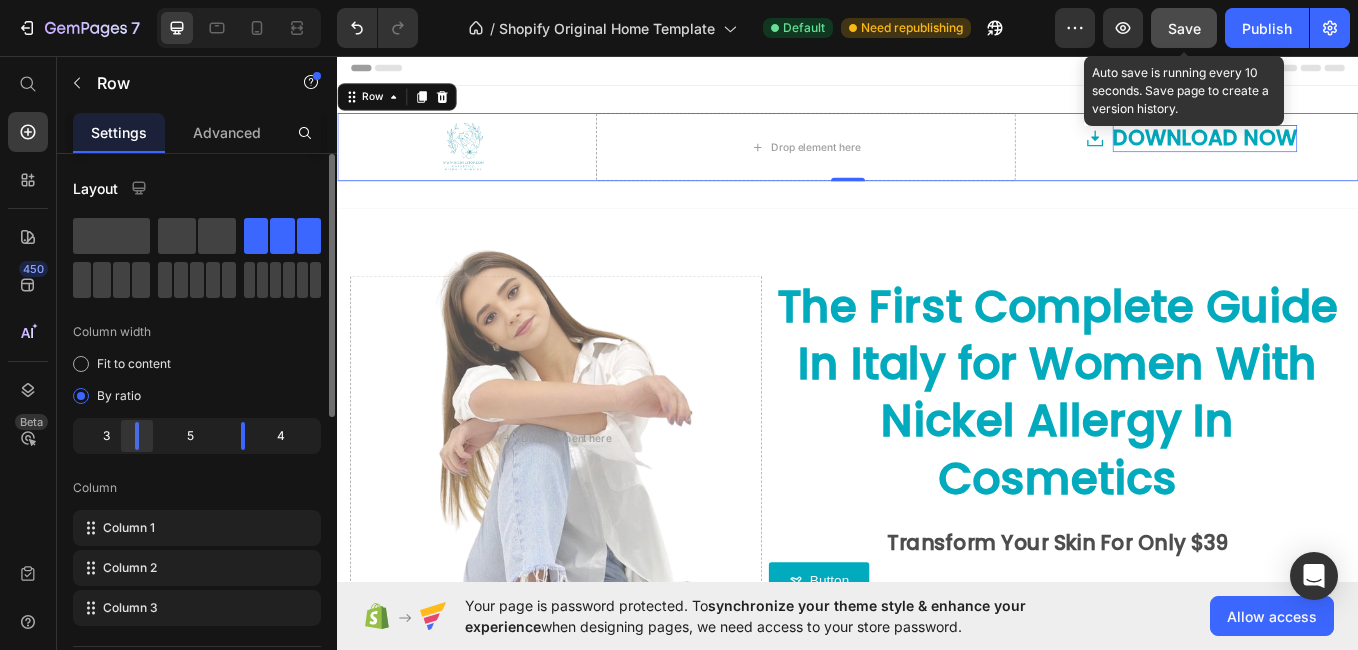 drag, startPoint x: 134, startPoint y: 431, endPoint x: 150, endPoint y: 427, distance: 16.492422 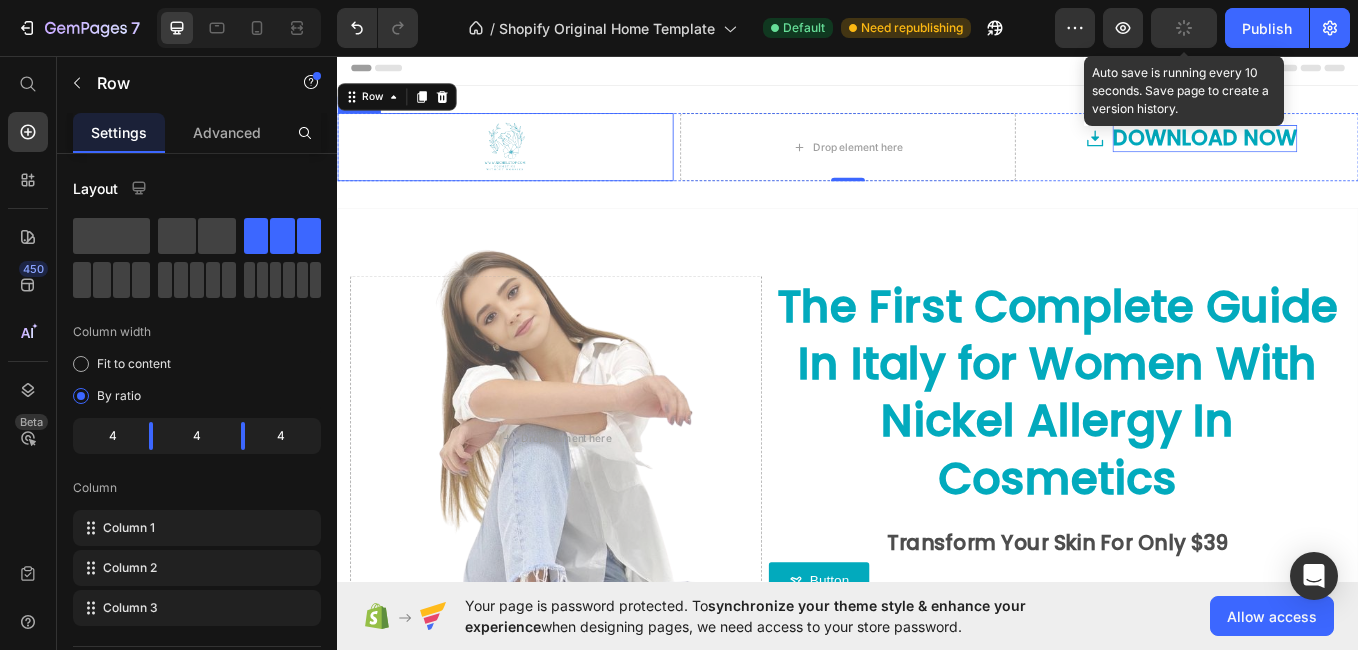 click at bounding box center (534, 163) 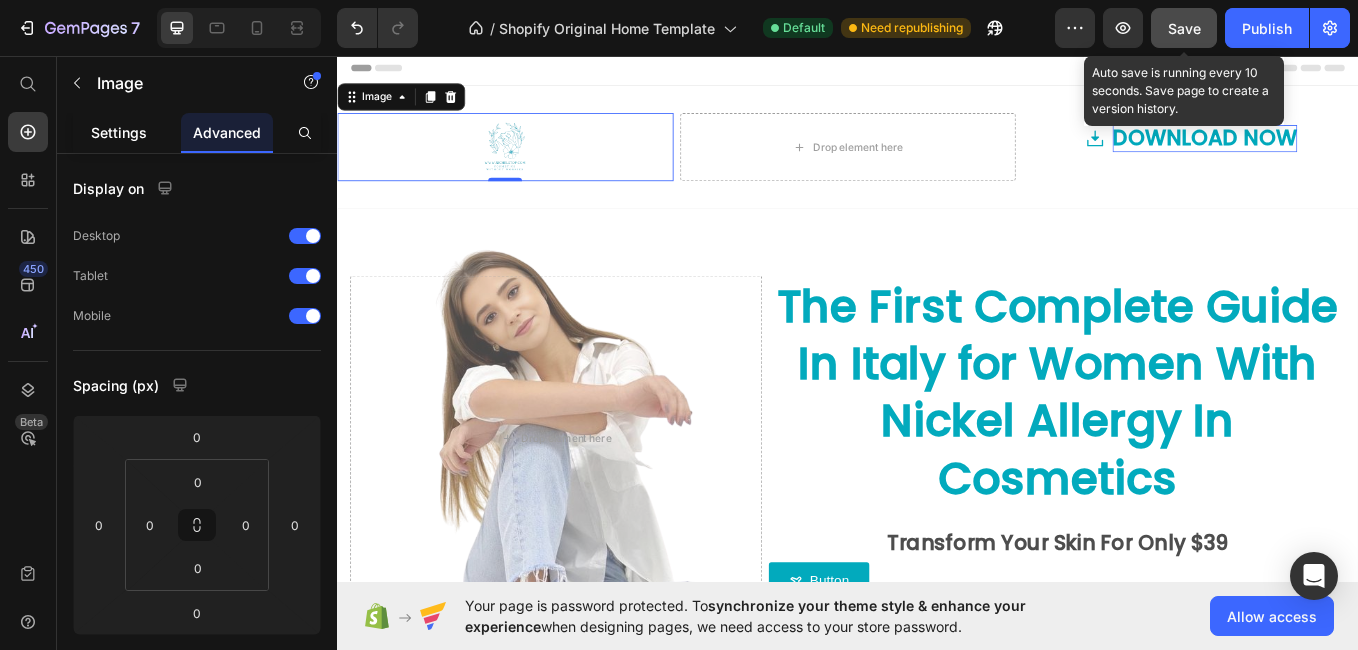 click on "Settings" 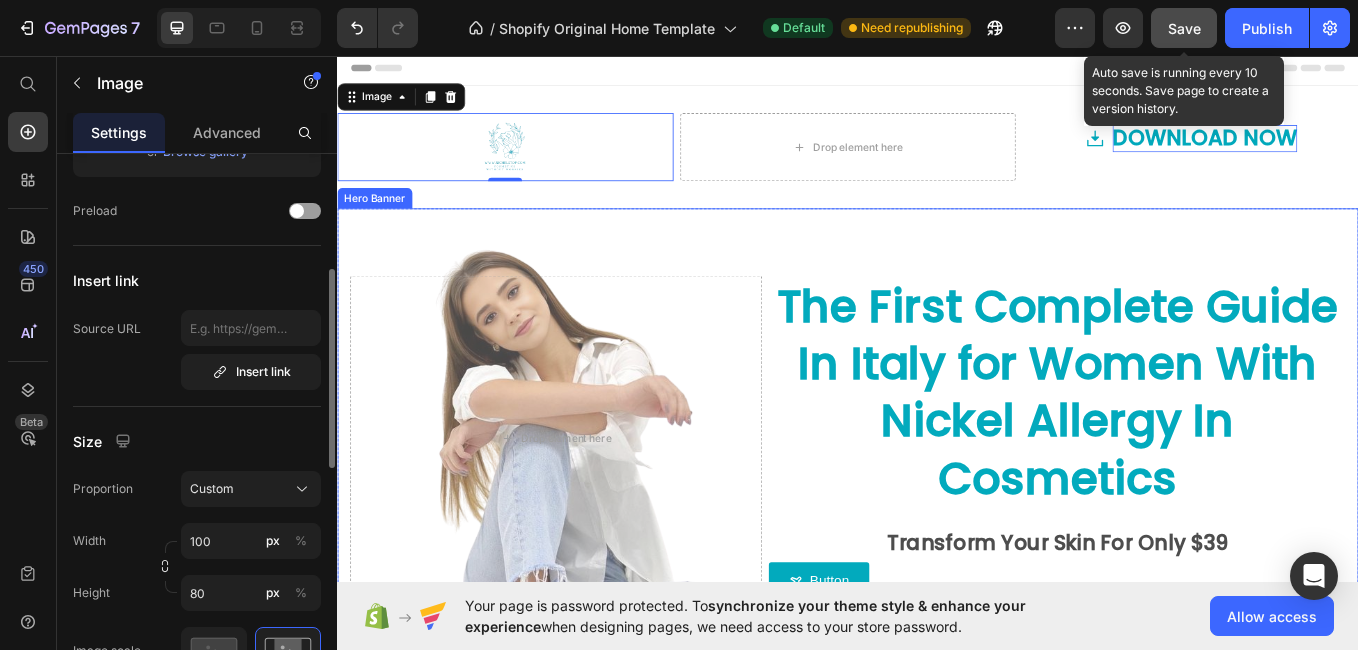 scroll, scrollTop: 309, scrollLeft: 0, axis: vertical 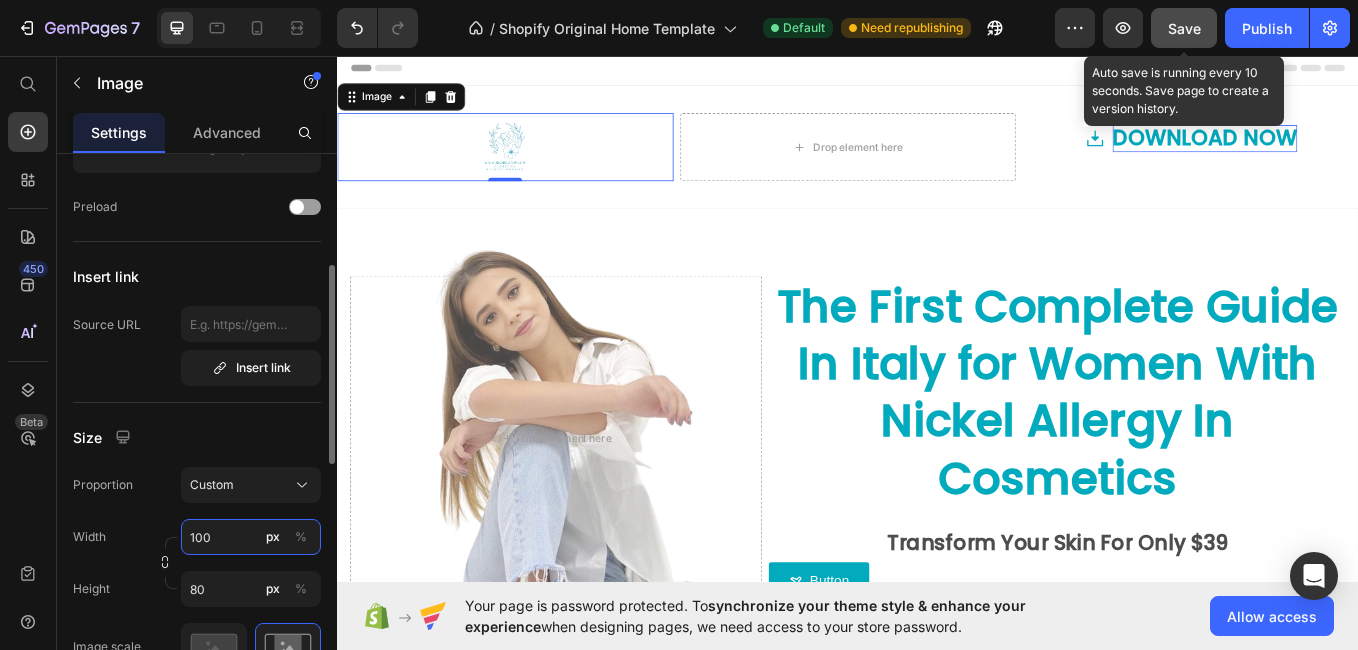 click on "100" at bounding box center [251, 537] 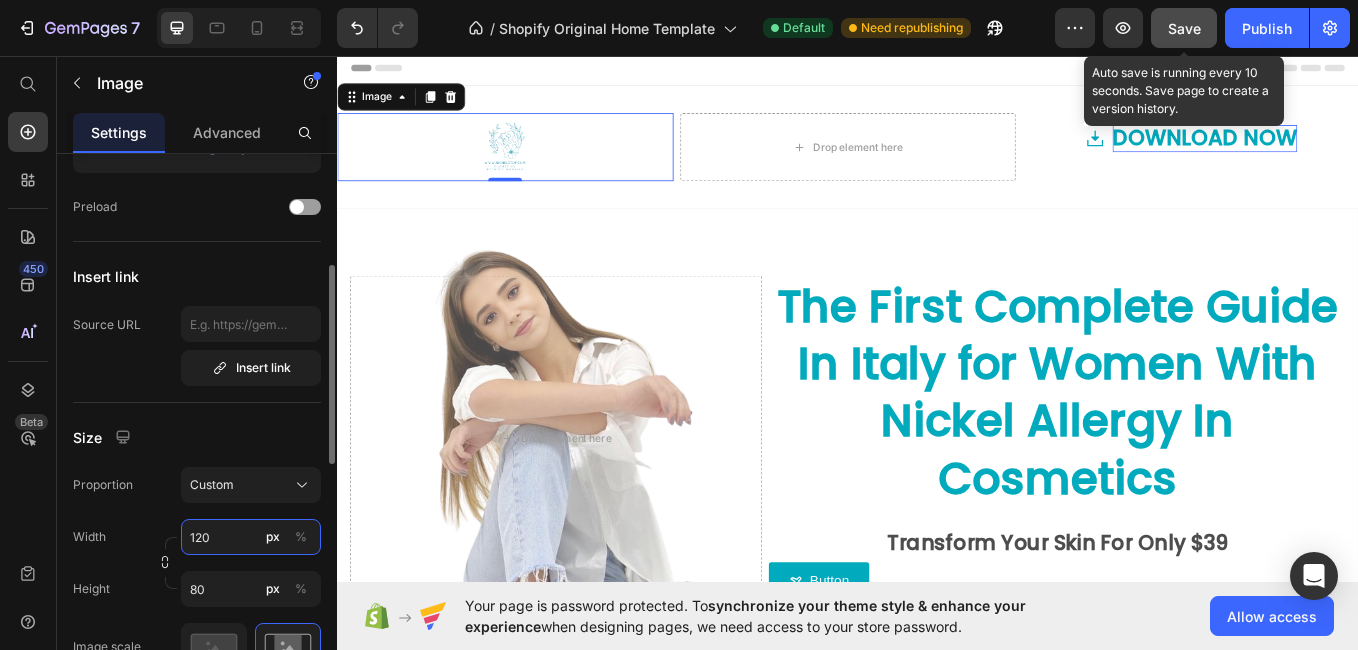 type on "120" 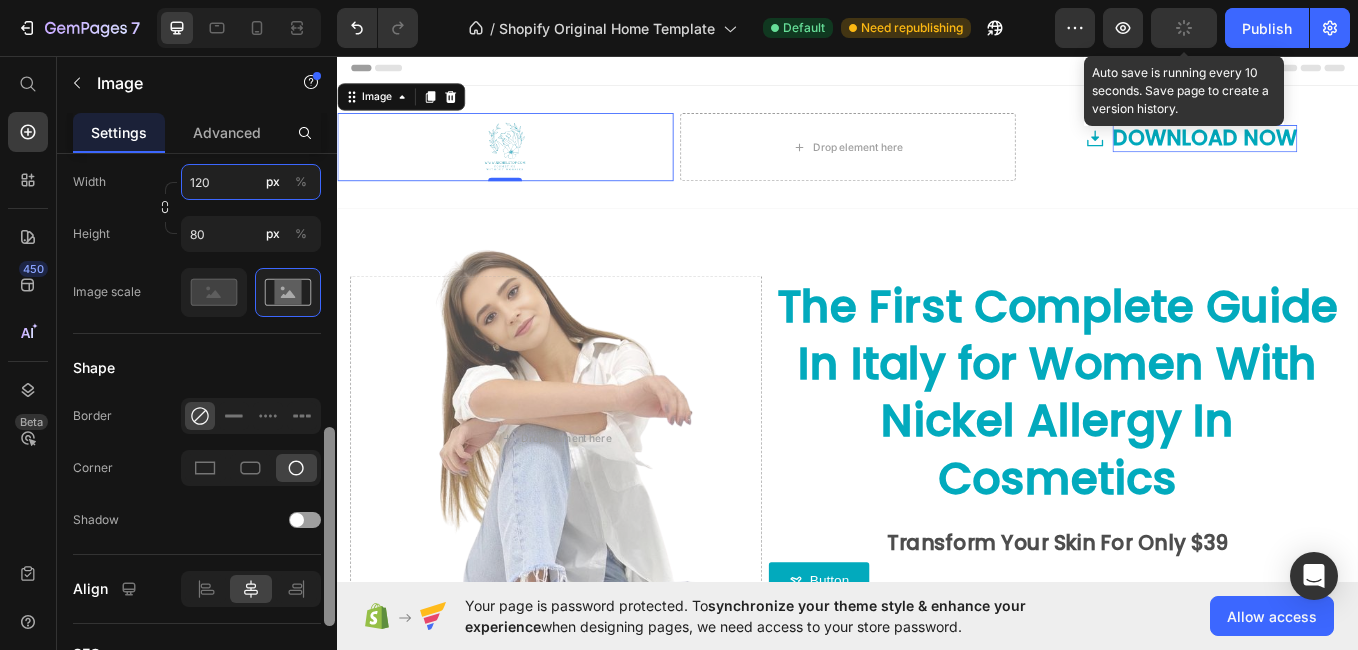drag, startPoint x: 331, startPoint y: 435, endPoint x: 326, endPoint y: 572, distance: 137.09122 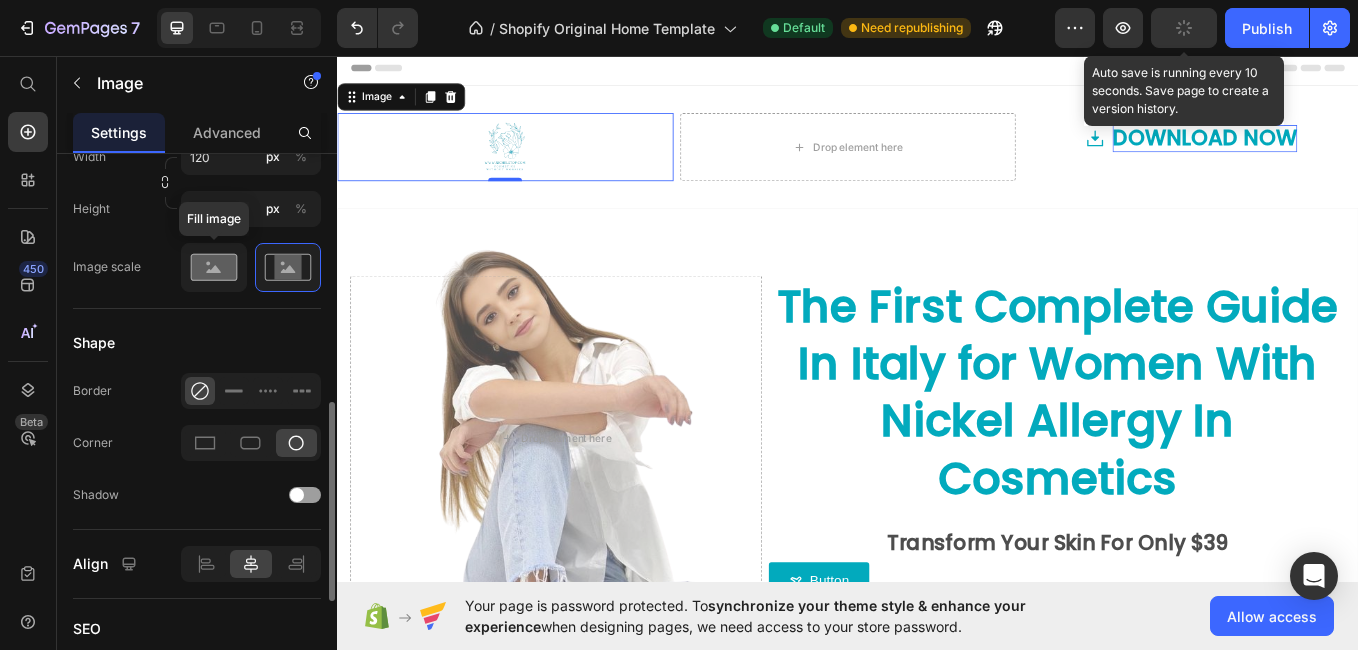 click 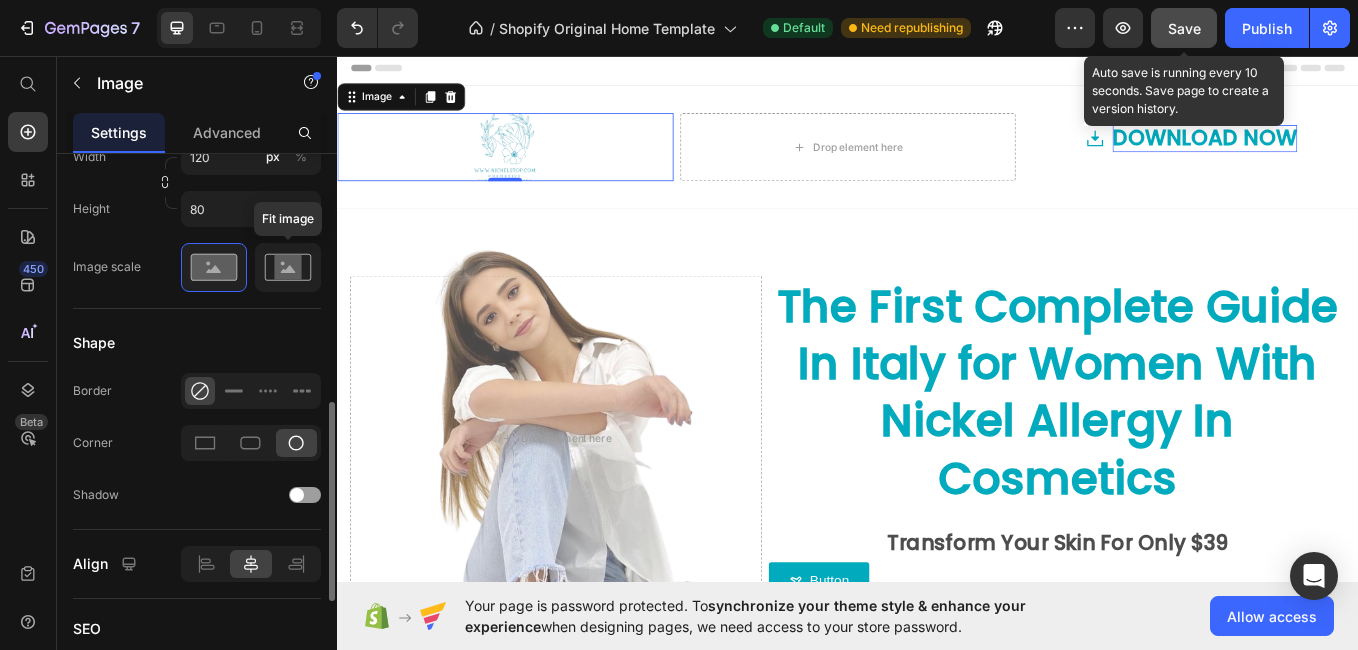 click 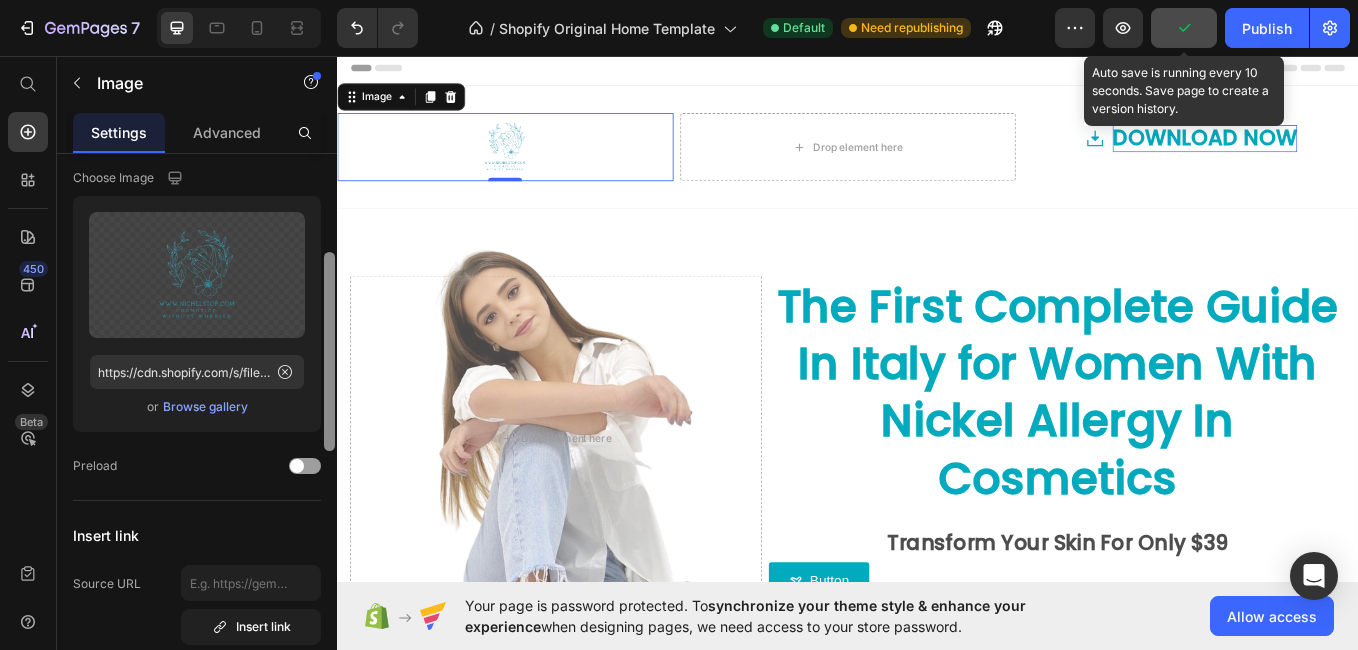scroll, scrollTop: 0, scrollLeft: 0, axis: both 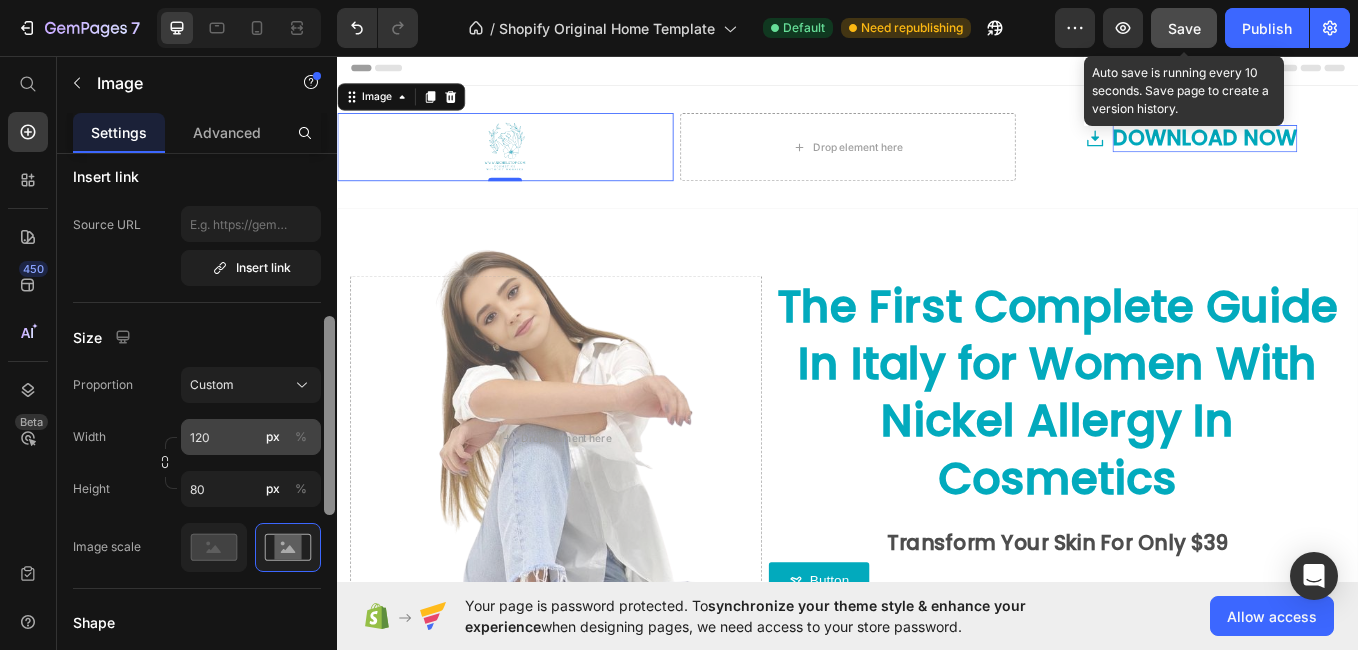 drag, startPoint x: 332, startPoint y: 524, endPoint x: 307, endPoint y: 428, distance: 99.20181 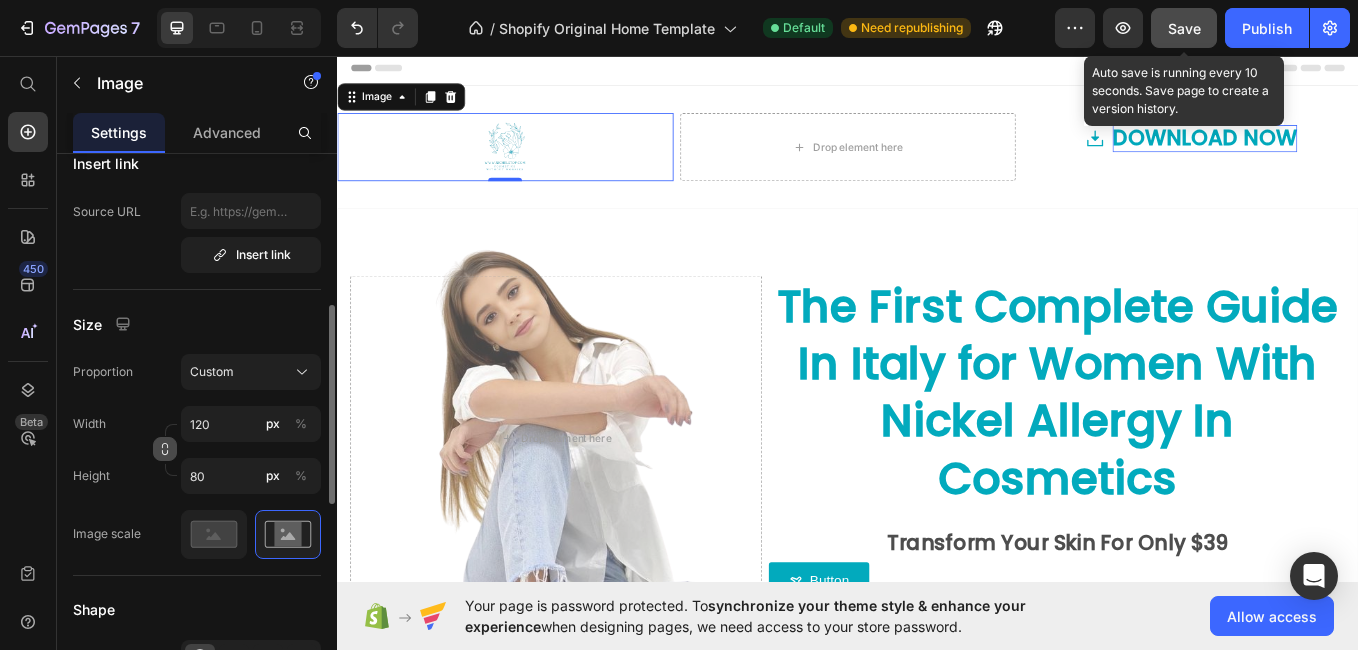 click 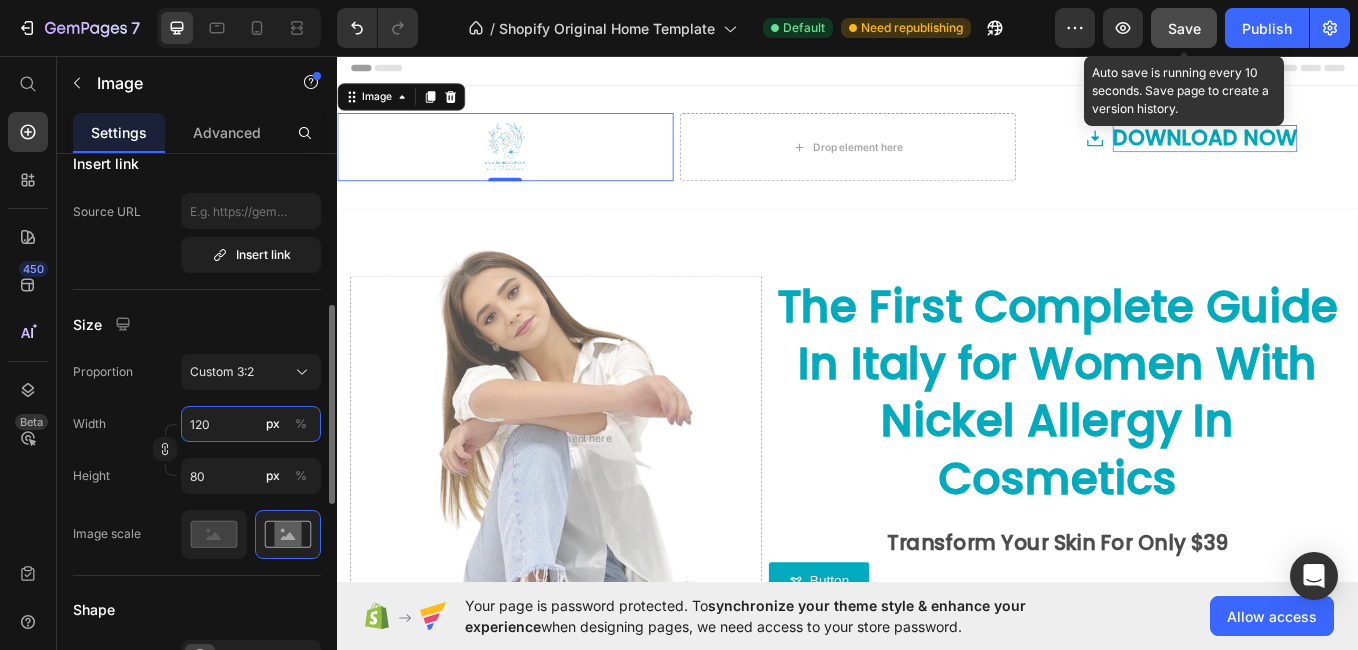 click on "120" at bounding box center [251, 424] 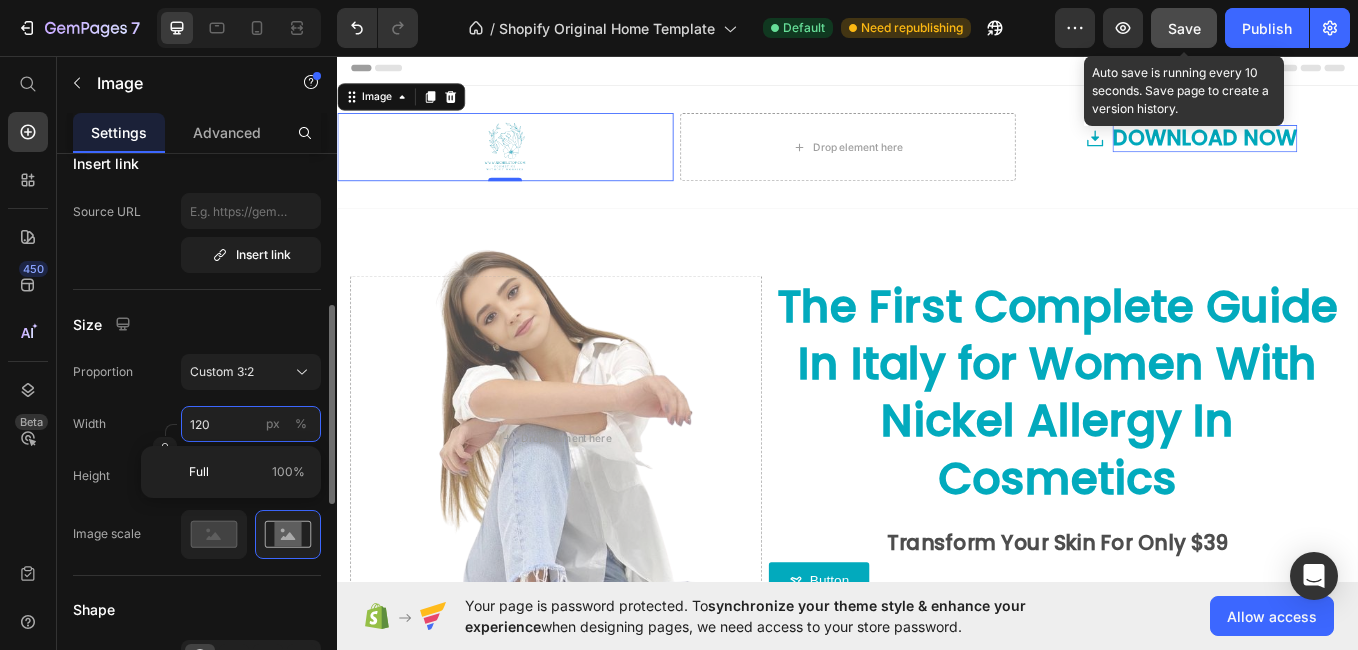 type 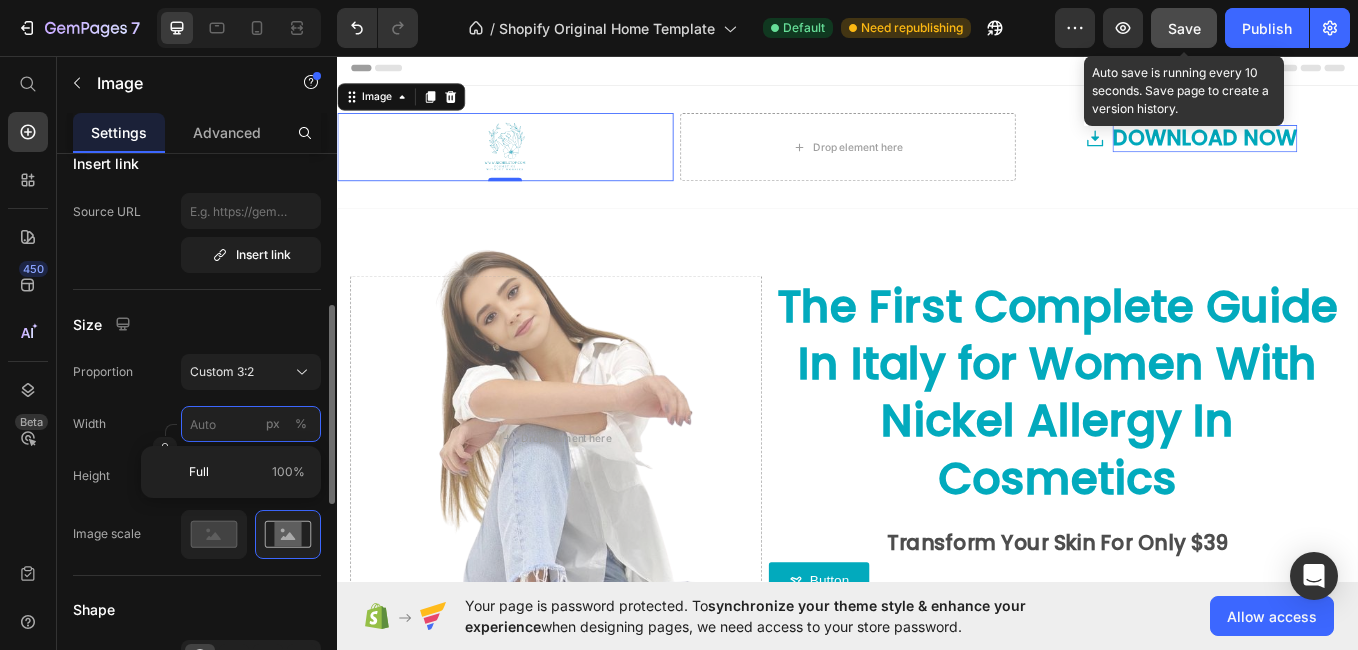type 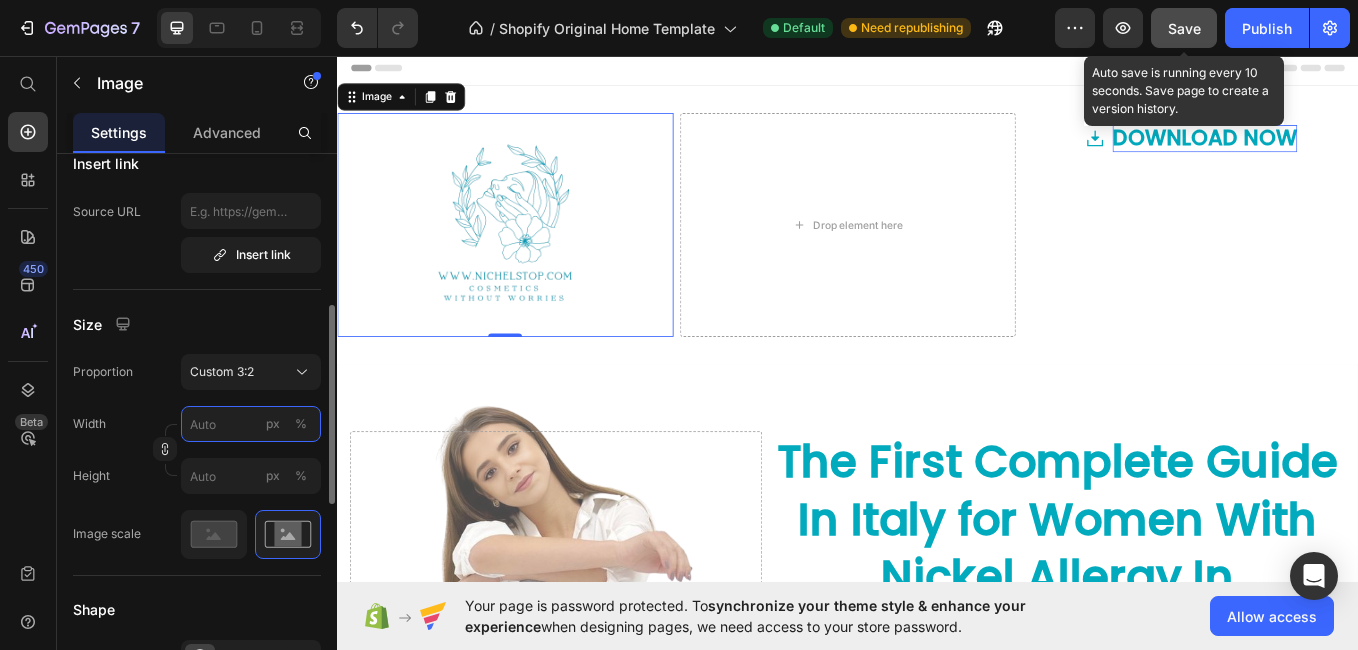 type on "1" 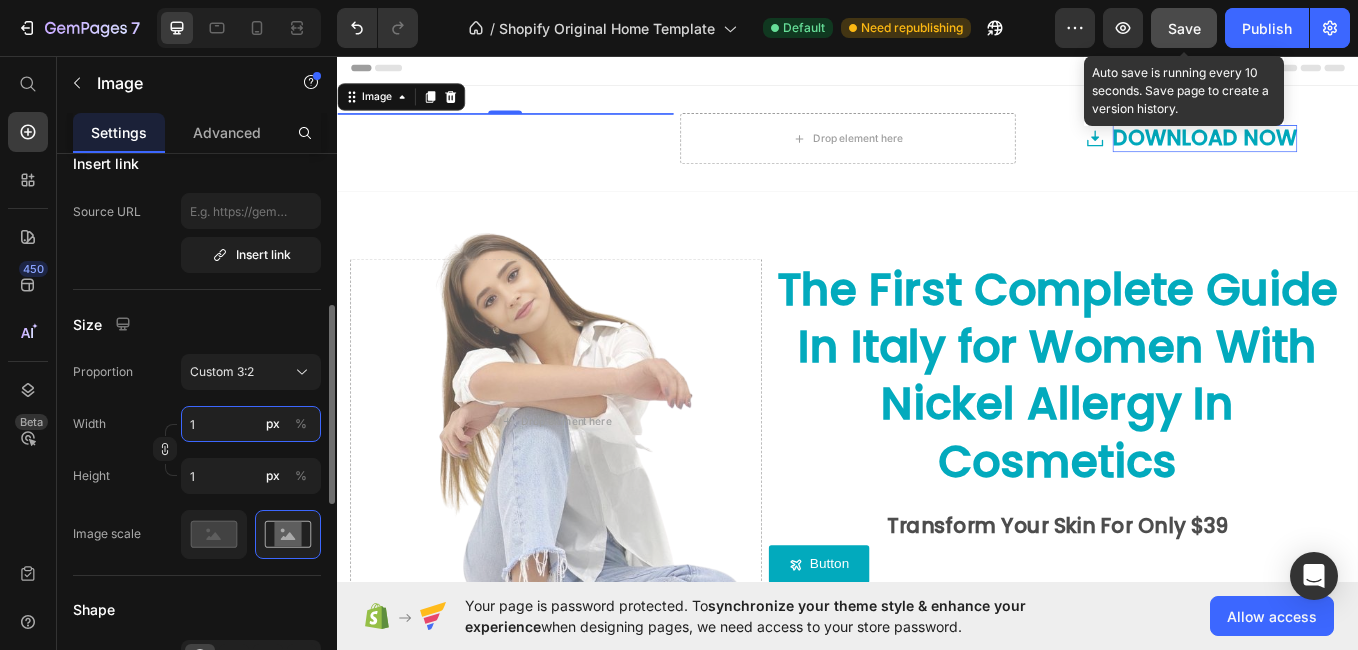 type on "10" 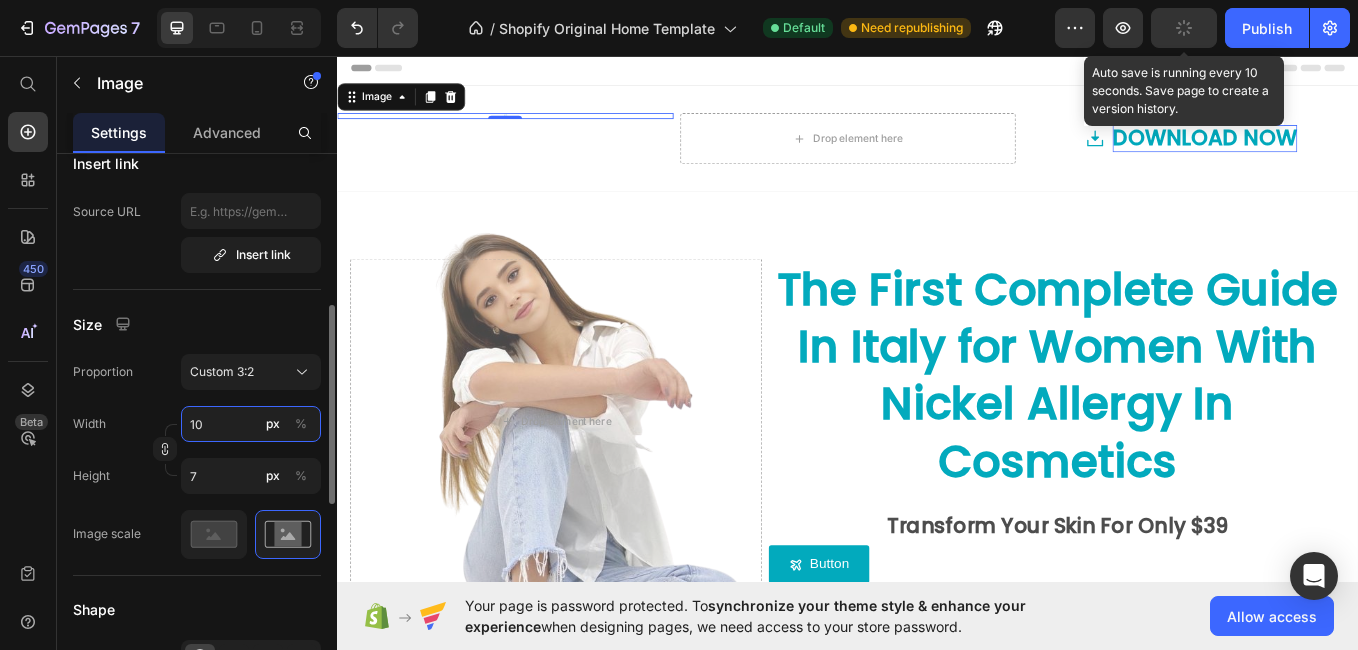 type on "100" 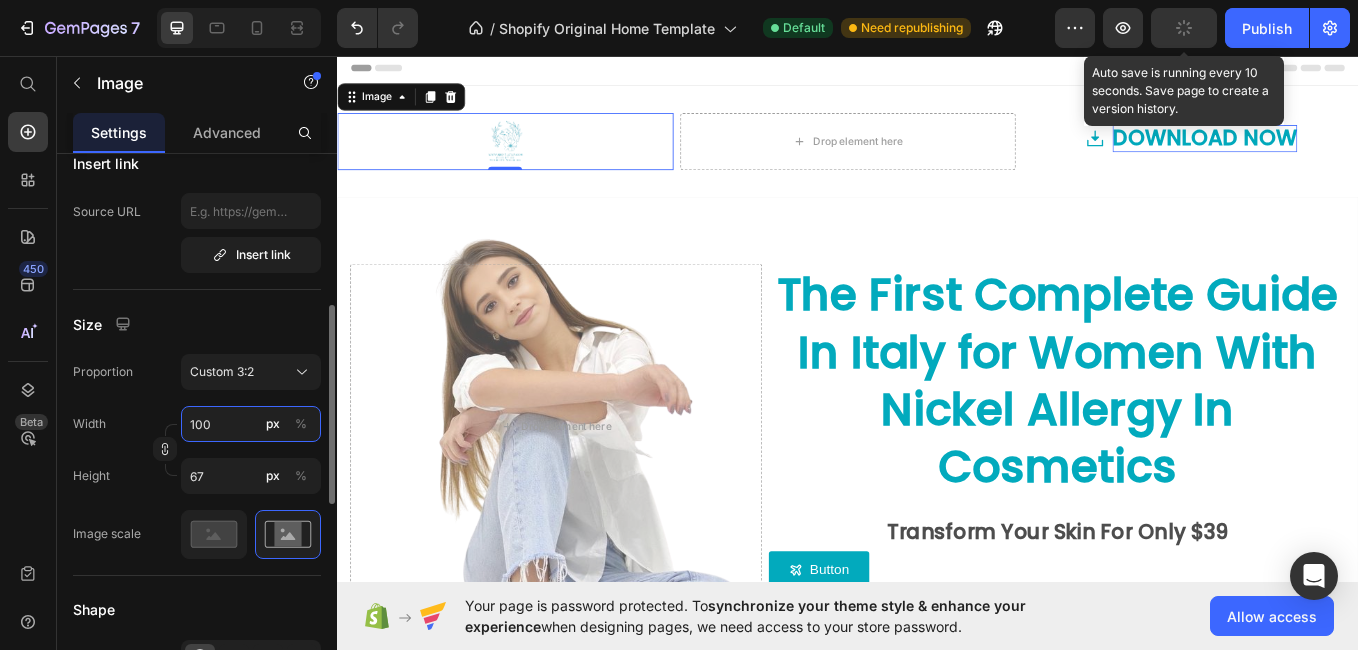 type on "120" 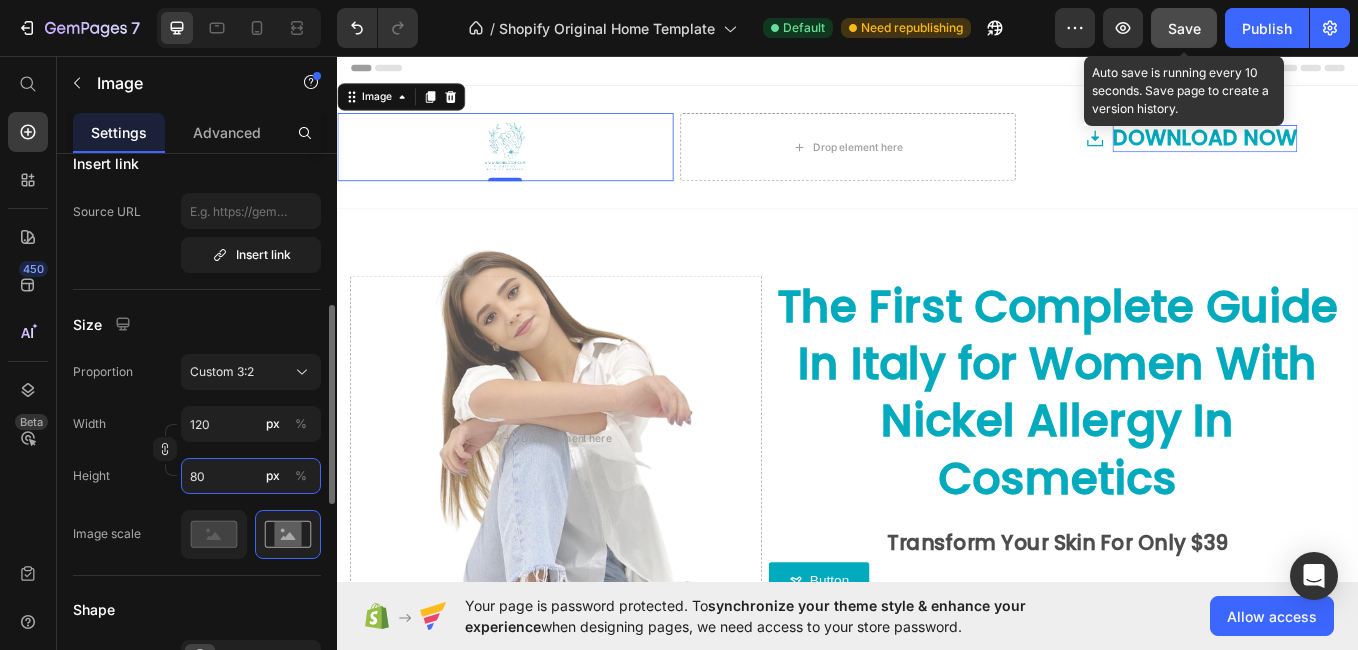 type on "14" 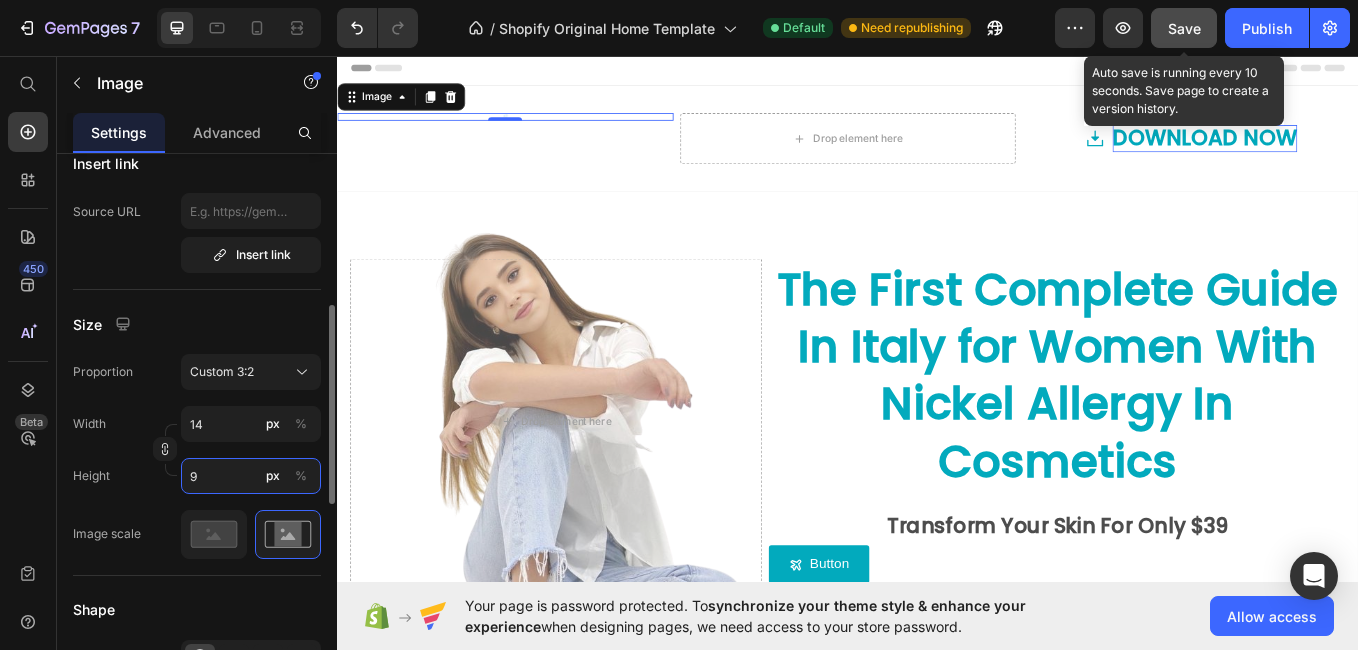 type on "135" 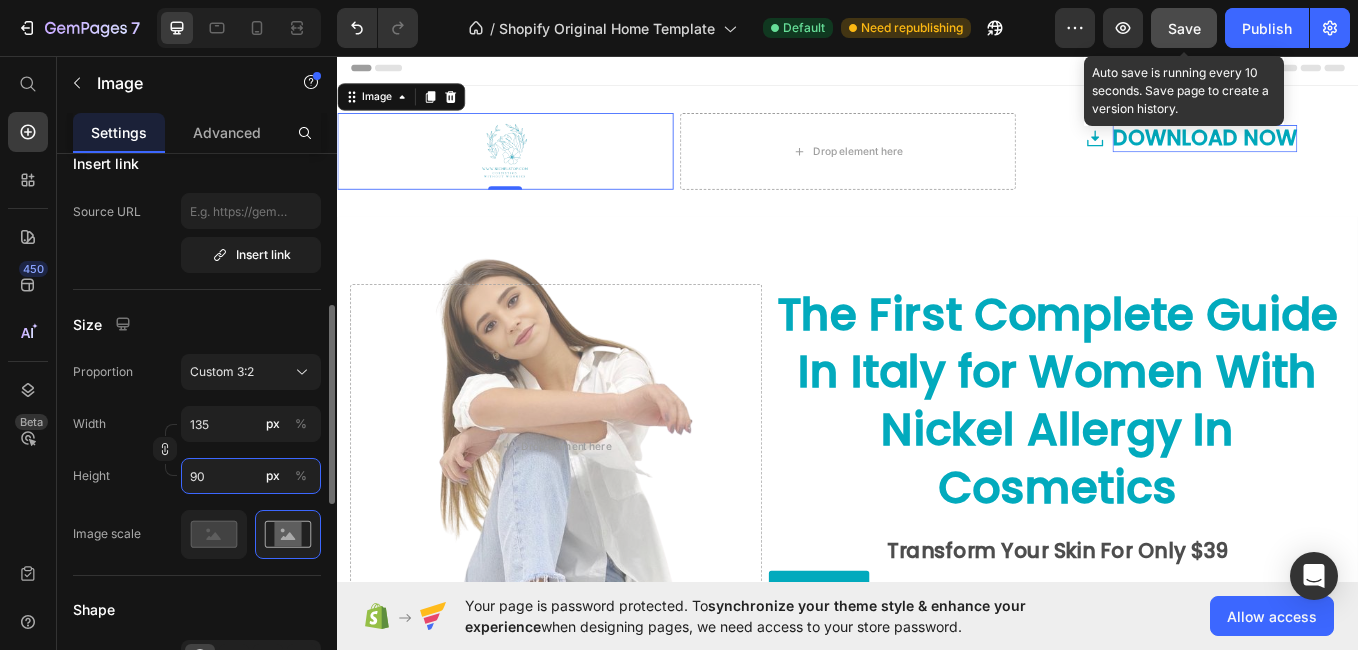 type on "14" 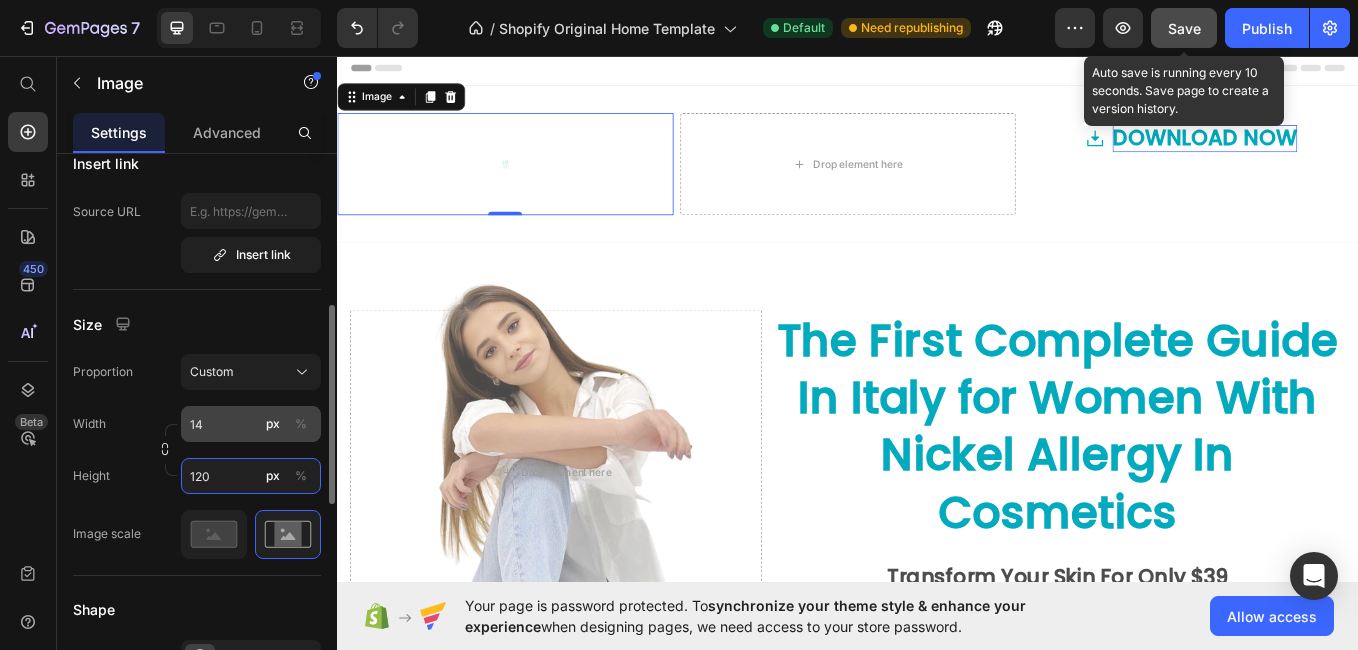 type on "120" 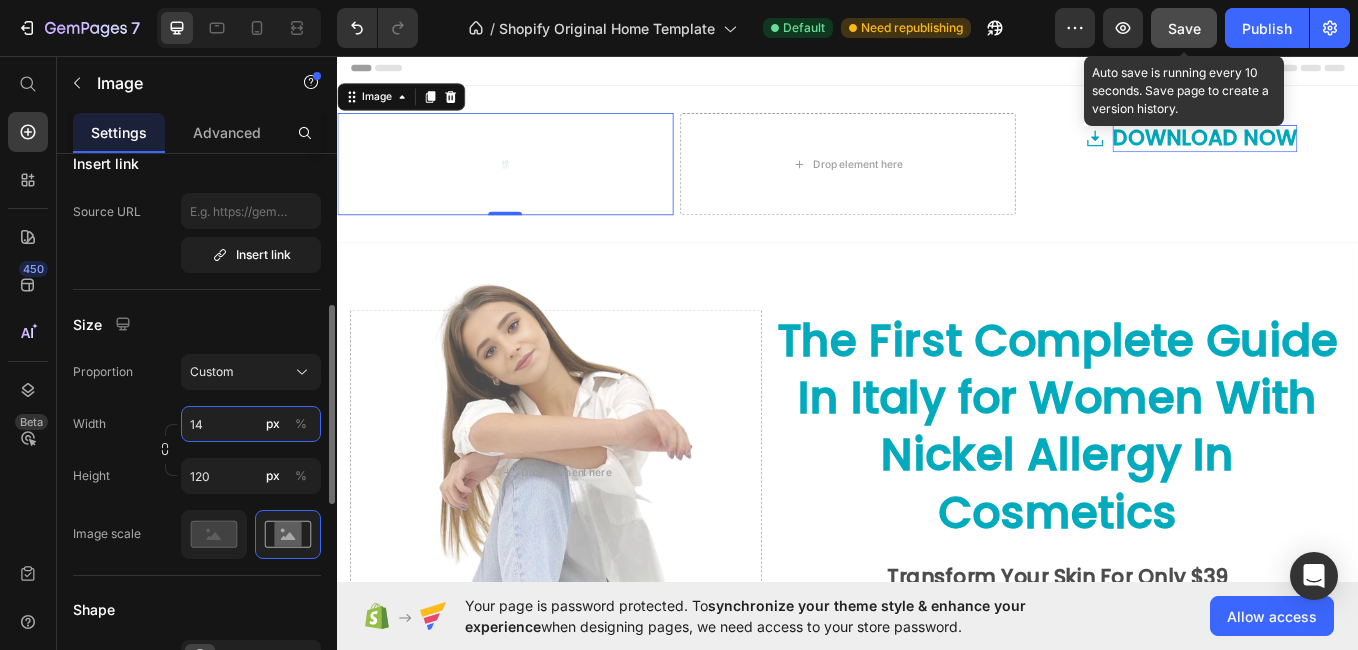 click on "14" at bounding box center [251, 424] 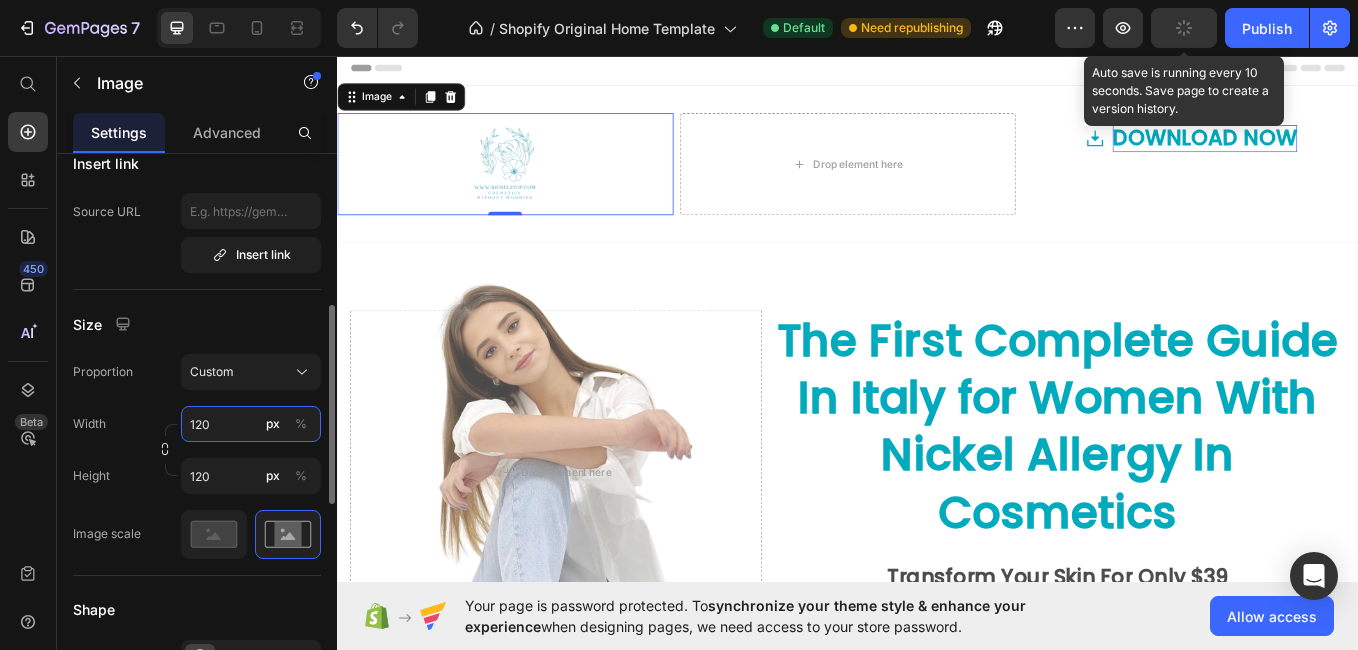 type on "14" 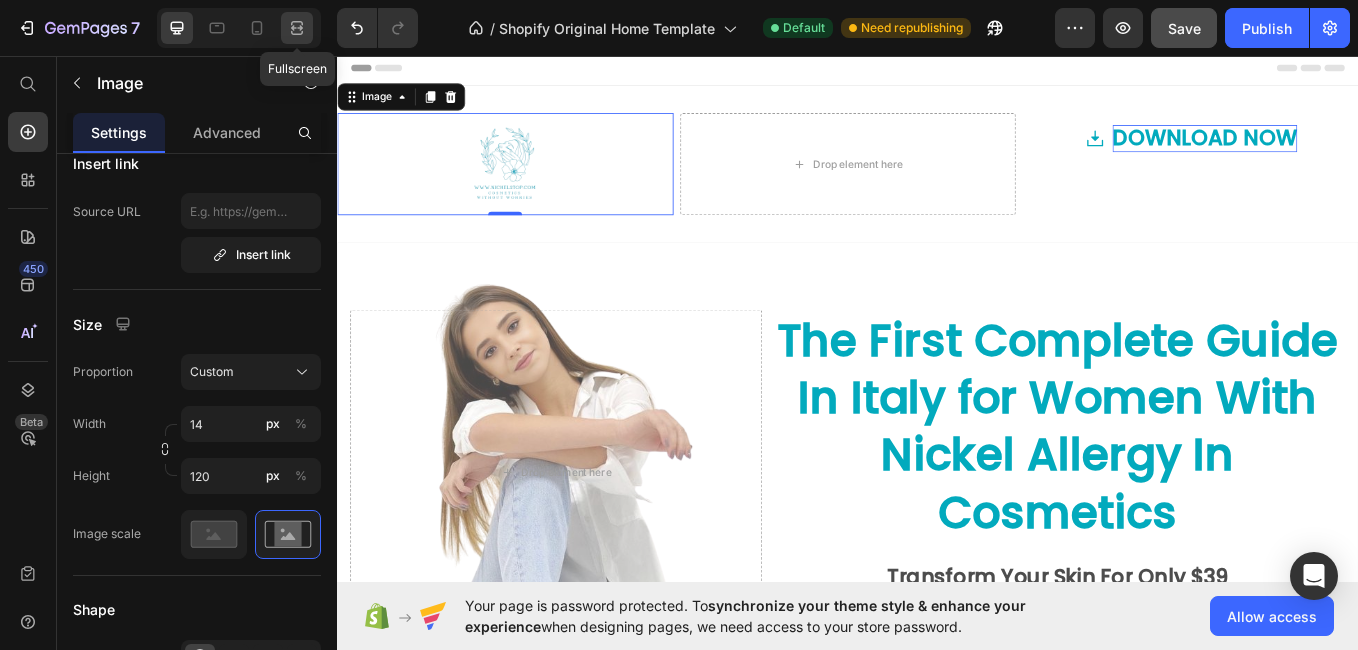 click 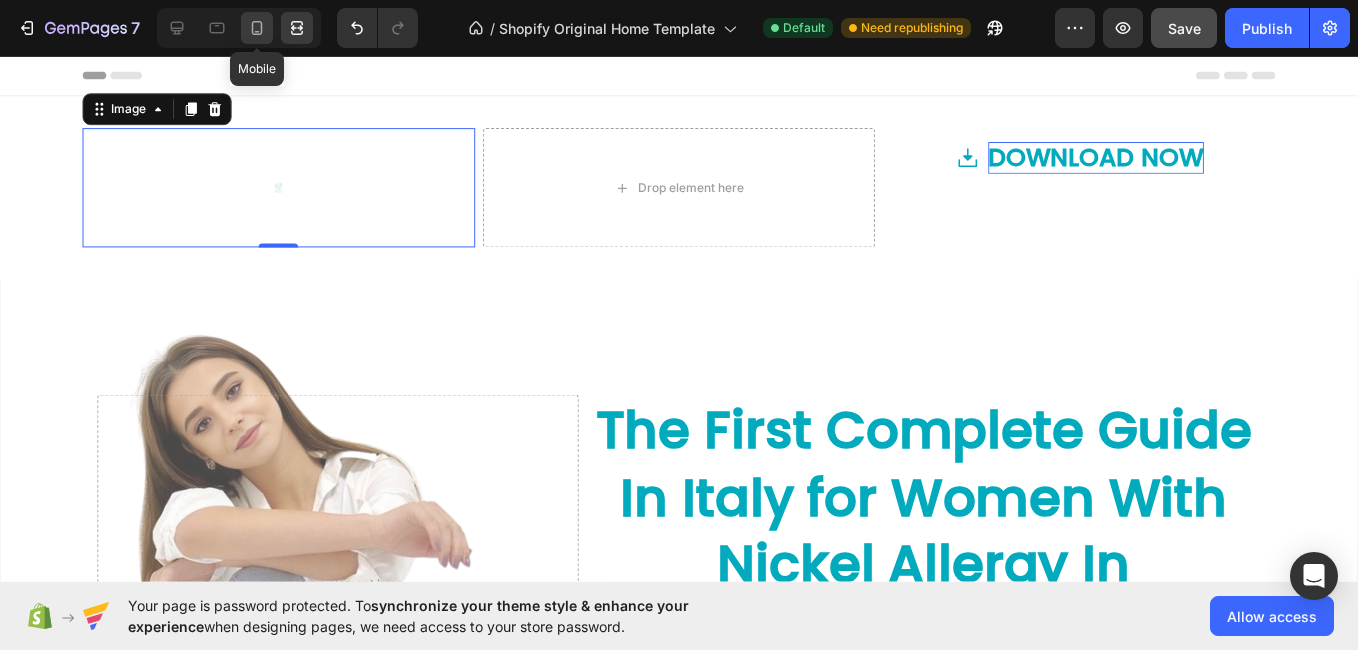 click 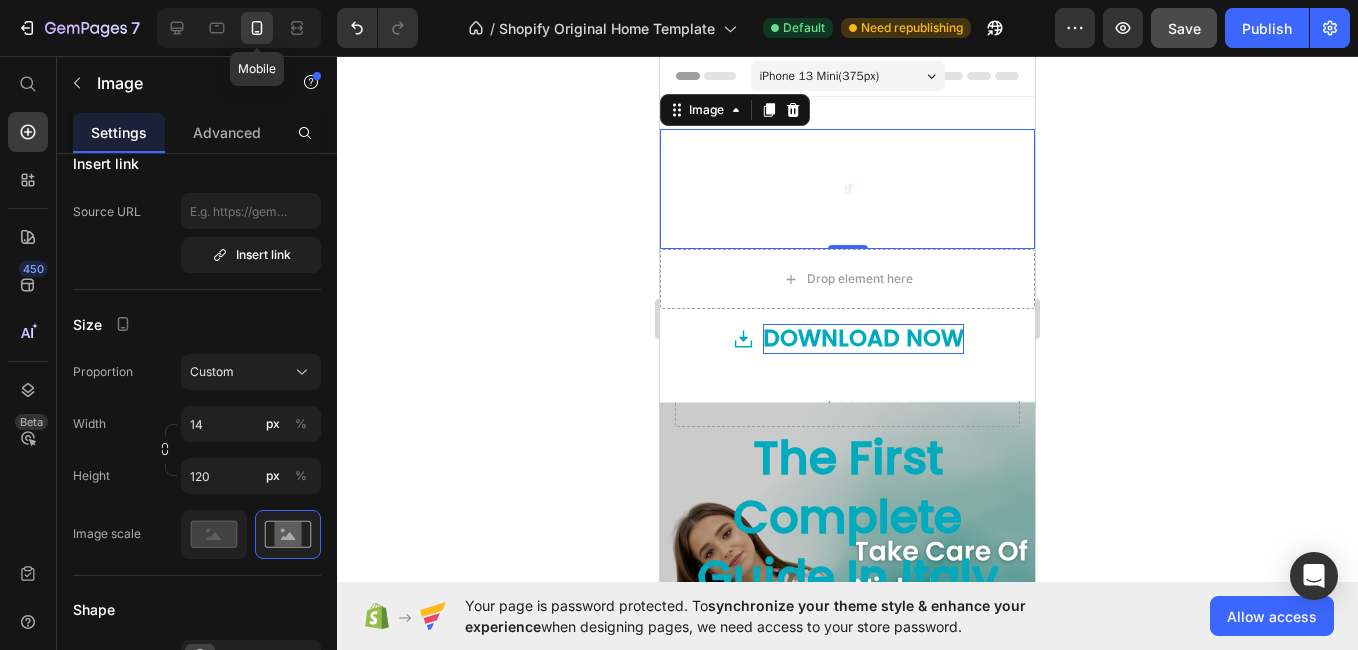 scroll, scrollTop: 3, scrollLeft: 0, axis: vertical 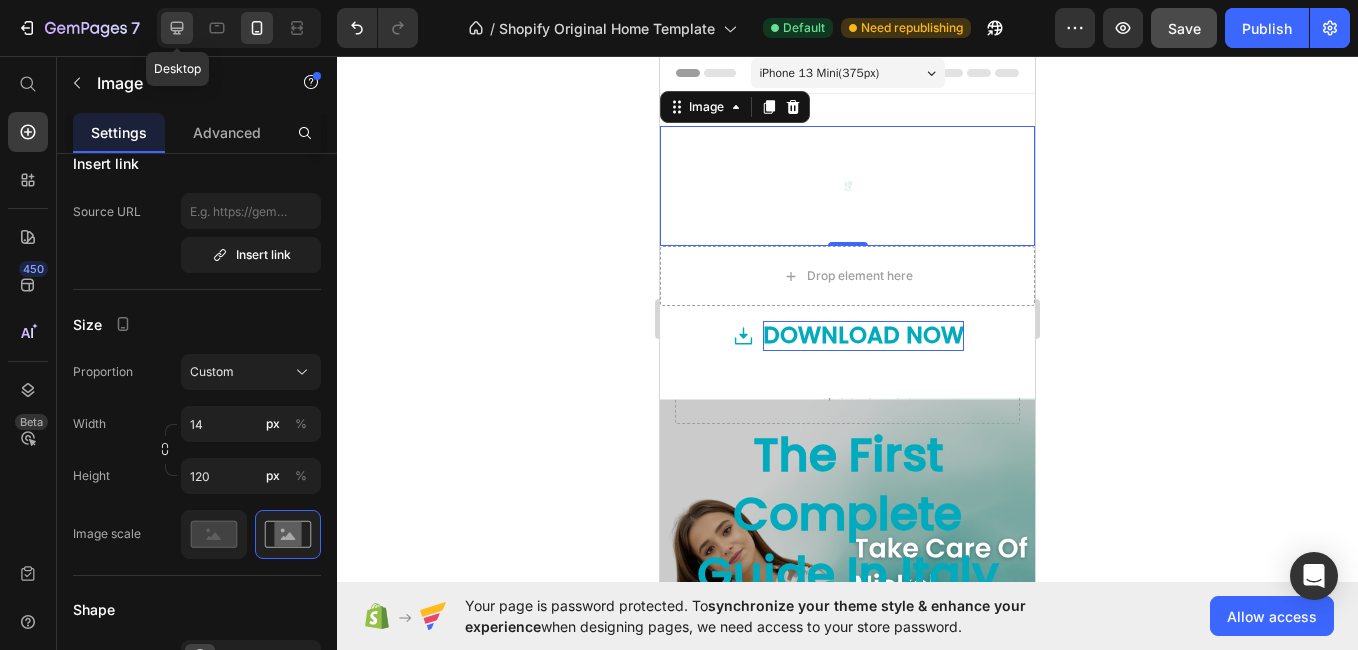 click 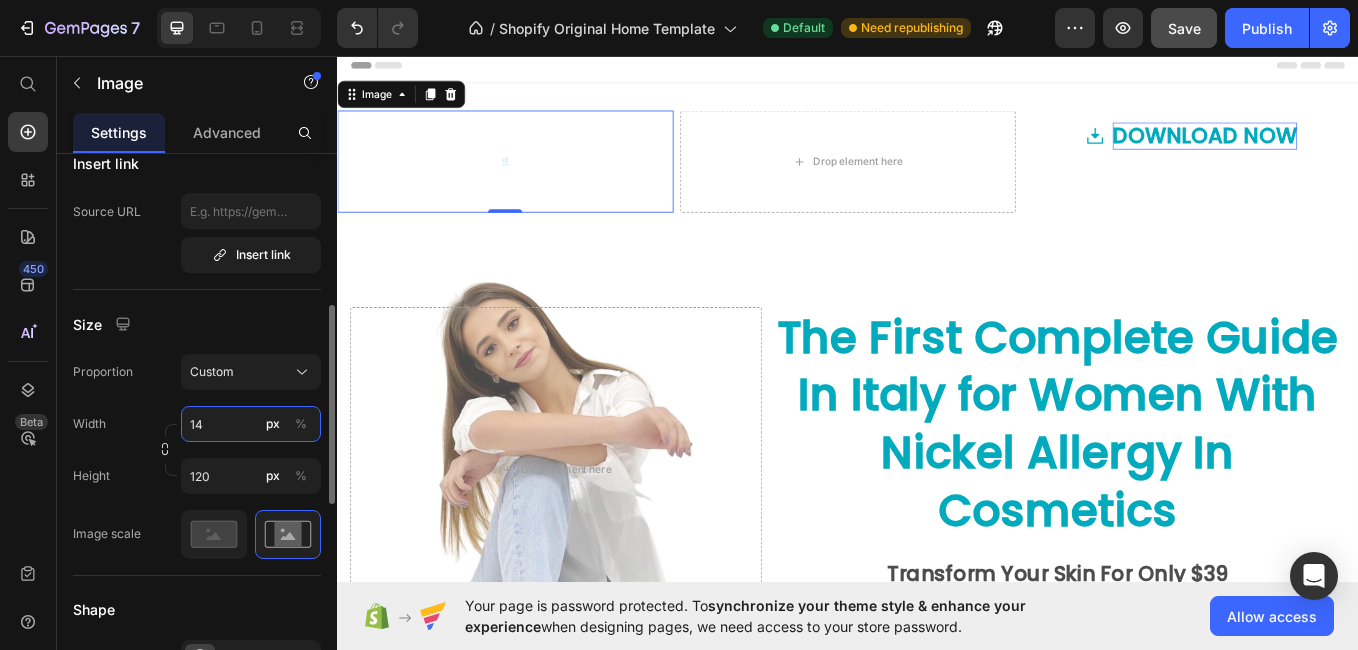 click on "14" at bounding box center (251, 424) 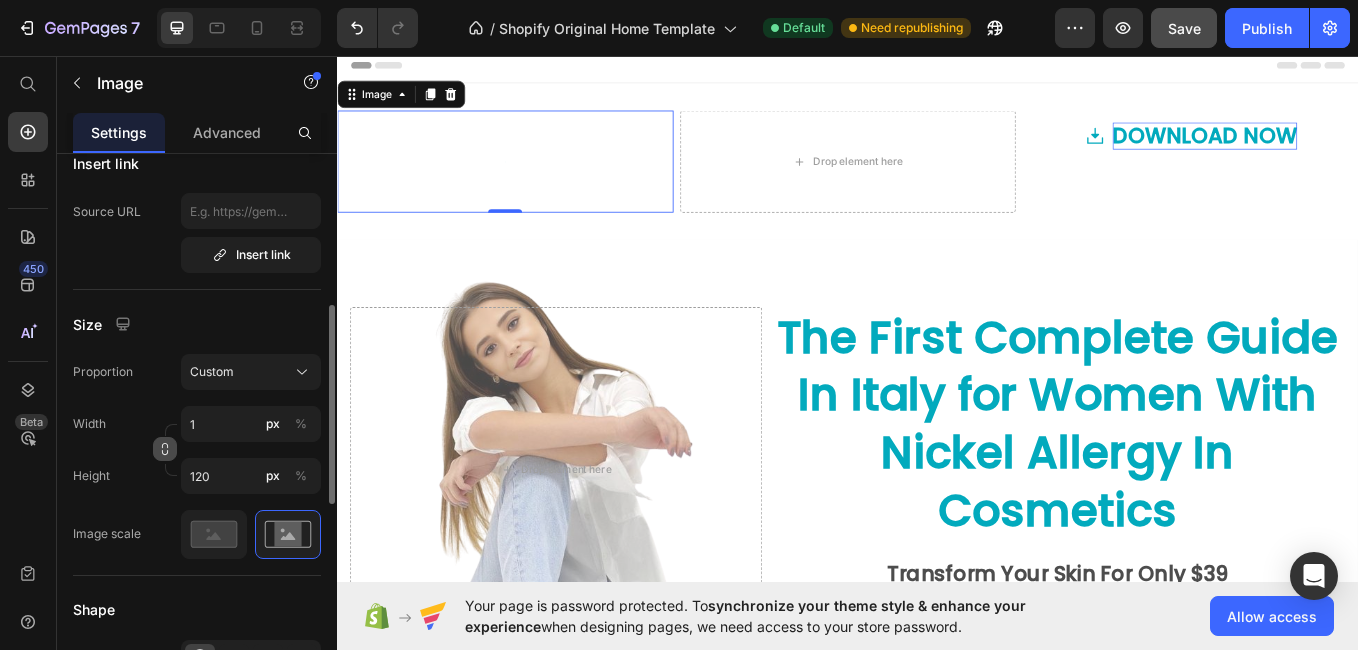click 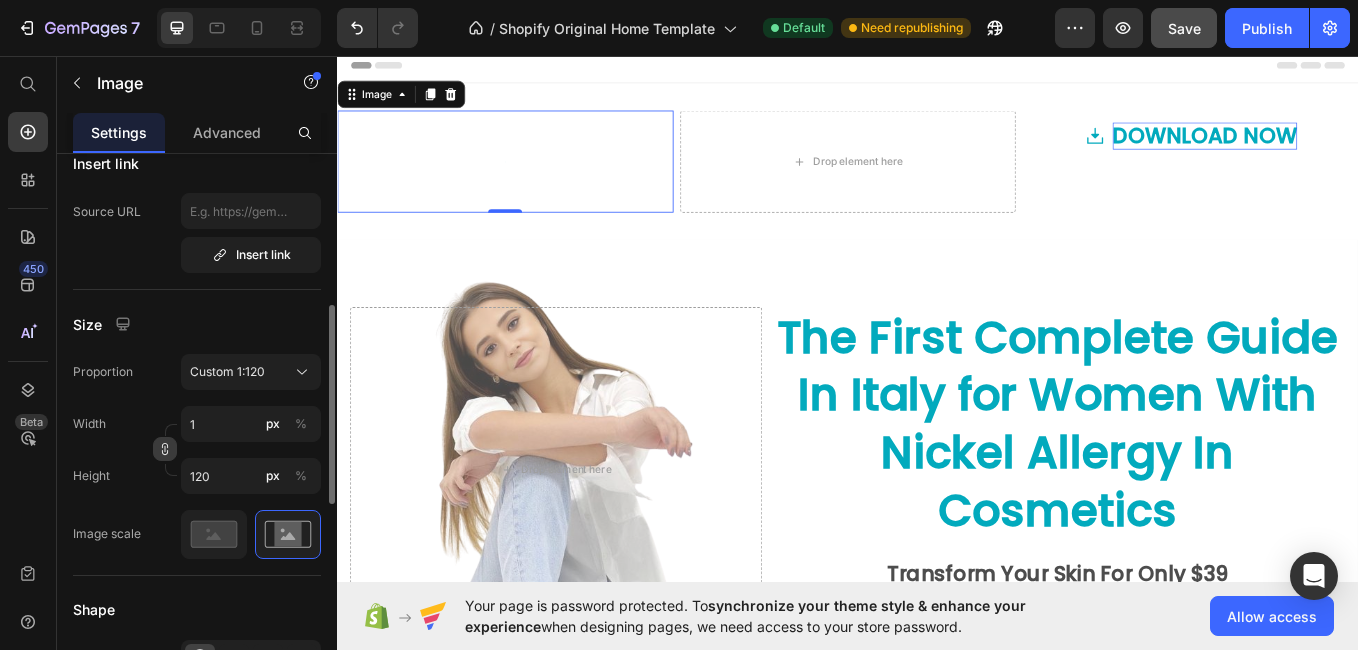 click 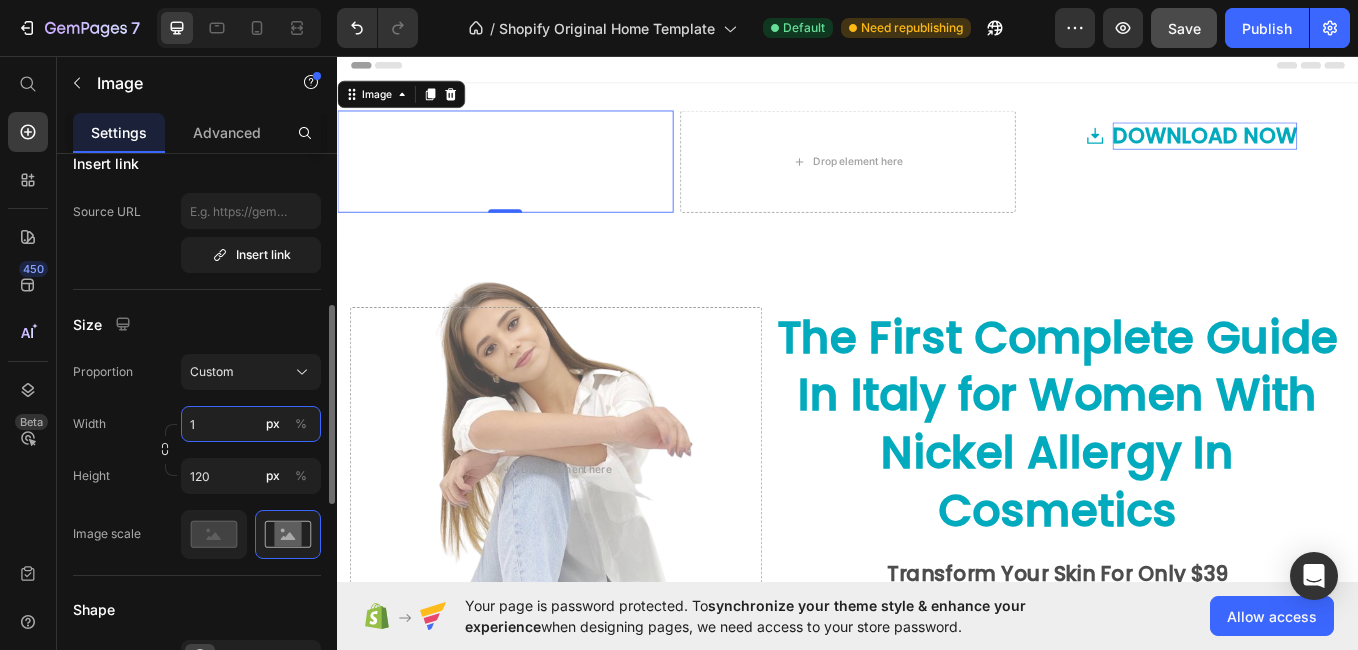 click on "1" at bounding box center (251, 424) 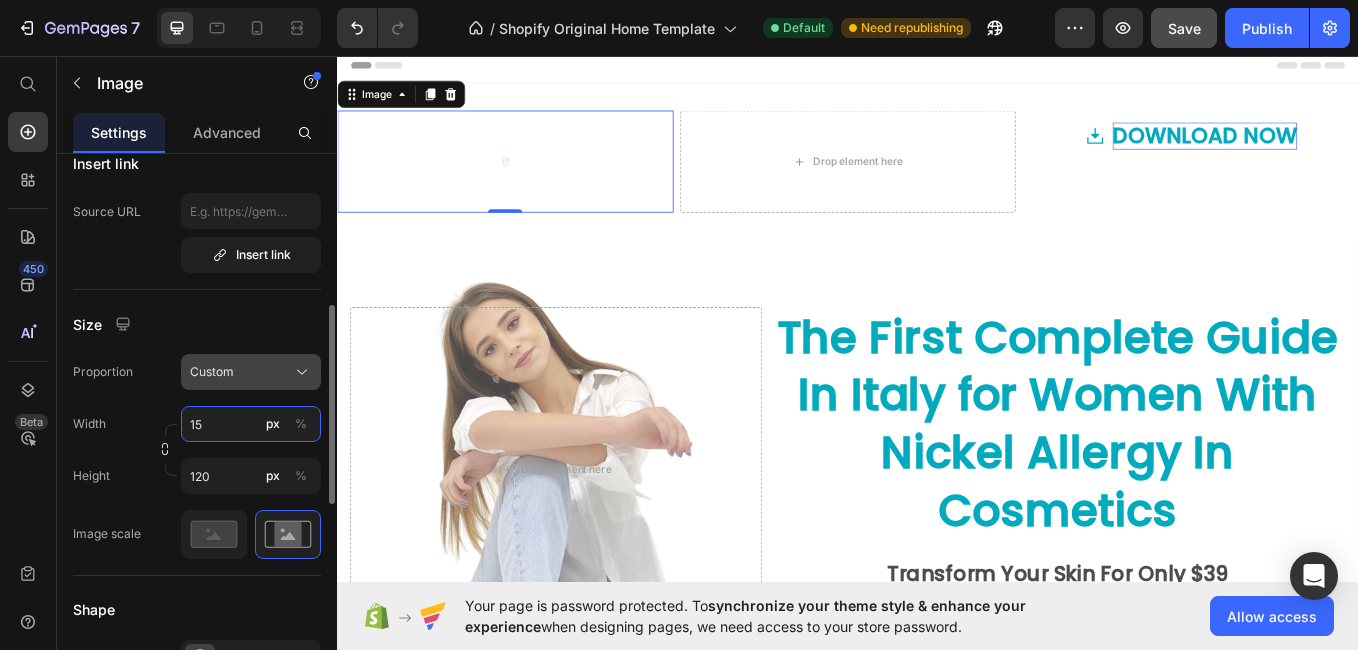type on "1" 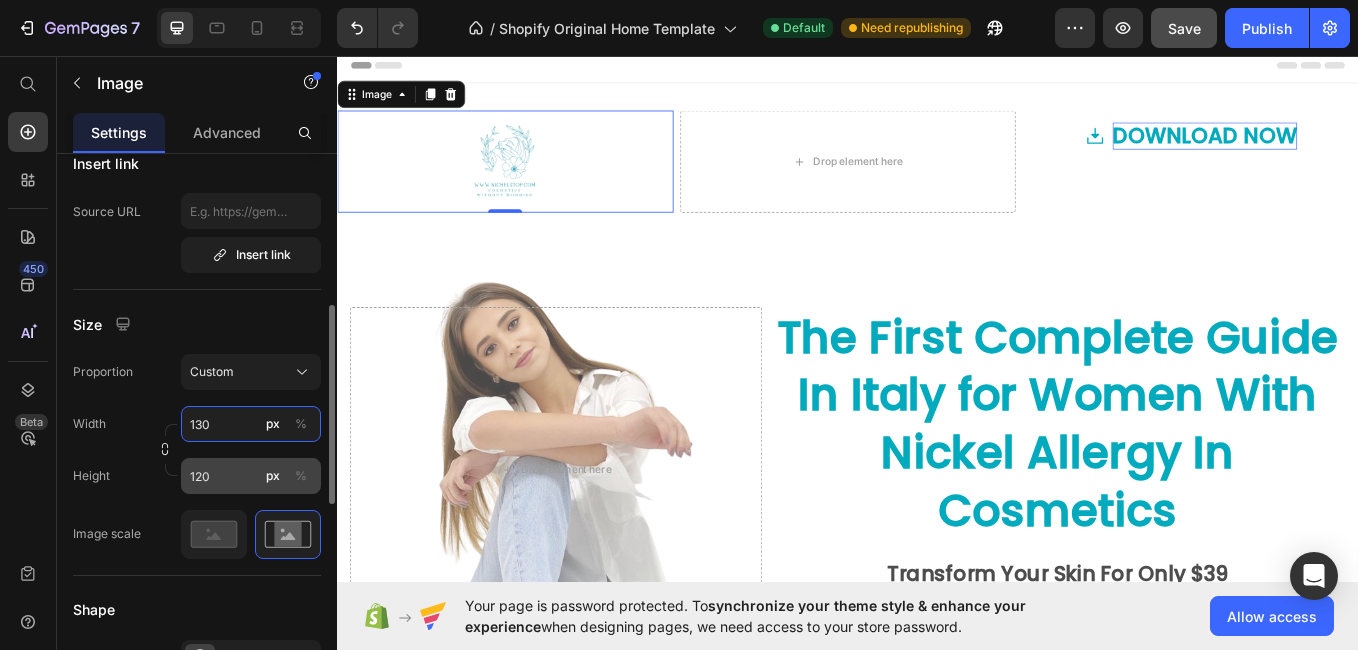 type on "130" 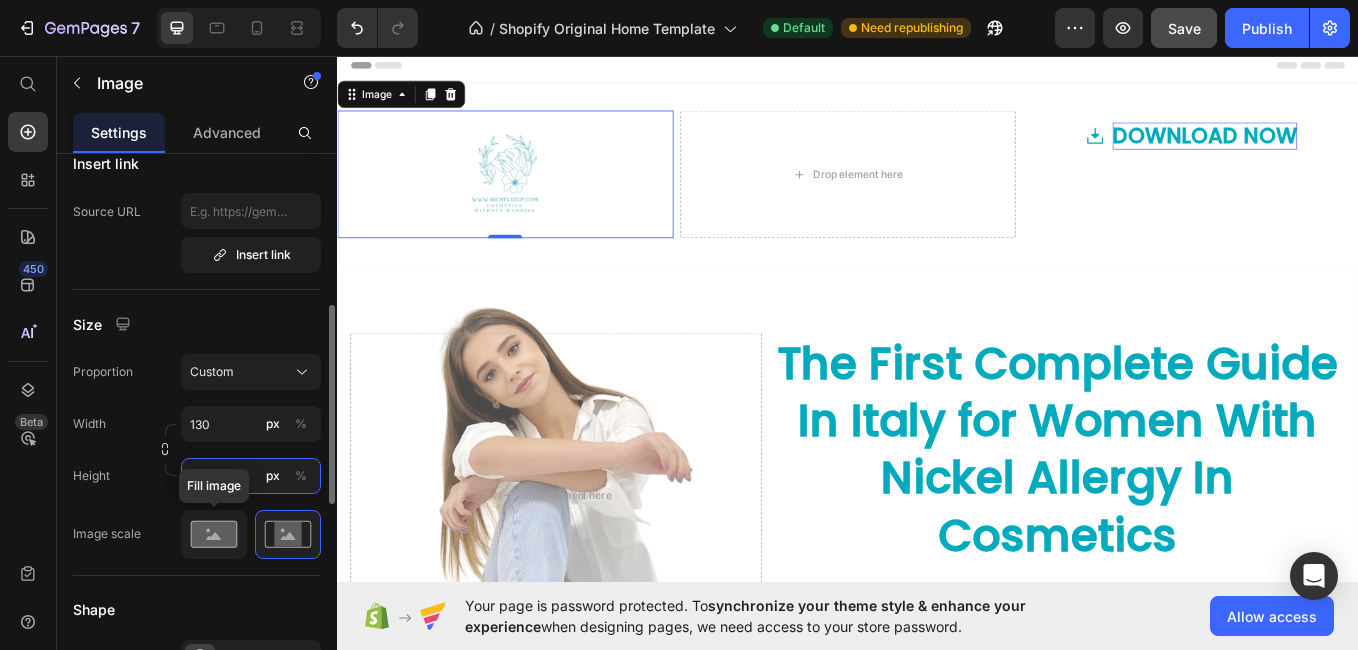 type on "150" 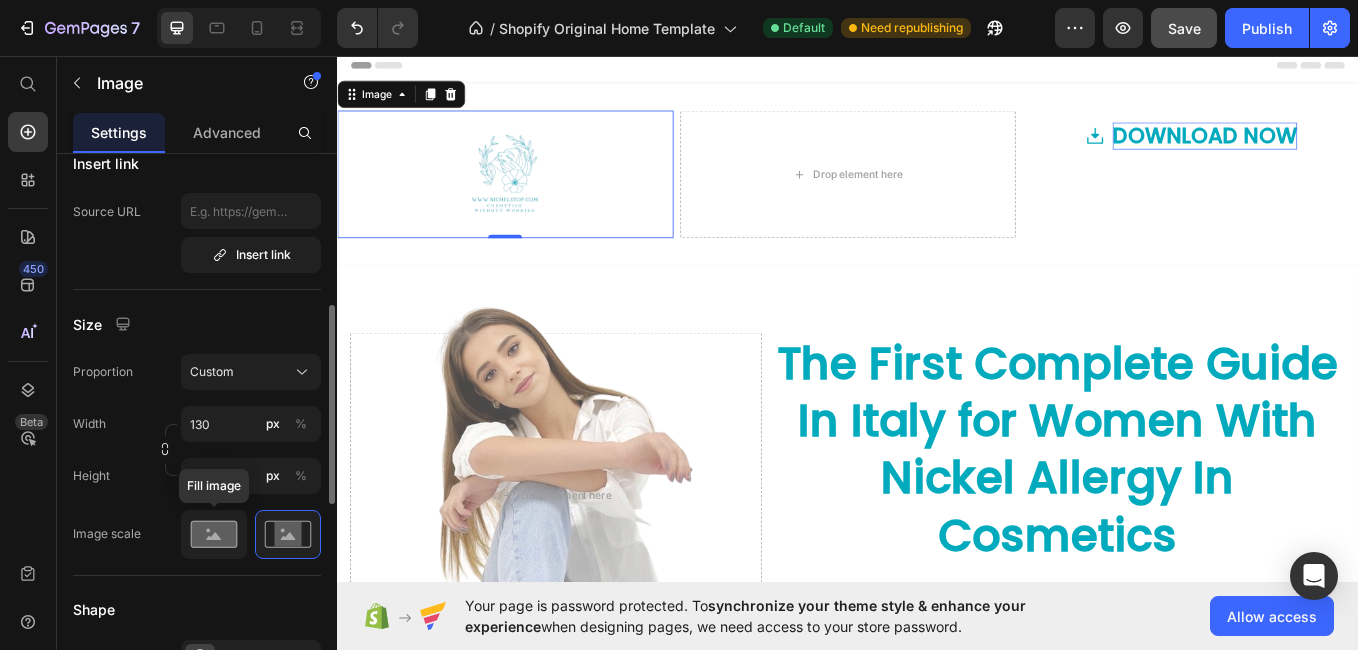 click 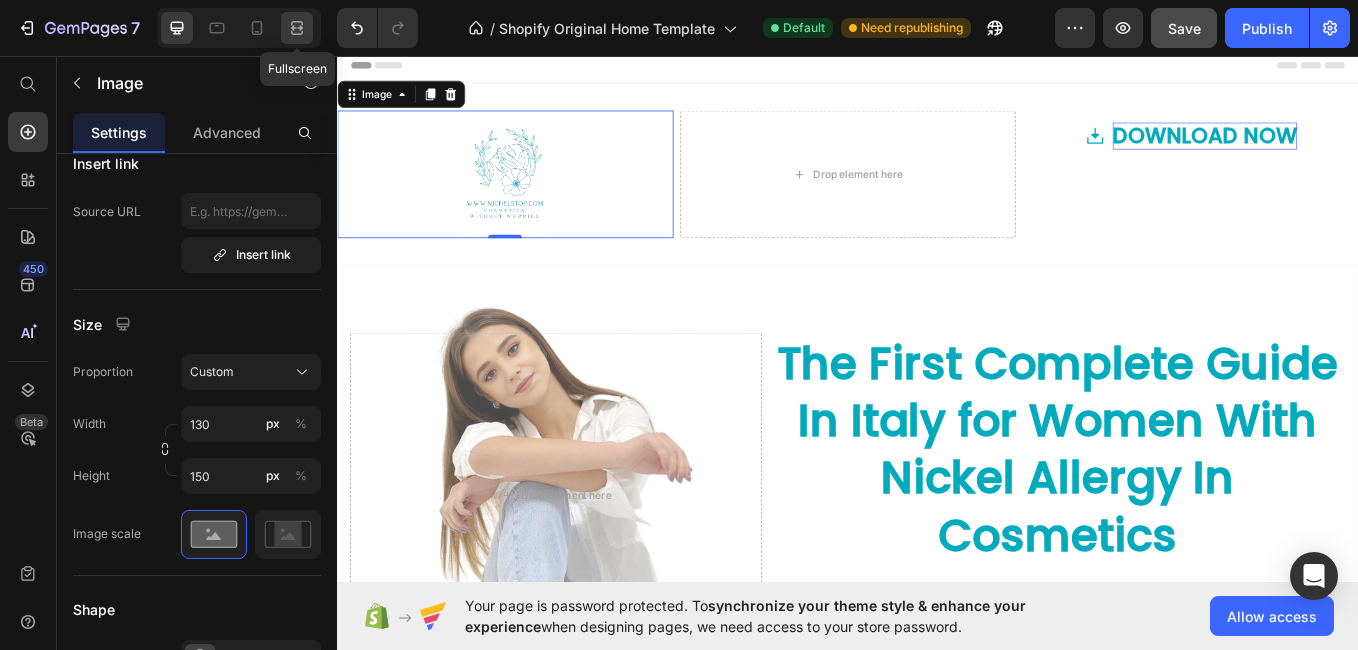 click 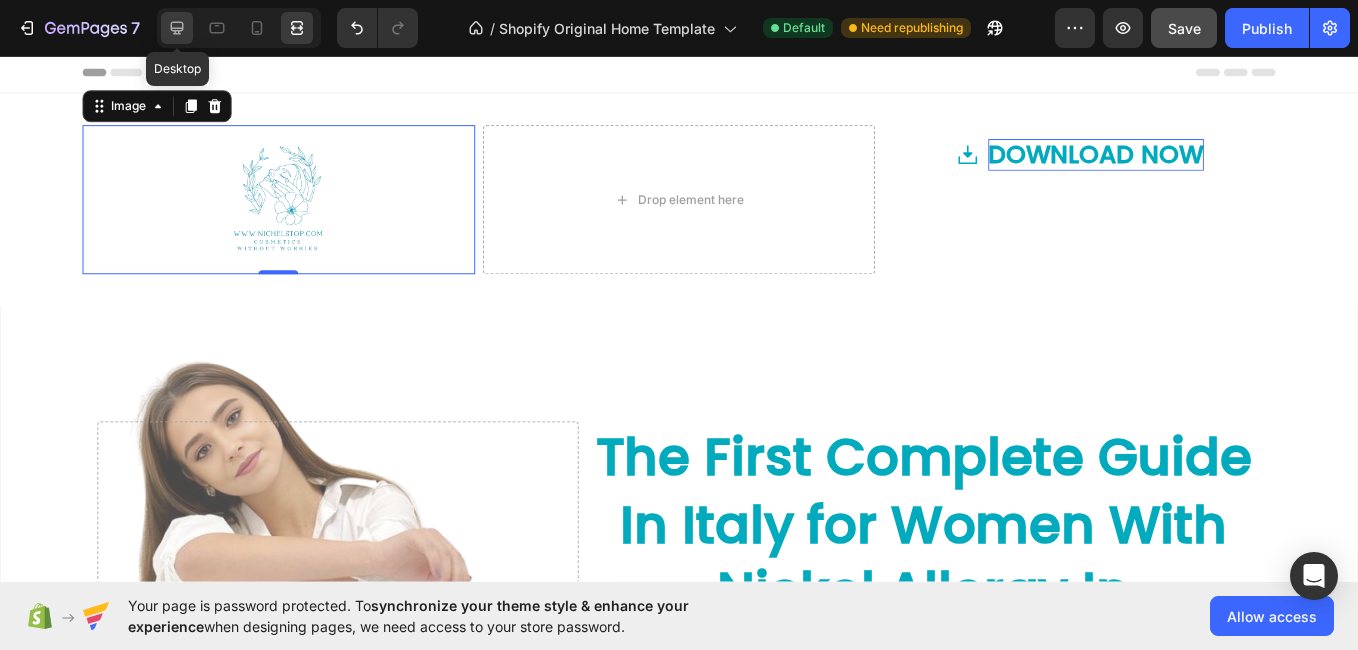 click 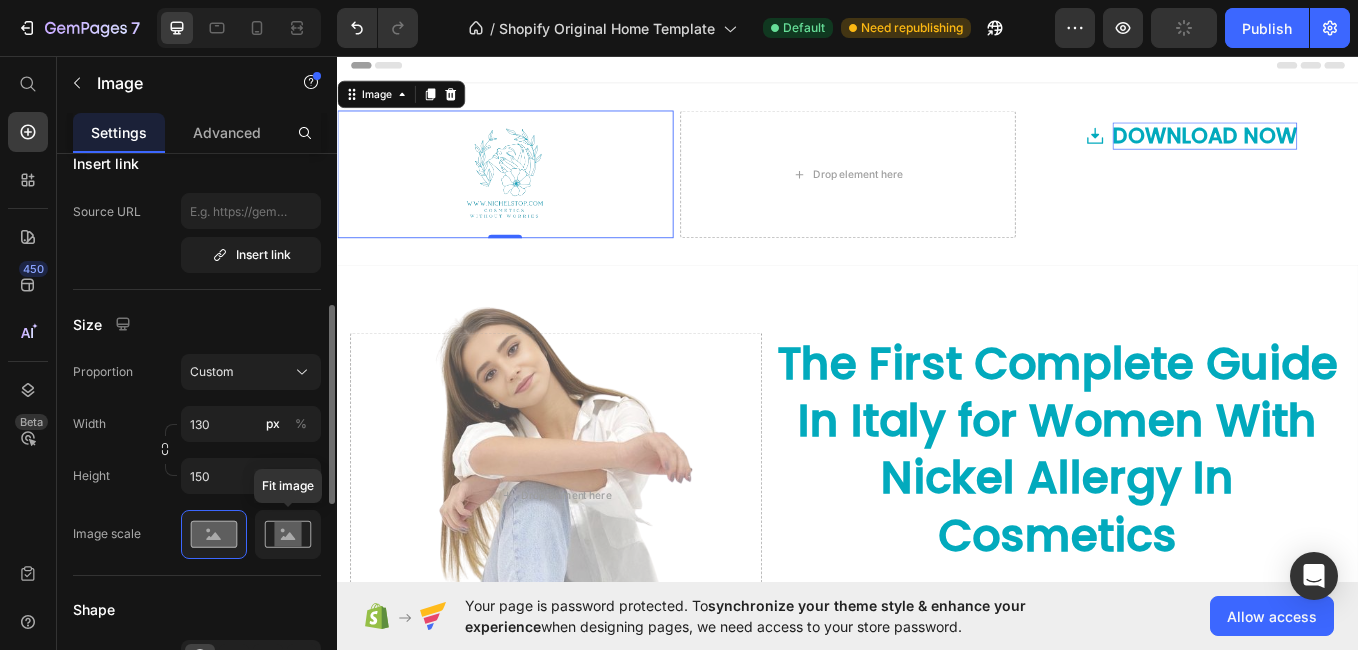 click 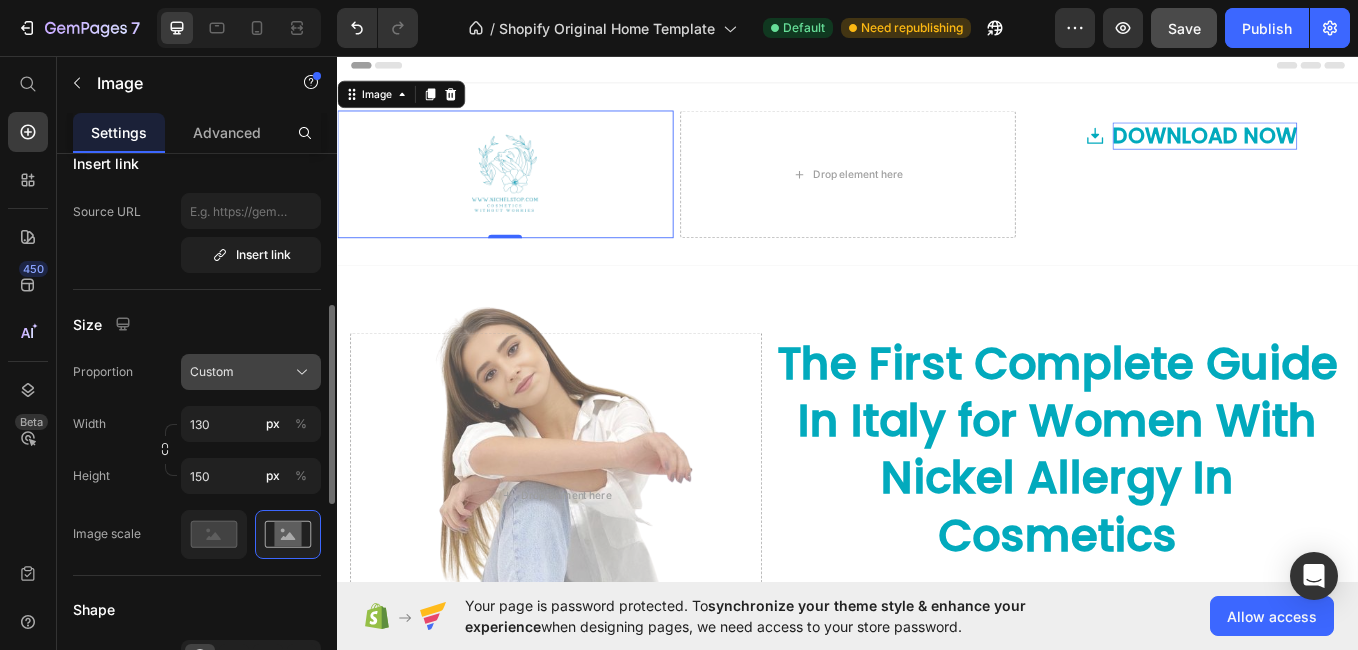 click on "Custom" 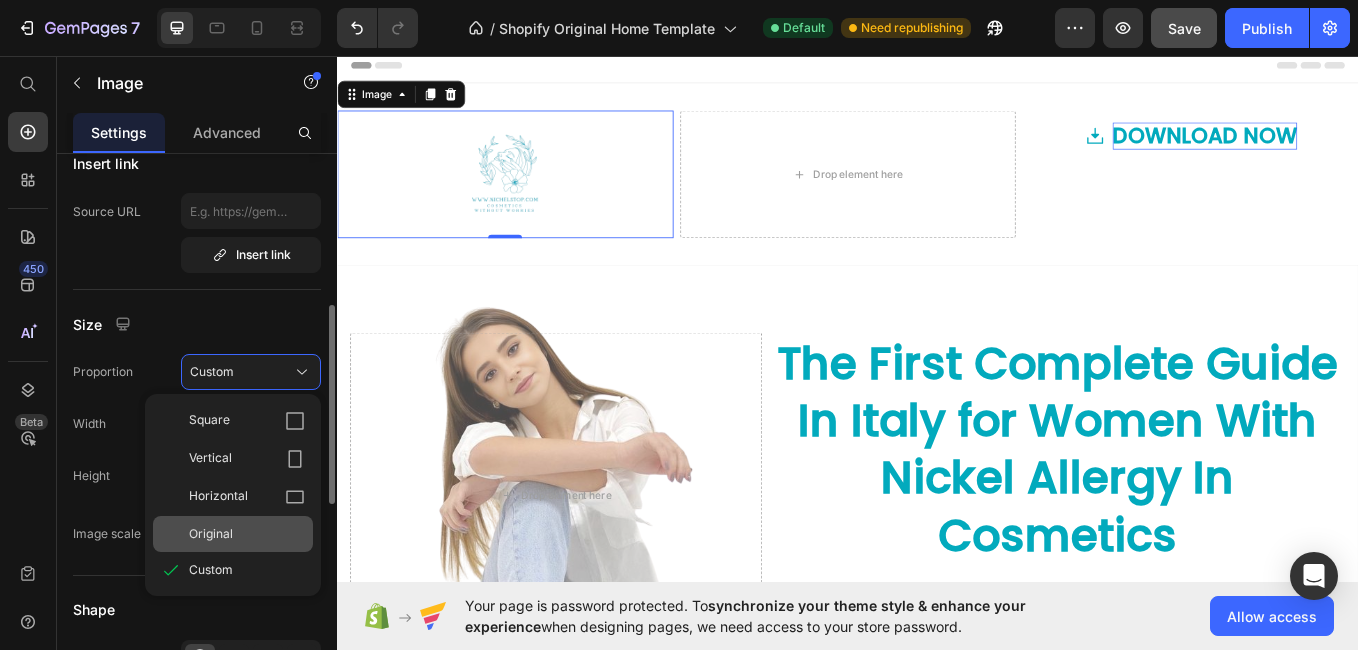 click on "Original" 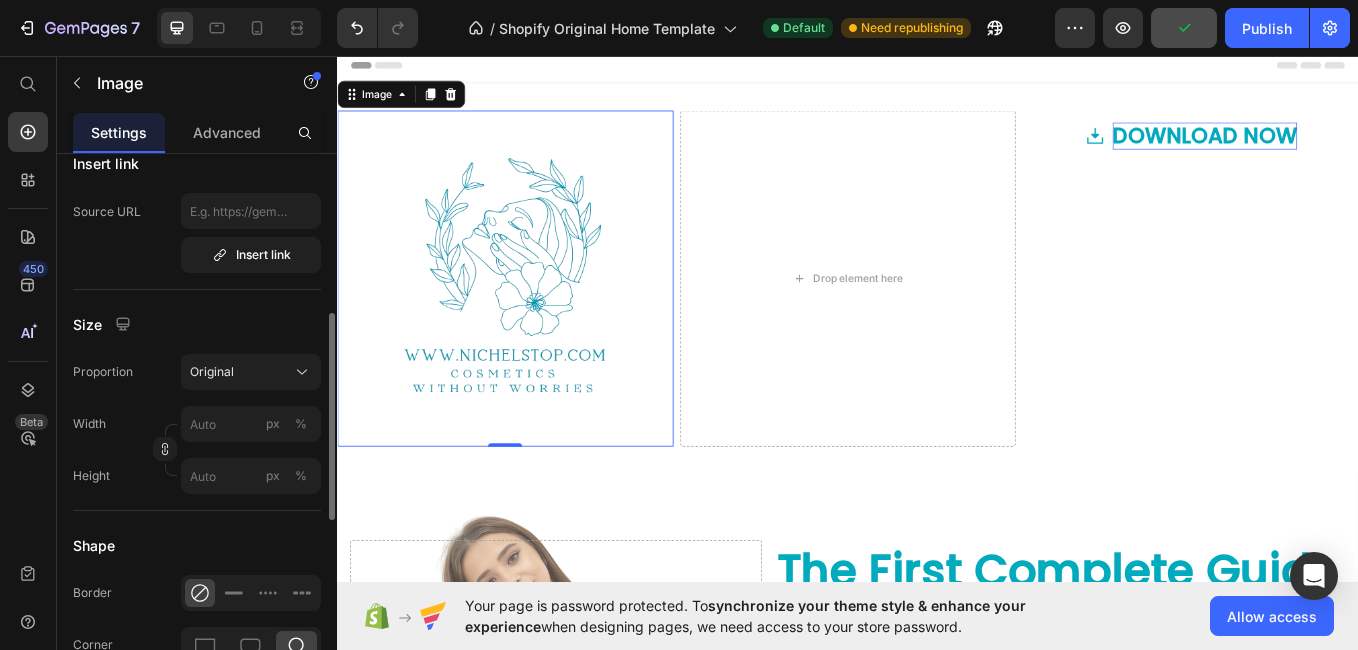 click on "Size Proportion Original Width px % Height px %" 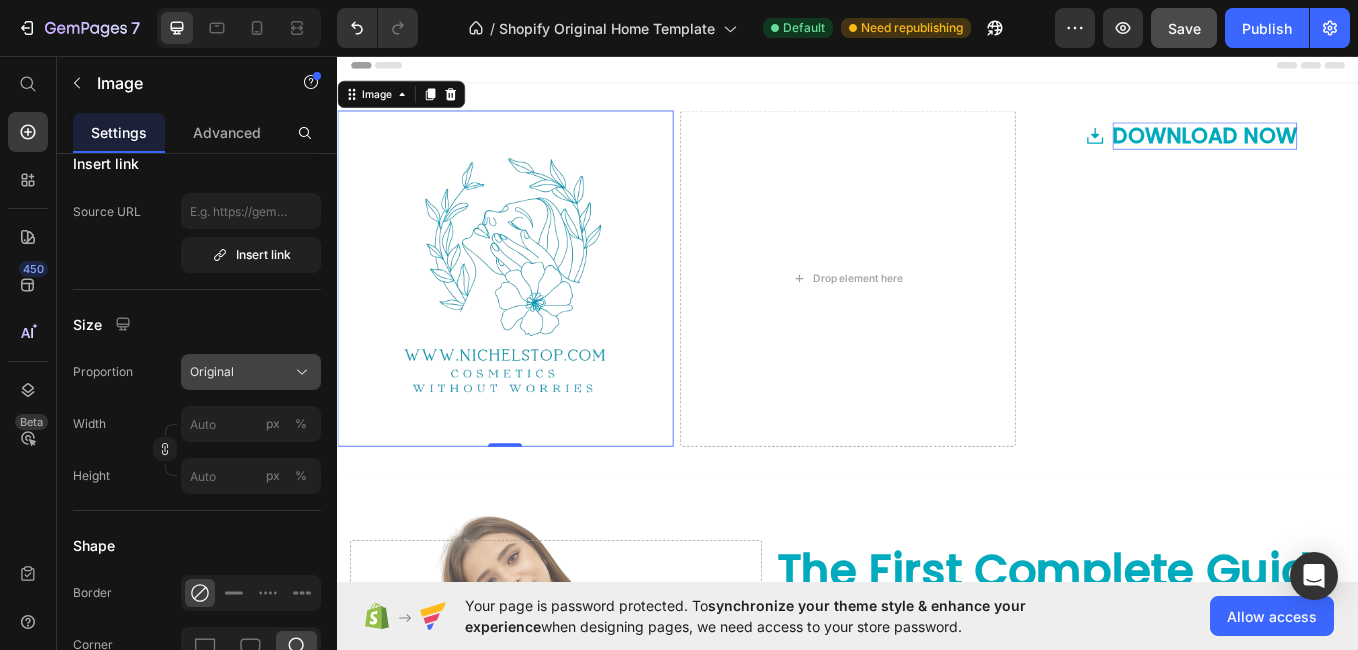 click on "Original" at bounding box center (251, 372) 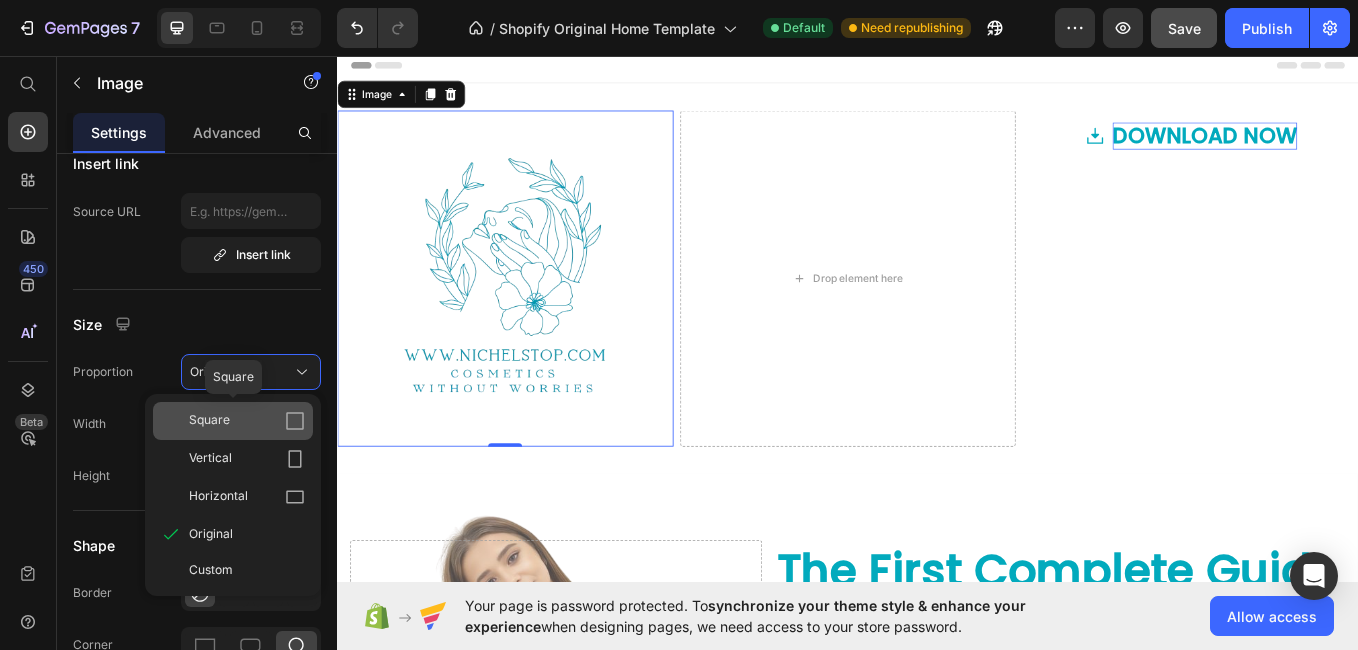 click on "Square" 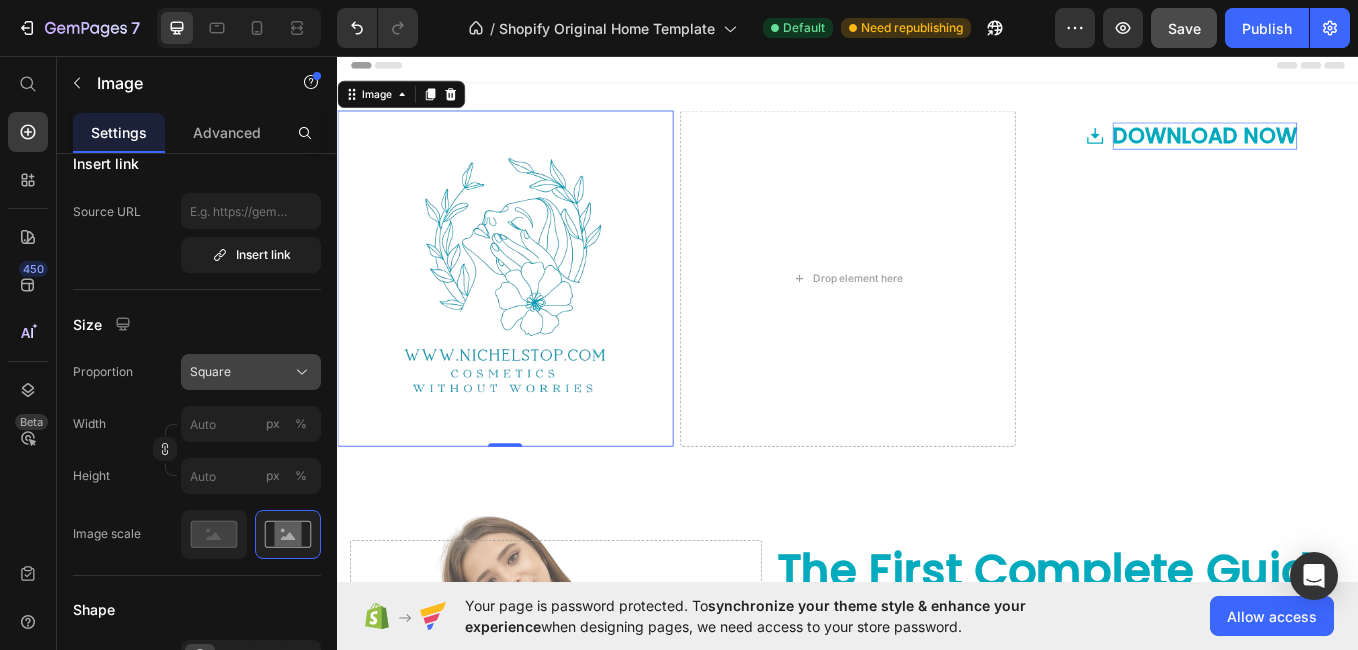 click on "Square" at bounding box center (251, 372) 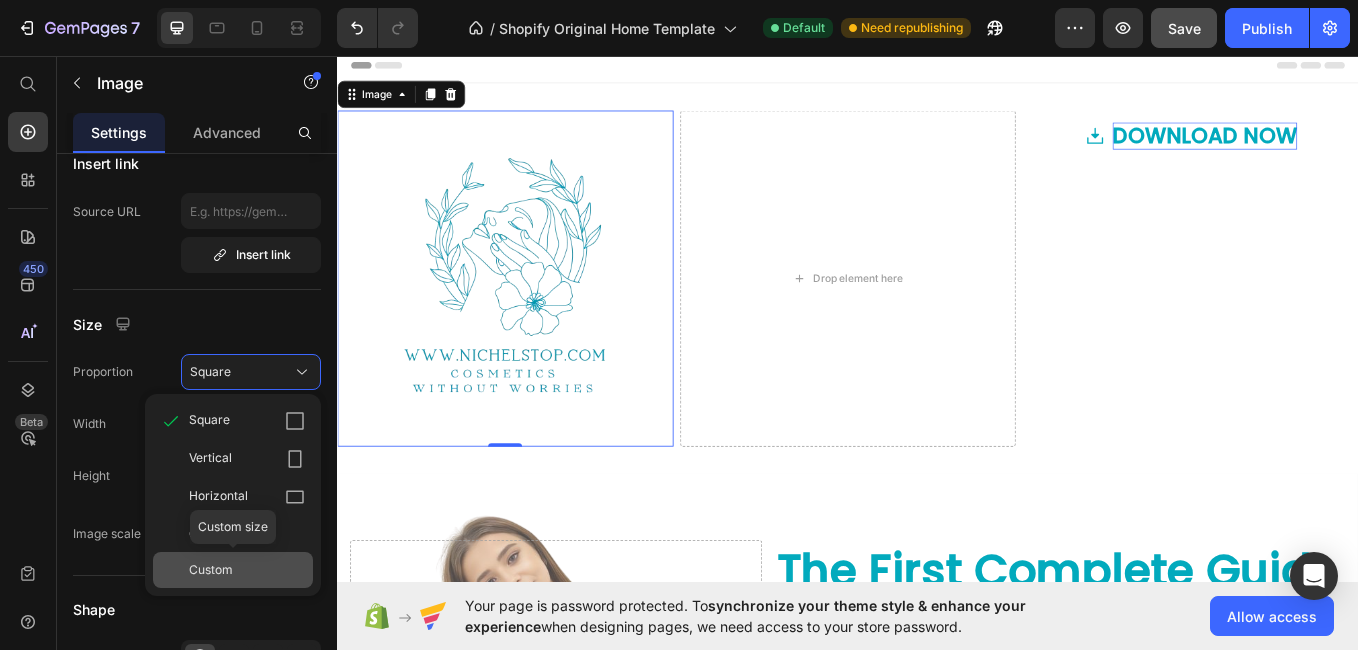 click on "Custom" 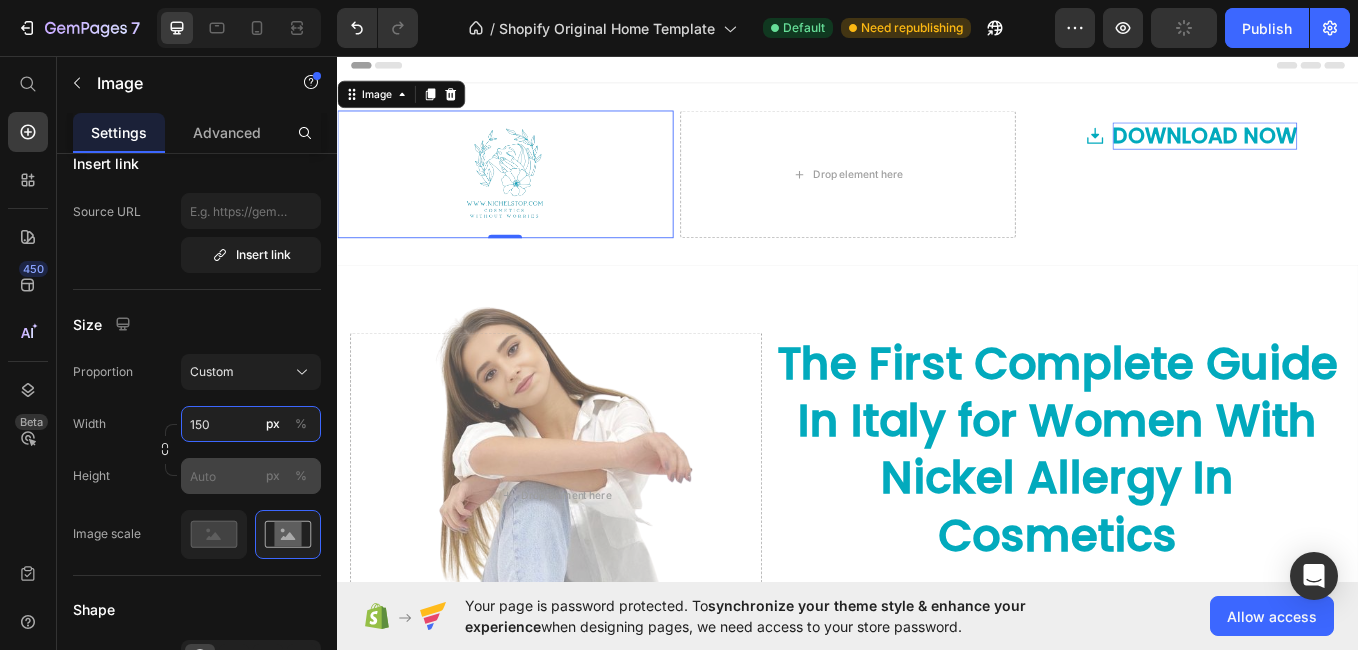 type on "150" 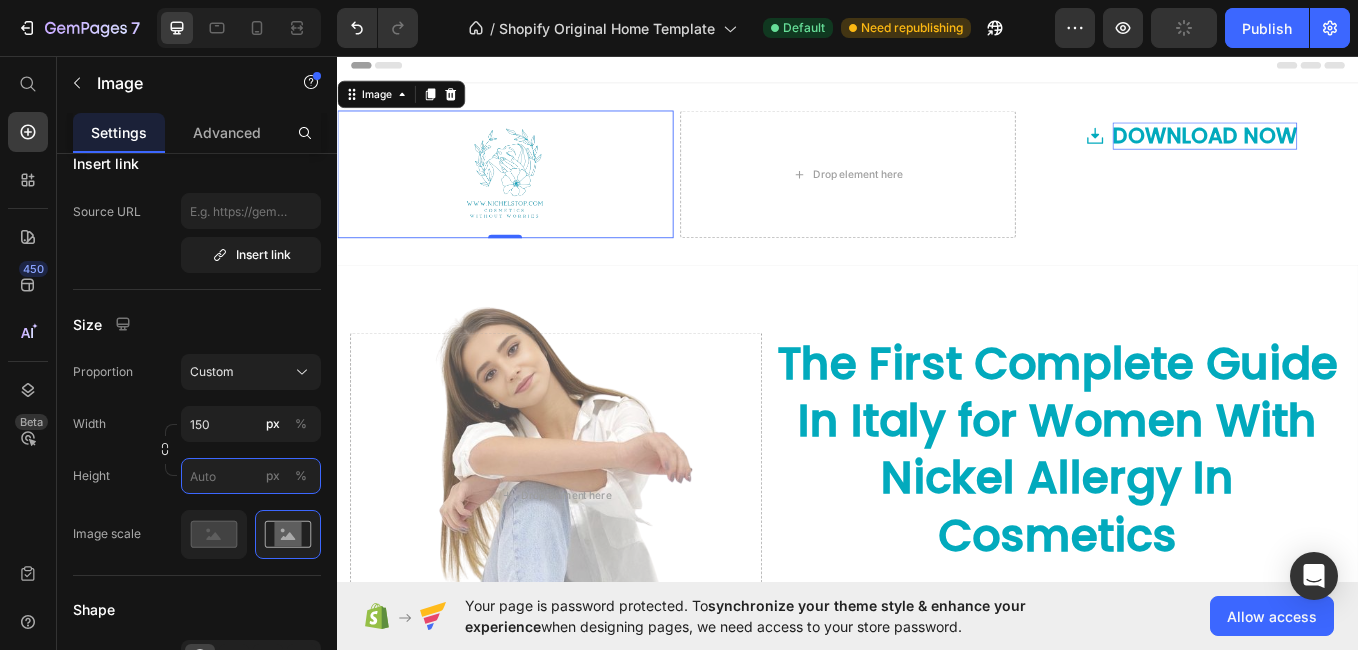 click on "px %" at bounding box center (251, 476) 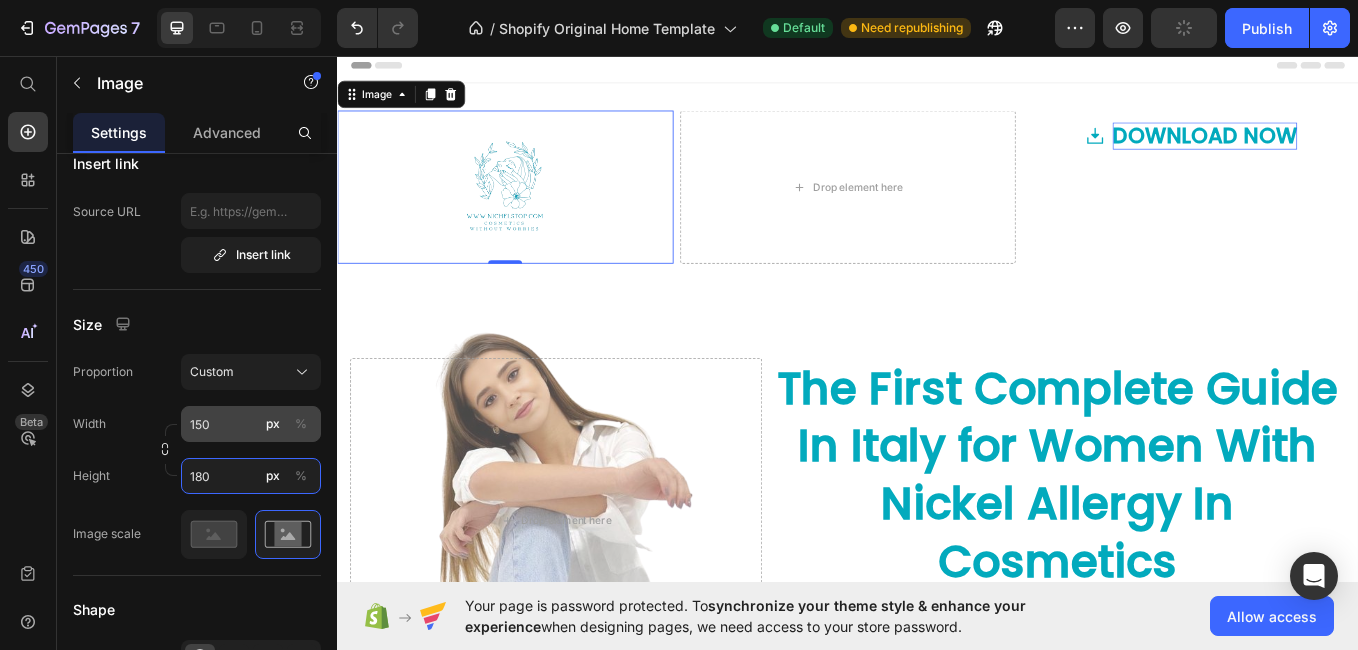 type on "180" 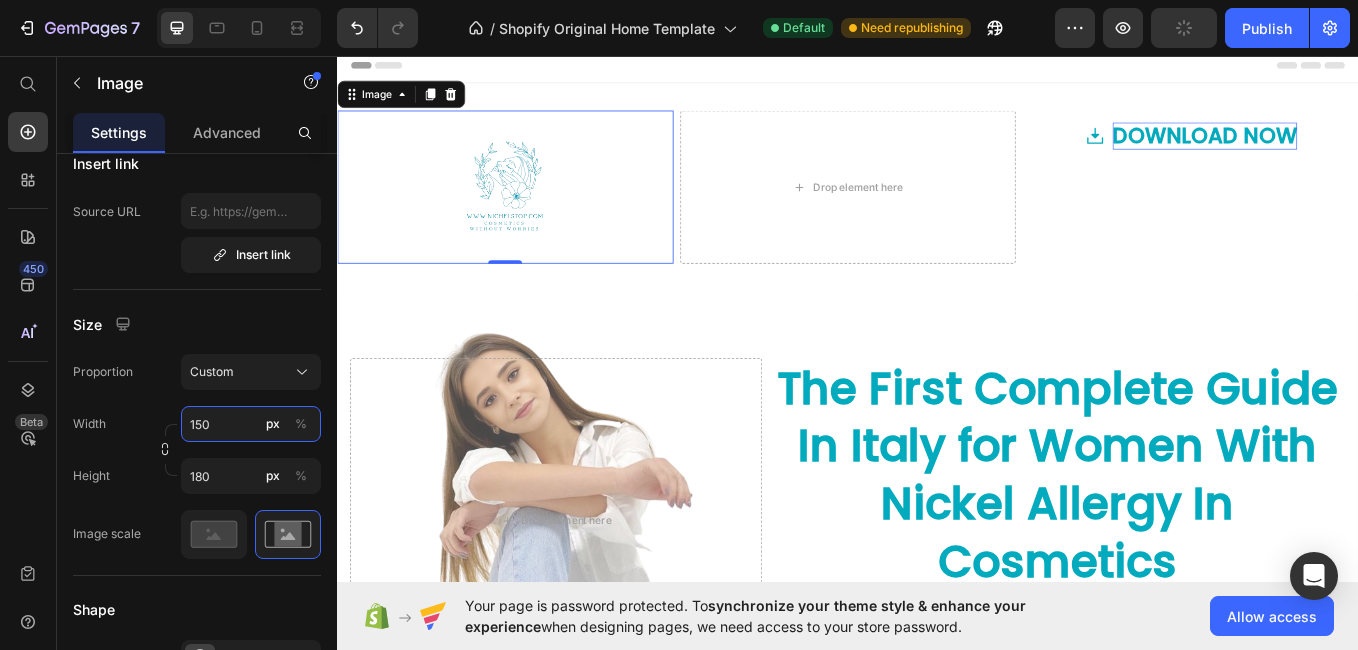 click on "150" at bounding box center (251, 424) 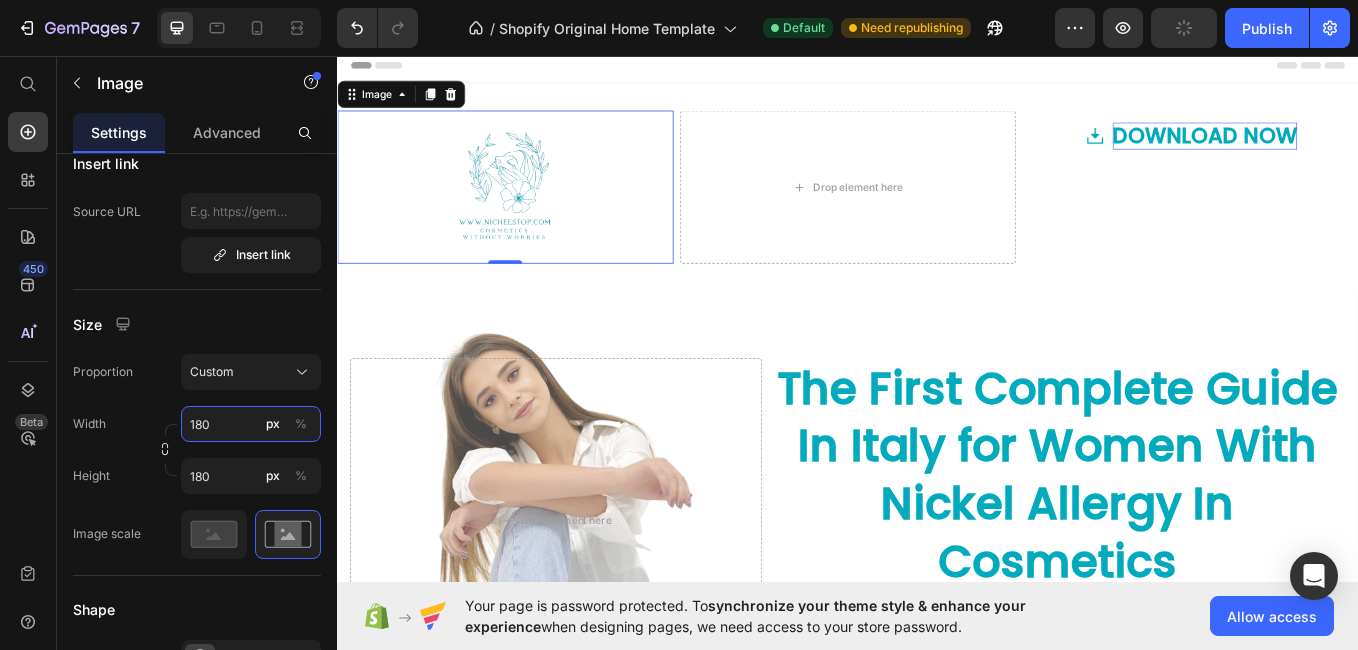 type on "150" 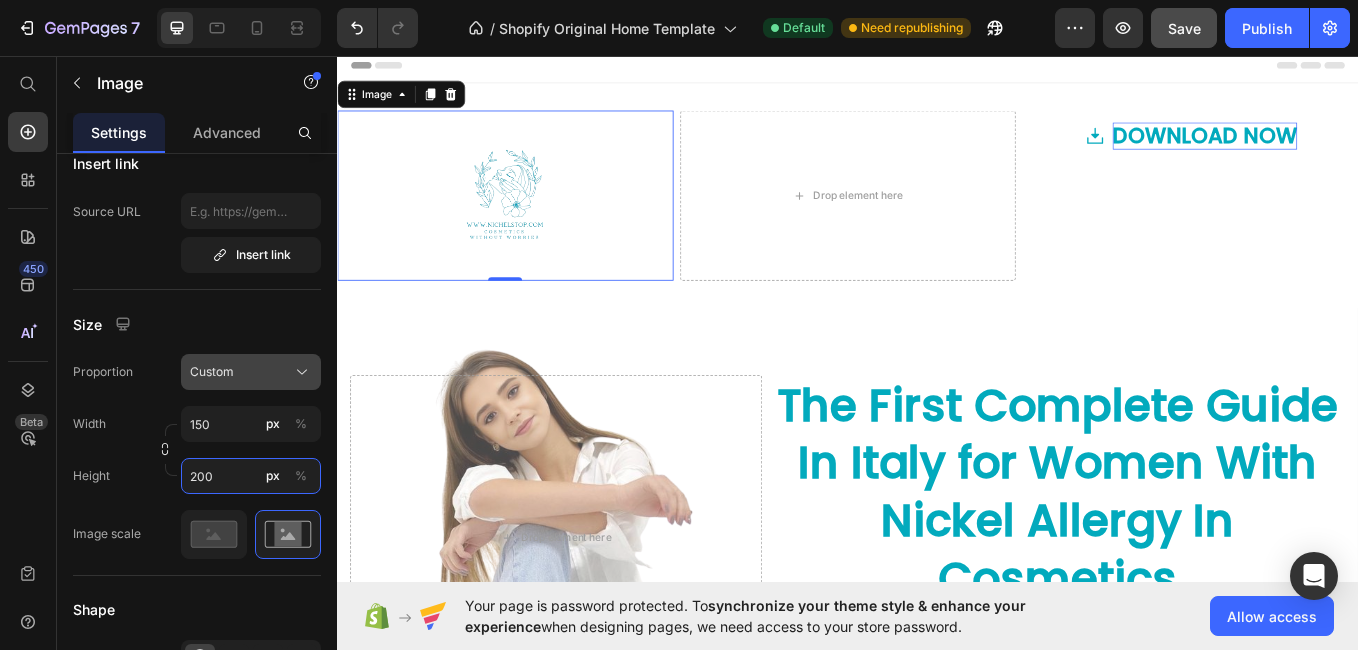 type on "200" 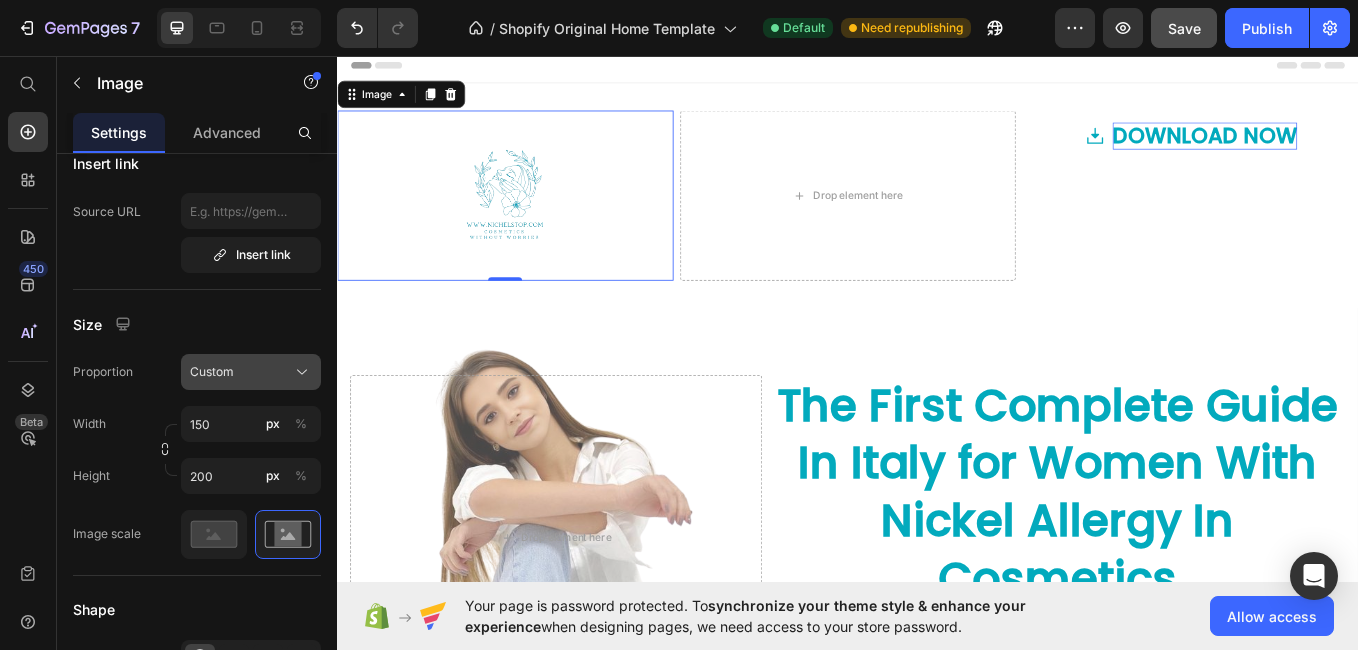 click on "Custom" at bounding box center (251, 372) 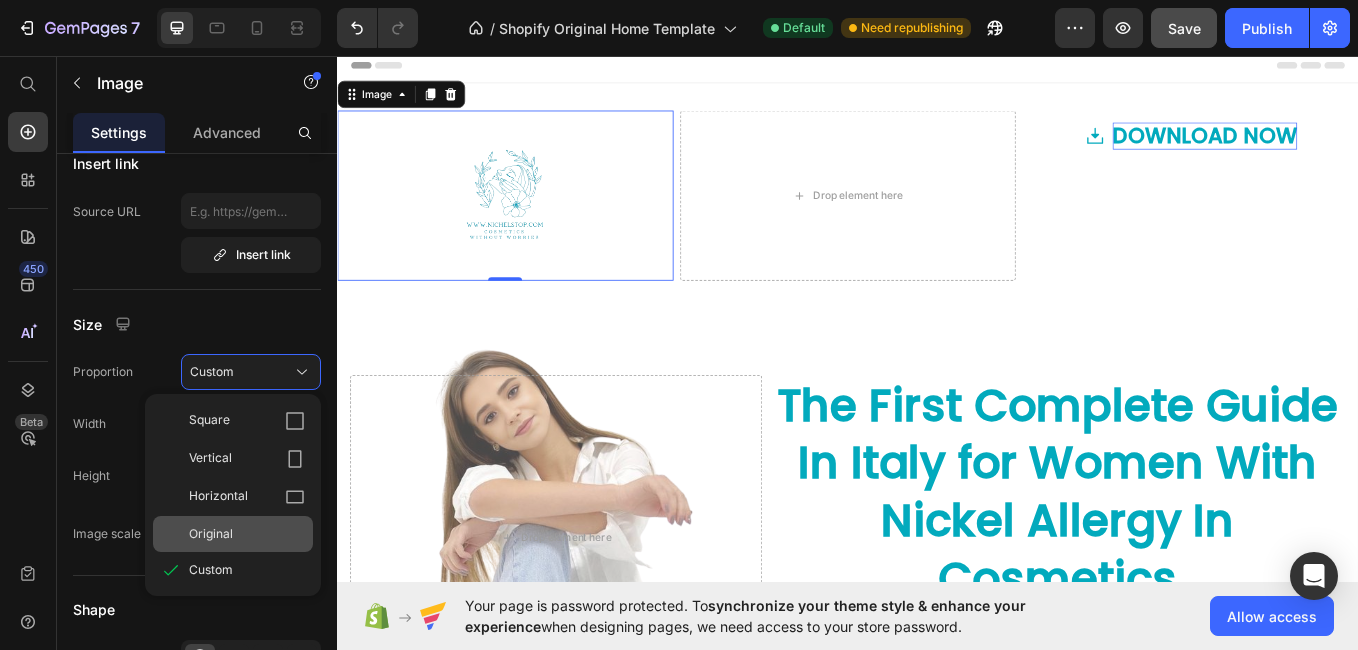 click on "Original" at bounding box center (247, 534) 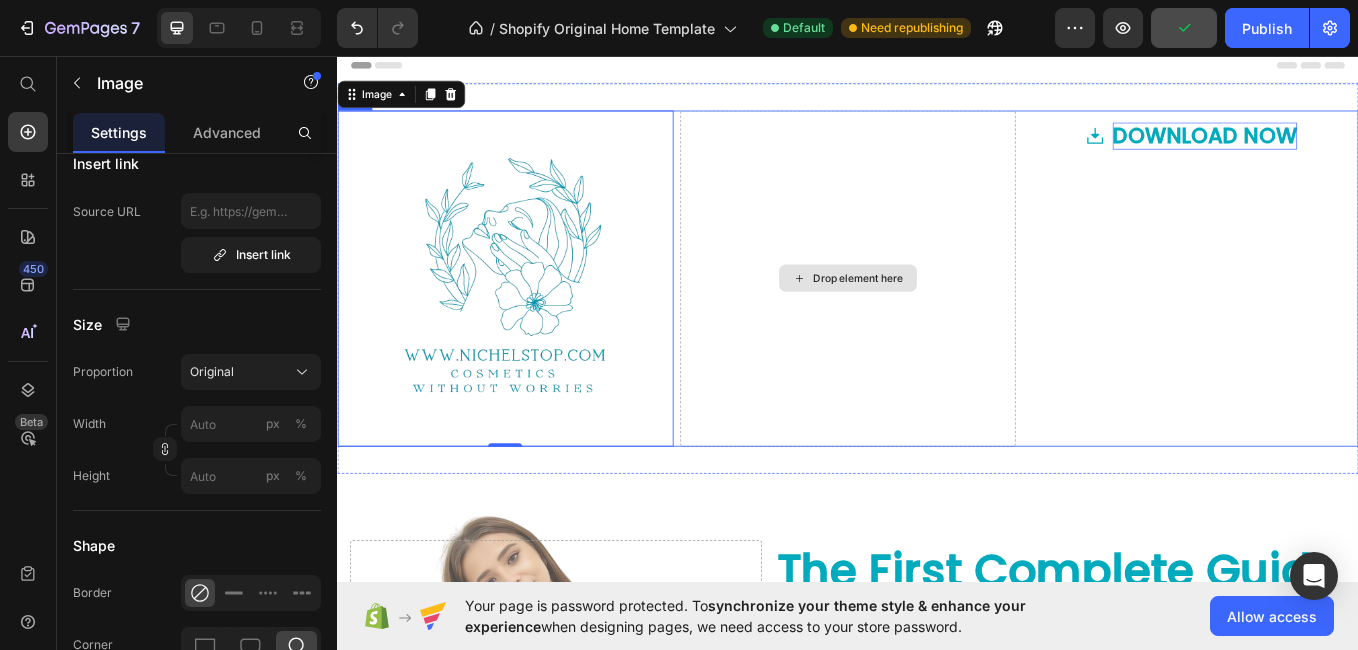click on "Drop element here" at bounding box center (937, 317) 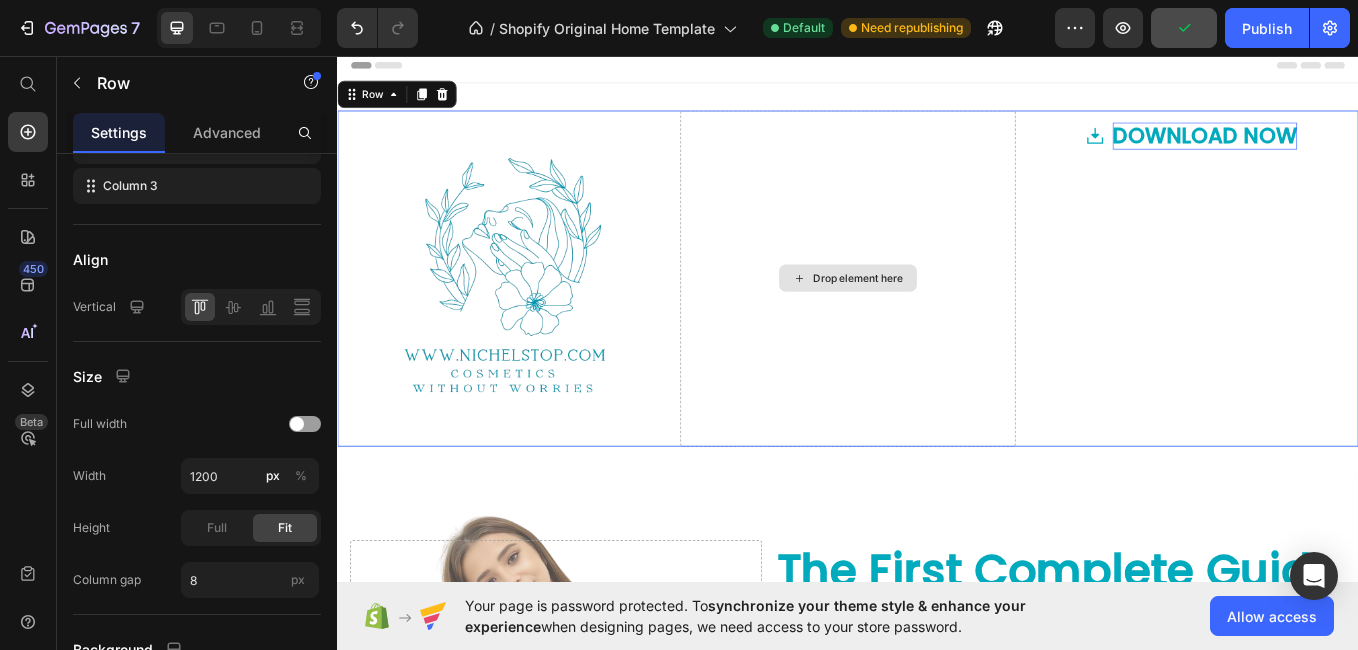 scroll, scrollTop: 0, scrollLeft: 0, axis: both 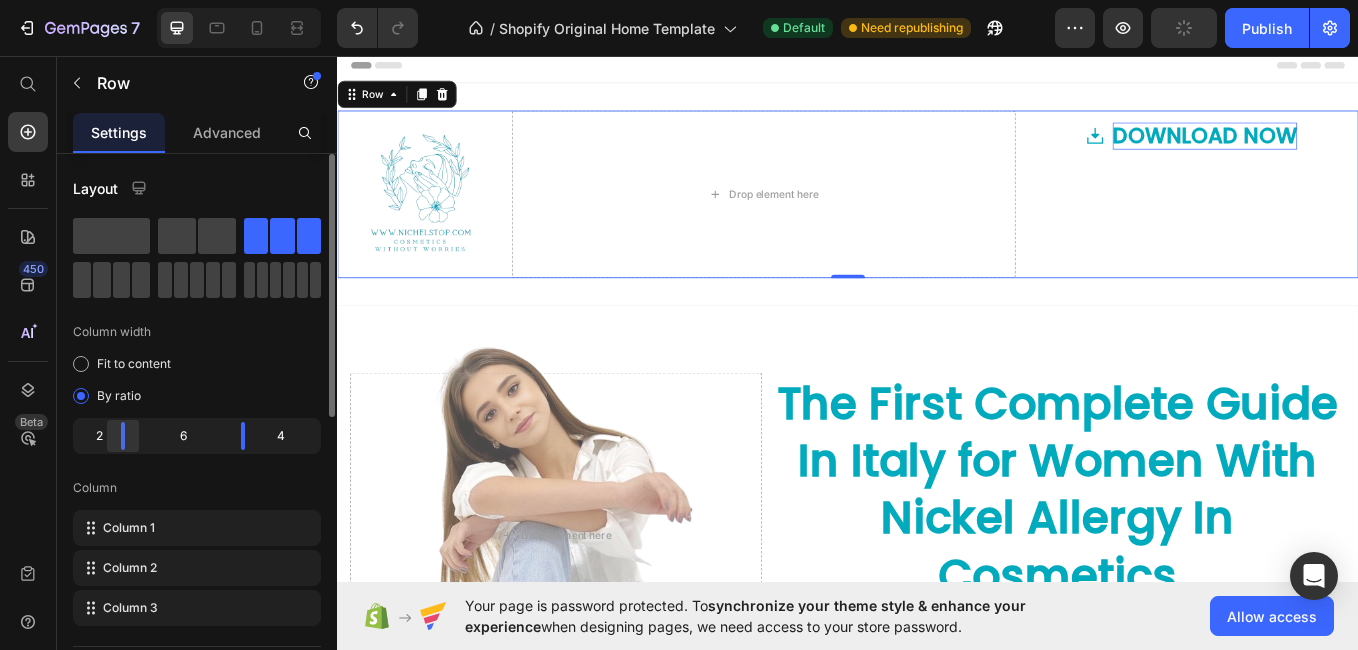 drag, startPoint x: 148, startPoint y: 438, endPoint x: 114, endPoint y: 430, distance: 34.928497 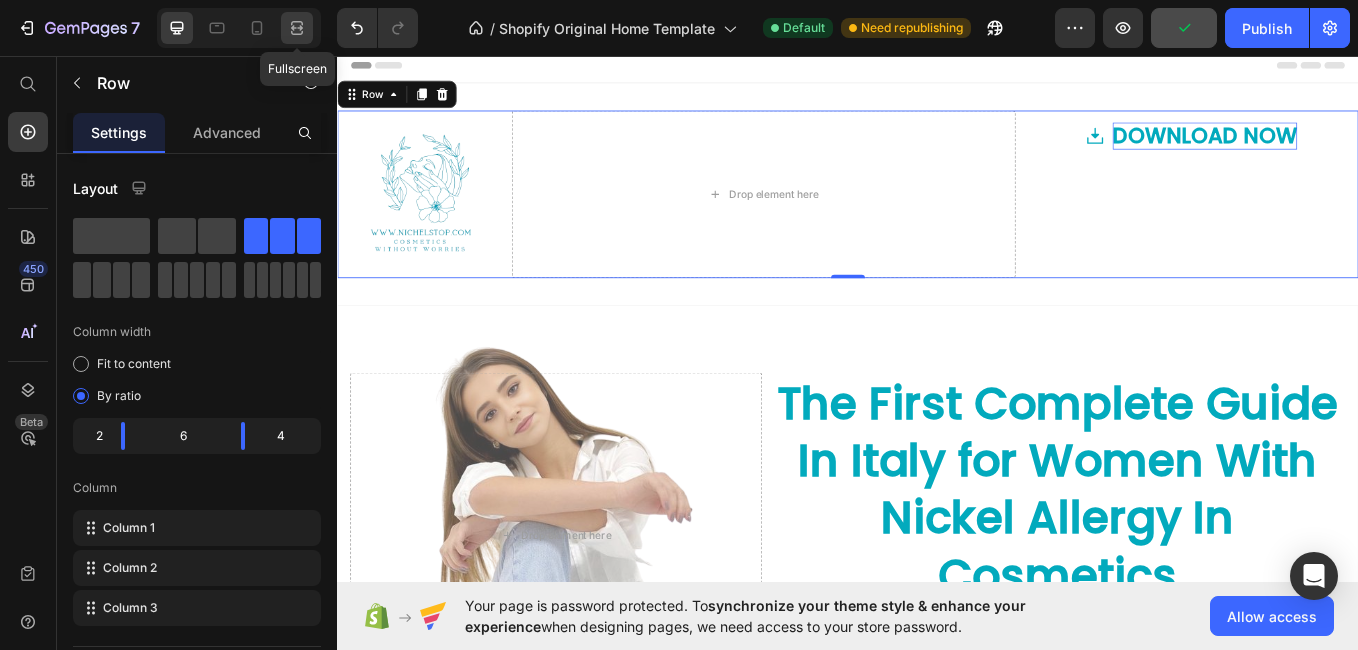 click 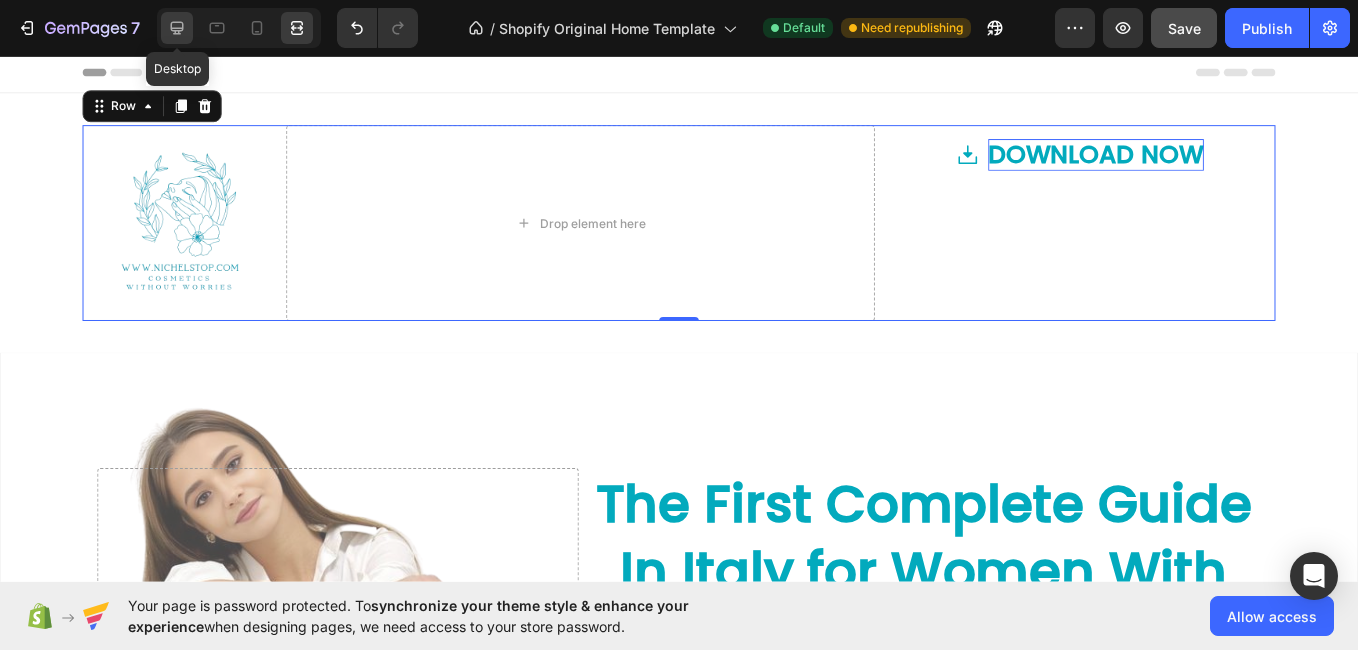click 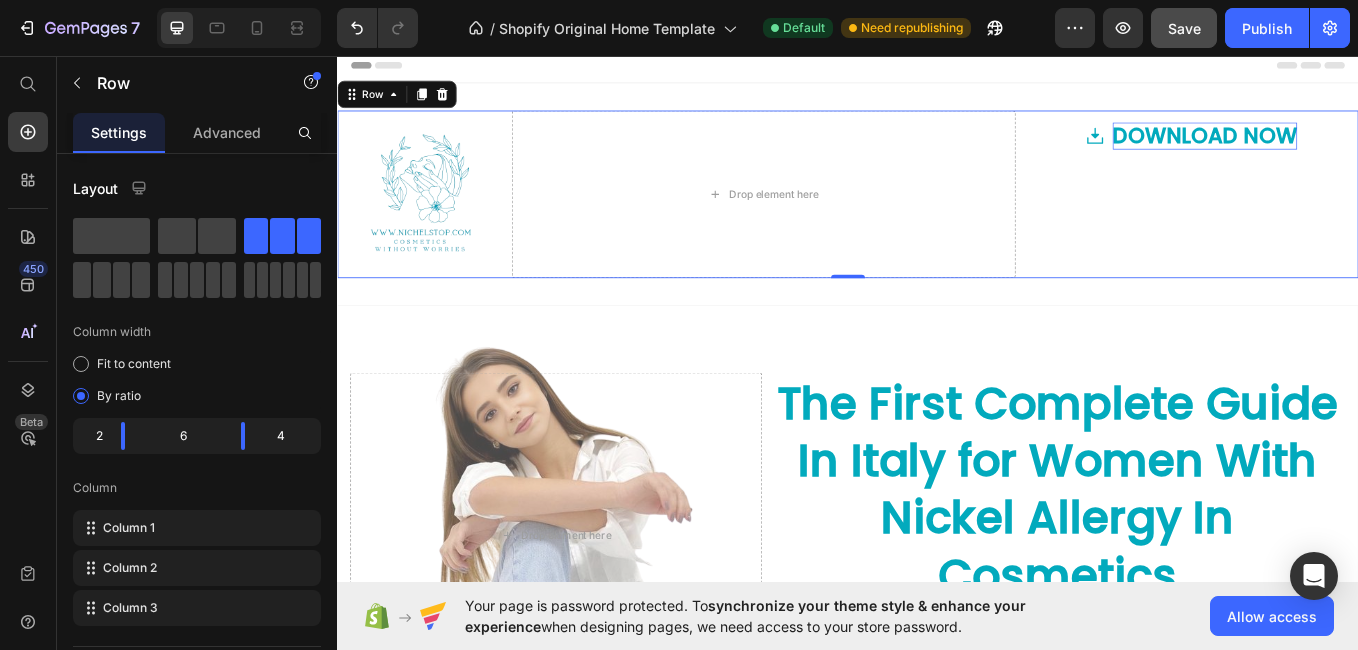 click on "Image
Drop element here
DOWNLOAD NOW Button Row   0" at bounding box center [937, 218] 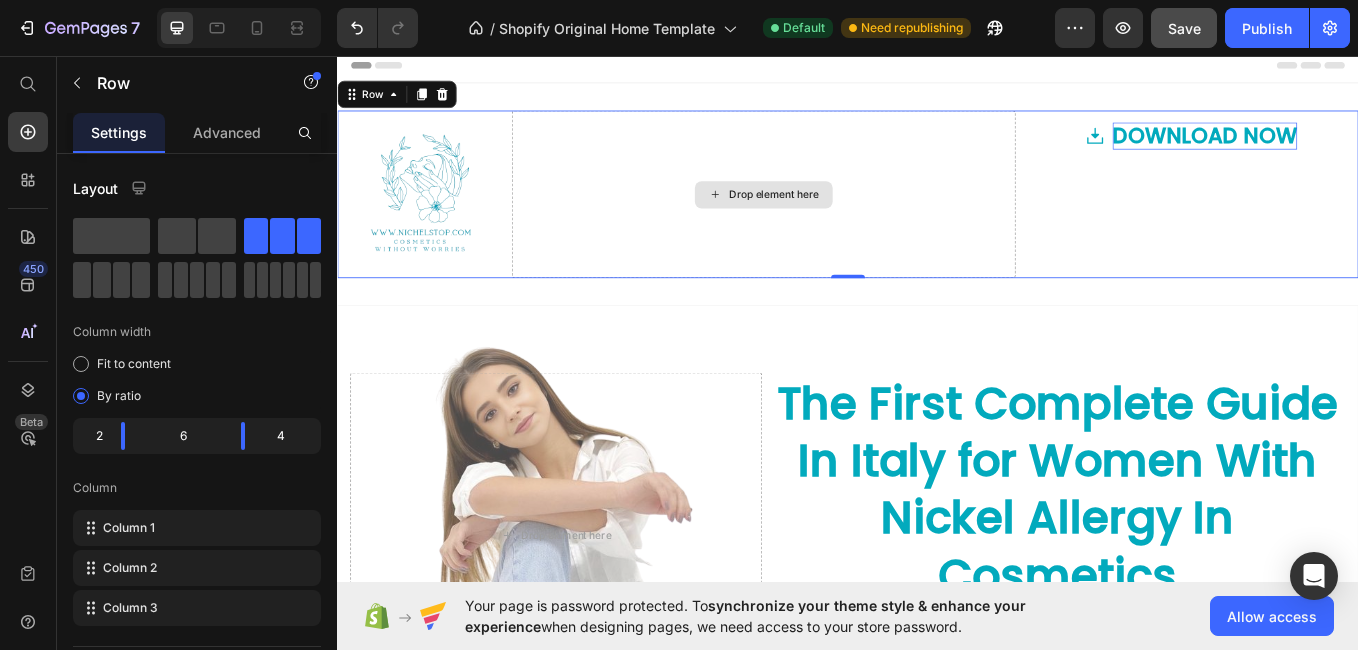 click on "Drop element here" at bounding box center (838, 218) 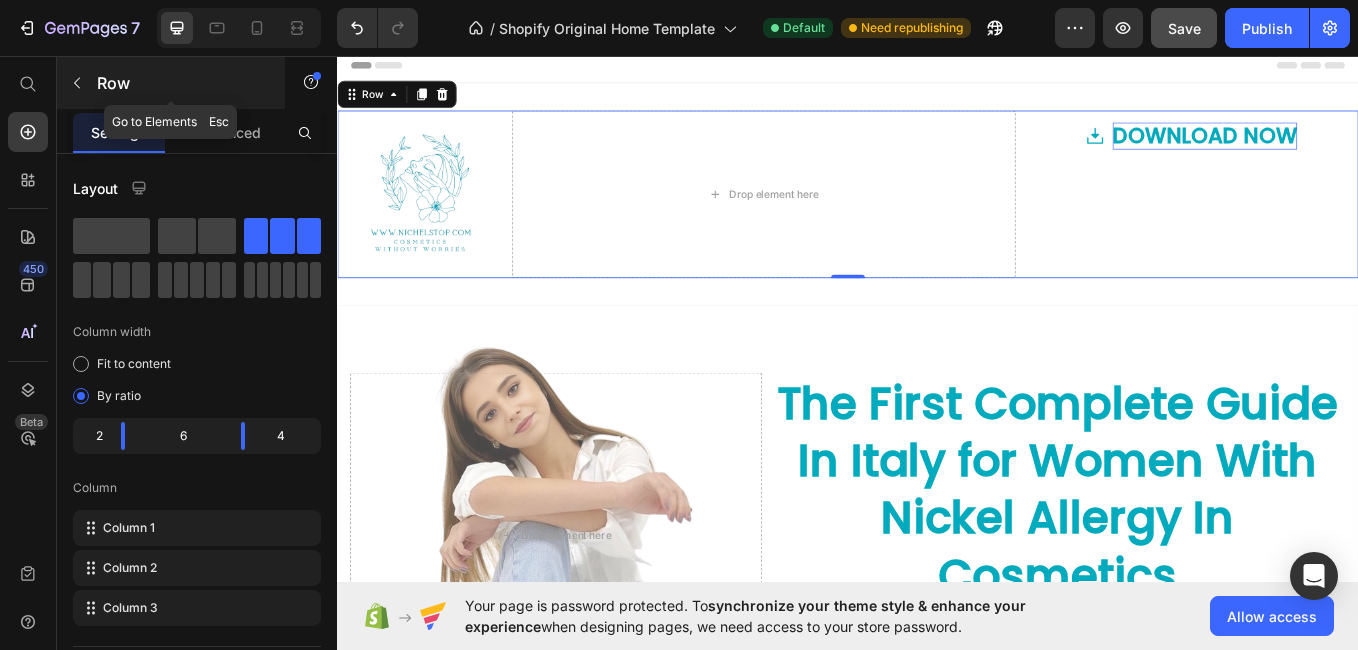 click 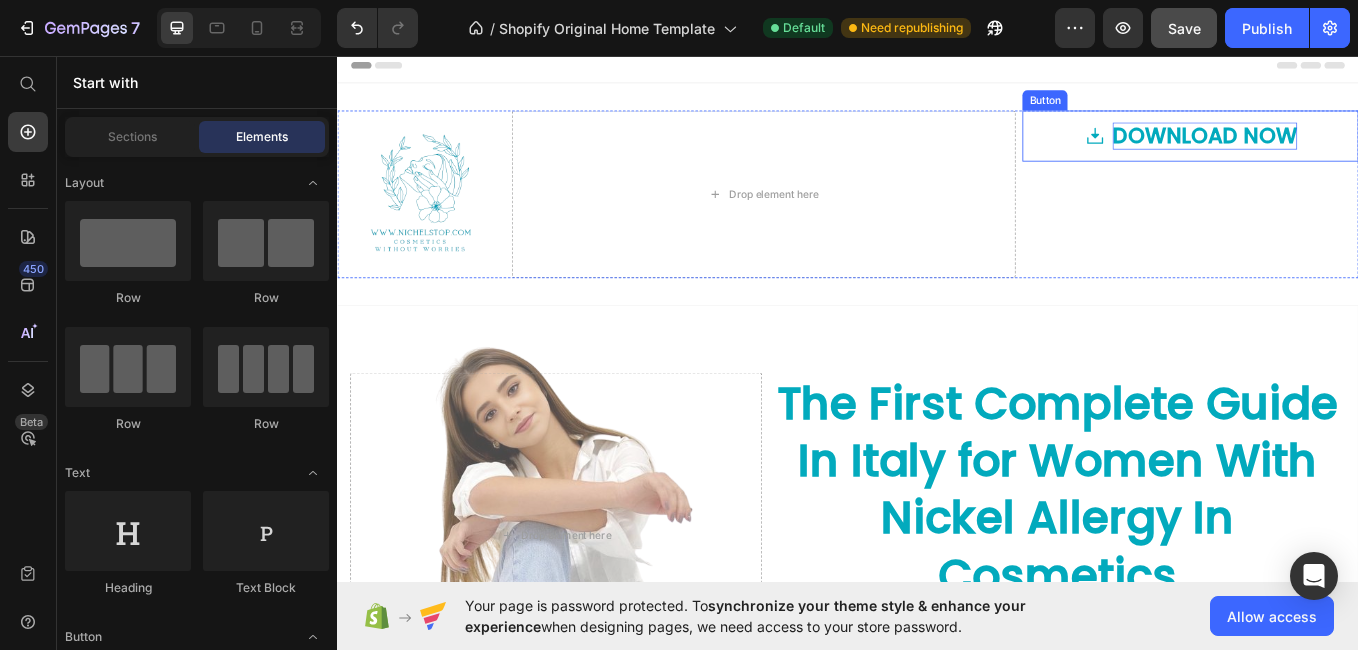 click 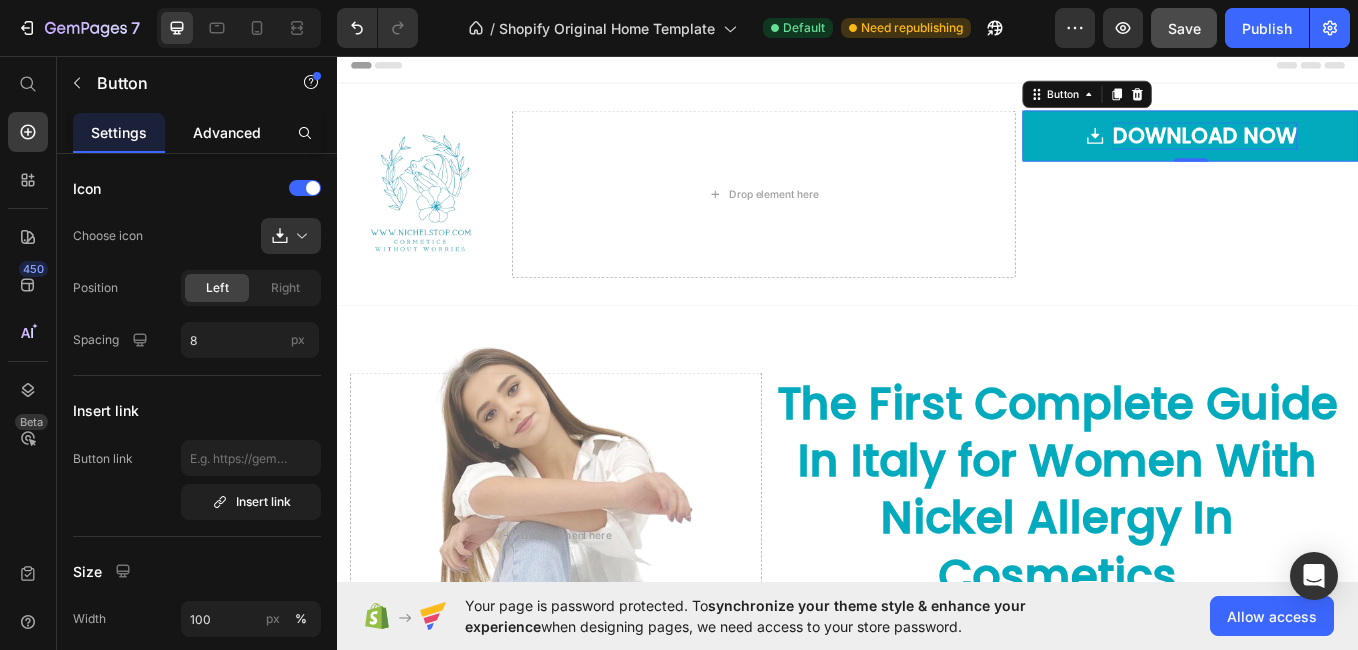 click on "Advanced" at bounding box center (227, 132) 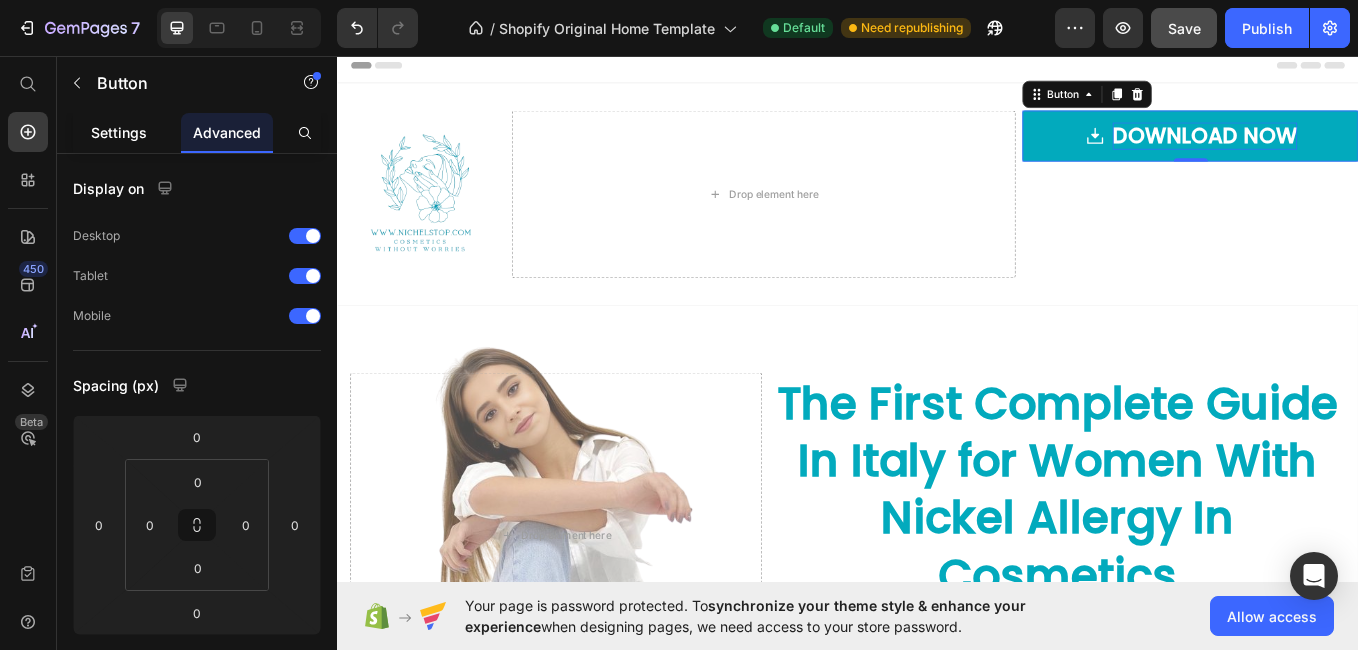 click on "Settings" at bounding box center (119, 132) 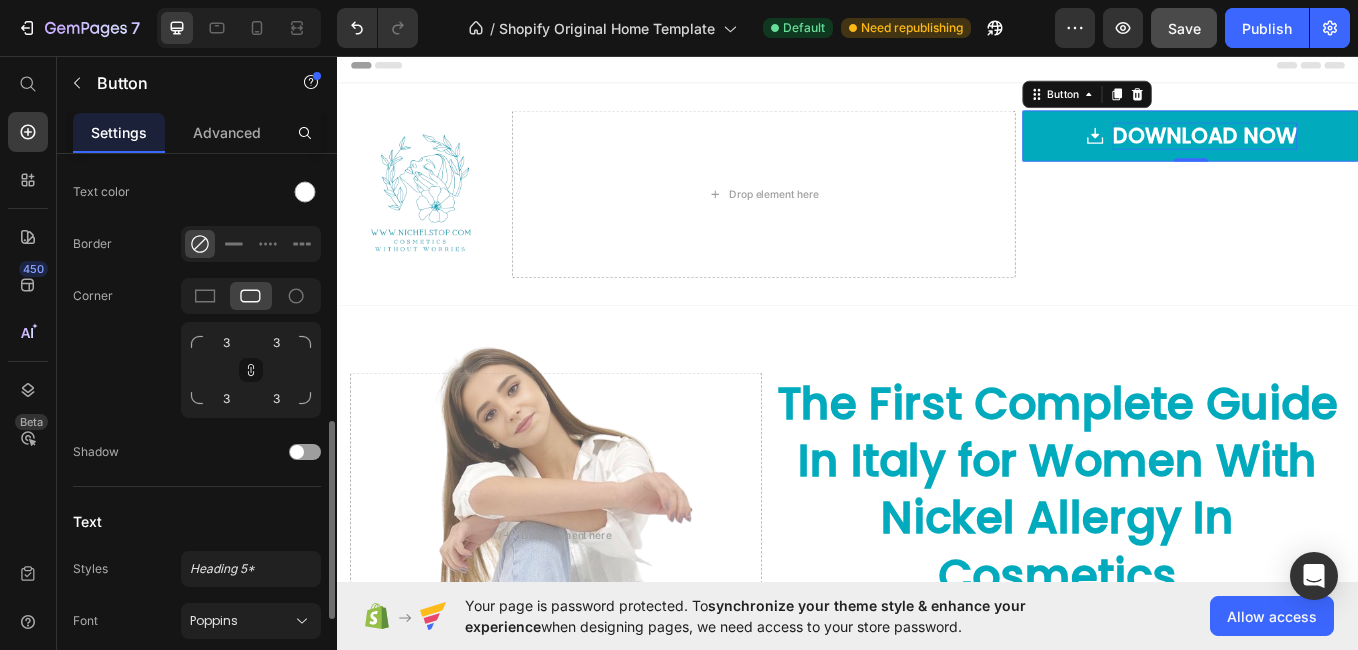 scroll, scrollTop: 750, scrollLeft: 0, axis: vertical 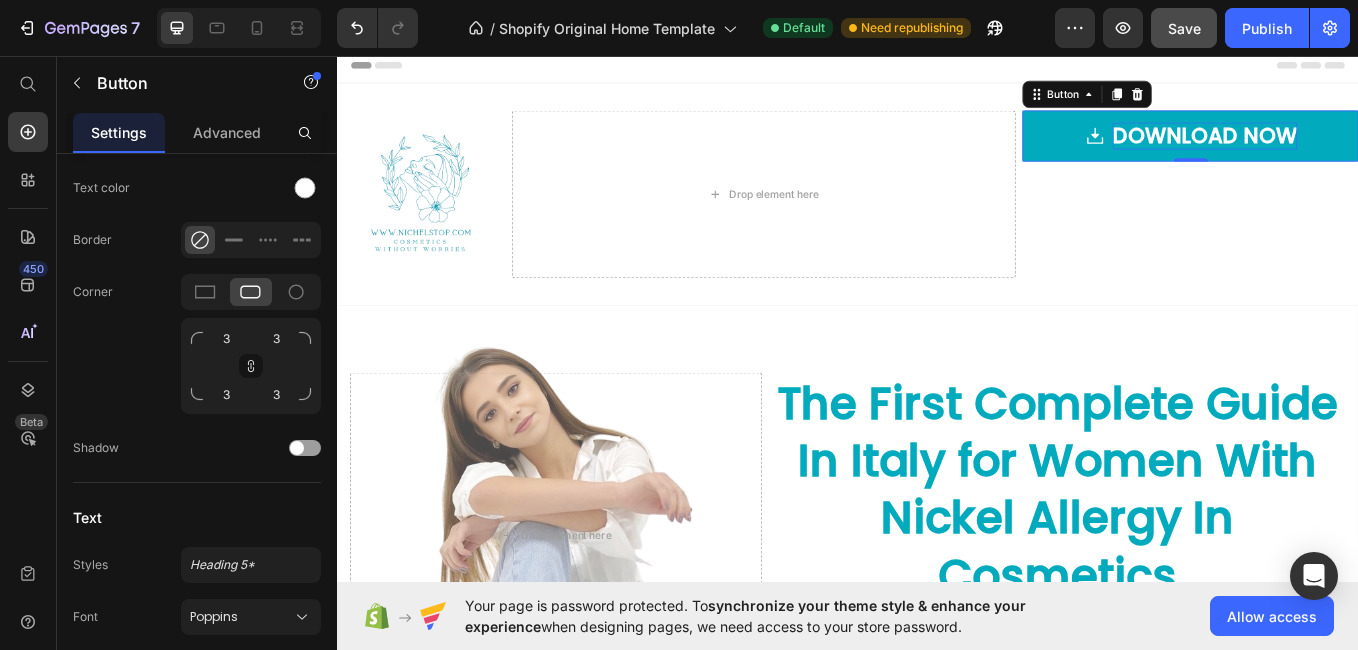 click on "Image
Drop element here
DOWNLOAD NOW Button   0 Row Section 1" at bounding box center [937, 218] 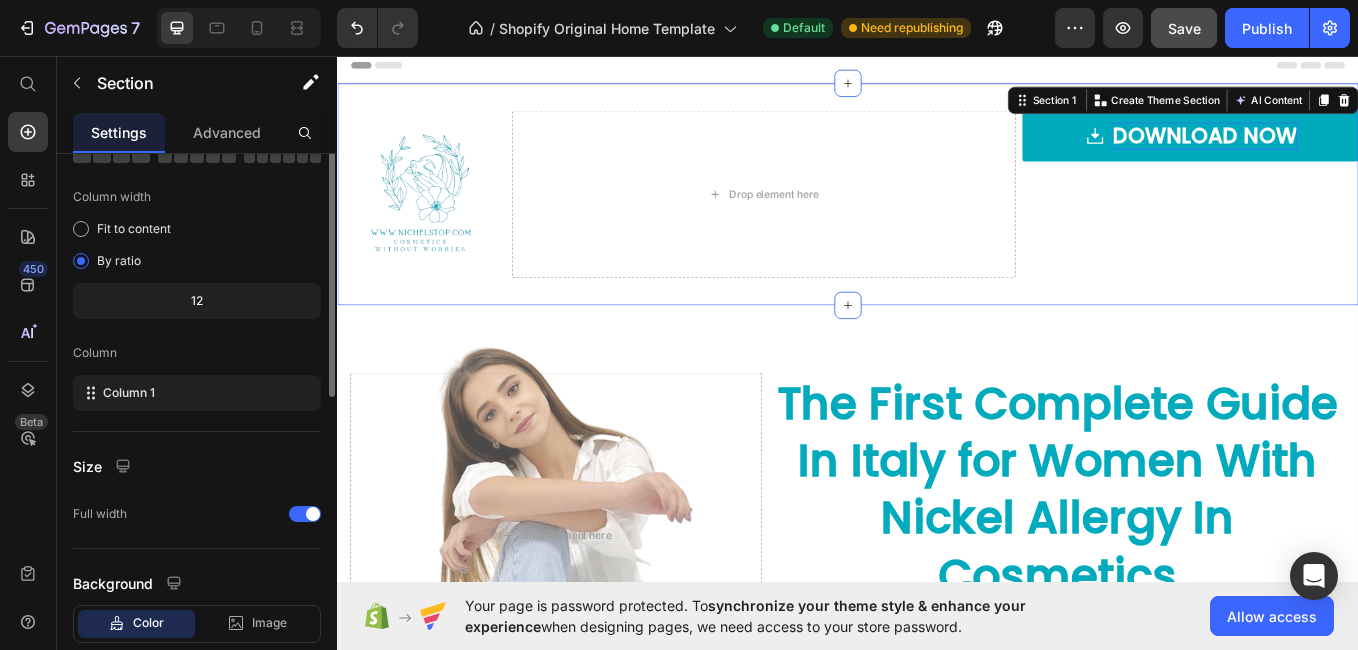 scroll, scrollTop: 0, scrollLeft: 0, axis: both 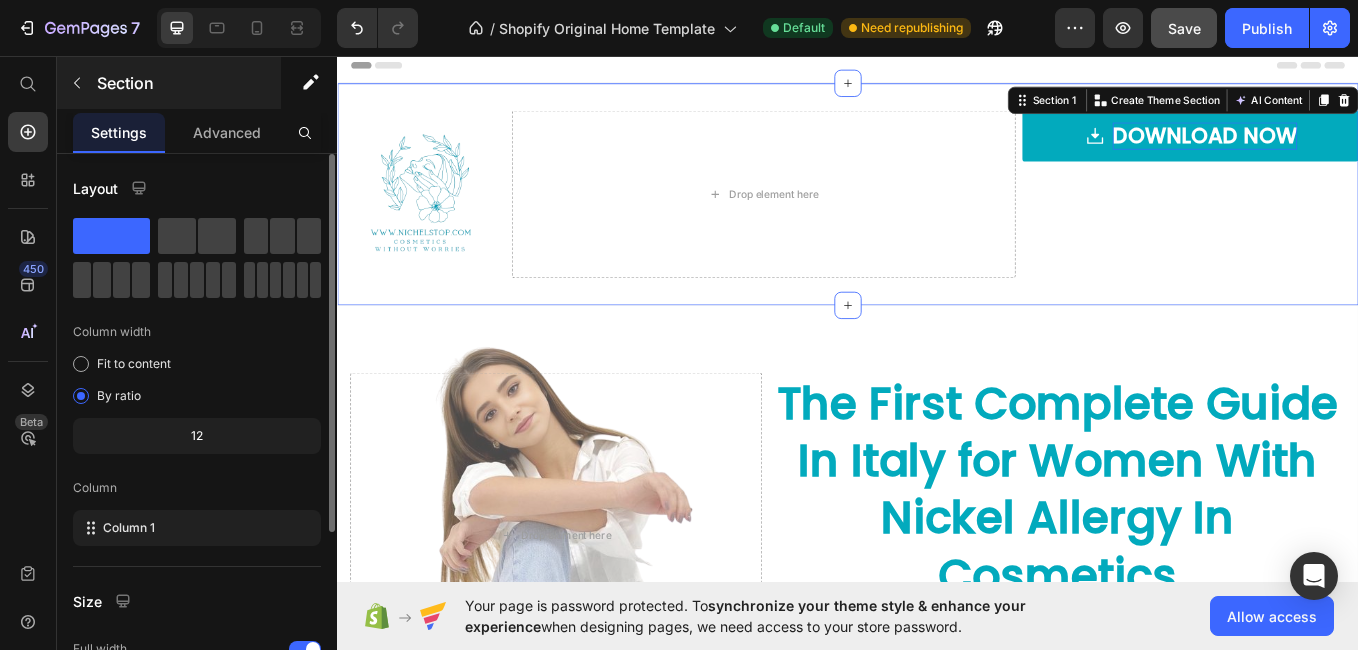 click on "Section" at bounding box center (169, 83) 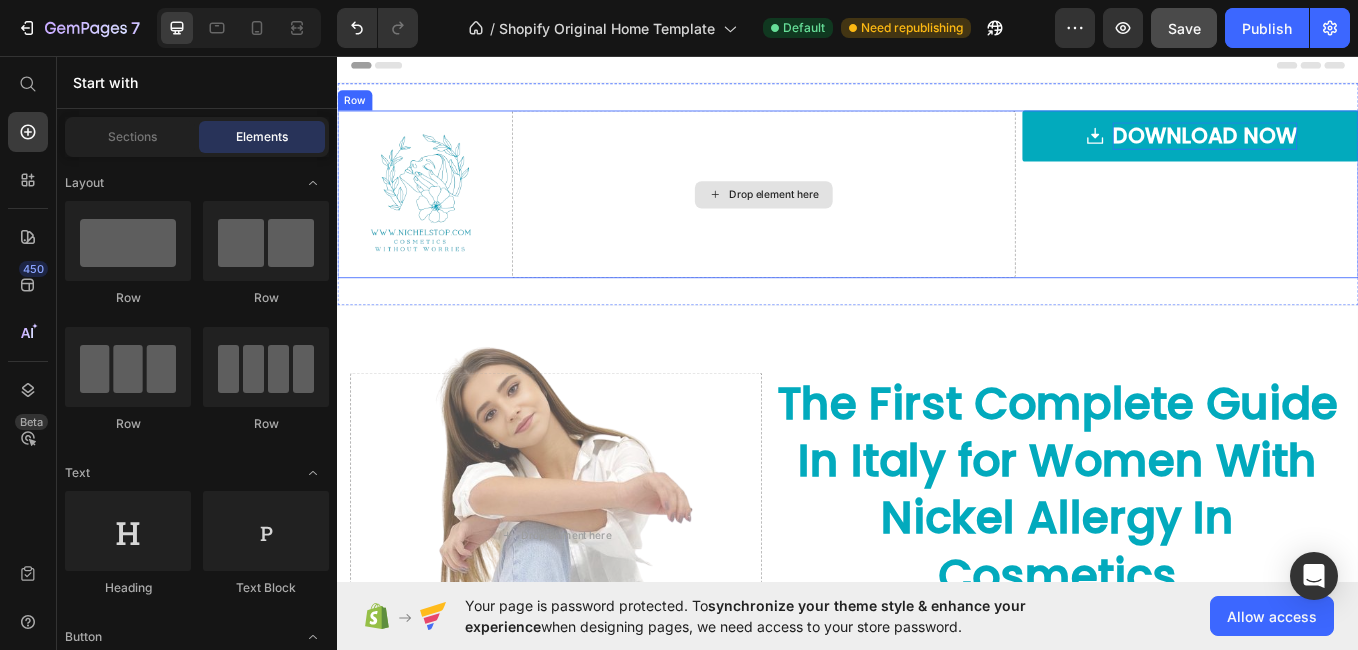 click on "Drop element here" at bounding box center [838, 218] 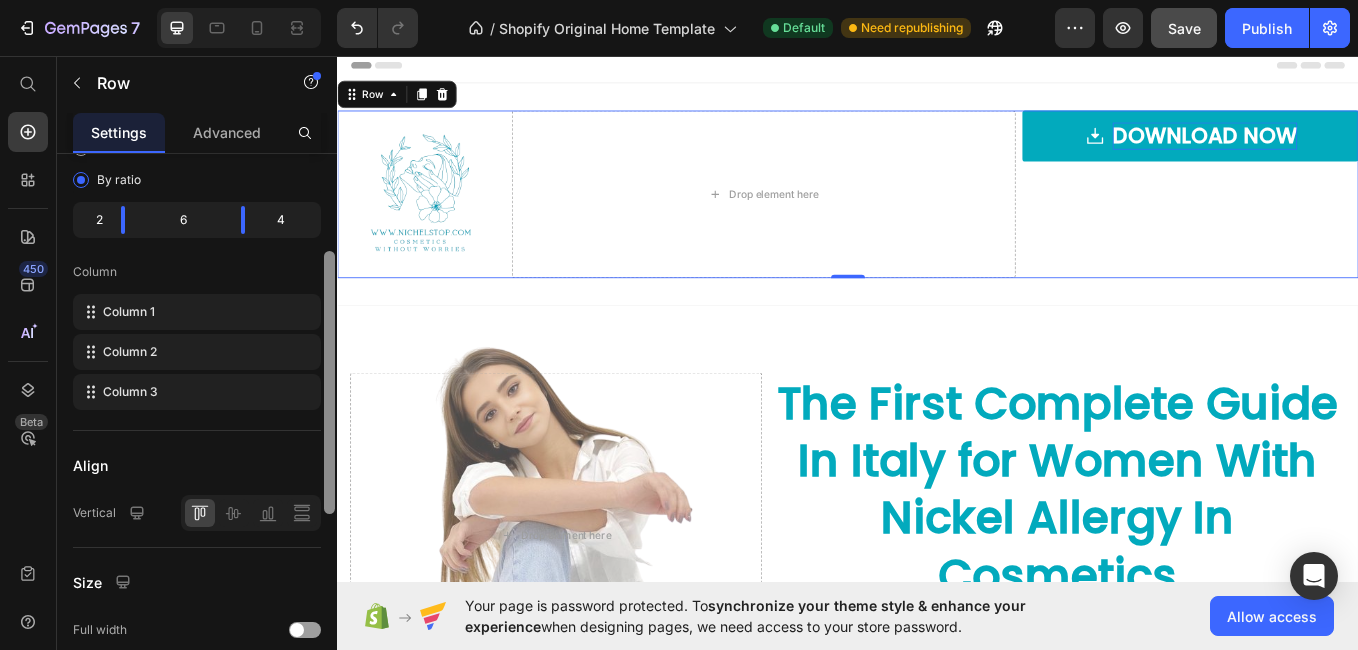 scroll, scrollTop: 257, scrollLeft: 0, axis: vertical 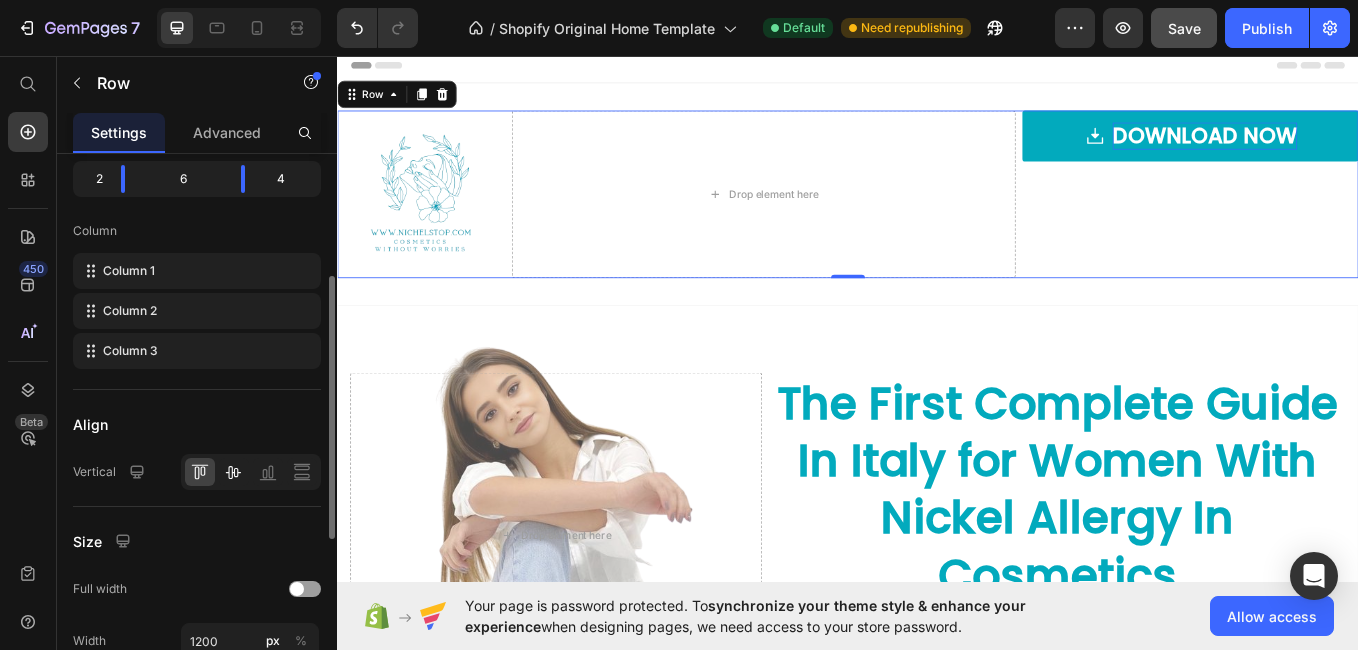 click 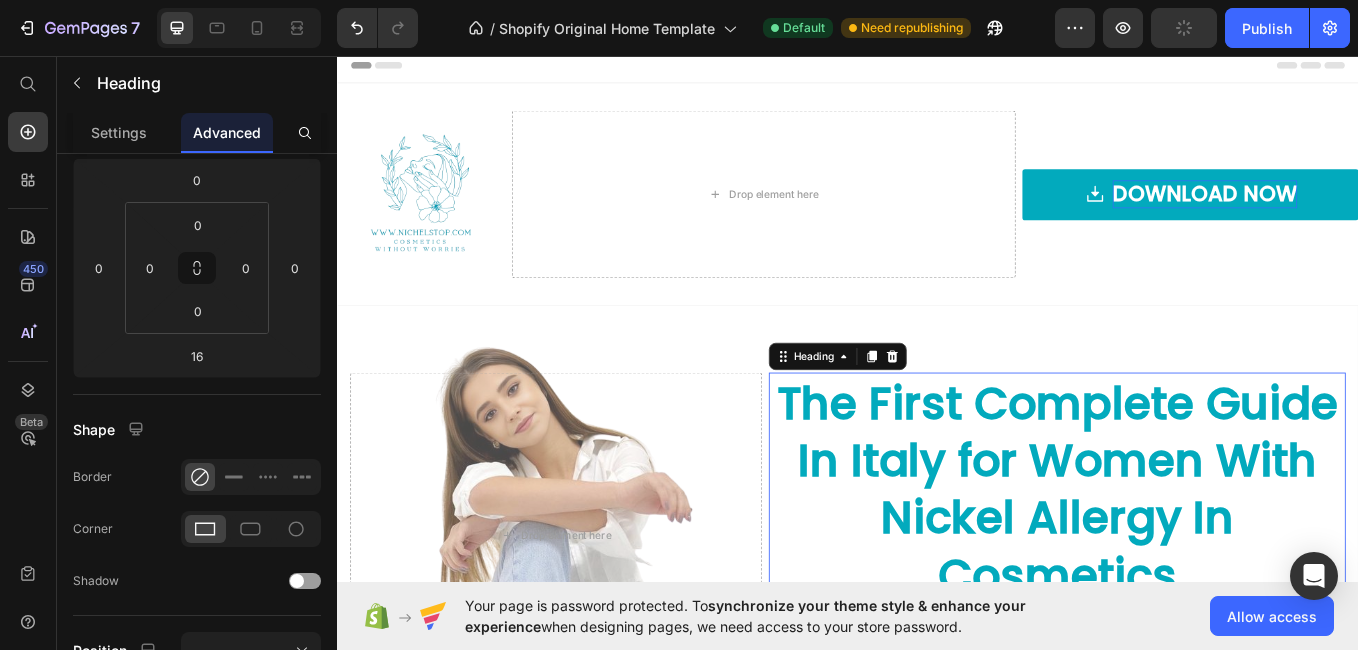 scroll, scrollTop: 350, scrollLeft: 0, axis: vertical 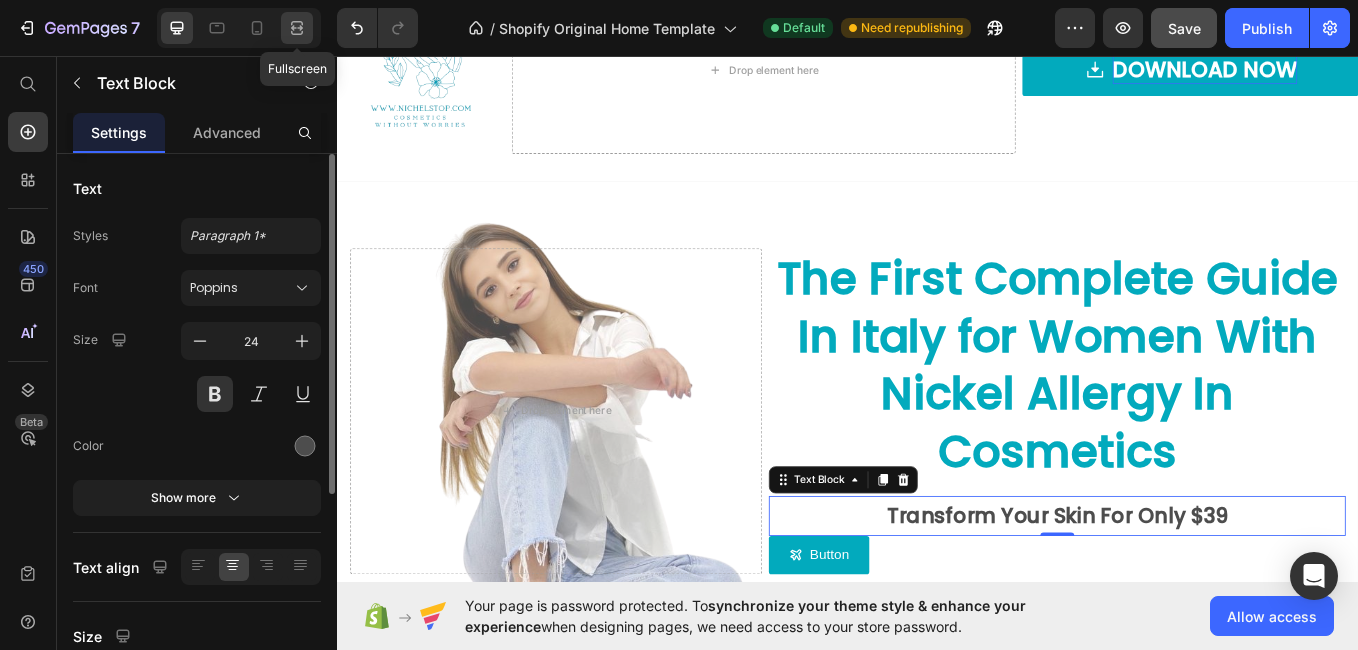 click 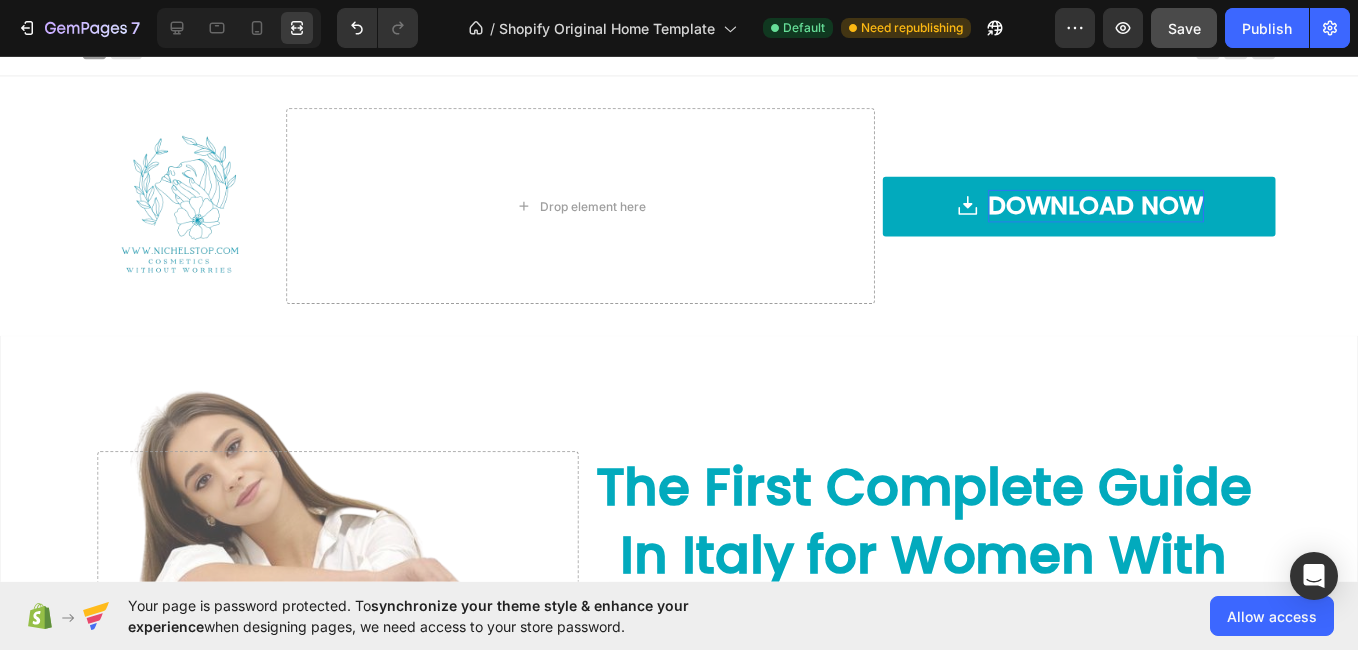 scroll, scrollTop: 0, scrollLeft: 0, axis: both 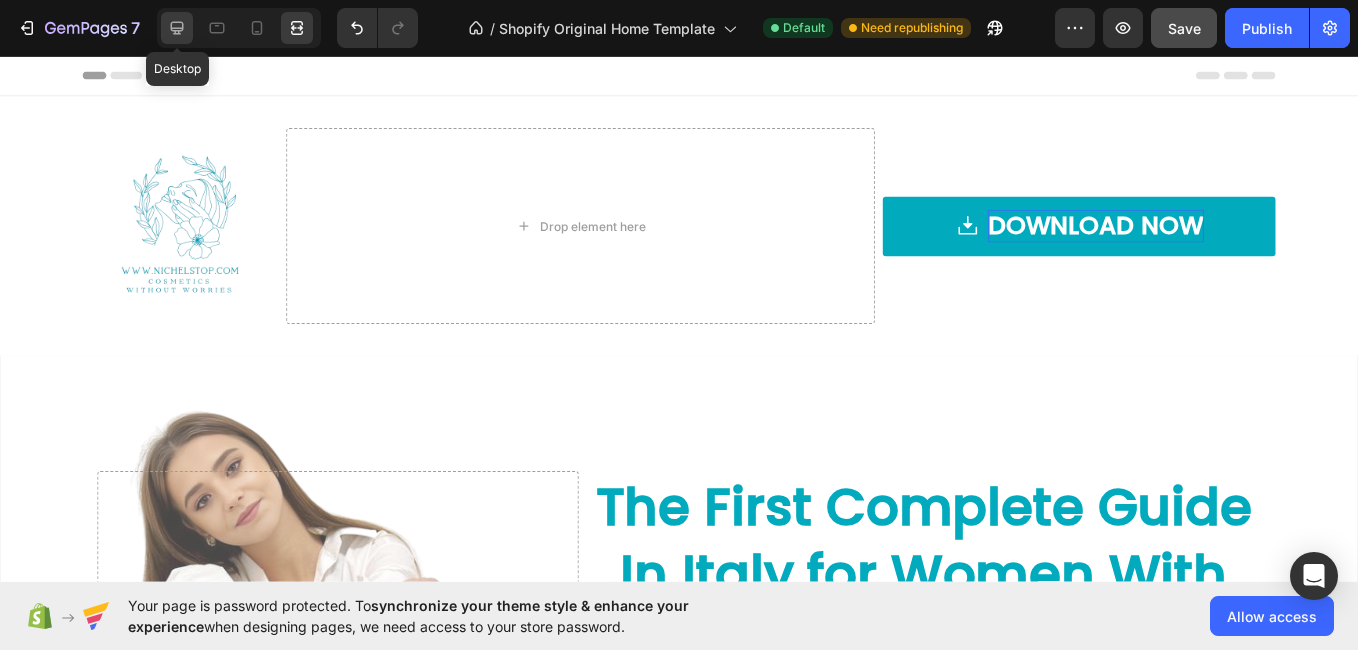 click 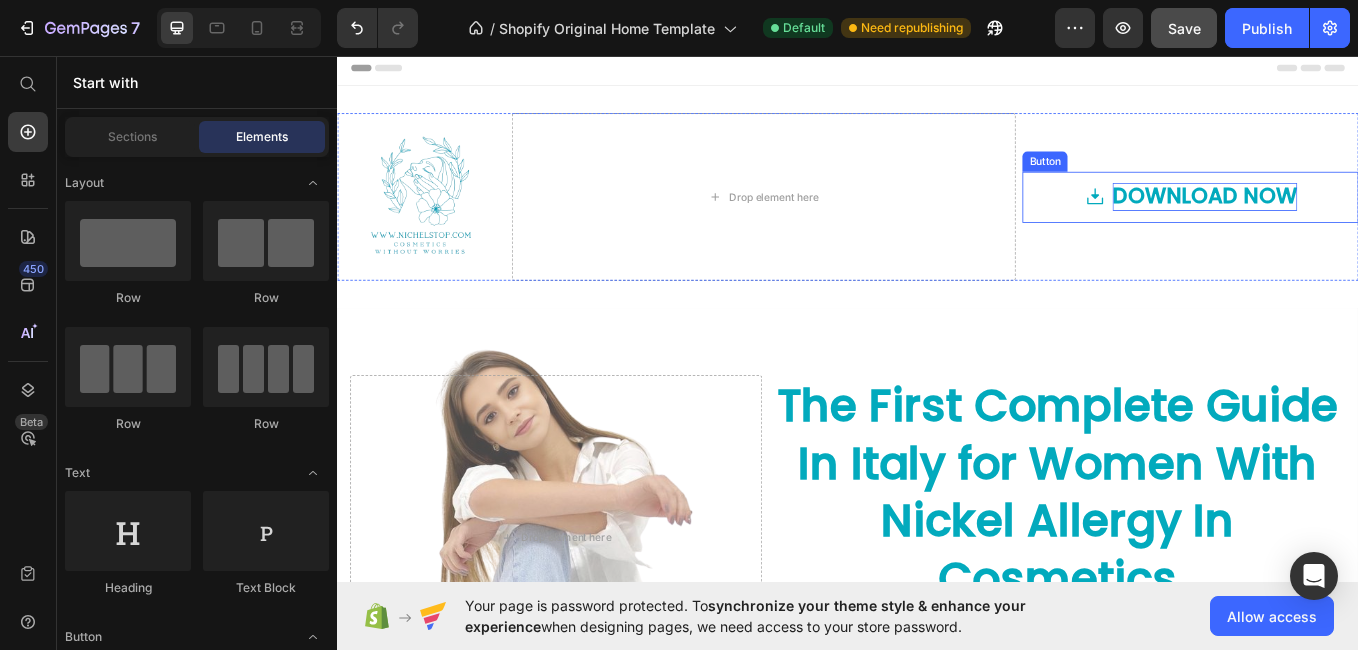 click on "DOWNLOAD NOW" at bounding box center [1339, 222] 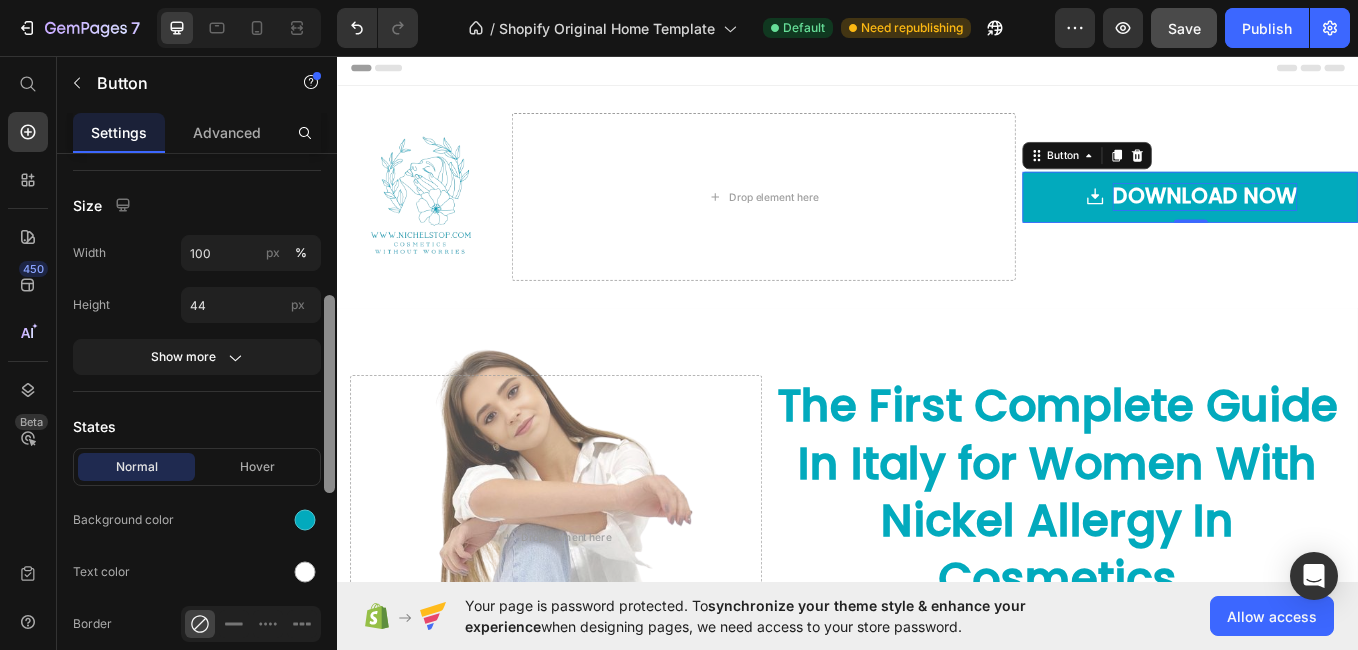 scroll, scrollTop: 373, scrollLeft: 0, axis: vertical 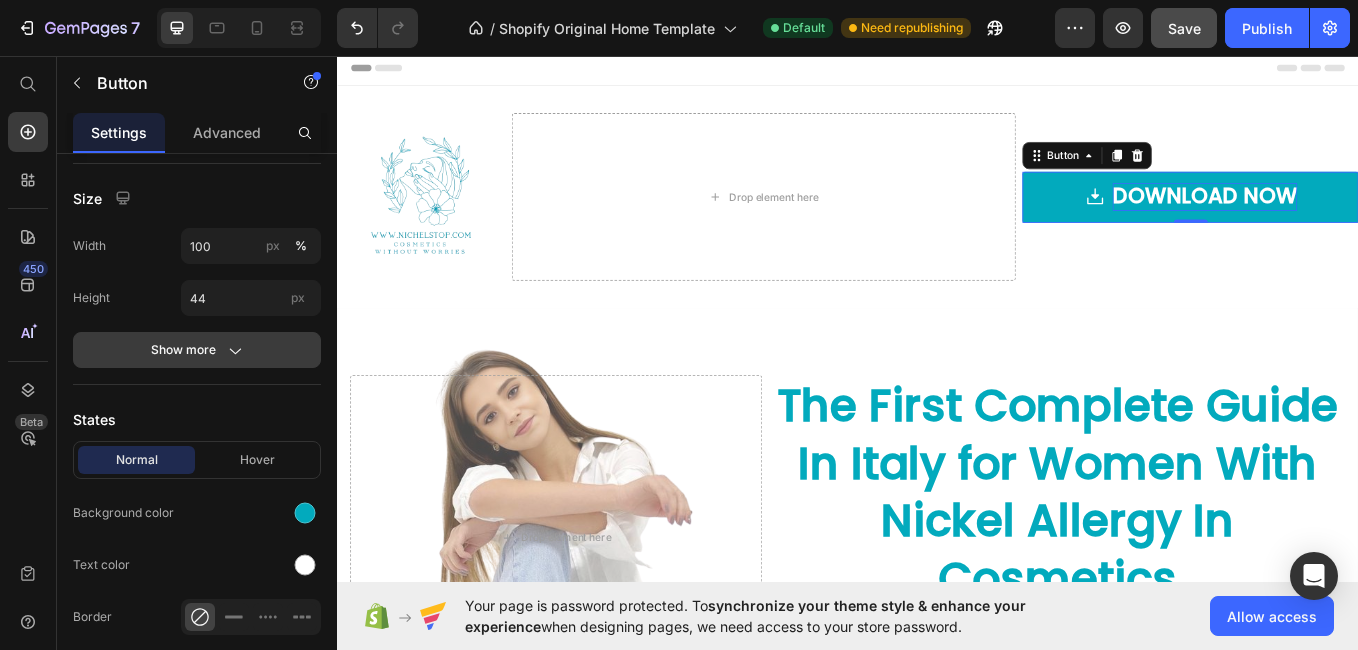 click 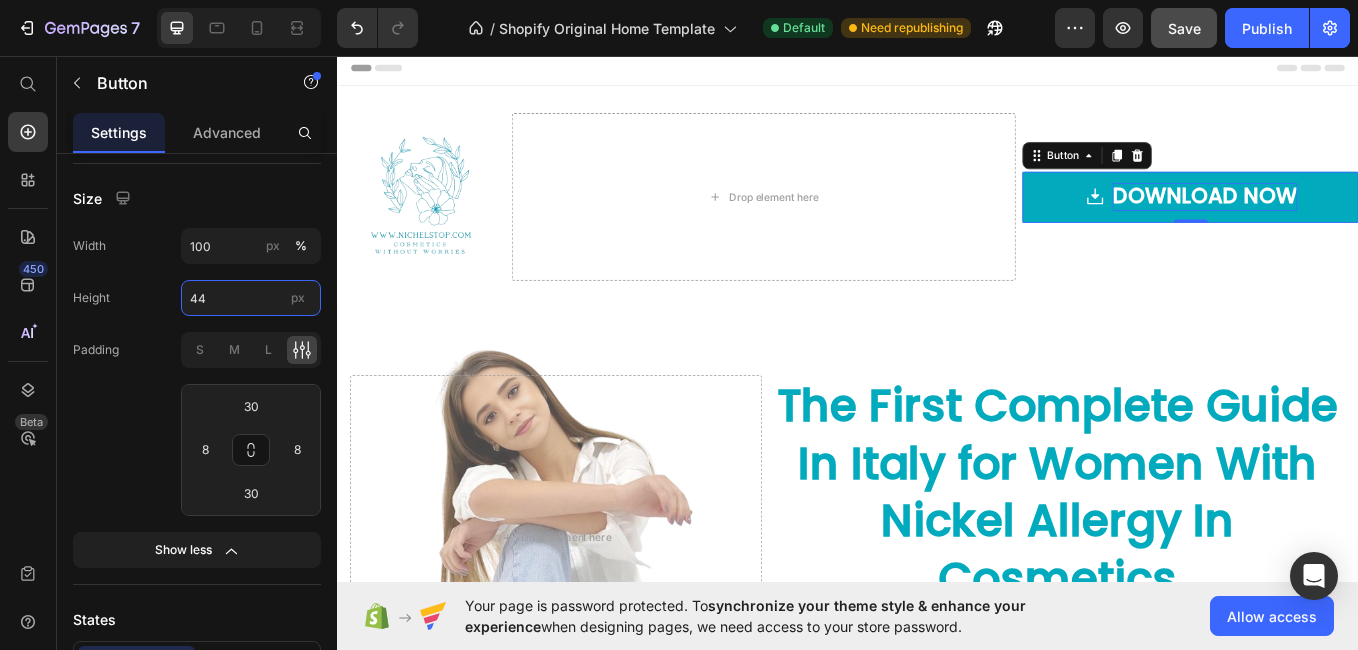 click on "44" at bounding box center [251, 298] 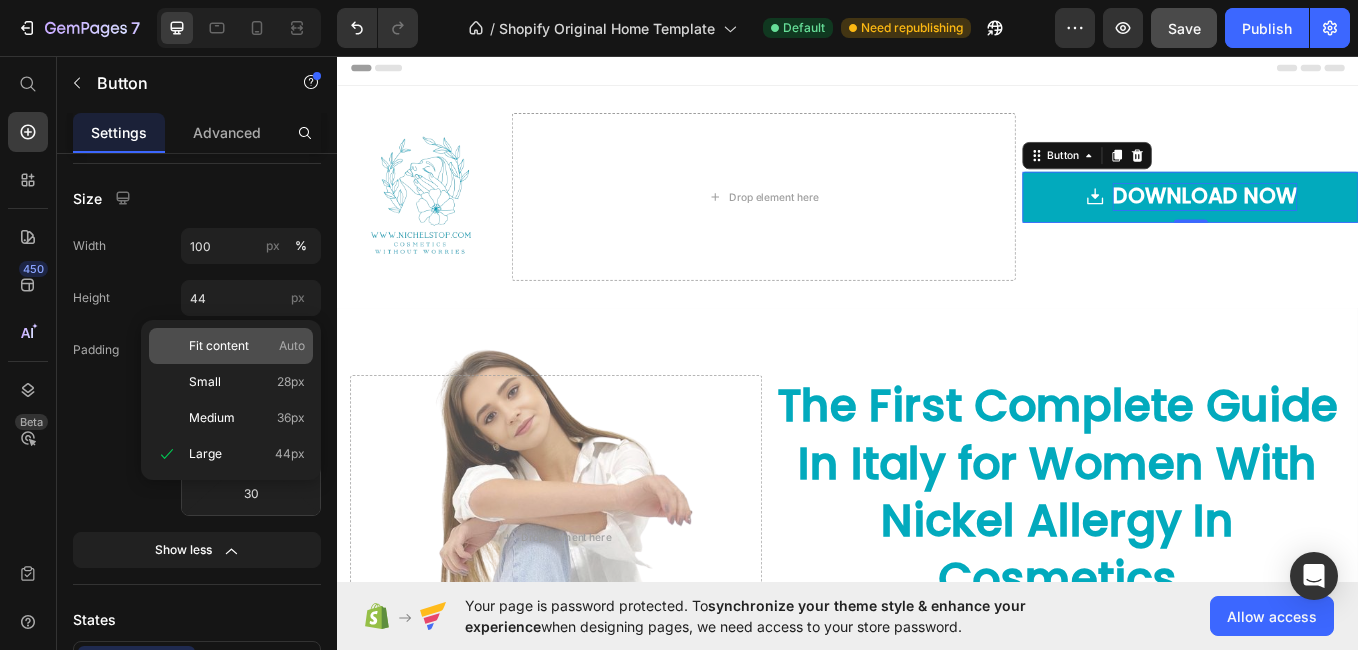 click on "Fit content Auto" 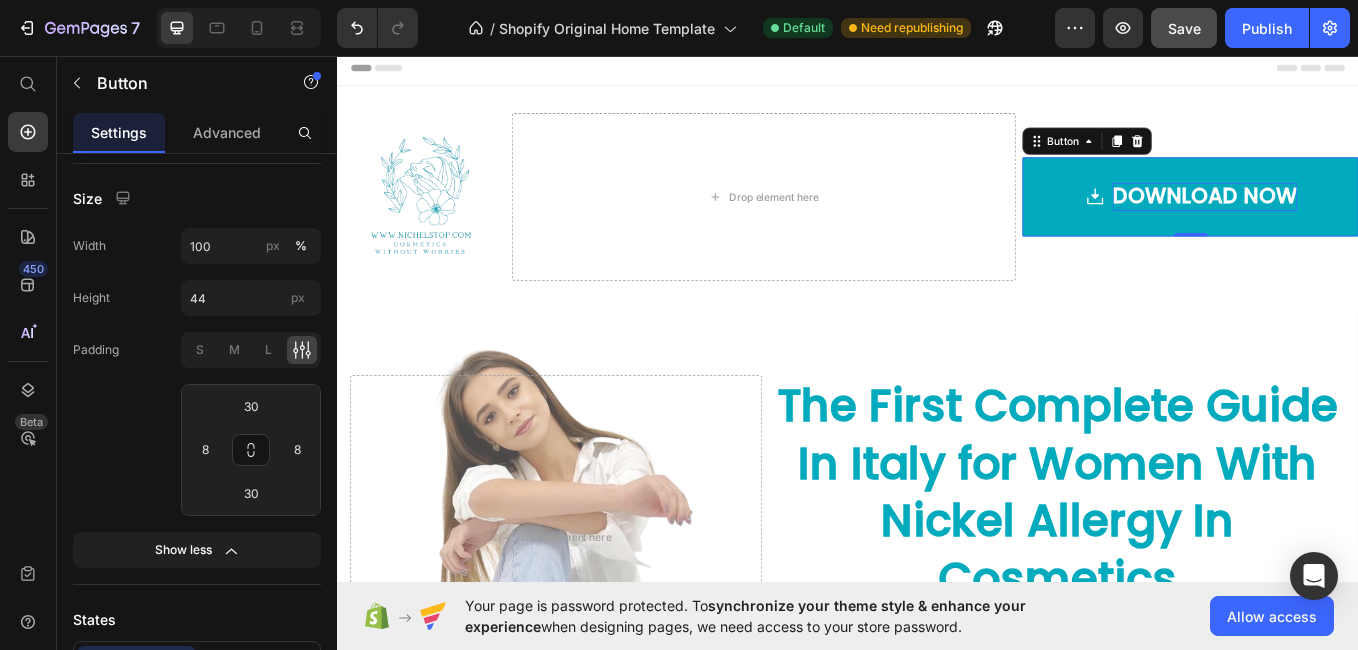 type on "Auto" 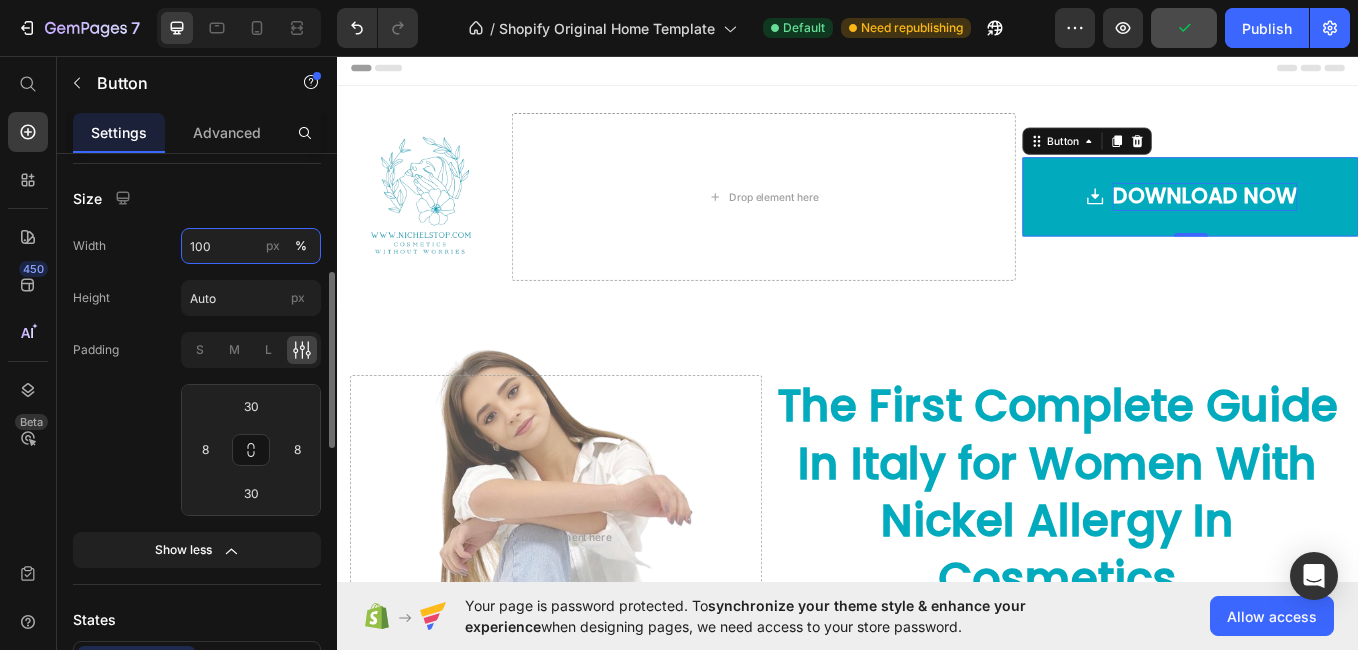 click on "100" at bounding box center (251, 246) 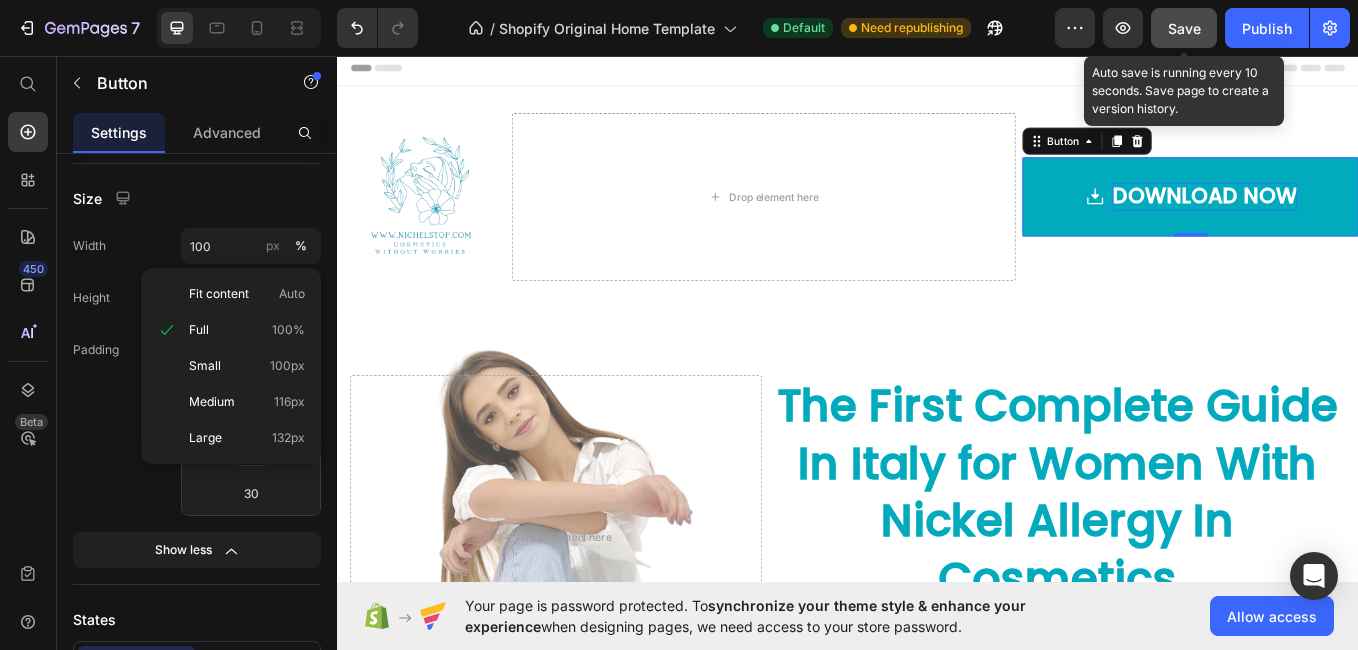 click on "Save" 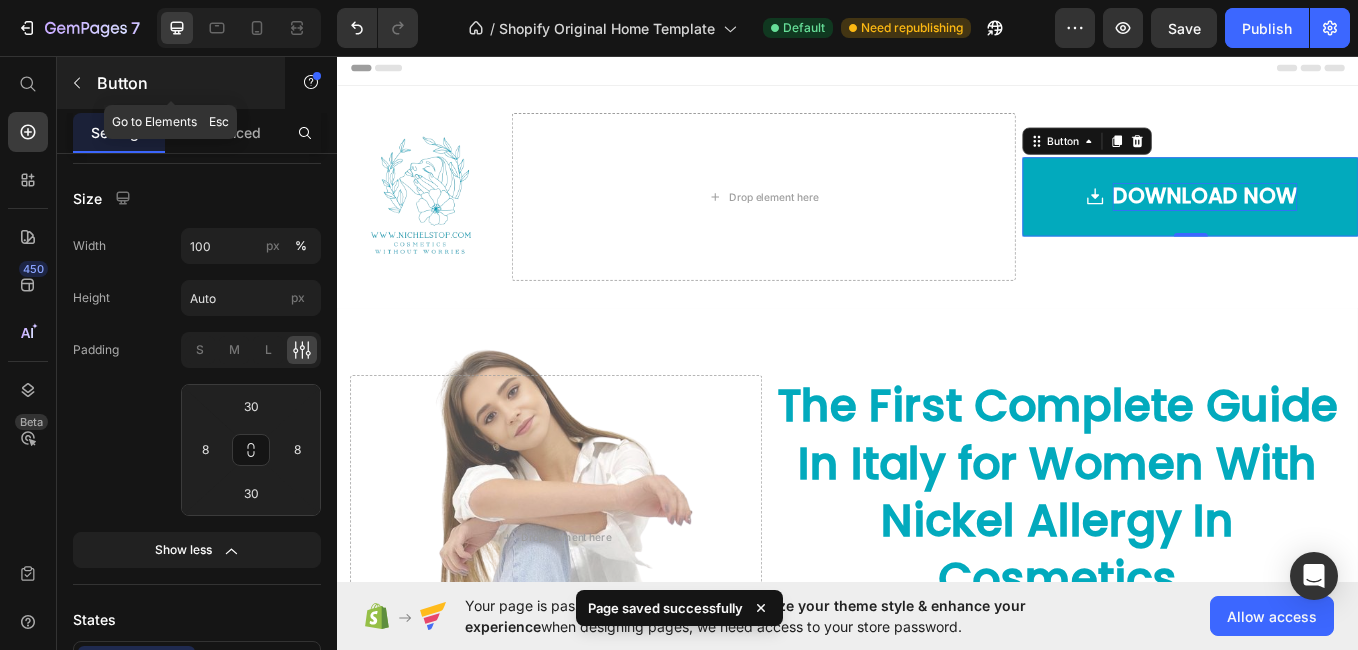 click at bounding box center (77, 83) 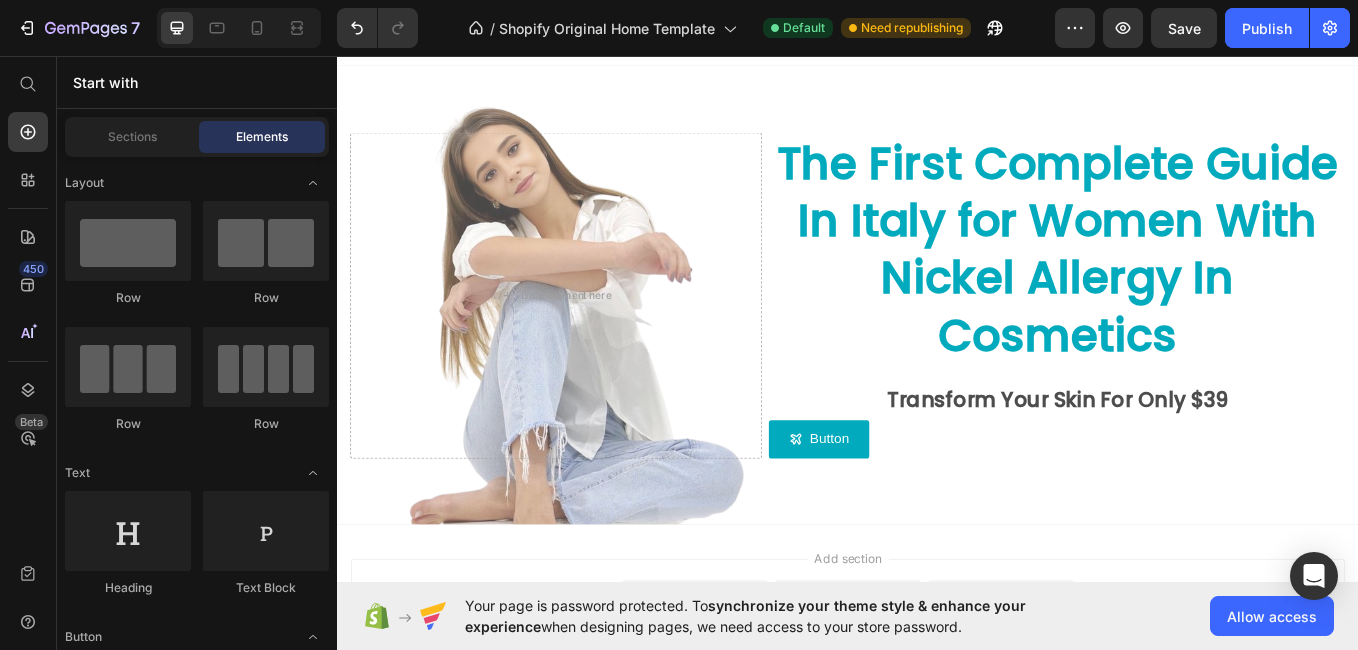 scroll, scrollTop: 287, scrollLeft: 0, axis: vertical 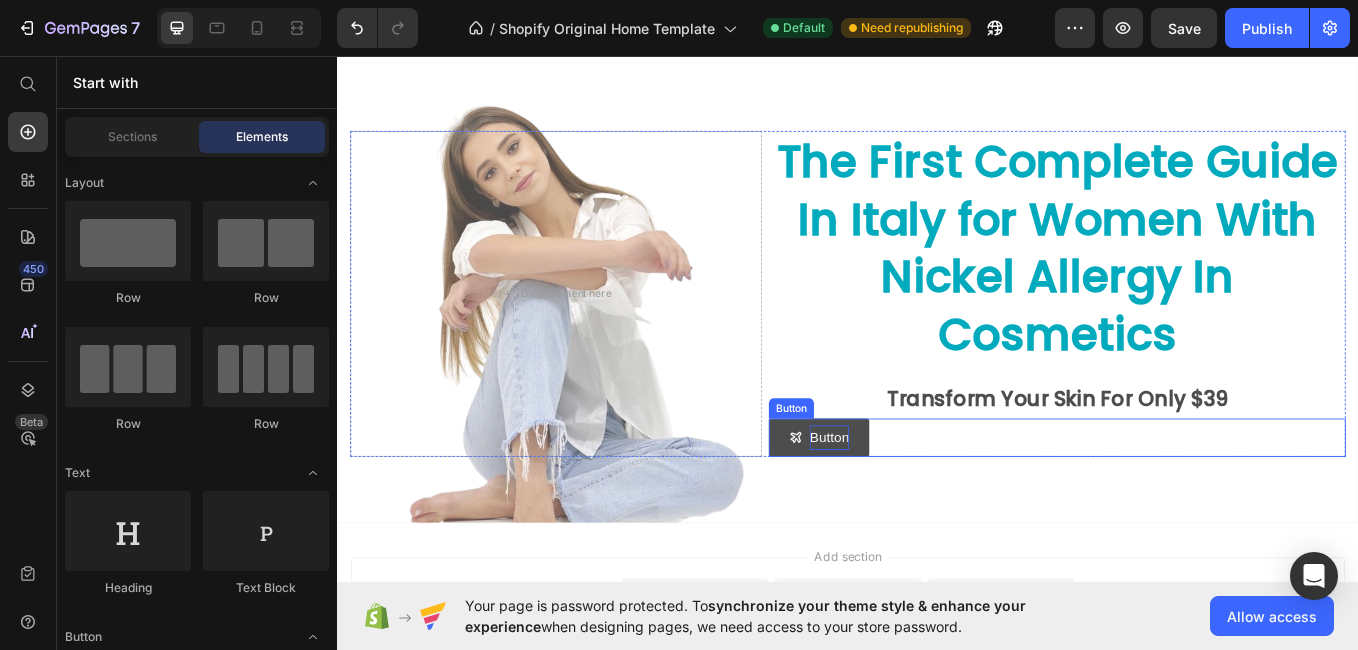 click on "Button" at bounding box center (915, 504) 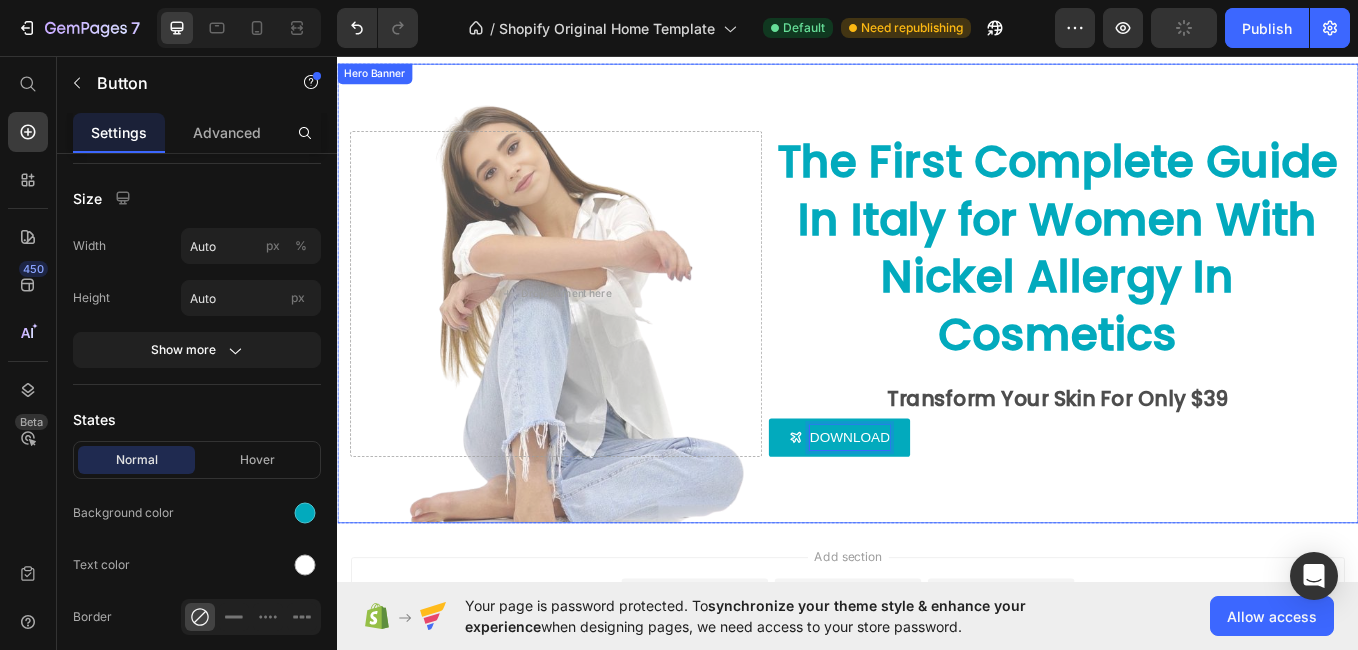 click on "DOWNLOAD" at bounding box center (927, 504) 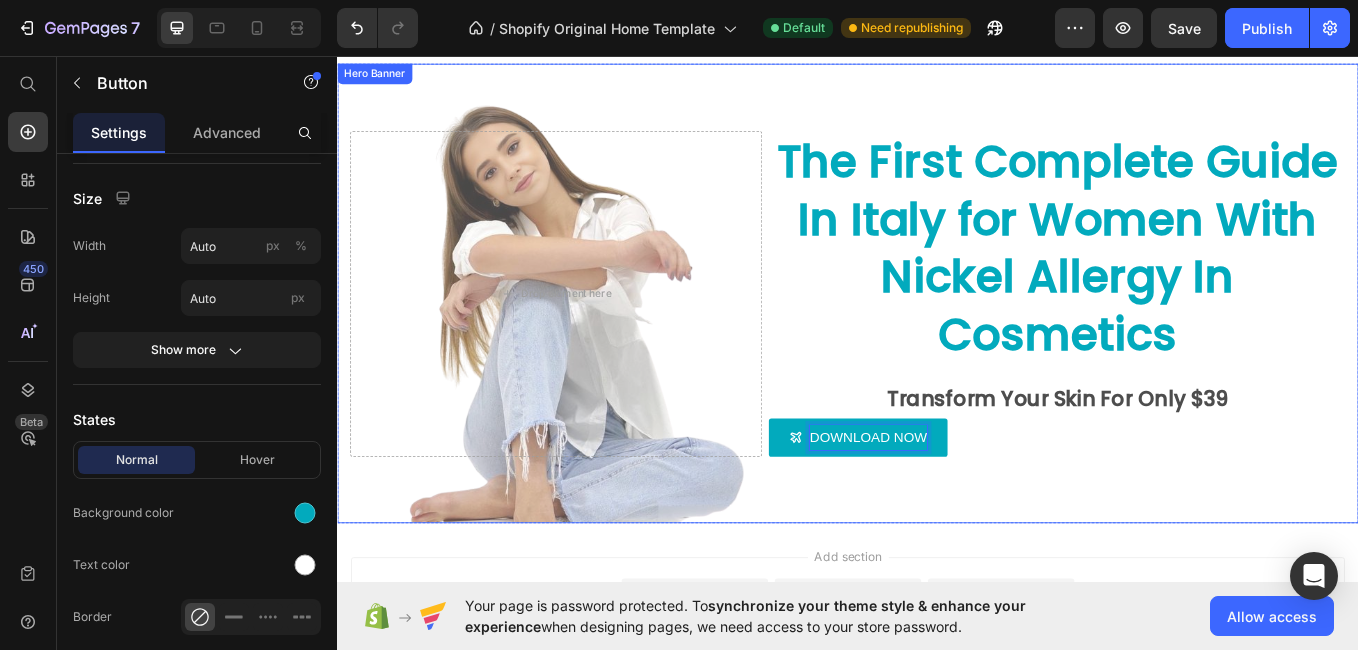 click on "DOWNLOAD NOW" at bounding box center (949, 504) 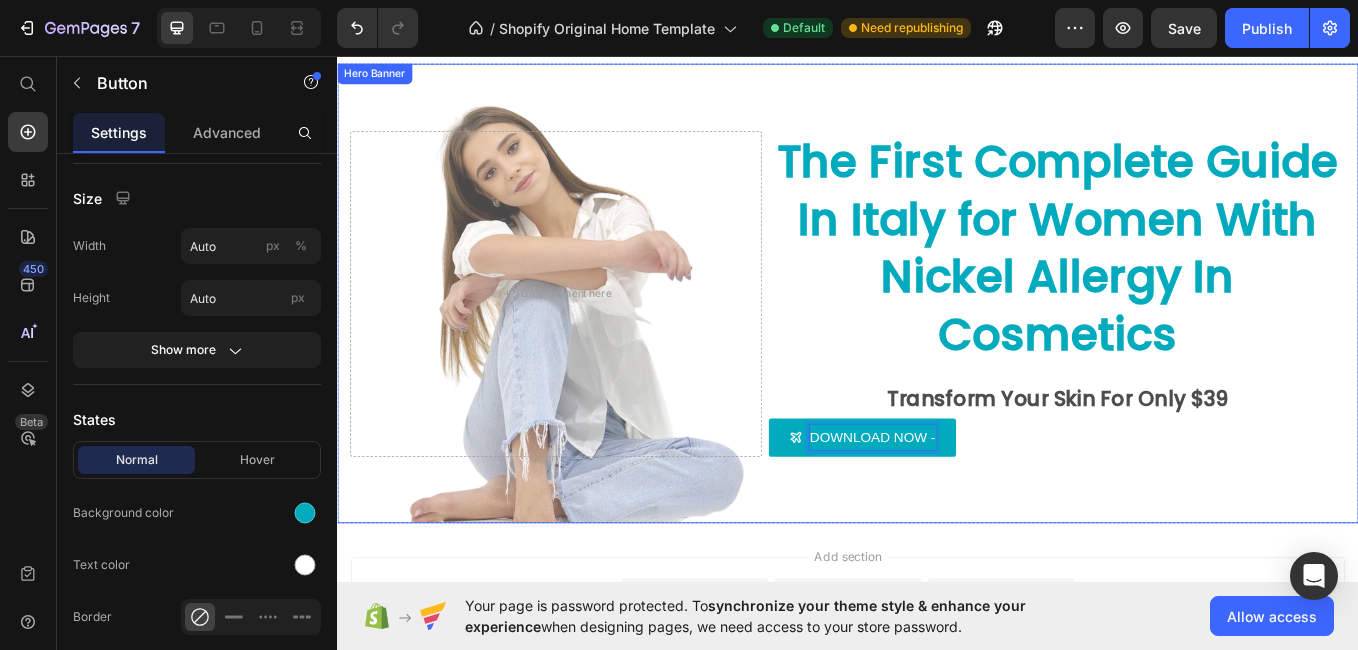 click on "DOWNLOAD NOW -" at bounding box center [954, 504] 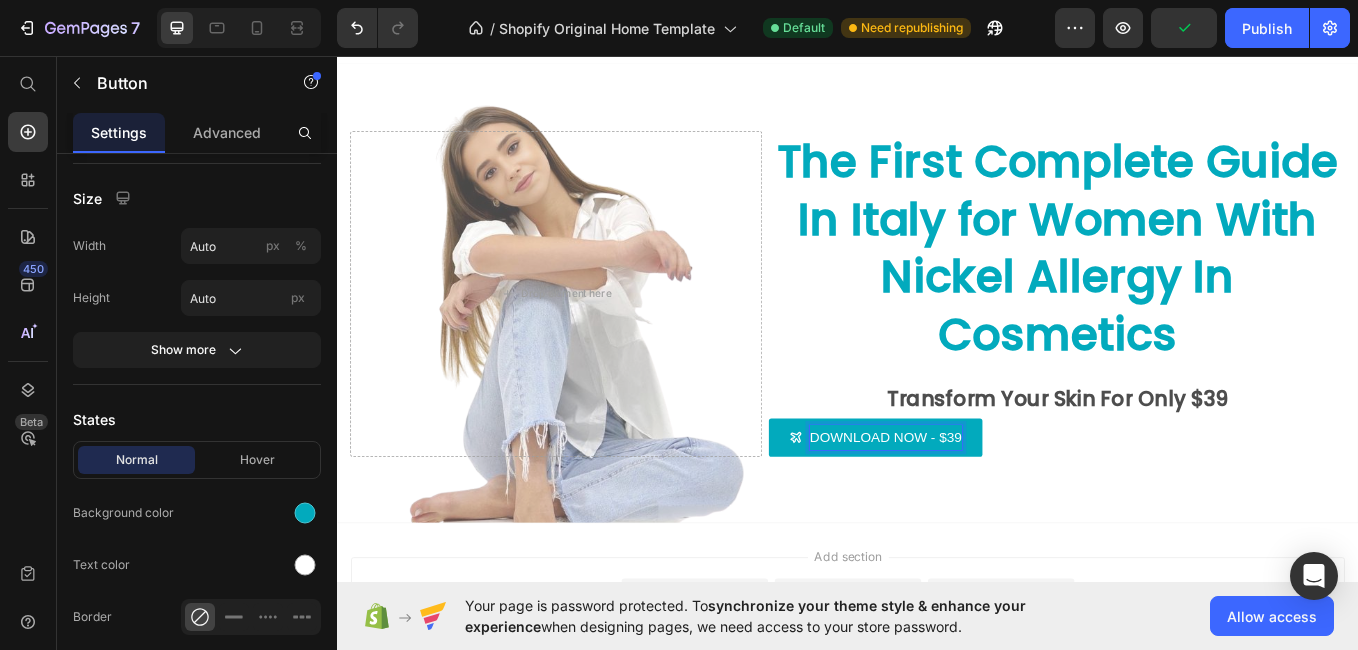 scroll, scrollTop: 926, scrollLeft: 0, axis: vertical 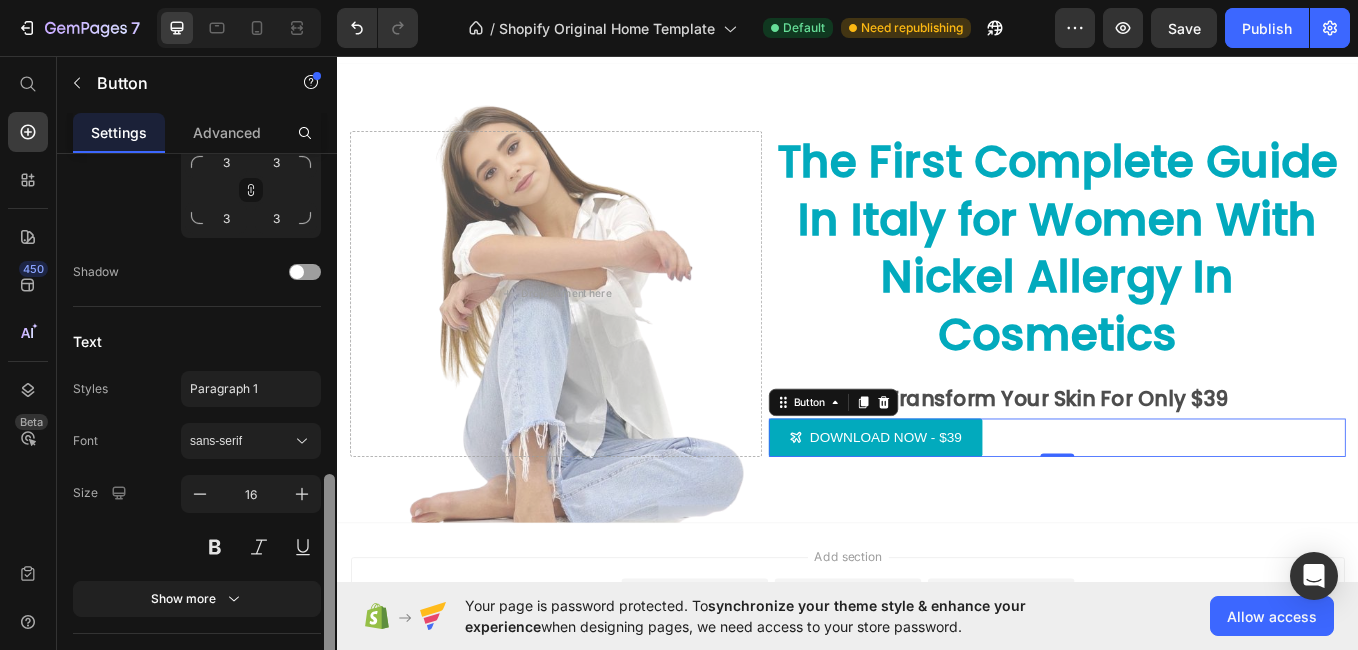drag, startPoint x: 335, startPoint y: 323, endPoint x: 326, endPoint y: 392, distance: 69.58448 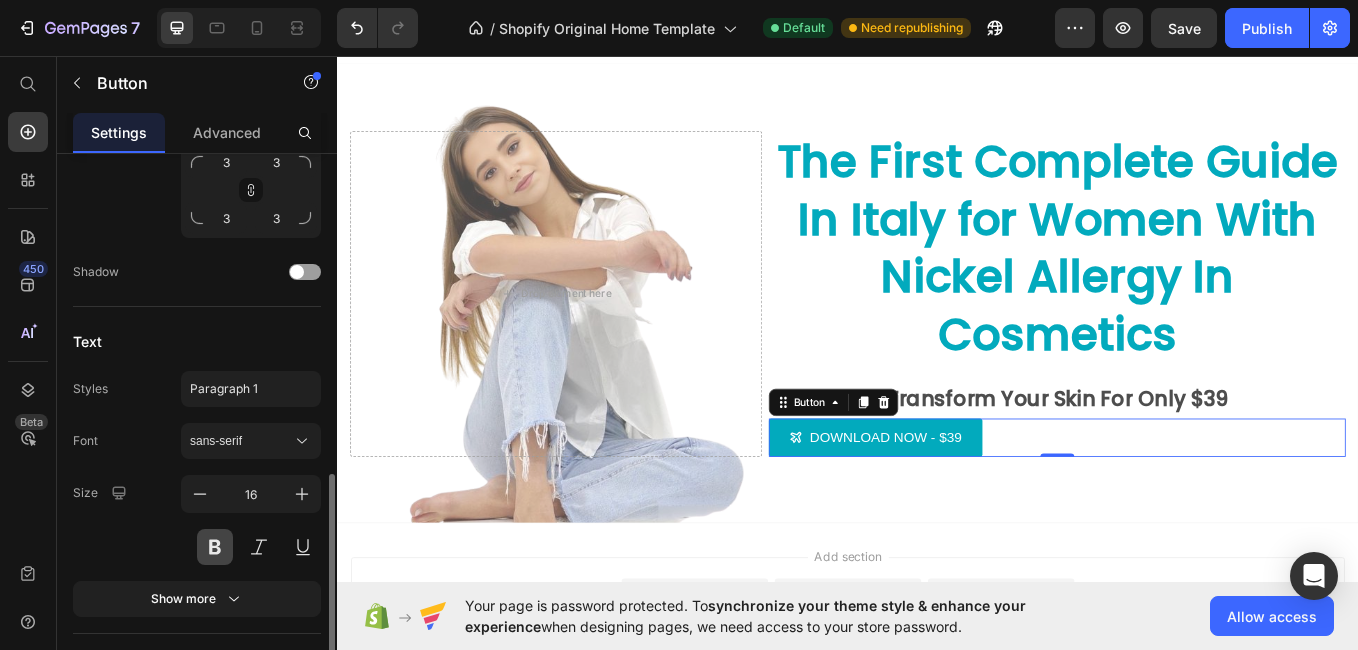 click at bounding box center [215, 547] 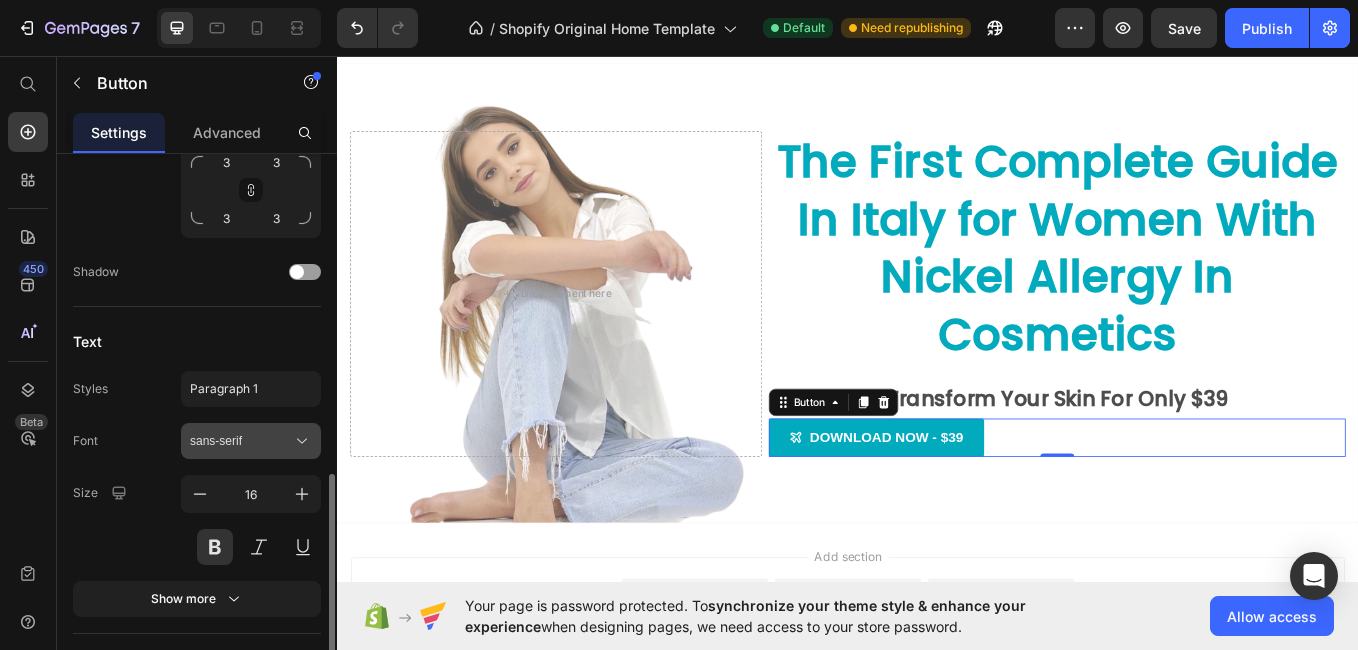 click on "sans-serif" at bounding box center [241, 441] 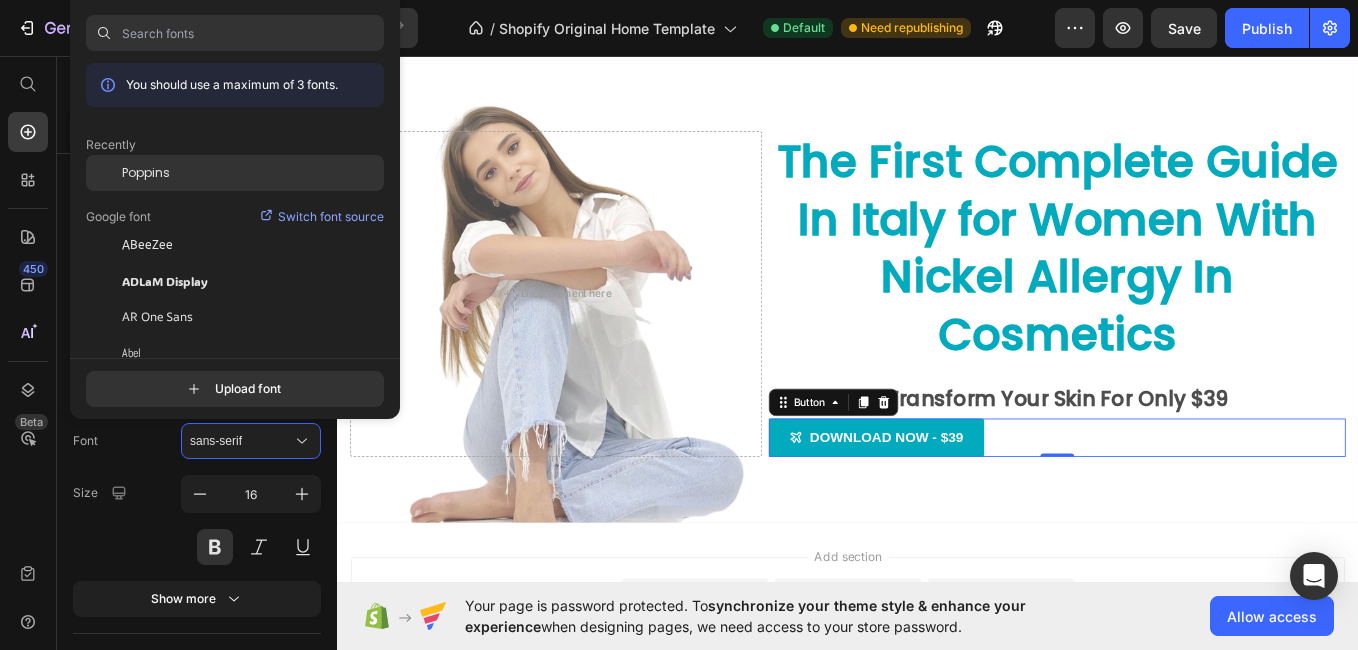 click on "Poppins" 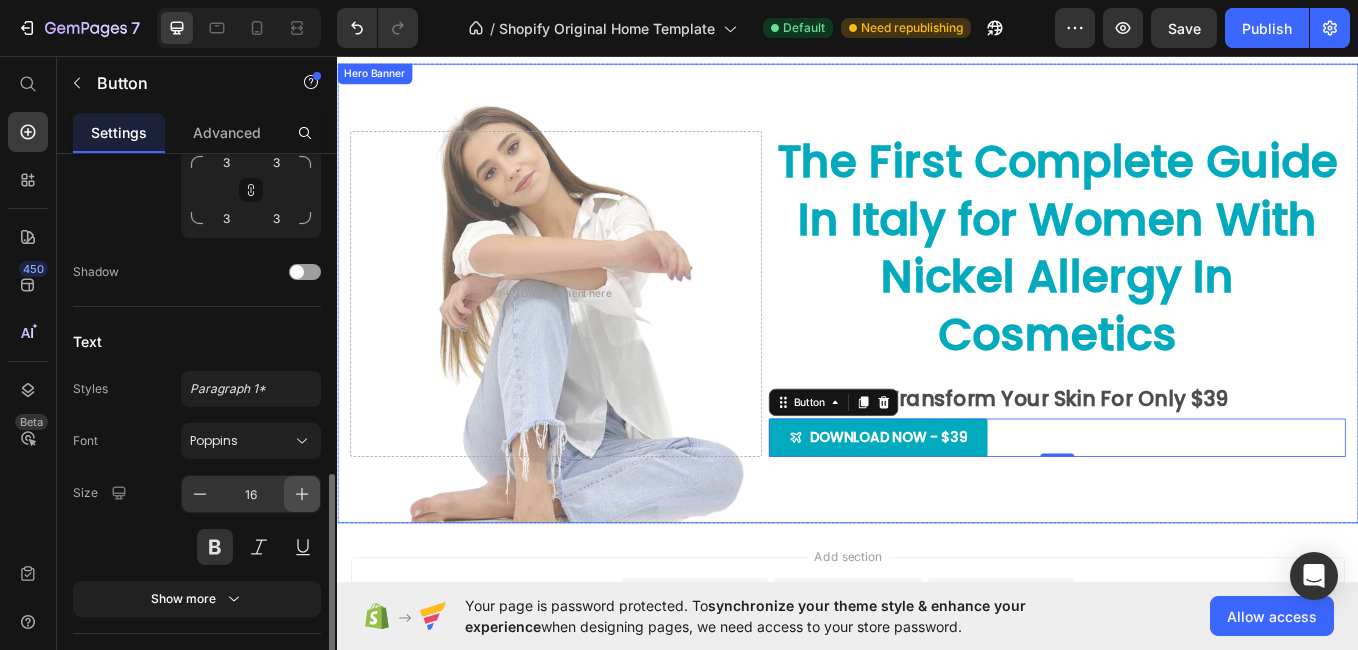 click 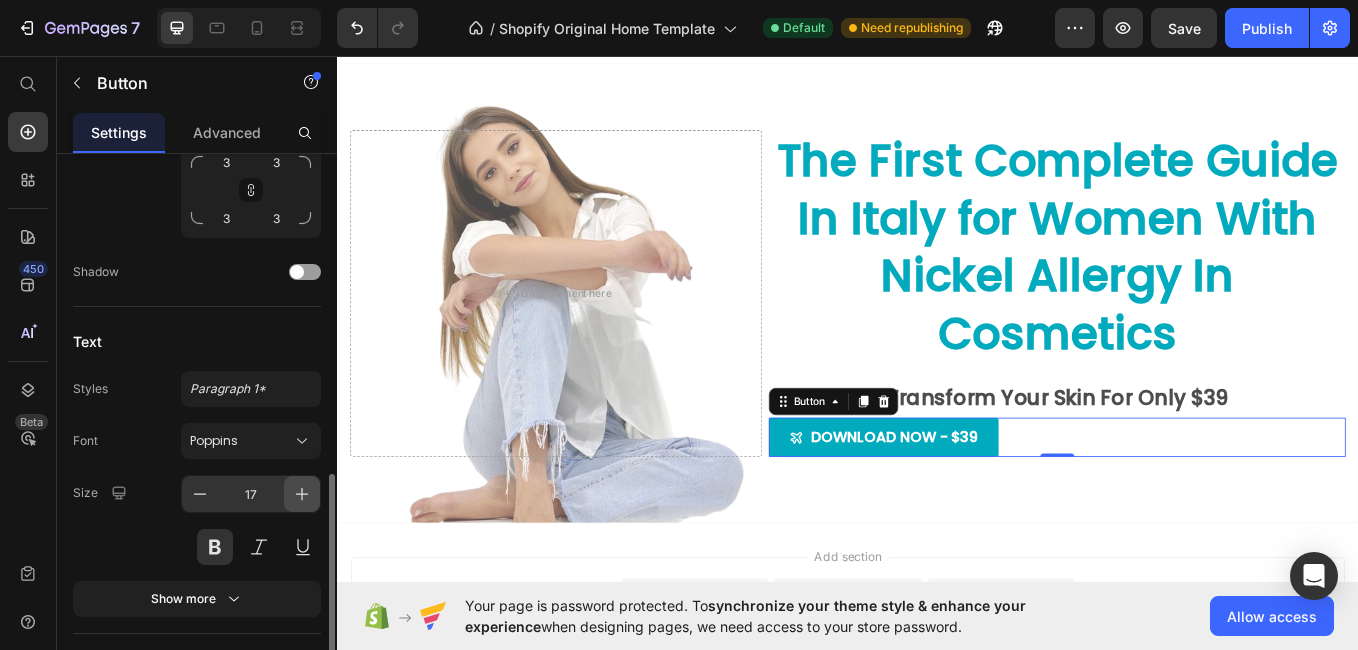 click at bounding box center [302, 494] 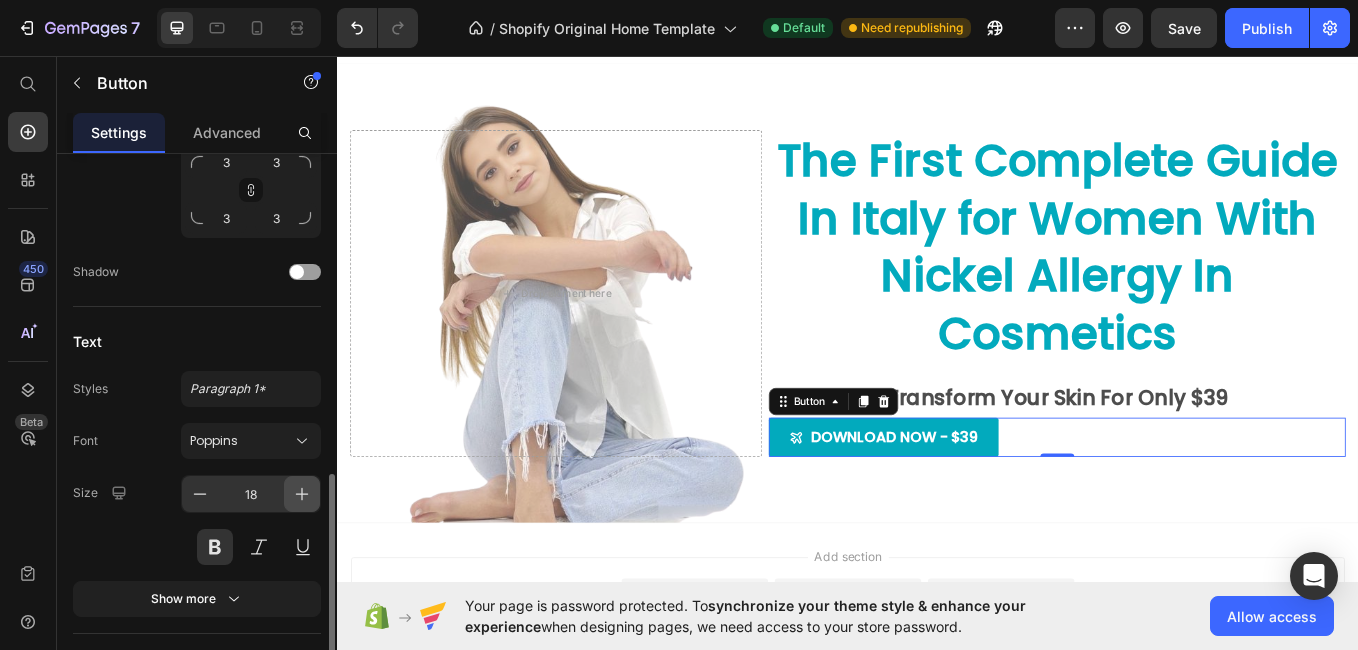 click 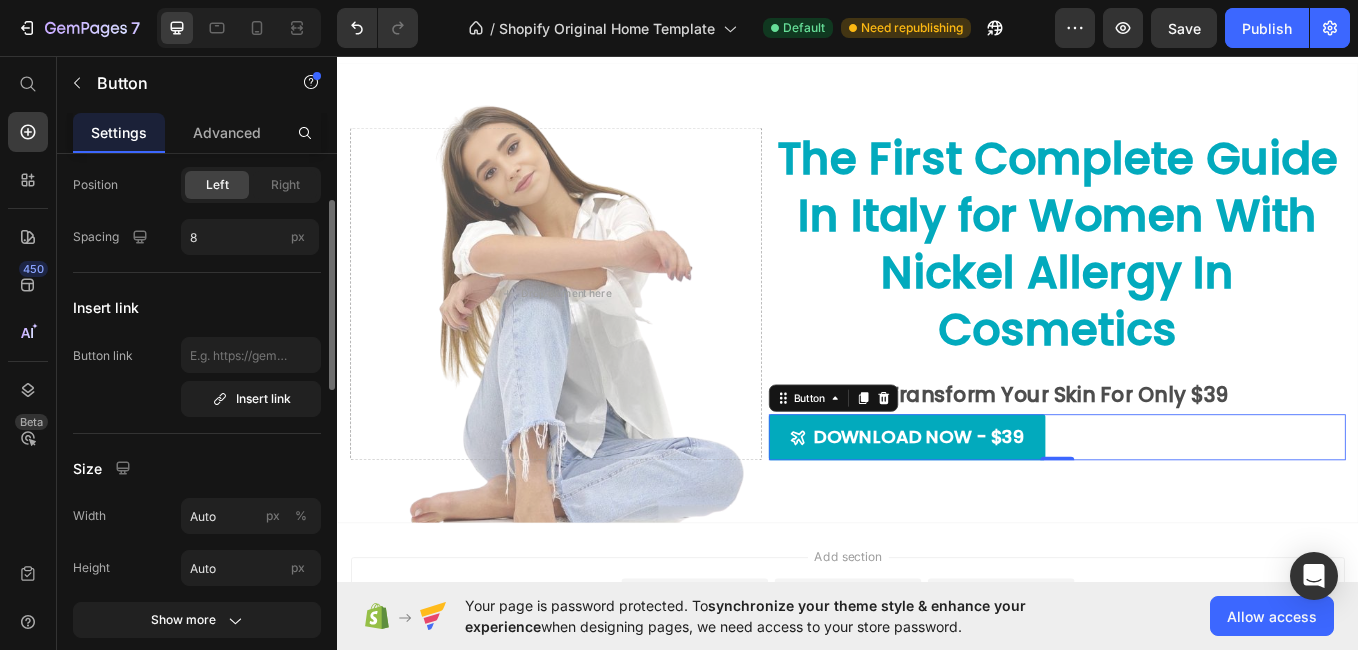 scroll, scrollTop: 96, scrollLeft: 0, axis: vertical 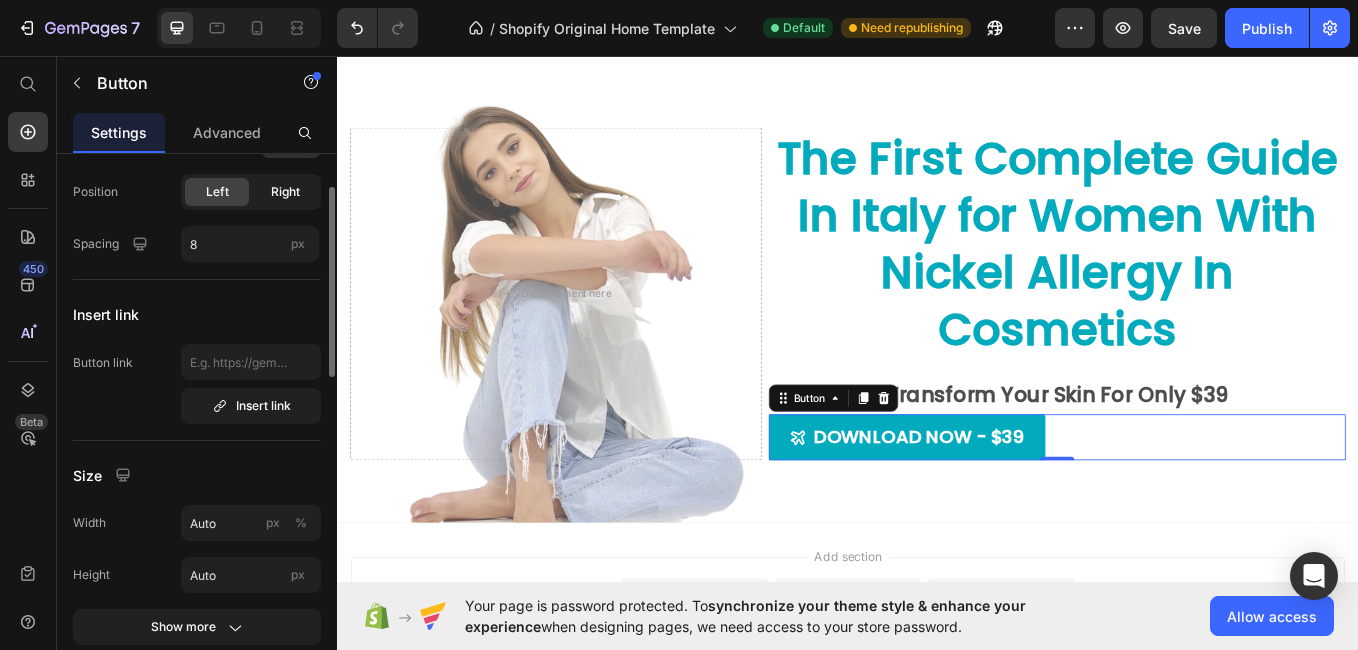 click on "Right" 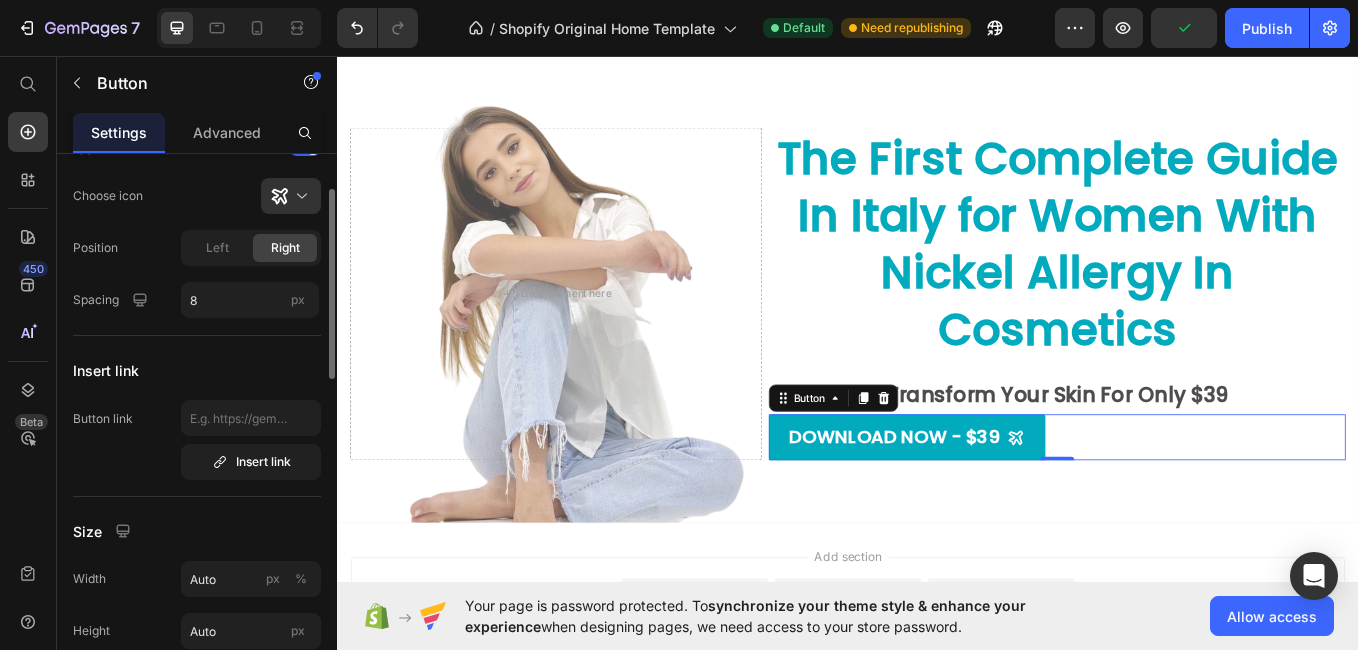 scroll, scrollTop: 0, scrollLeft: 0, axis: both 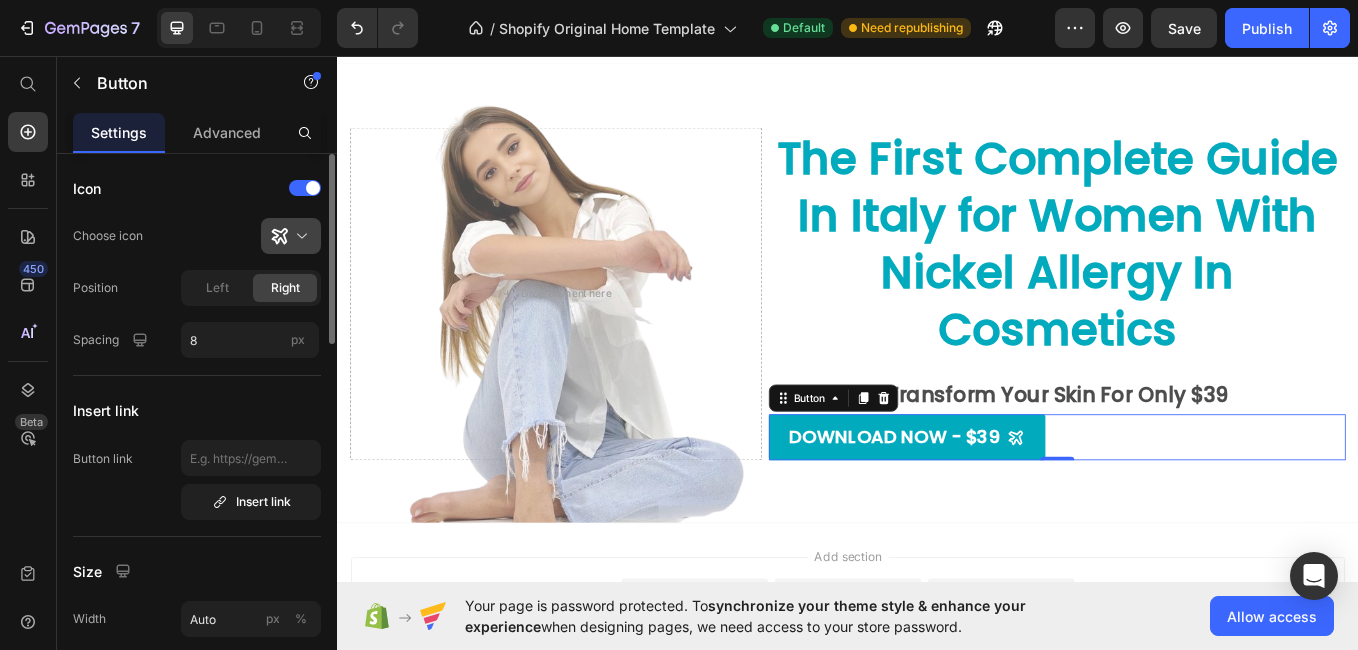 click at bounding box center [299, 236] 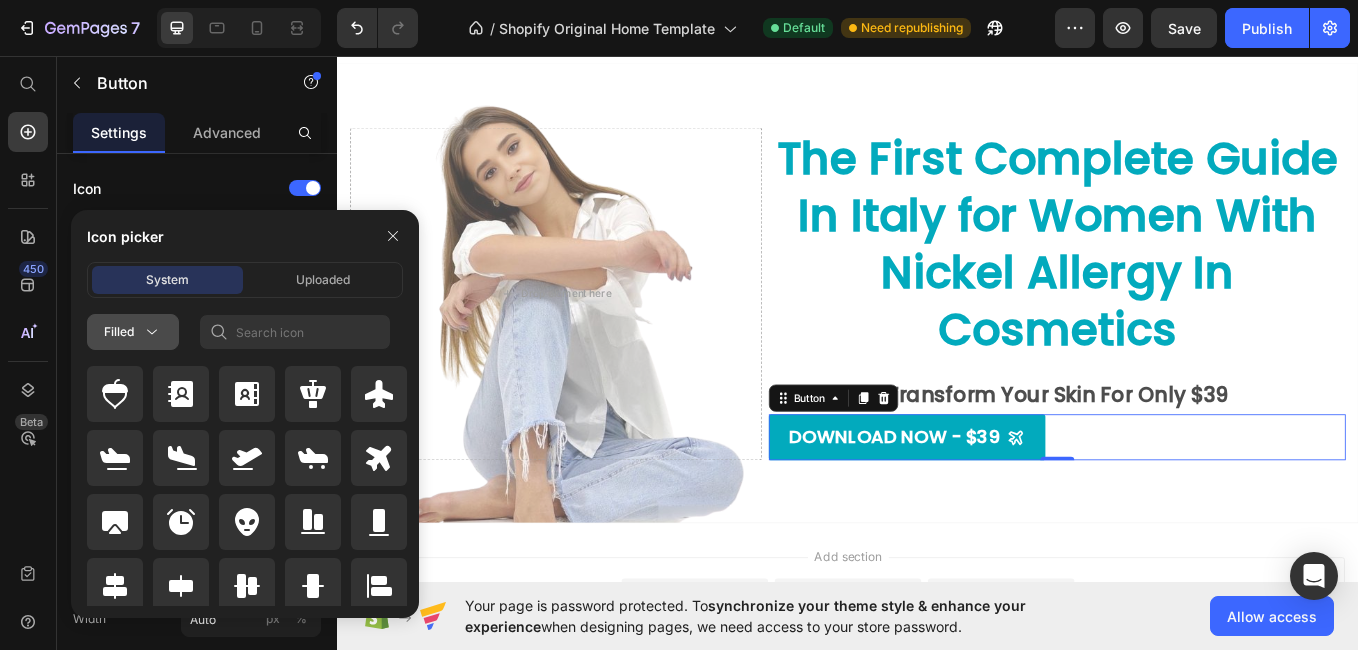 click 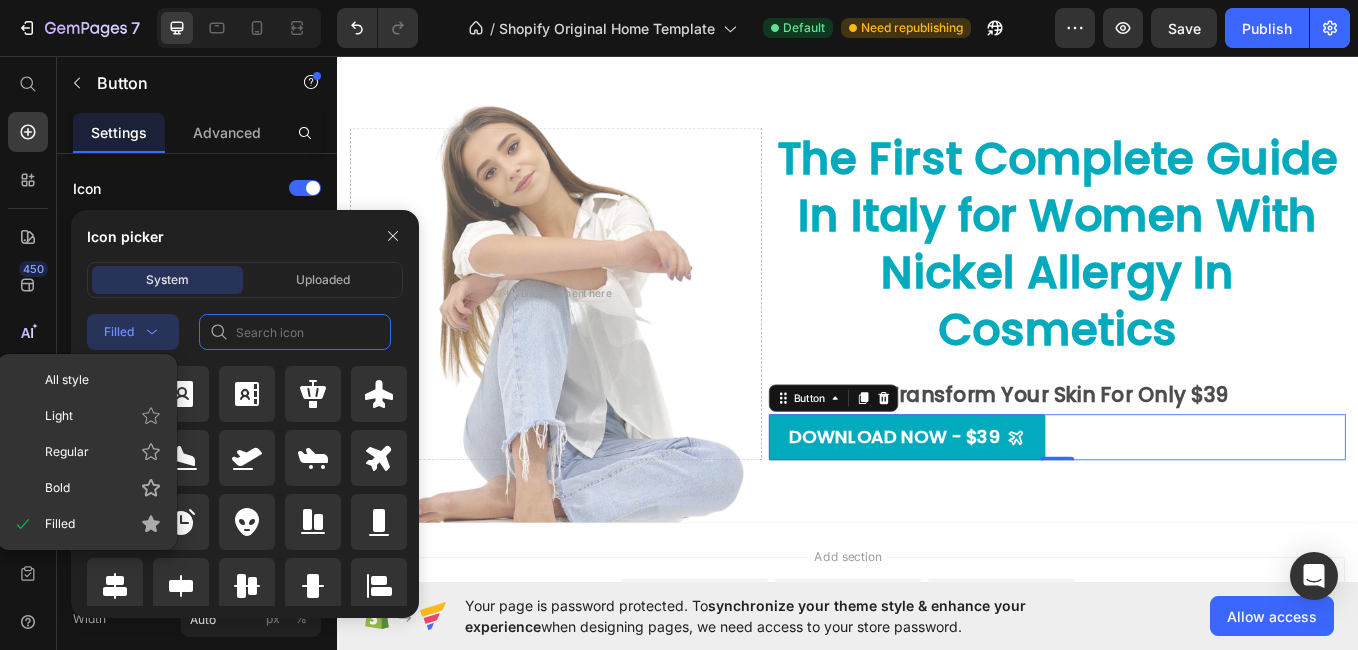 click 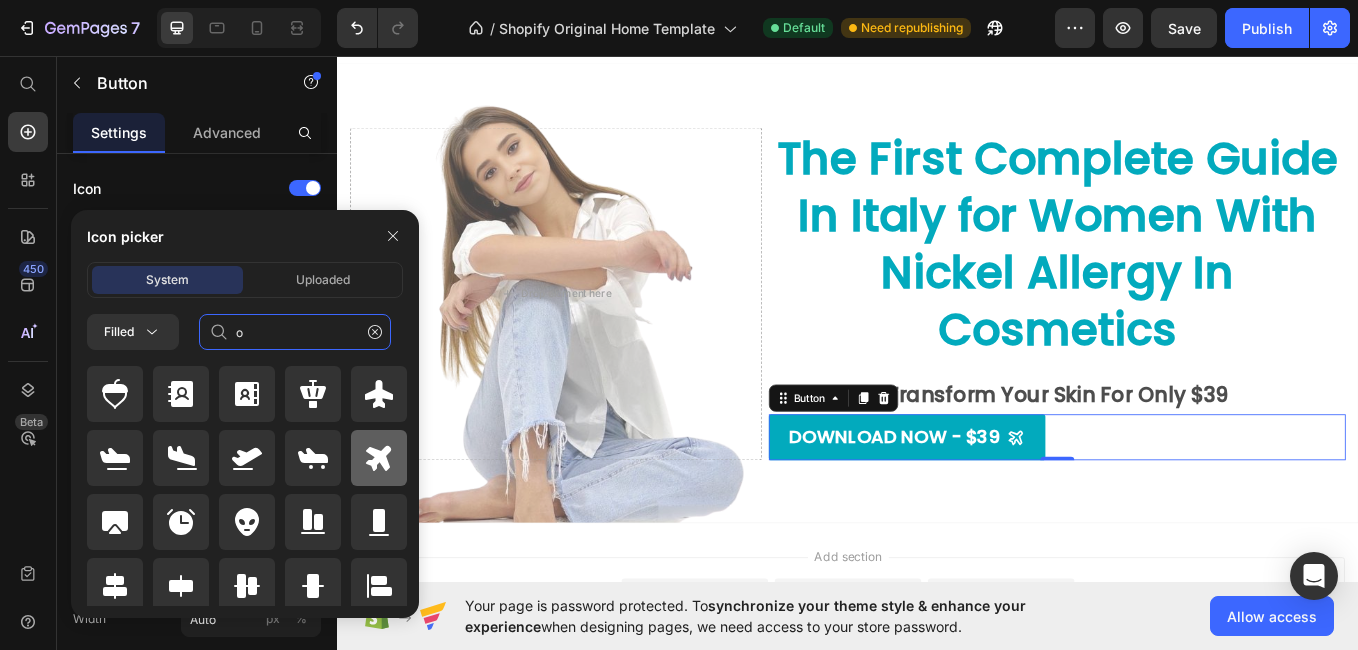 type on "o" 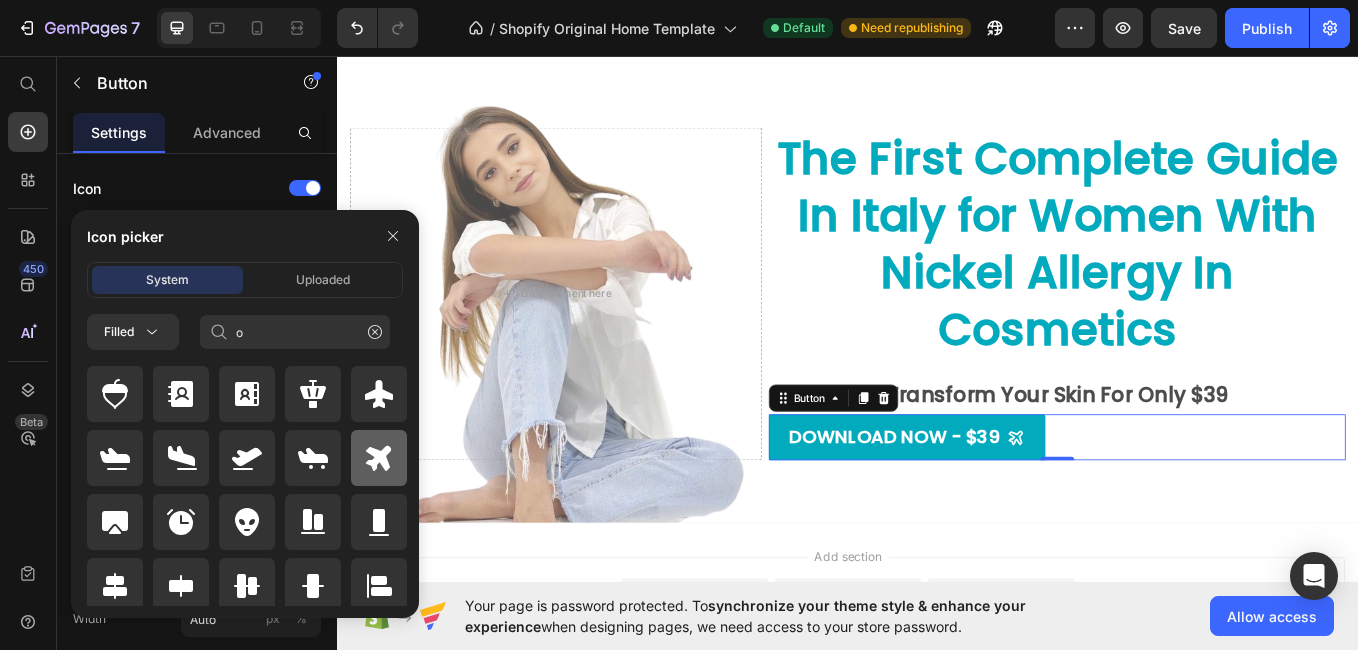 click 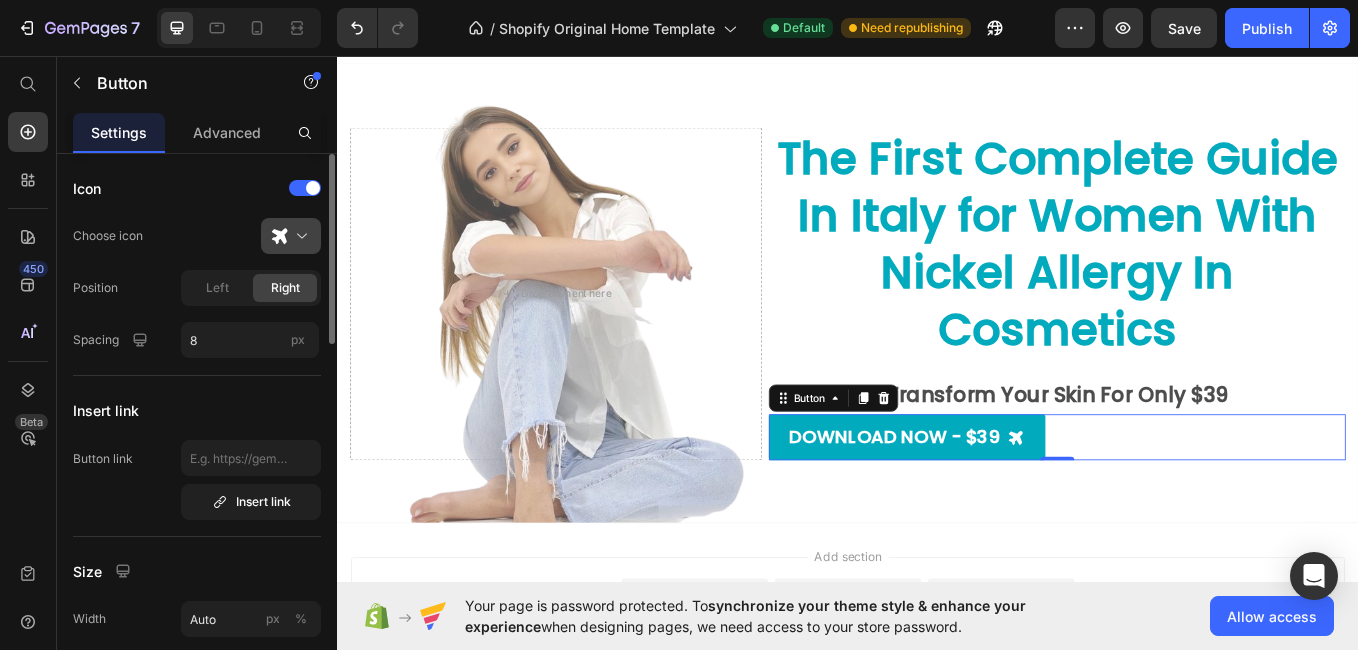 click at bounding box center (299, 236) 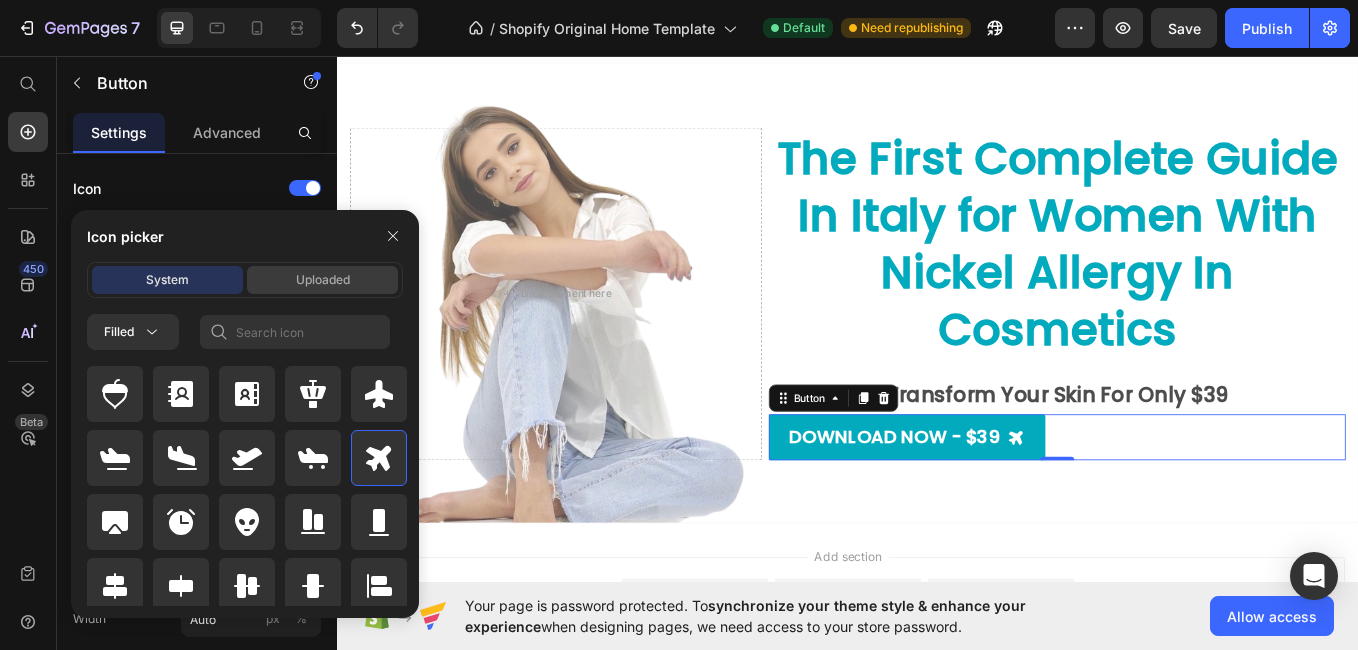 click on "Uploaded" at bounding box center (323, 280) 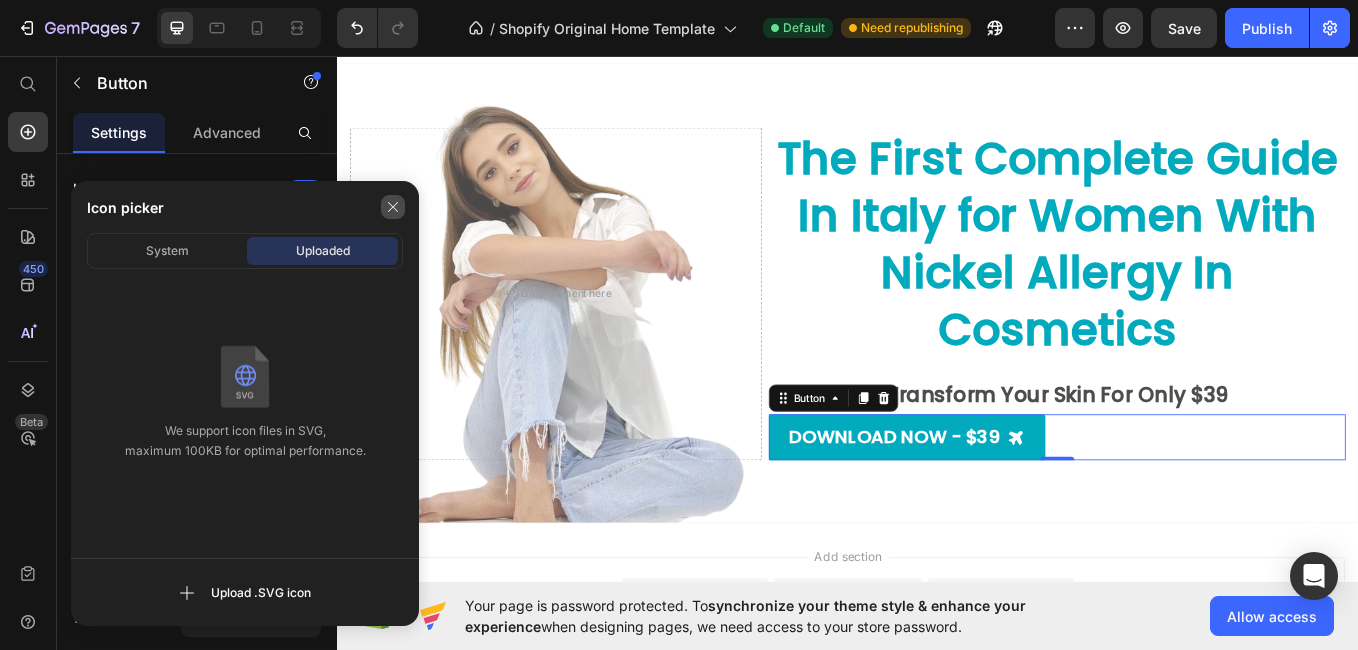 click at bounding box center (393, 207) 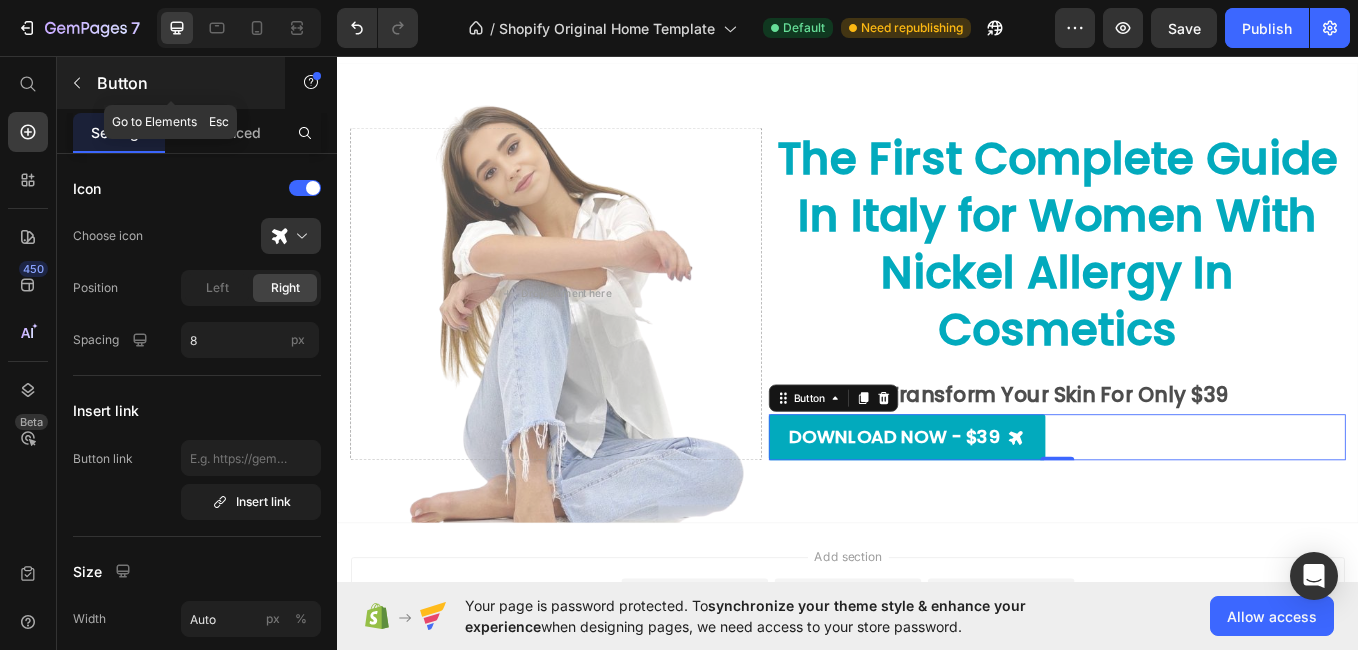 click 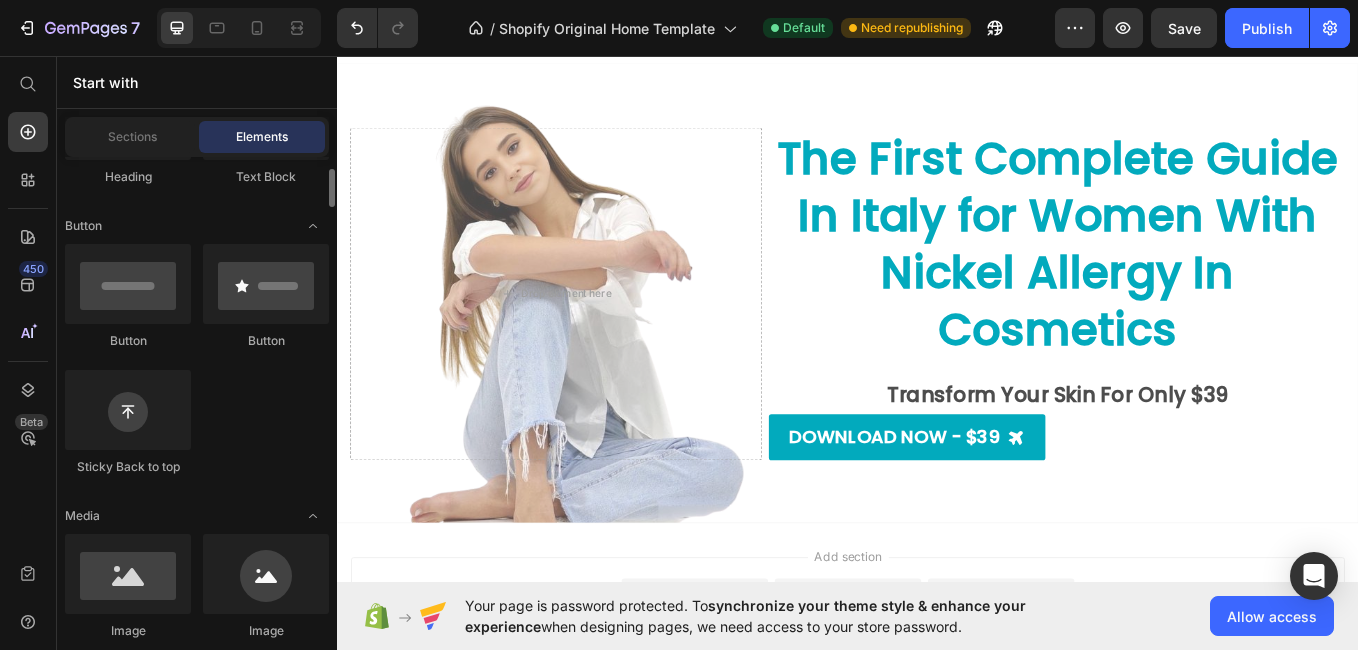 scroll, scrollTop: 429, scrollLeft: 0, axis: vertical 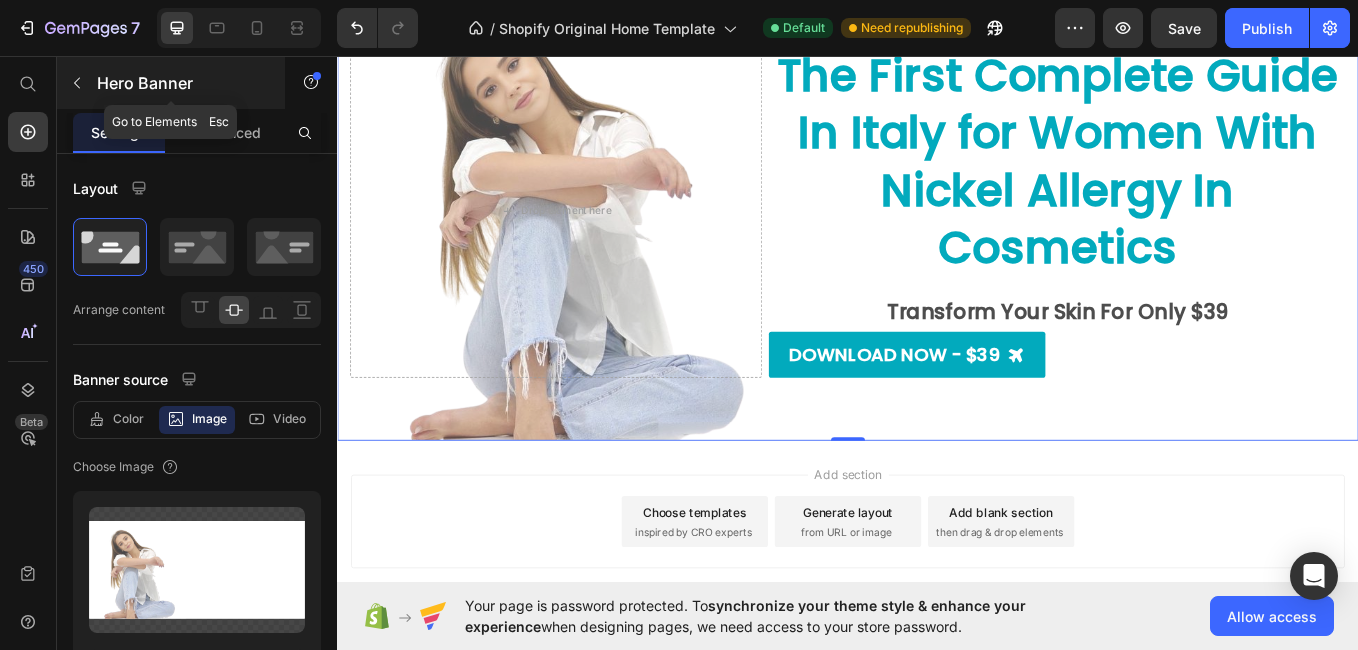 click at bounding box center (77, 83) 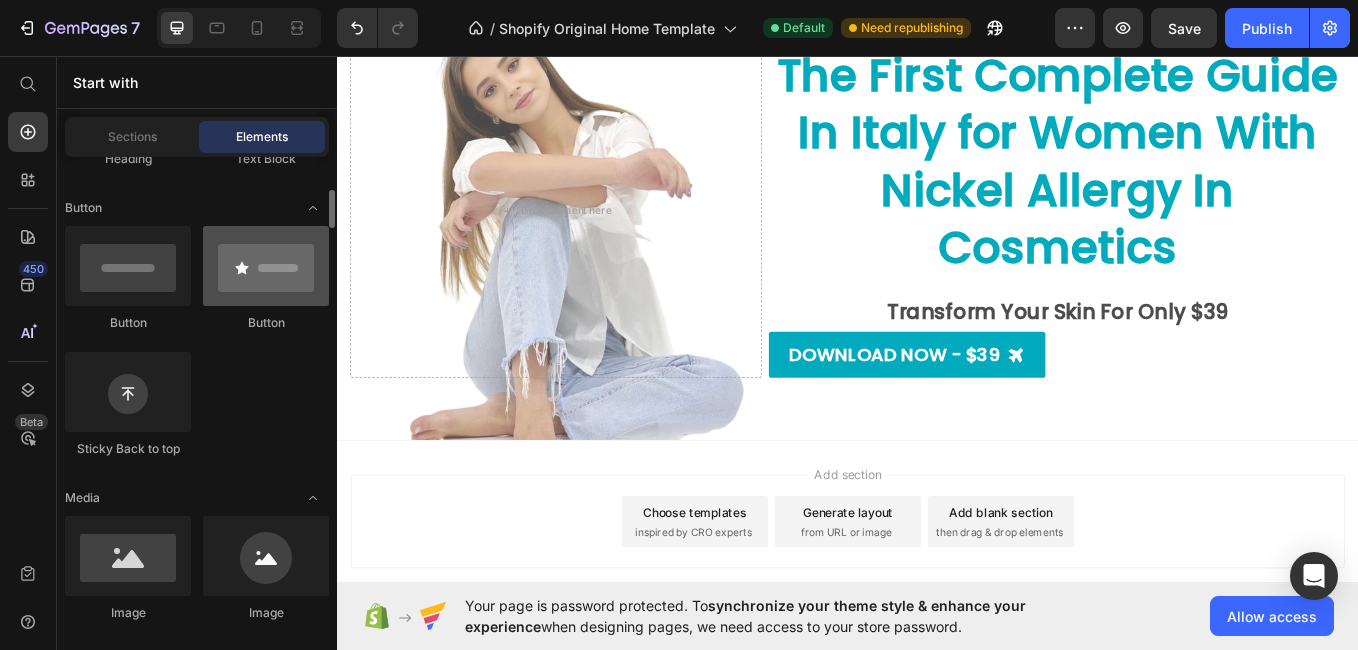 click at bounding box center (266, 266) 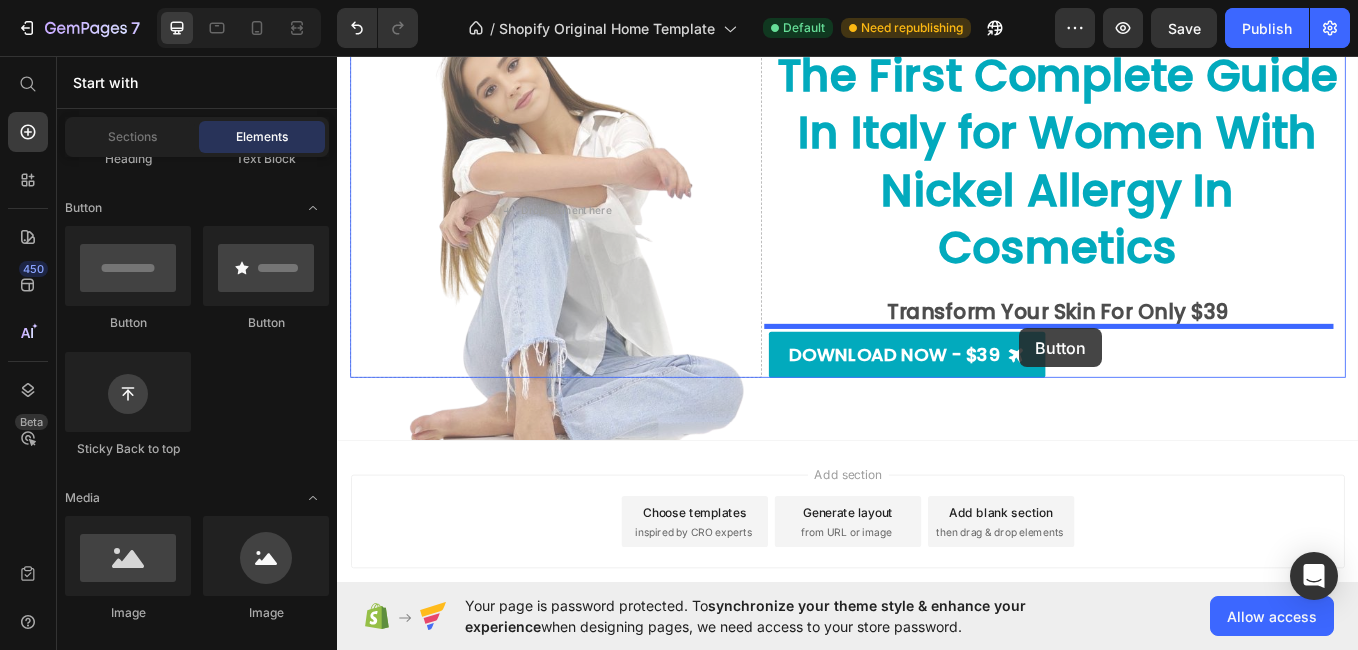 drag, startPoint x: 589, startPoint y: 331, endPoint x: 1138, endPoint y: 376, distance: 550.8412 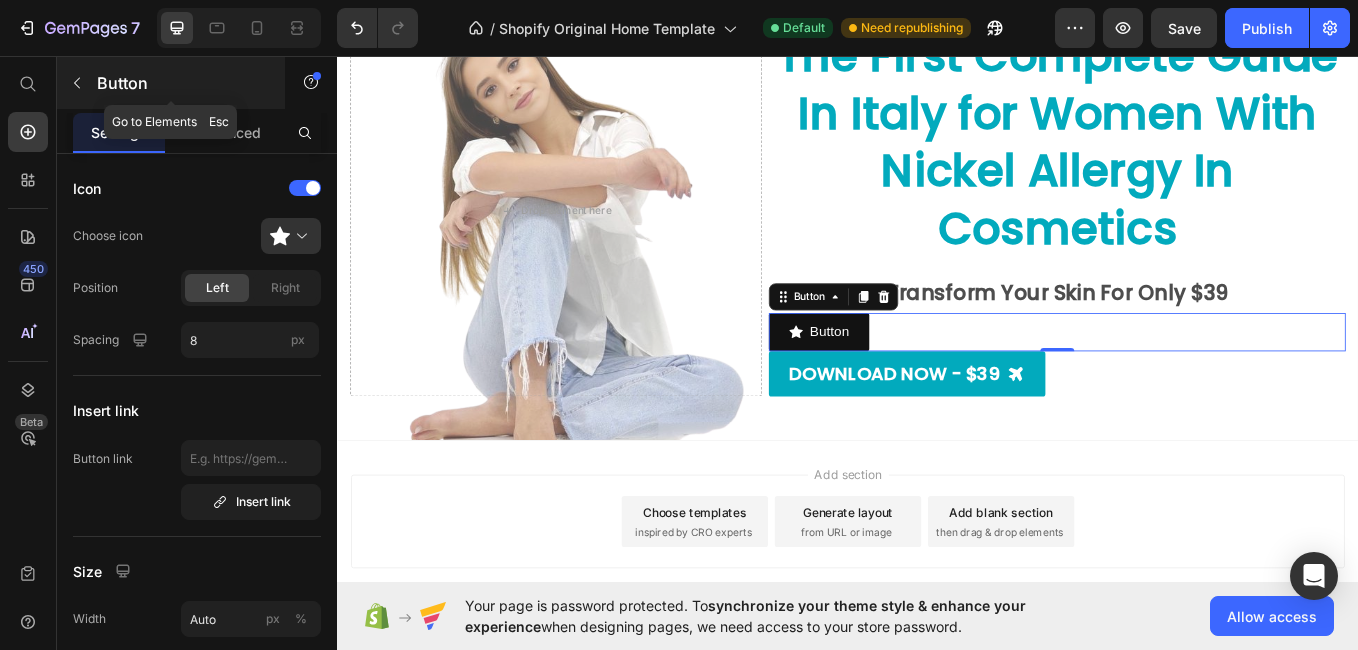 click at bounding box center [77, 83] 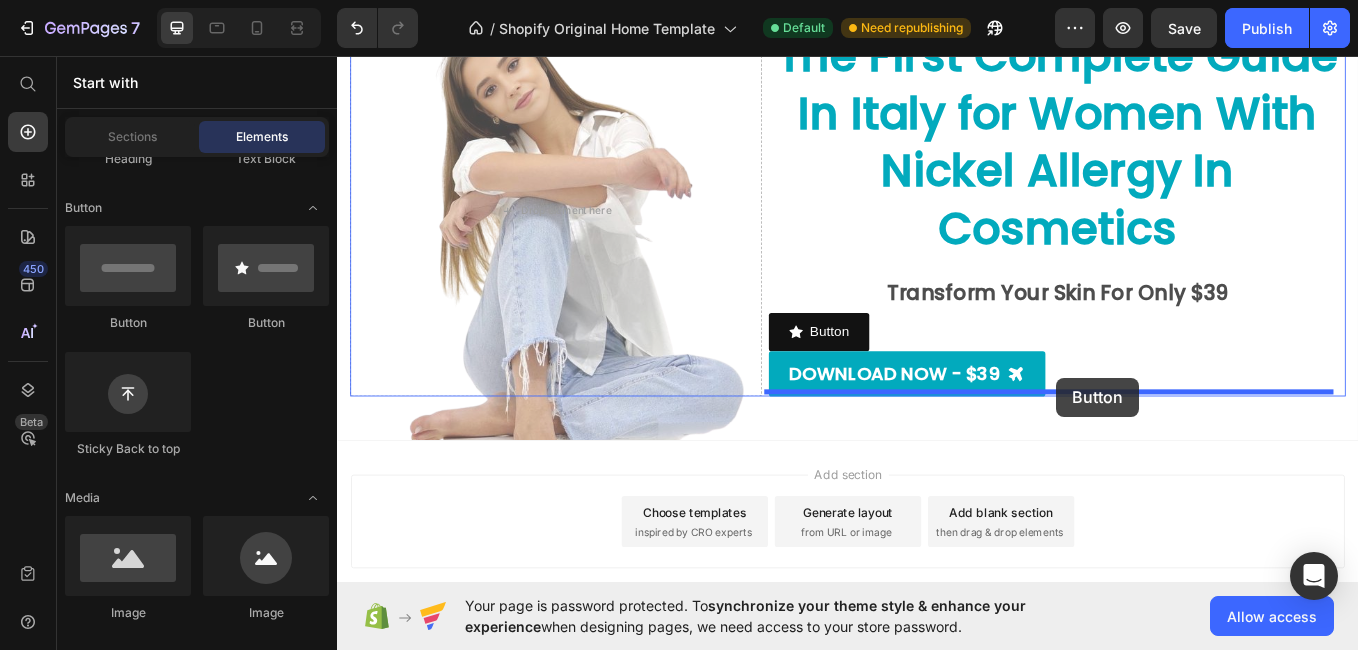 drag, startPoint x: 434, startPoint y: 314, endPoint x: 1169, endPoint y: 429, distance: 743.9422 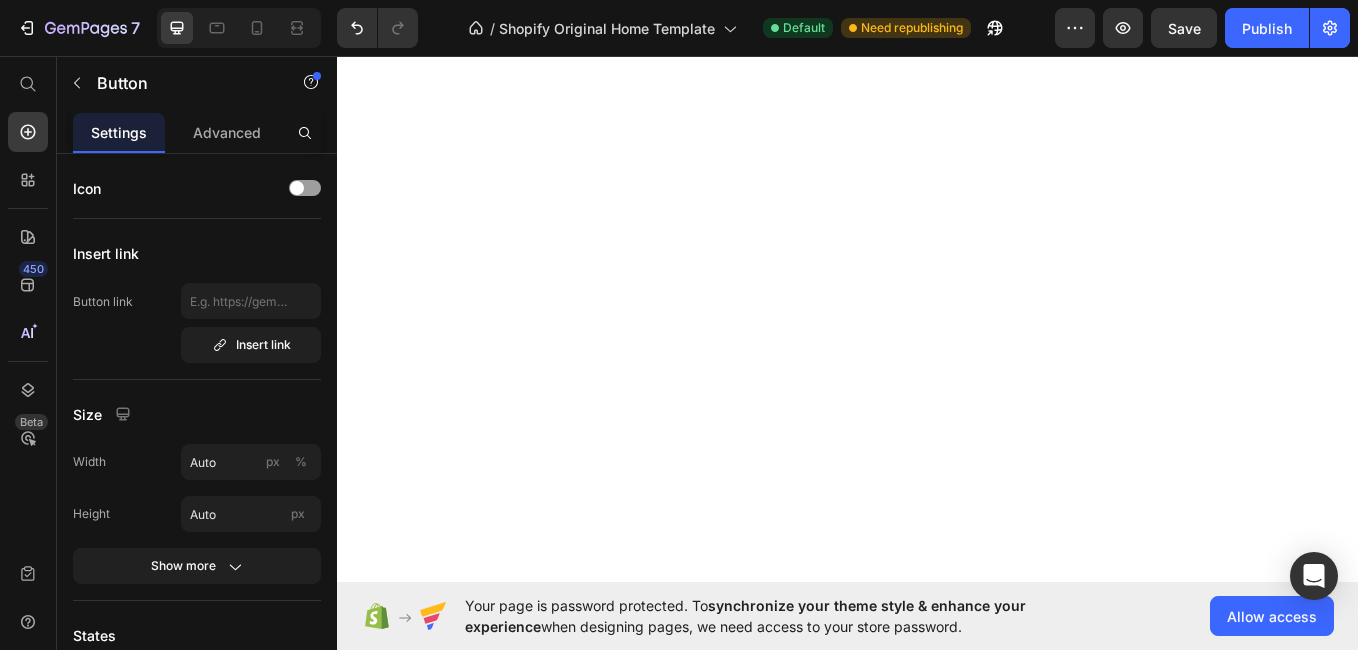 scroll, scrollTop: 0, scrollLeft: 0, axis: both 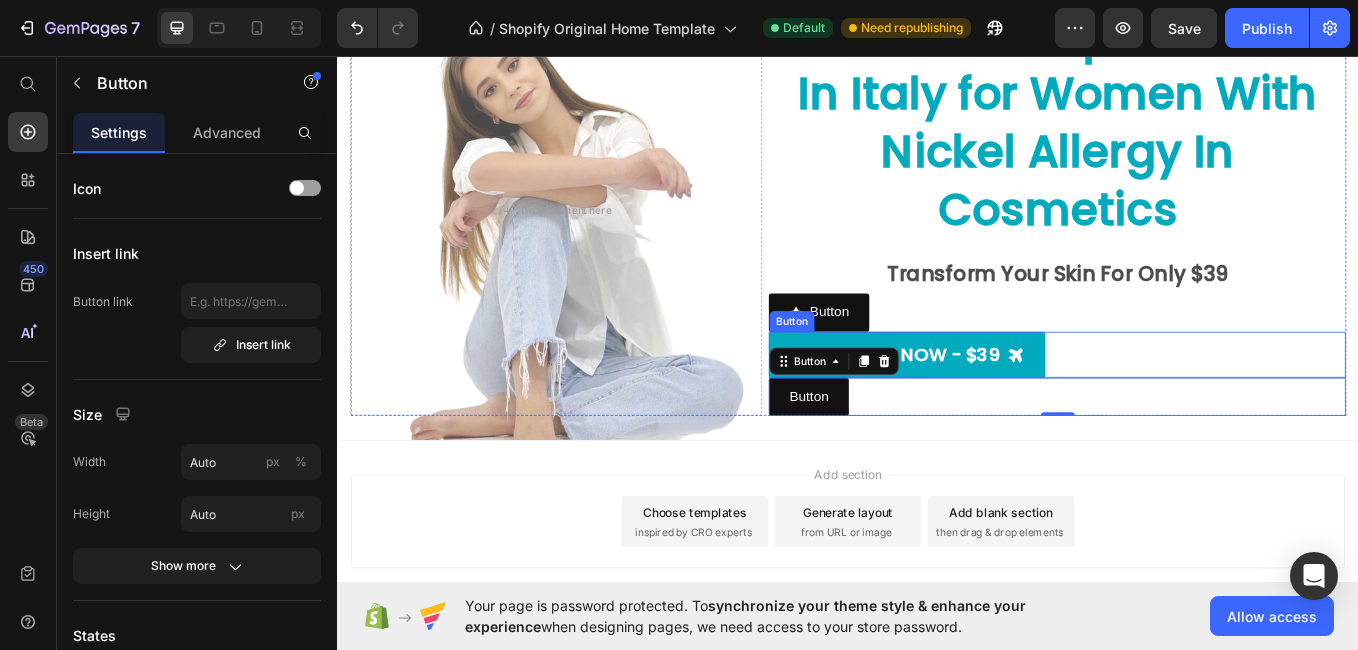 click on "DOWNLOAD NOW - $39 Button" at bounding box center [1183, 407] 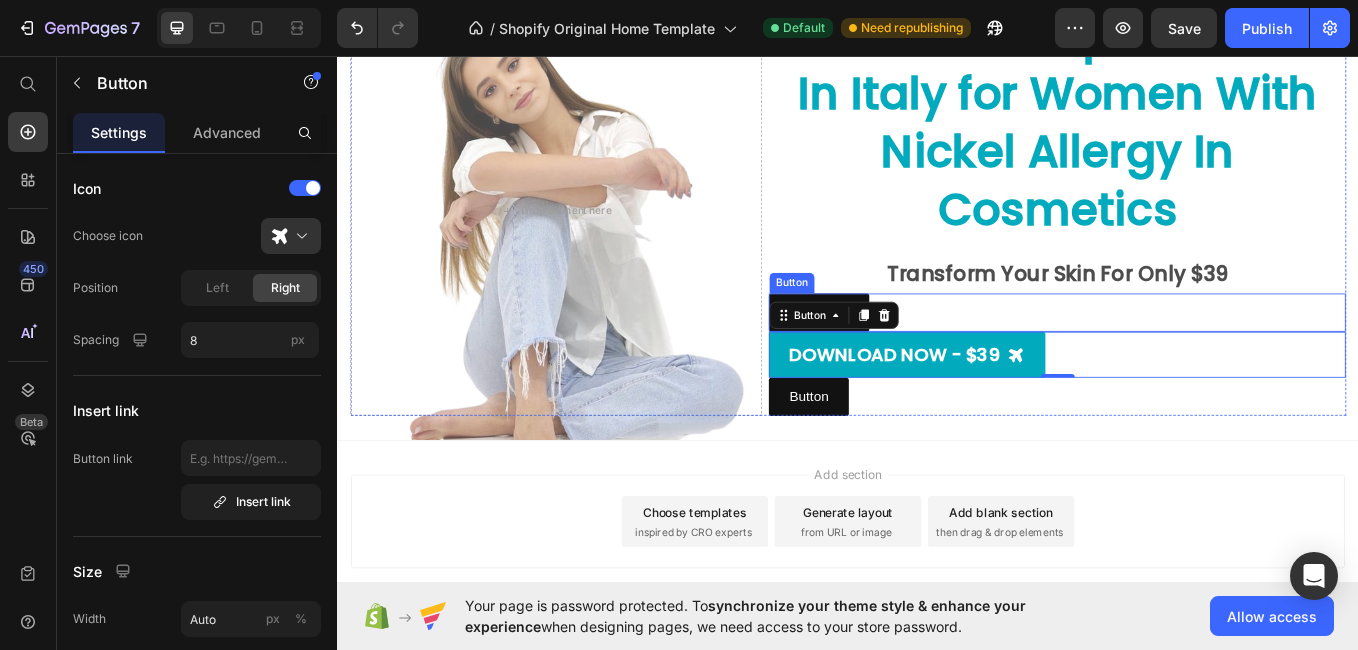 click on "Button Button" at bounding box center (1183, 357) 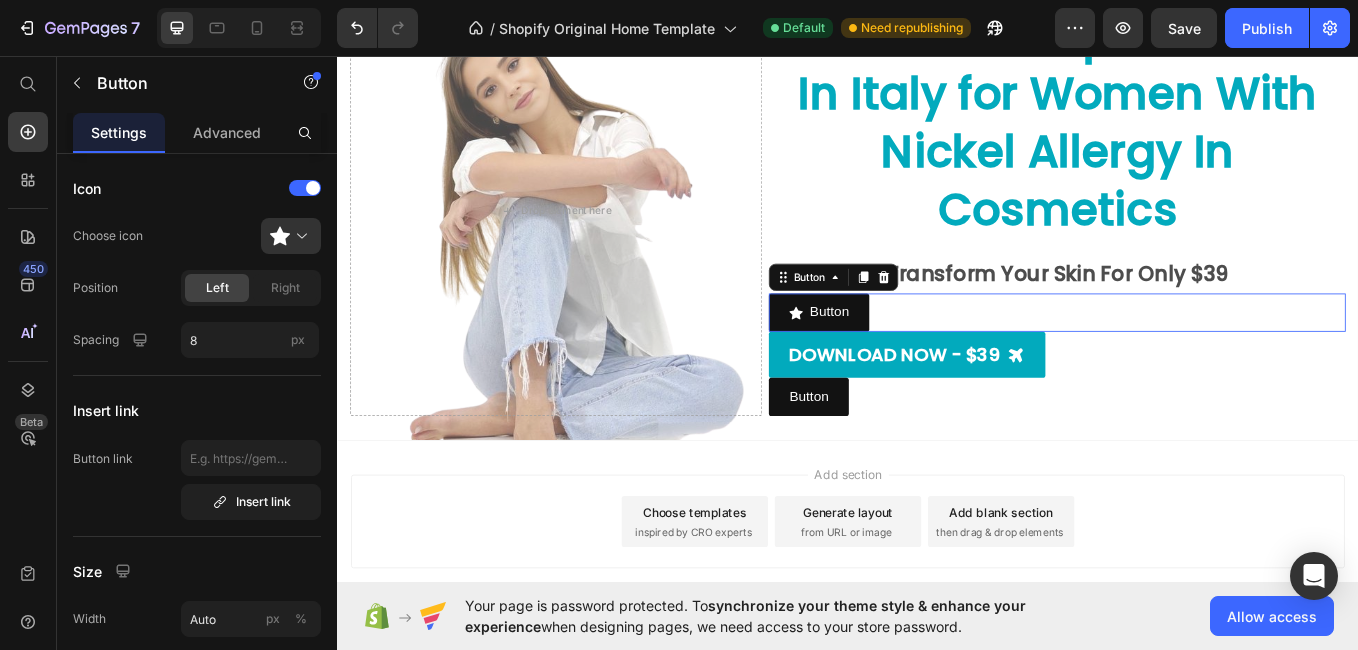click on "Button Button   0" at bounding box center (1183, 357) 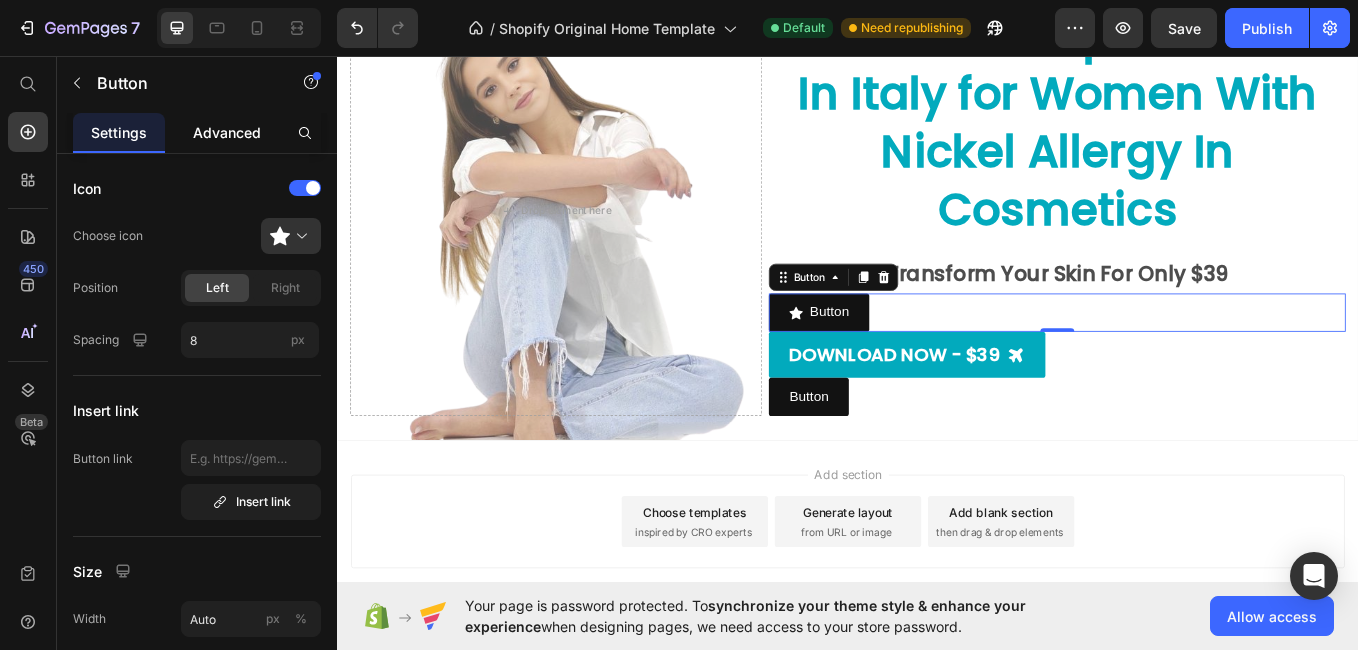 click on "Advanced" at bounding box center (227, 132) 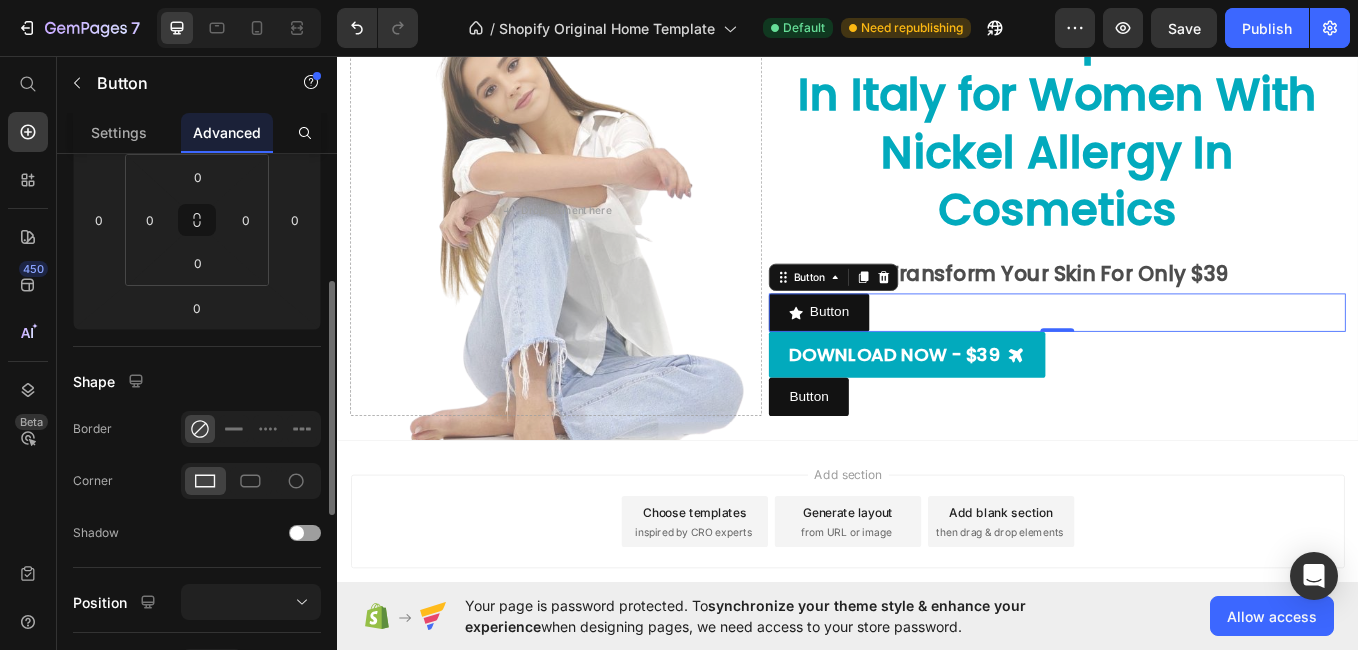 scroll, scrollTop: 307, scrollLeft: 0, axis: vertical 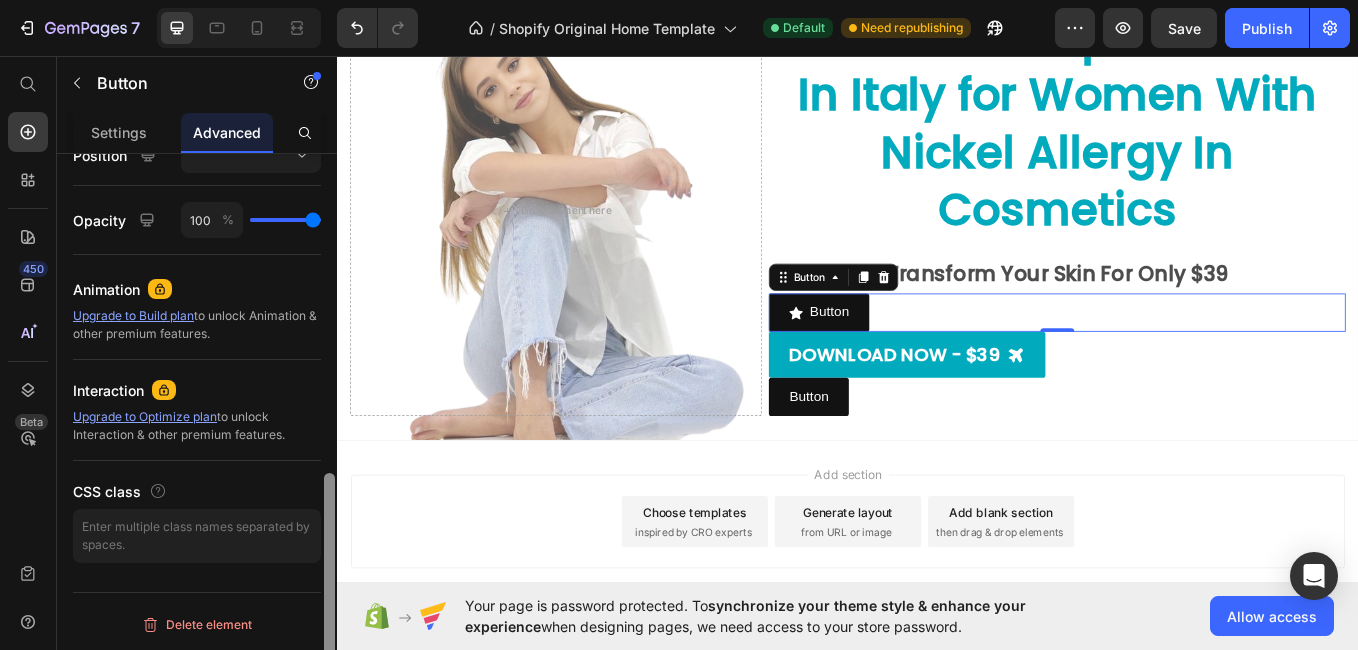 click at bounding box center [329, 430] 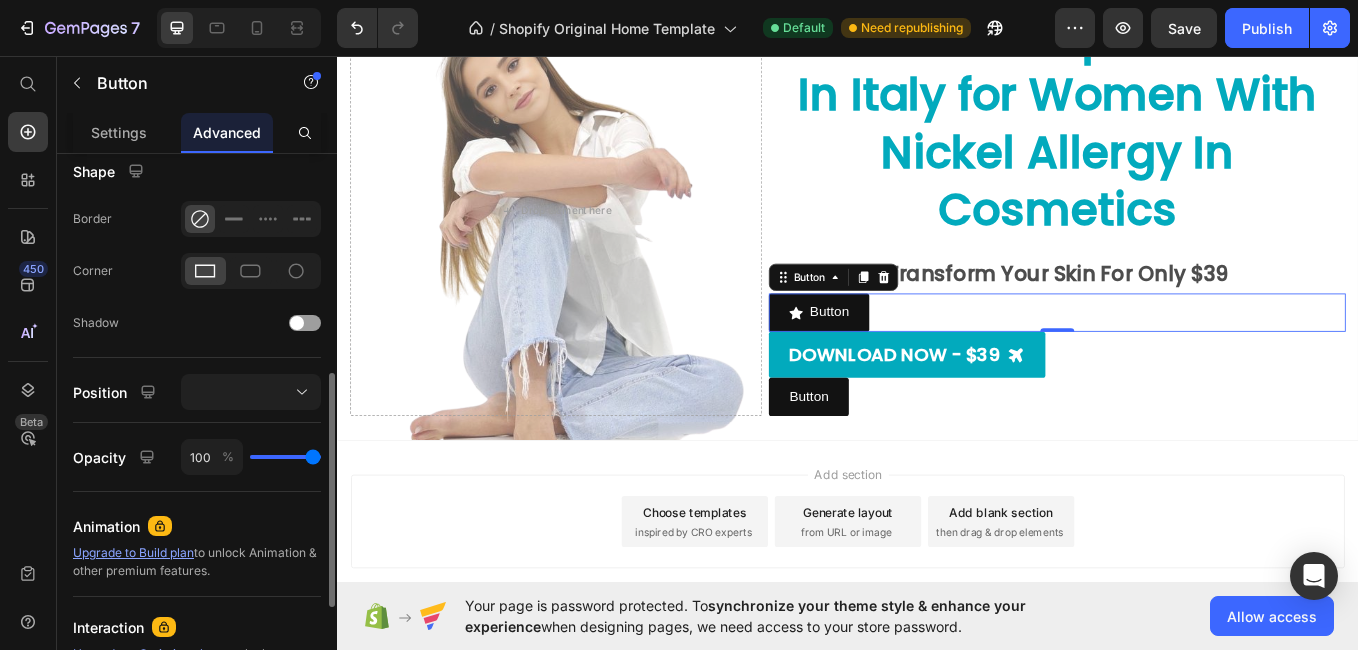 scroll, scrollTop: 512, scrollLeft: 0, axis: vertical 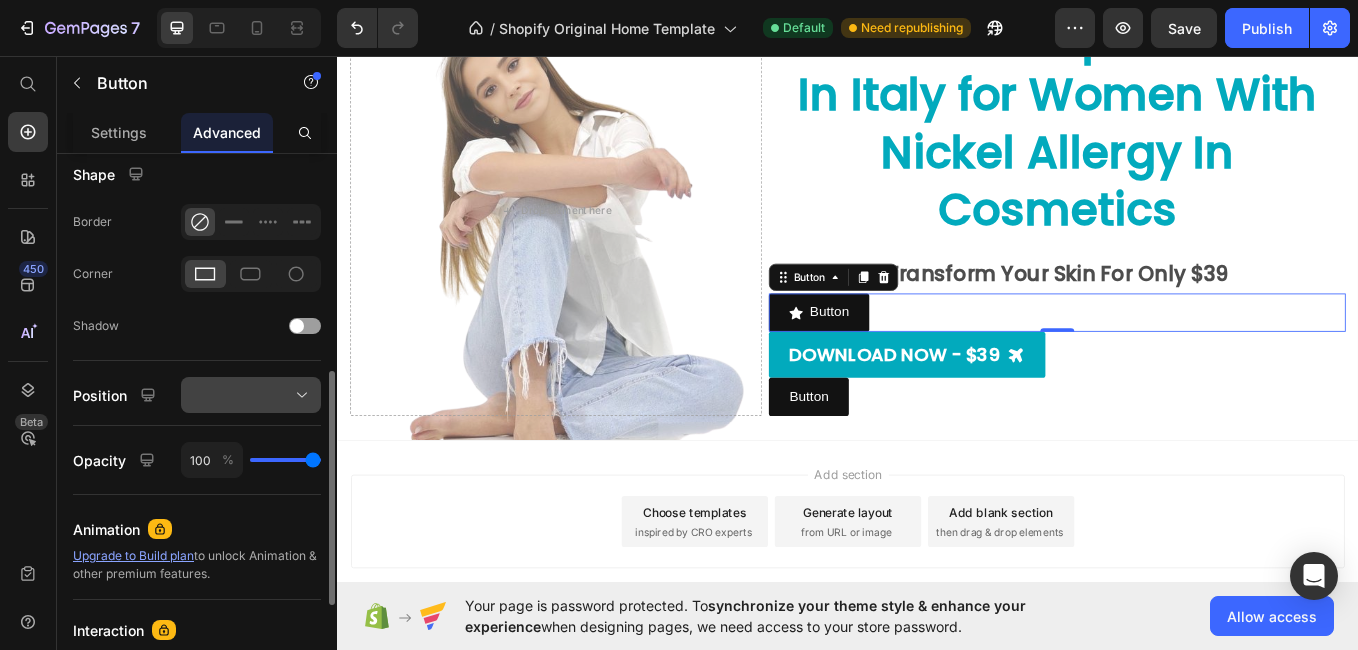 click at bounding box center (251, 395) 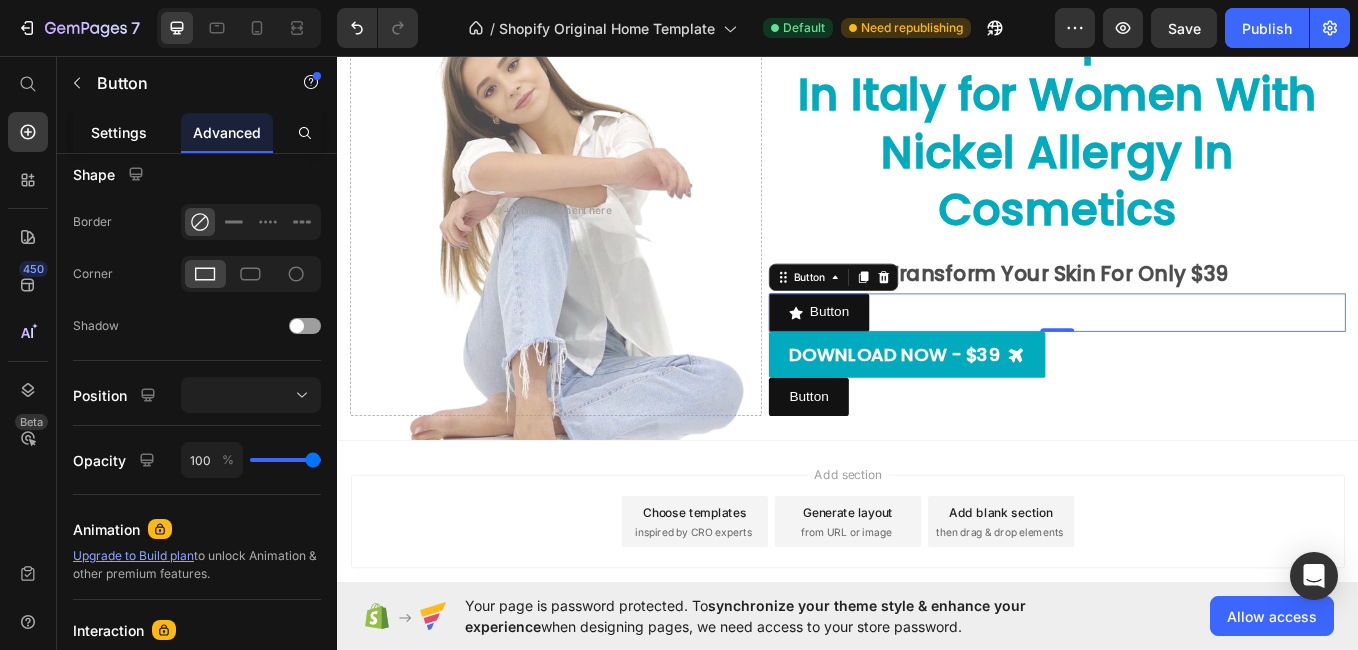 click on "Settings" at bounding box center (119, 132) 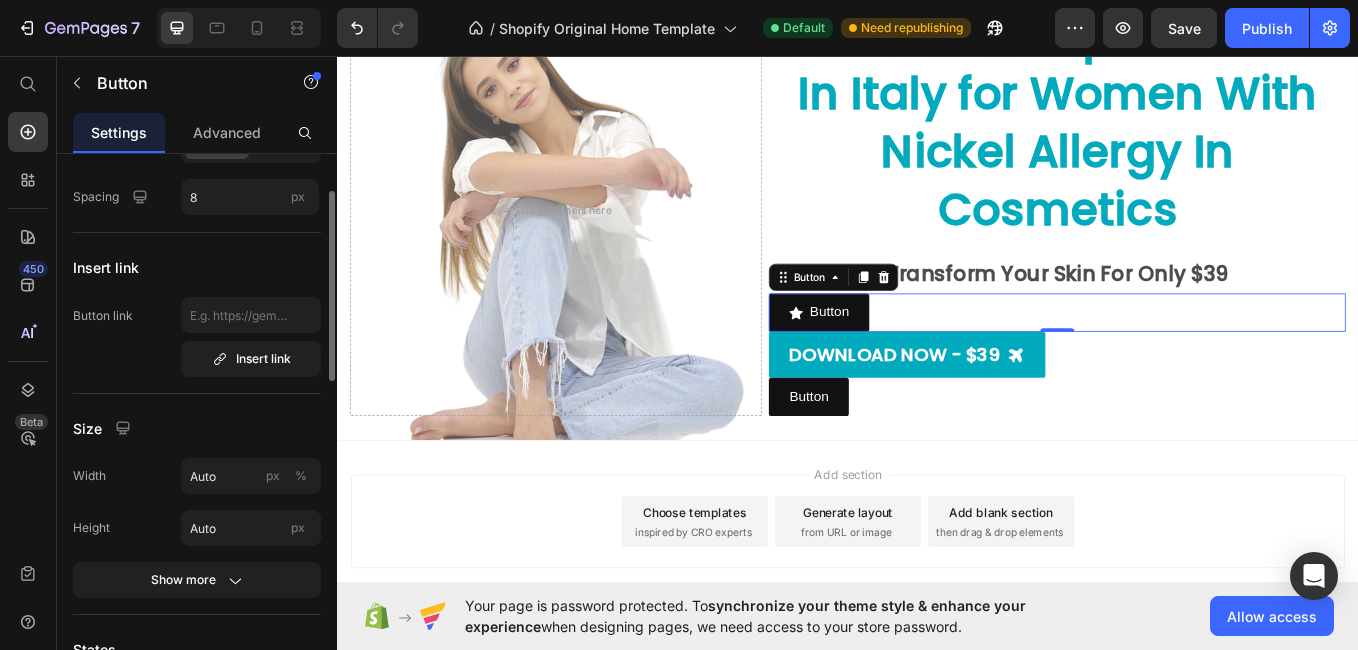 scroll, scrollTop: 145, scrollLeft: 0, axis: vertical 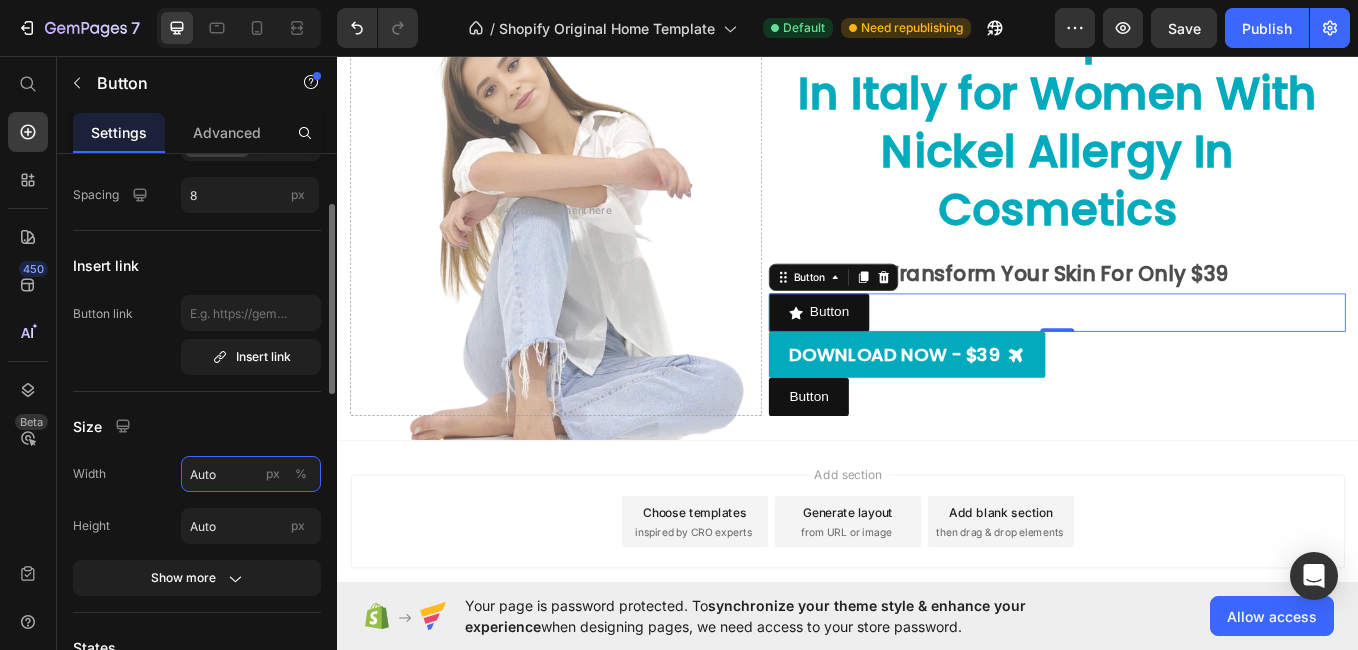 click on "Auto" at bounding box center [251, 474] 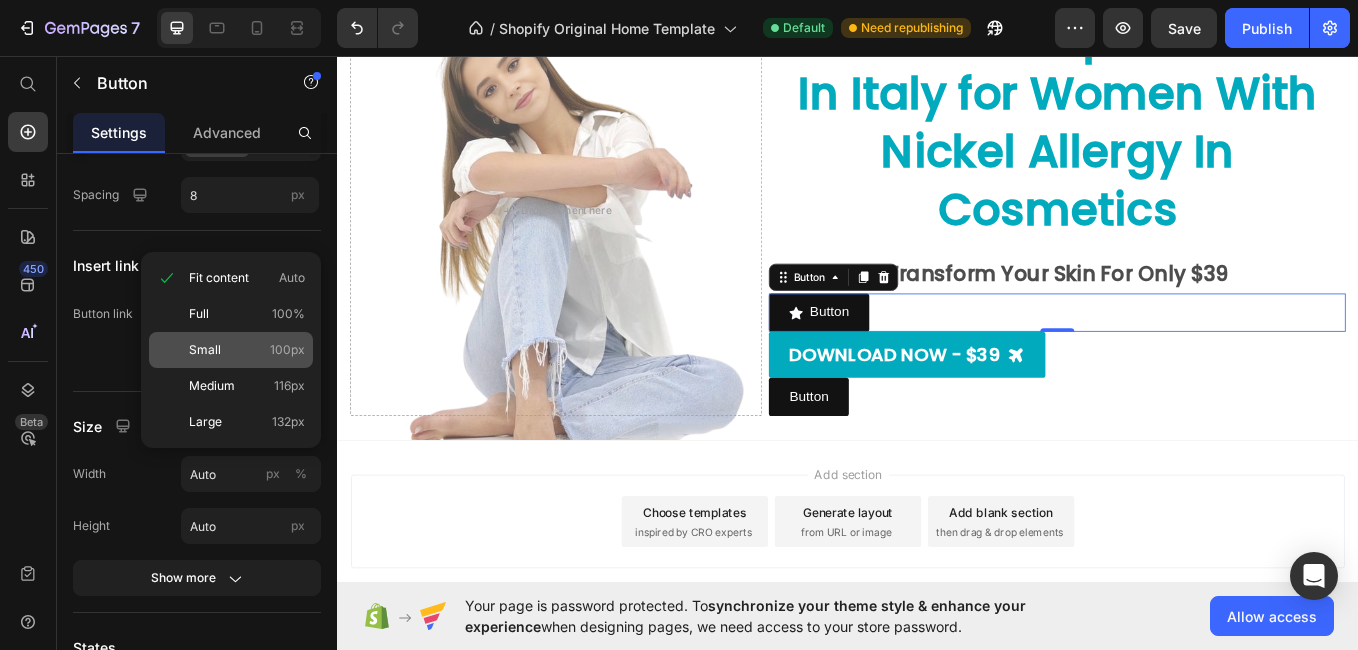 click on "Small 100px" 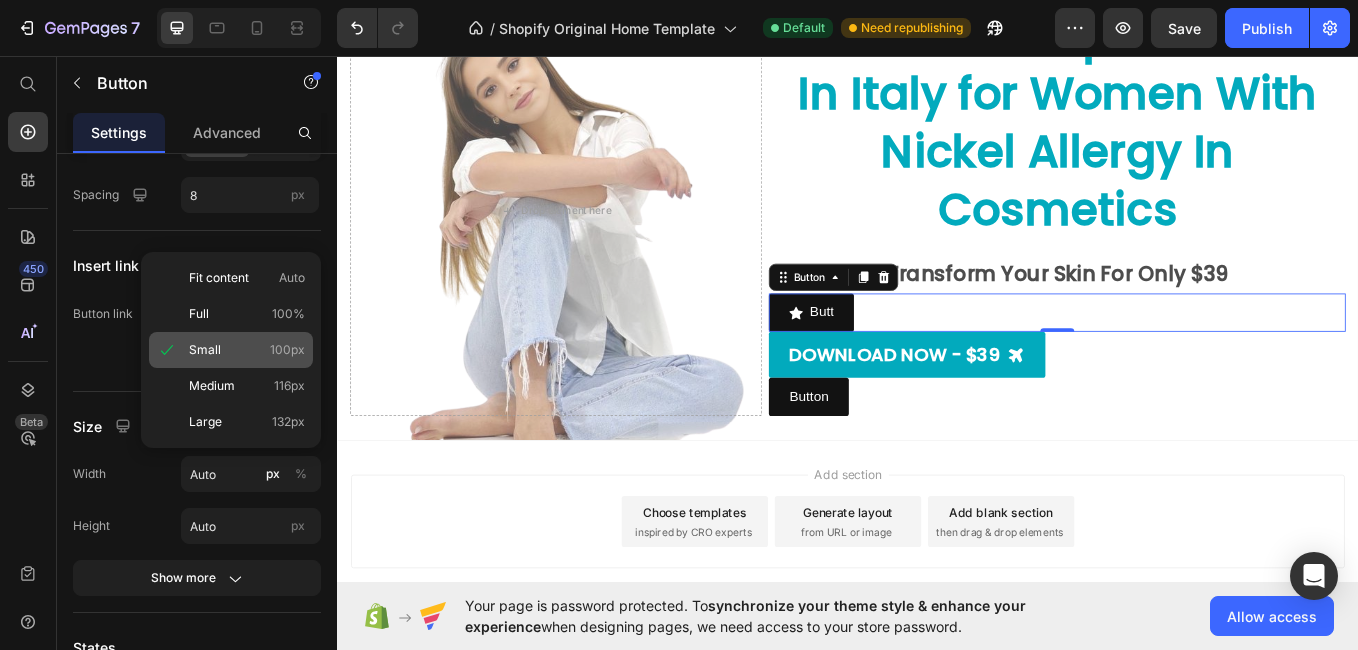 type on "100" 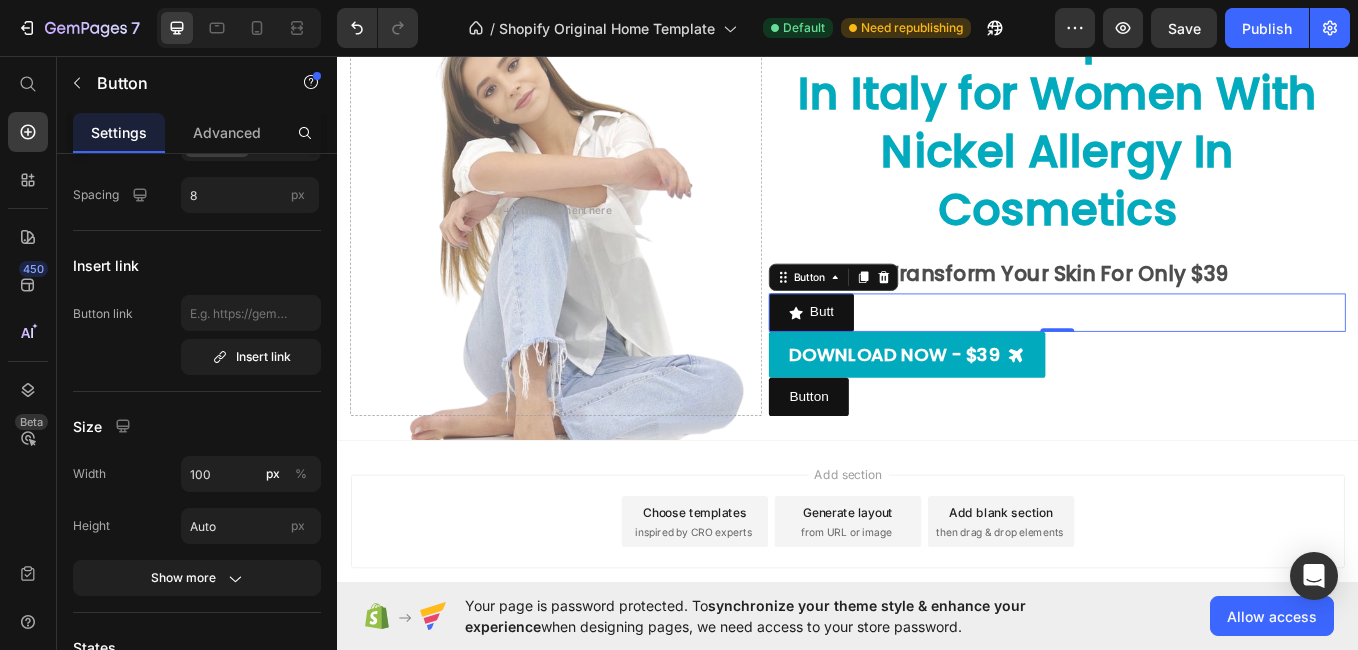 click on "Insert link" at bounding box center (251, 357) 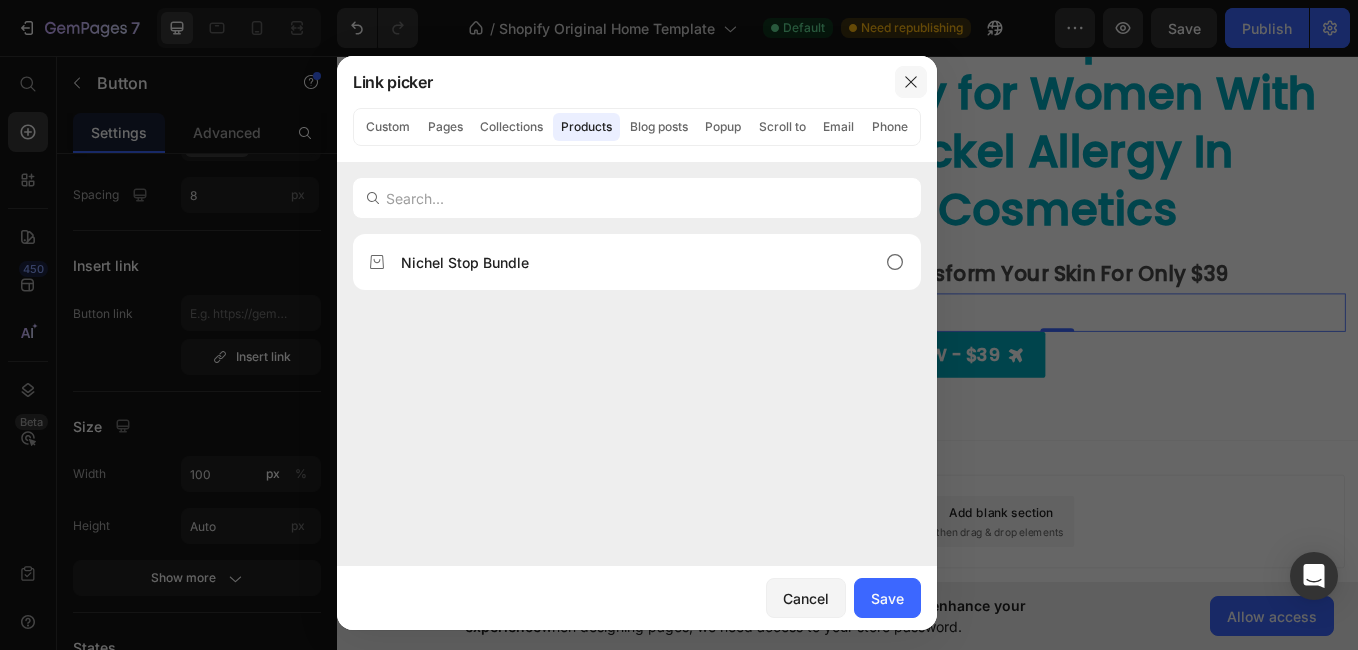 click at bounding box center [911, 82] 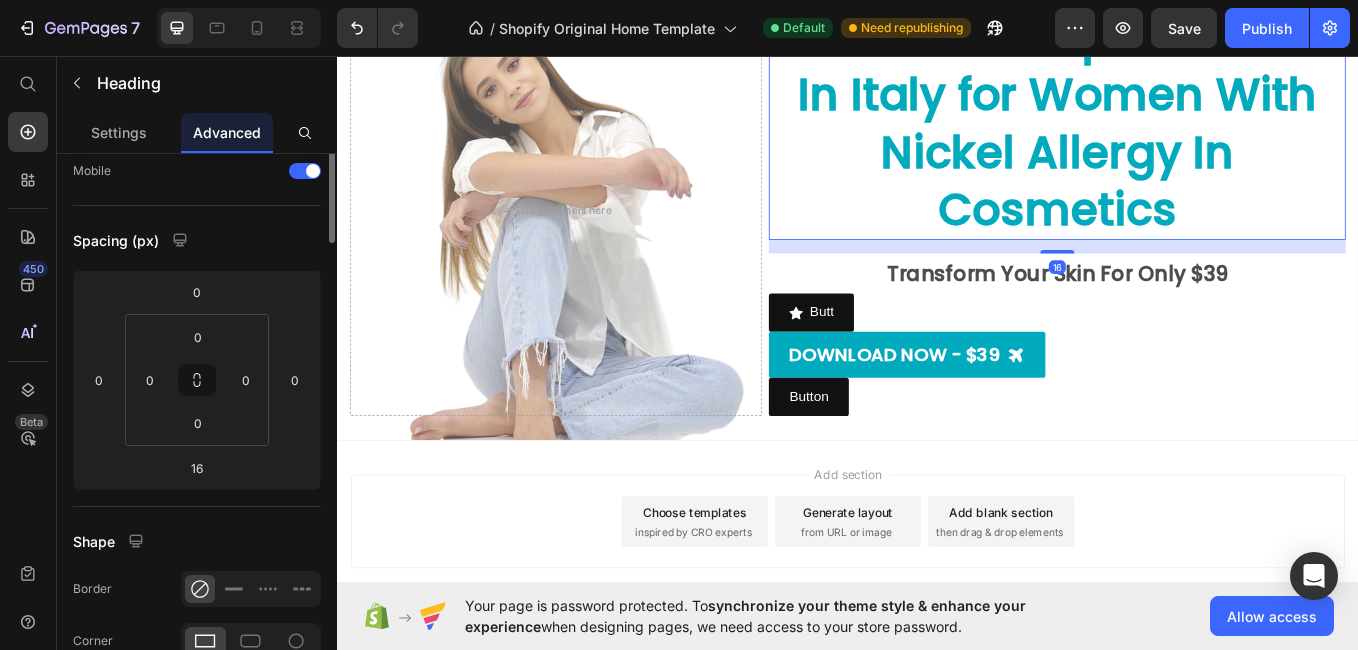 scroll, scrollTop: 0, scrollLeft: 0, axis: both 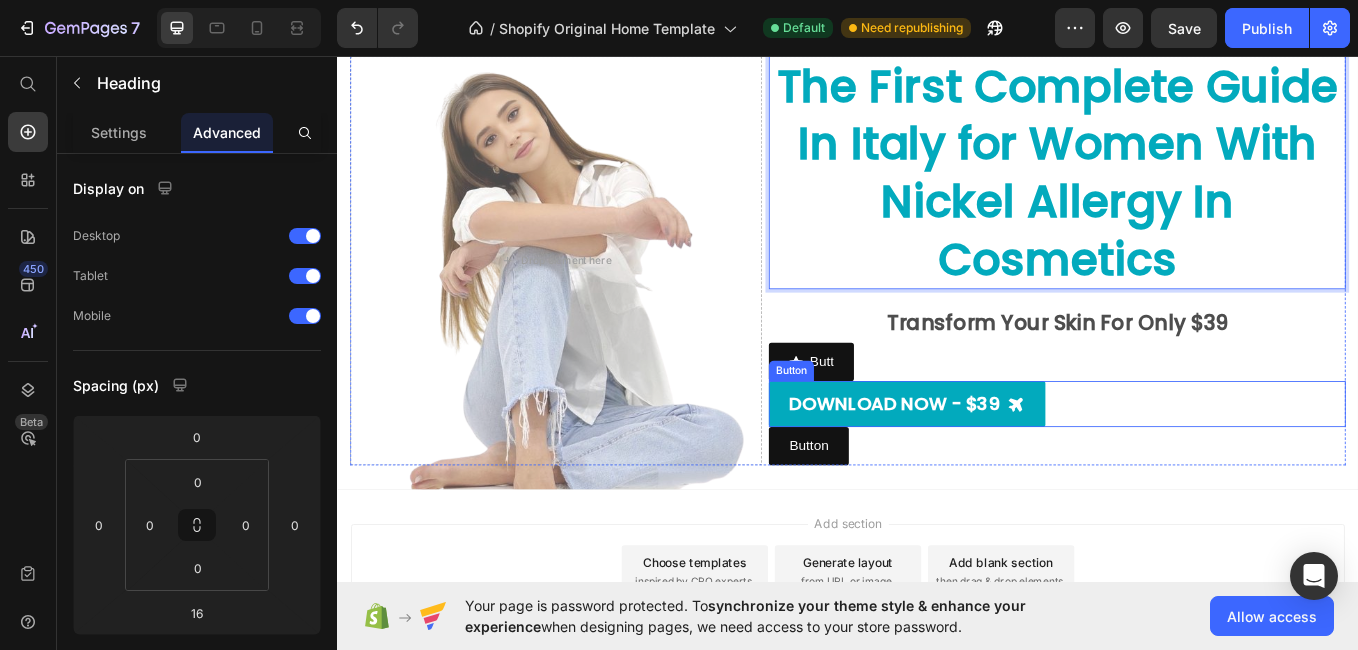 click on "DOWNLOAD NOW - $39 Button" at bounding box center (1183, 465) 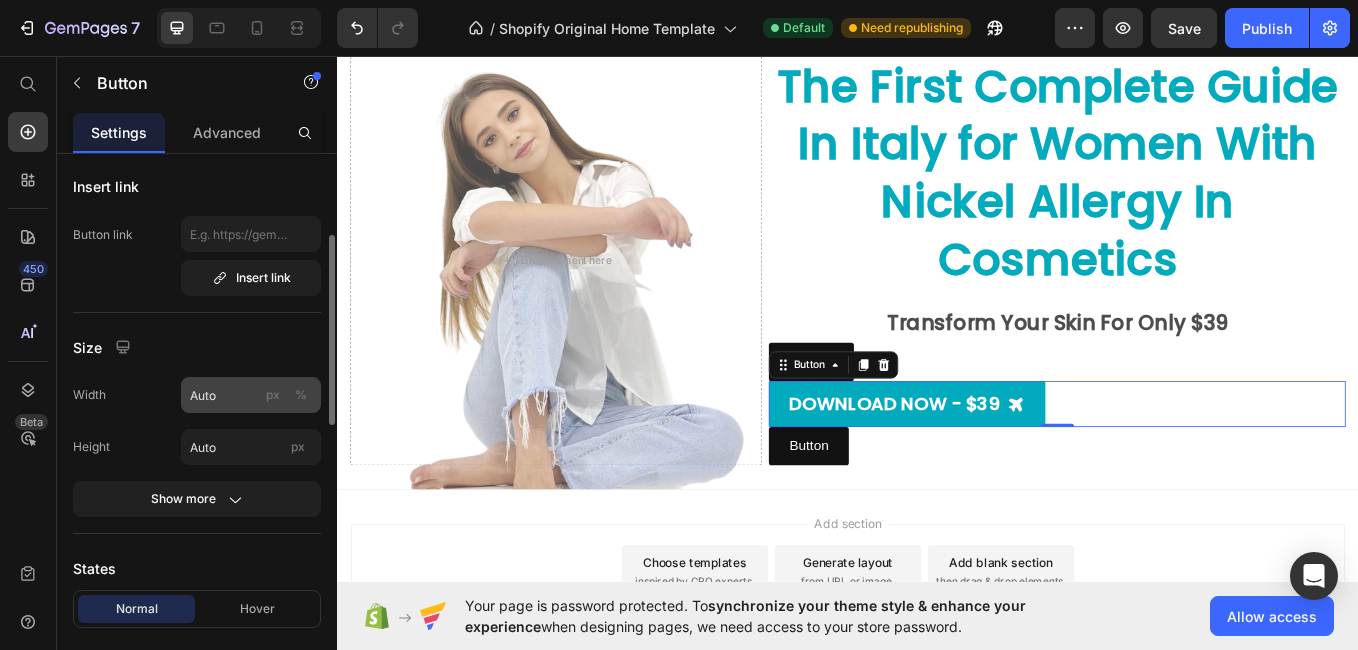scroll, scrollTop: 227, scrollLeft: 0, axis: vertical 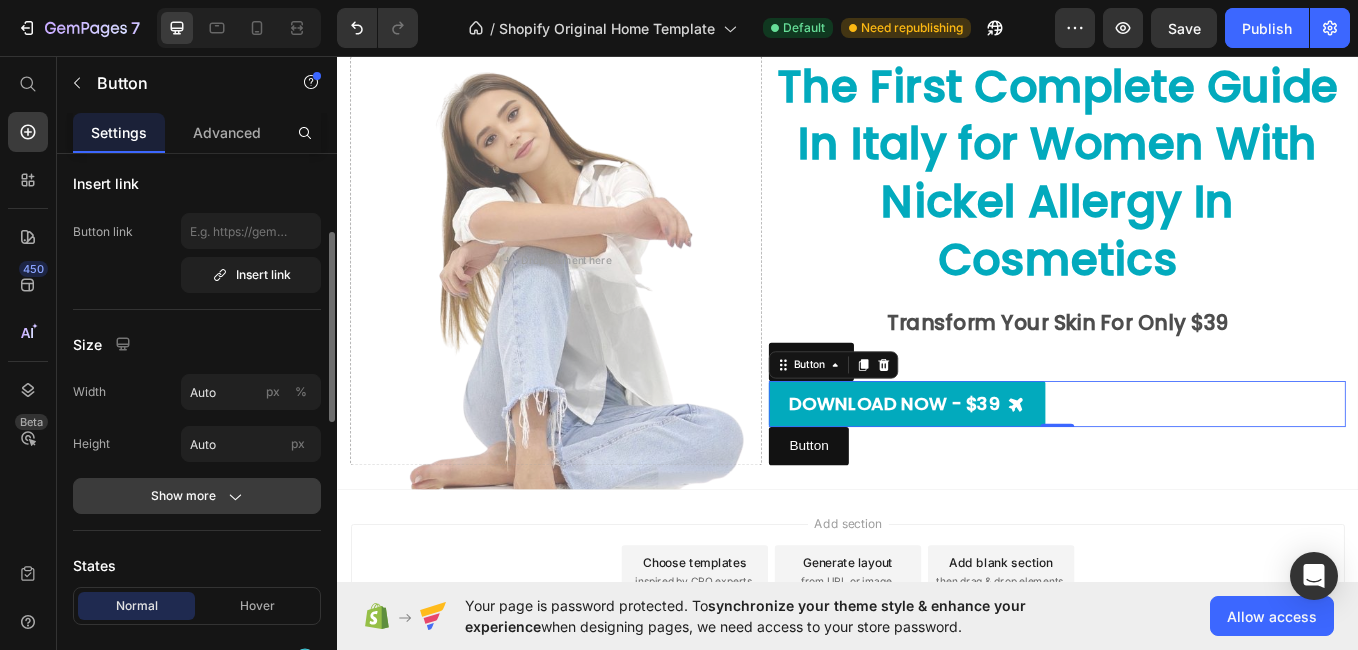 click on "Show more" 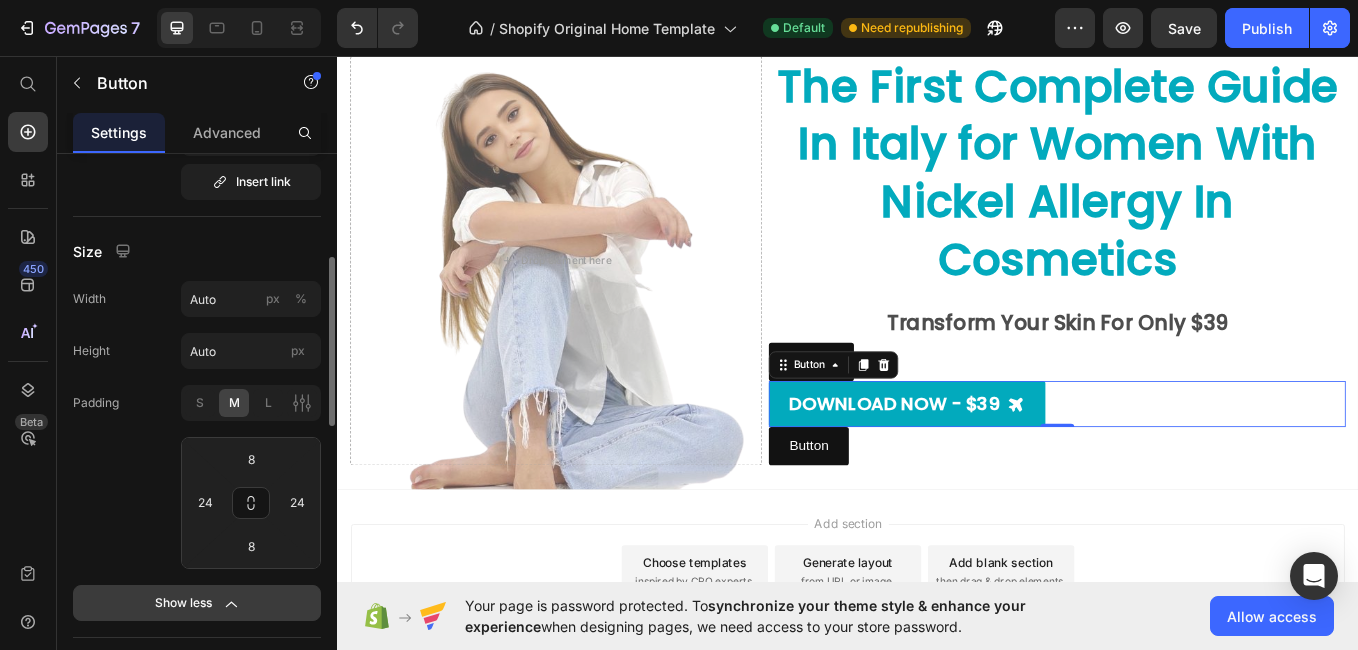 scroll, scrollTop: 324, scrollLeft: 0, axis: vertical 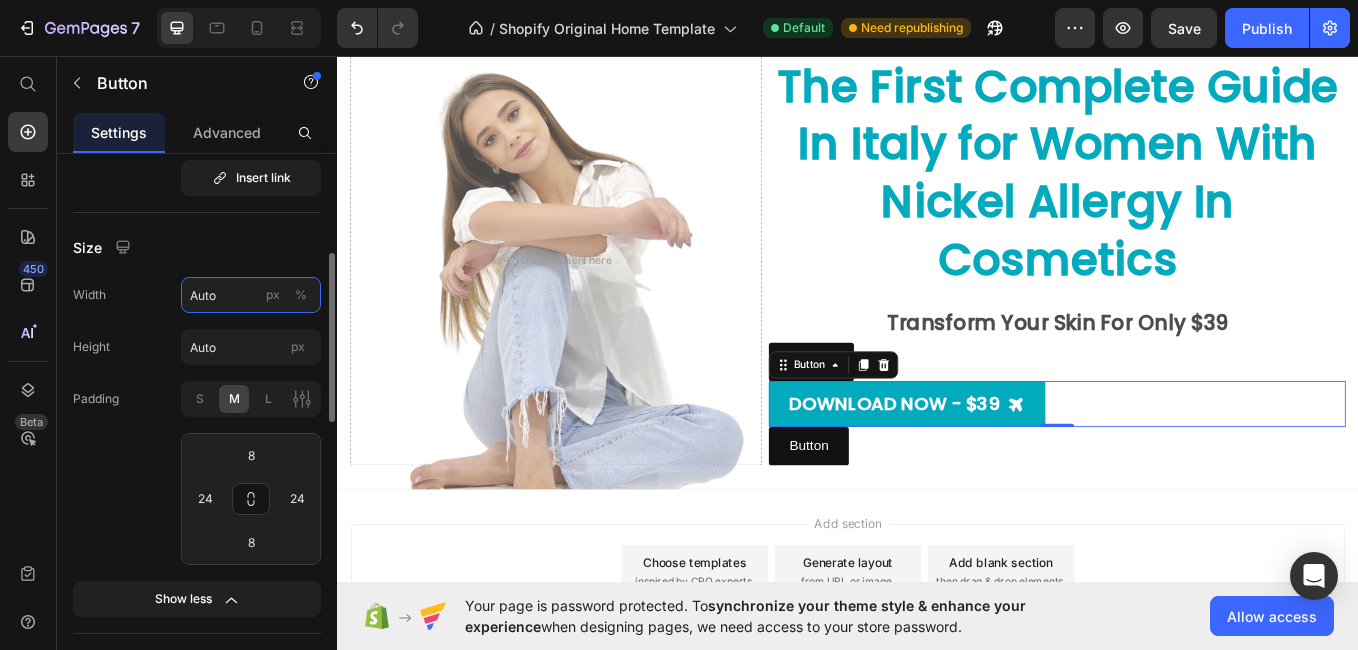 click on "Auto" at bounding box center (251, 295) 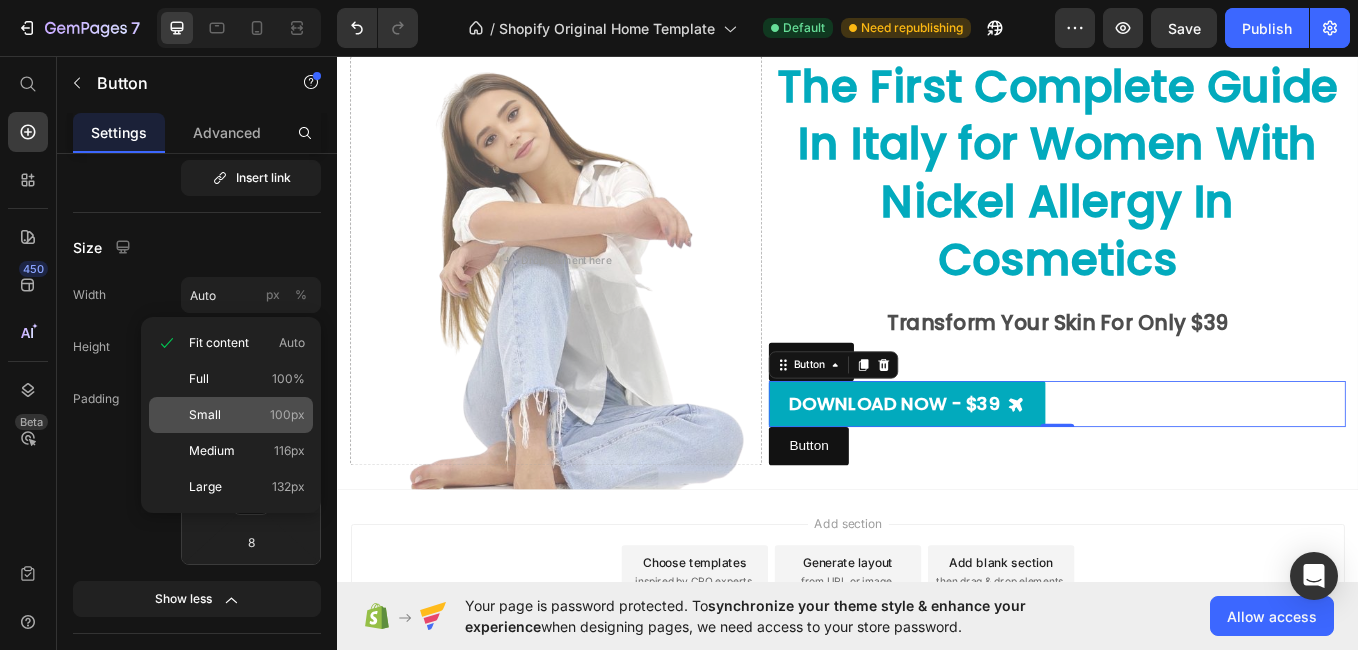 click on "Small" at bounding box center (205, 415) 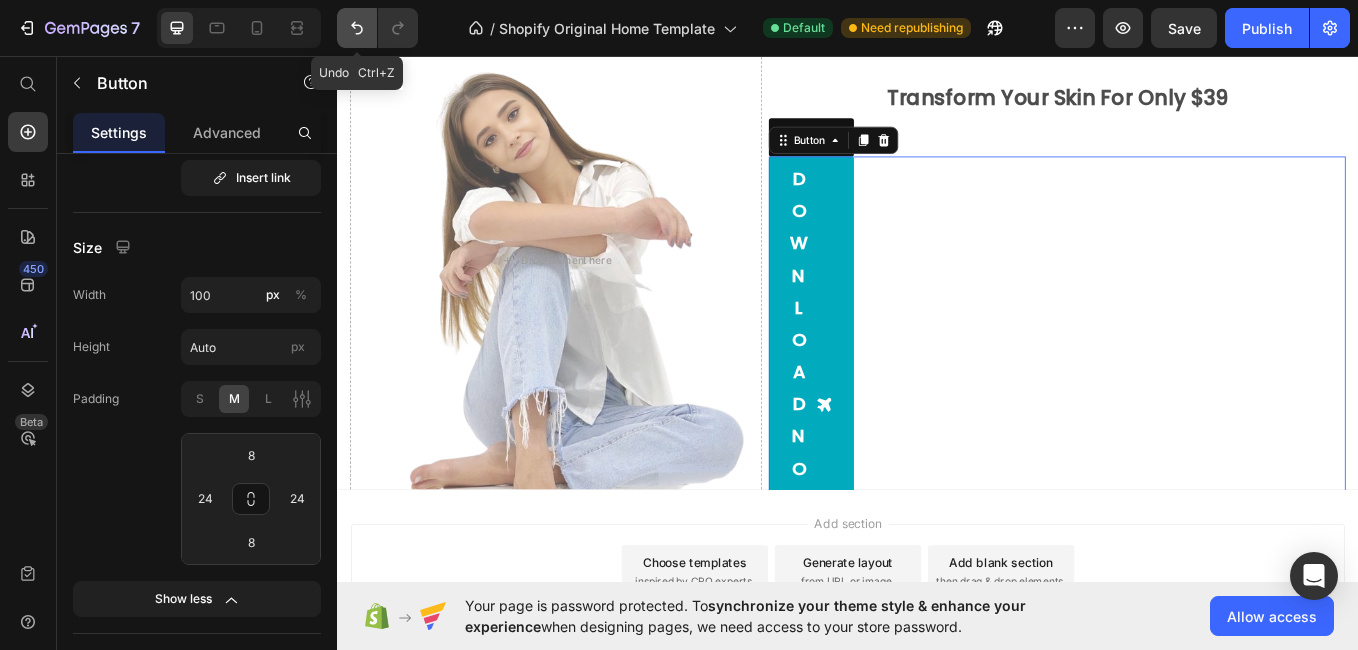 click 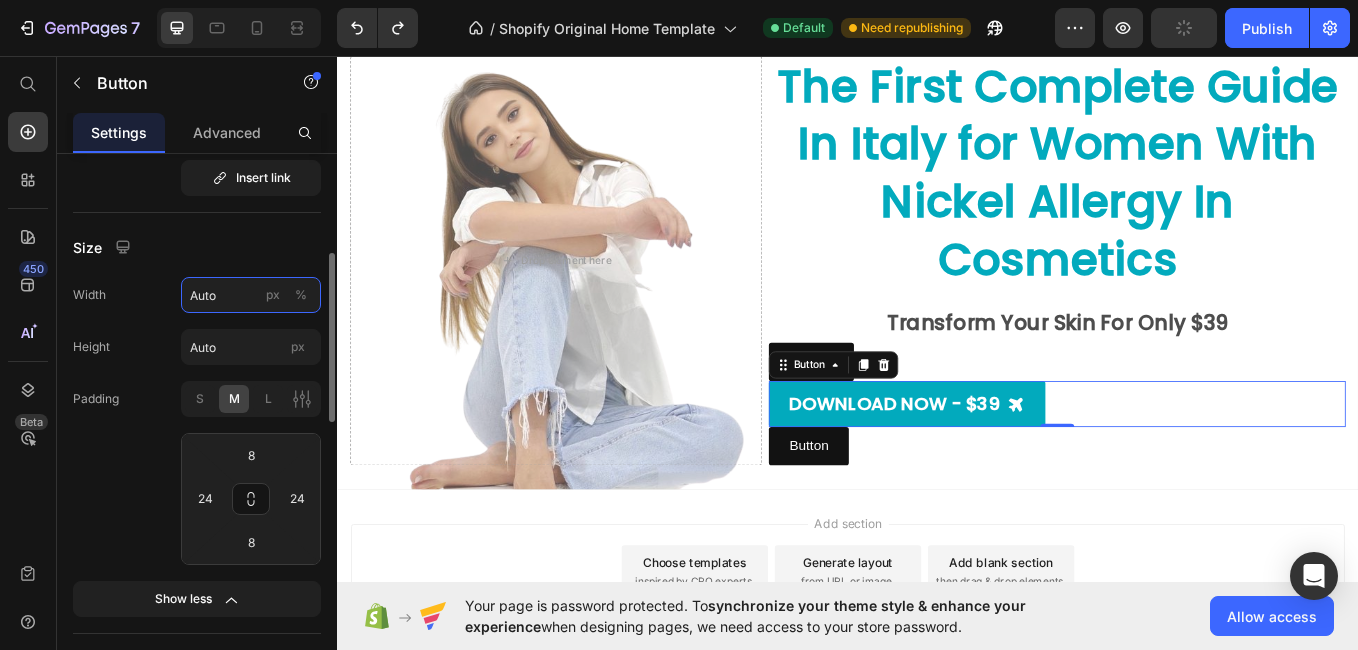 click on "Auto" at bounding box center [251, 295] 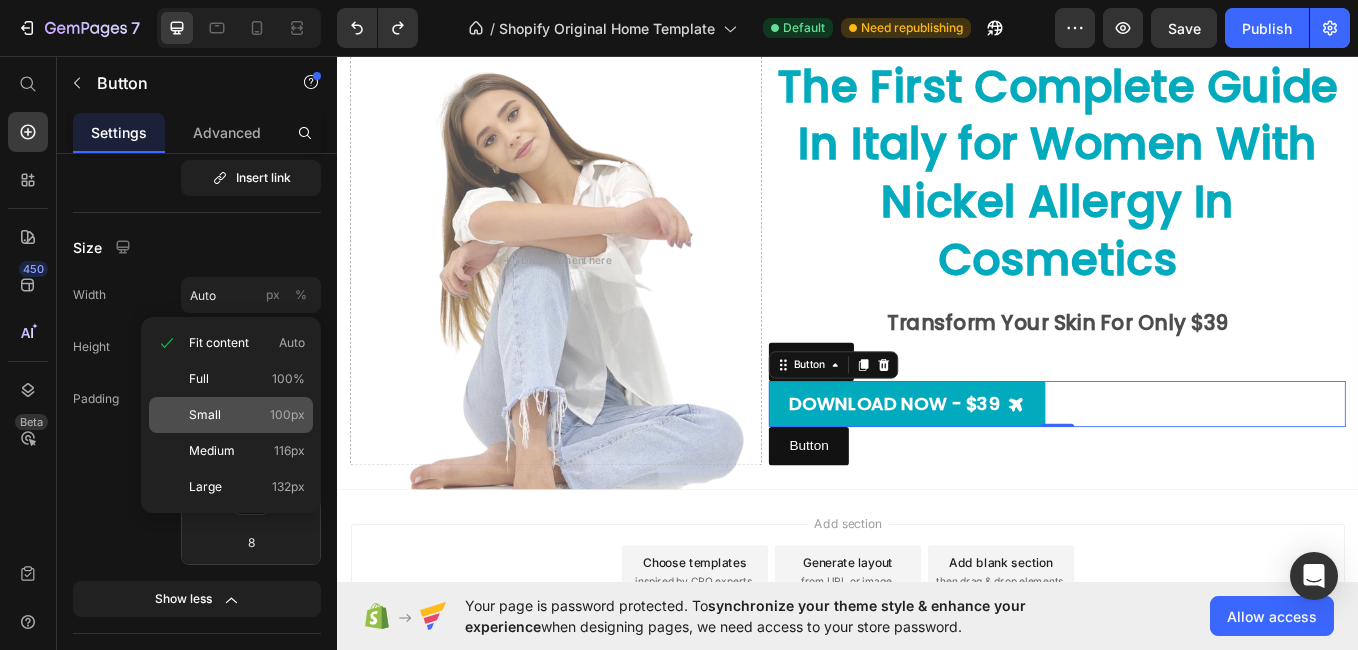 click on "Small" at bounding box center [205, 415] 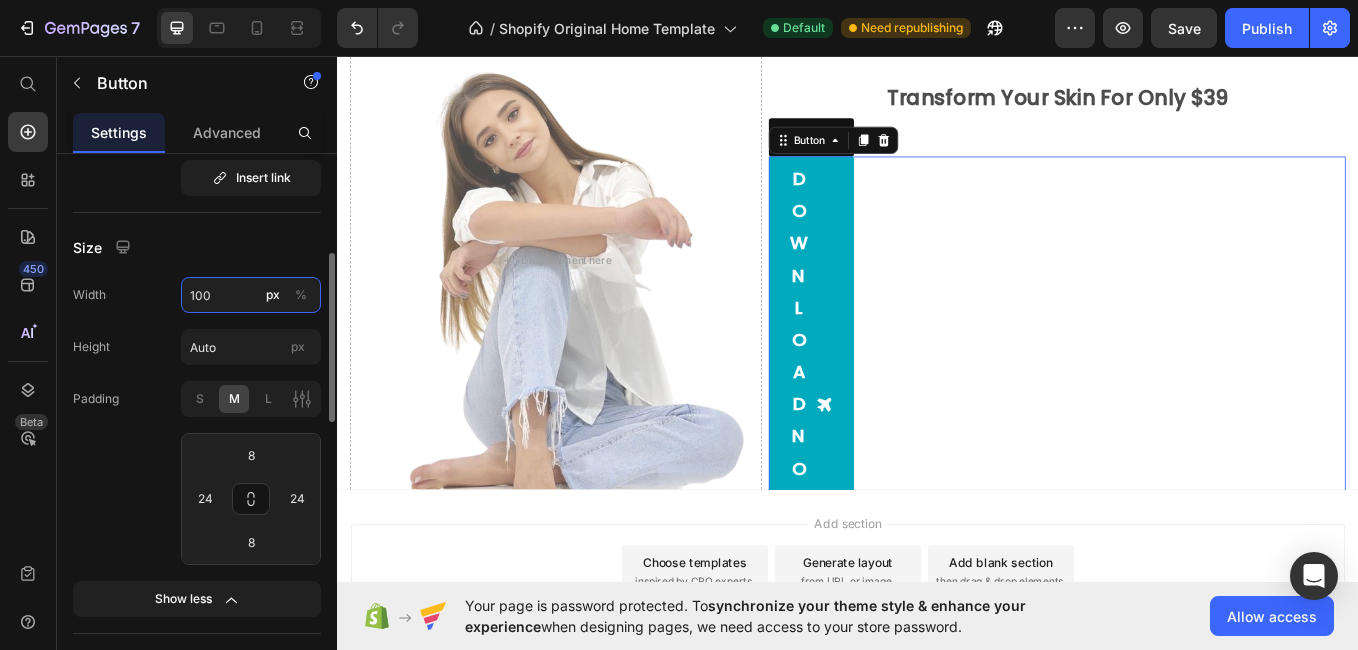 click on "100" at bounding box center [251, 295] 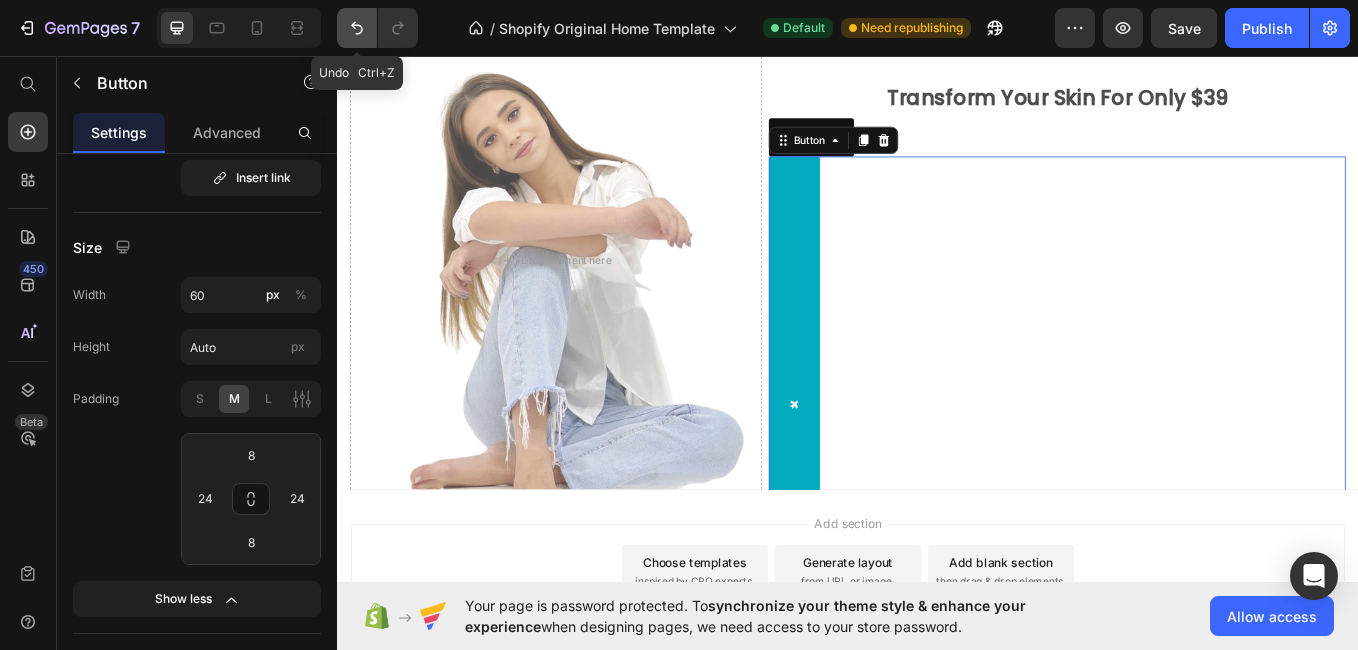 click 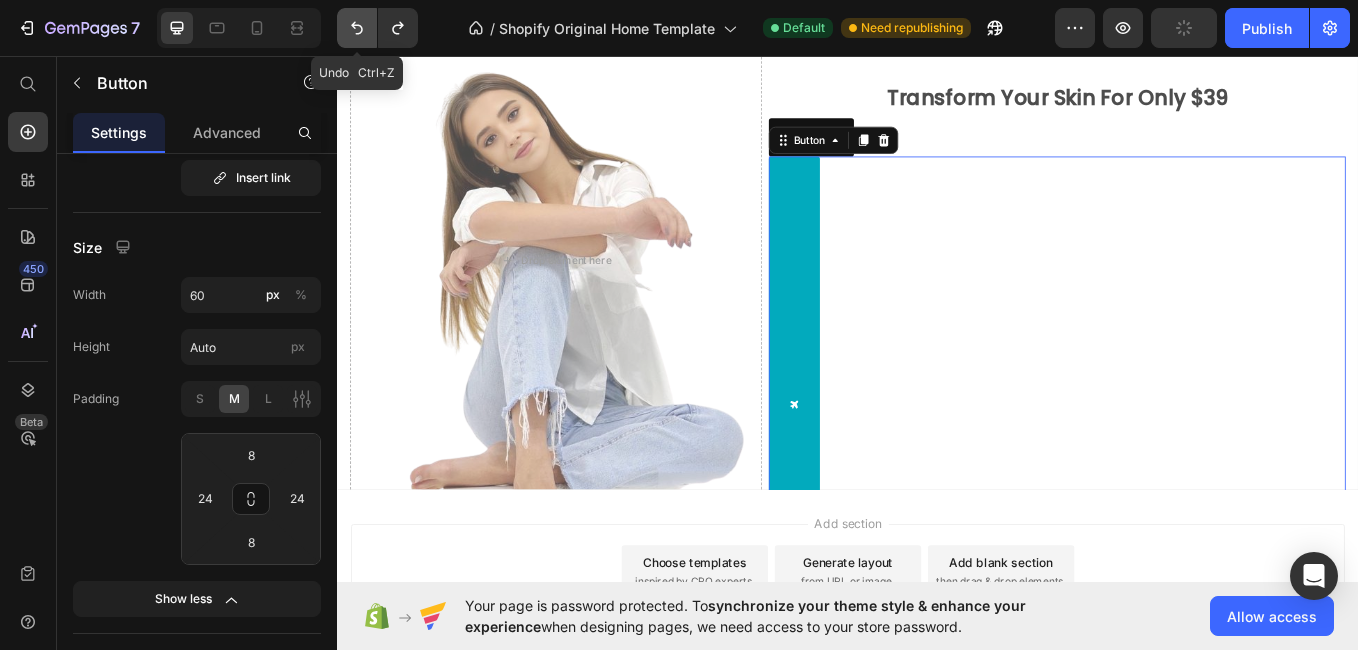 click 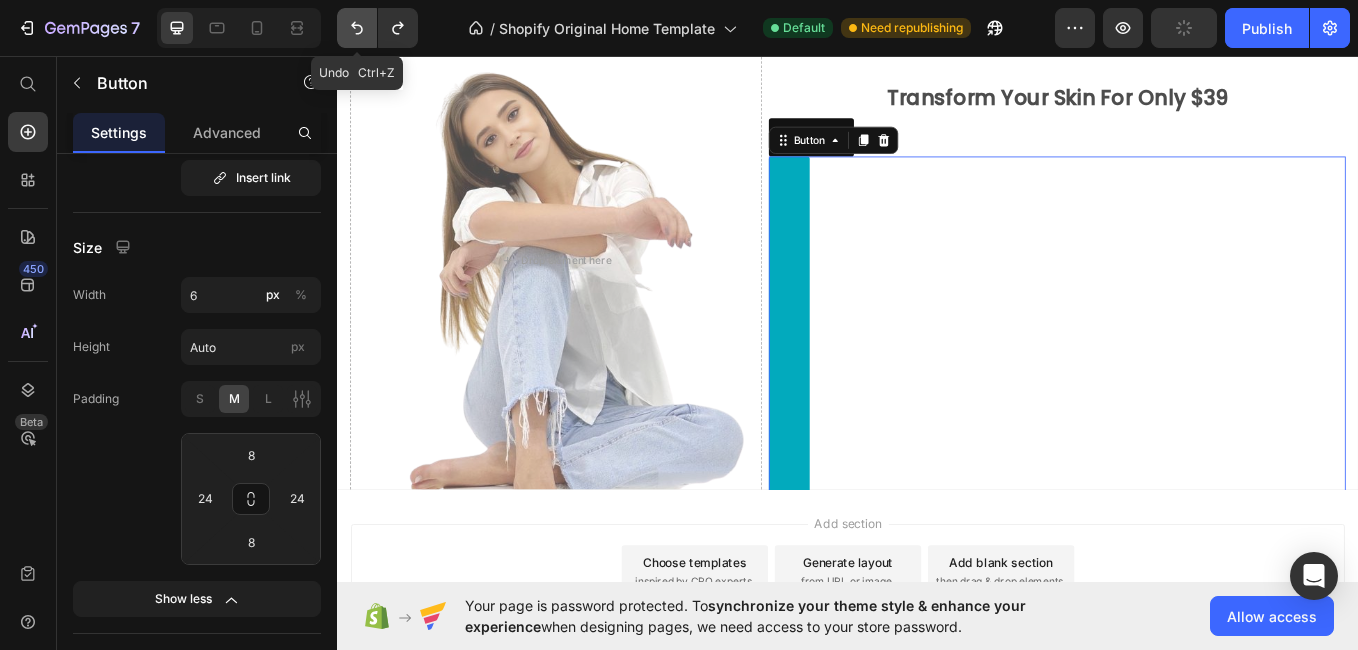 click 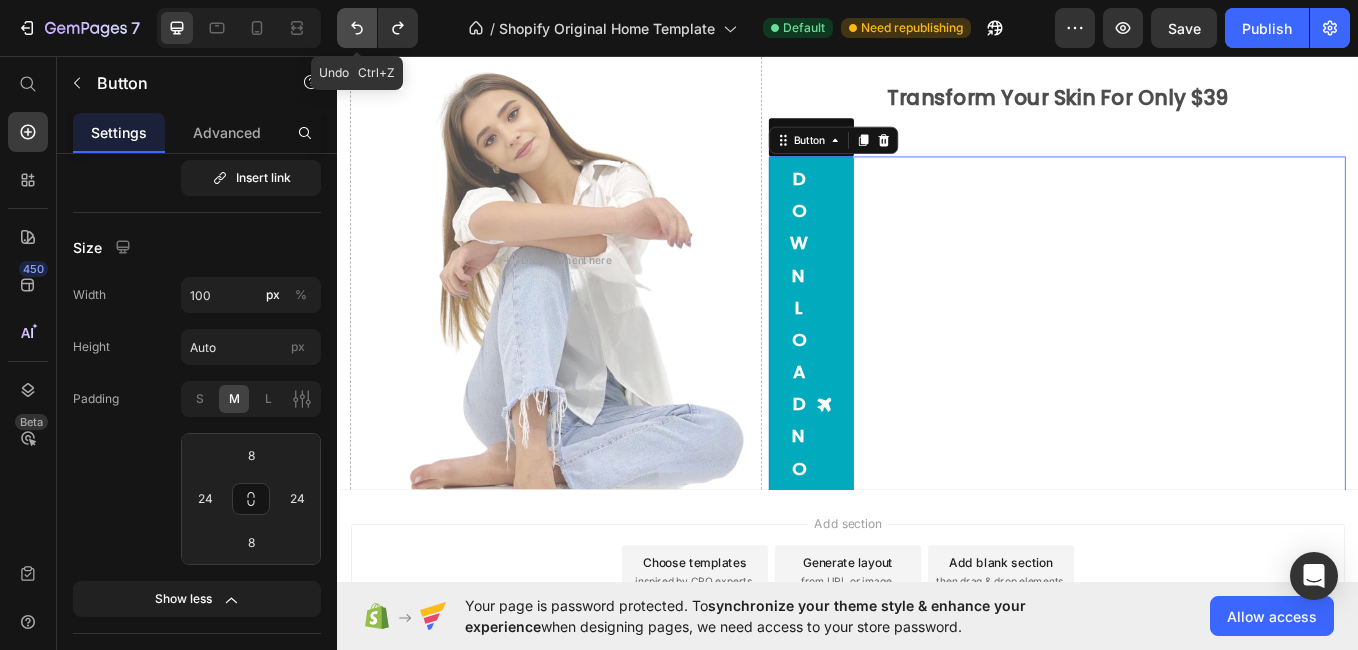 click 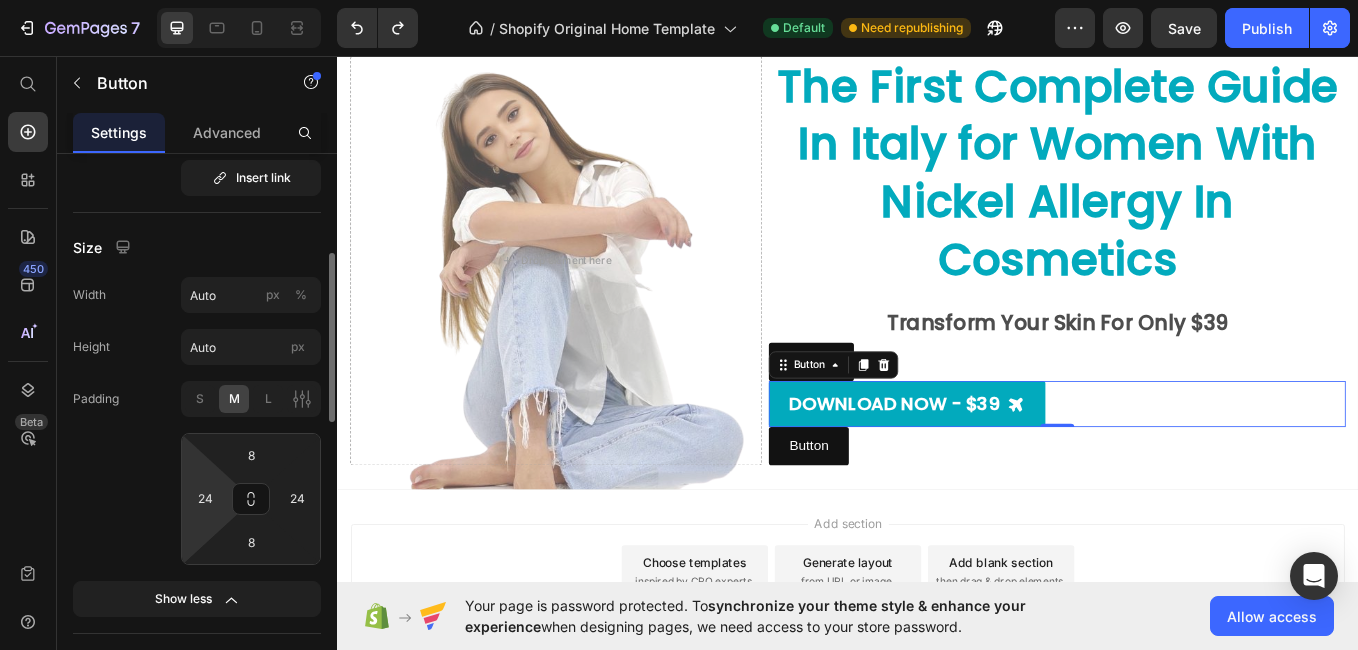 click on "7   /  Shopify Original Home Template Default Need republishing Preview  Save   Publish  450 Beta Start with Sections Elements Hero Section Product Detail Brands Trusted Badges Guarantee Product Breakdown How to use Testimonials Compare Bundle FAQs Social Proof Brand Story Product List Collection Blog List Contact Sticky Add to Cart Custom Footer Browse Library 450 Layout
Row
Row
Row
Row Text
Heading
Text Block Button
Button
Button
Sticky Back to top Media
Image" at bounding box center [679, 0] 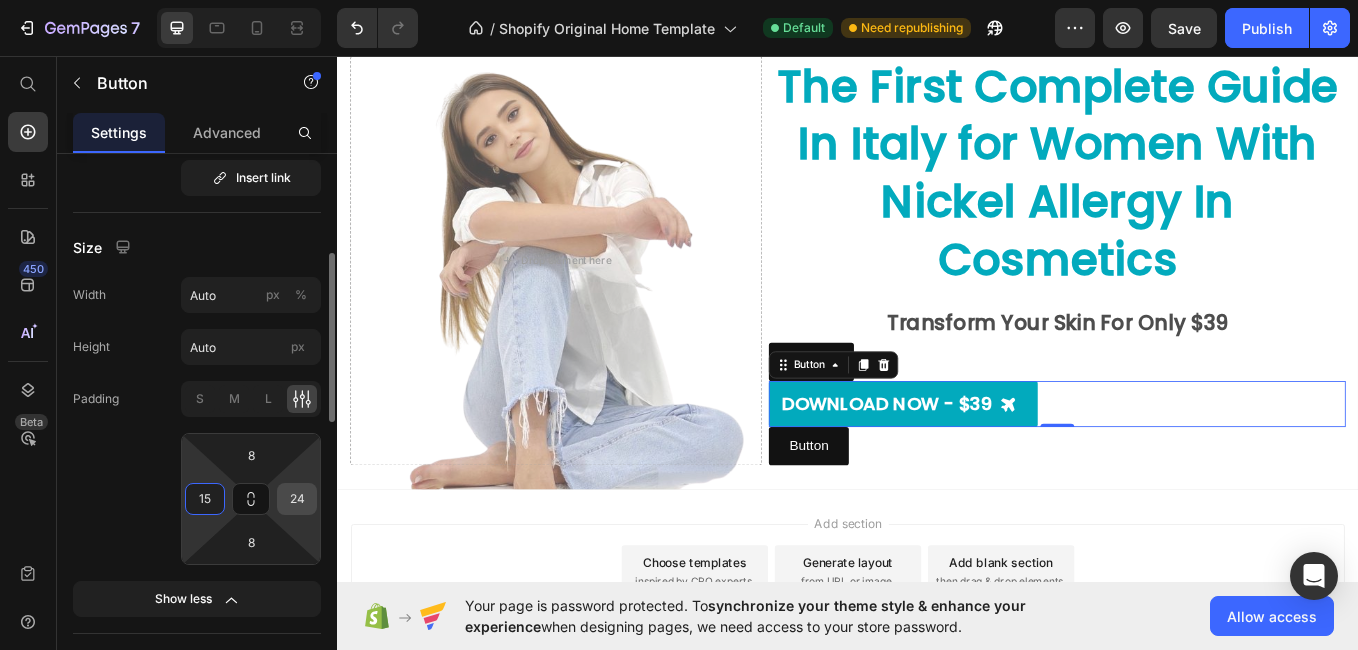 type on "15" 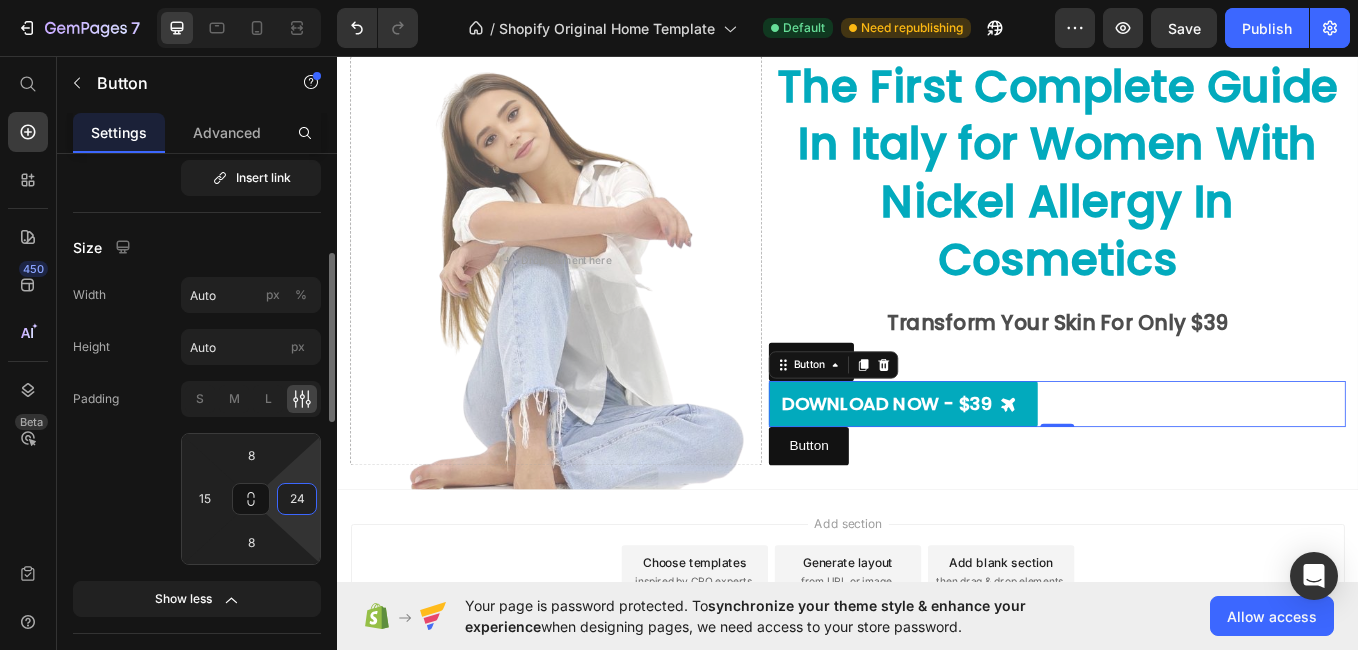 click on "24" at bounding box center (297, 499) 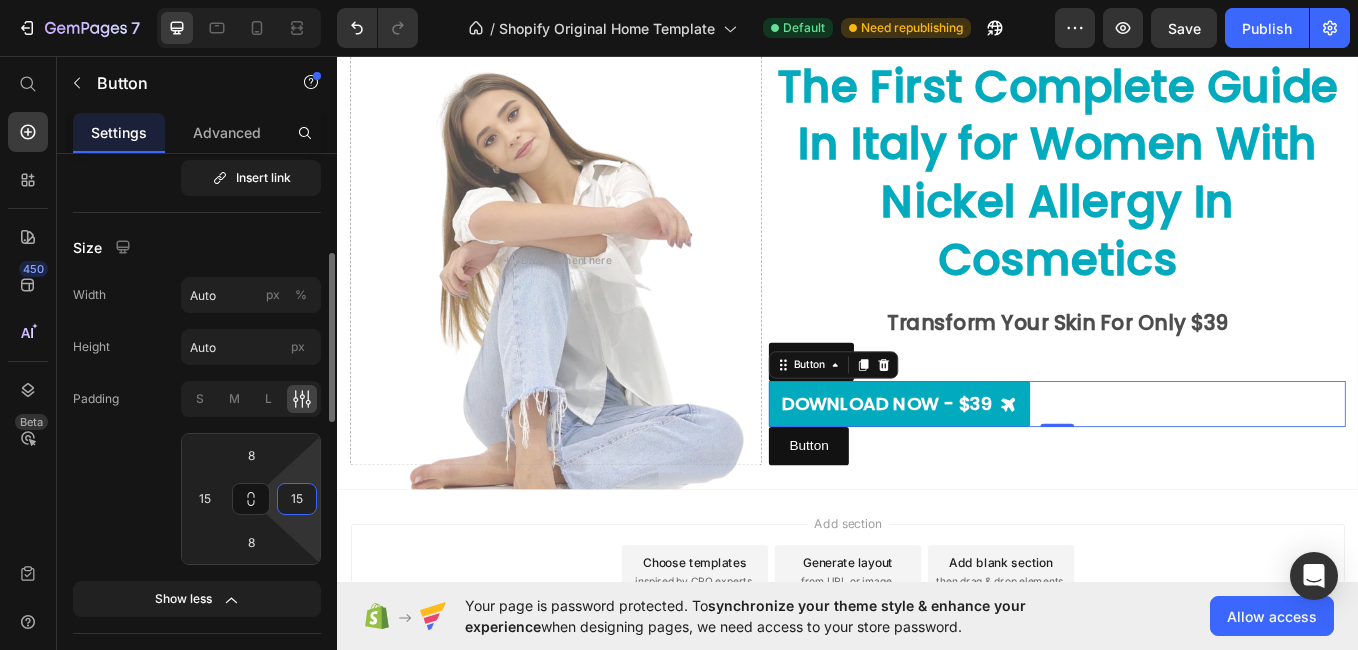 type on "15" 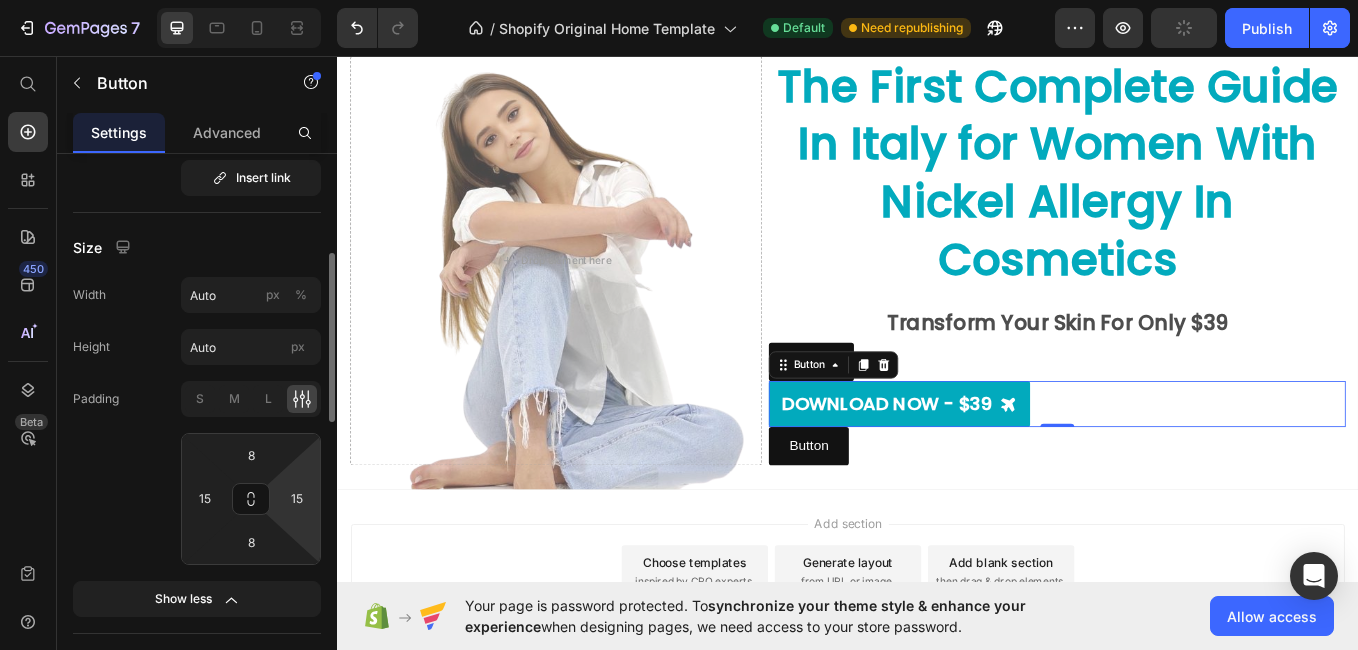 click 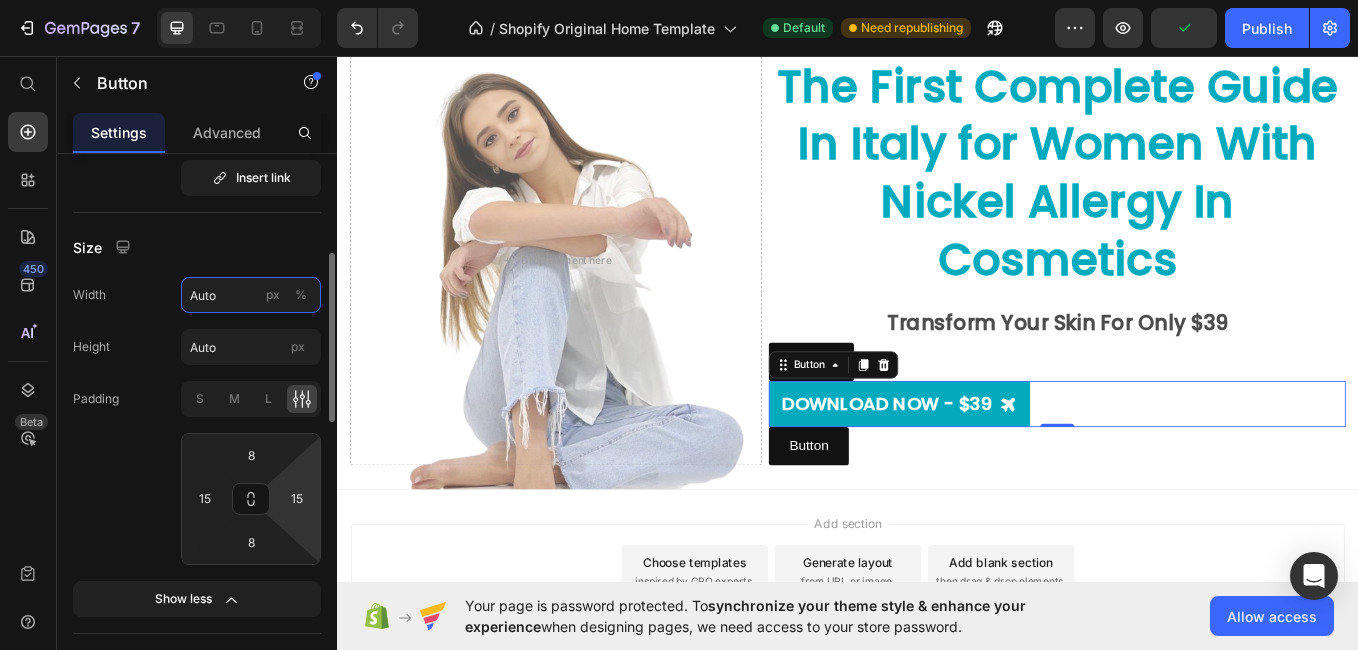 click on "Auto" at bounding box center [251, 295] 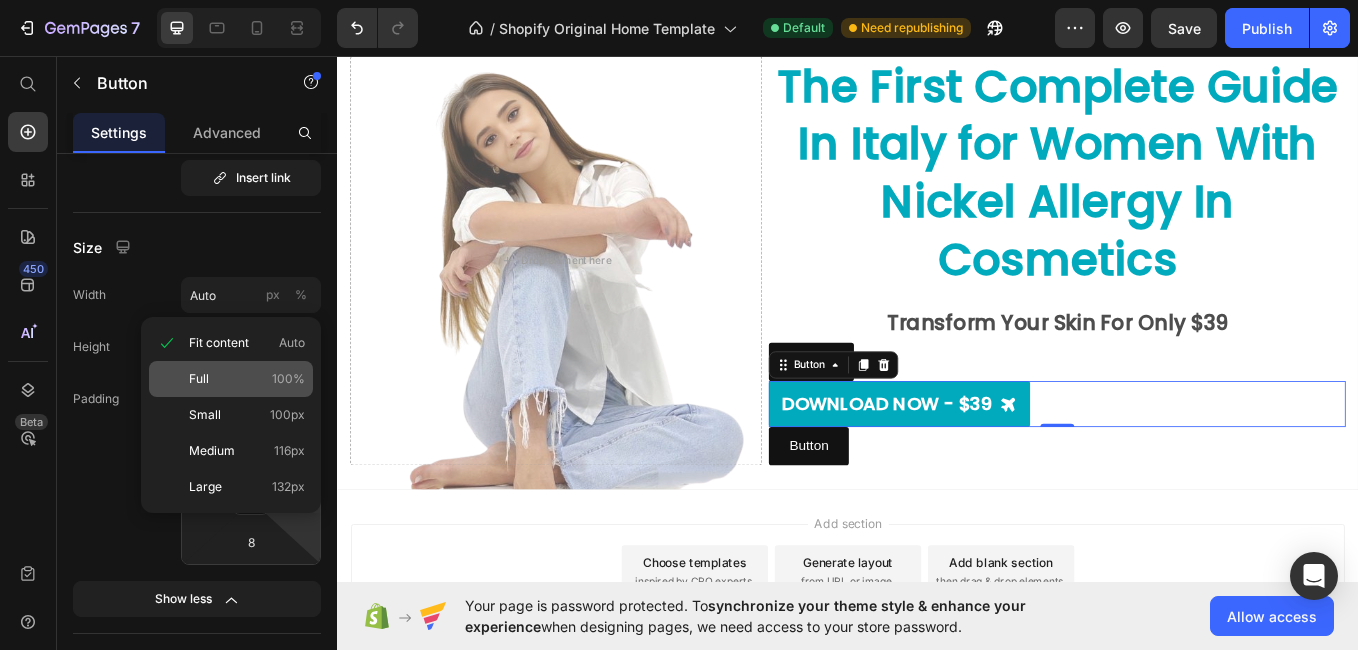 click on "Full 100%" at bounding box center (247, 379) 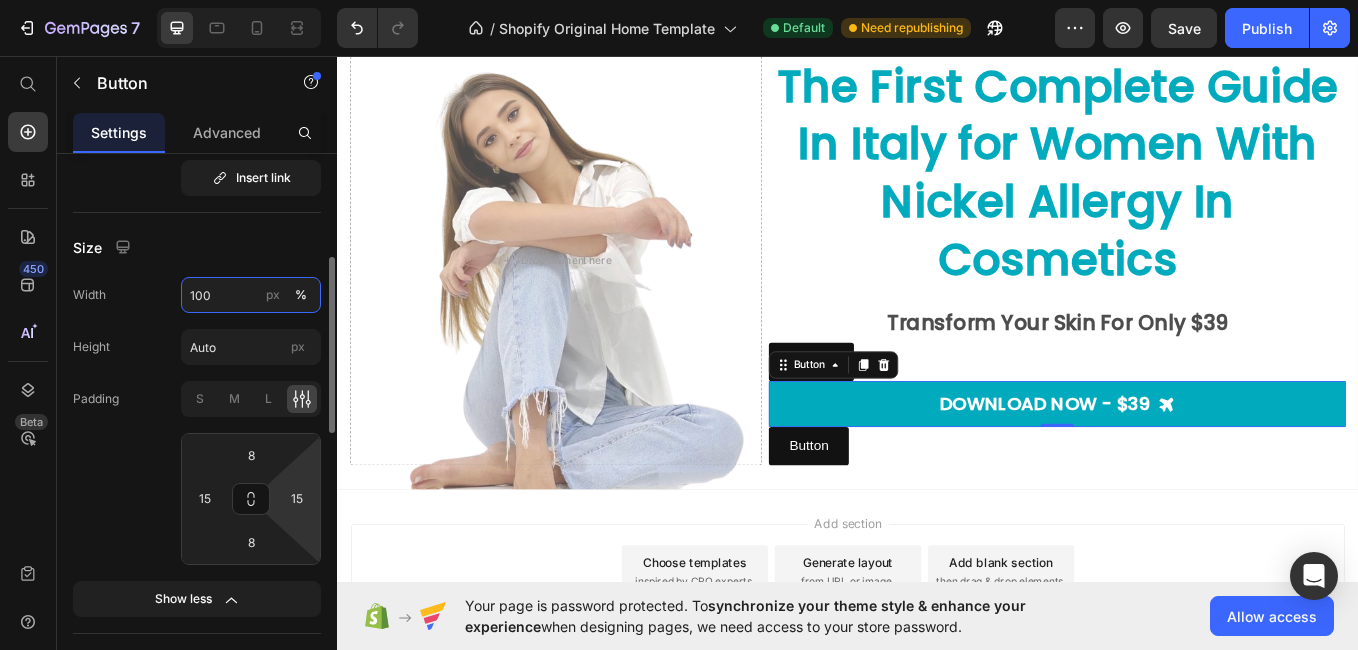 click on "100" at bounding box center [251, 295] 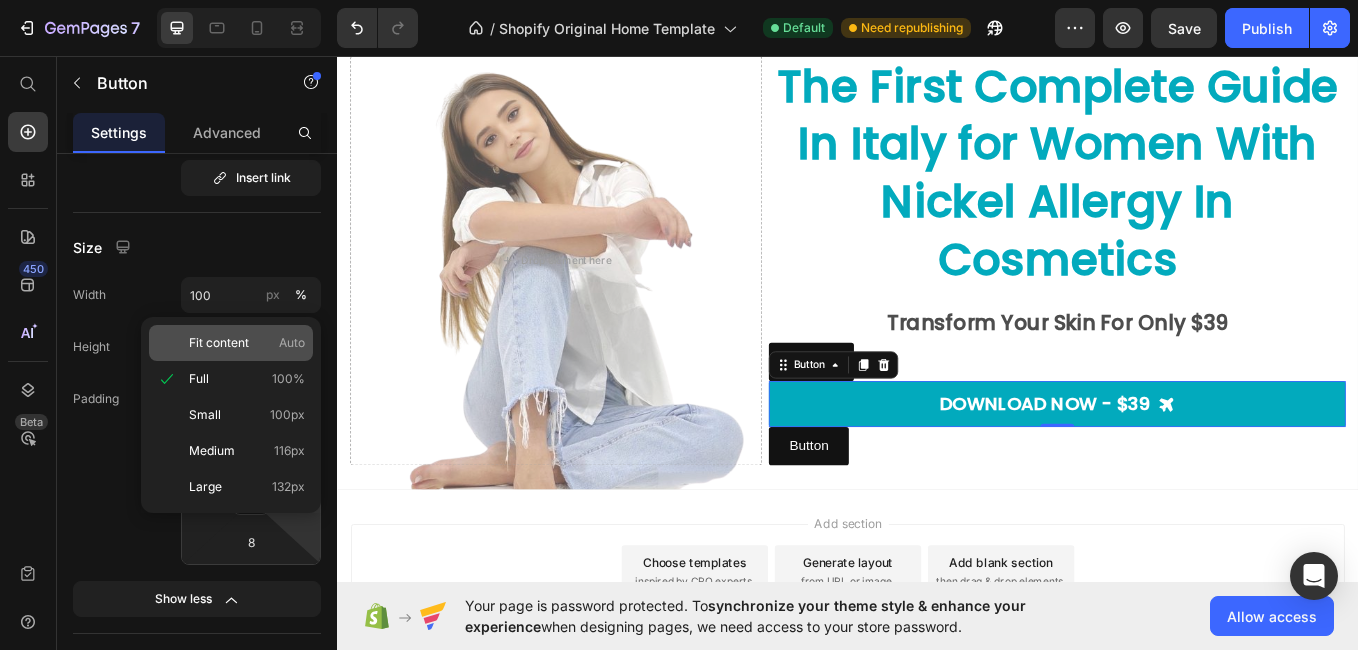 click on "Fit content Auto" 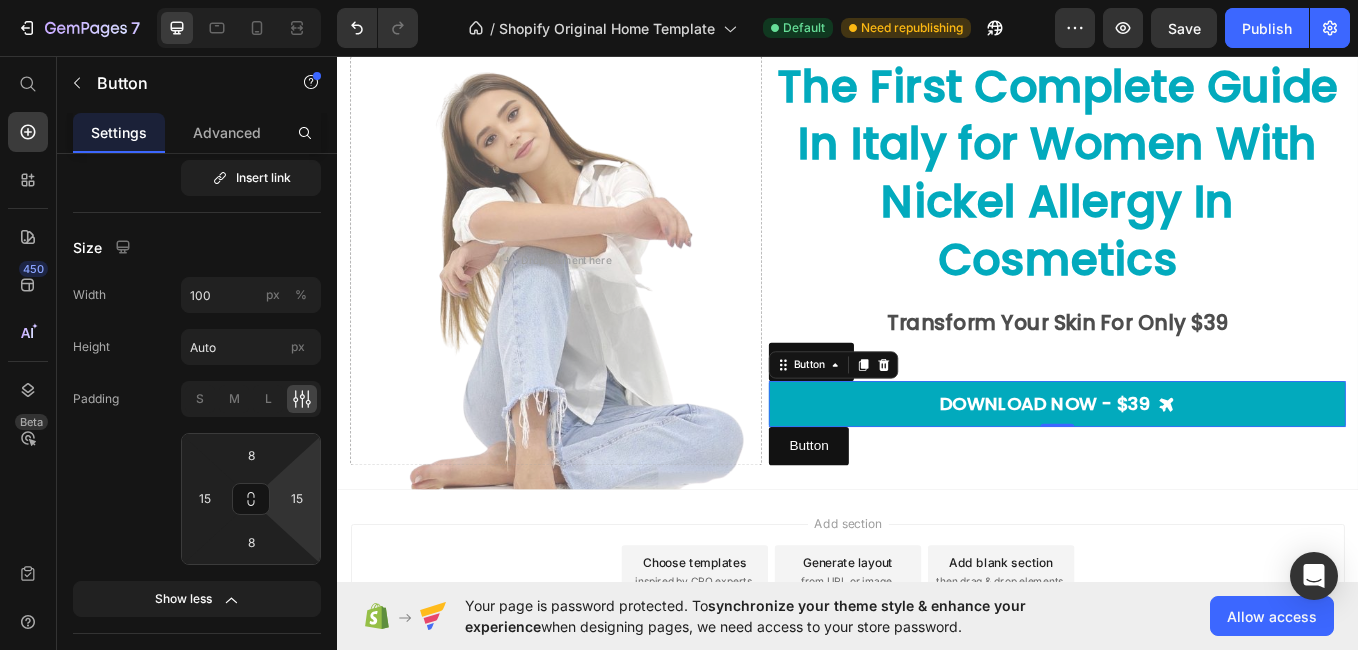 type on "Auto" 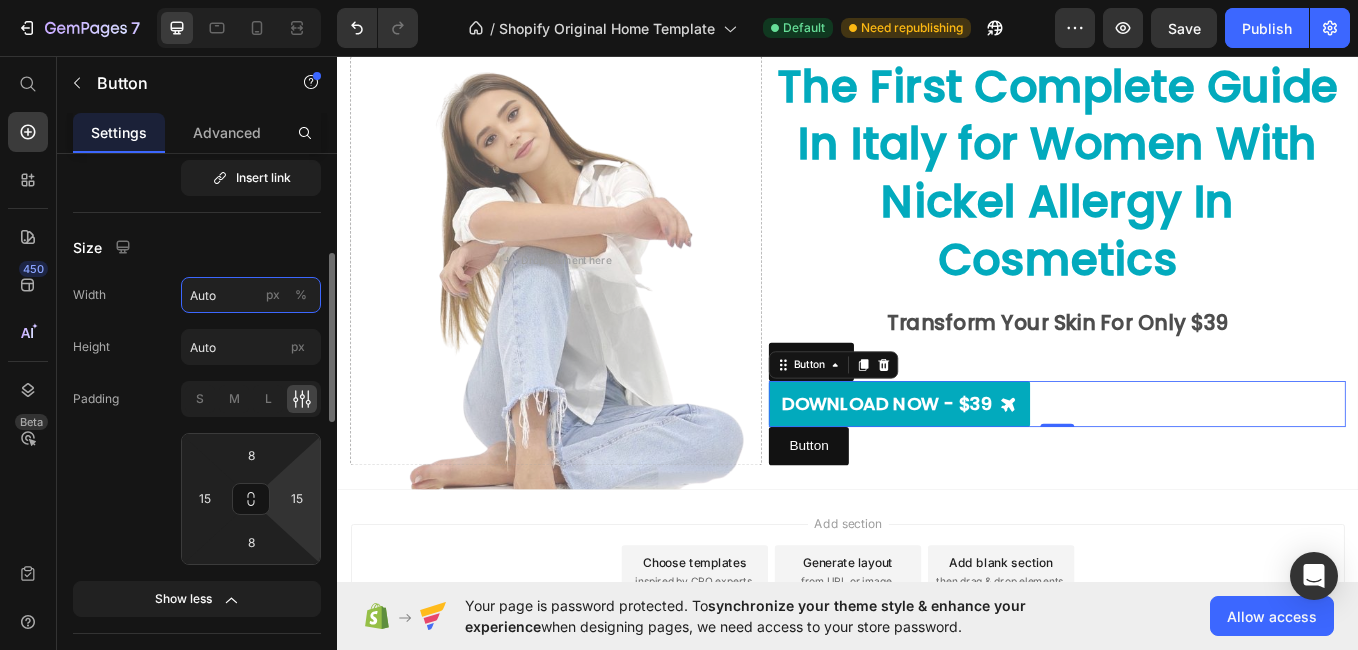 click on "Auto" at bounding box center (251, 295) 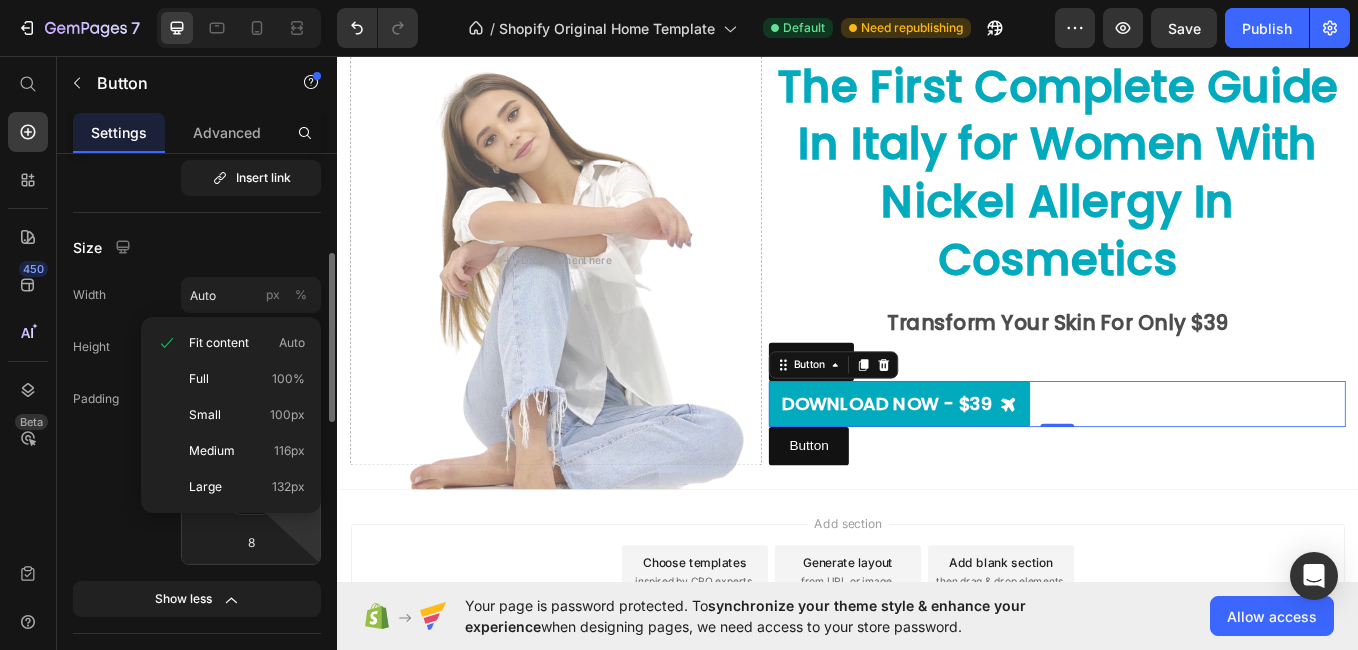 click on "Height Auto px" at bounding box center [197, 347] 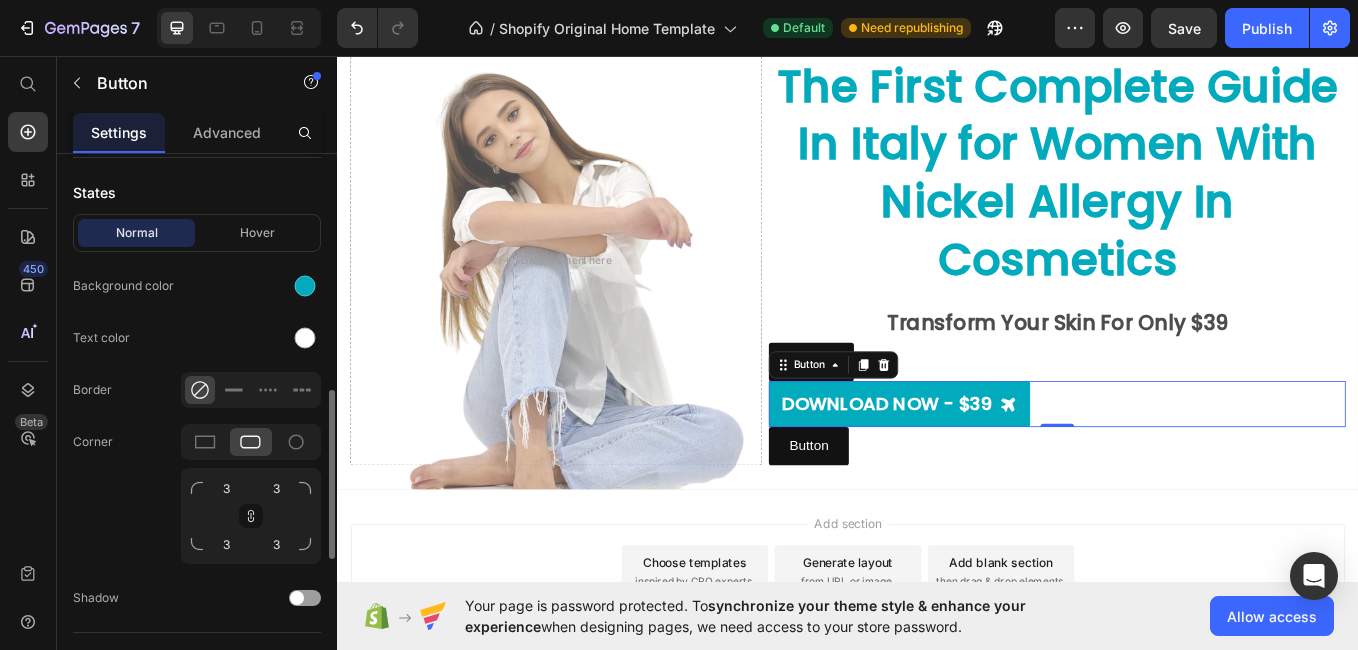 scroll, scrollTop: 788, scrollLeft: 0, axis: vertical 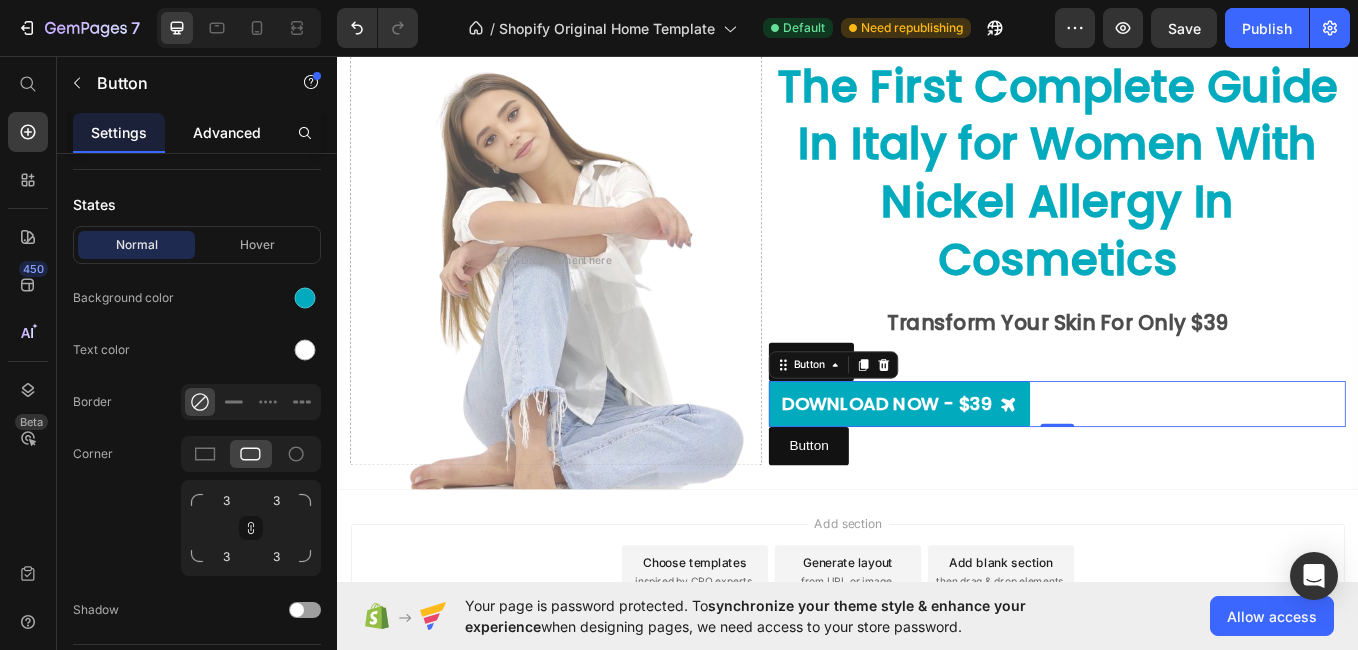click on "Advanced" 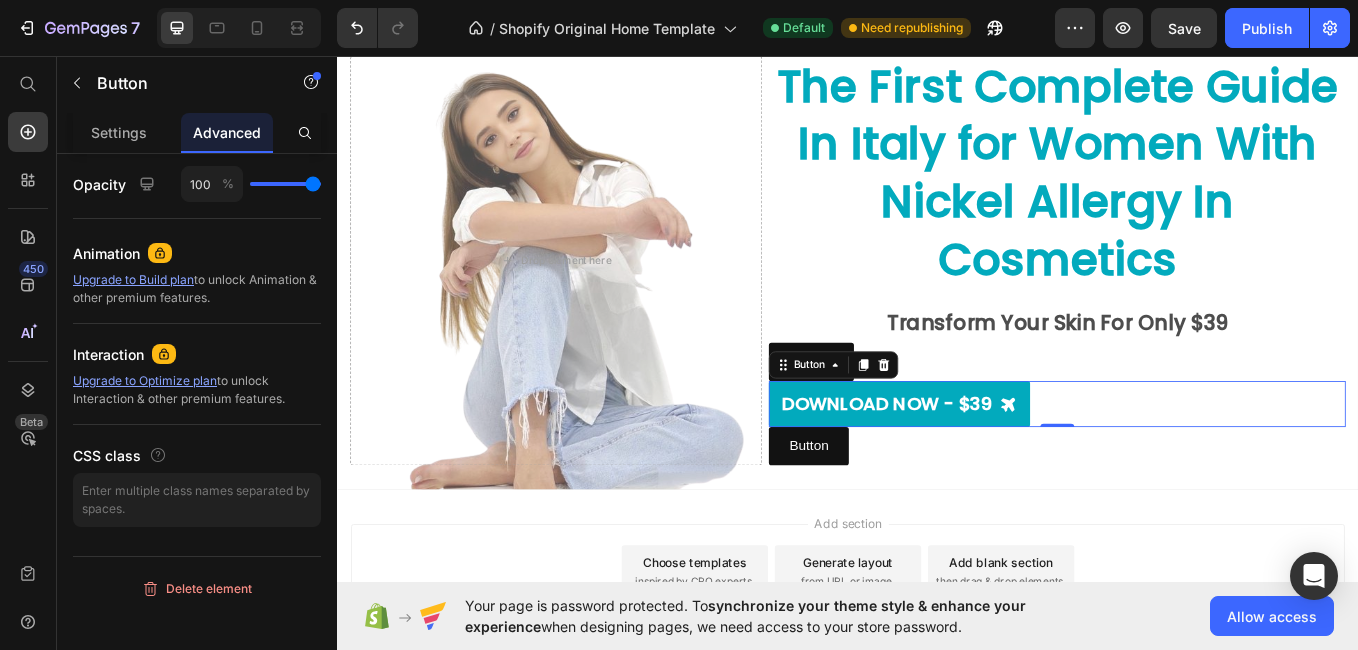 scroll, scrollTop: 0, scrollLeft: 0, axis: both 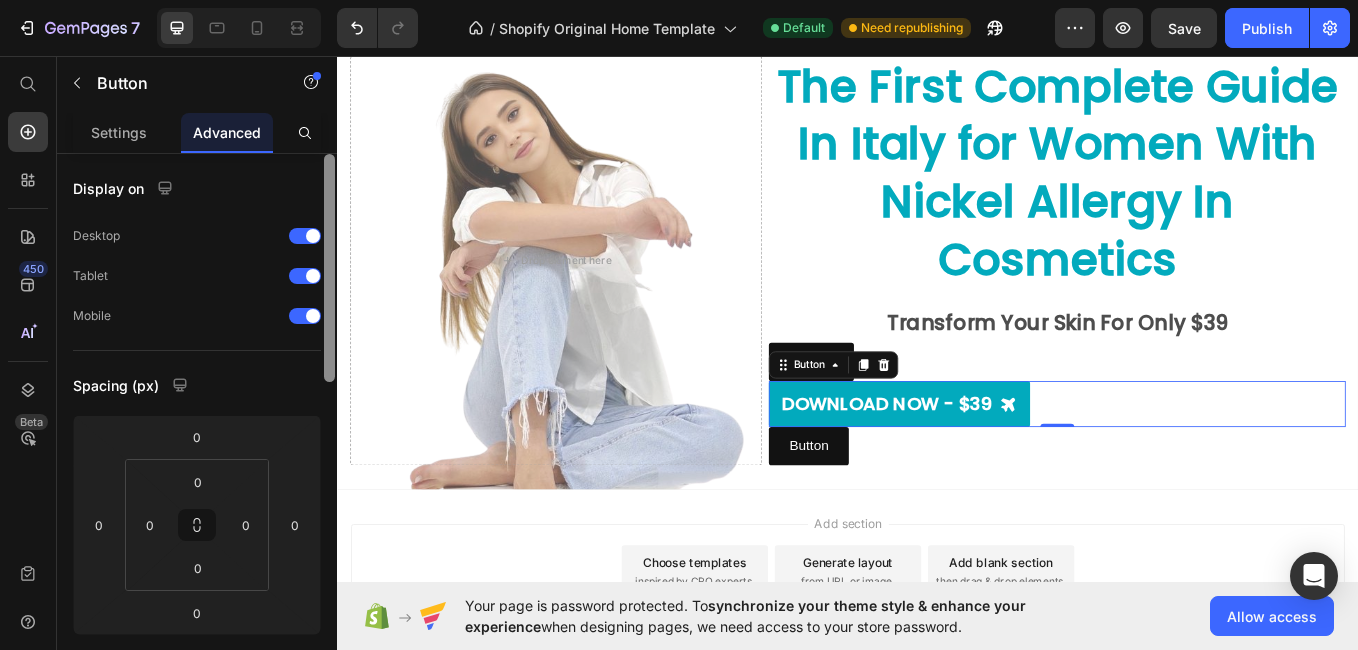 click at bounding box center (329, 268) 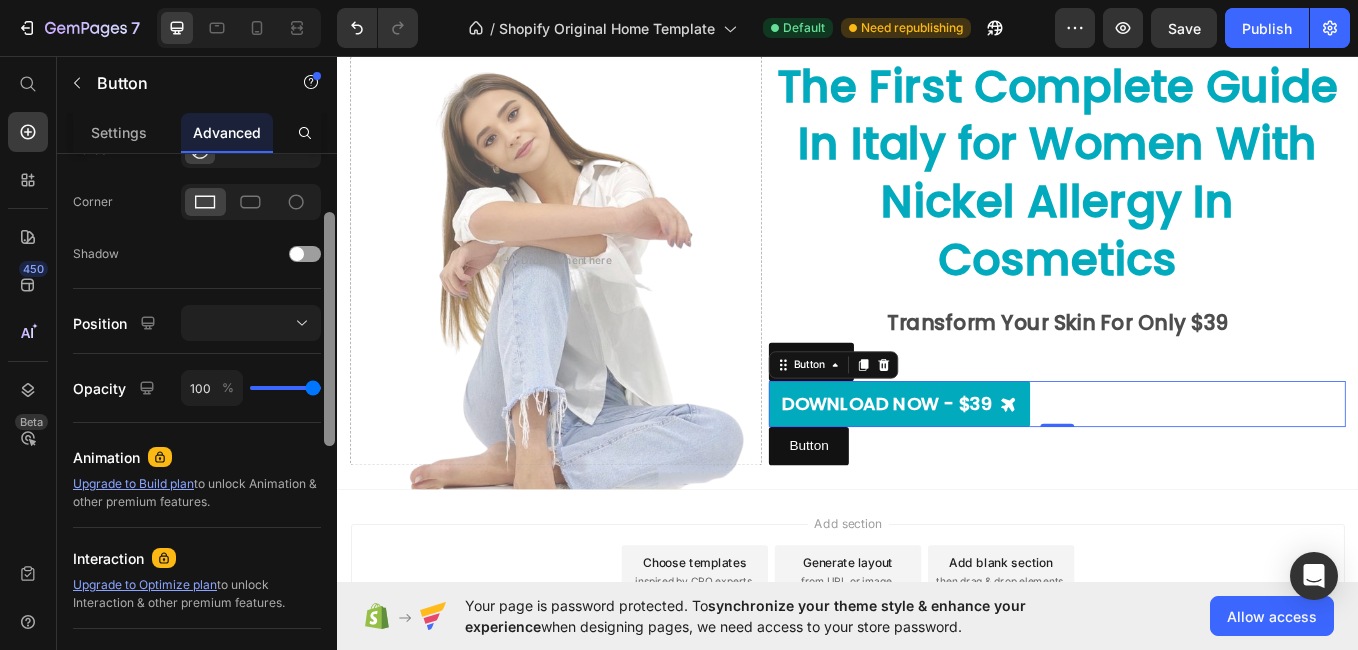 scroll, scrollTop: 327, scrollLeft: 0, axis: vertical 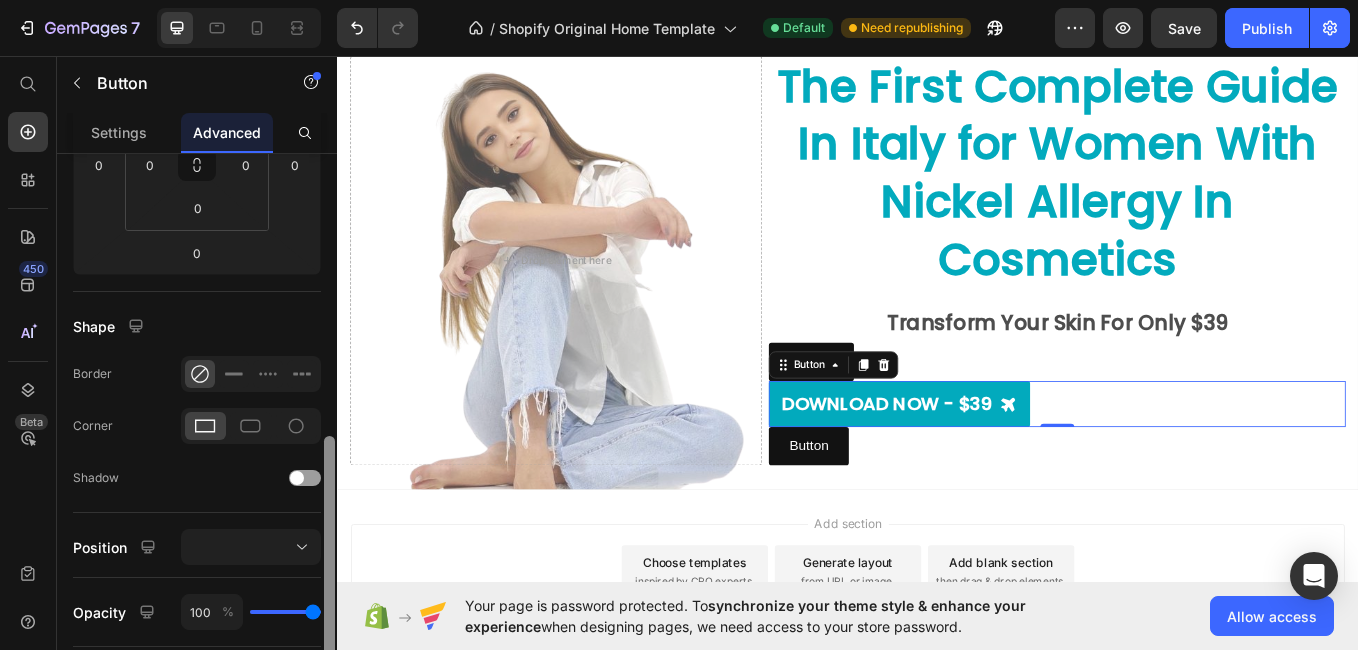 drag, startPoint x: 334, startPoint y: 234, endPoint x: 293, endPoint y: 369, distance: 141.08862 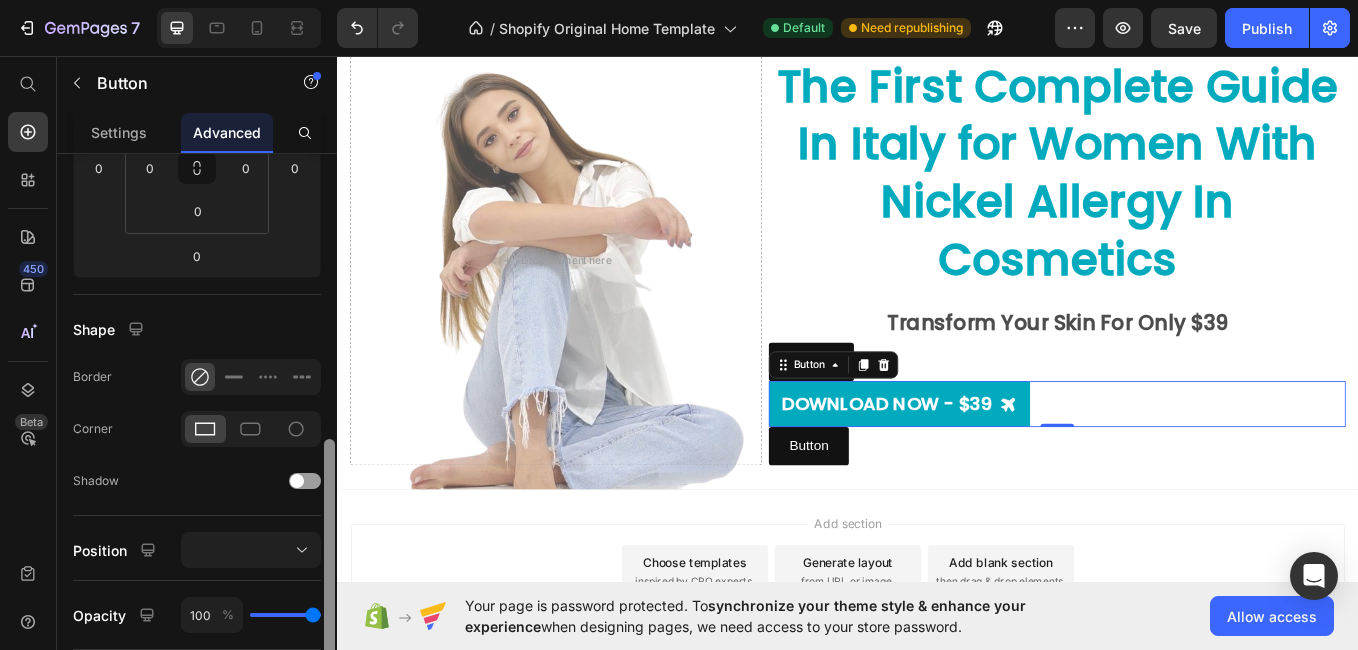click on "Display on Desktop Tablet Mobile Spacing (px) 0 0 0 0 0 0 0 0 Shape Border Corner Shadow Position Opacity 100 % Animation Upgrade to Build plan  to unlock Animation & other premium features. Interaction Upgrade to Optimize plan  to unlock Interaction & other premium features. CSS class  Delete element" at bounding box center (197, 430) 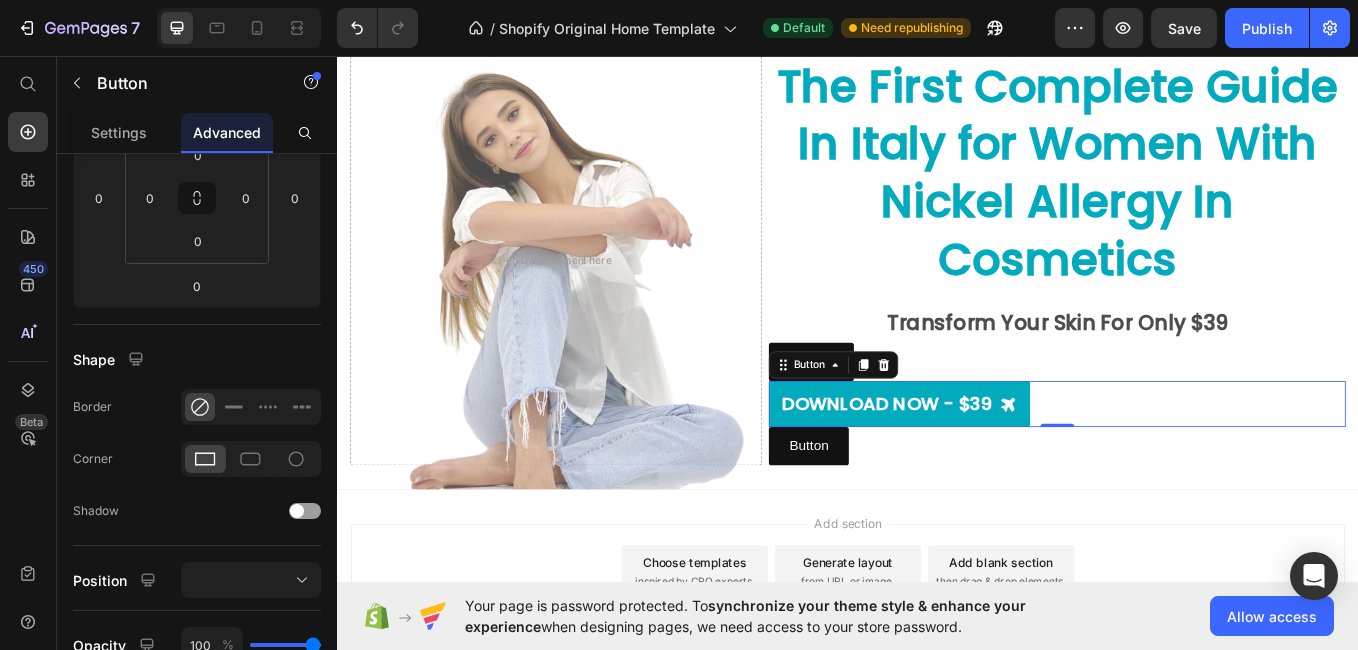 click on "DOWNLOAD NOW - $39 Button   0" at bounding box center (1183, 465) 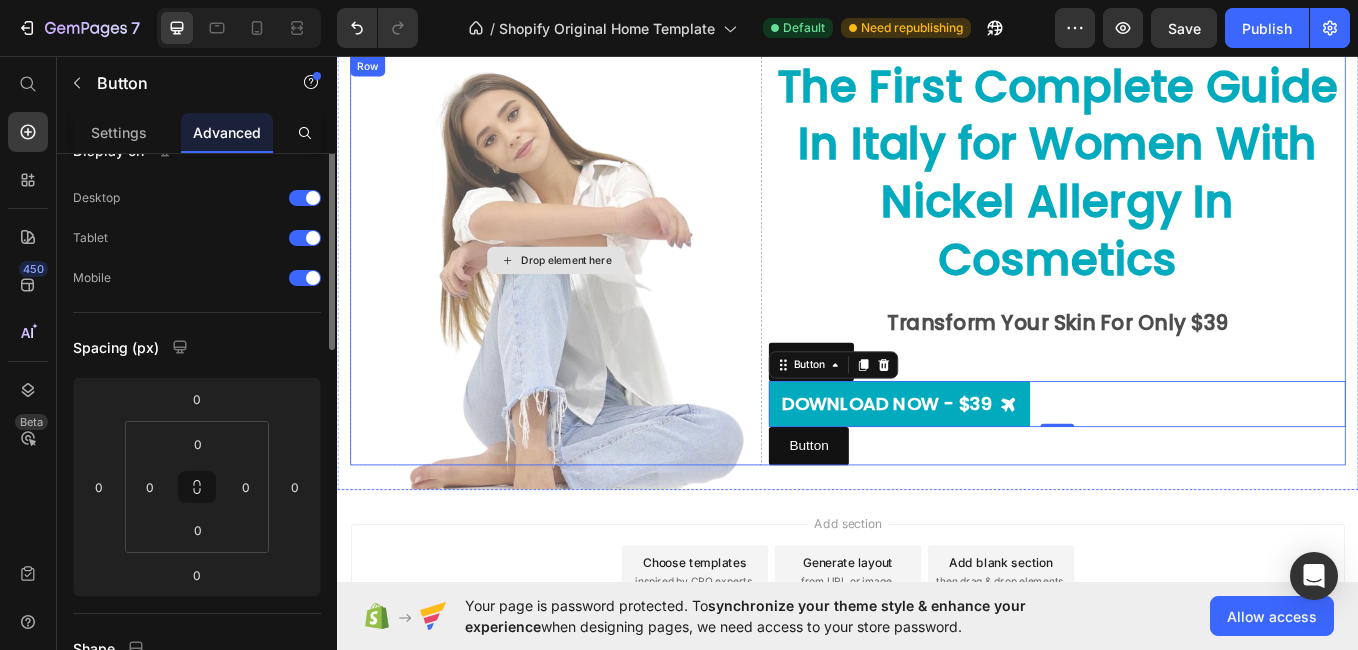 scroll, scrollTop: 0, scrollLeft: 0, axis: both 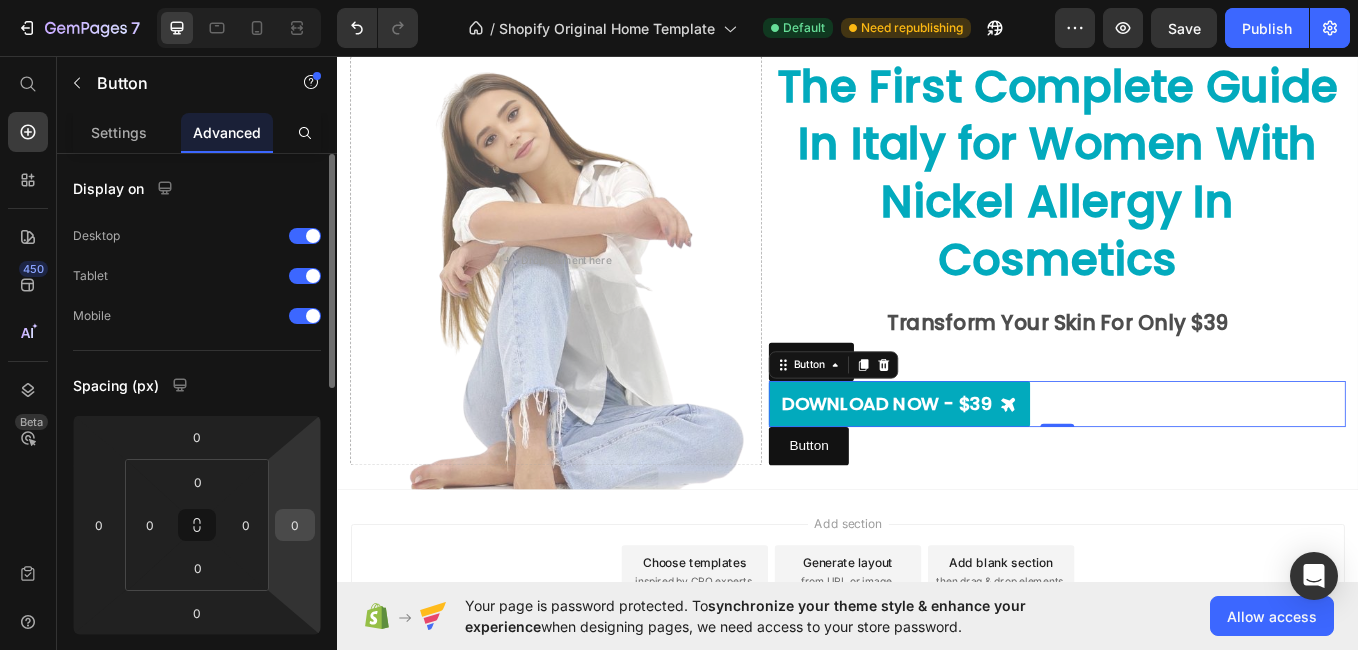 click on "0" at bounding box center (295, 525) 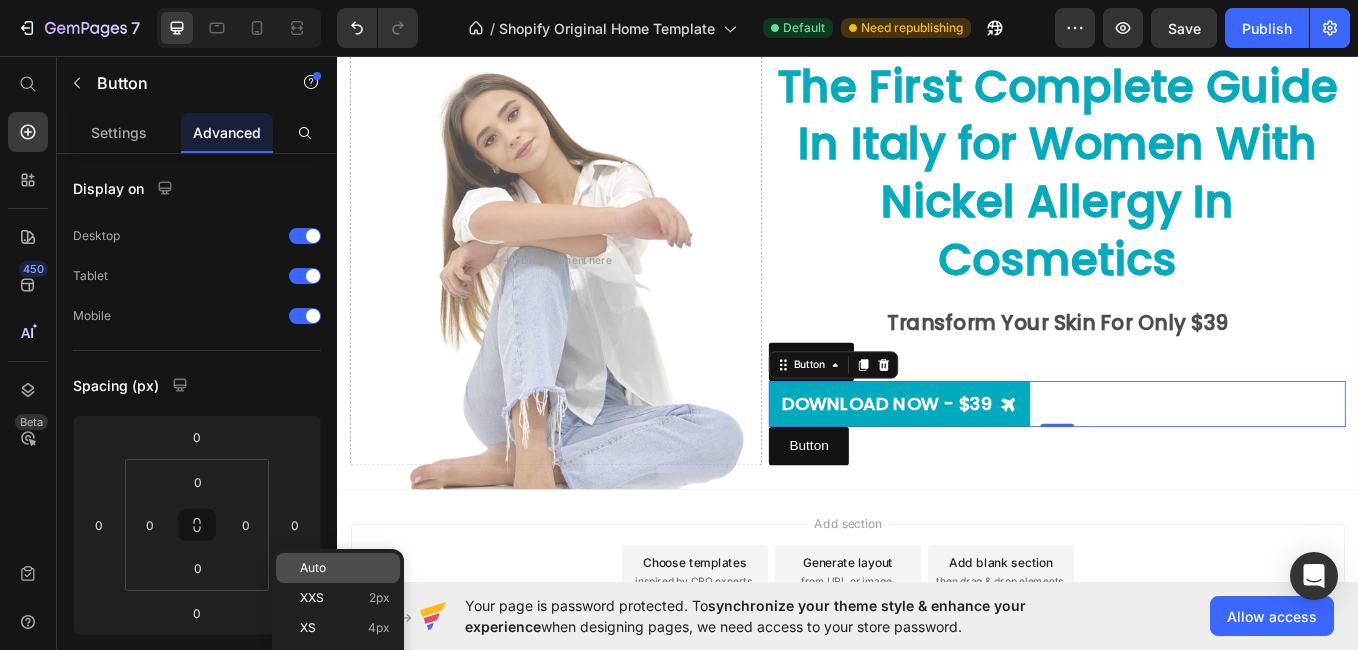 click on "Auto" at bounding box center (313, 568) 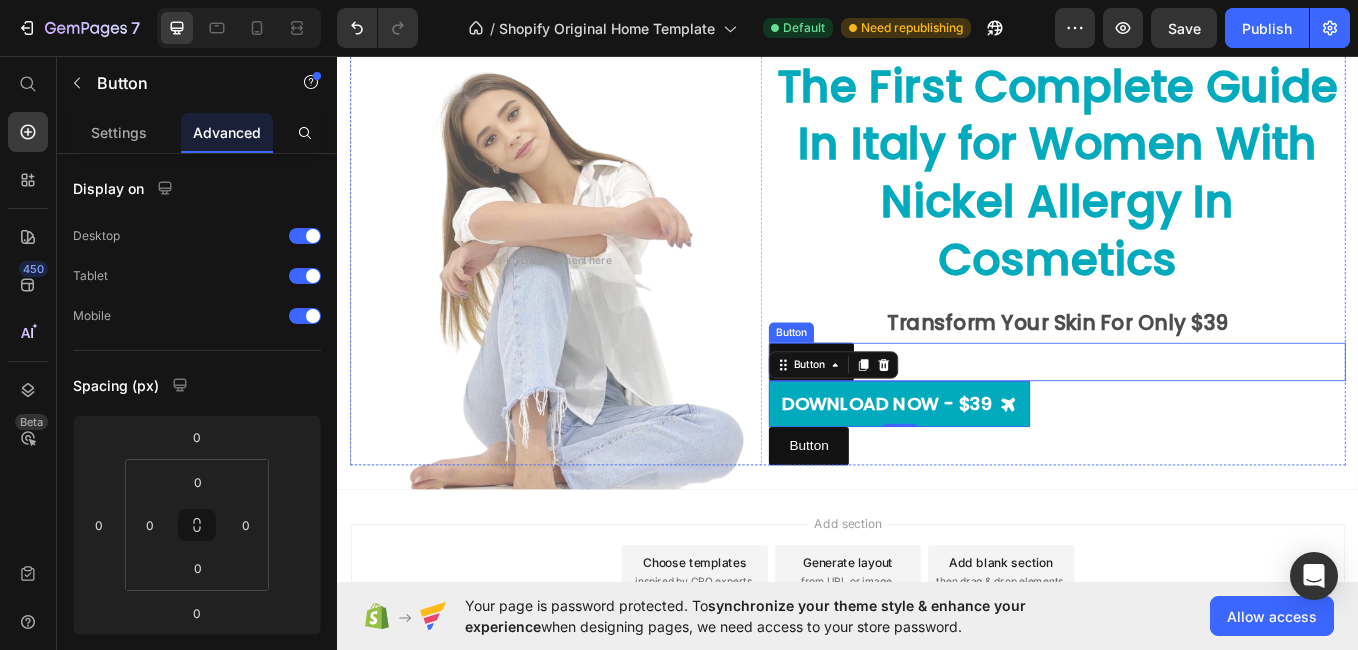 click on "Button Button" at bounding box center (1183, 415) 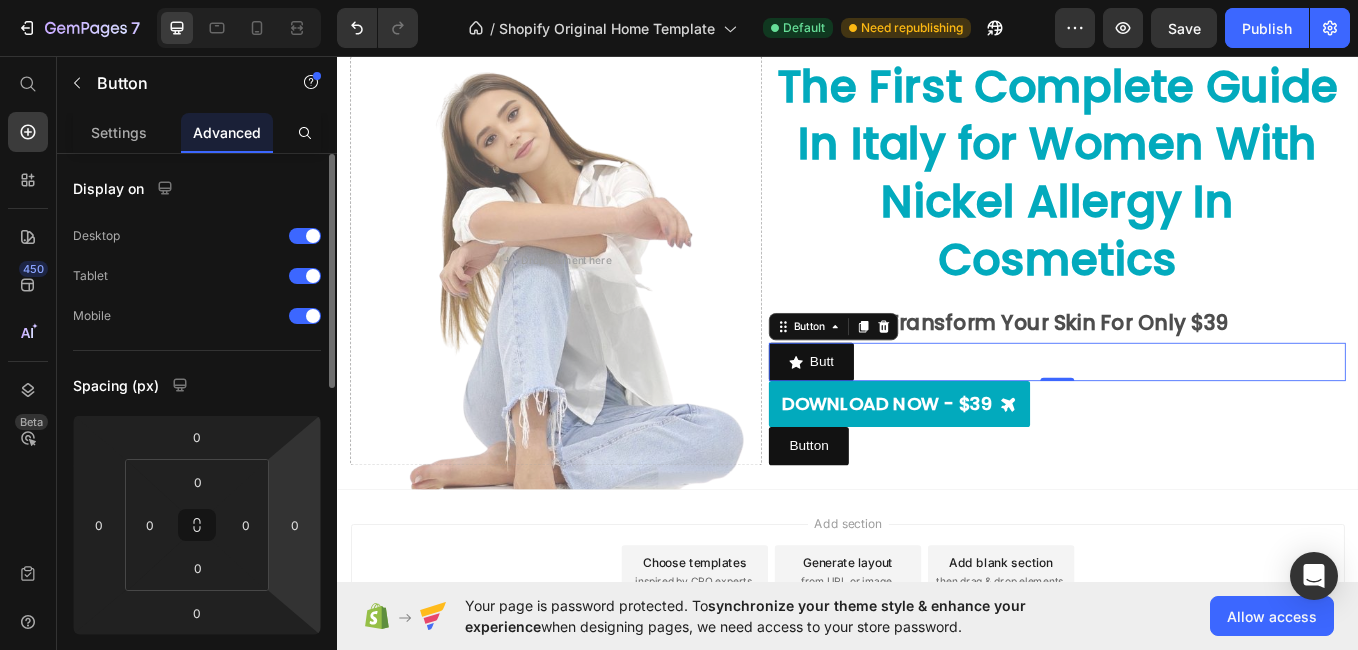 click on "7   /  Shopify Original Home Template Default Need republishing Preview  Save   Publish  450 Beta Start with Sections Elements Hero Section Product Detail Brands Trusted Badges Guarantee Product Breakdown How to use Testimonials Compare Bundle FAQs Social Proof Brand Story Product List Collection Blog List Contact Sticky Add to Cart Custom Footer Browse Library 450 Layout
Row
Row
Row
Row Text
Heading
Text Block Button
Button
Button
Sticky Back to top Media
Image" at bounding box center (679, 0) 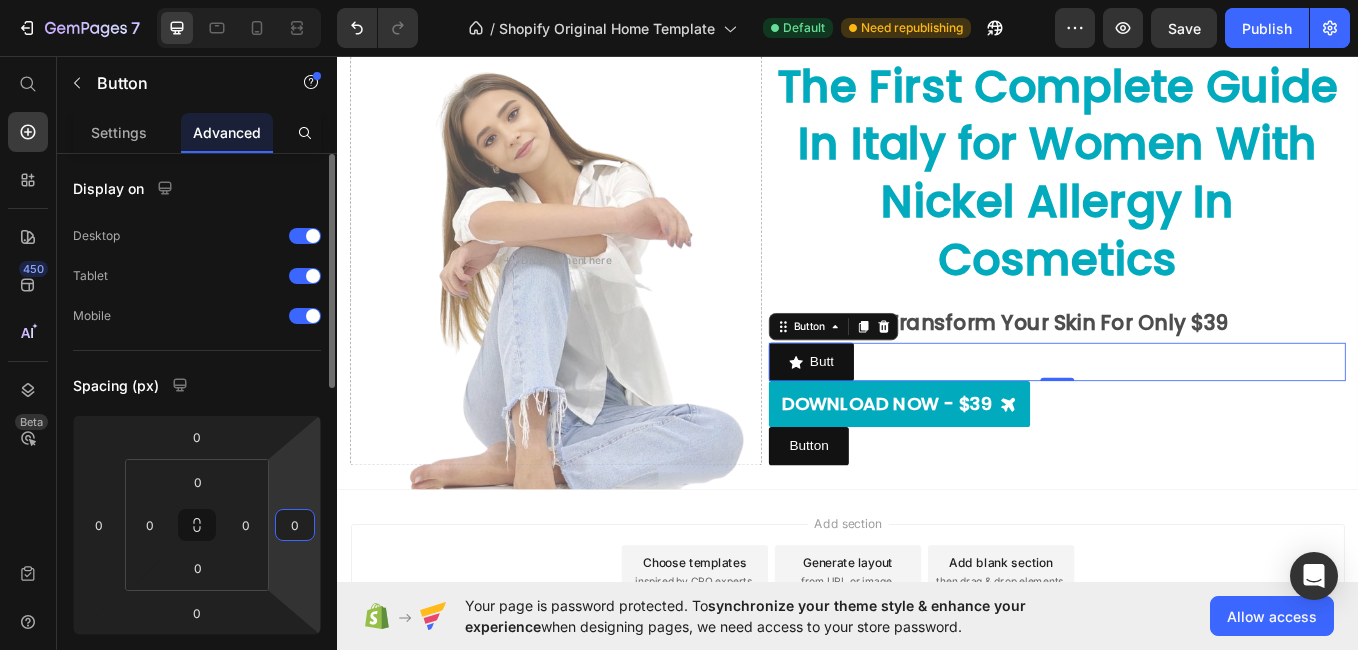 click on "7   /  Shopify Original Home Template Default Need republishing Preview  Save   Publish  450 Beta Start with Sections Elements Hero Section Product Detail Brands Trusted Badges Guarantee Product Breakdown How to use Testimonials Compare Bundle FAQs Social Proof Brand Story Product List Collection Blog List Contact Sticky Add to Cart Custom Footer Browse Library 450 Layout
Row
Row
Row
Row Text
Heading
Text Block Button
Button
Button
Sticky Back to top Media
Image" at bounding box center (679, 0) 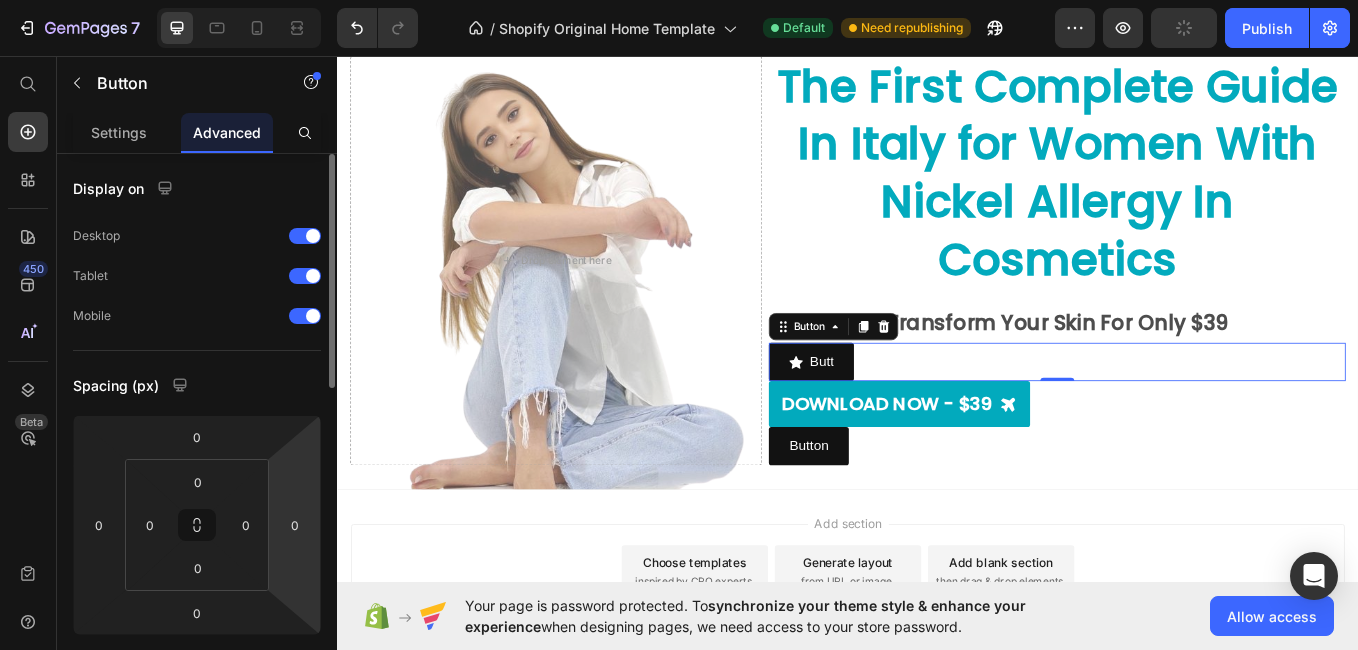 click on "7   /  Shopify Original Home Template Default Need republishing Preview  Publish  450 Beta Start with Sections Elements Hero Section Product Detail Brands Trusted Badges Guarantee Product Breakdown How to use Testimonials Compare Bundle FAQs Social Proof Brand Story Product List Collection Blog List Contact Sticky Add to Cart Custom Footer Browse Library 450 Layout
Row
Row
Row
Row Text
Heading
Text Block Button
Button
Button
Sticky Back to top Media
Image" at bounding box center (679, 0) 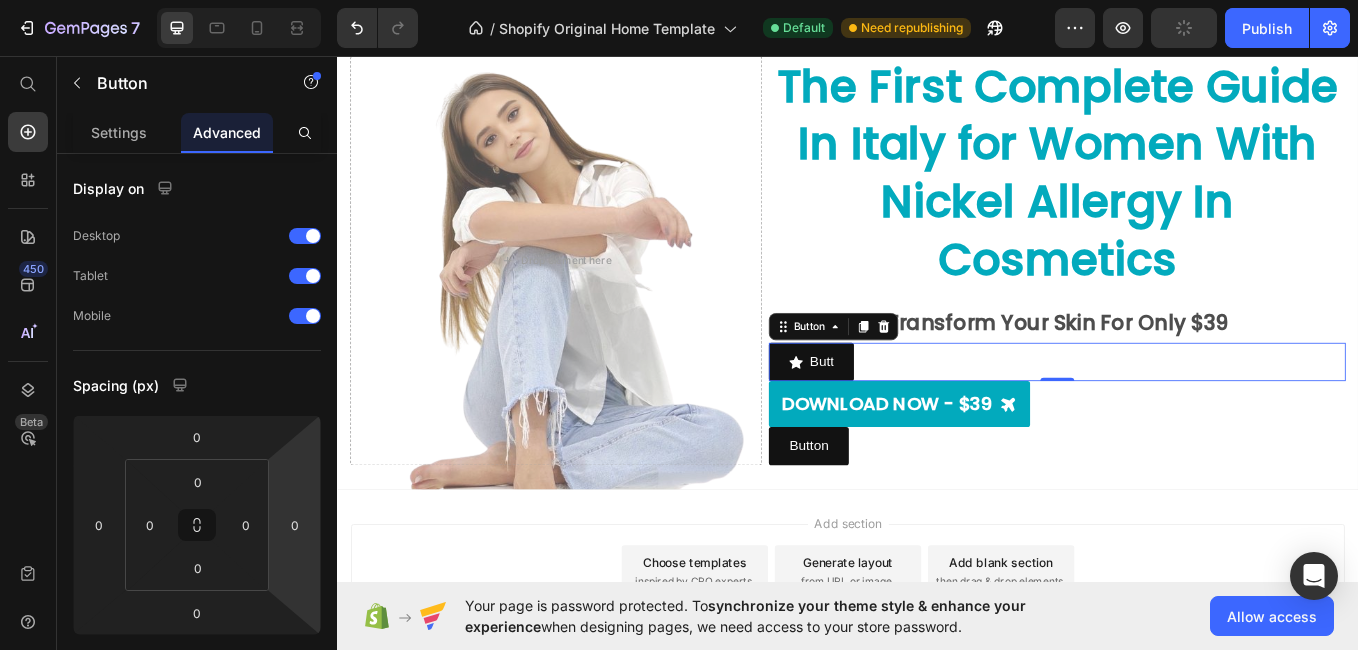 click on "7   /  Shopify Original Home Template Default Need republishing Preview  Publish  450 Beta Start with Sections Elements Hero Section Product Detail Brands Trusted Badges Guarantee Product Breakdown How to use Testimonials Compare Bundle FAQs Social Proof Brand Story Product List Collection Blog List Contact Sticky Add to Cart Custom Footer Browse Library 450 Layout
Row
Row
Row
Row Text
Heading
Text Block Button
Button
Button
Sticky Back to top Media
Image" at bounding box center (679, 0) 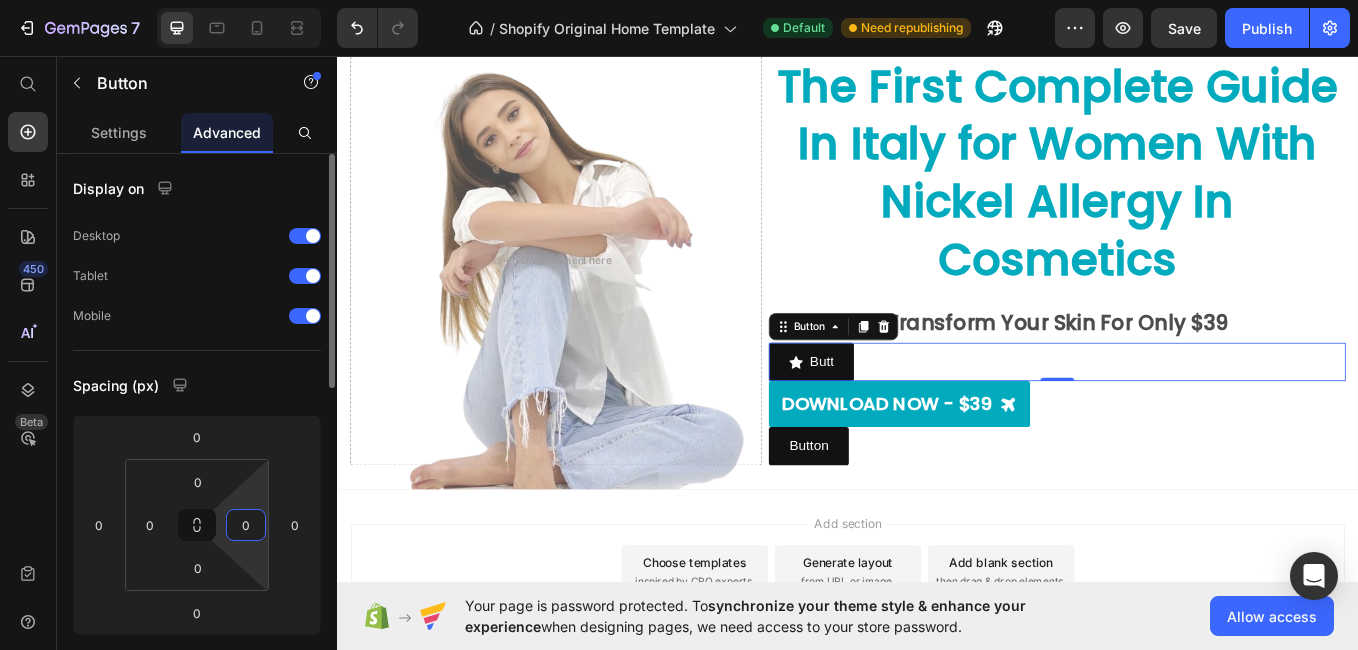 click on "0" at bounding box center (246, 525) 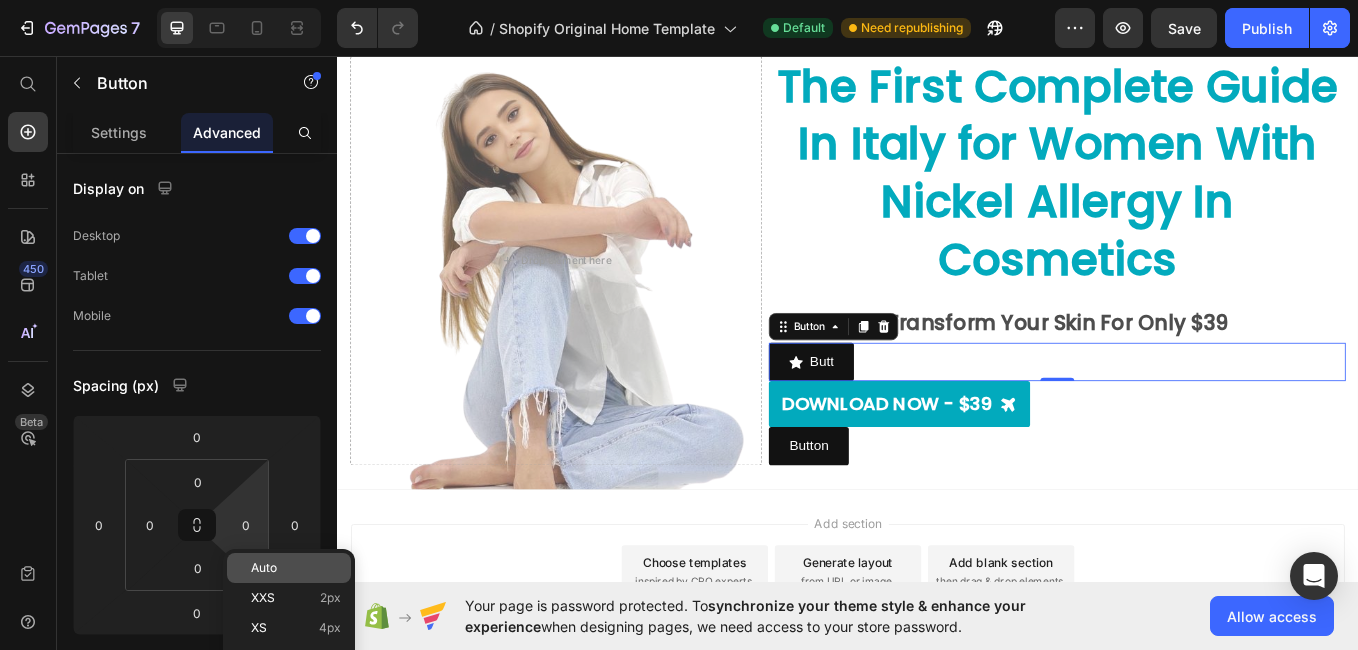 click on "Auto" at bounding box center [264, 568] 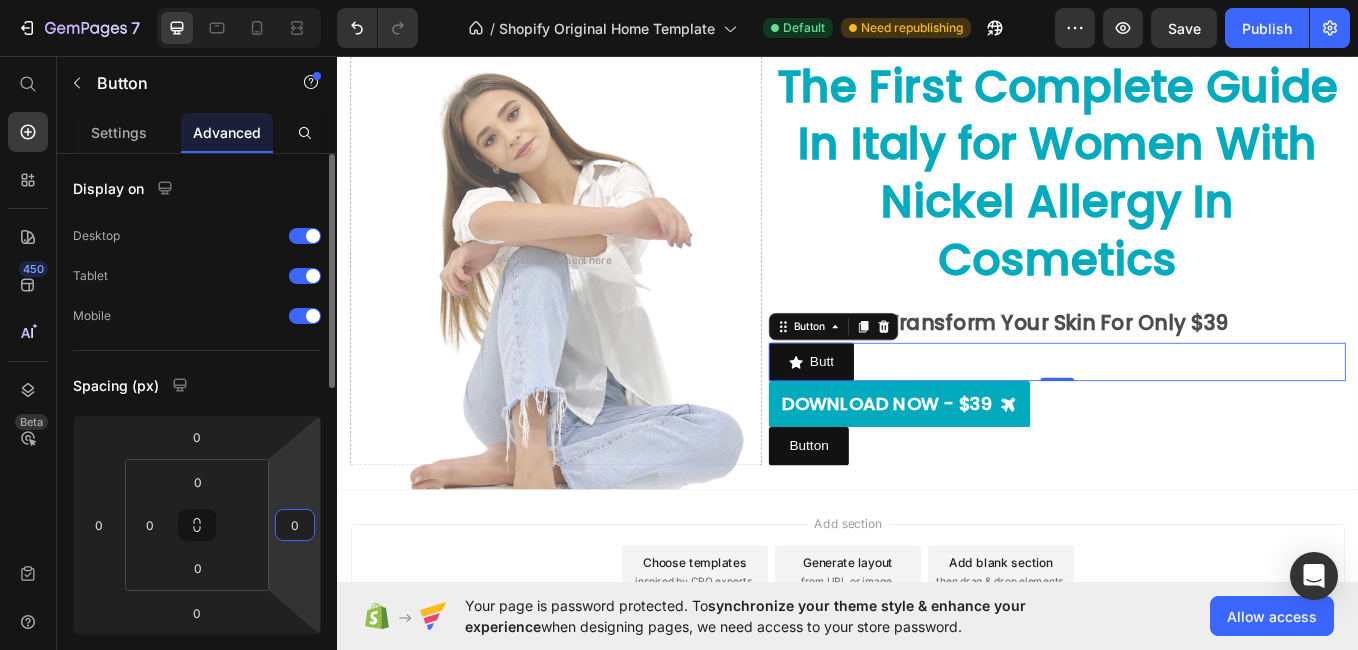 click on "0" at bounding box center [295, 525] 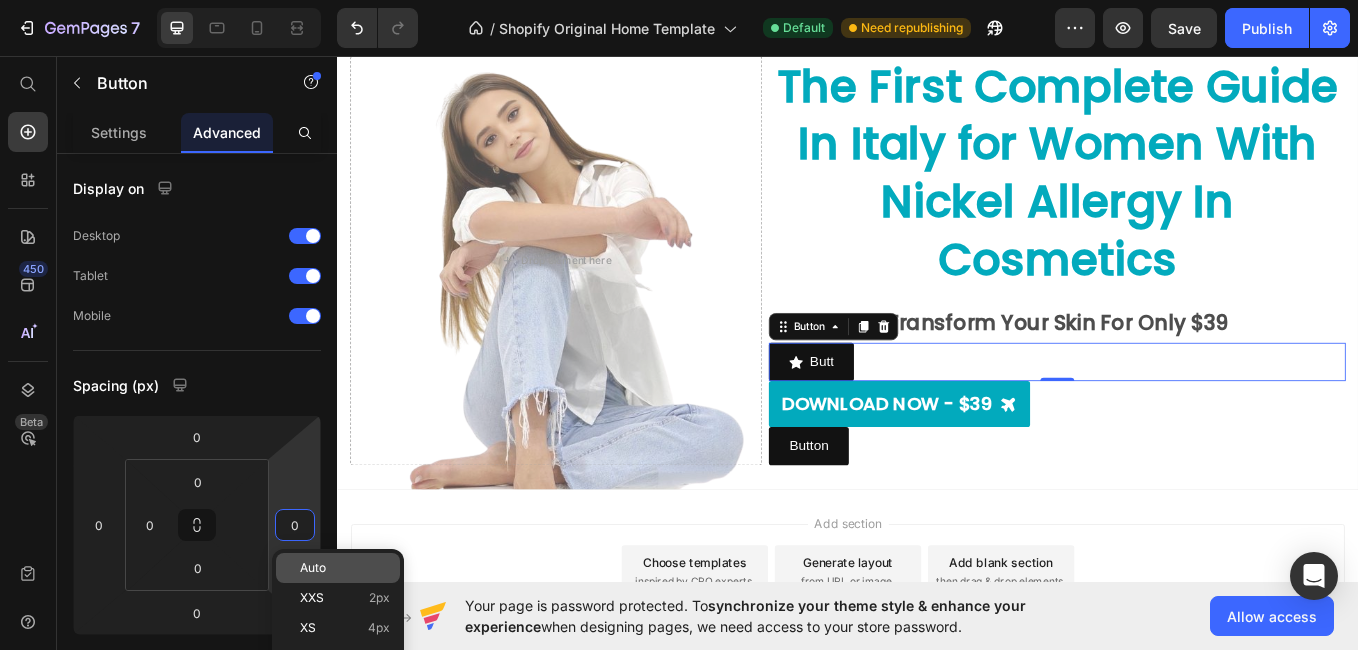 click on "Auto" at bounding box center (313, 568) 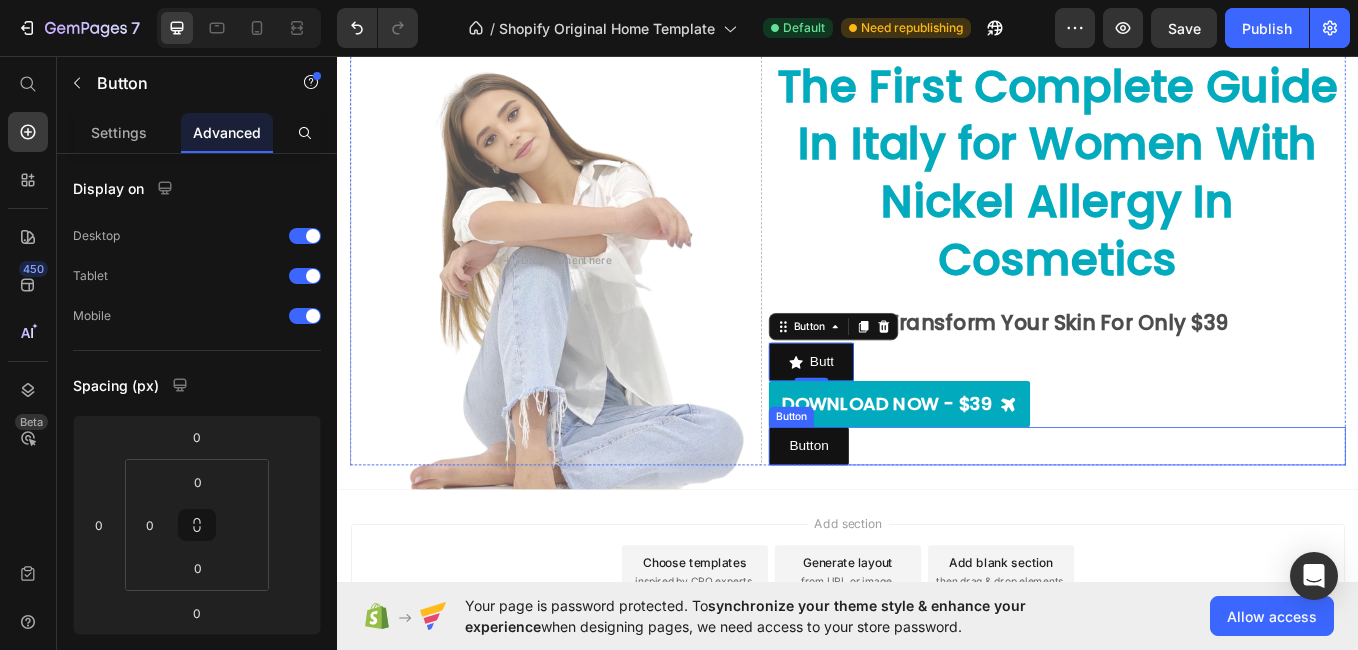 click on "Button Button" at bounding box center (1183, 514) 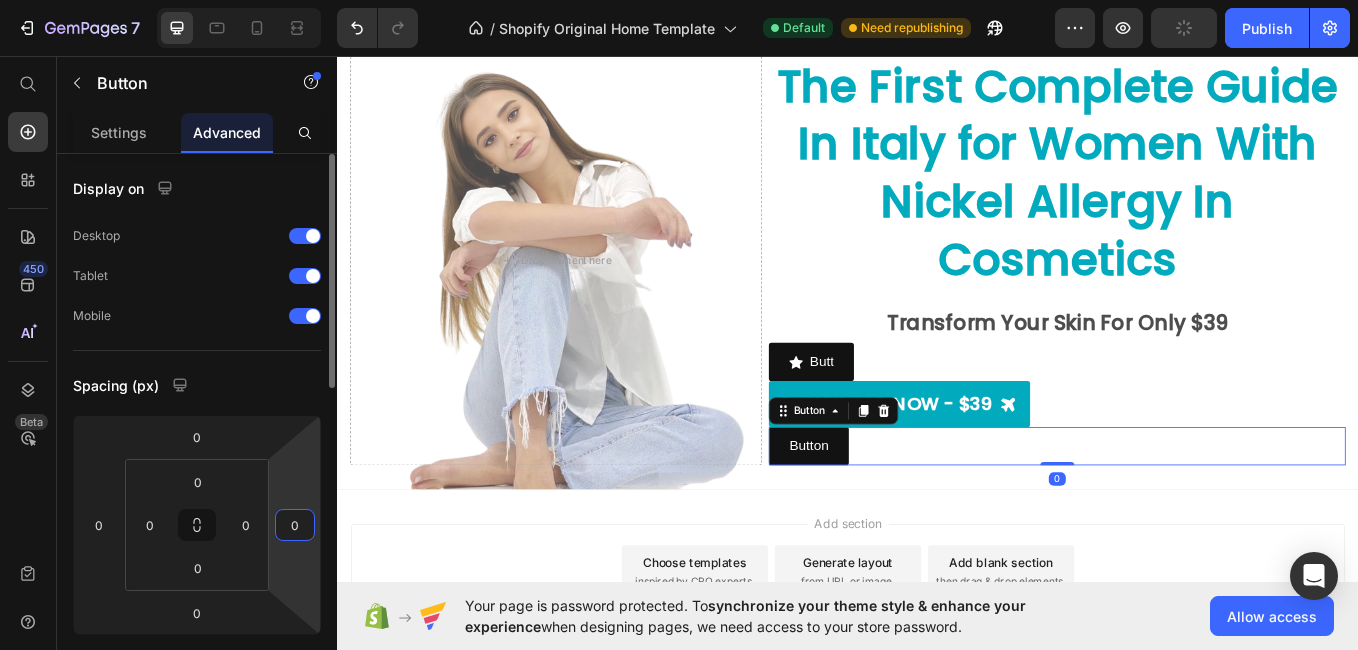 click on "0" at bounding box center [295, 525] 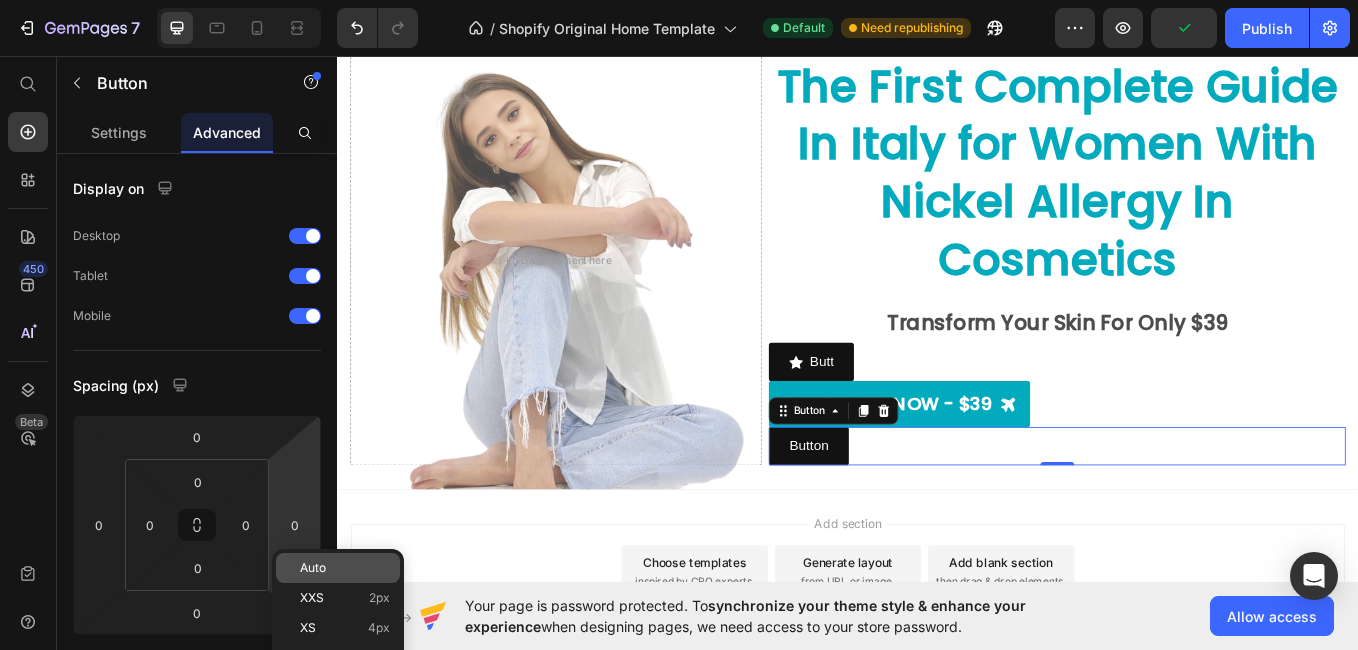 click on "Auto" 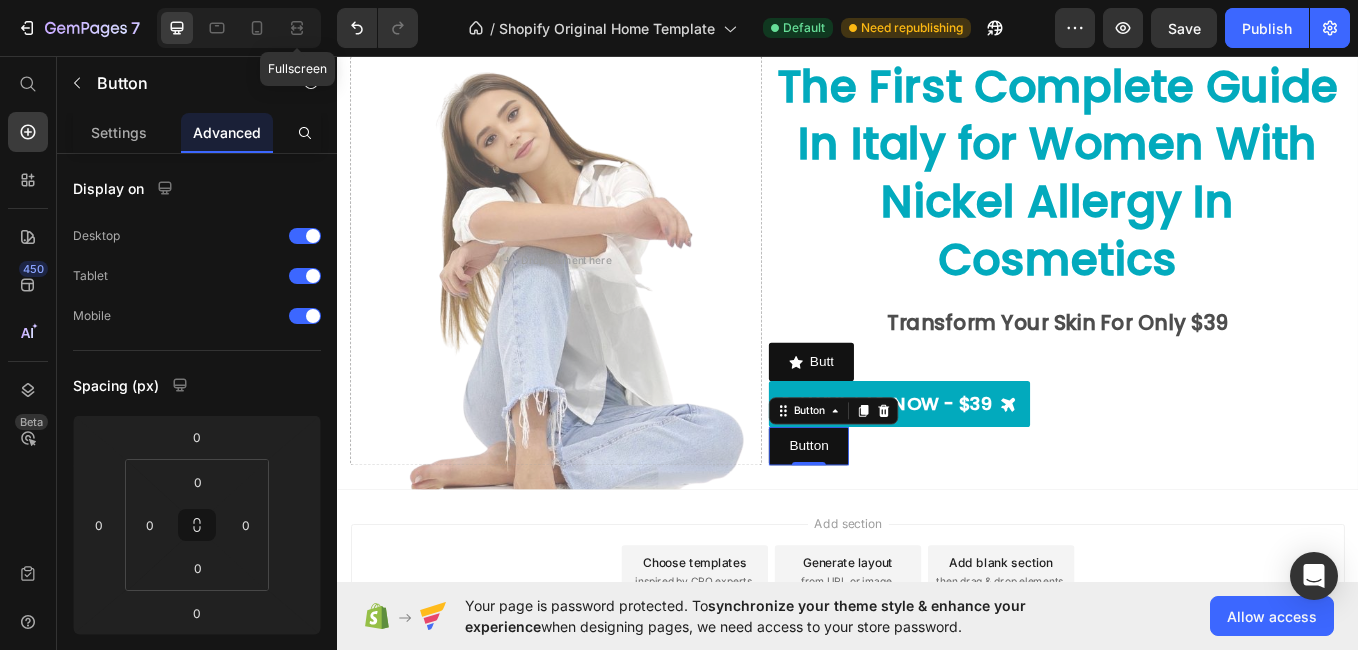 click 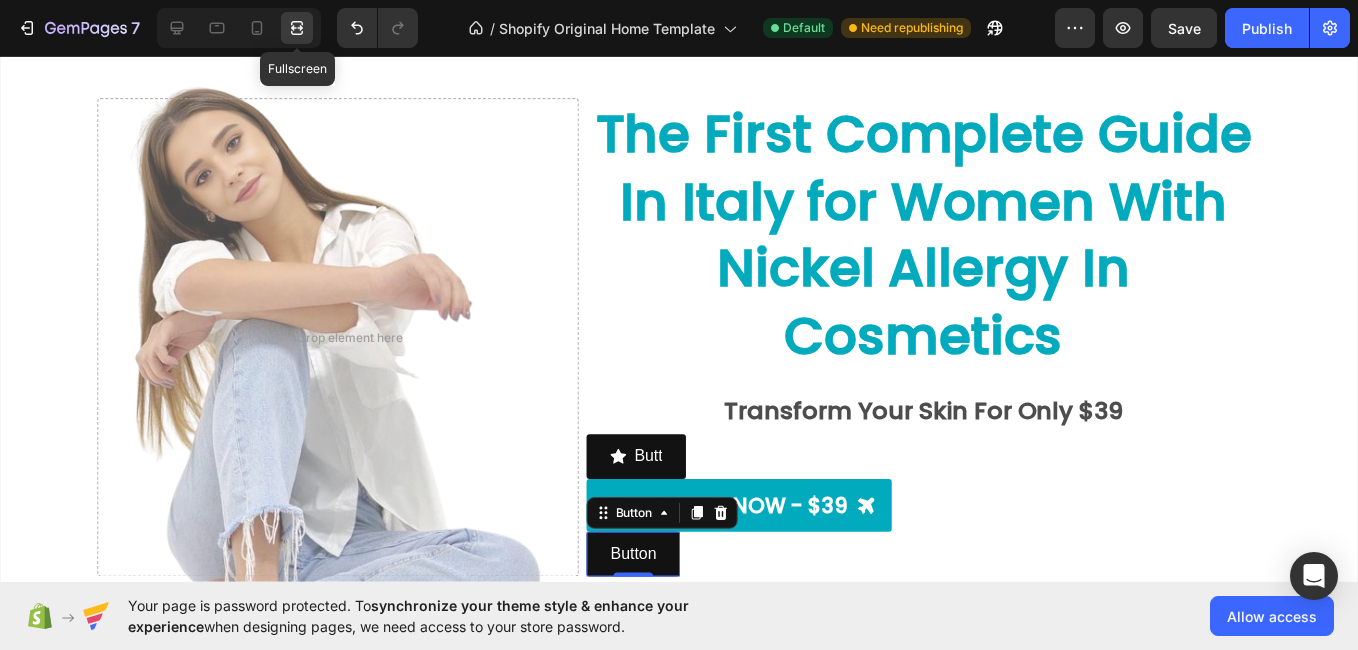 scroll, scrollTop: 328, scrollLeft: 0, axis: vertical 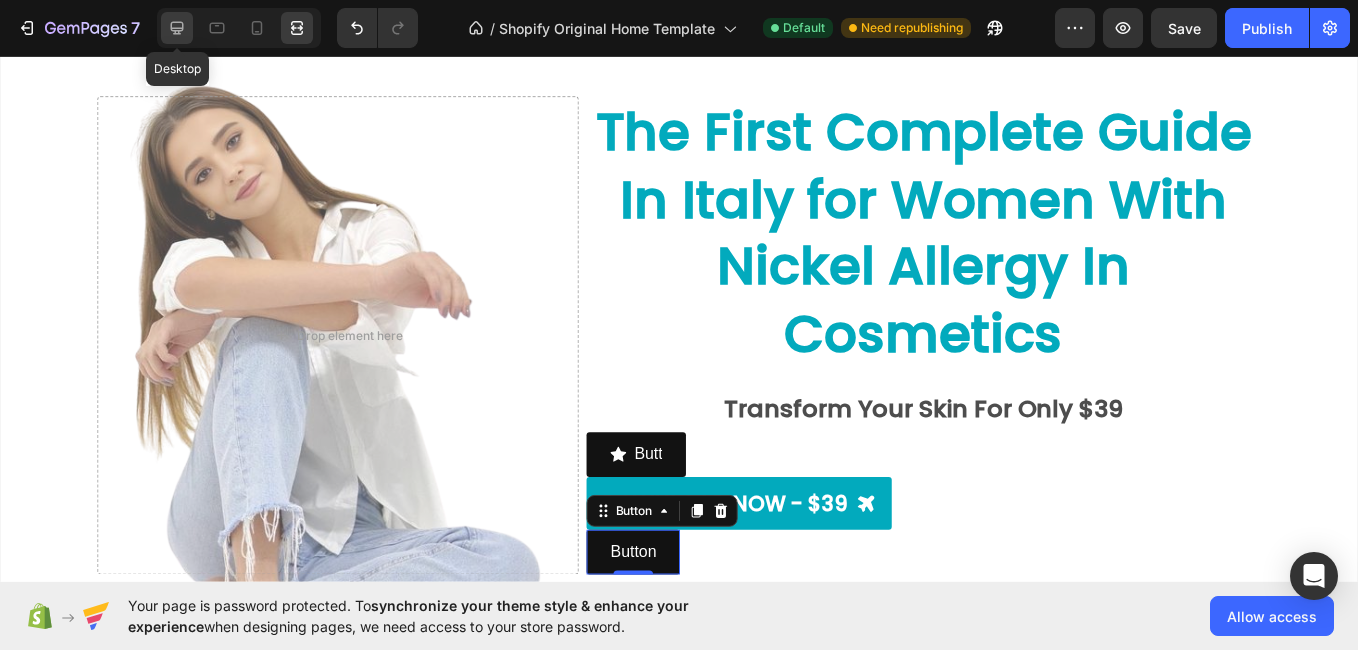 click 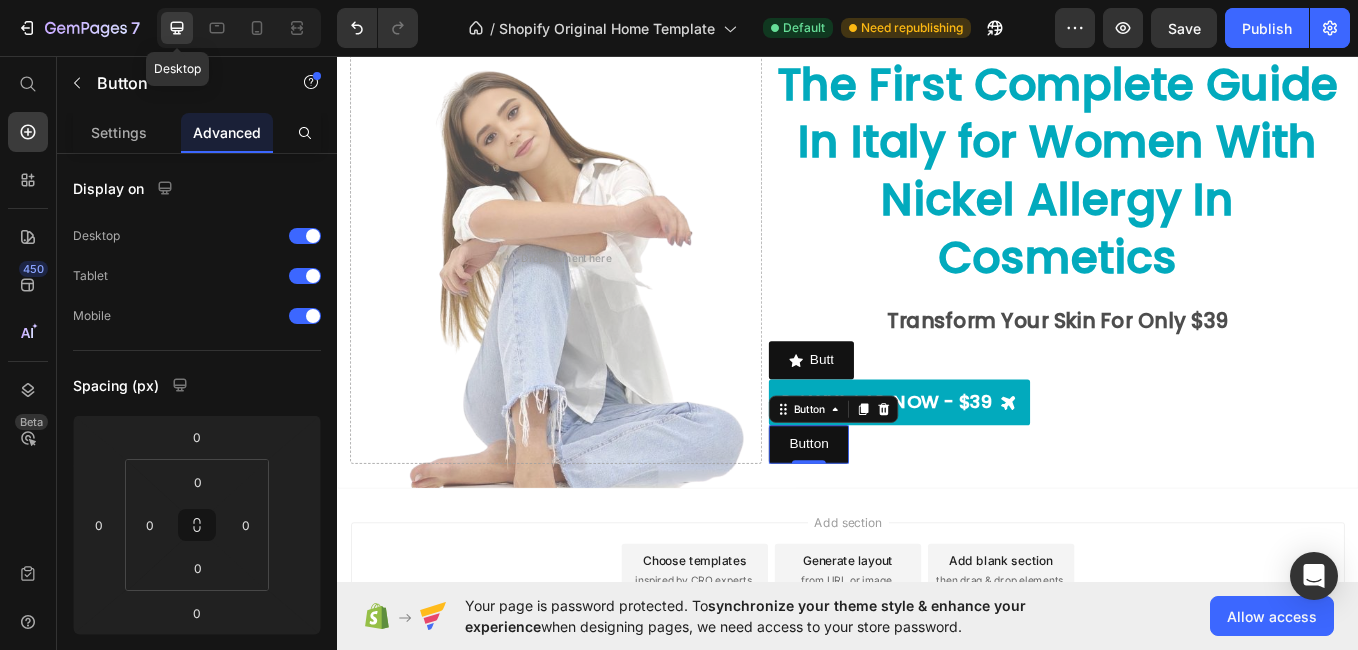 scroll, scrollTop: 326, scrollLeft: 0, axis: vertical 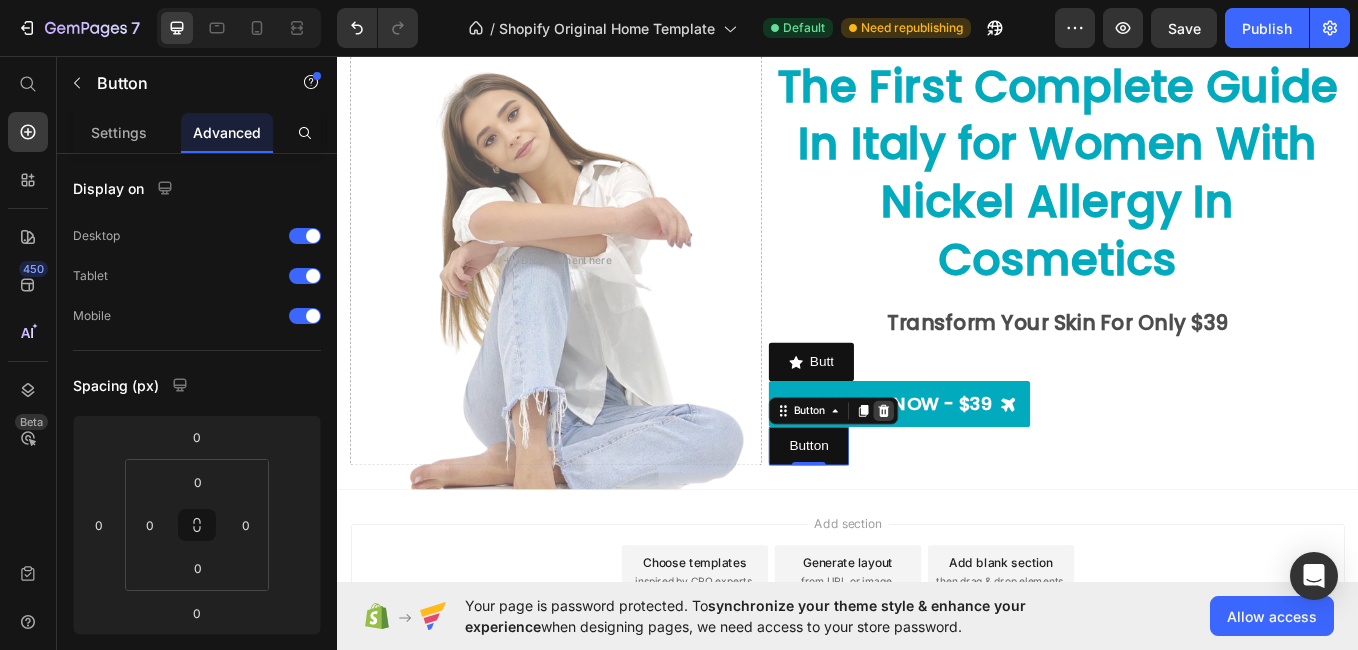click 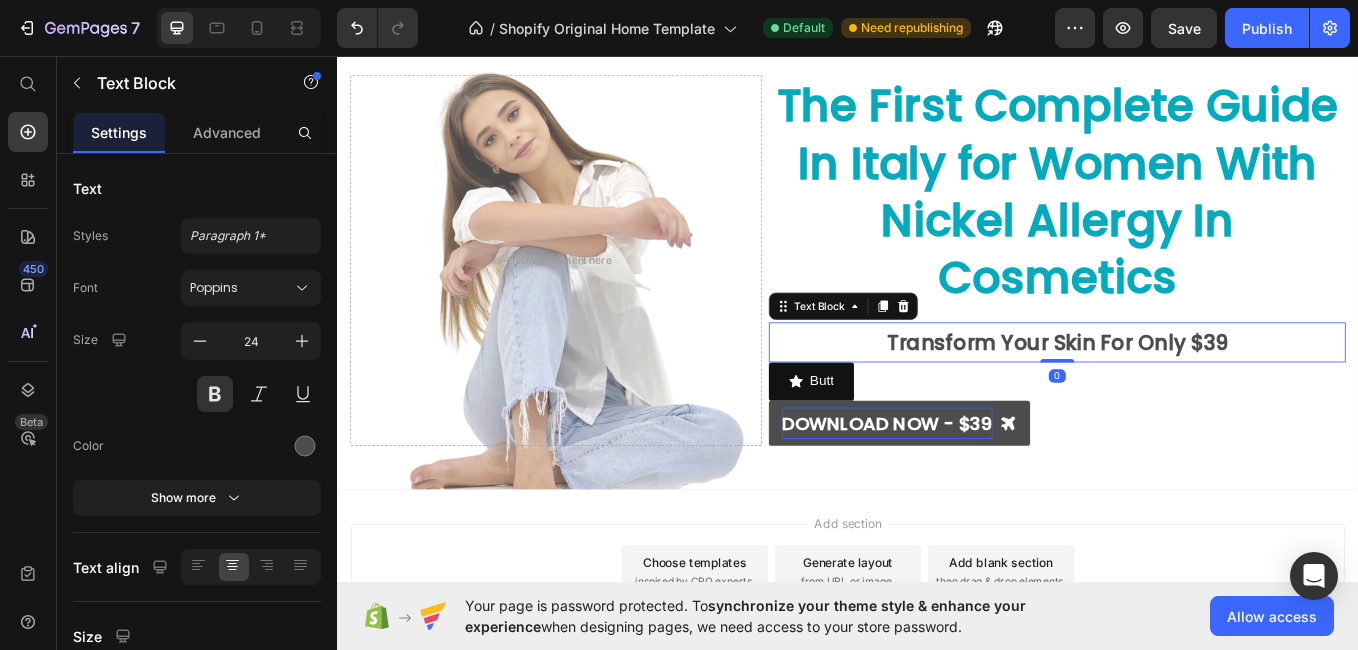 scroll, scrollTop: 411, scrollLeft: 0, axis: vertical 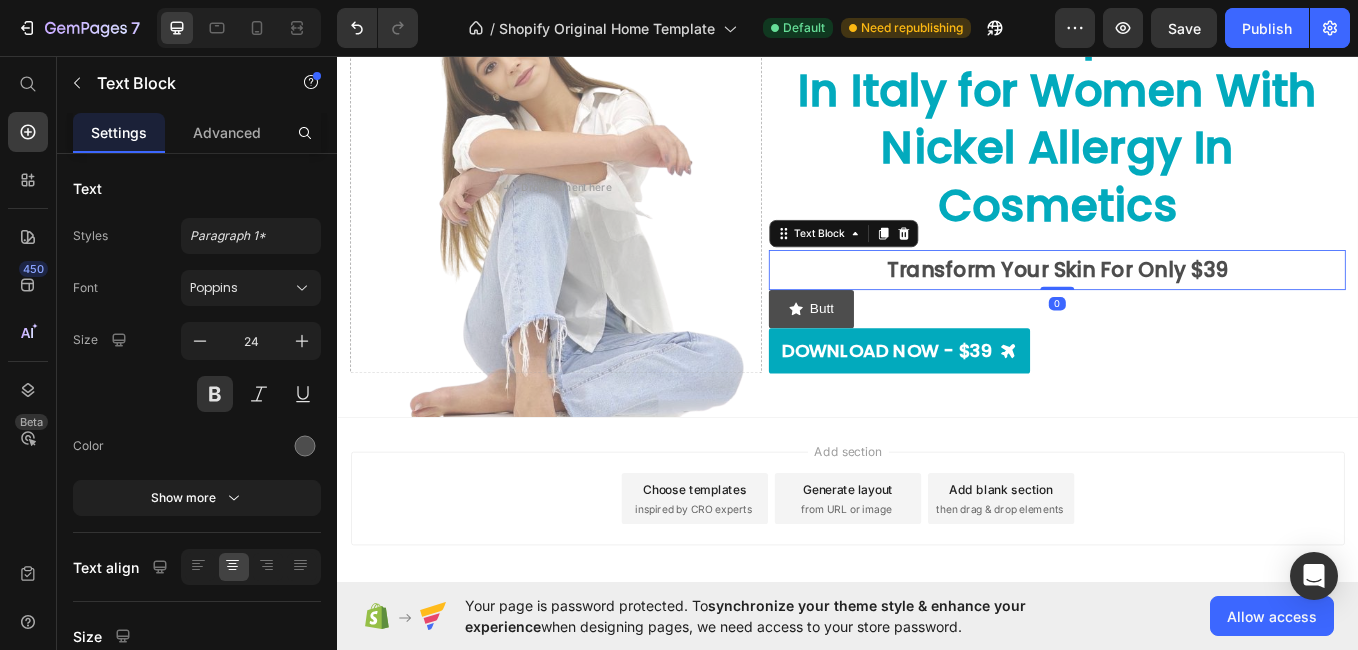 click on "Button" at bounding box center [894, 353] 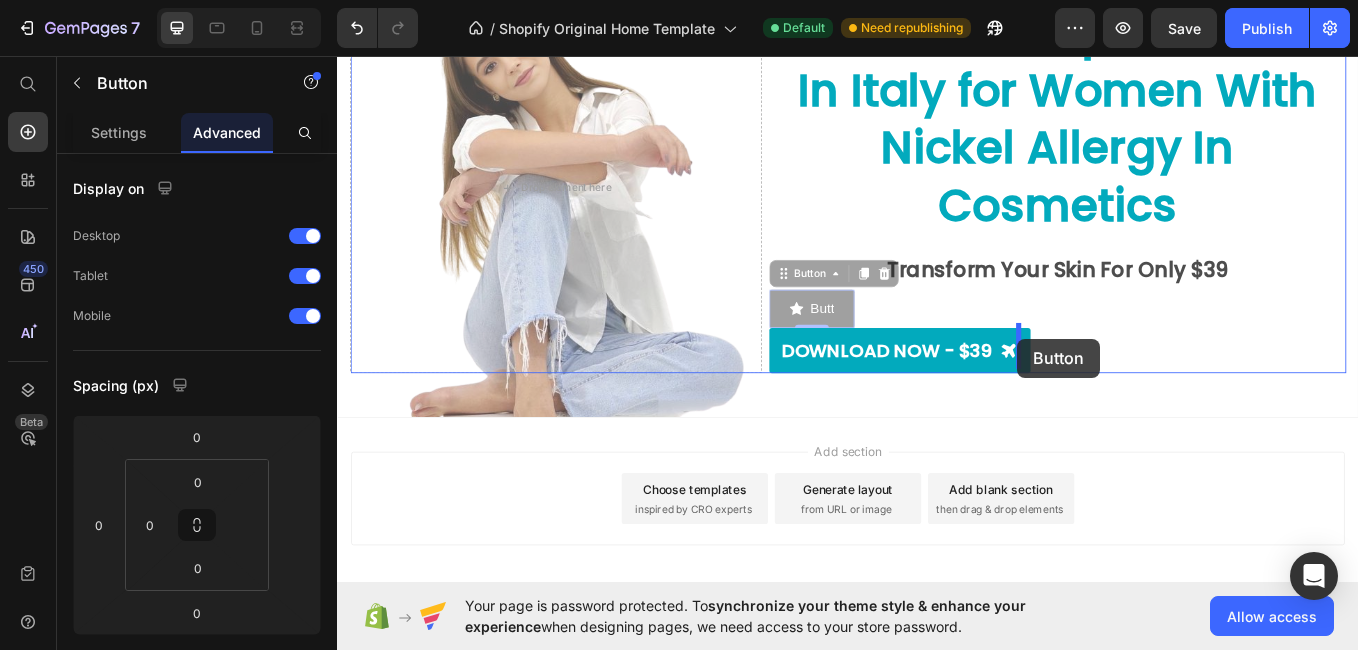 drag, startPoint x: 854, startPoint y: 312, endPoint x: 1132, endPoint y: 385, distance: 287.42477 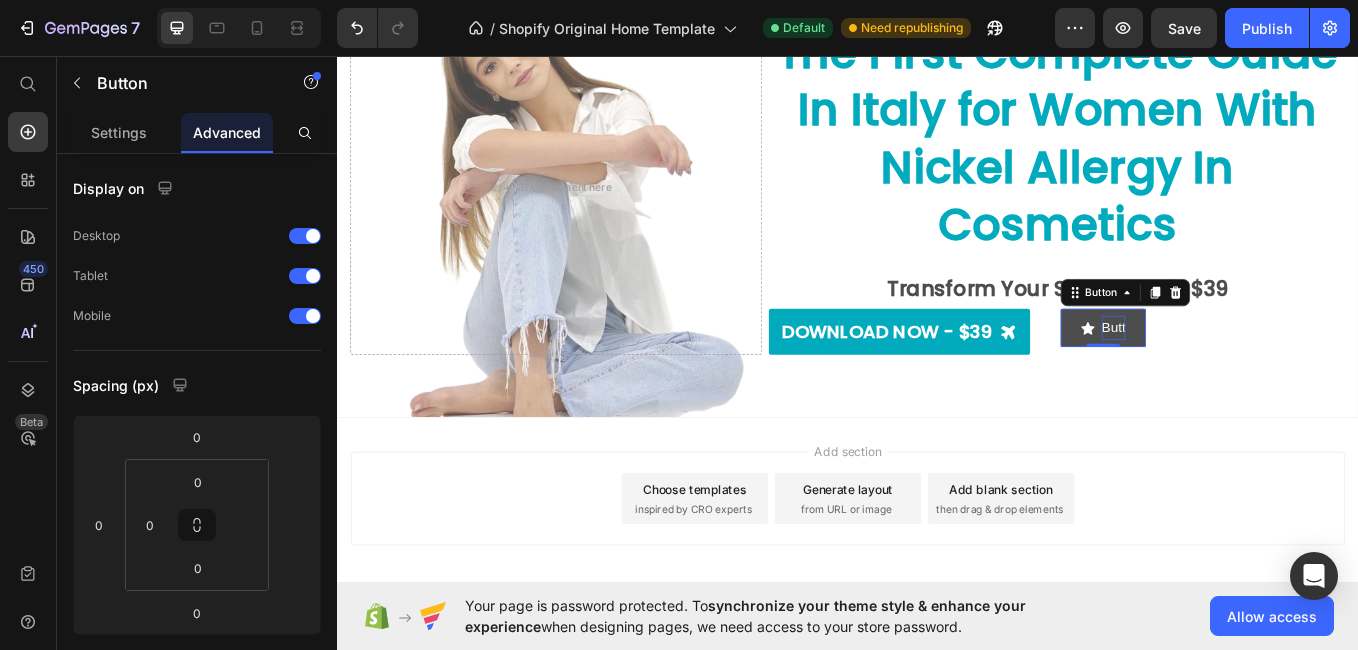 click on "Button" at bounding box center [1249, 375] 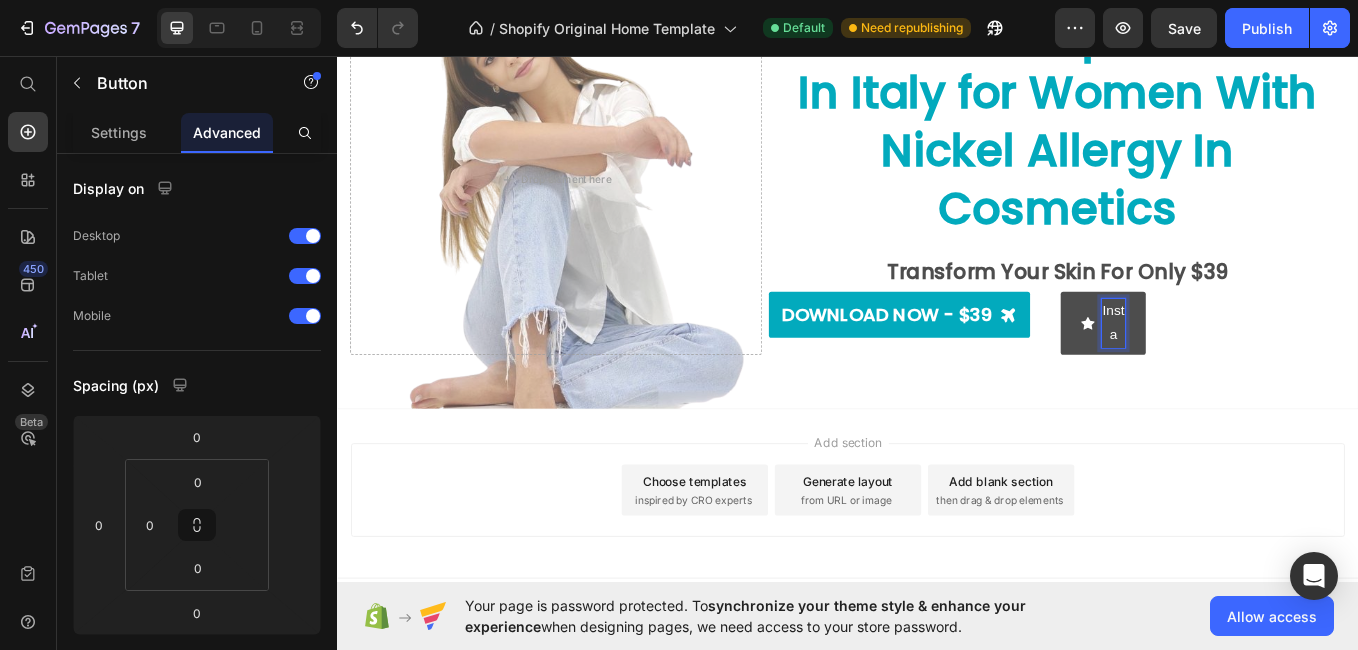 scroll, scrollTop: 411, scrollLeft: 0, axis: vertical 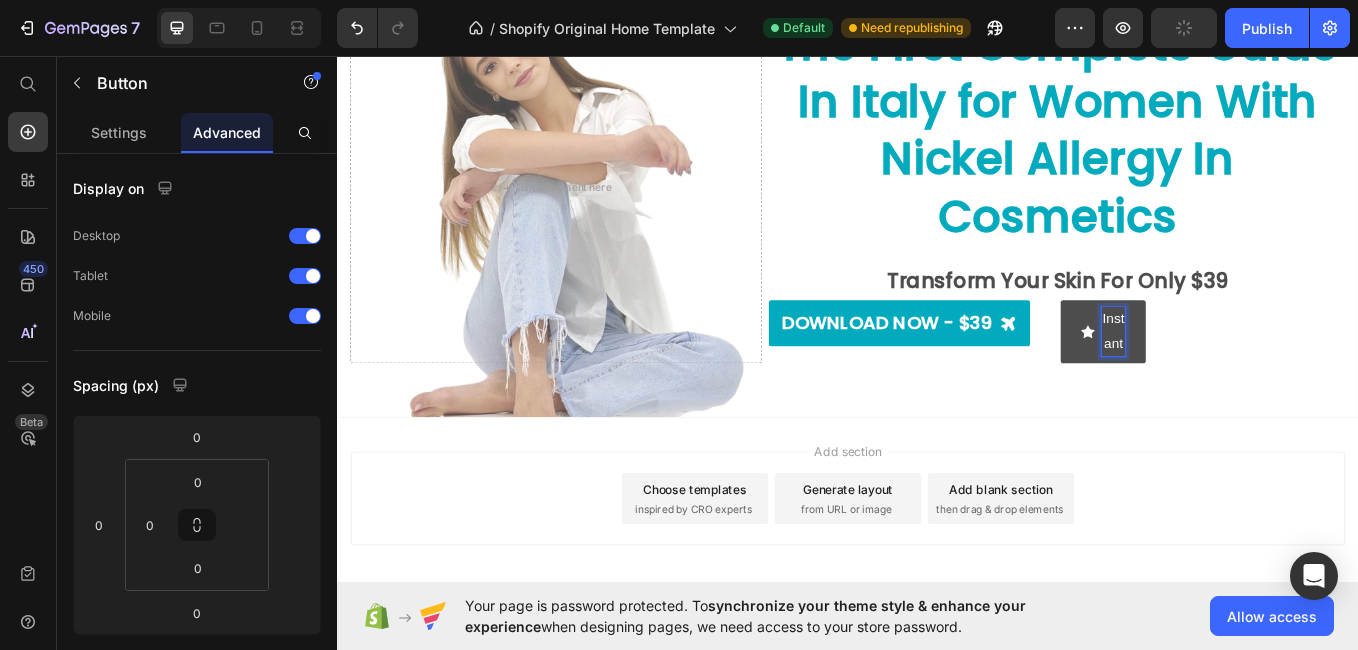 click on "Instant" at bounding box center [1237, 380] 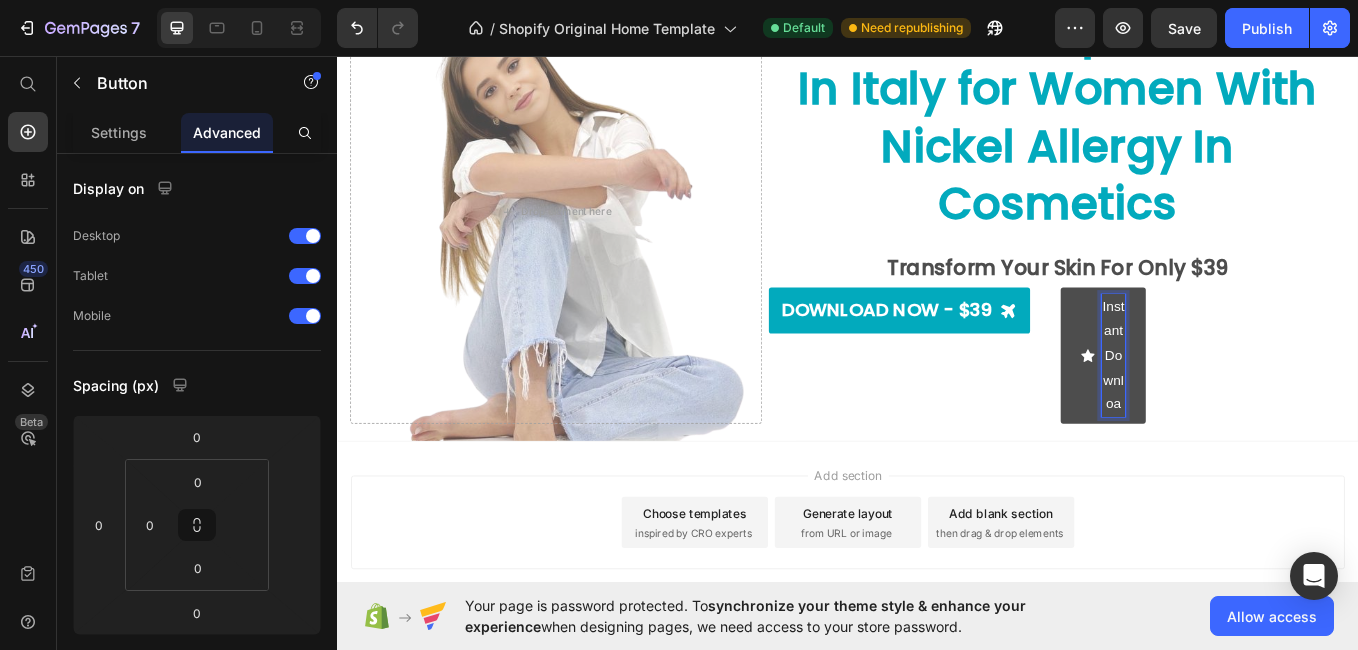 scroll, scrollTop: 368, scrollLeft: 0, axis: vertical 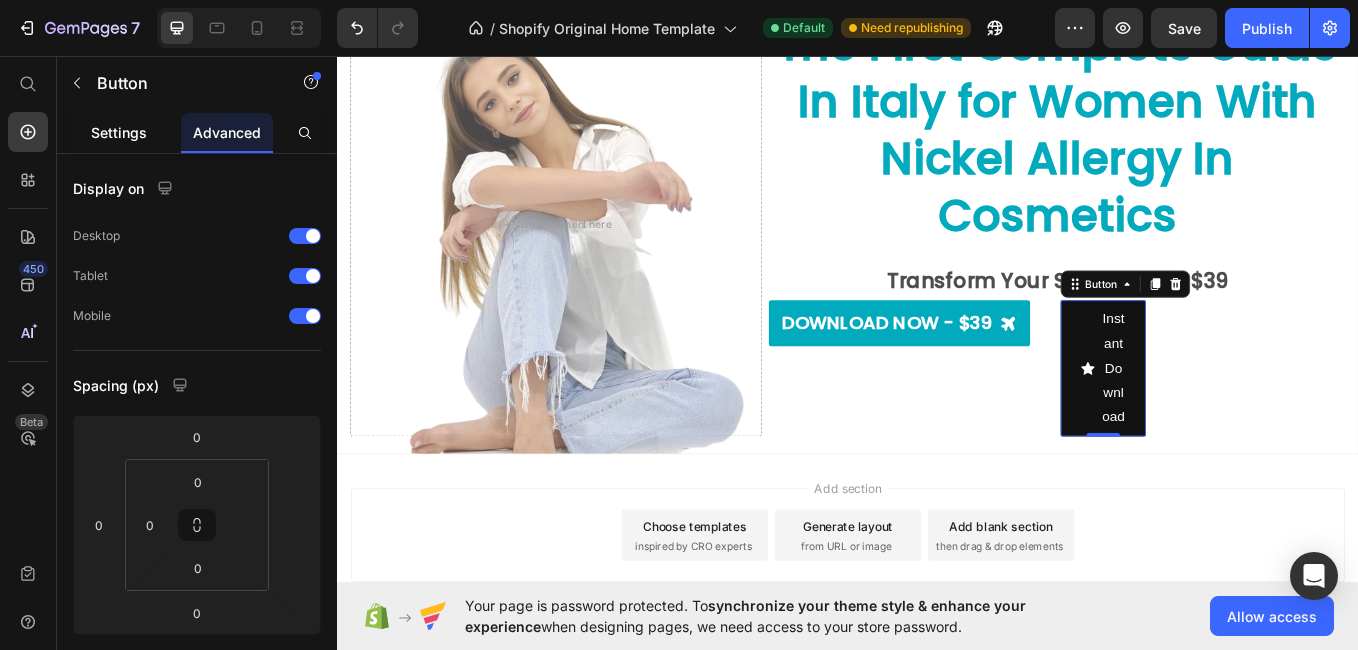click on "Settings" 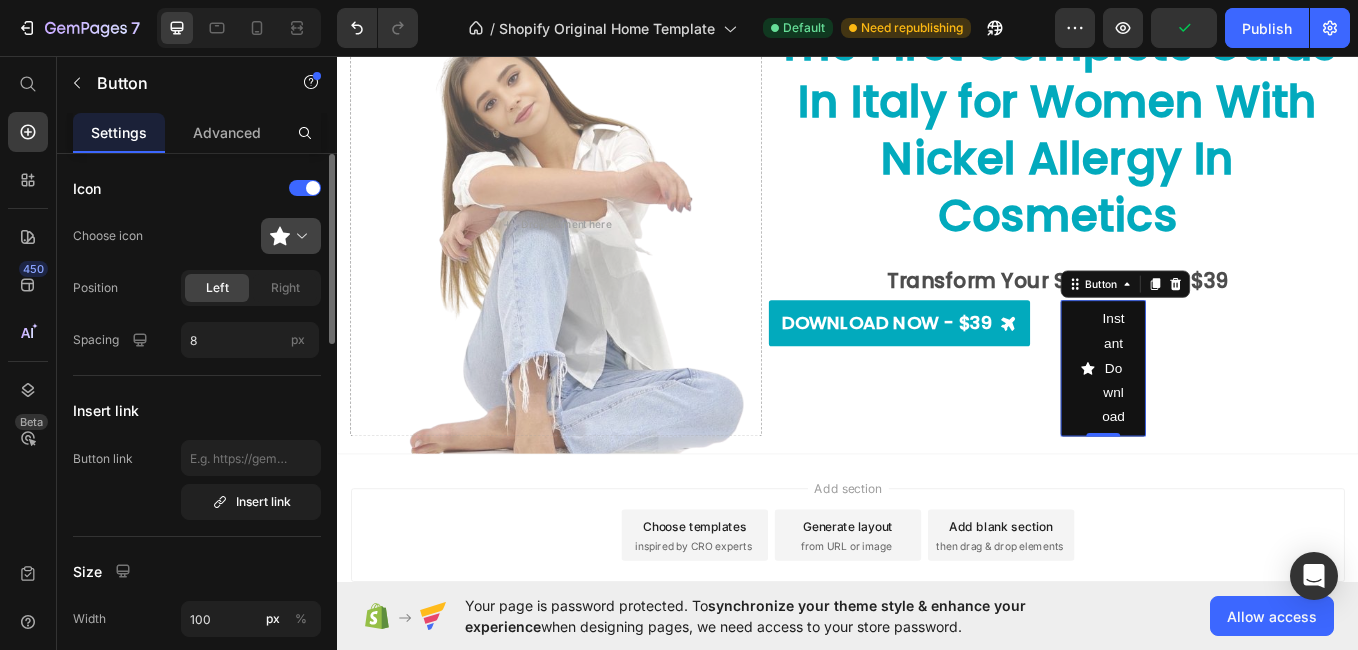 click at bounding box center (299, 236) 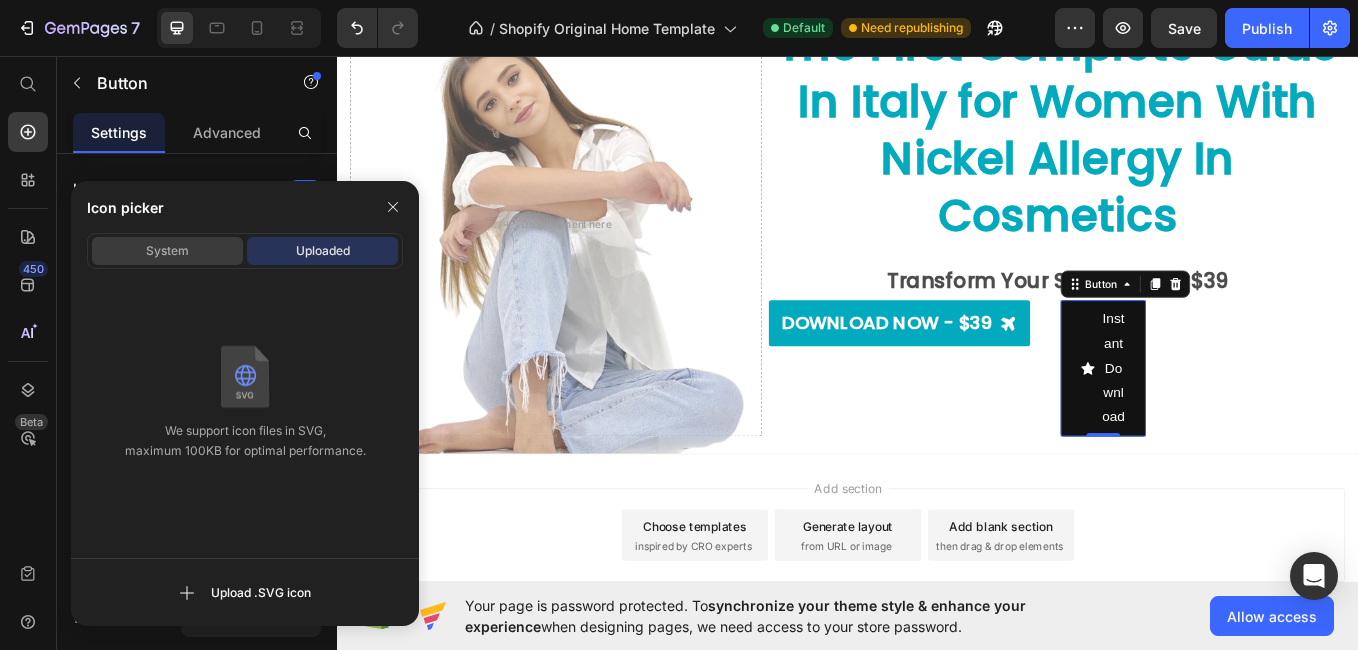 click on "System" at bounding box center (167, 251) 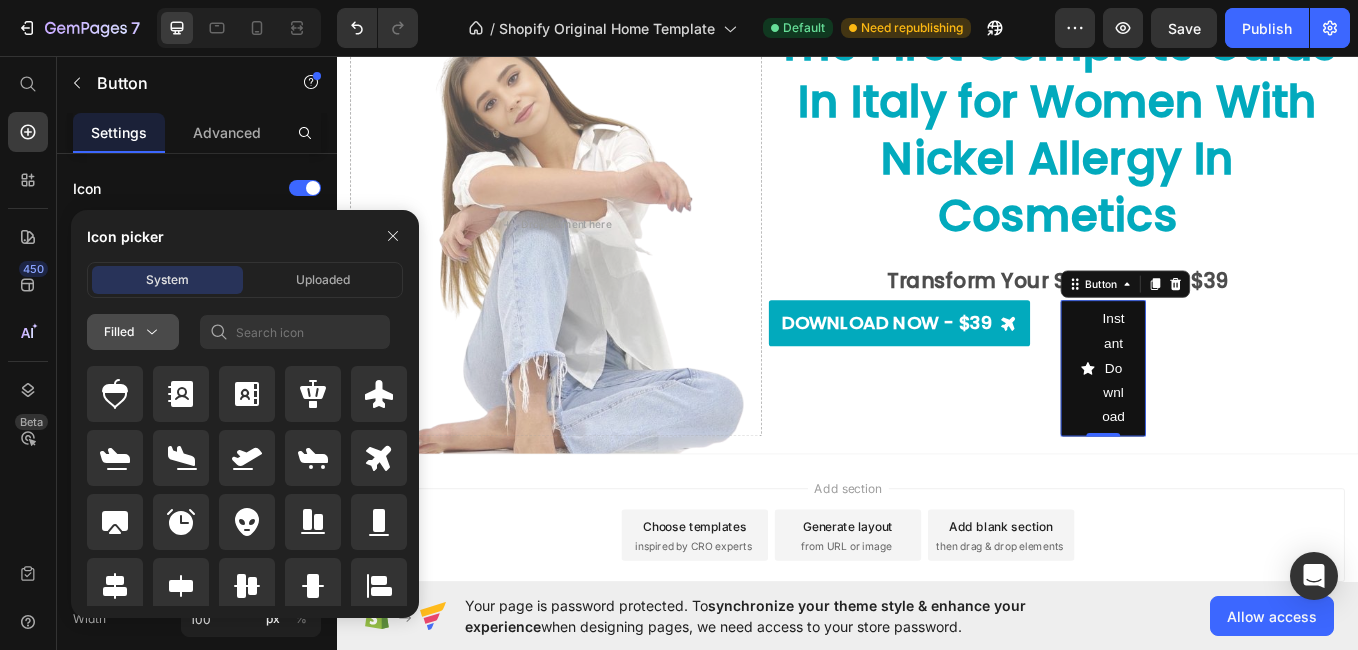 click on "Filled" at bounding box center [133, 332] 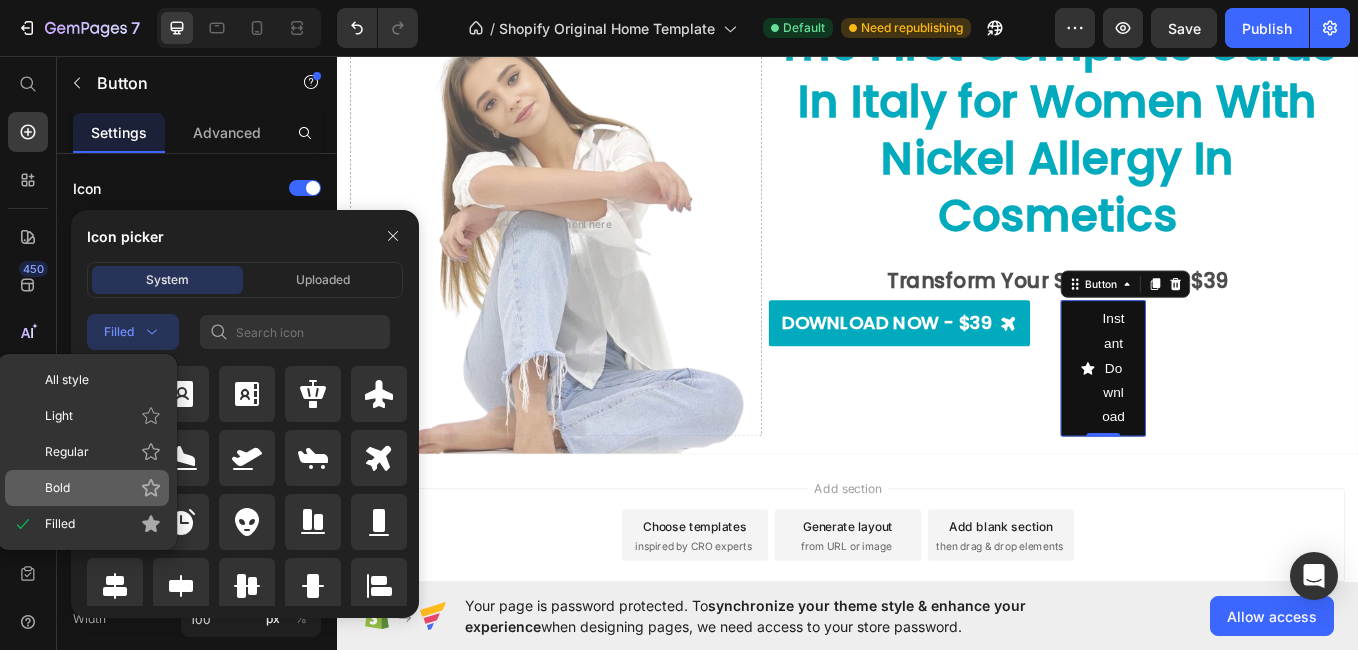 click on "Bold" at bounding box center [103, 488] 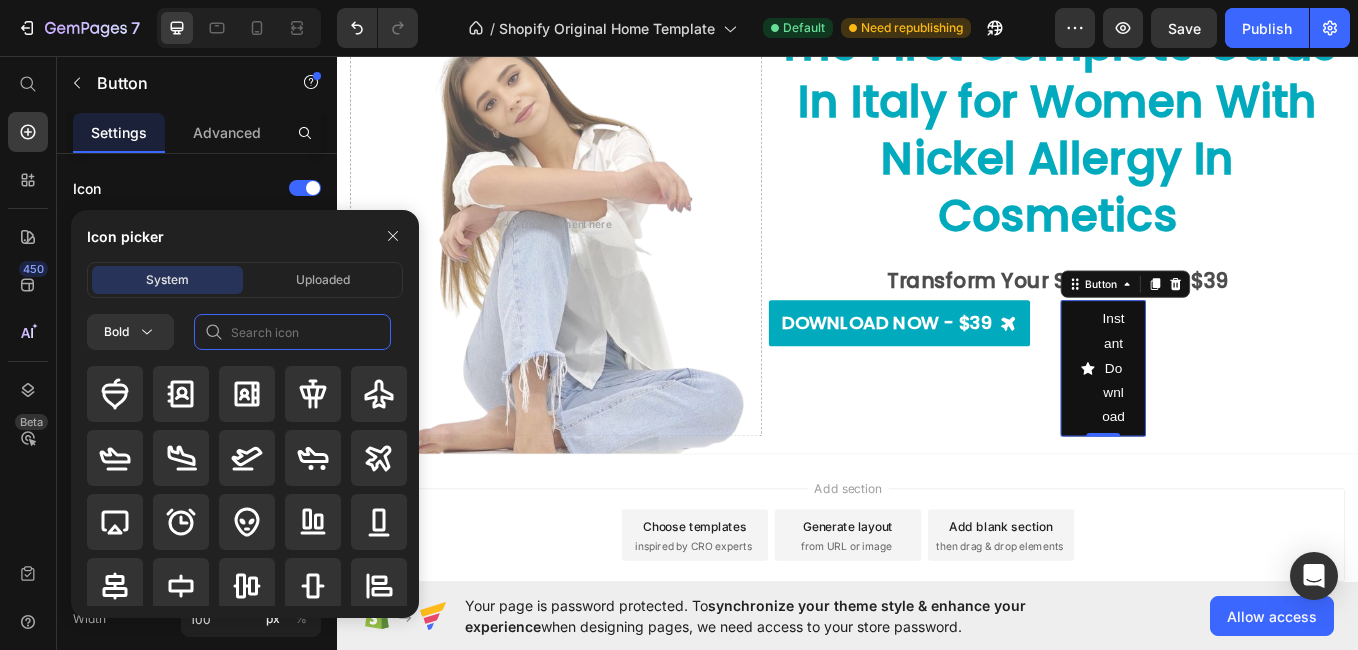 click 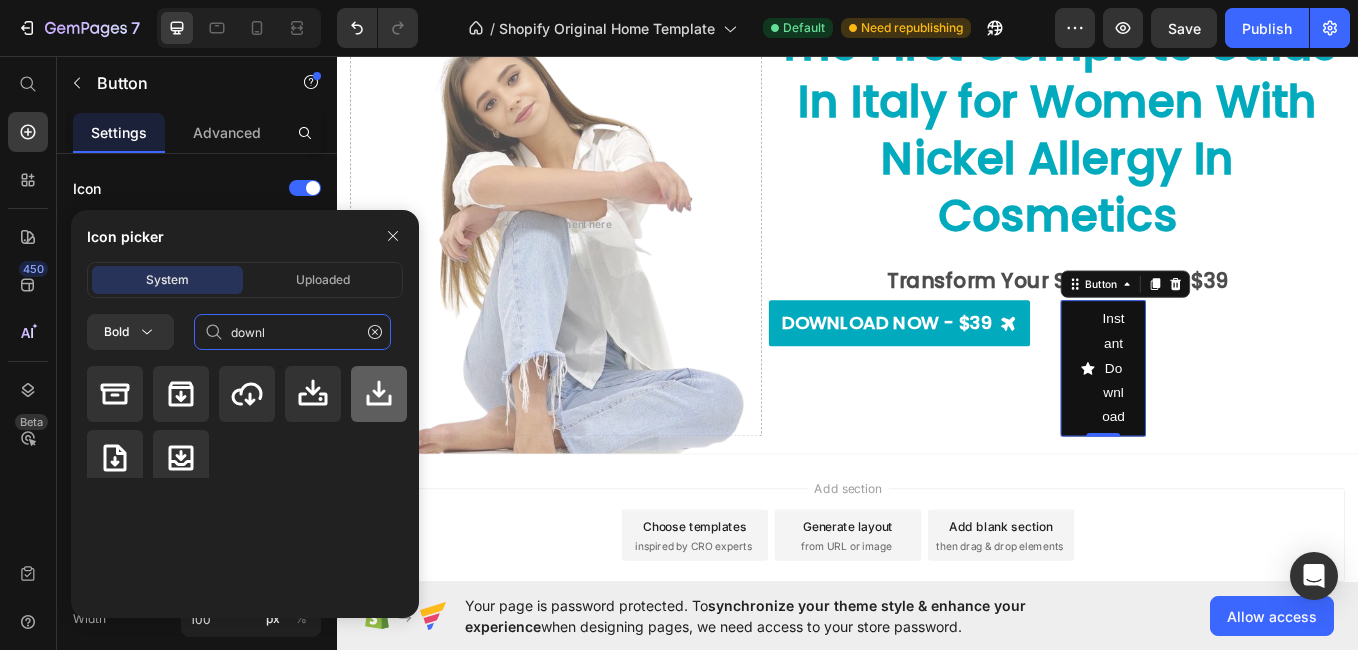 type on "downl" 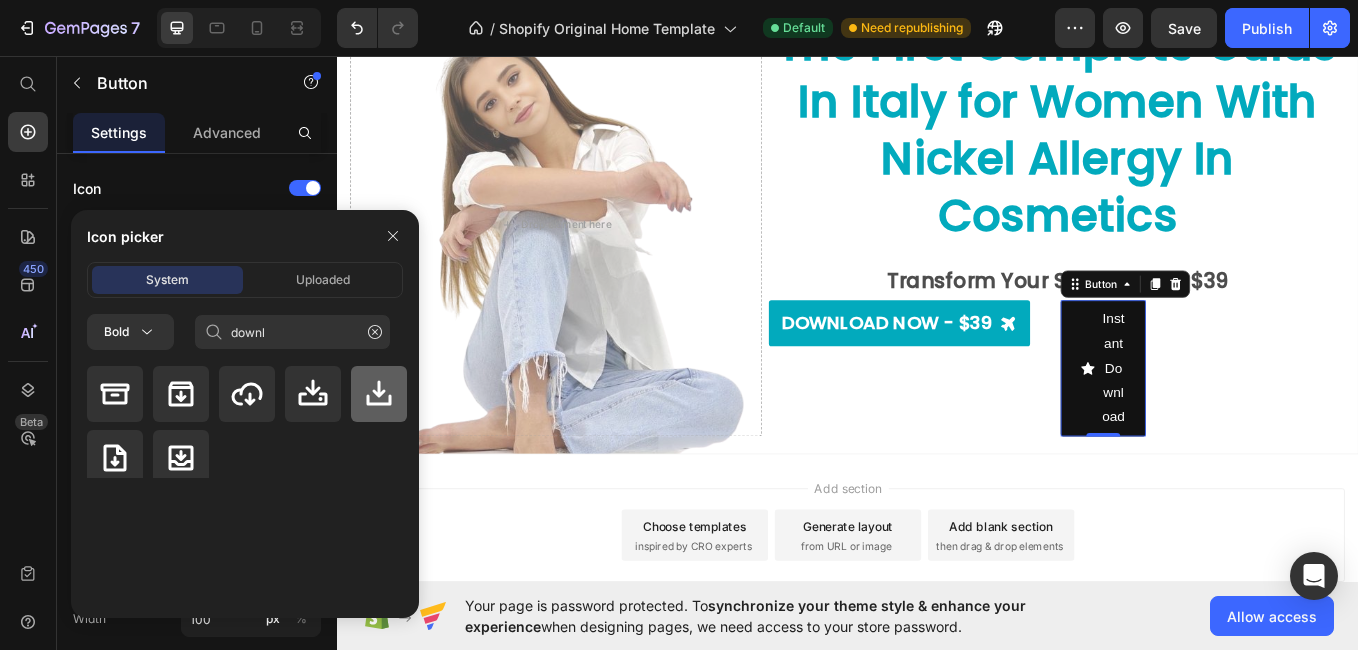 click 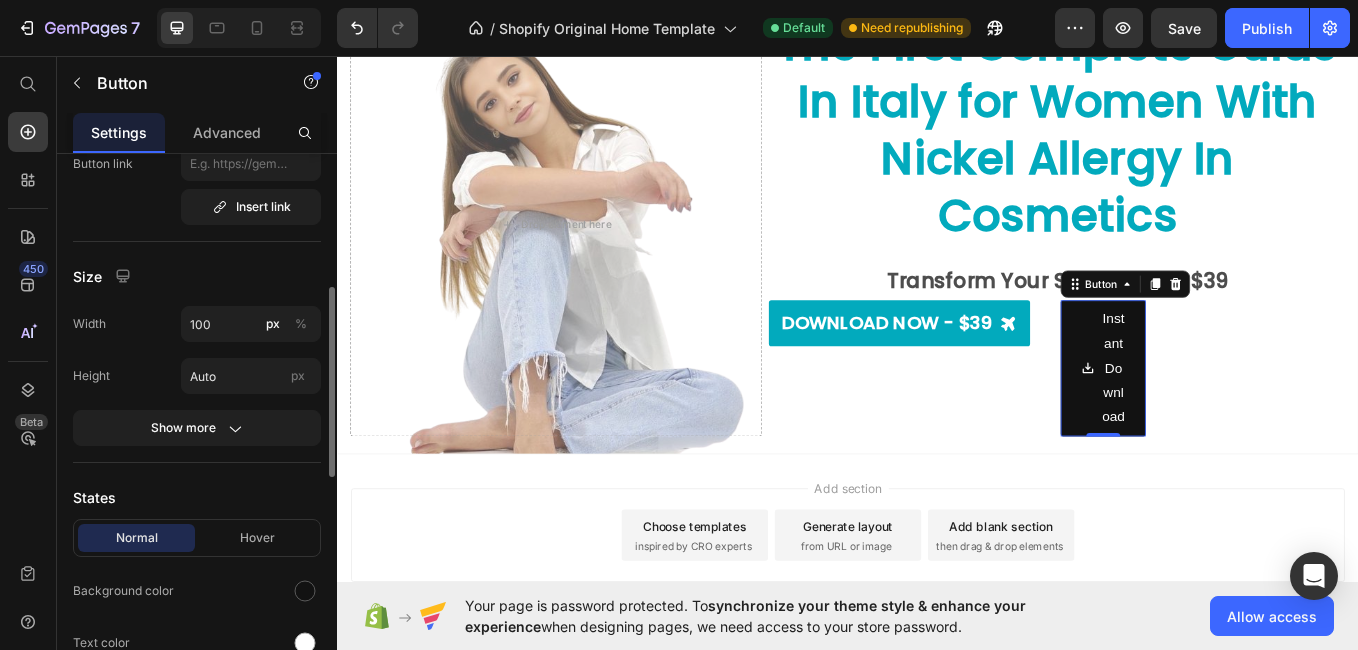 scroll, scrollTop: 333, scrollLeft: 0, axis: vertical 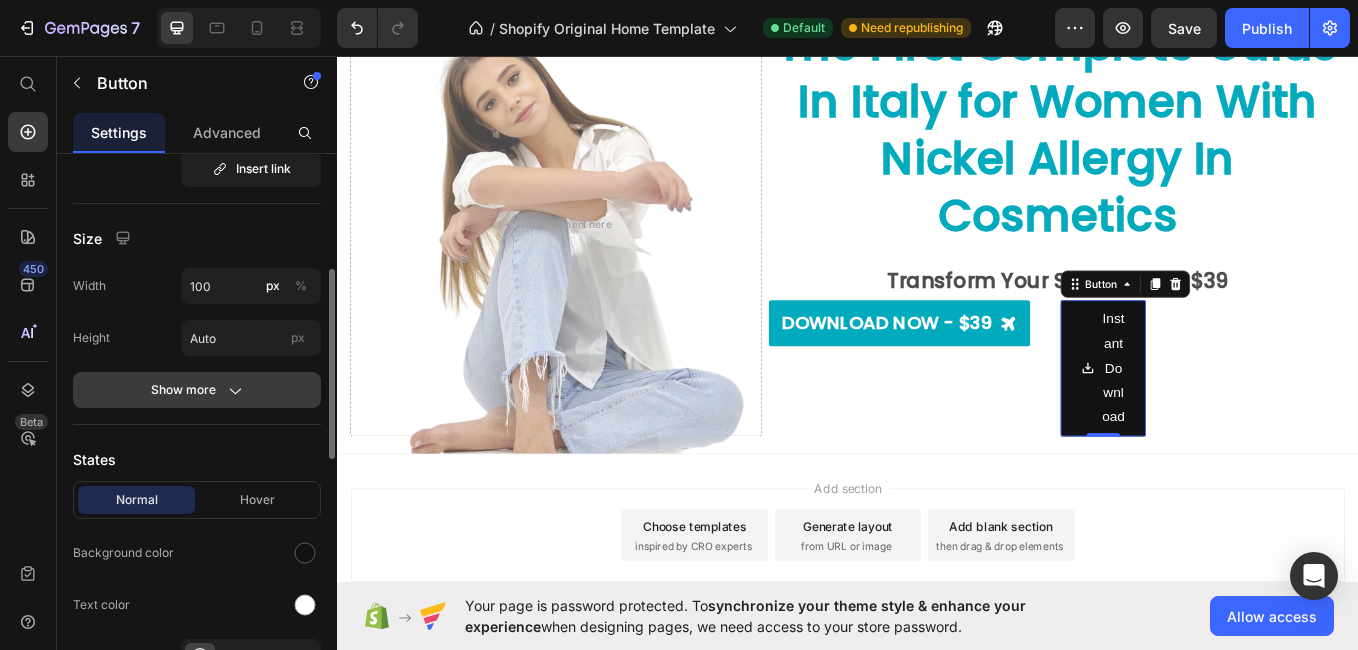 click 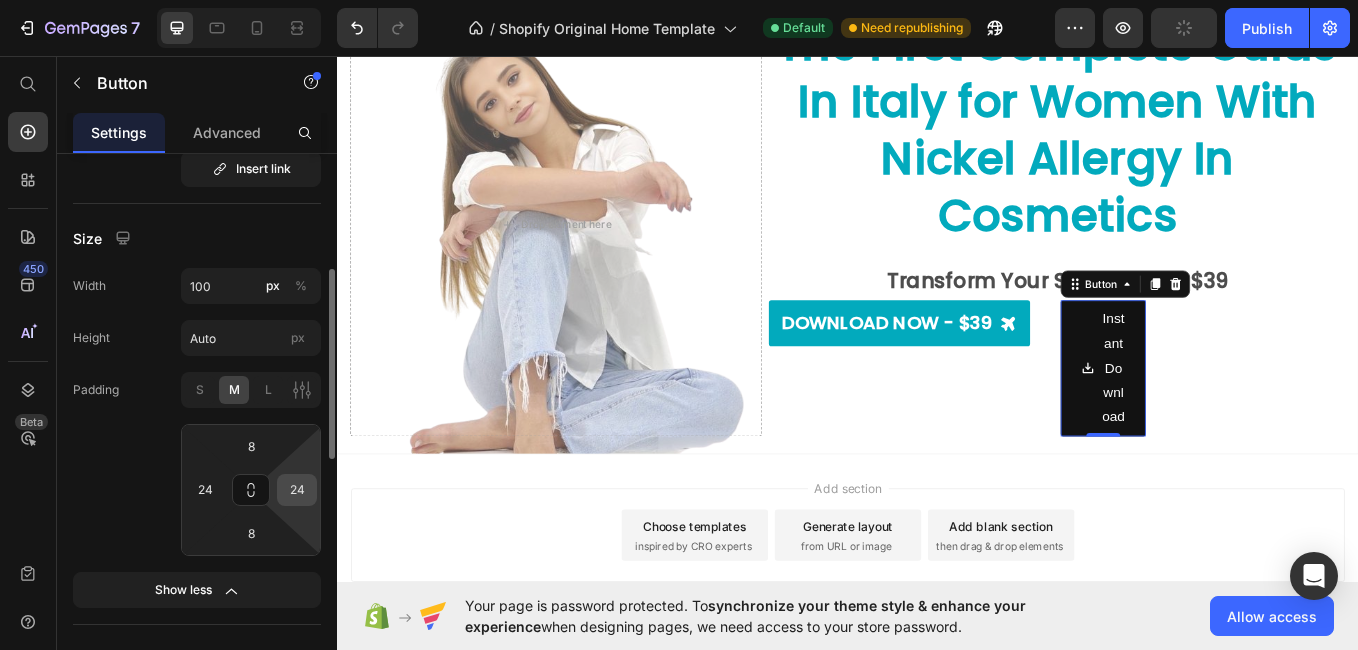 click on "24" at bounding box center [297, 490] 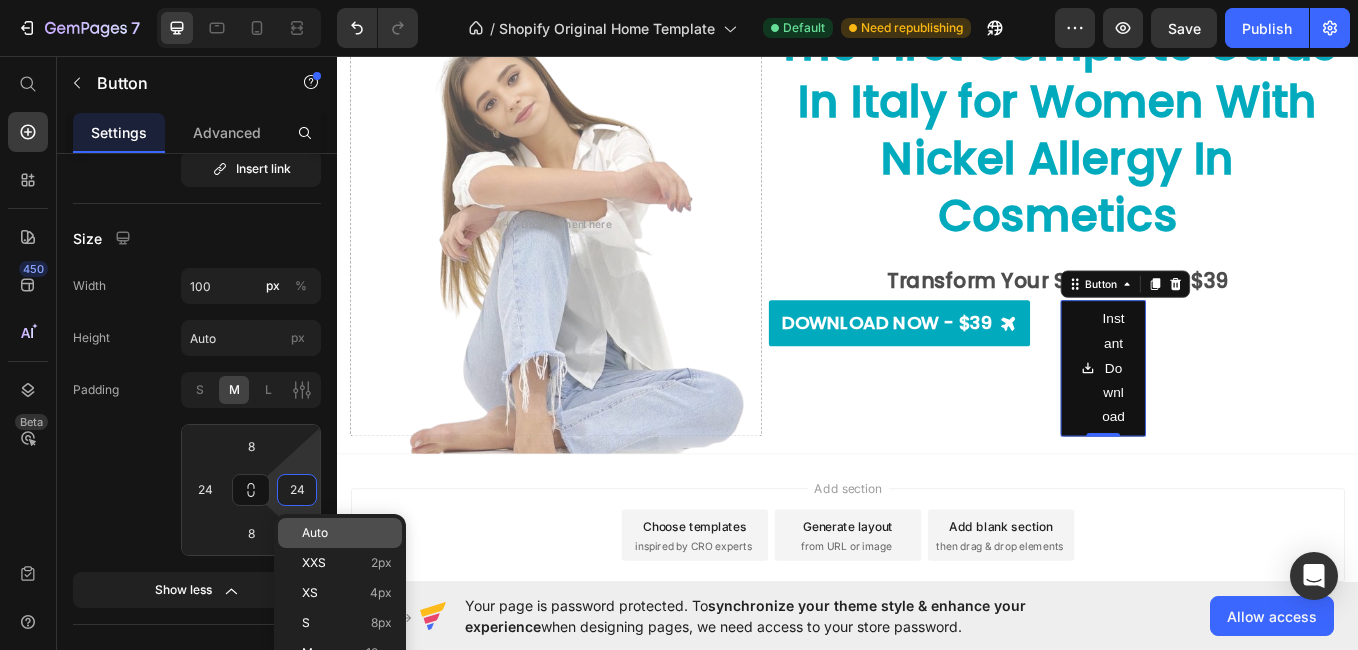 click on "Auto" 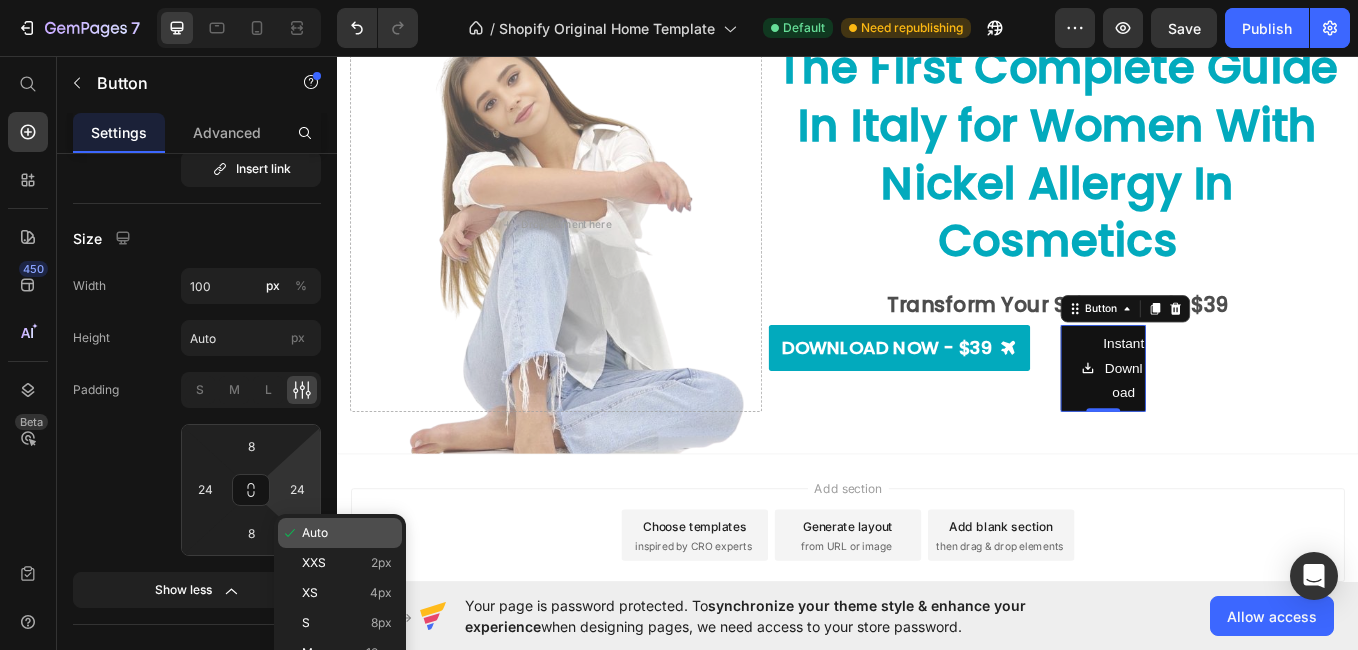 type 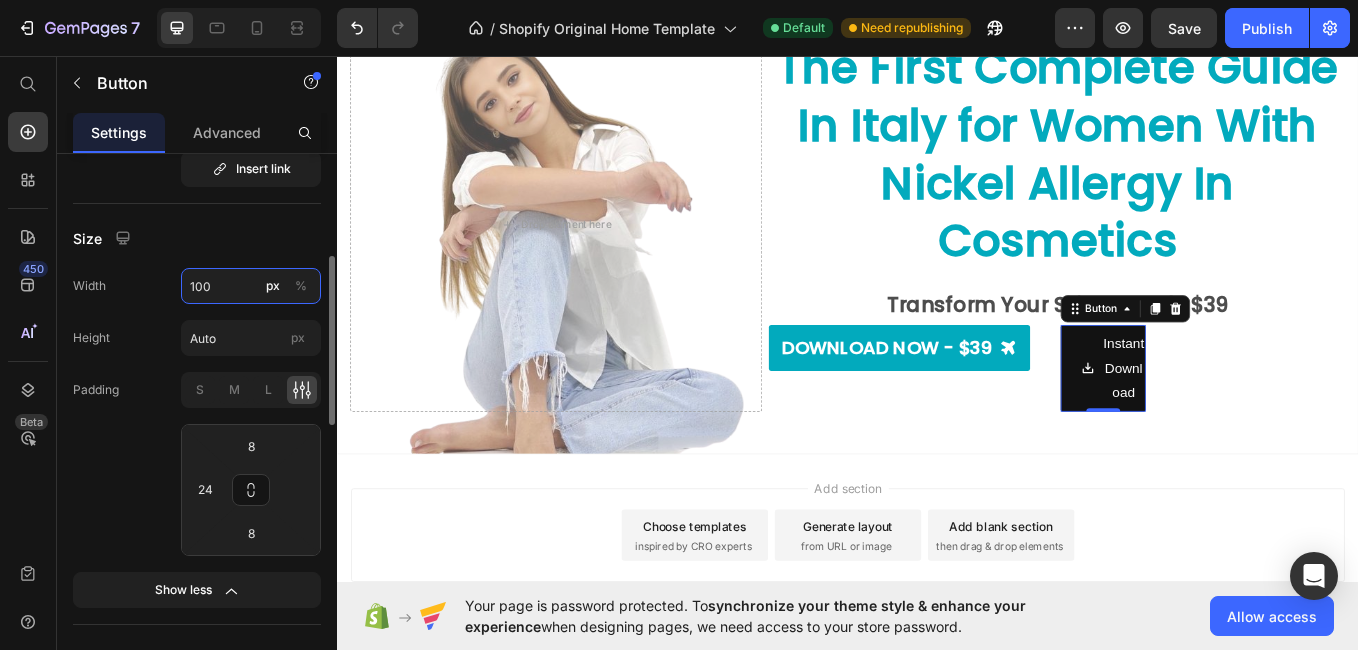 click on "100" at bounding box center (251, 286) 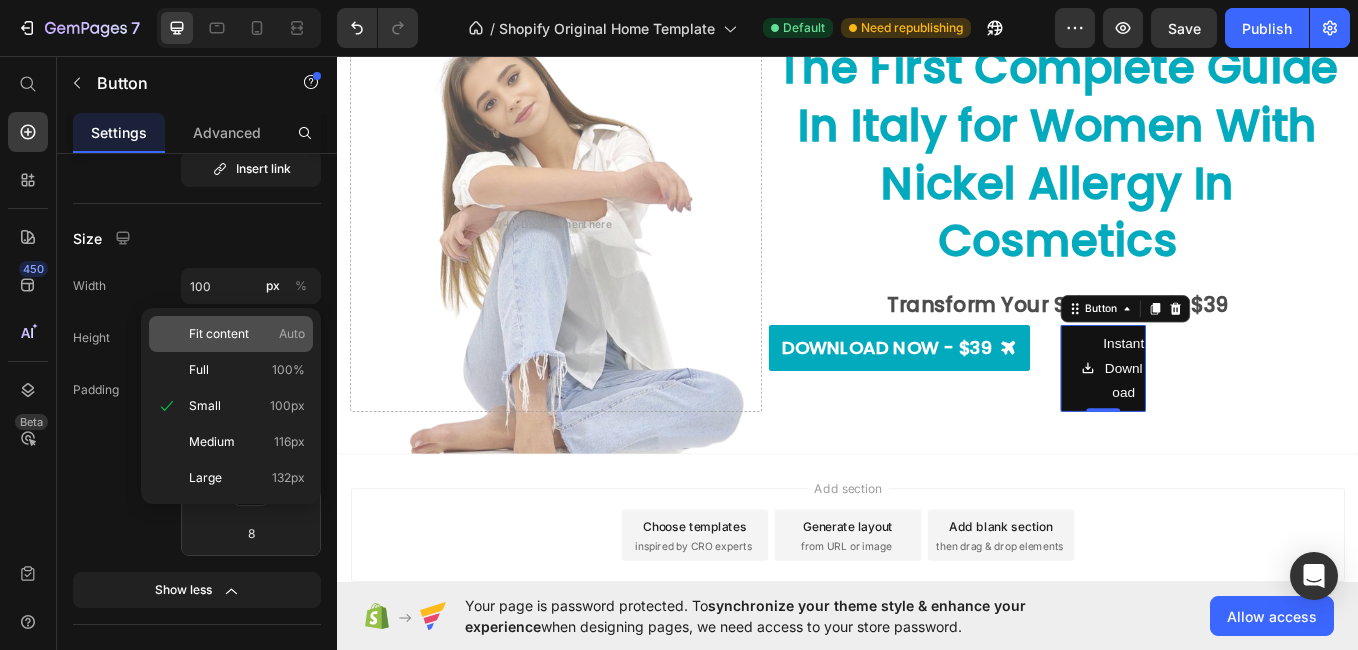 click on "Fit content Auto" 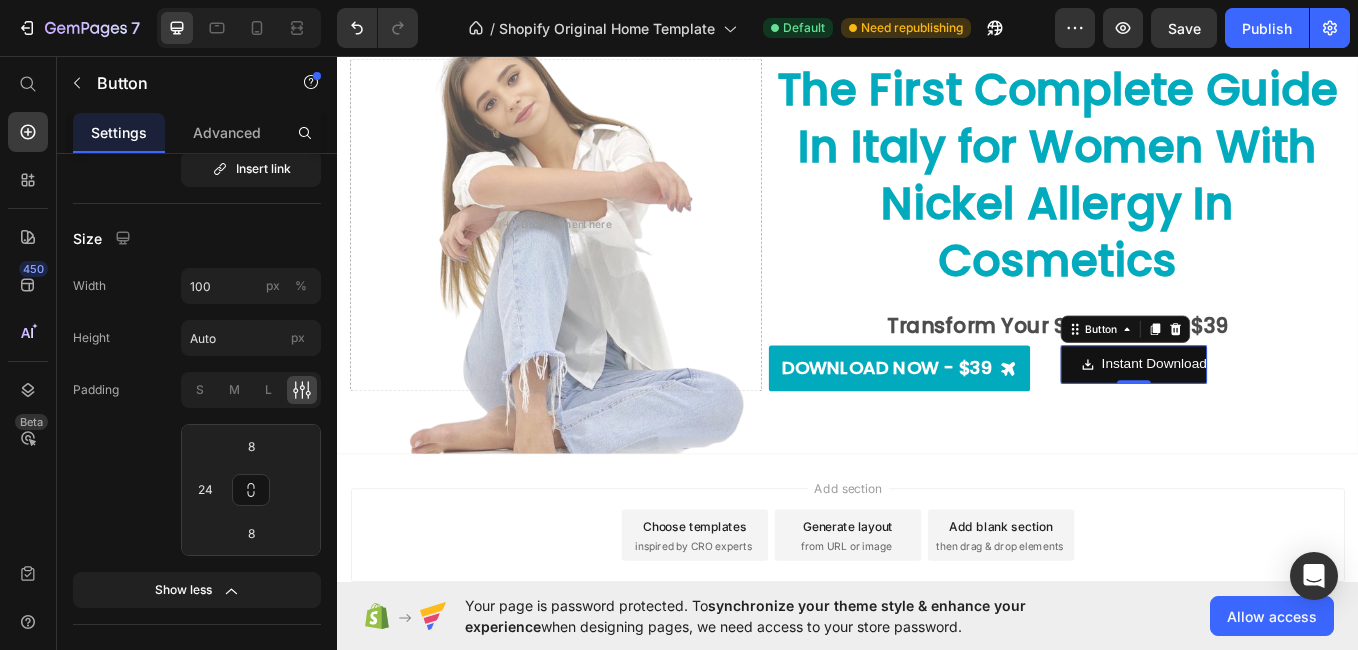 type on "Auto" 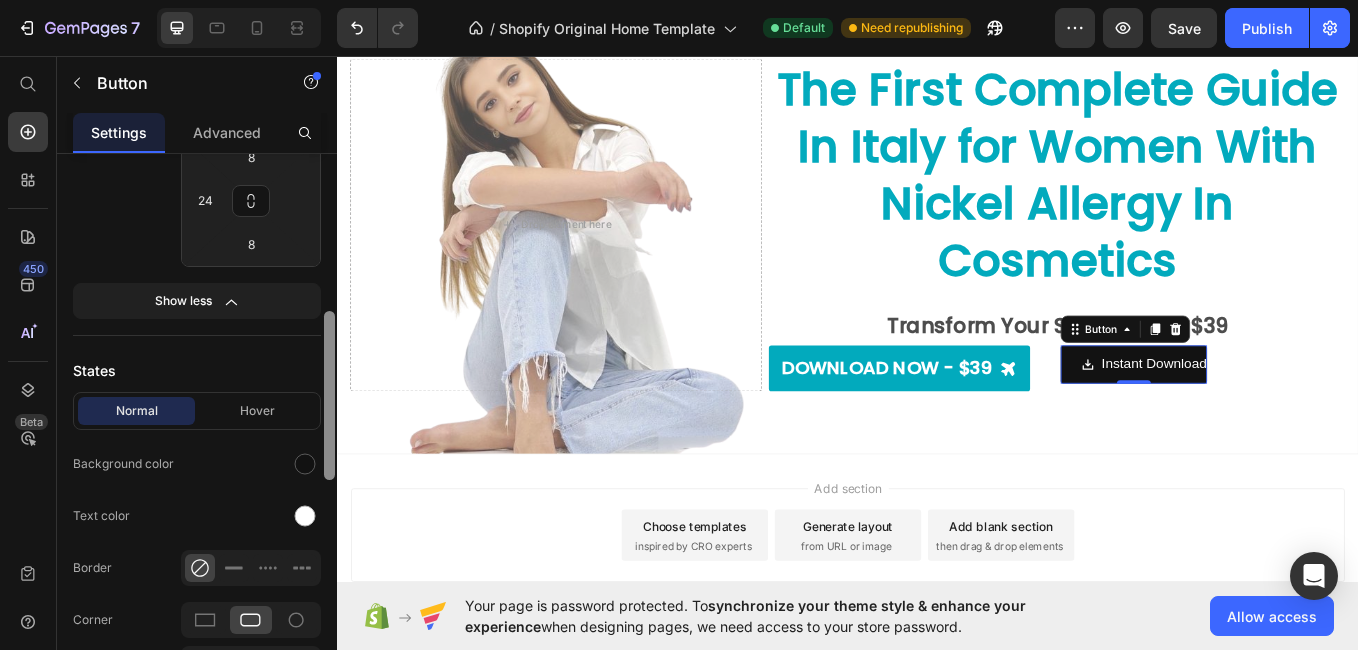 drag, startPoint x: 333, startPoint y: 298, endPoint x: 317, endPoint y: 424, distance: 127.01181 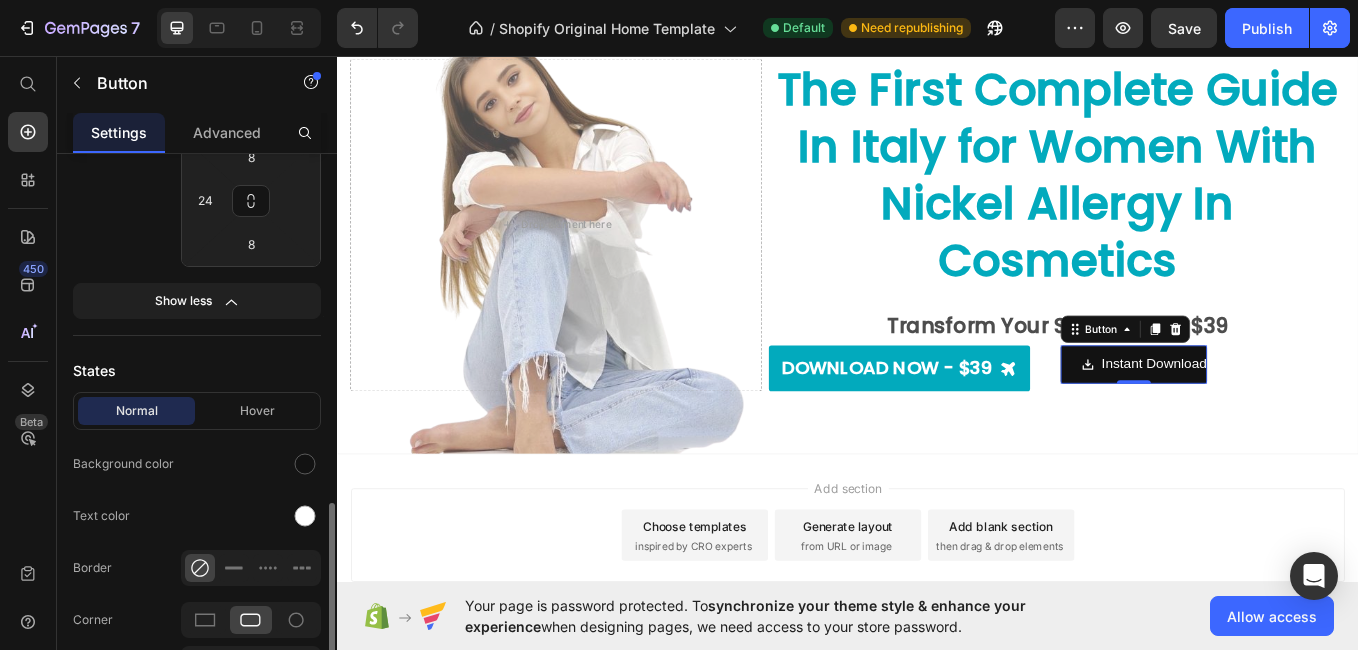 scroll, scrollTop: 743, scrollLeft: 0, axis: vertical 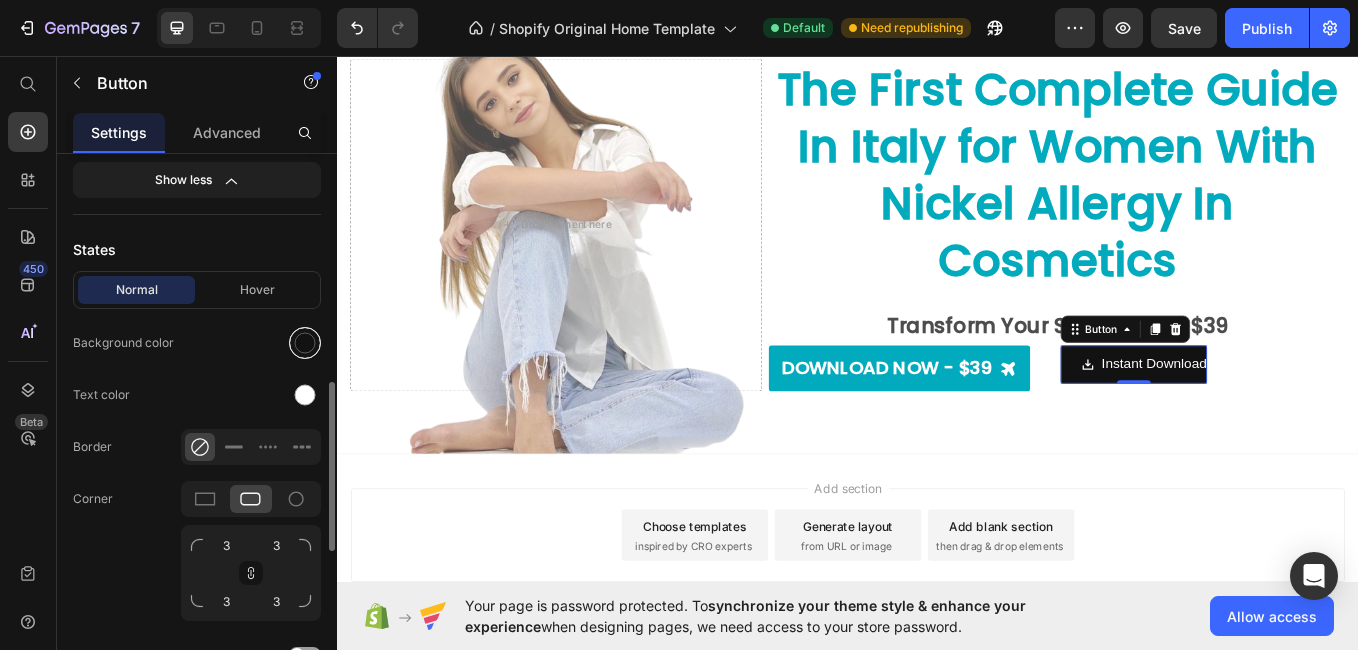 click at bounding box center [305, 343] 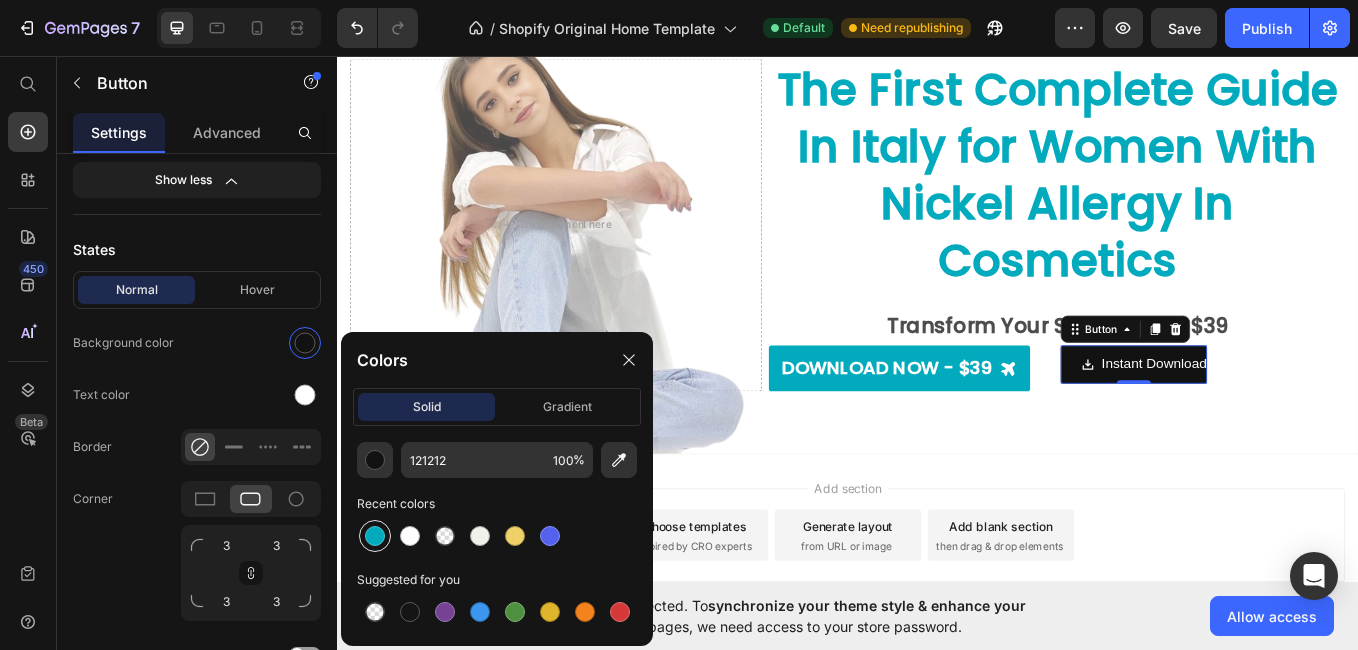 click at bounding box center (375, 536) 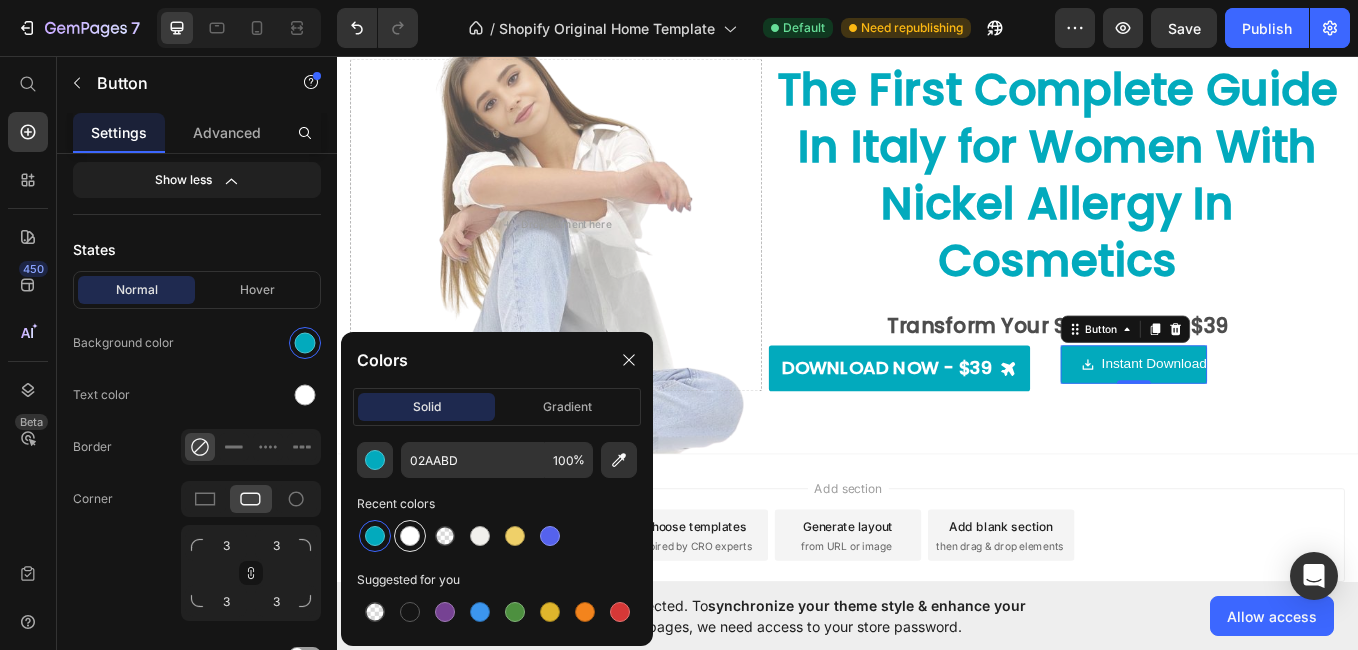click at bounding box center (410, 536) 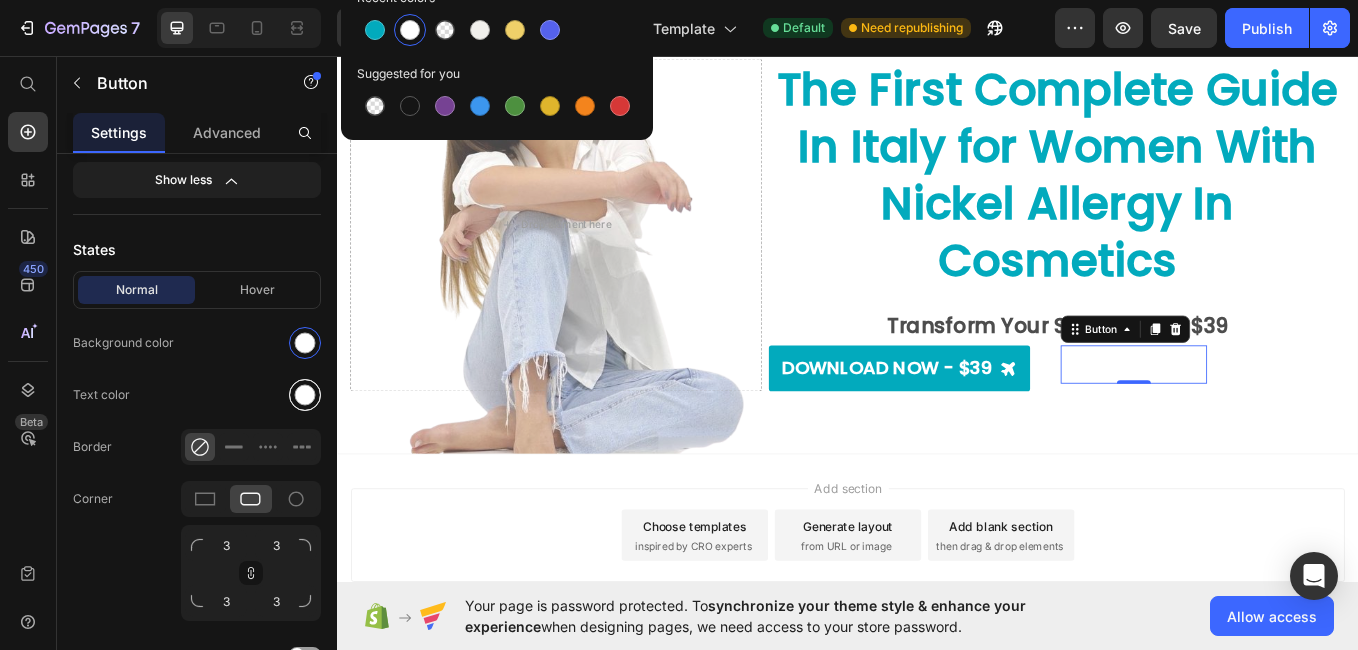 scroll, scrollTop: 1249, scrollLeft: 0, axis: vertical 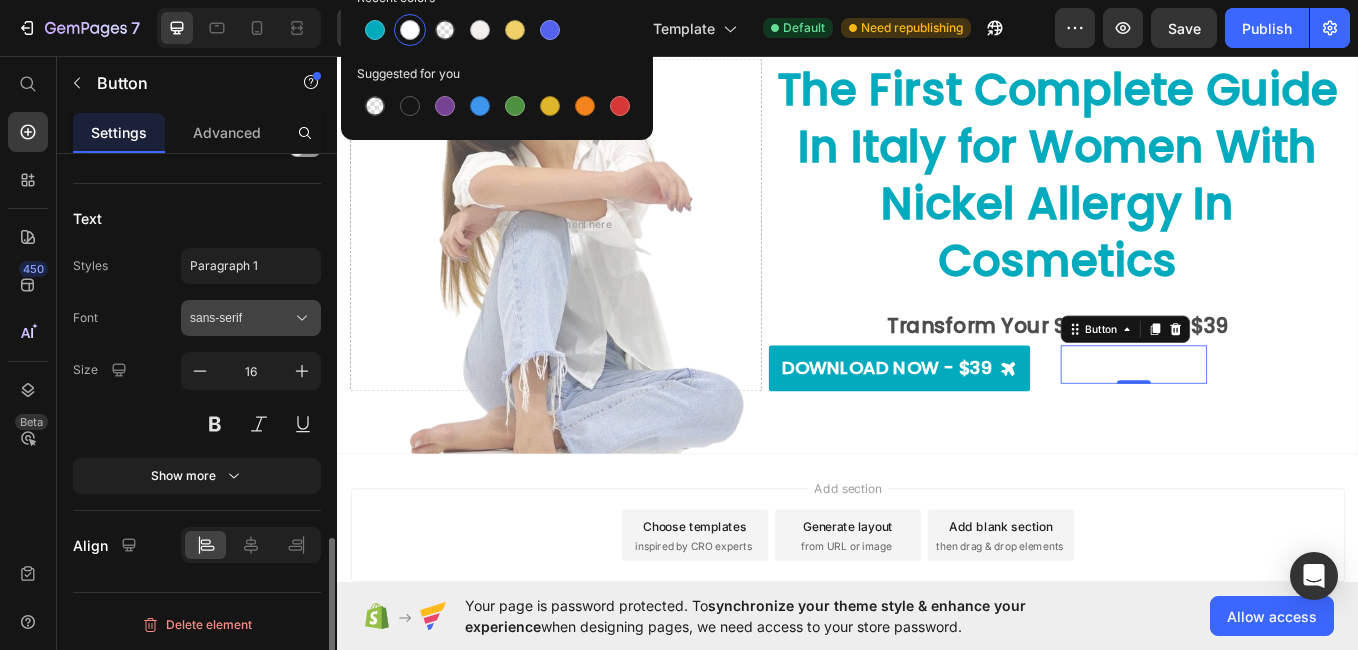 click on "sans-serif" at bounding box center (241, 318) 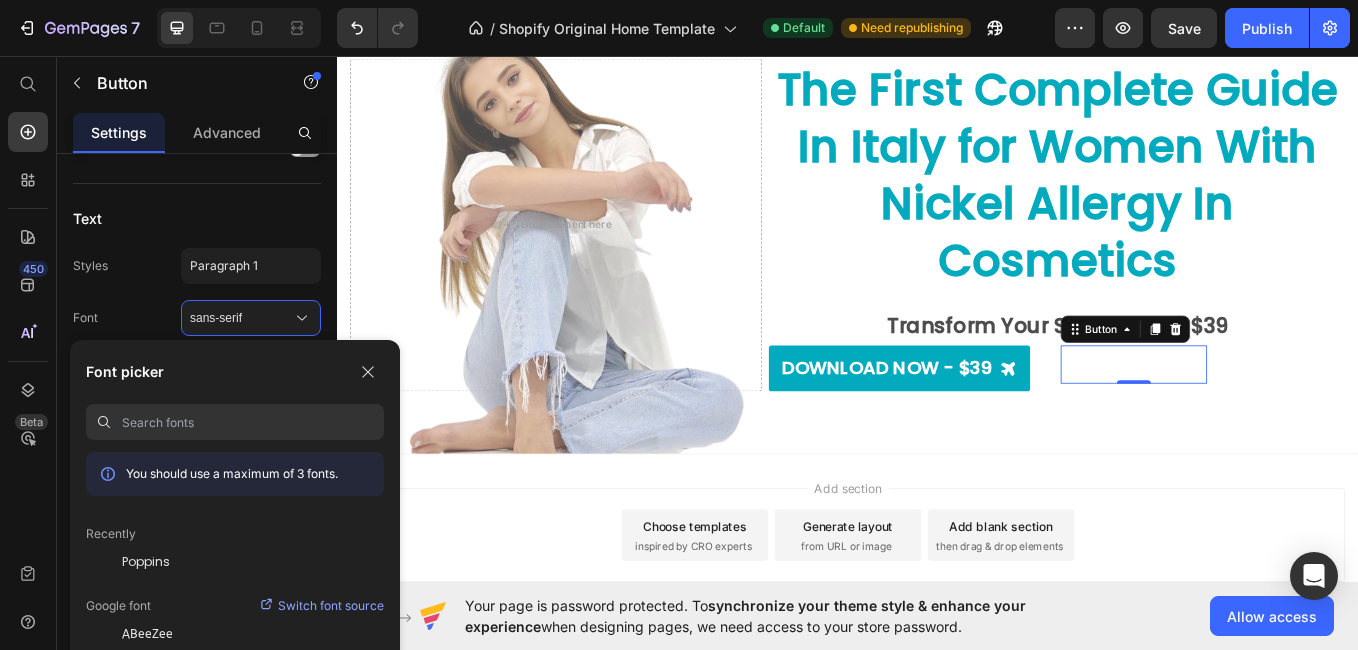 type 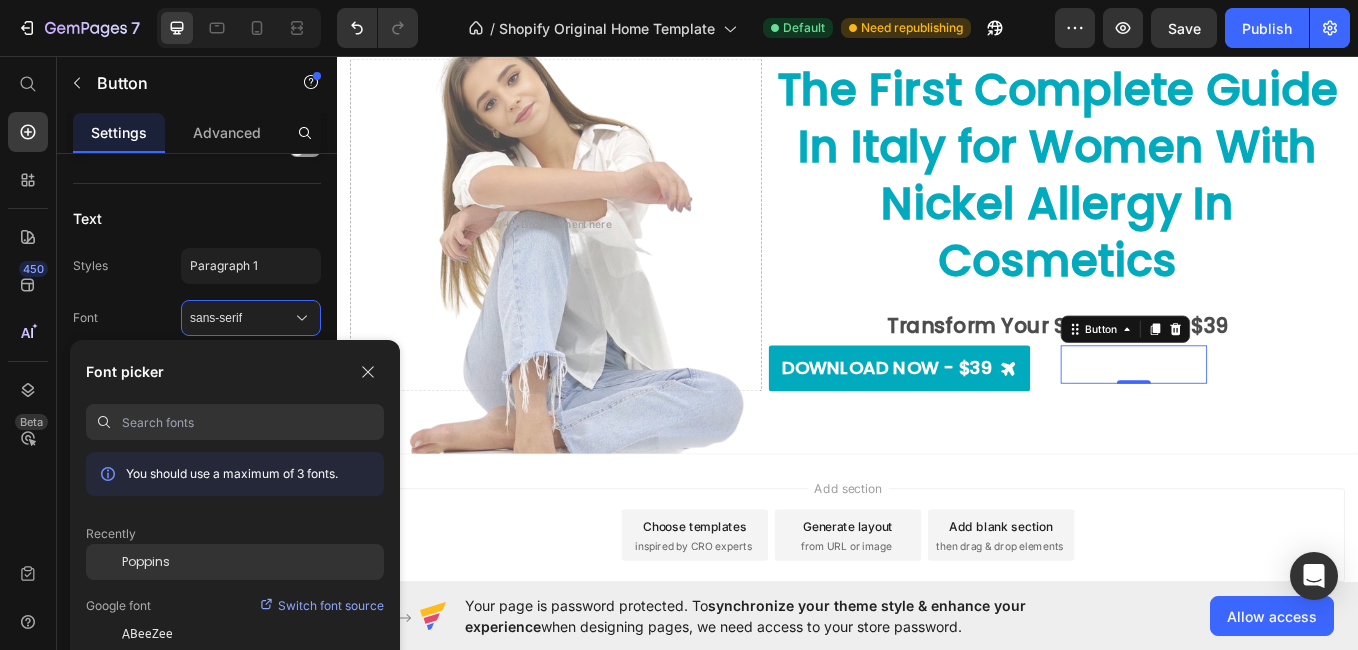 click on "Poppins" 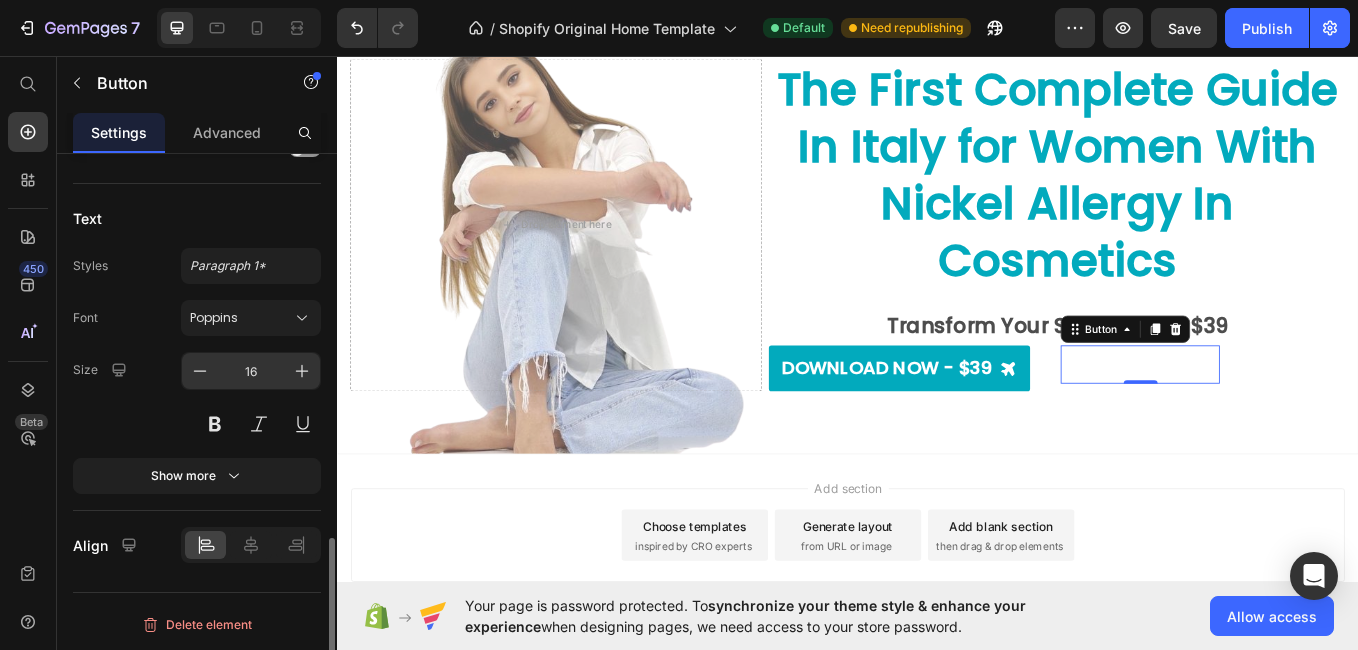 click on "16" 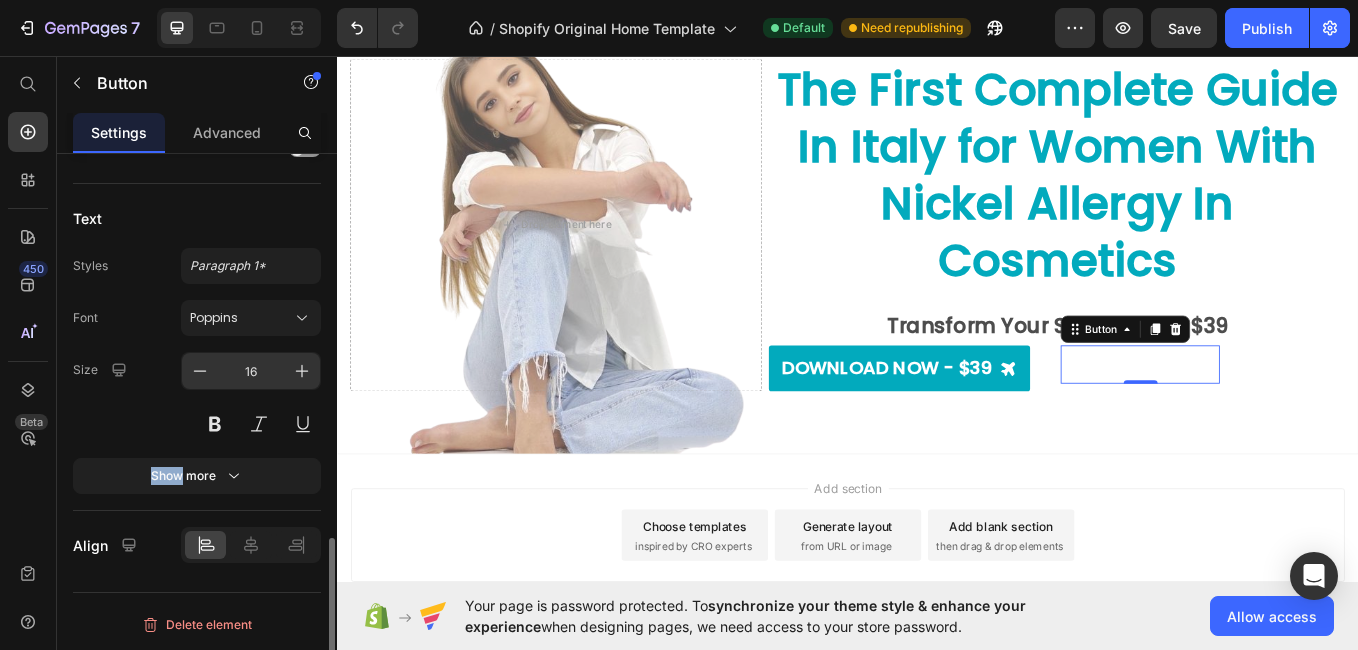 click on "16" 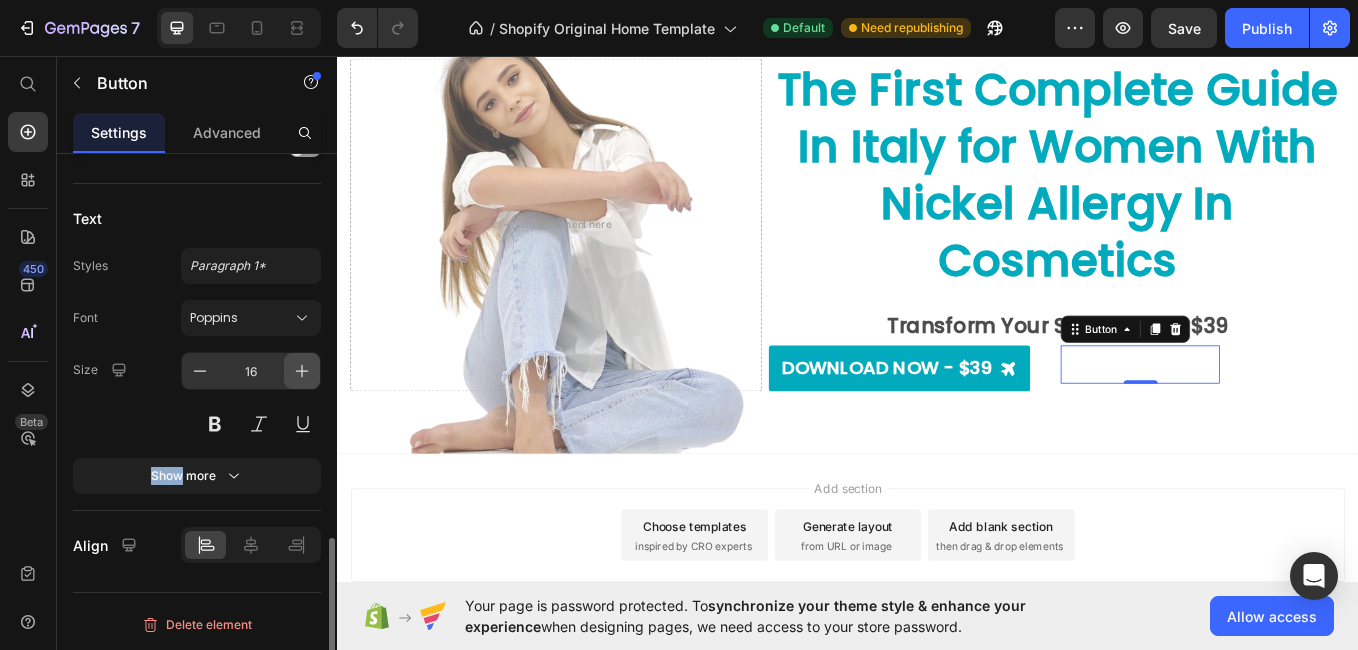drag, startPoint x: 299, startPoint y: 389, endPoint x: 301, endPoint y: 372, distance: 17.117243 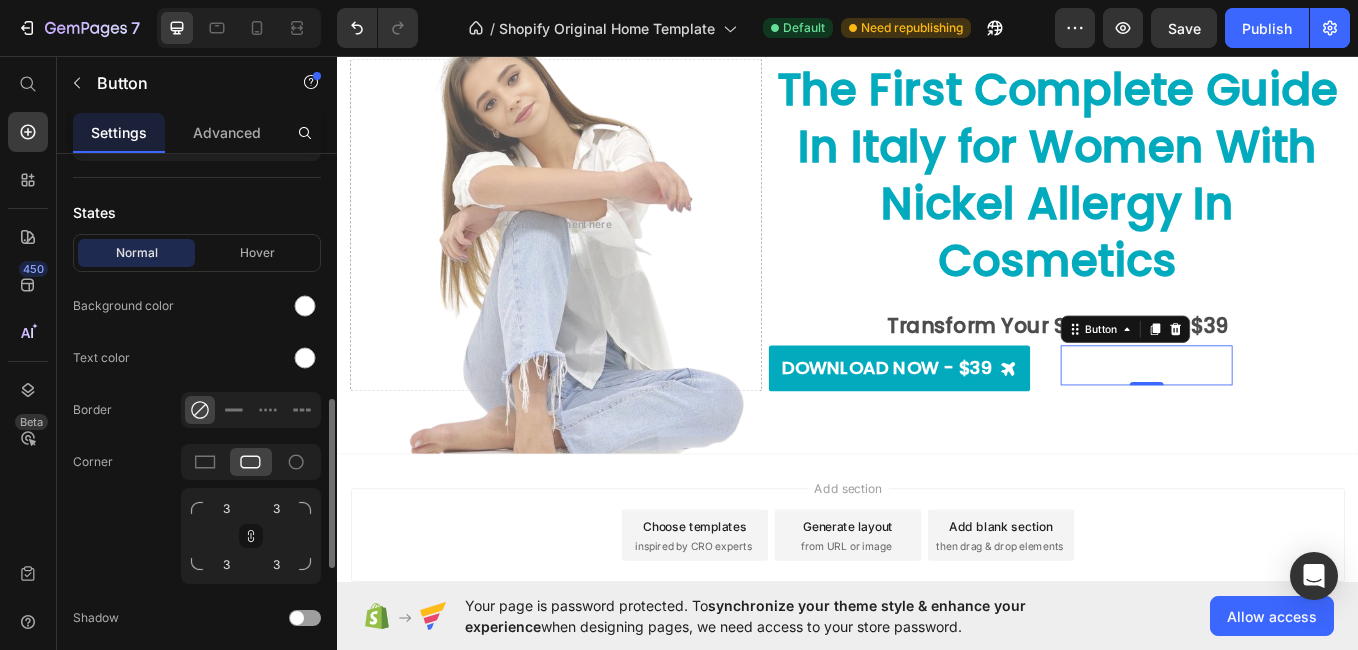 scroll, scrollTop: 775, scrollLeft: 0, axis: vertical 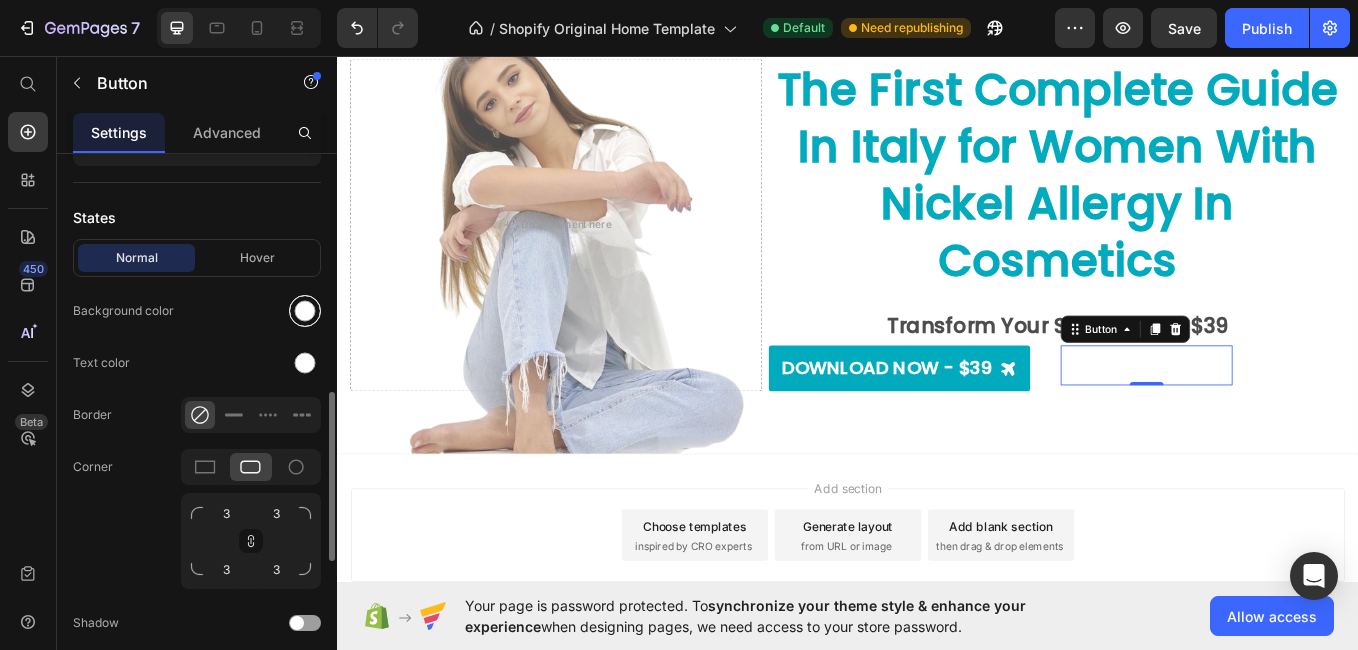 click at bounding box center [305, 311] 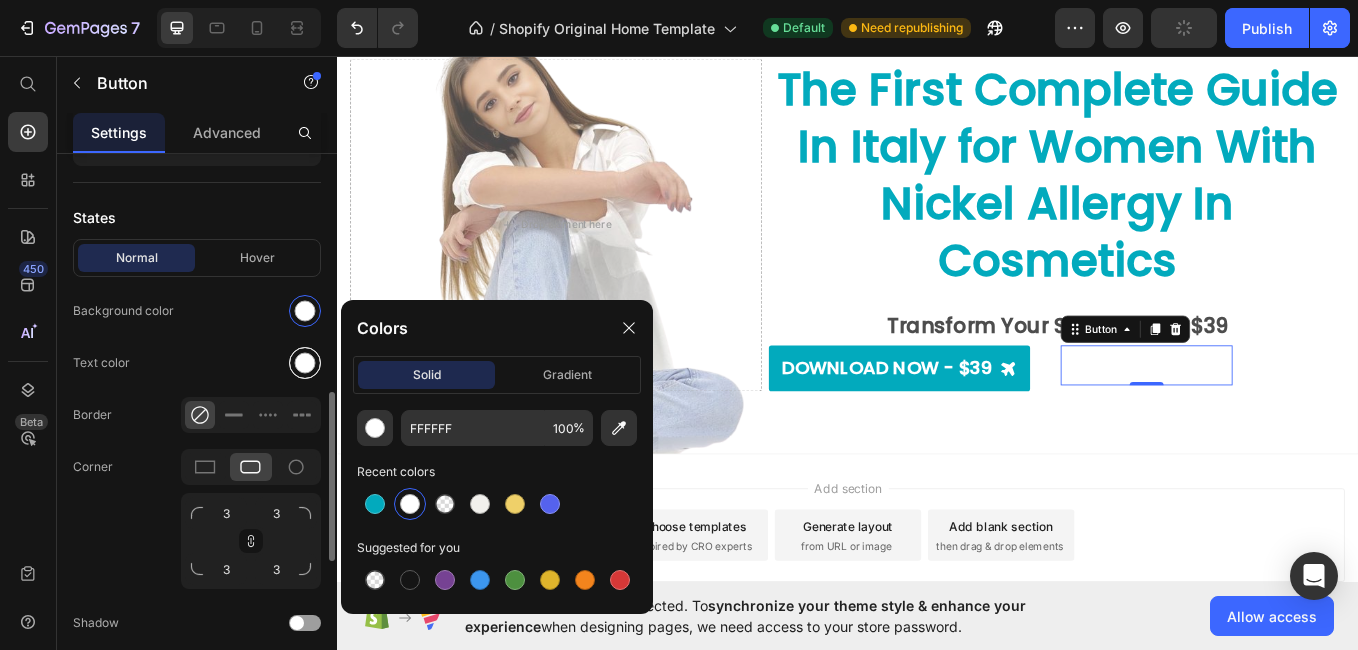 click at bounding box center (305, 363) 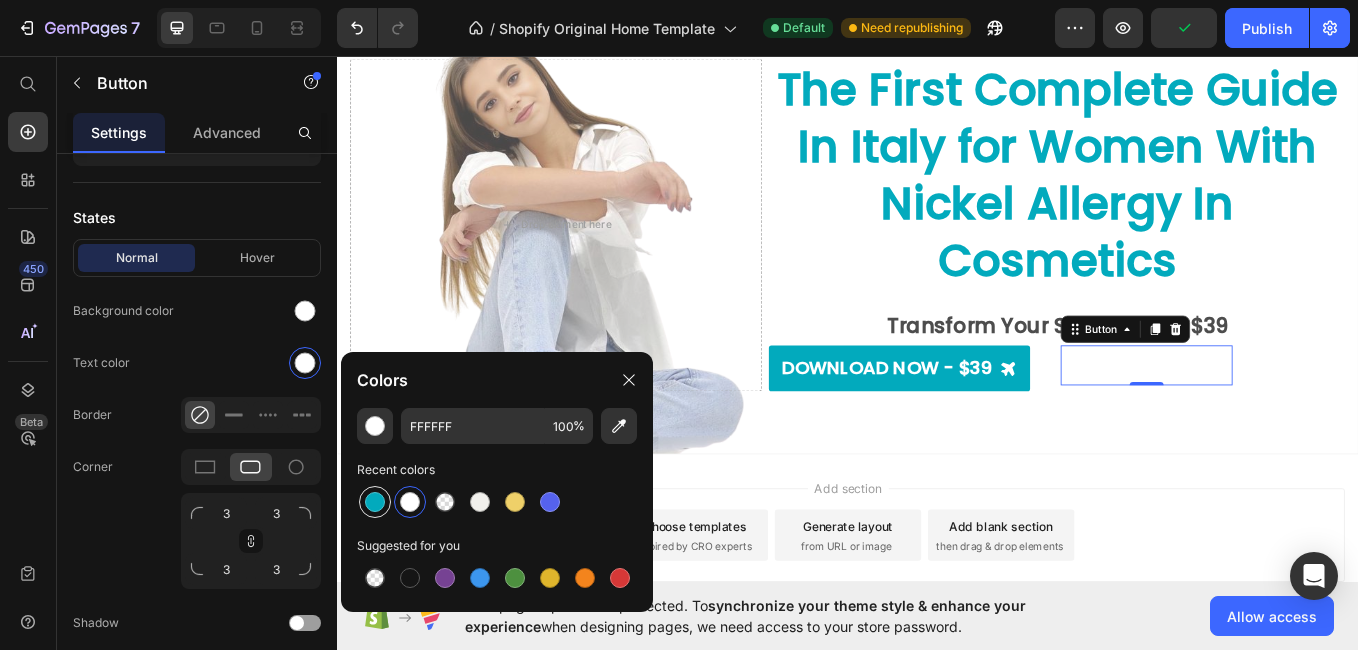 click at bounding box center (375, 502) 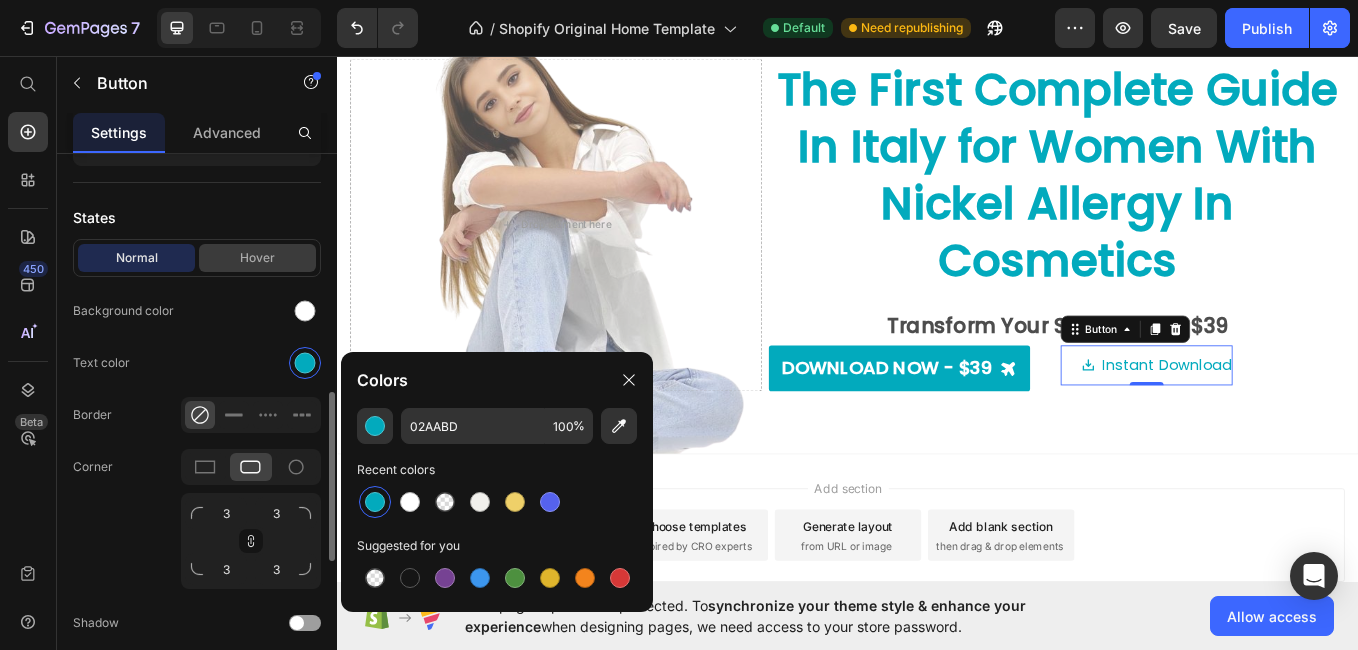 click on "Hover" at bounding box center [257, 258] 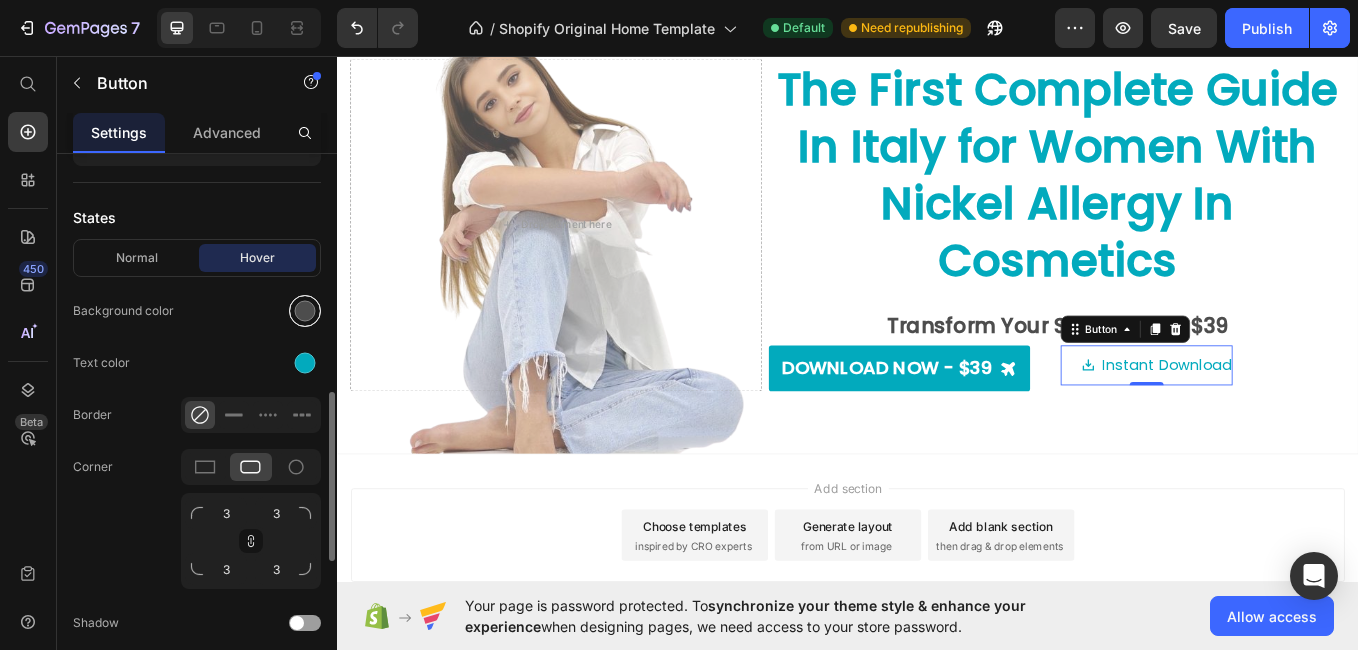 click at bounding box center (305, 311) 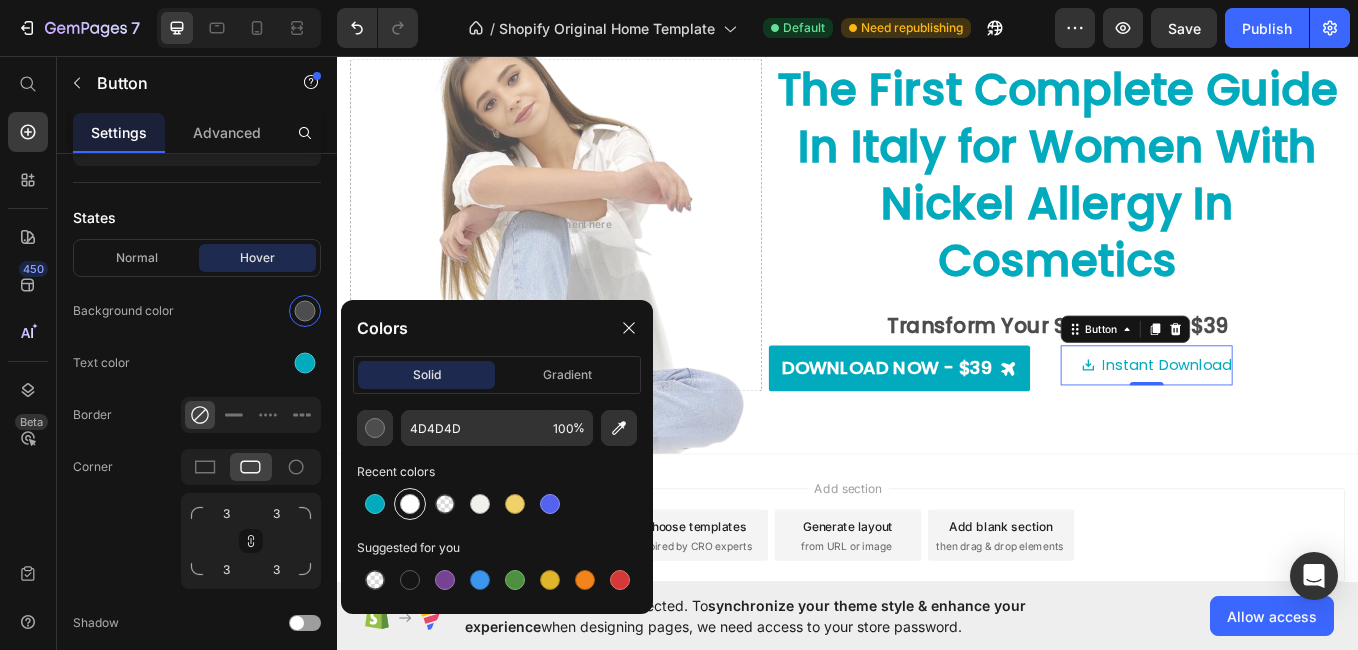 click at bounding box center [410, 504] 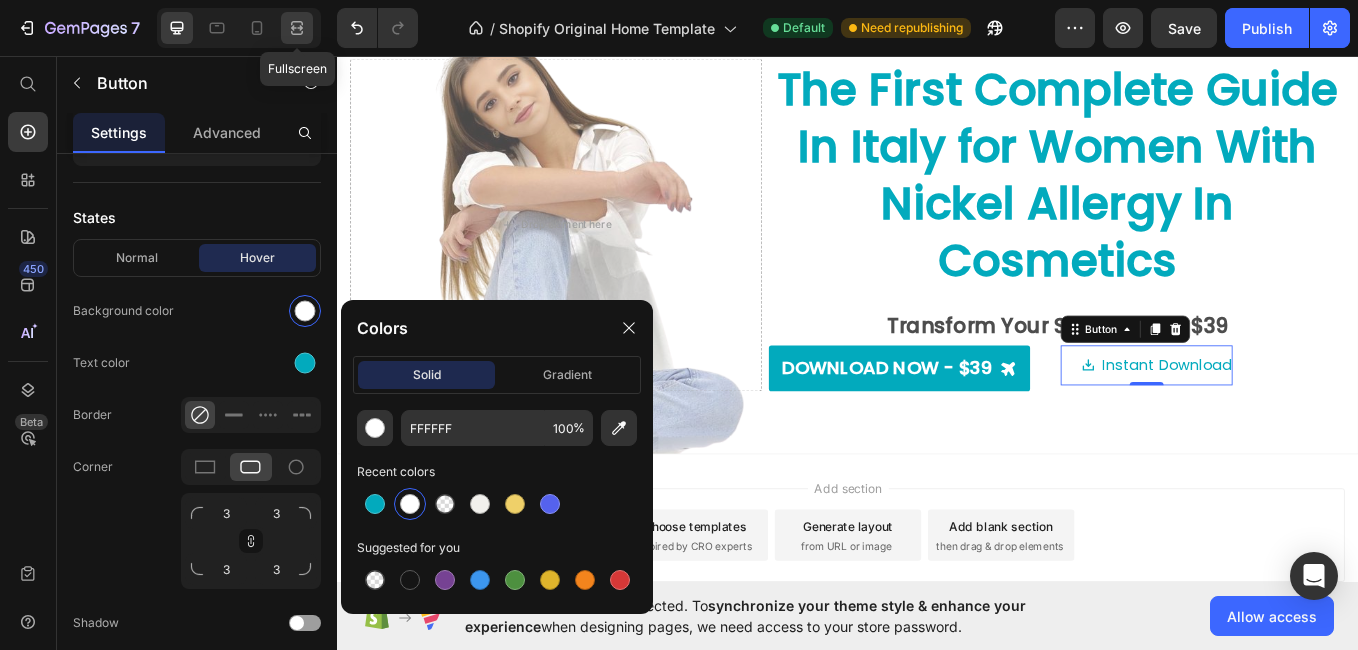 click 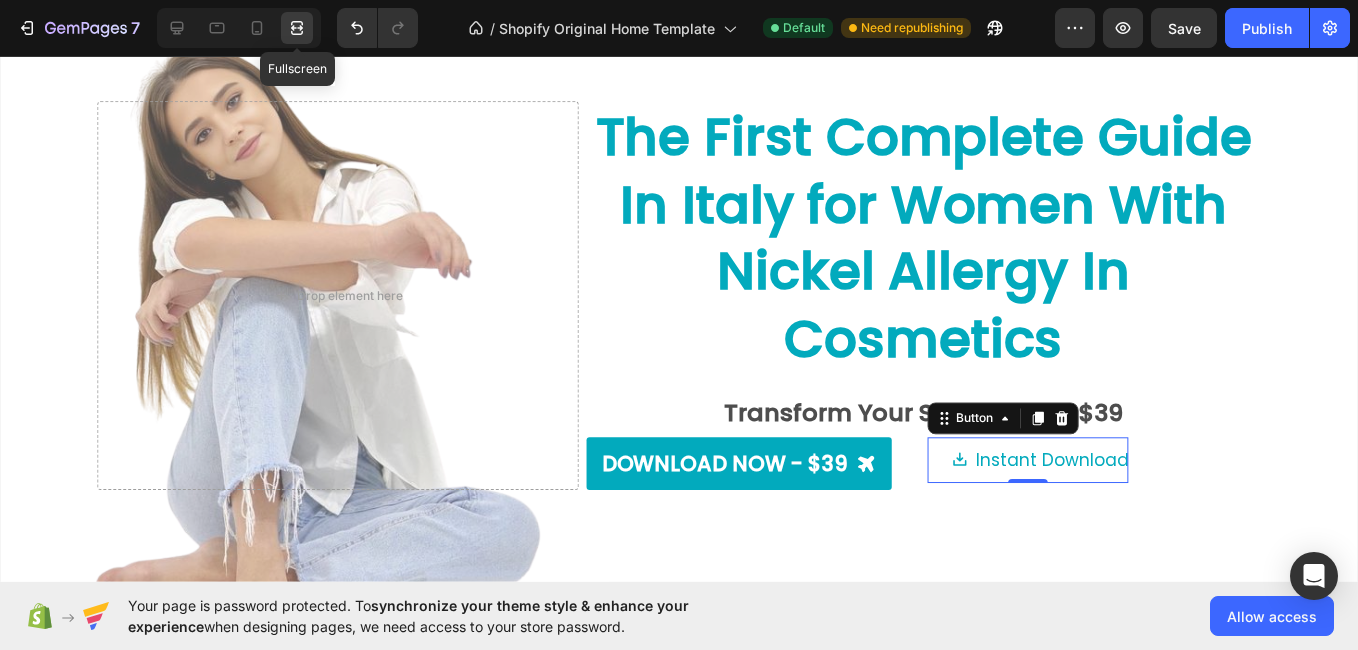 scroll, scrollTop: 370, scrollLeft: 0, axis: vertical 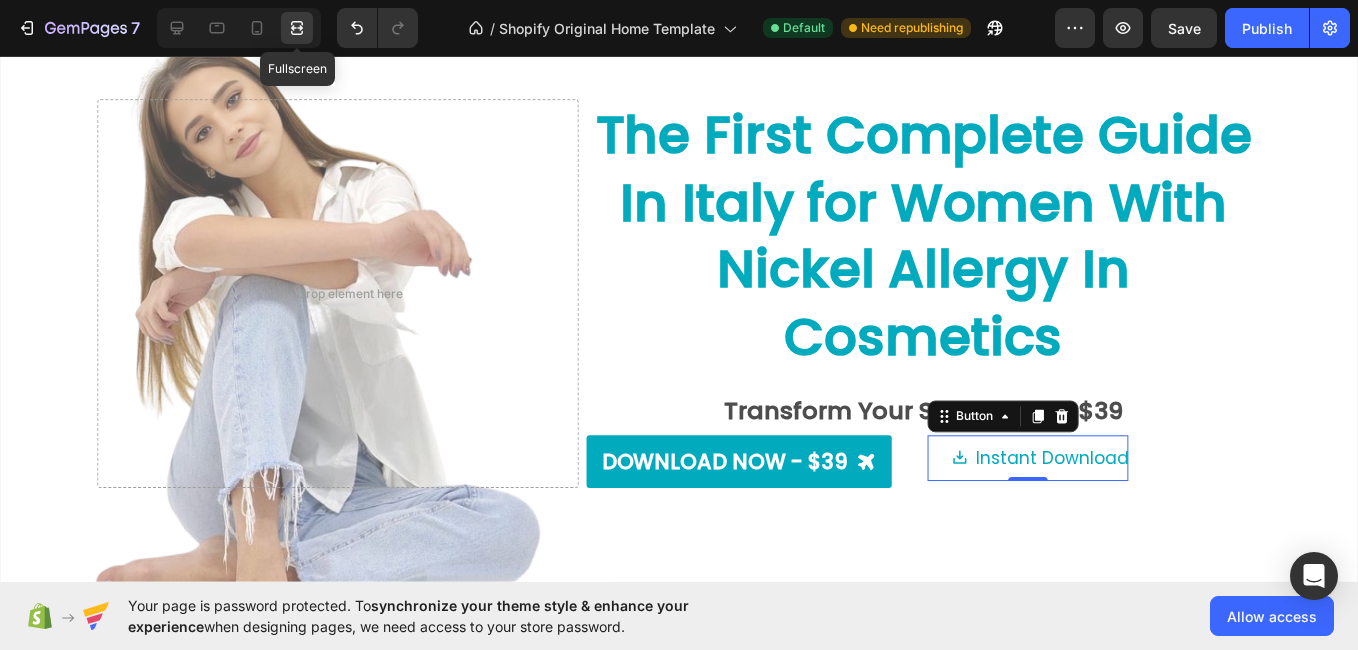 type 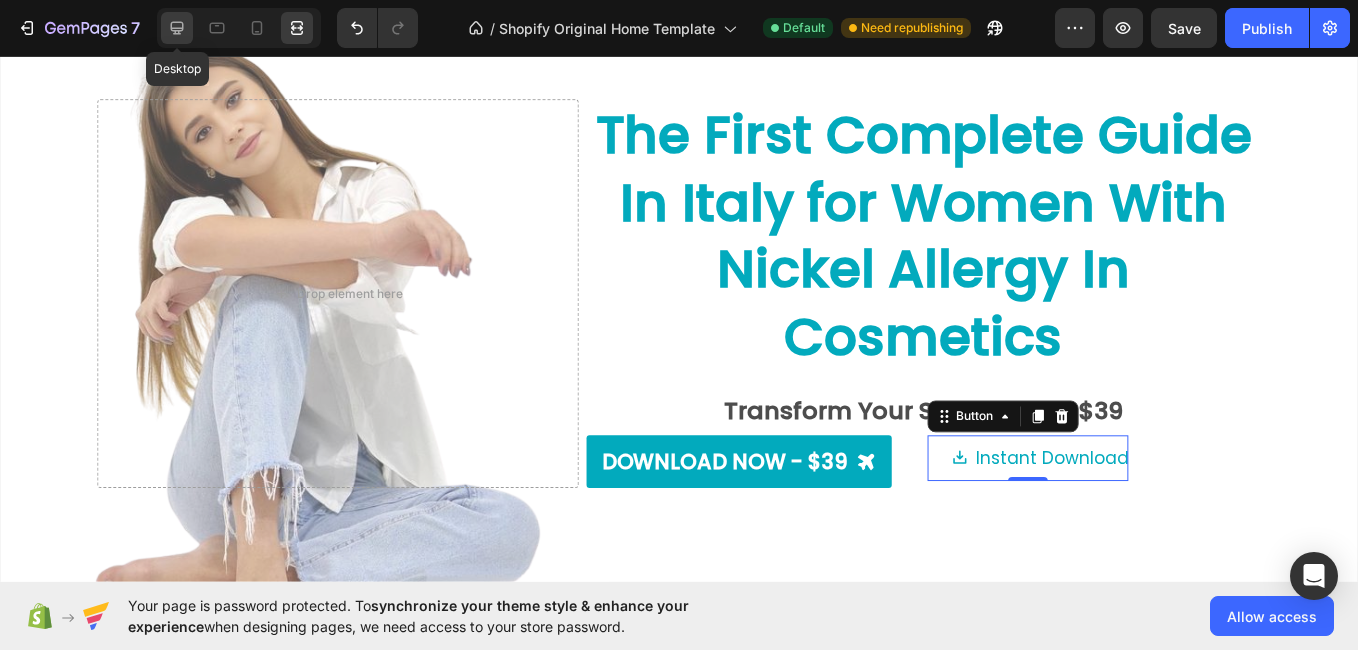 click 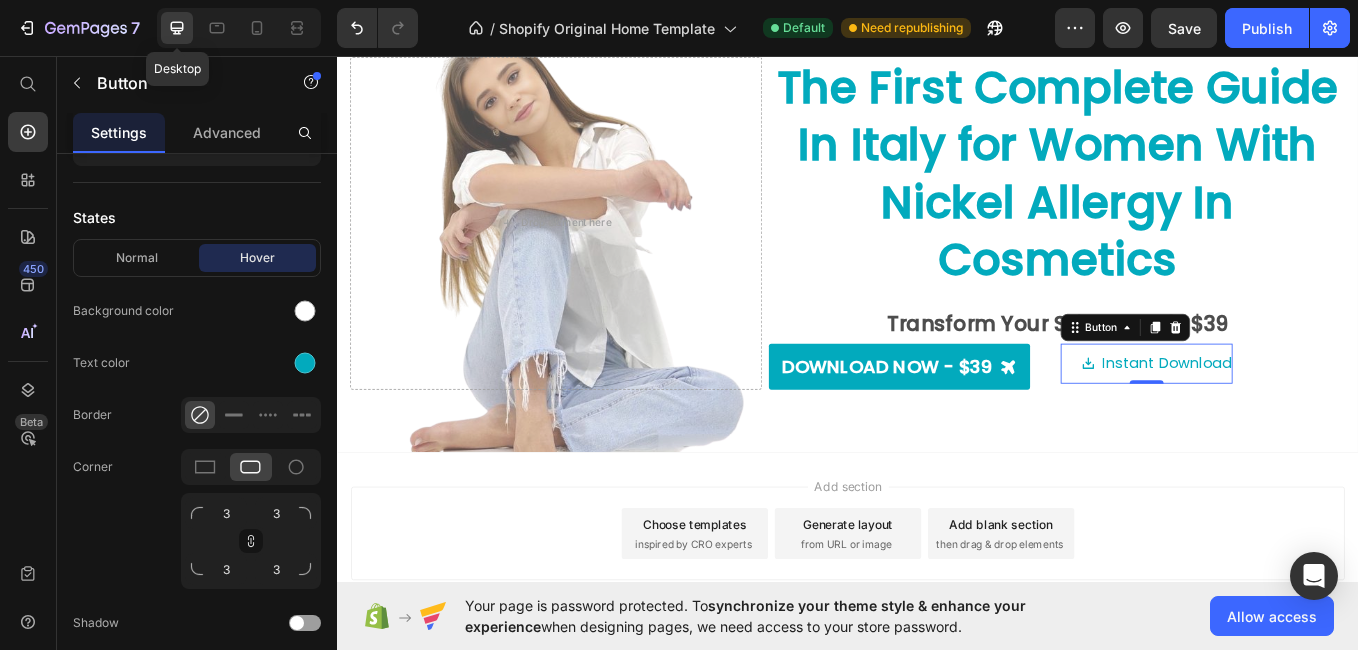 scroll, scrollTop: 368, scrollLeft: 0, axis: vertical 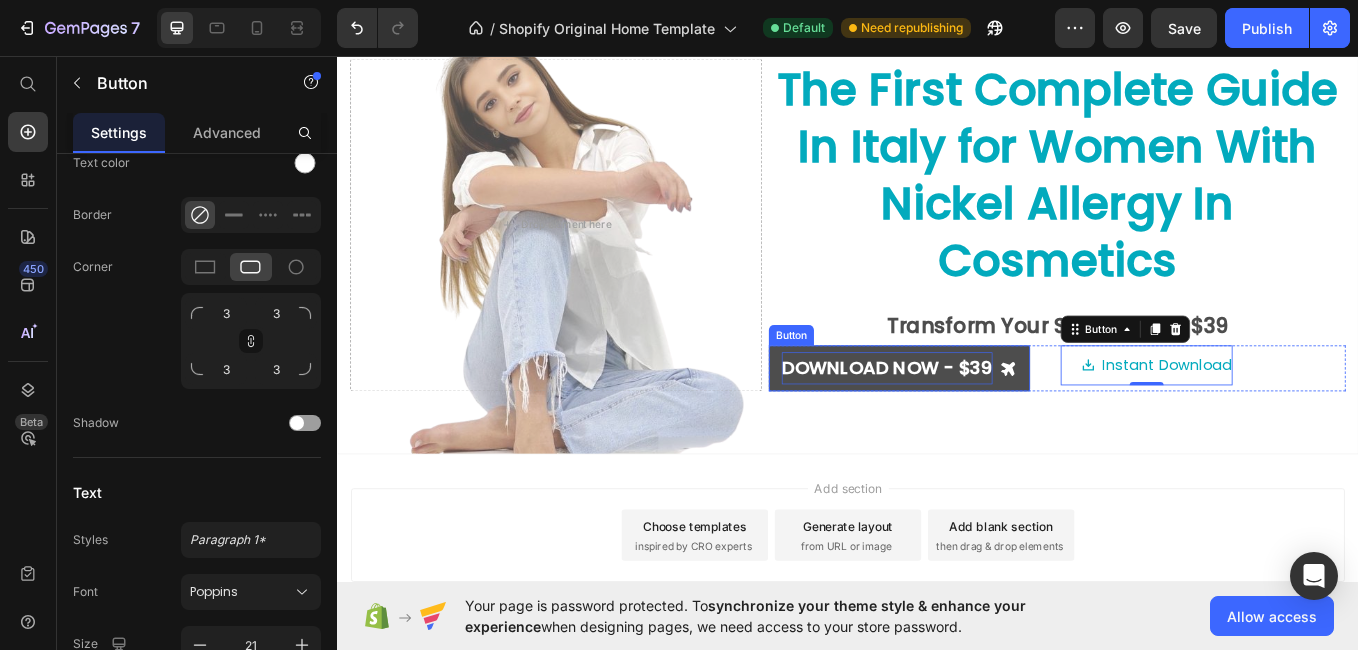 click on "DOWNLOAD NOW - $39" at bounding box center (983, 423) 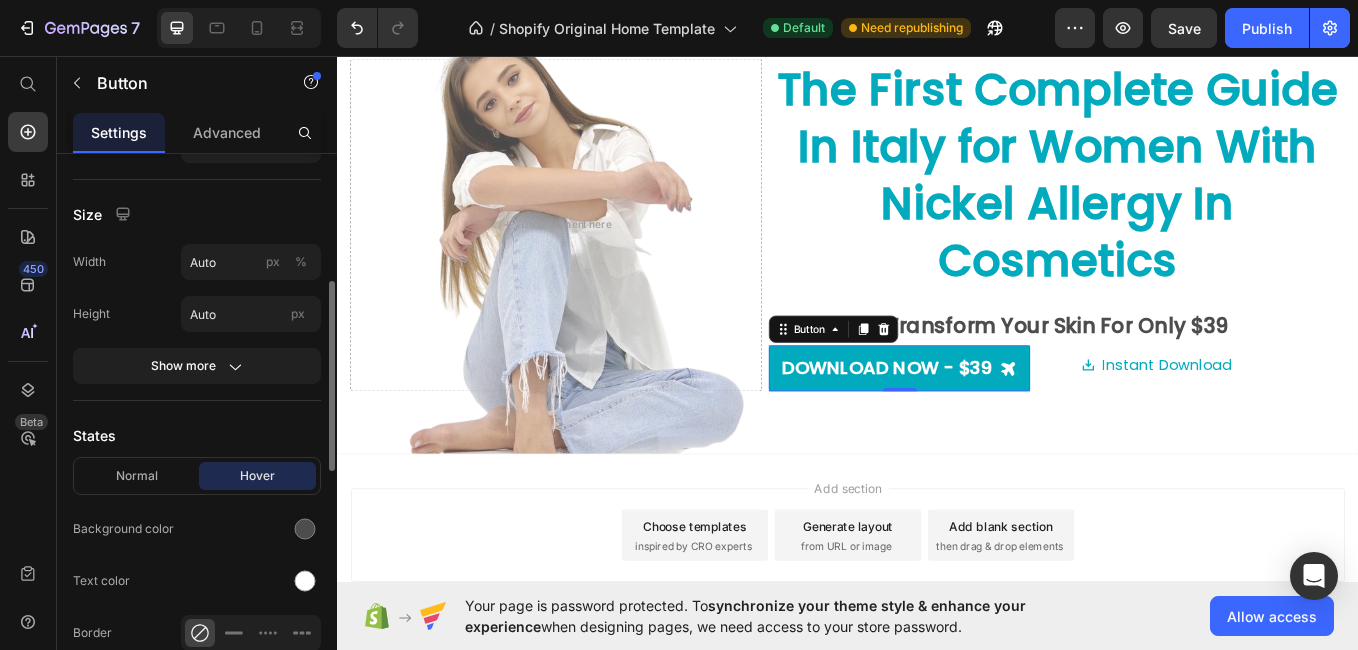 scroll, scrollTop: 353, scrollLeft: 0, axis: vertical 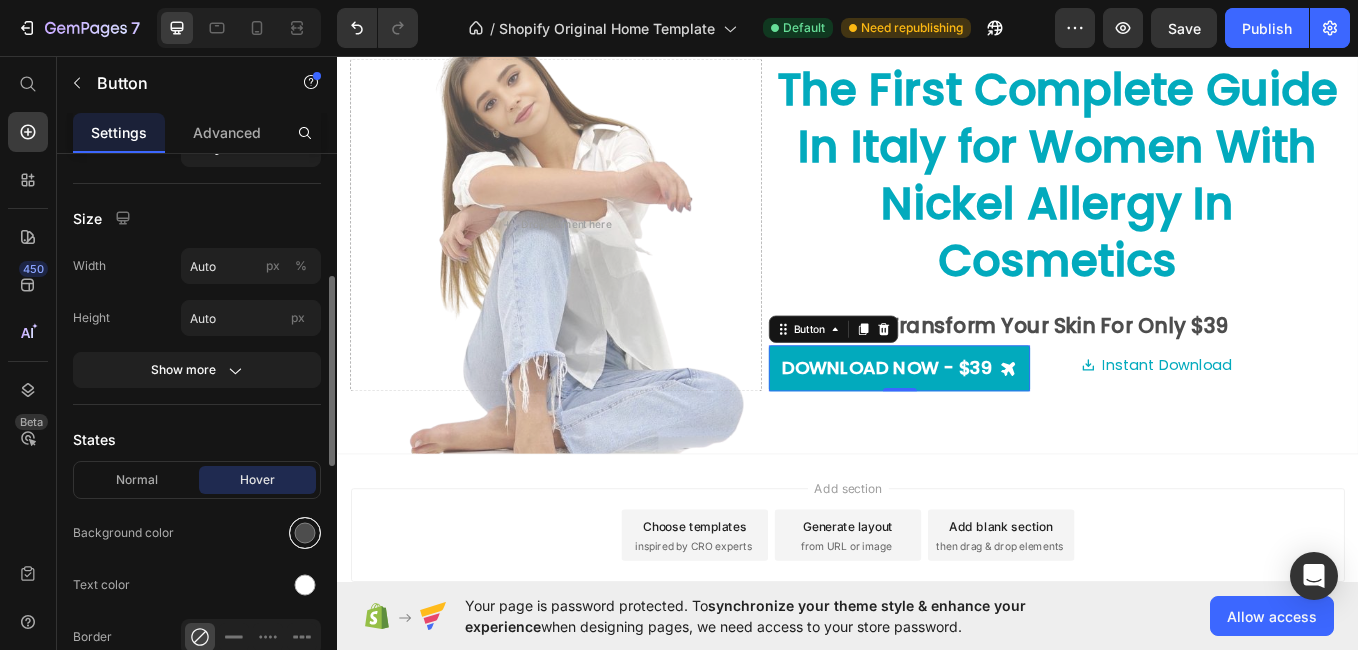 click at bounding box center (305, 533) 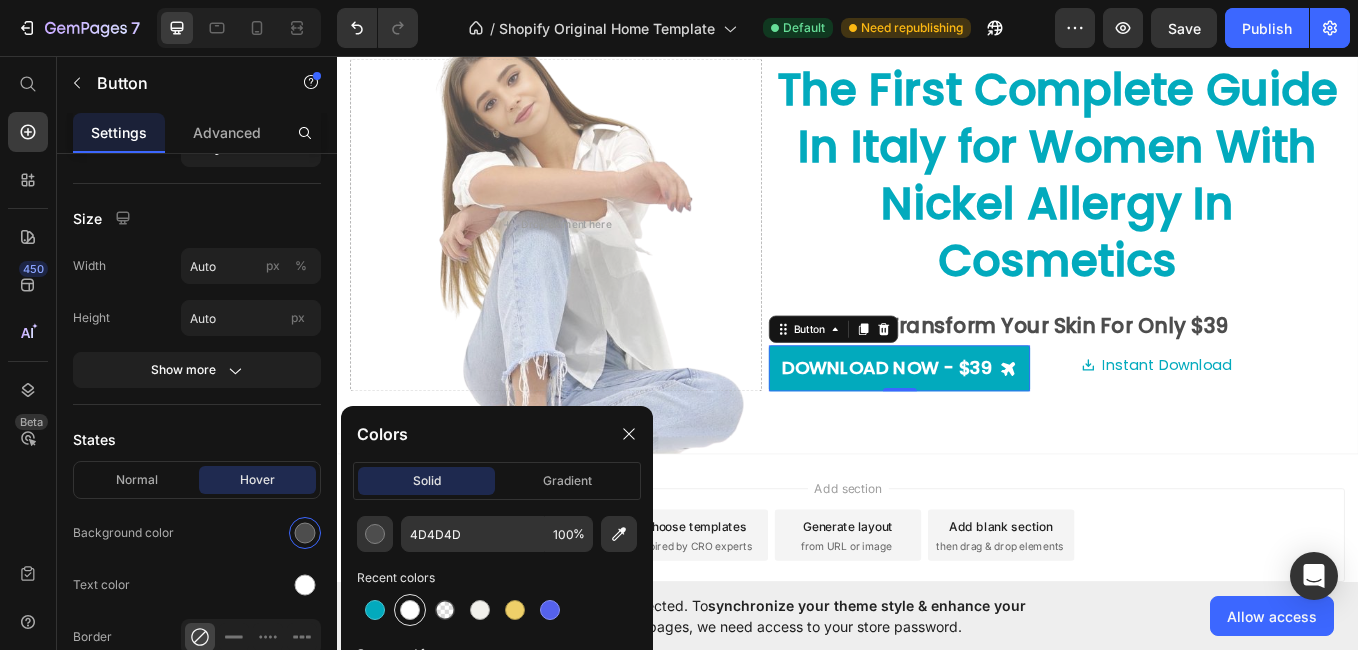 click at bounding box center (410, 610) 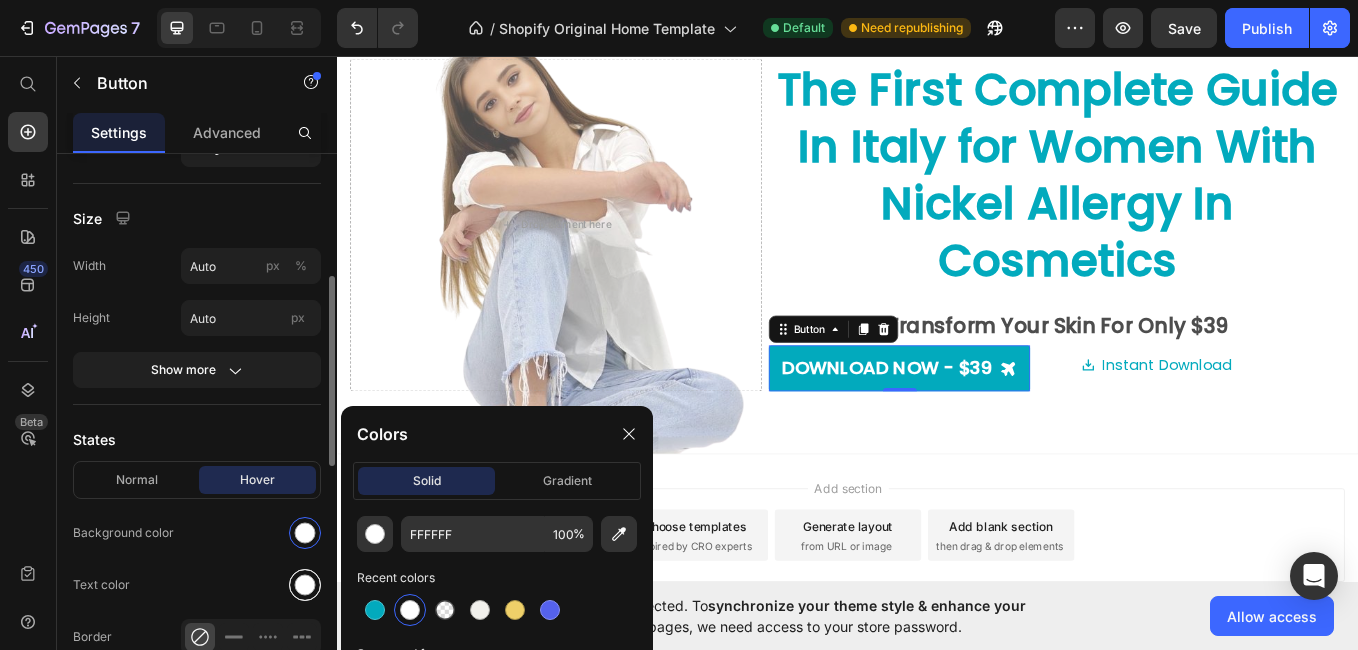click at bounding box center (305, 585) 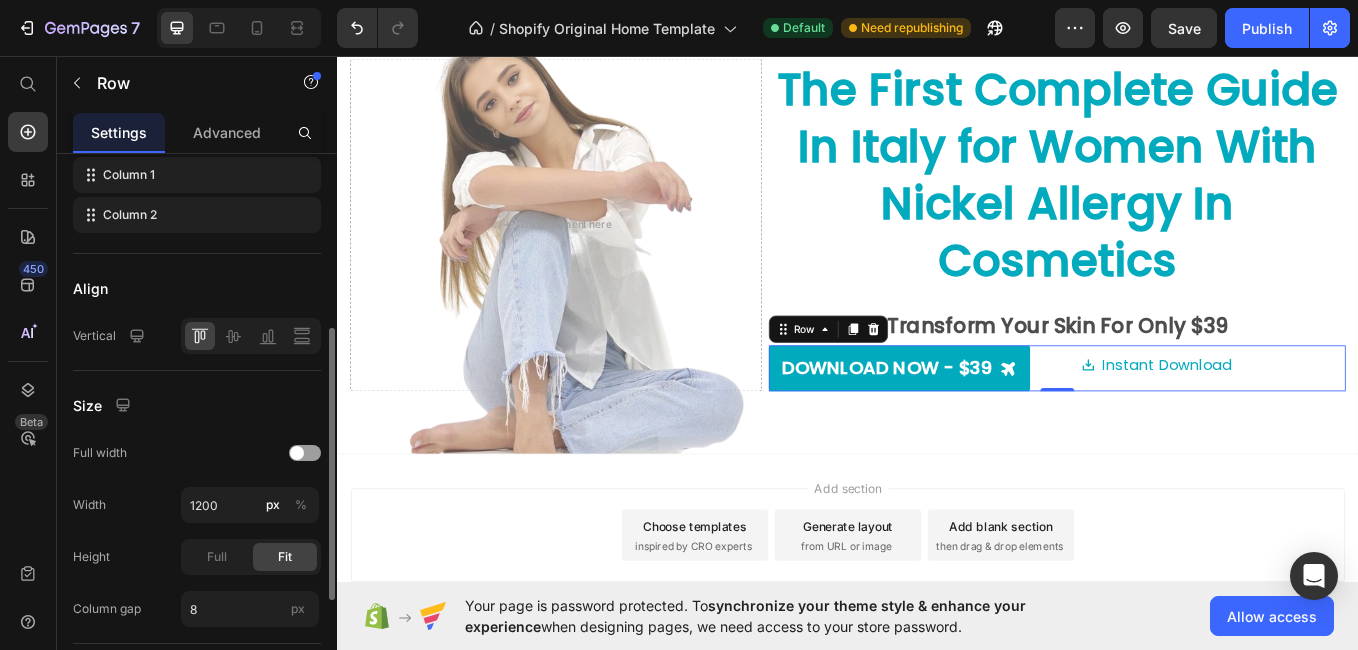 scroll, scrollTop: 0, scrollLeft: 0, axis: both 